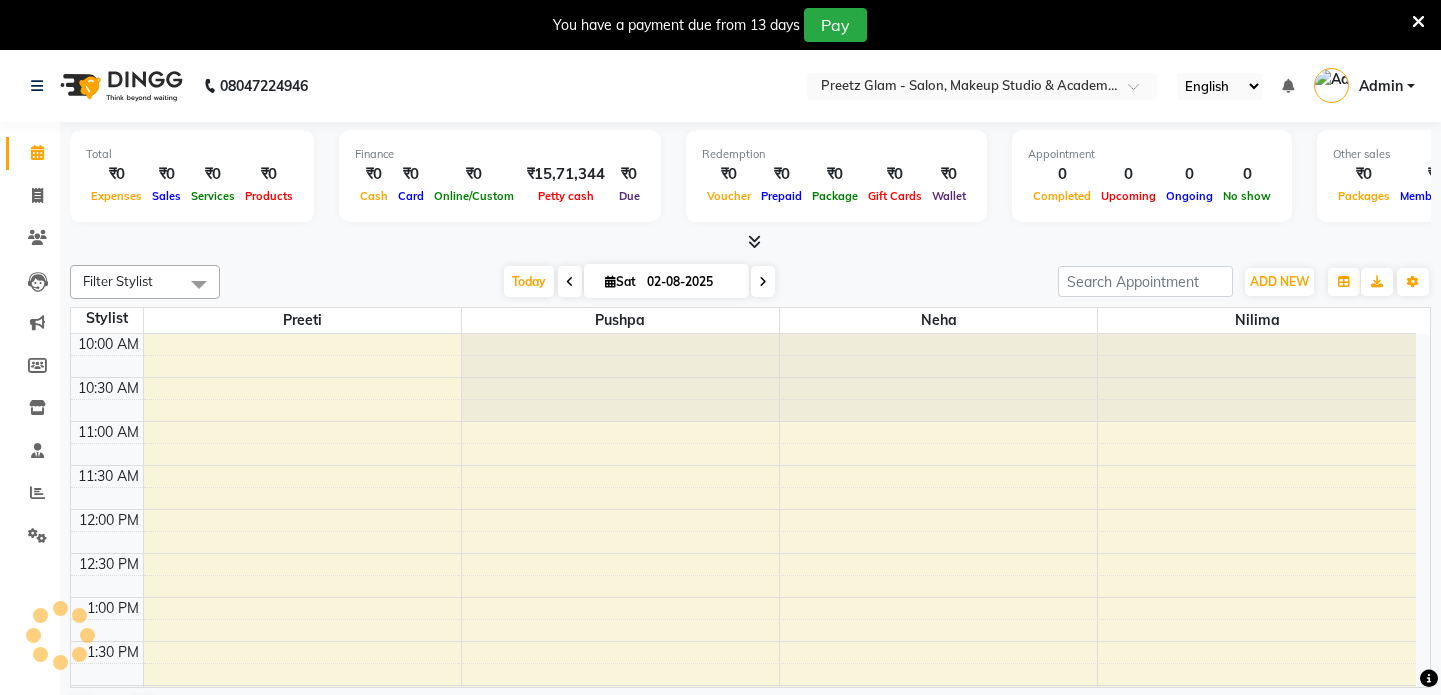 scroll, scrollTop: 0, scrollLeft: 0, axis: both 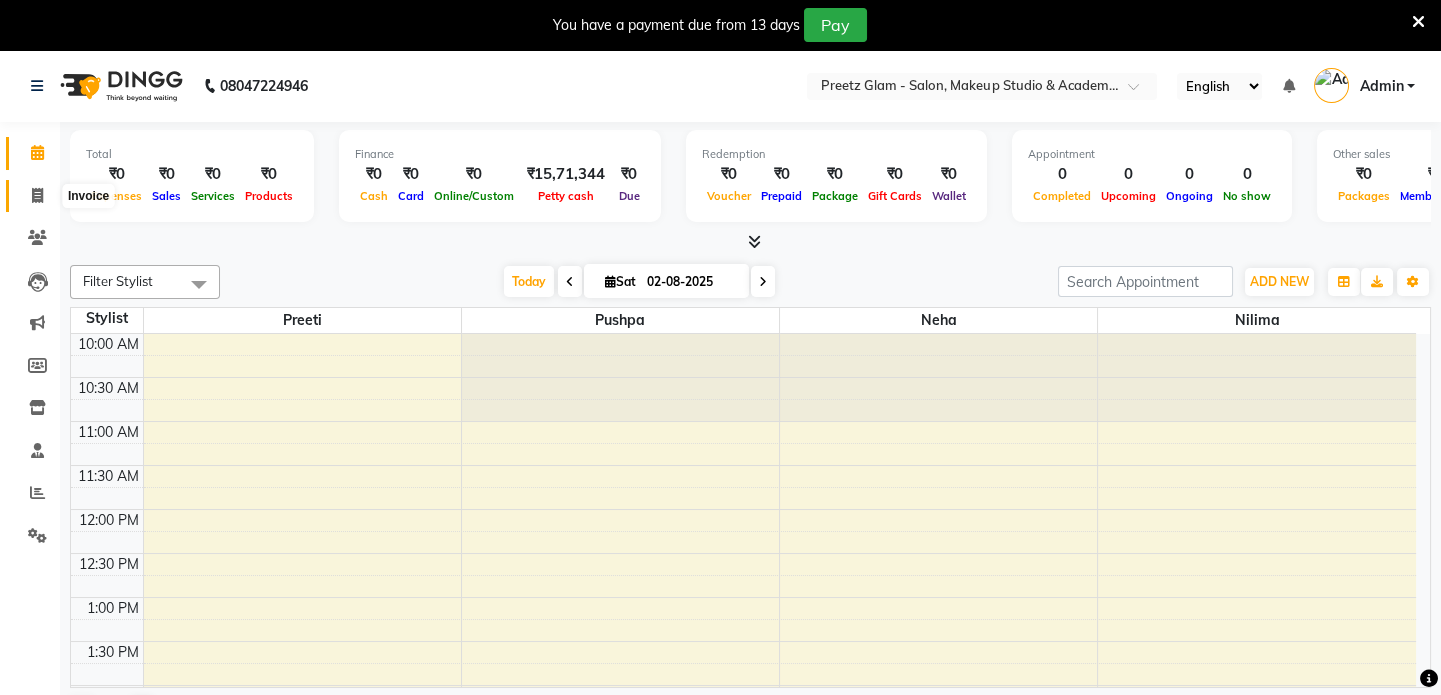 click 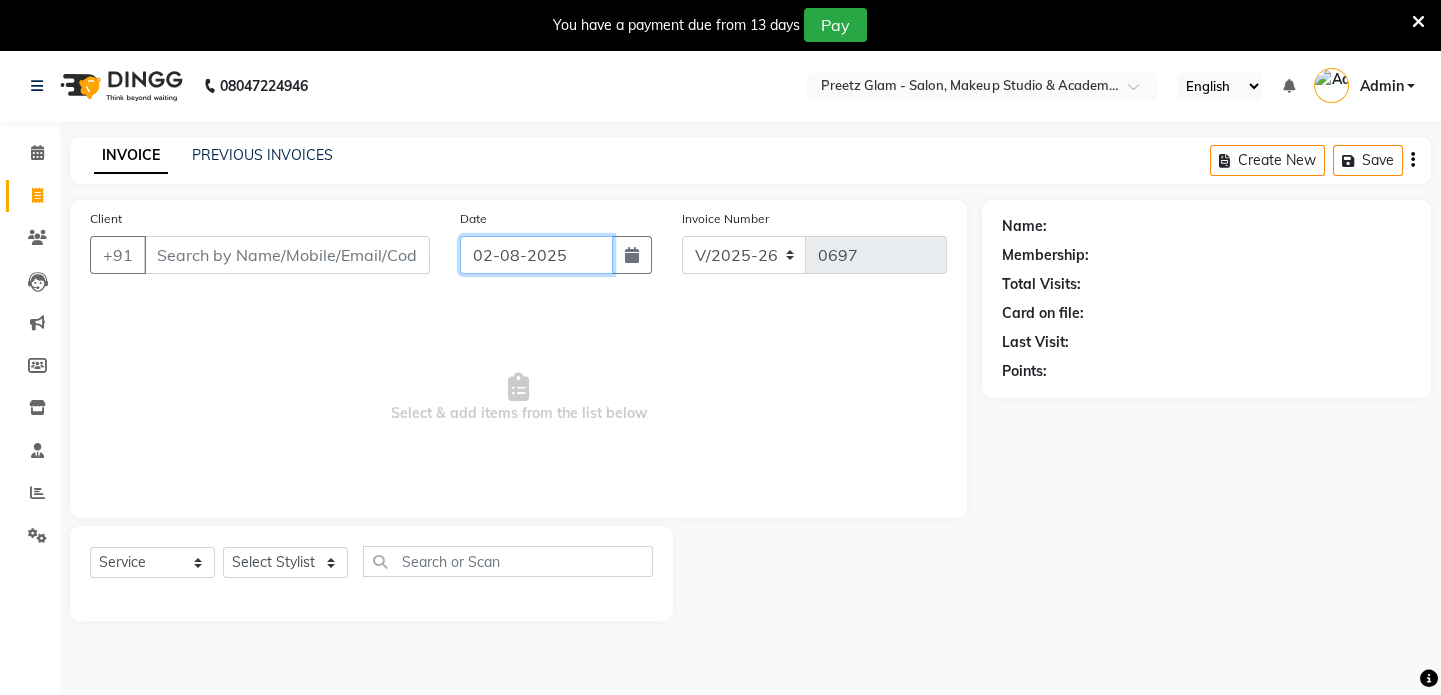 click on "02-08-2025" 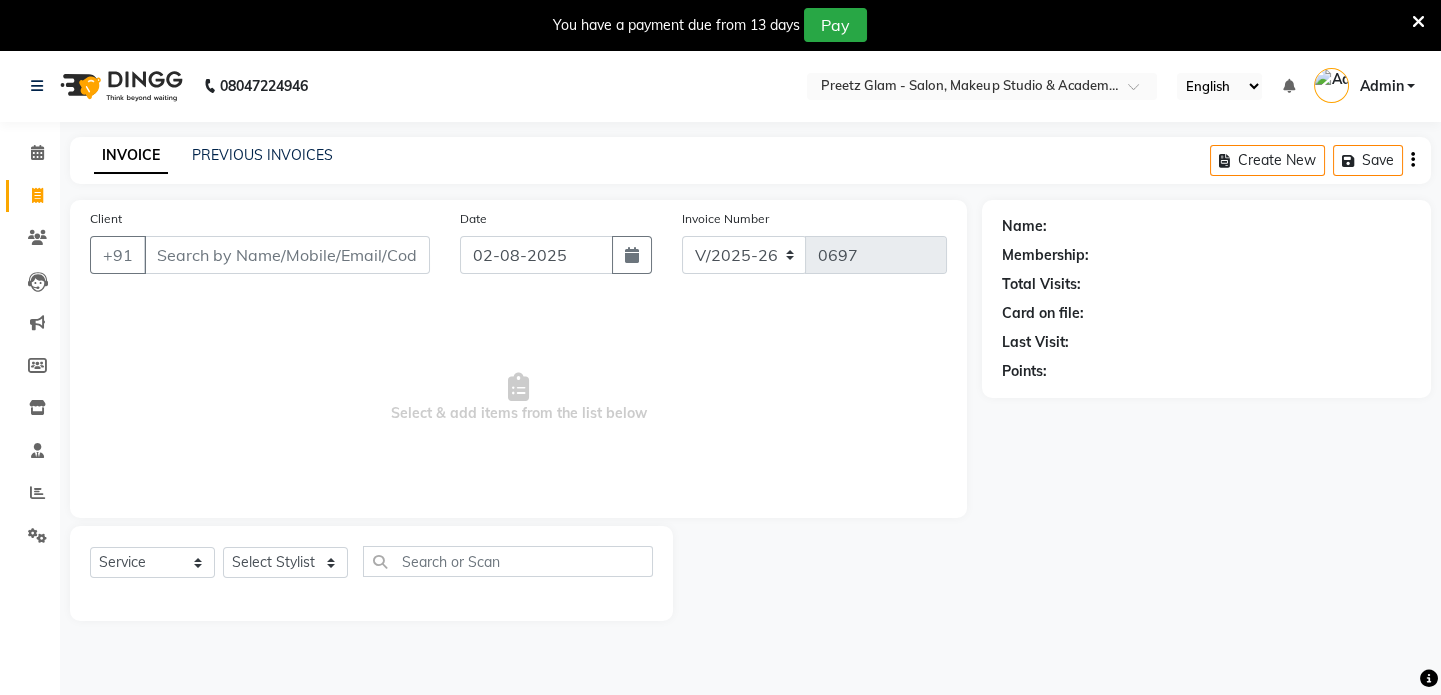 select on "8" 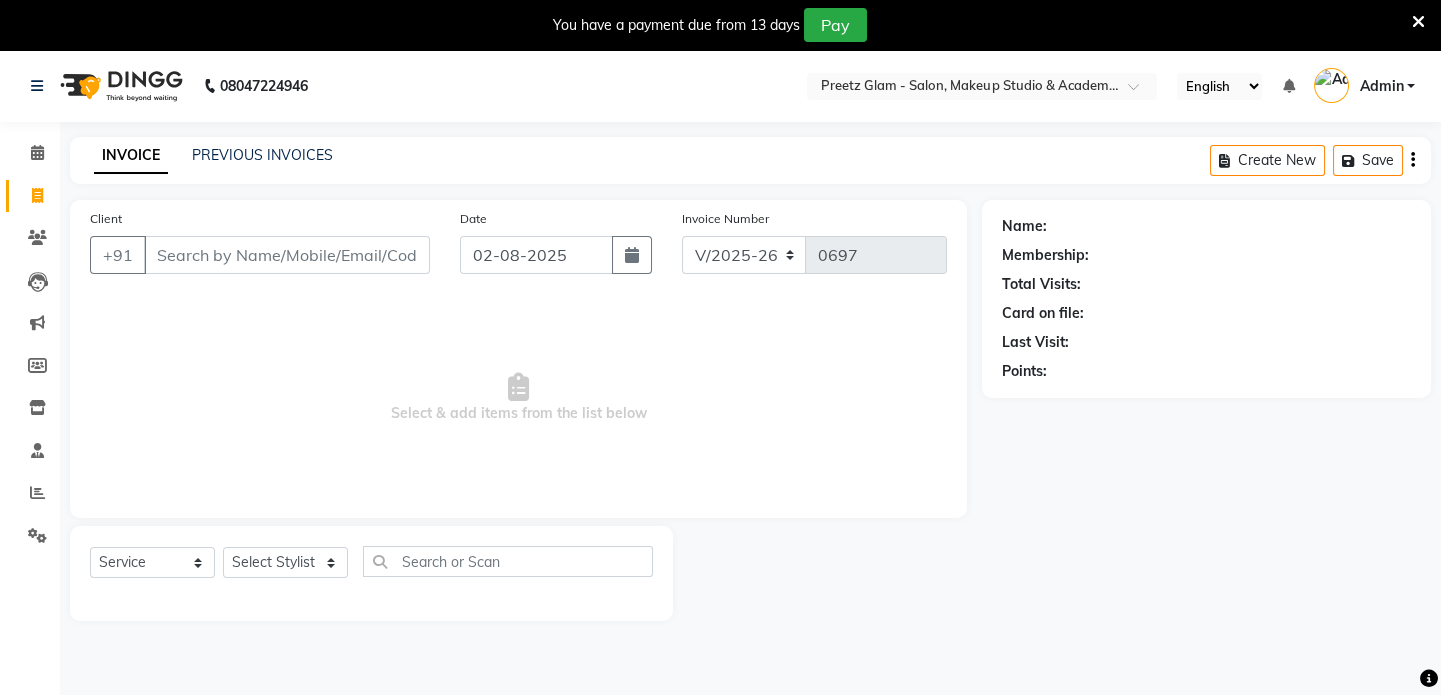 select on "2025" 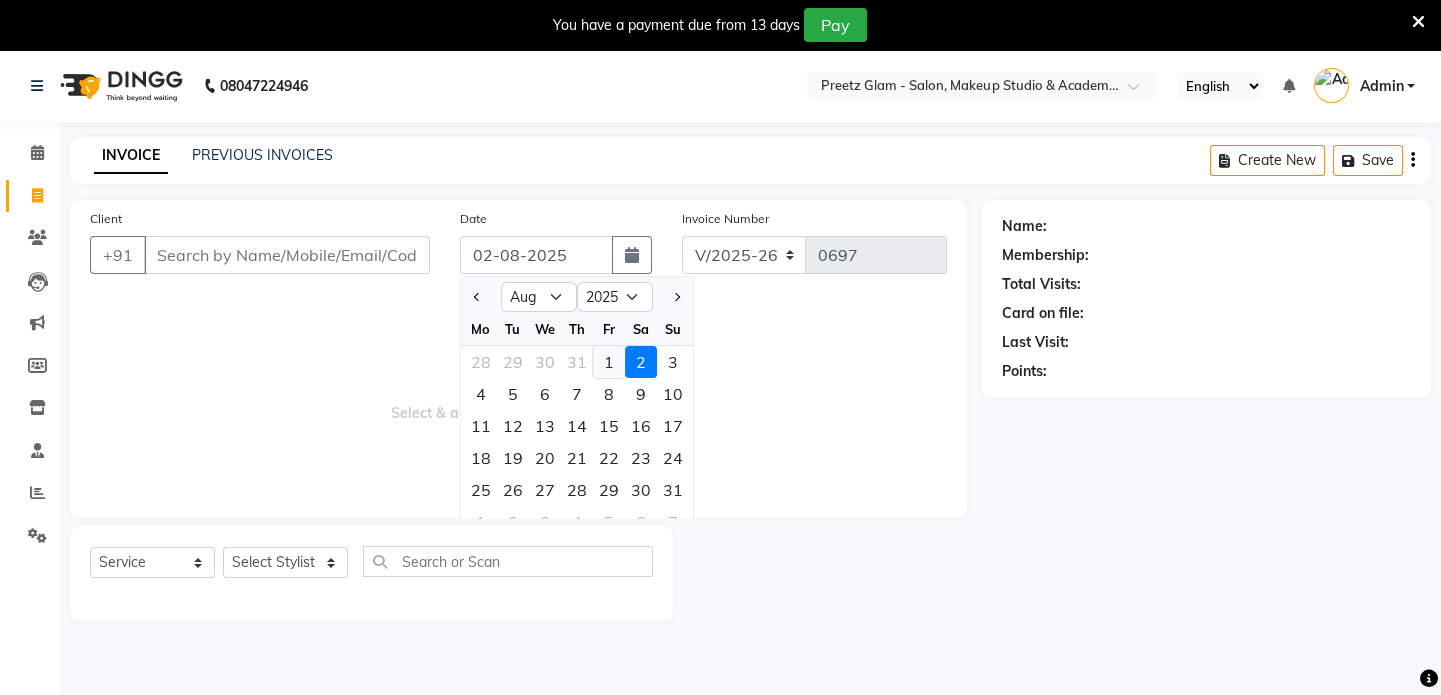 click on "1" 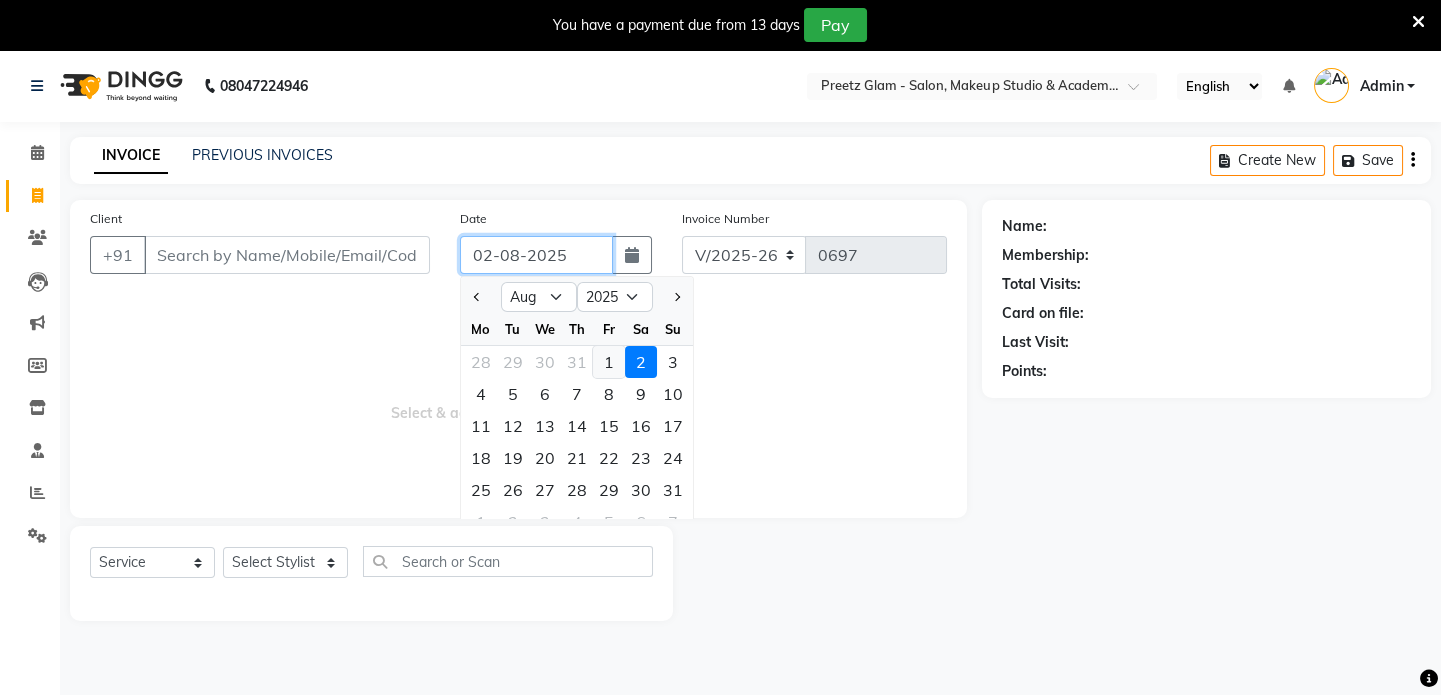 type on "01-08-2025" 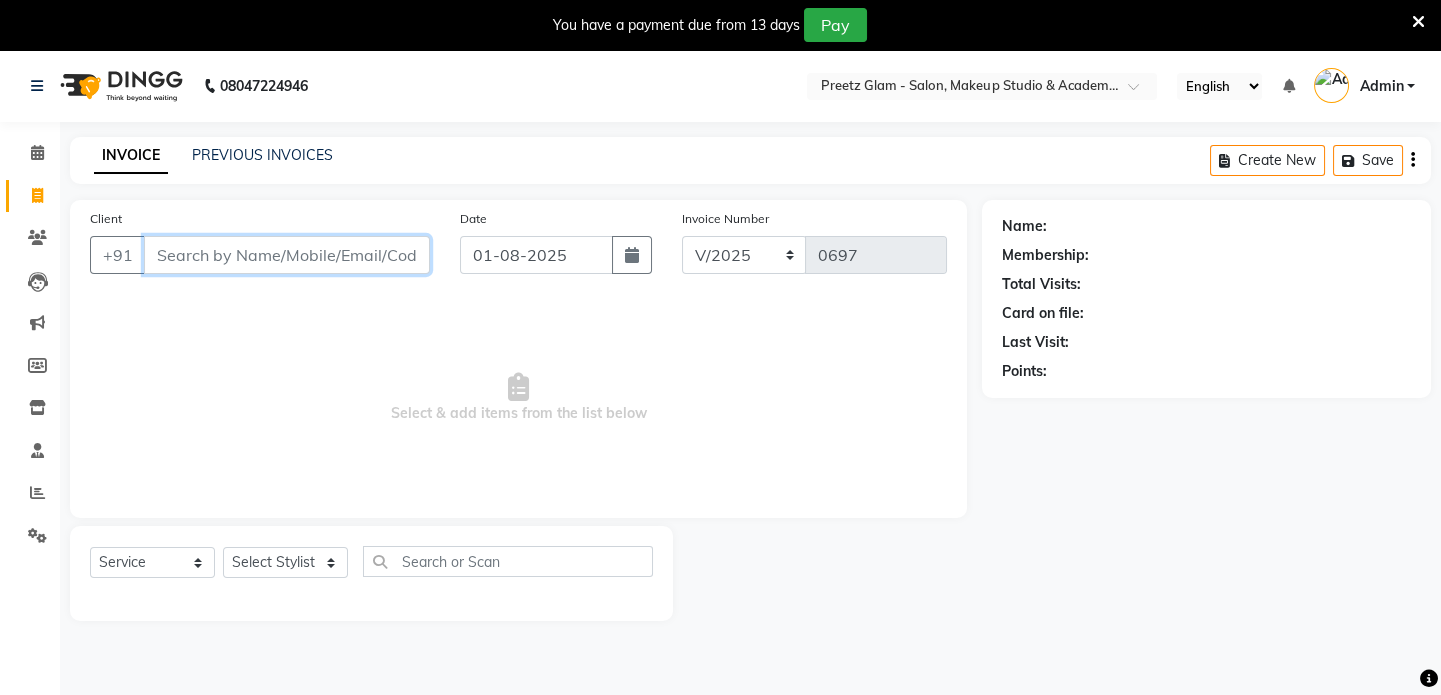 click on "Client" at bounding box center [287, 255] 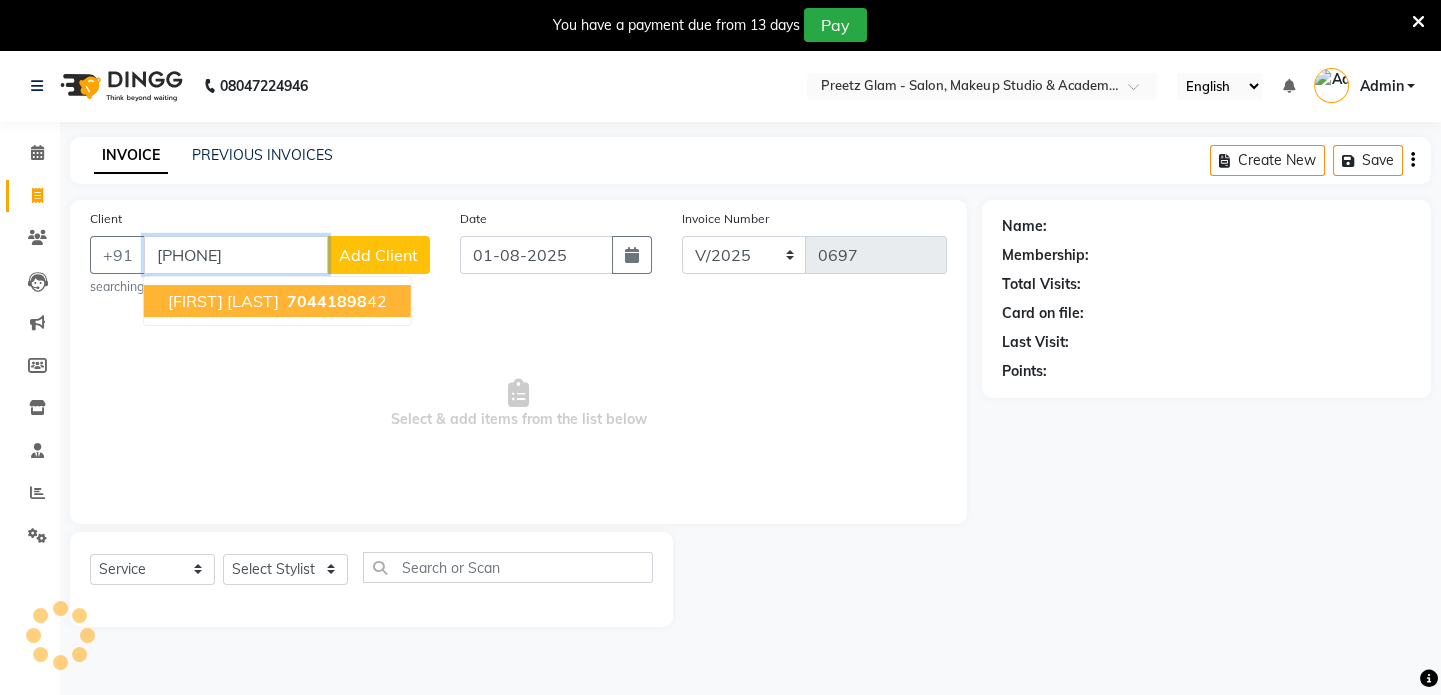 type on "[PHONE]" 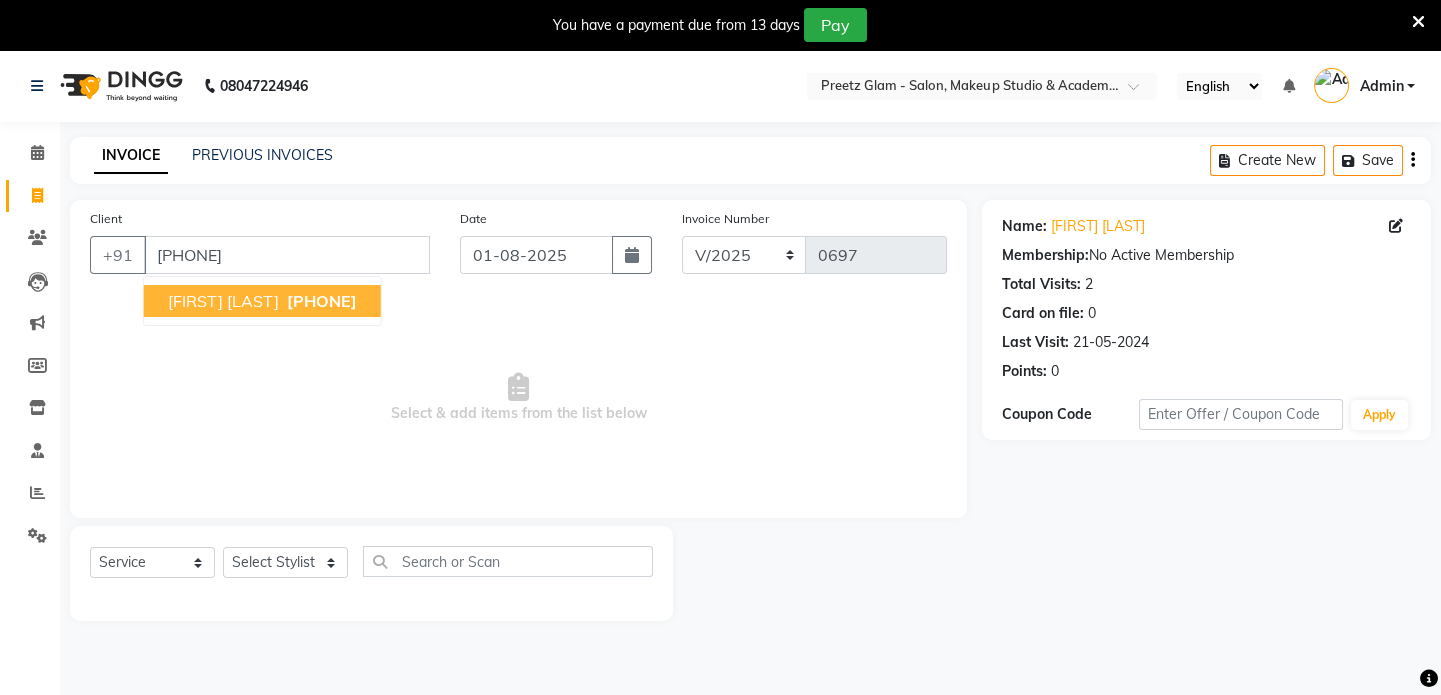 click on "[PHONE]" at bounding box center [322, 301] 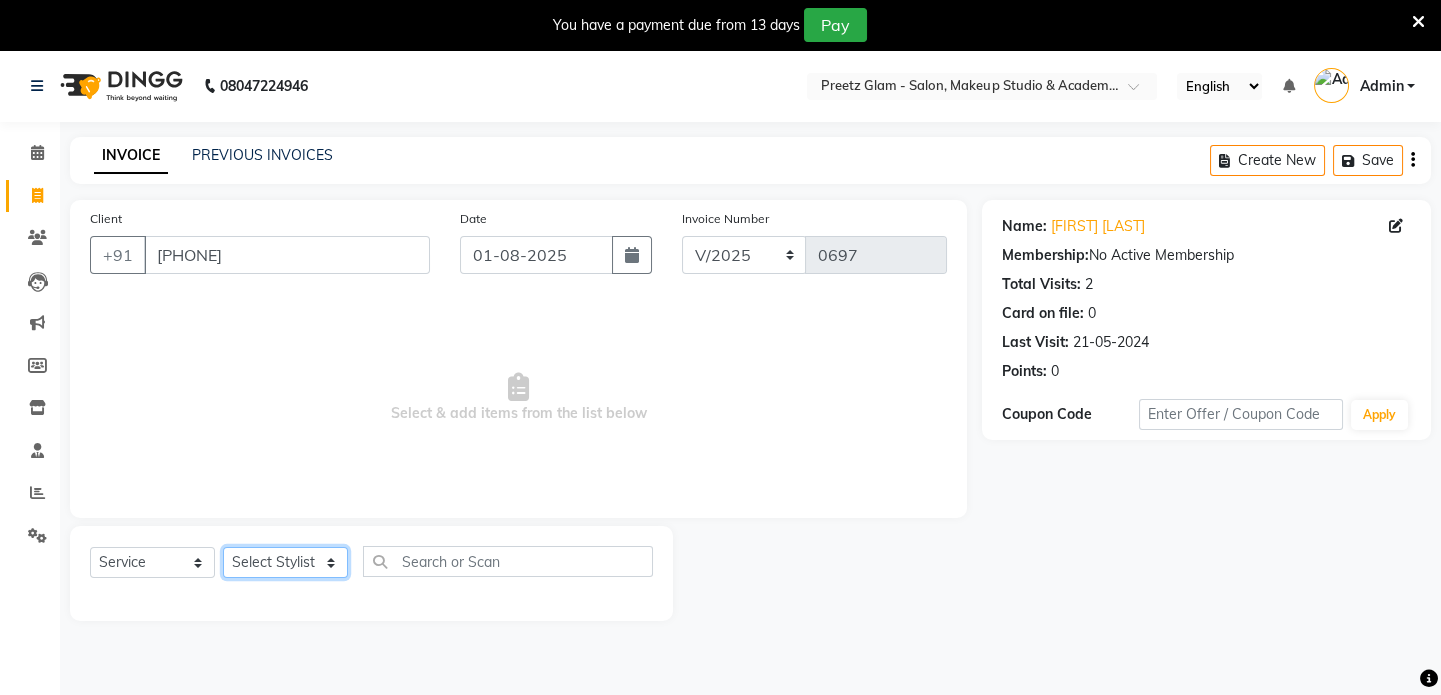 click on "Select Stylist [FIRST] [FIRST] [FIRST] [FIRST] [FIRST] [FIRST]" 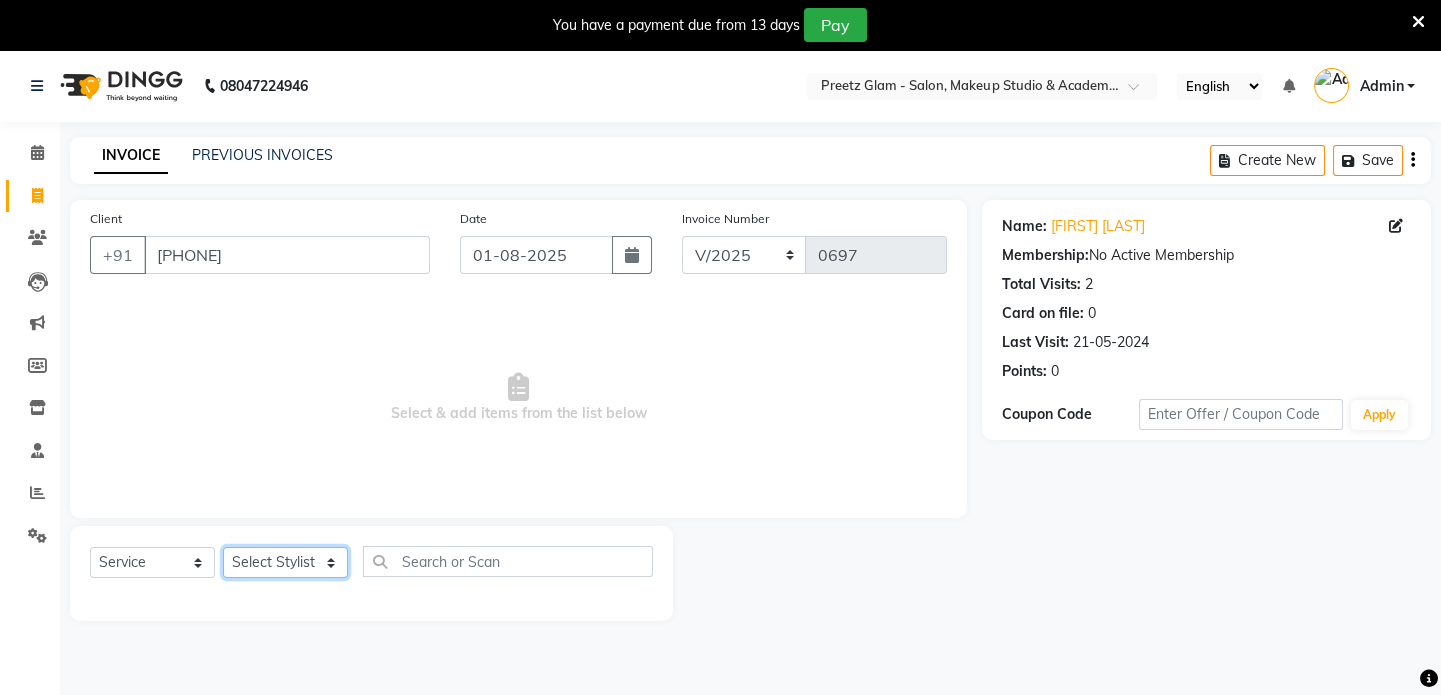 select on "49320" 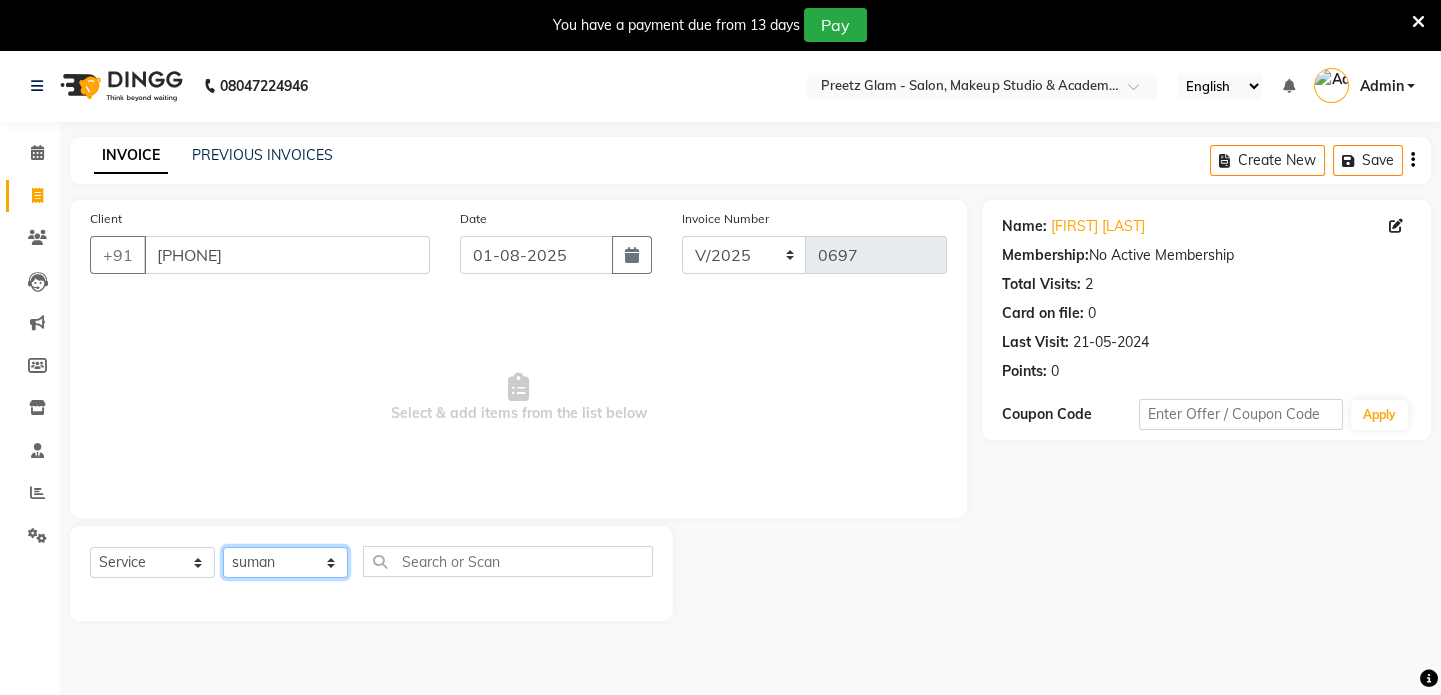 click on "Select Stylist [FIRST] [FIRST] [FIRST] [FIRST] [FIRST] [FIRST]" 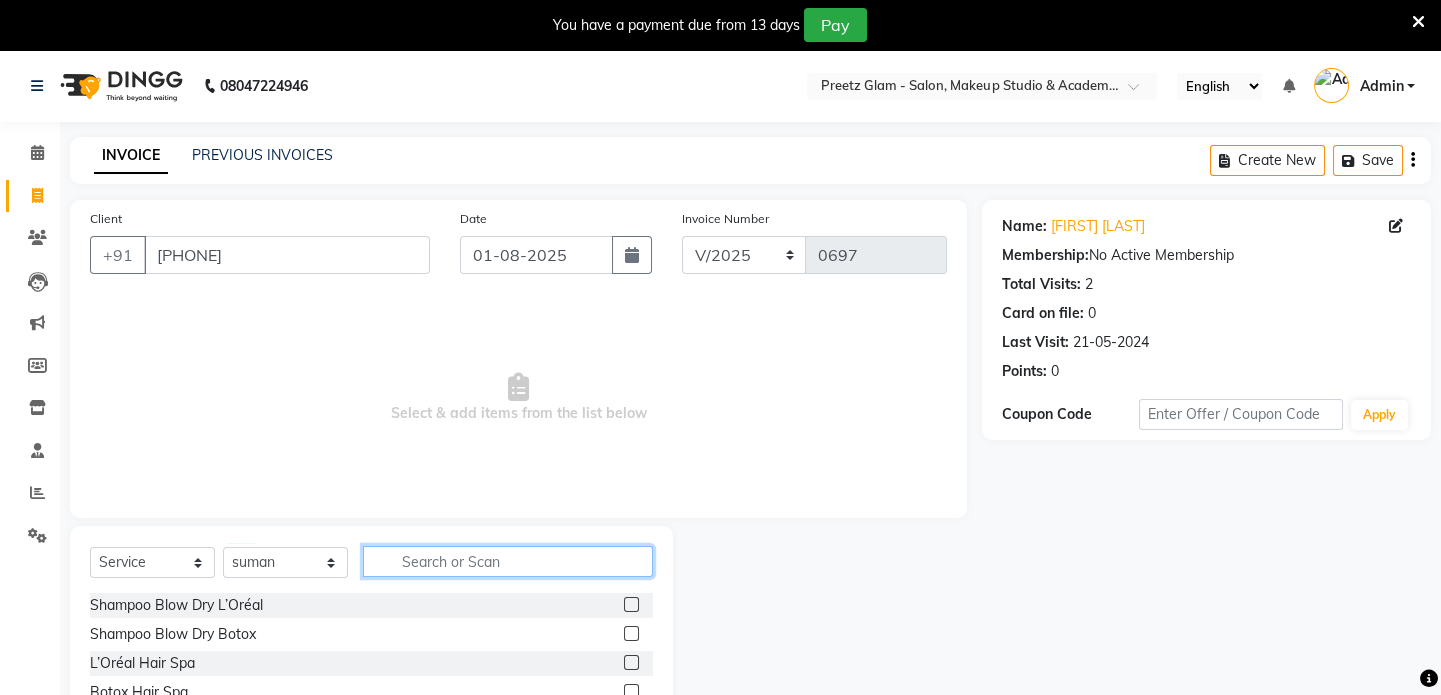 click 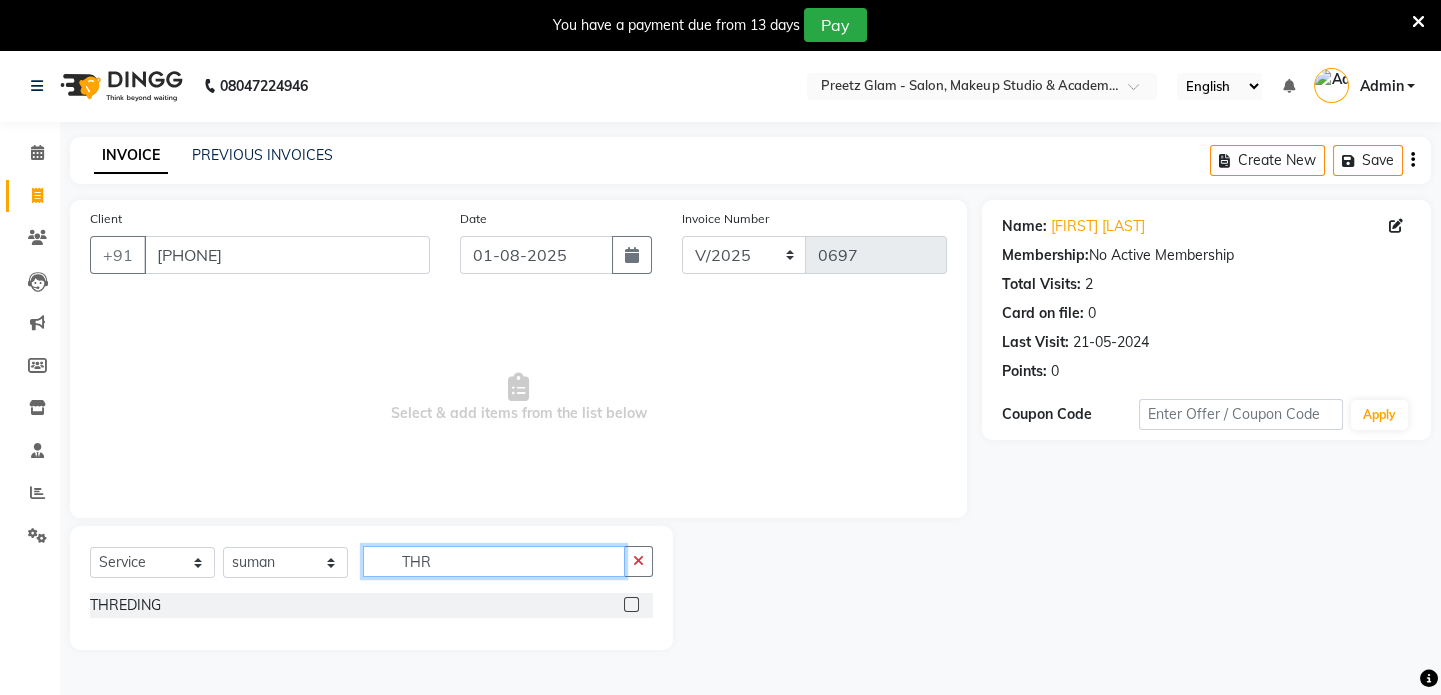 type on "THR" 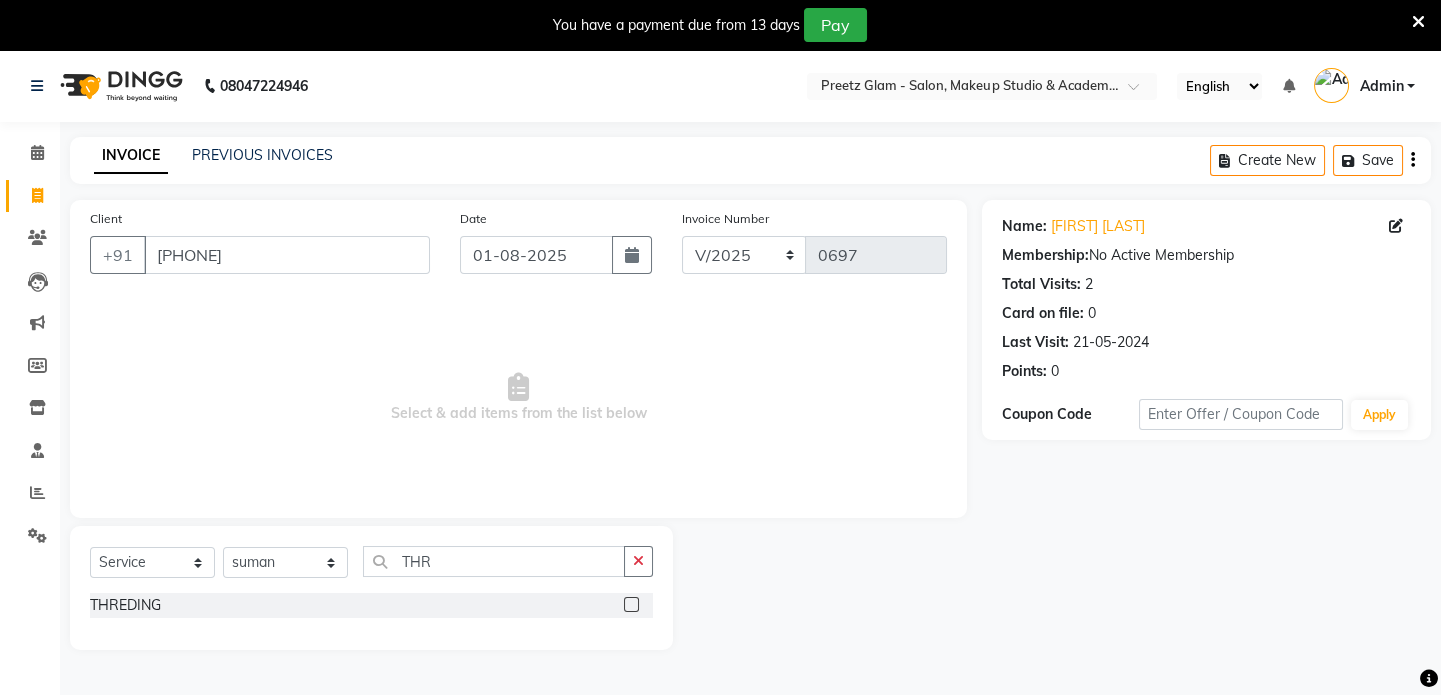 click 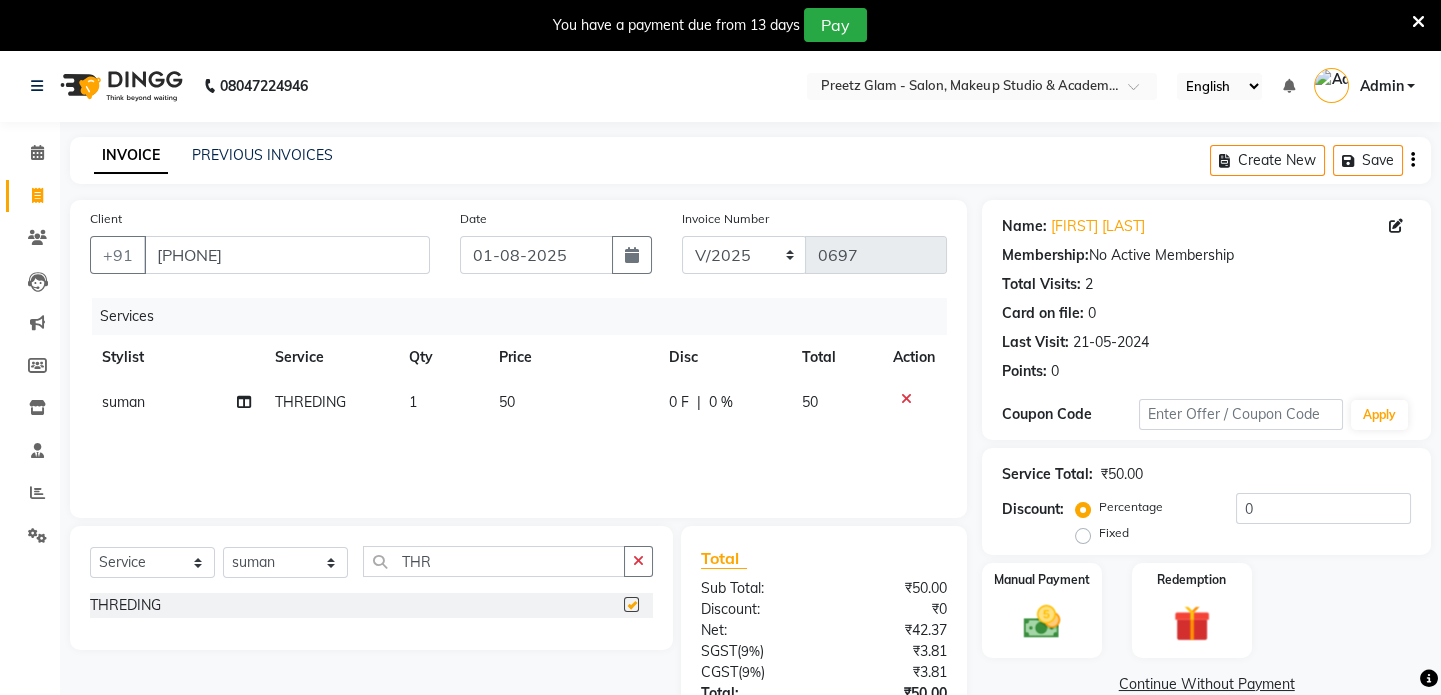 checkbox on "false" 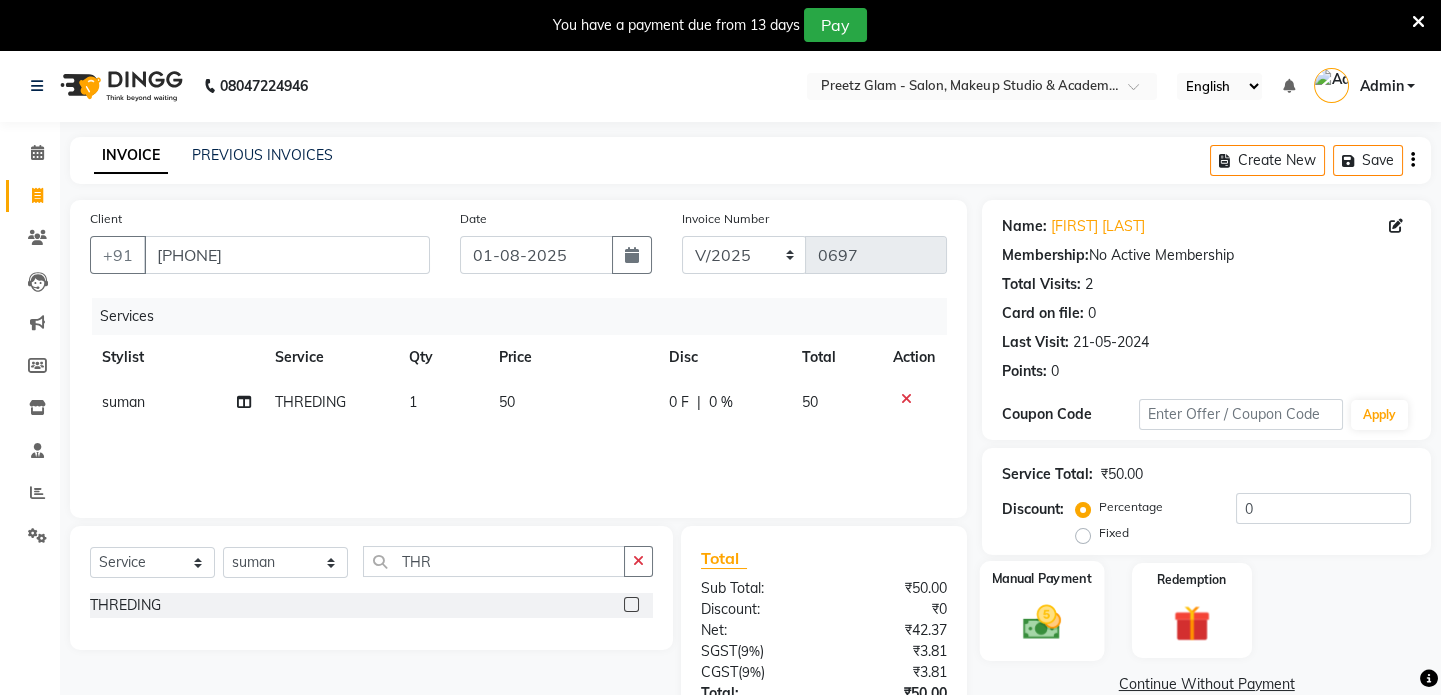 click 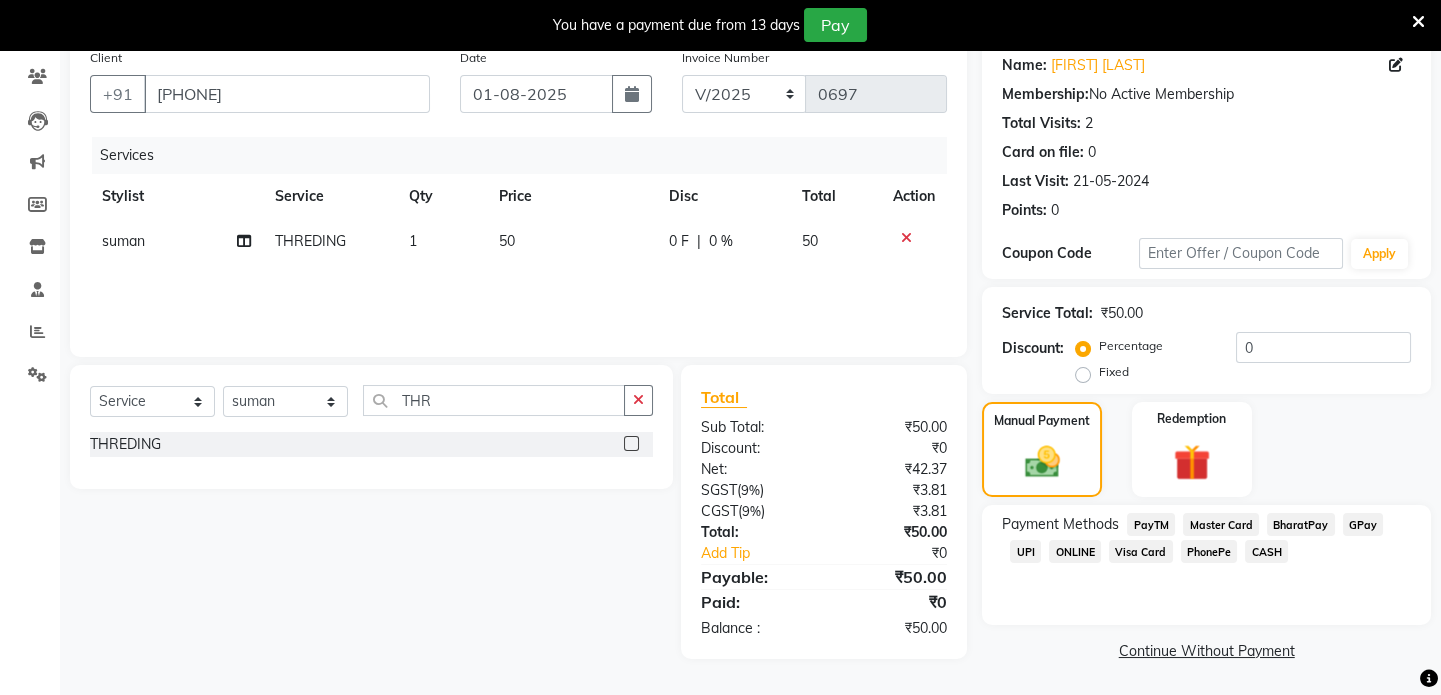 click on "CASH" 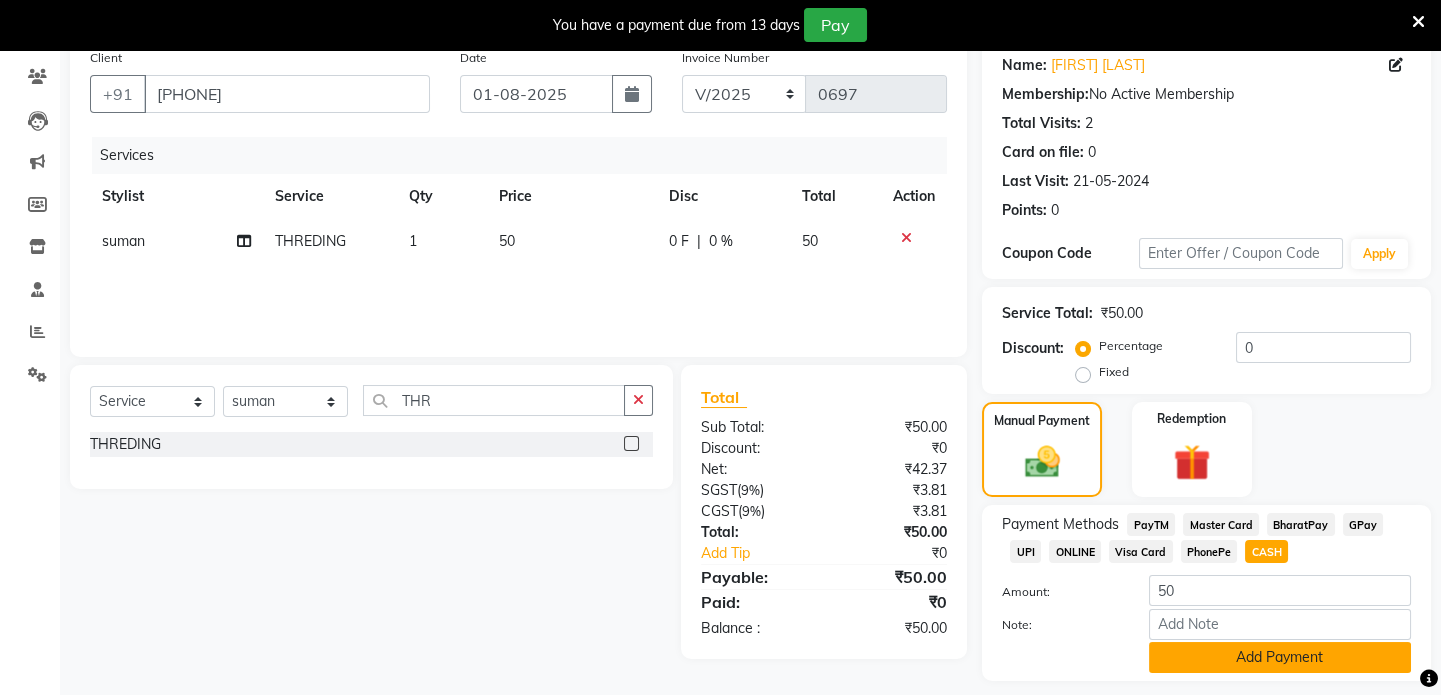 click on "Add Payment" 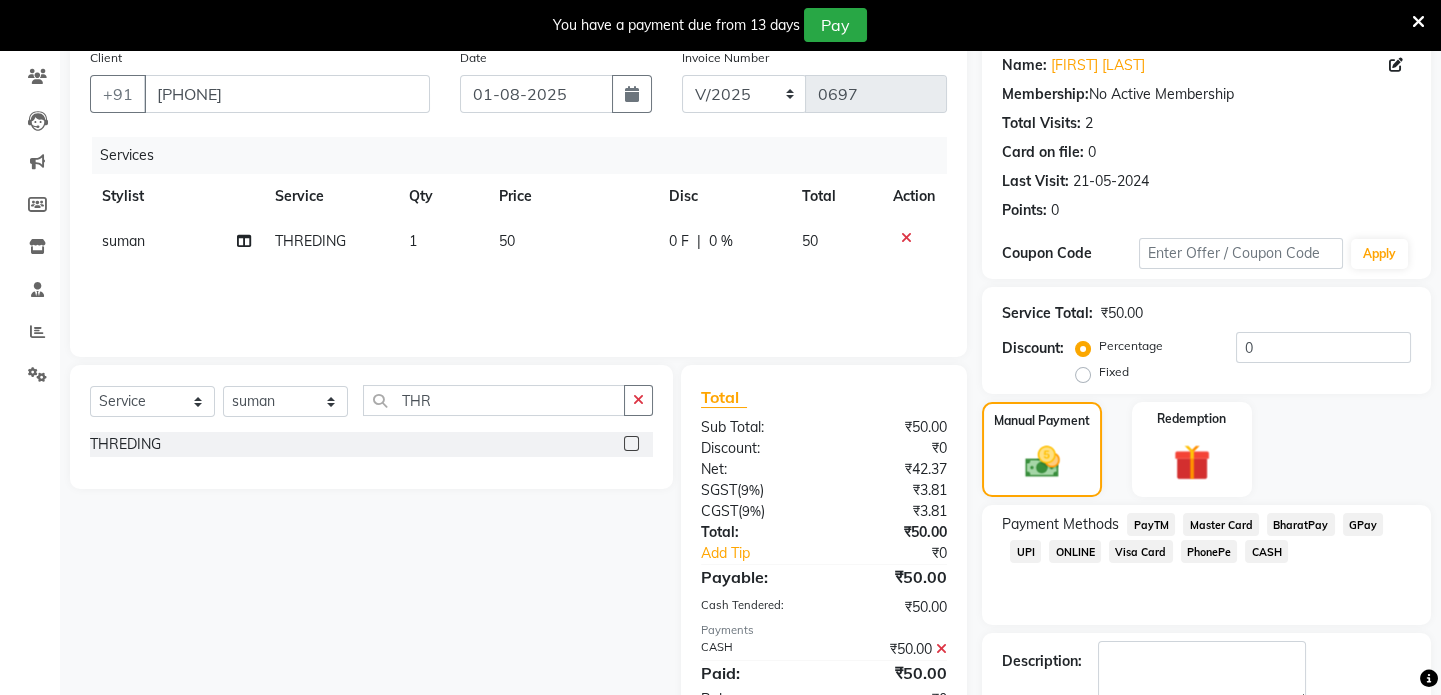 scroll, scrollTop: 273, scrollLeft: 0, axis: vertical 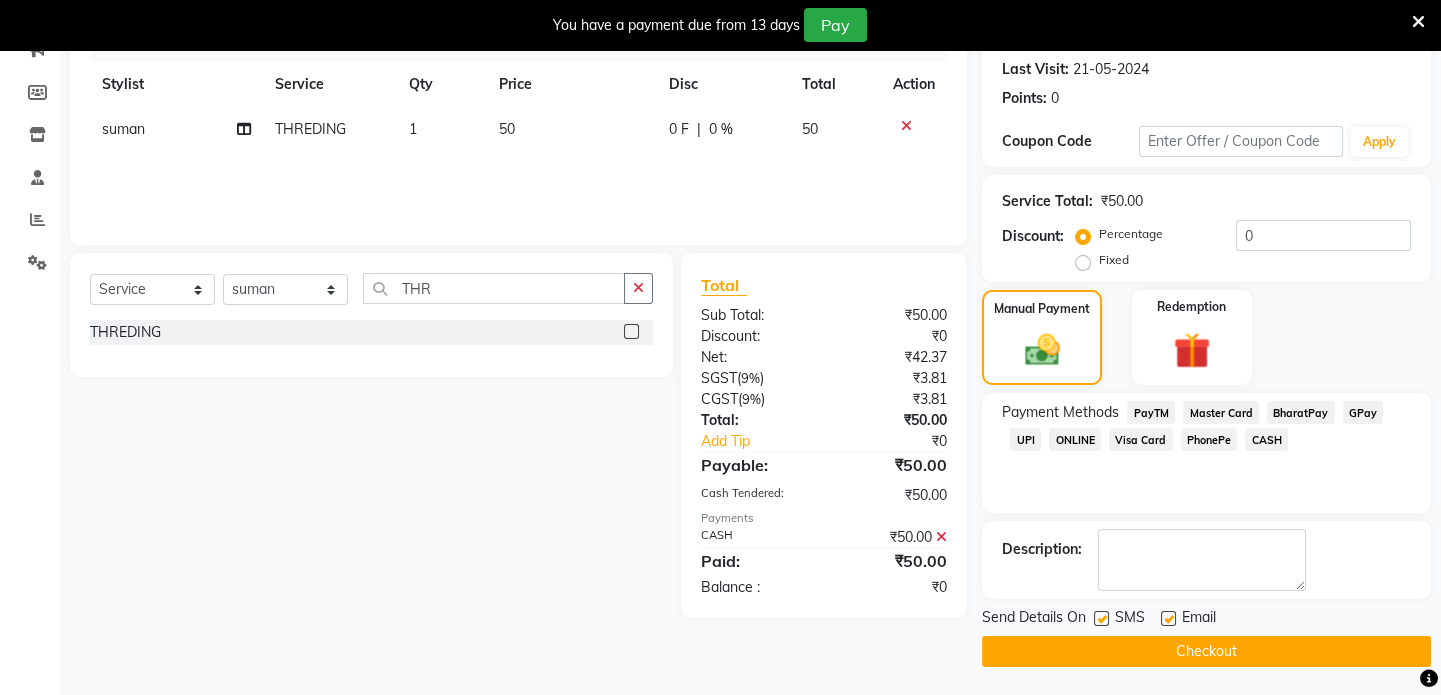 click on "Checkout" 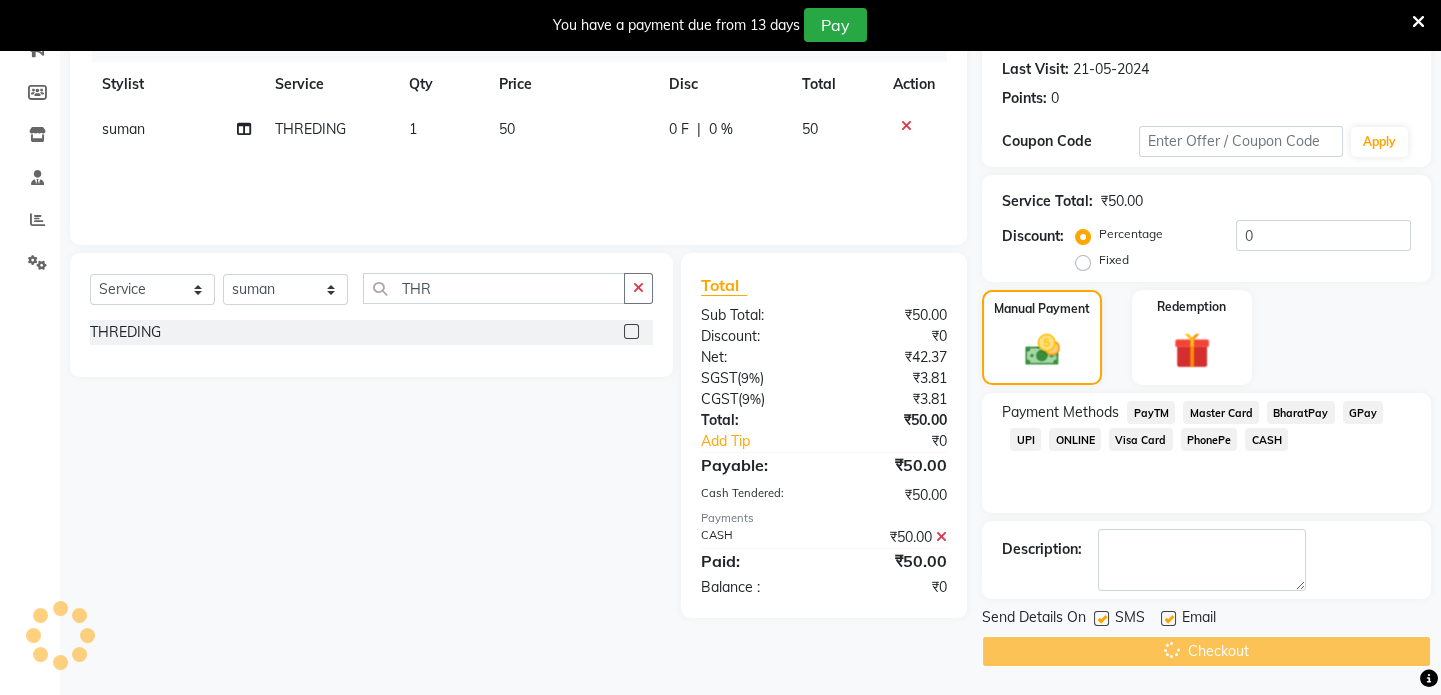 scroll, scrollTop: 0, scrollLeft: 0, axis: both 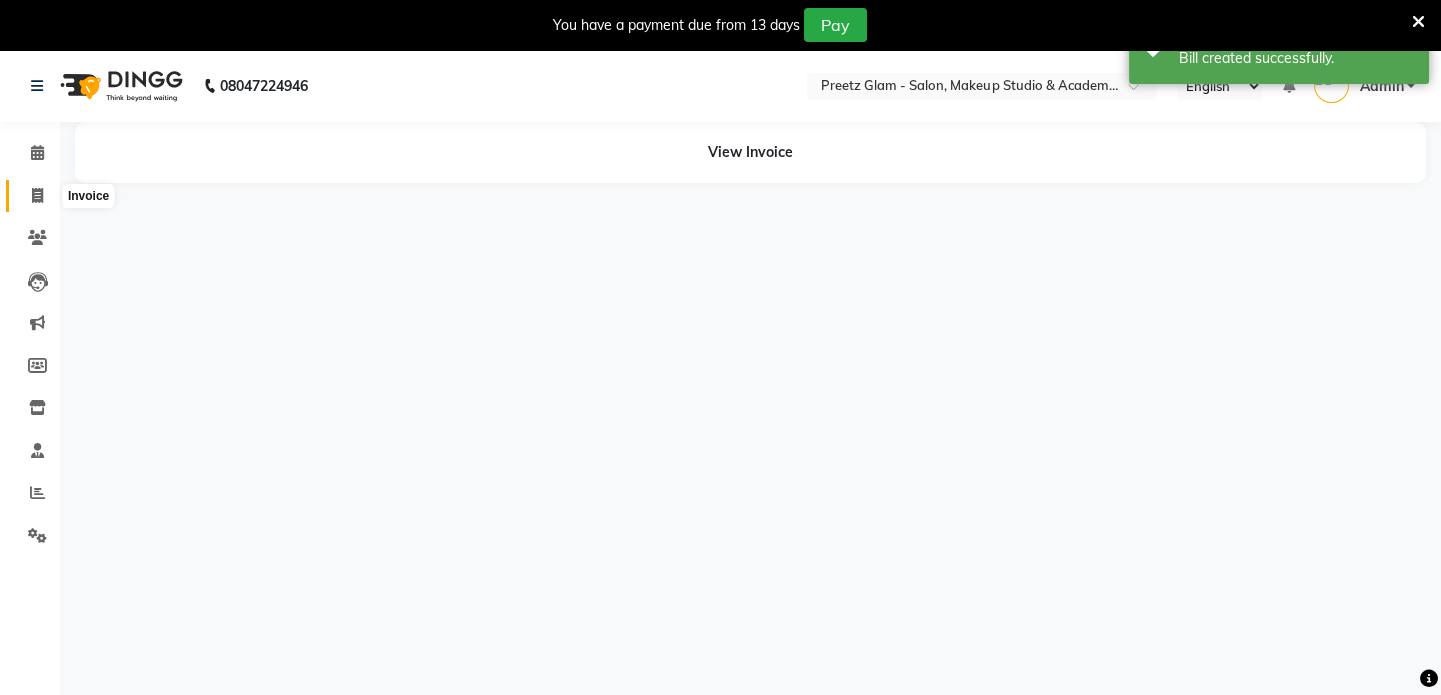 click 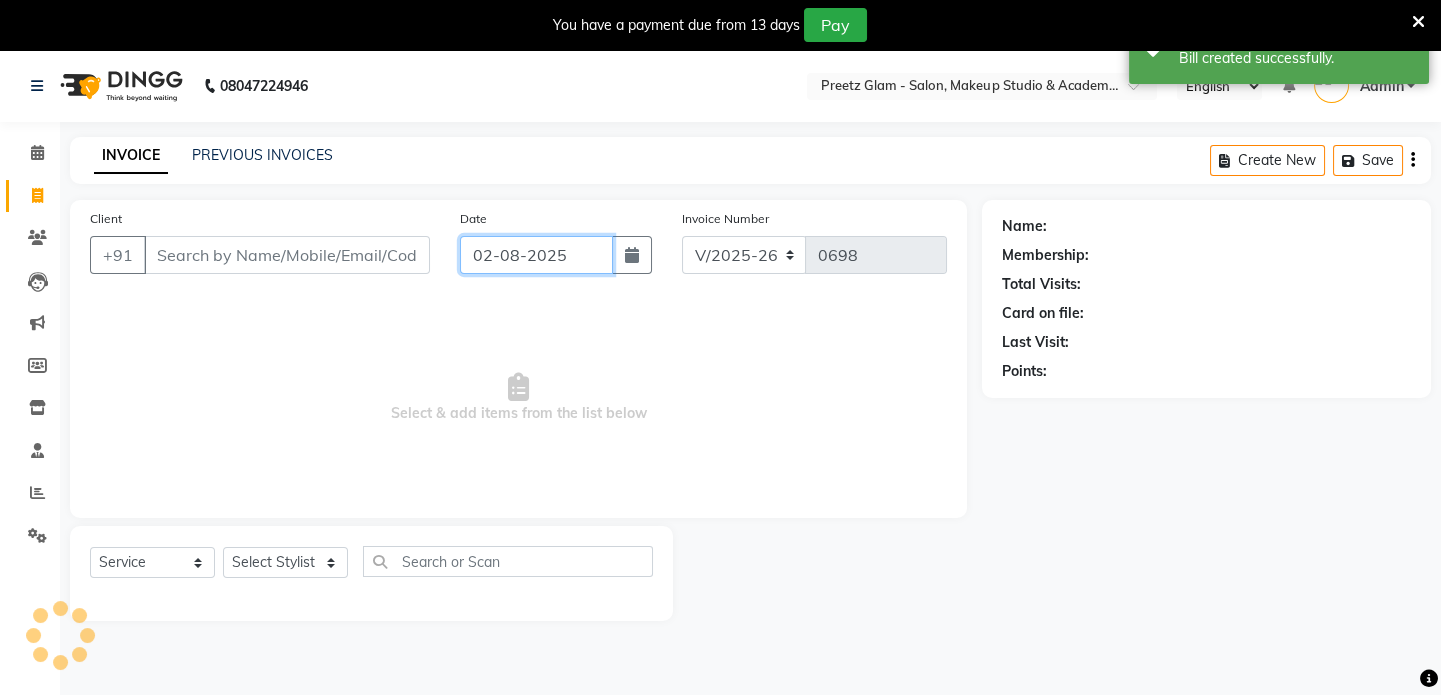 click on "02-08-2025" 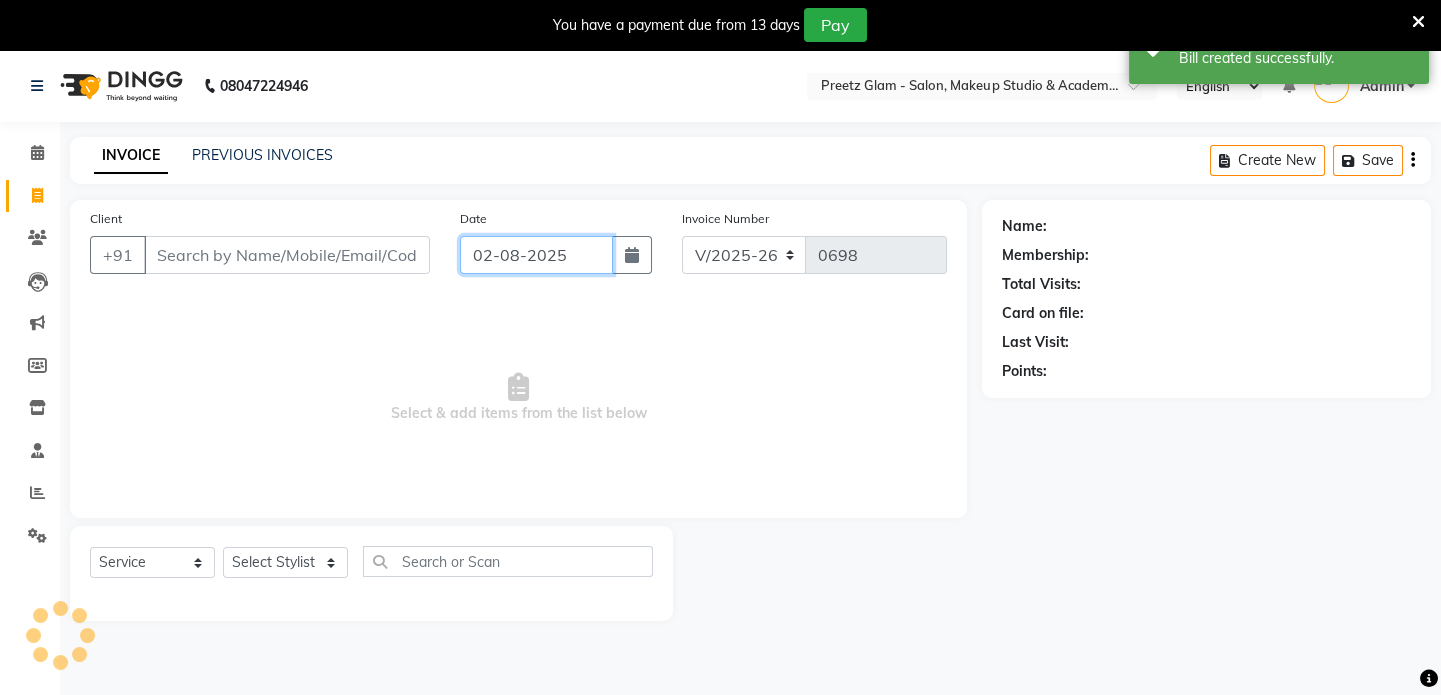 select on "8" 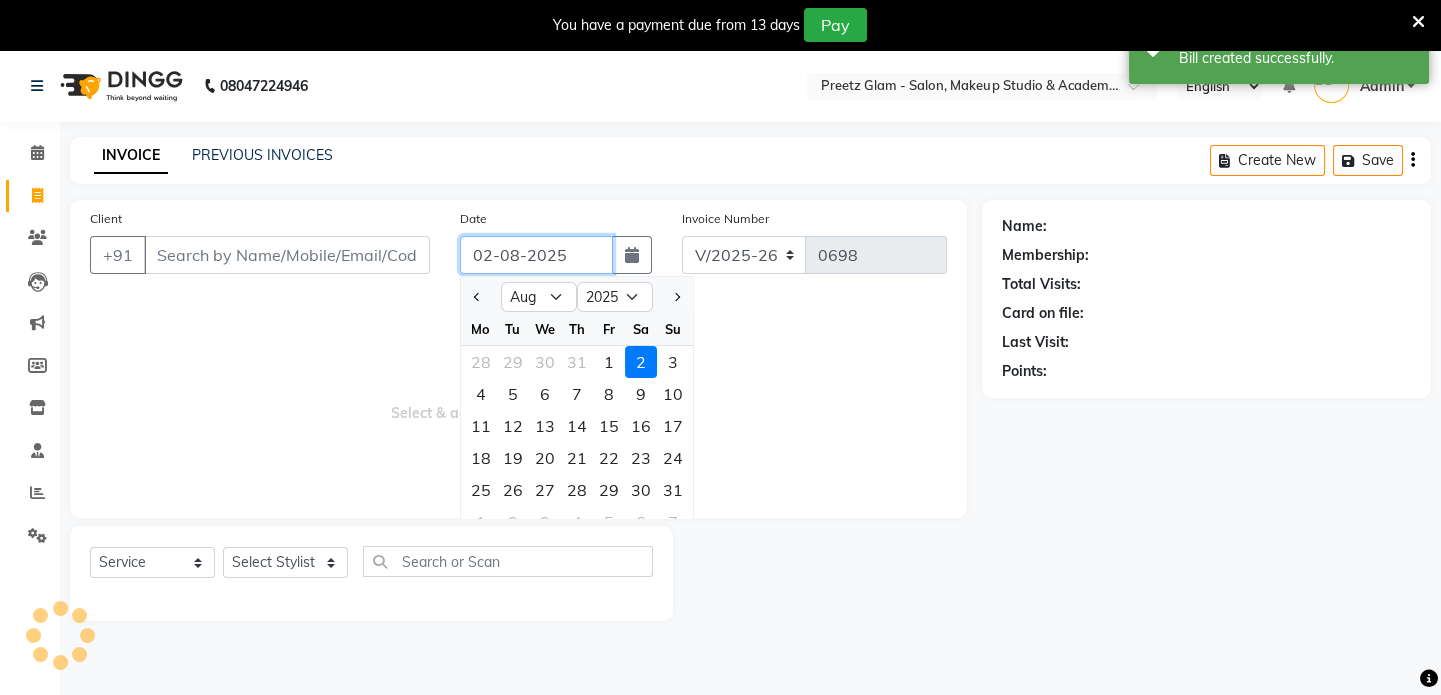 click on "02-08-2025" 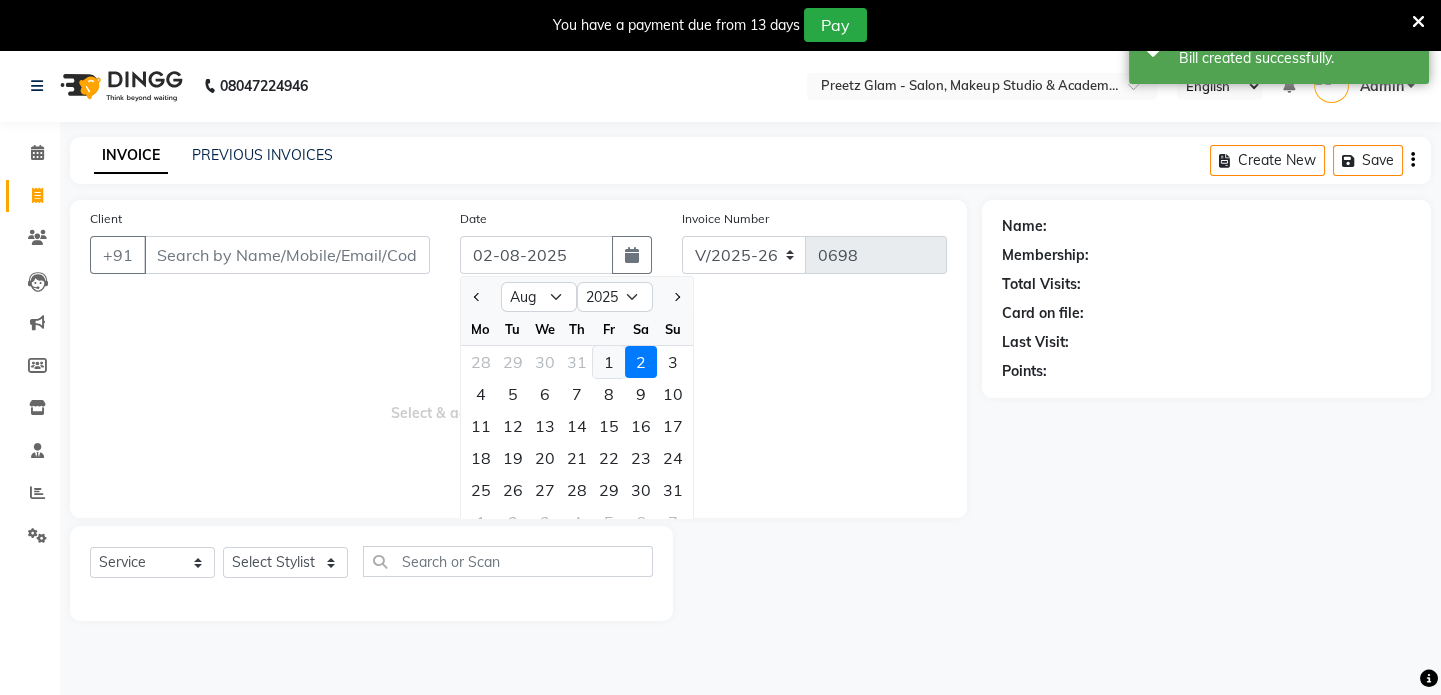 click on "1" 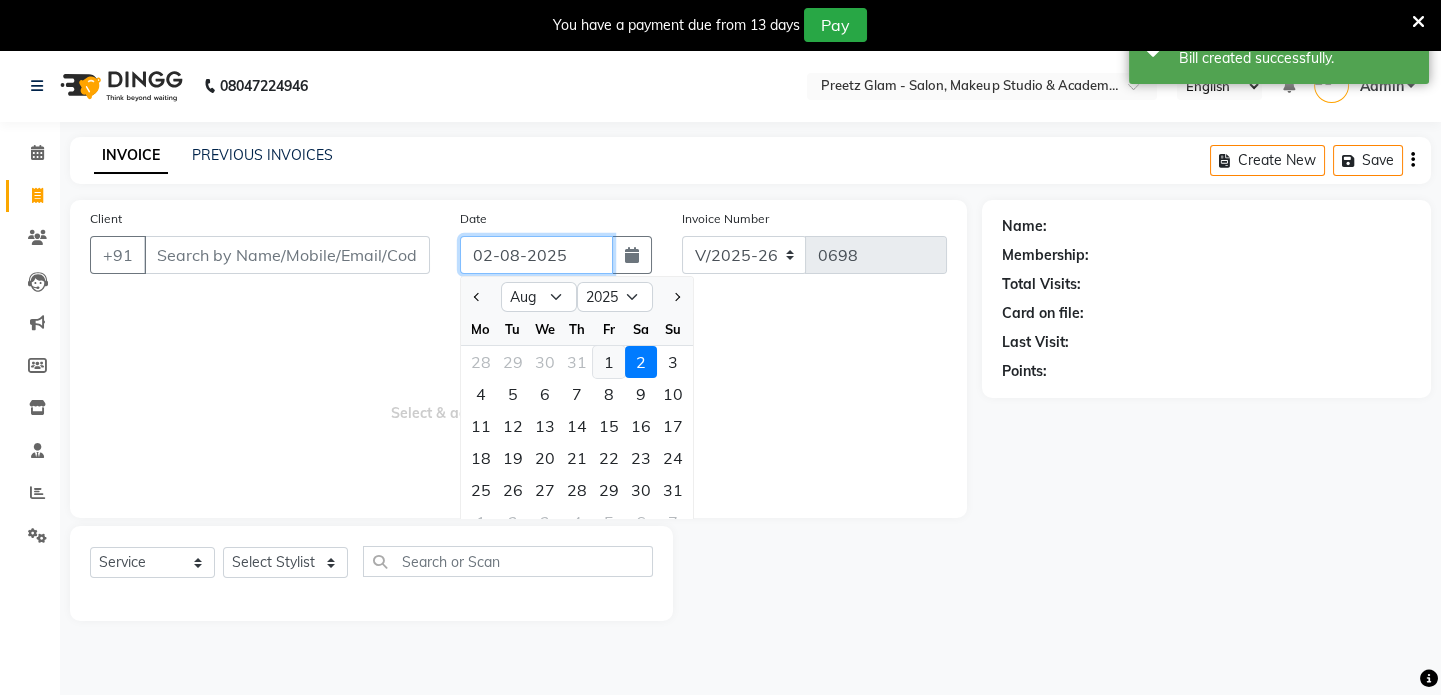 type on "01-08-2025" 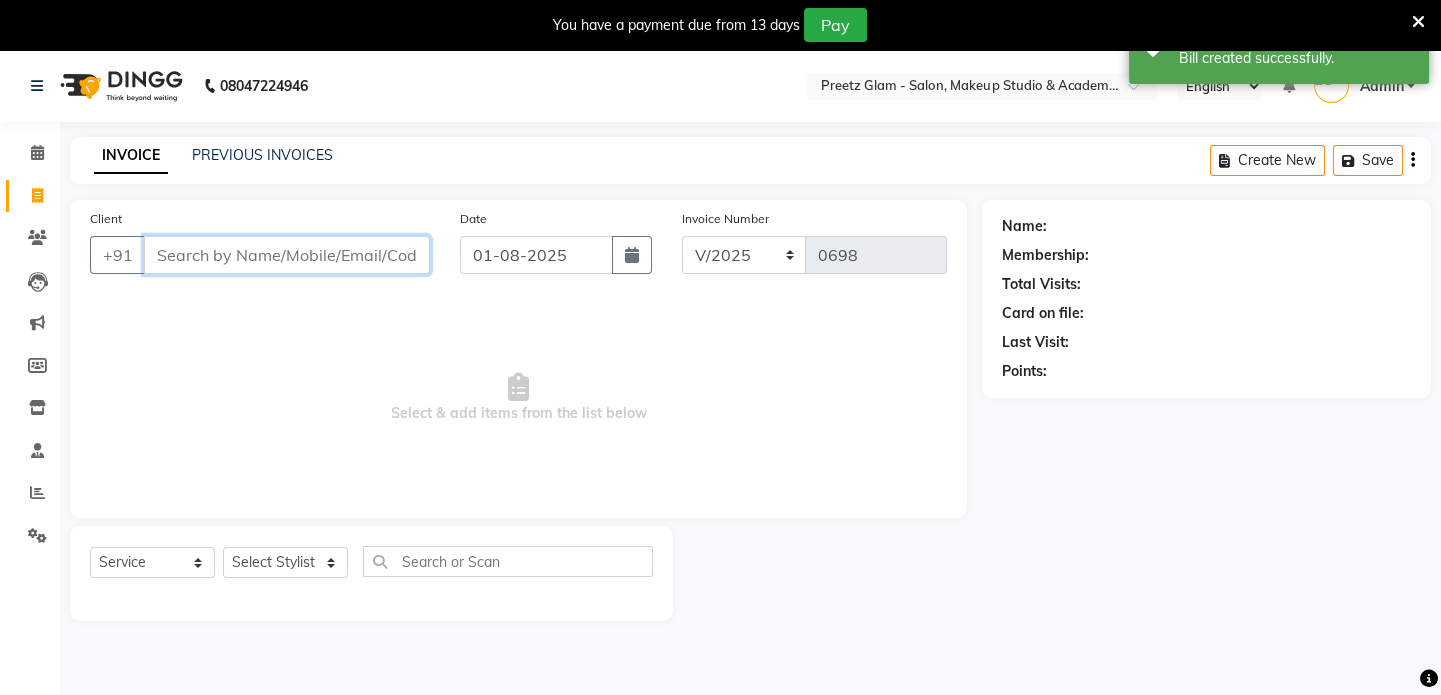 click on "Client" at bounding box center [287, 255] 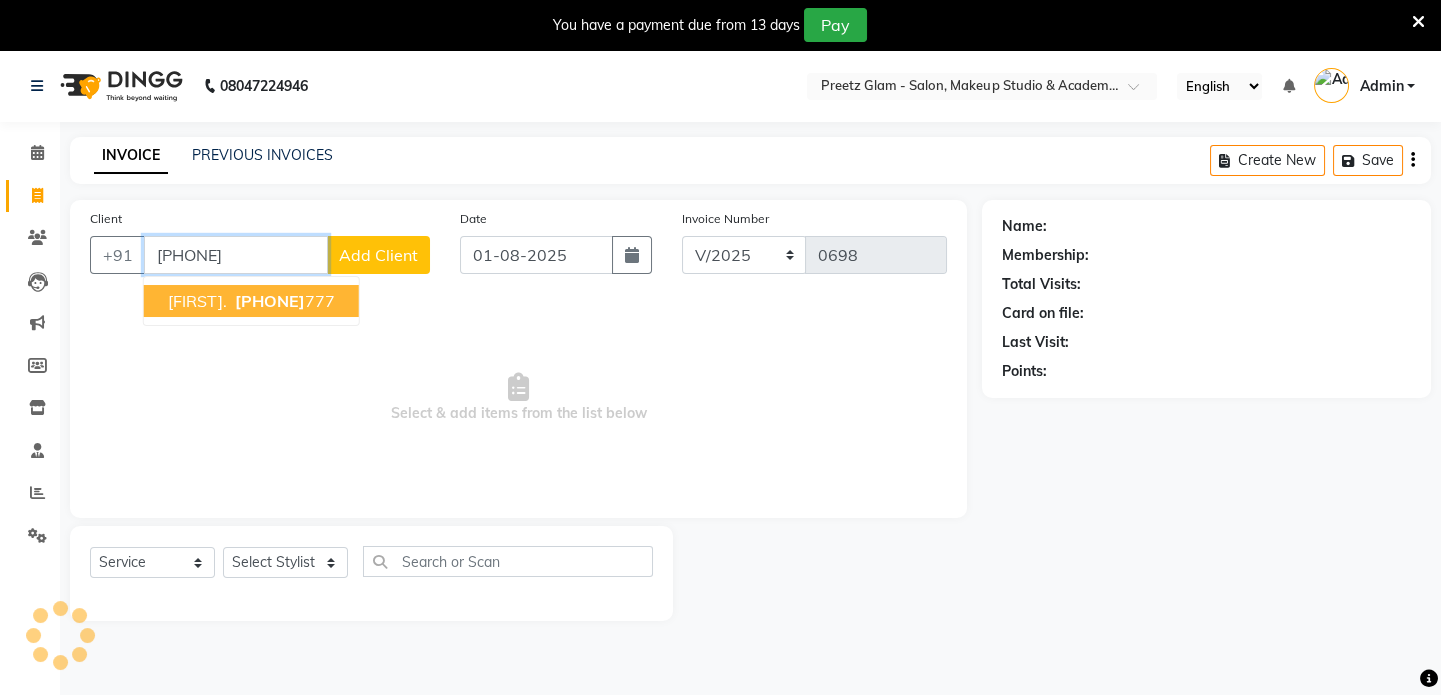 type on "[PHONE]" 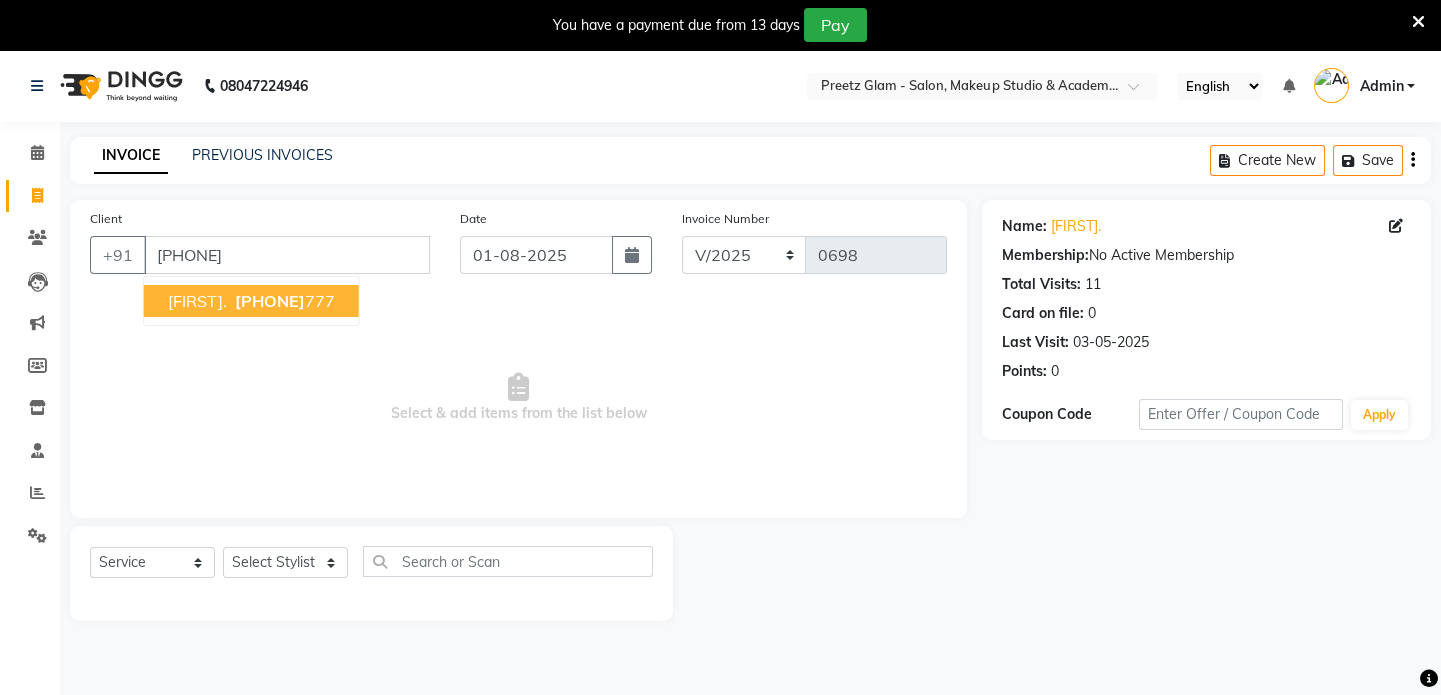 click on "[LAST].  [PHONE]" at bounding box center (251, 301) 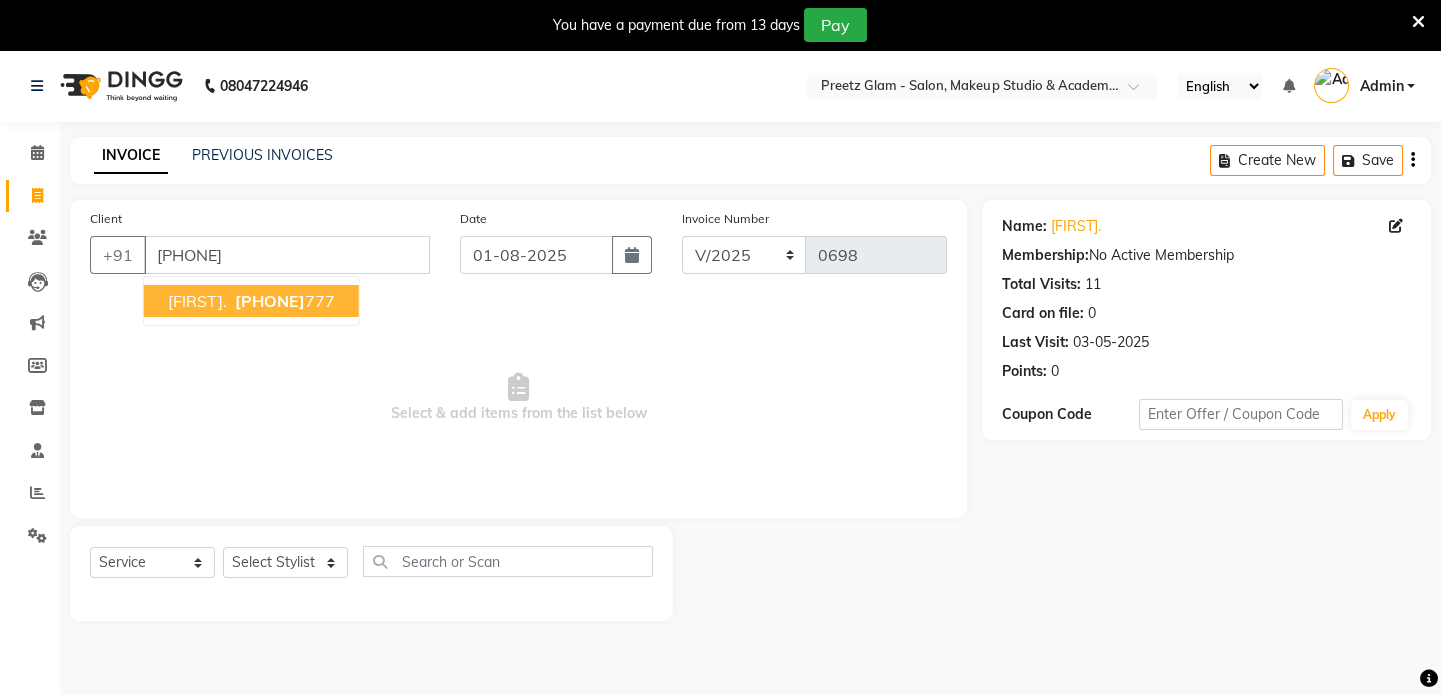 click on "[PHONE]" at bounding box center [283, 301] 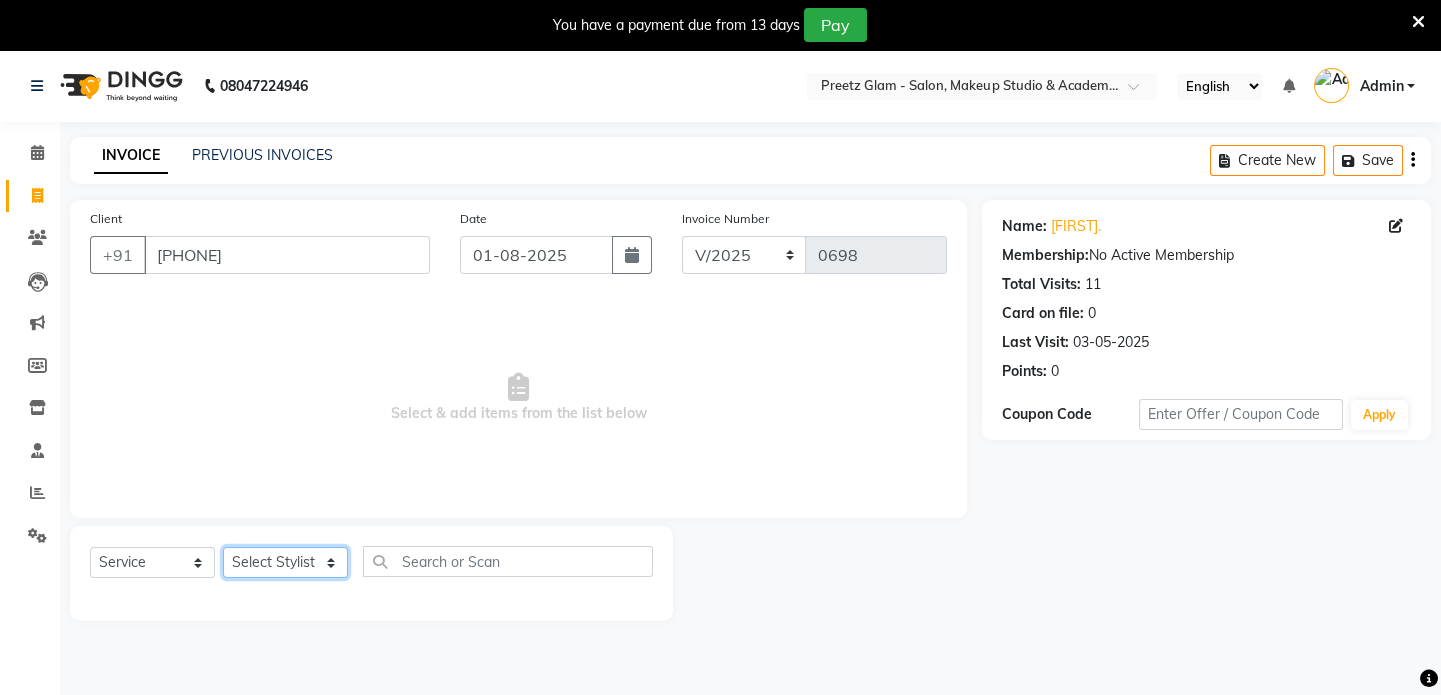 click on "Select Stylist [FIRST] [FIRST] [FIRST] [FIRST] [FIRST] [FIRST]" 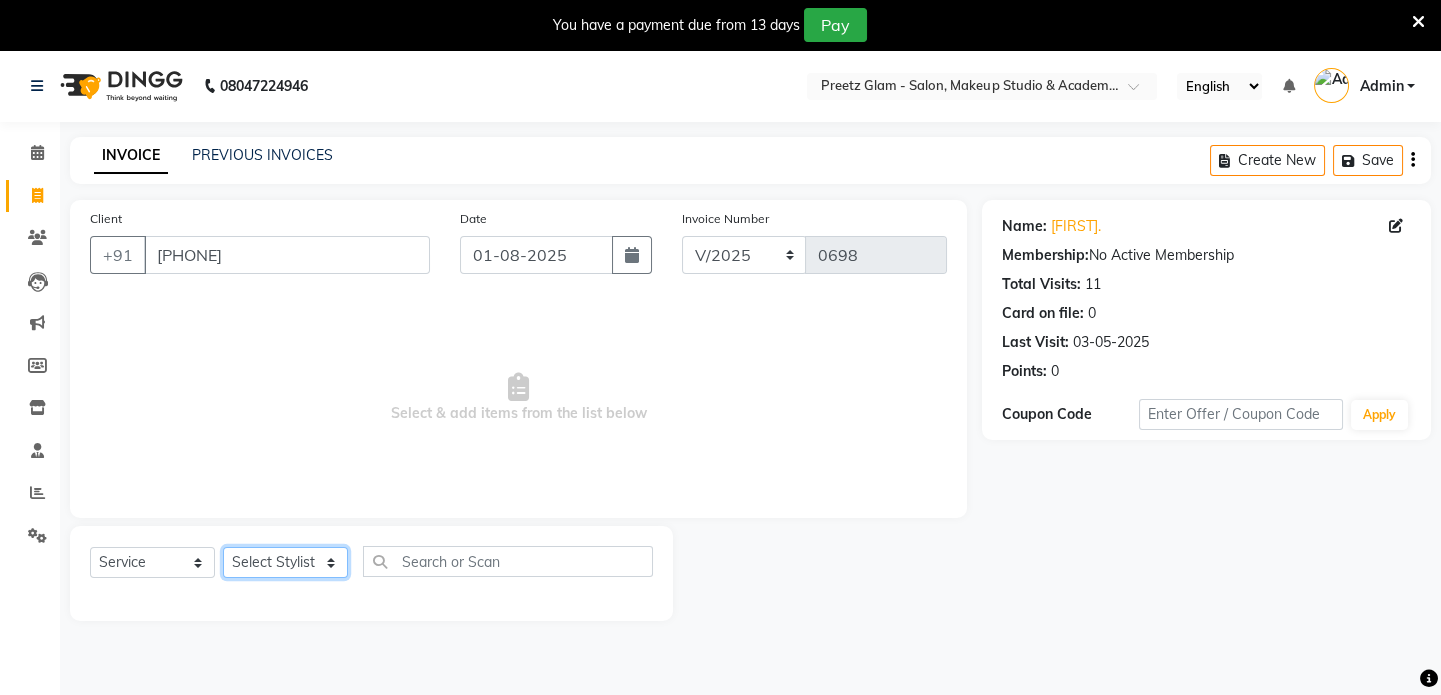 select on "49320" 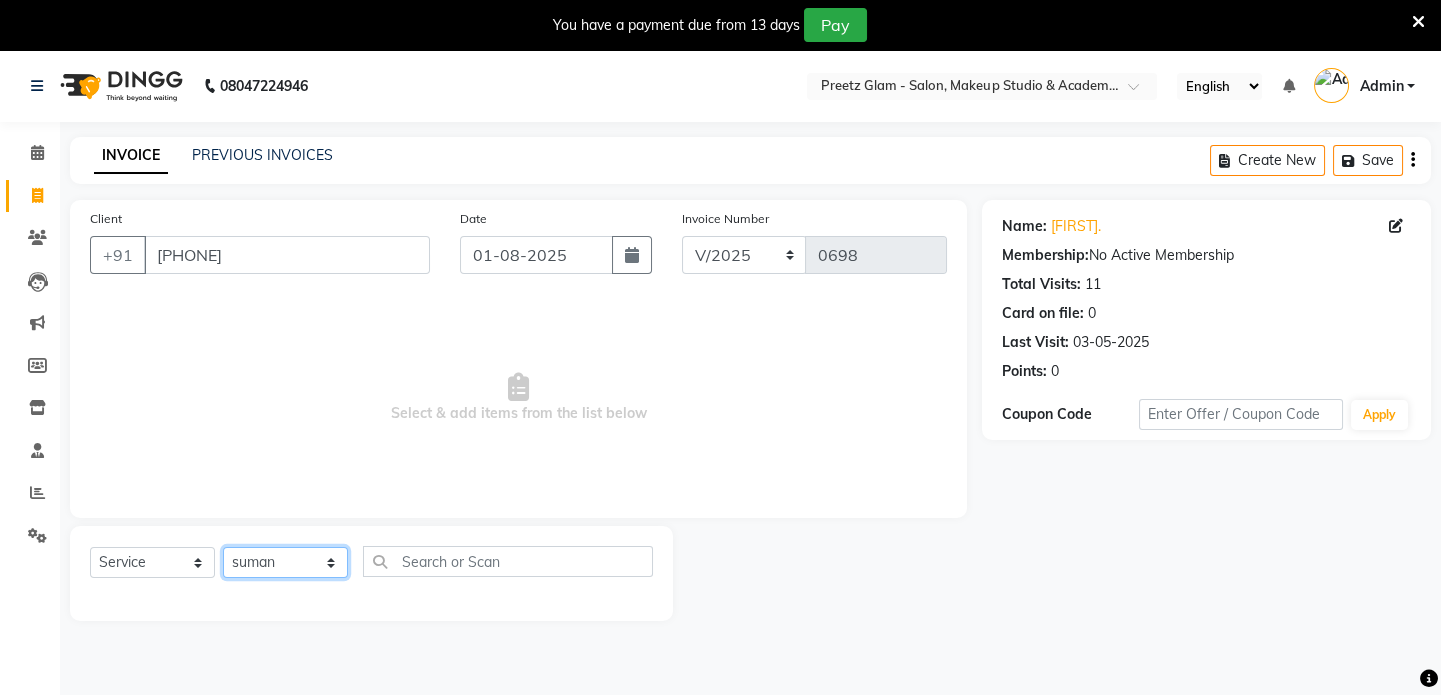 click on "Select Stylist [FIRST] [FIRST] [FIRST] [FIRST] [FIRST] [FIRST]" 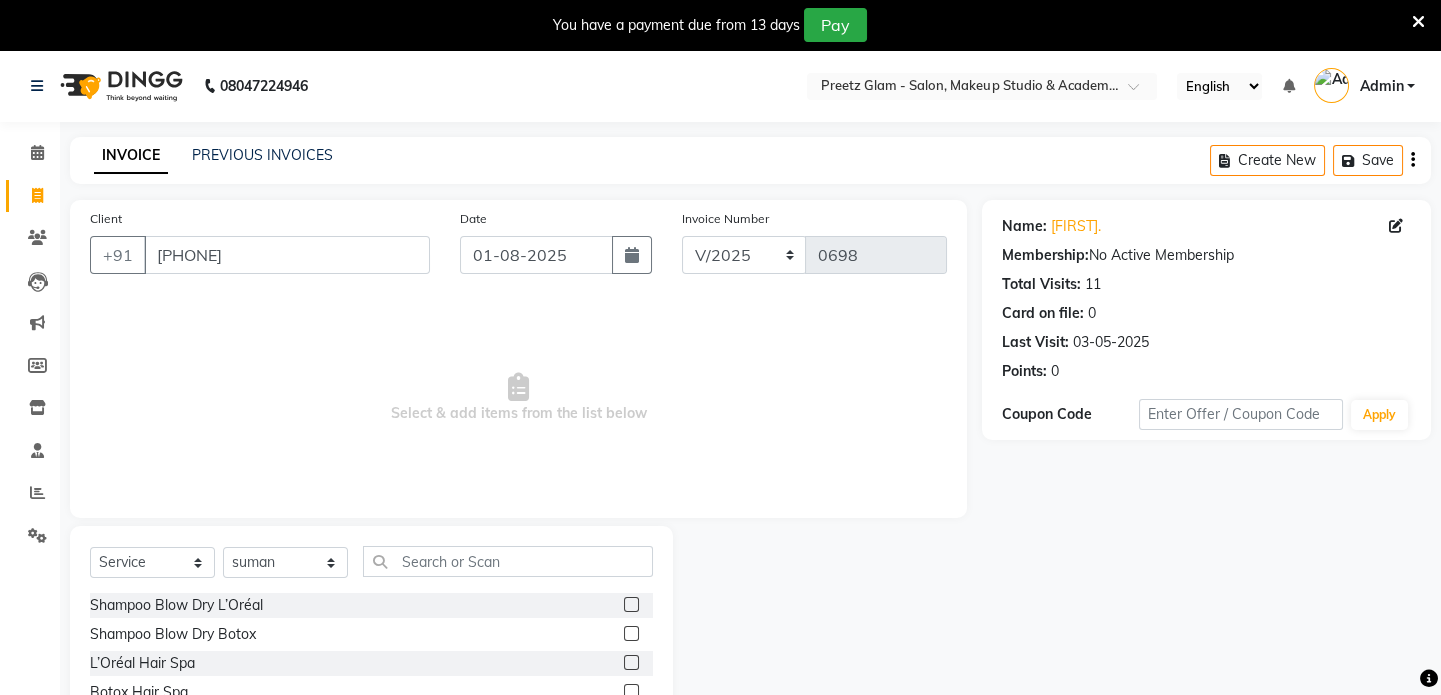click 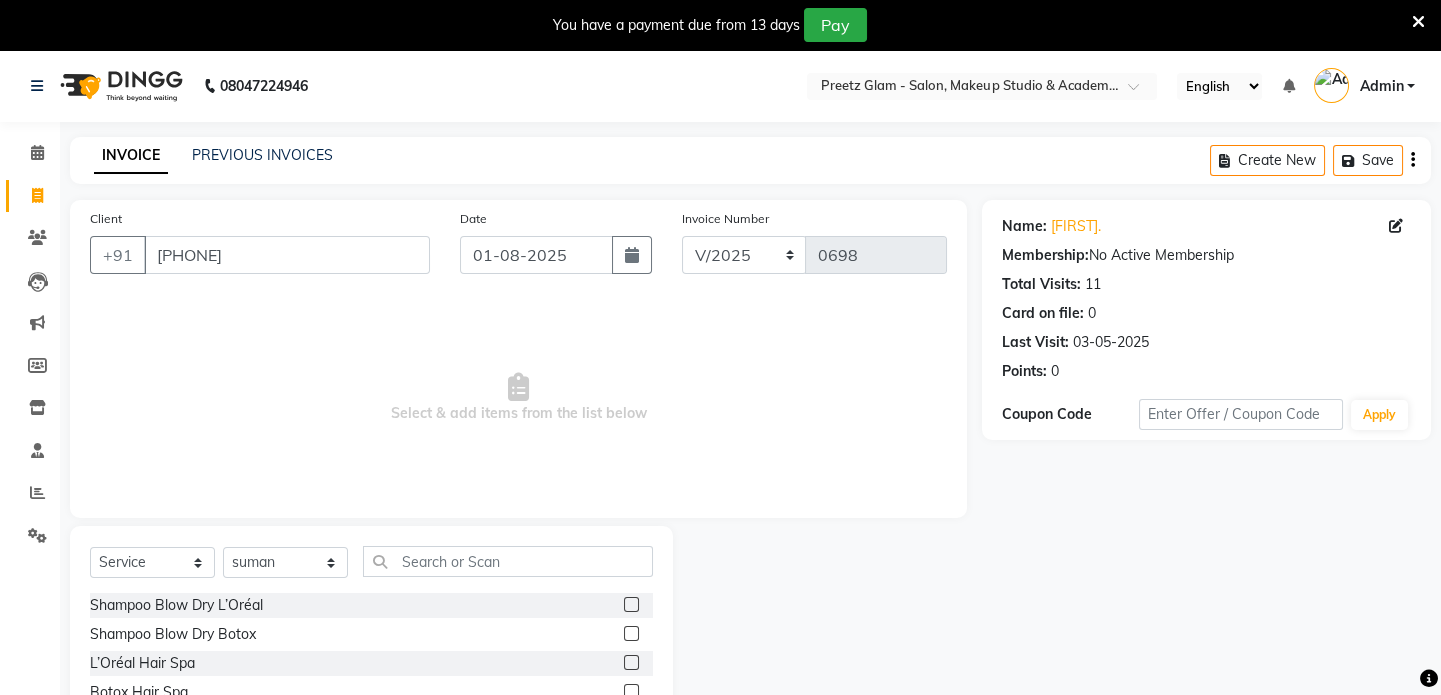 click at bounding box center [630, 605] 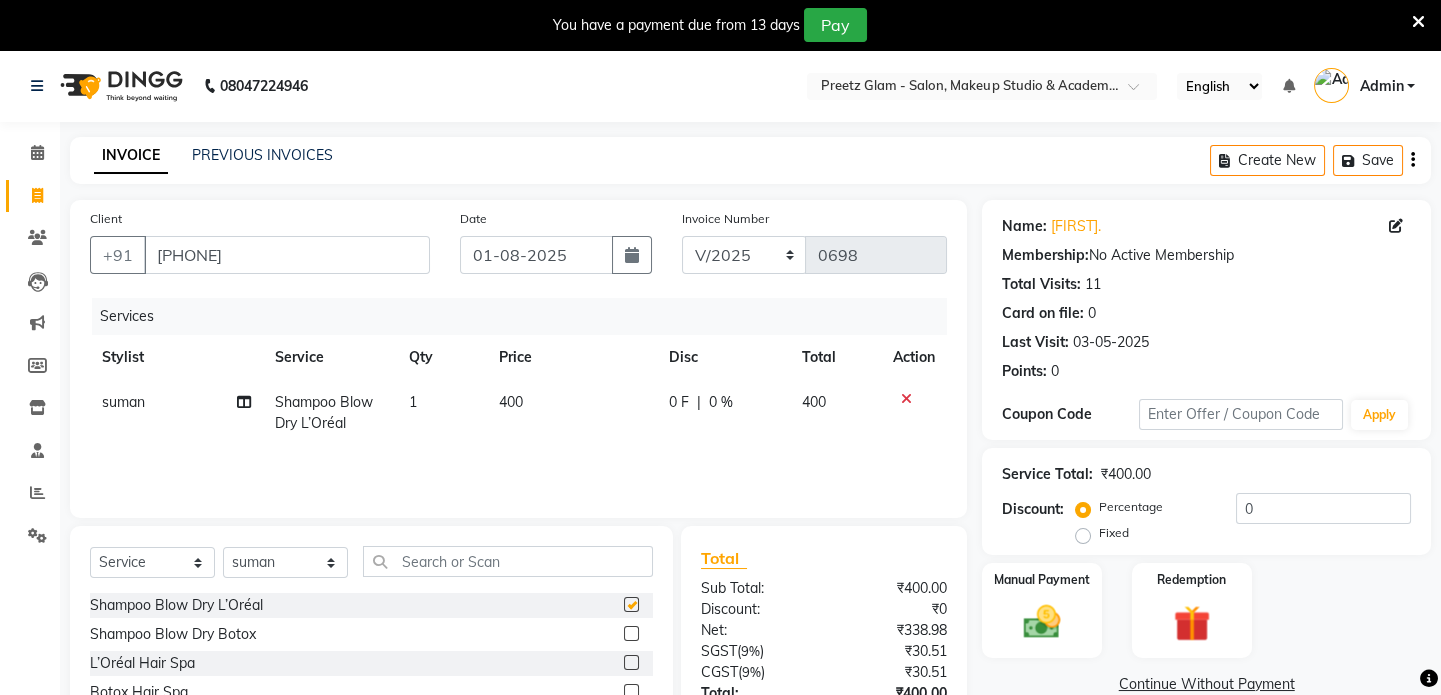 checkbox on "false" 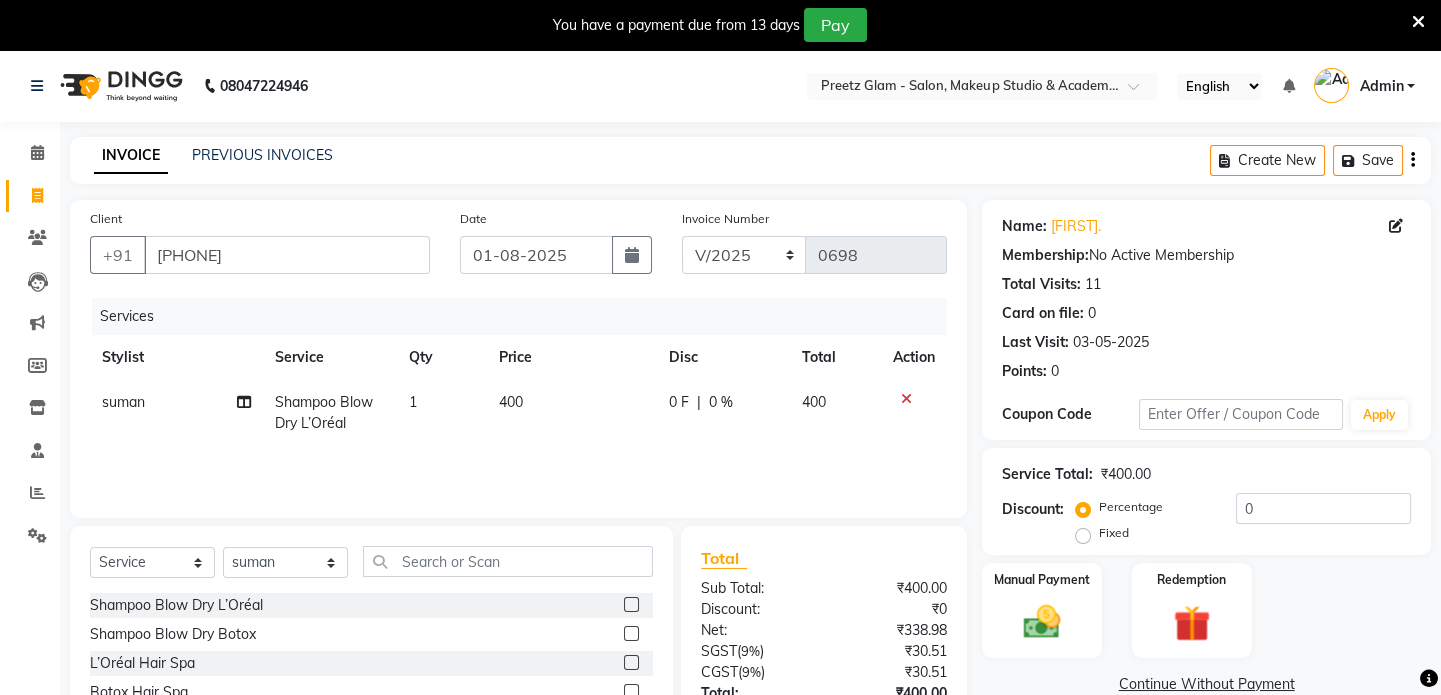 click on "0 F | 0 %" 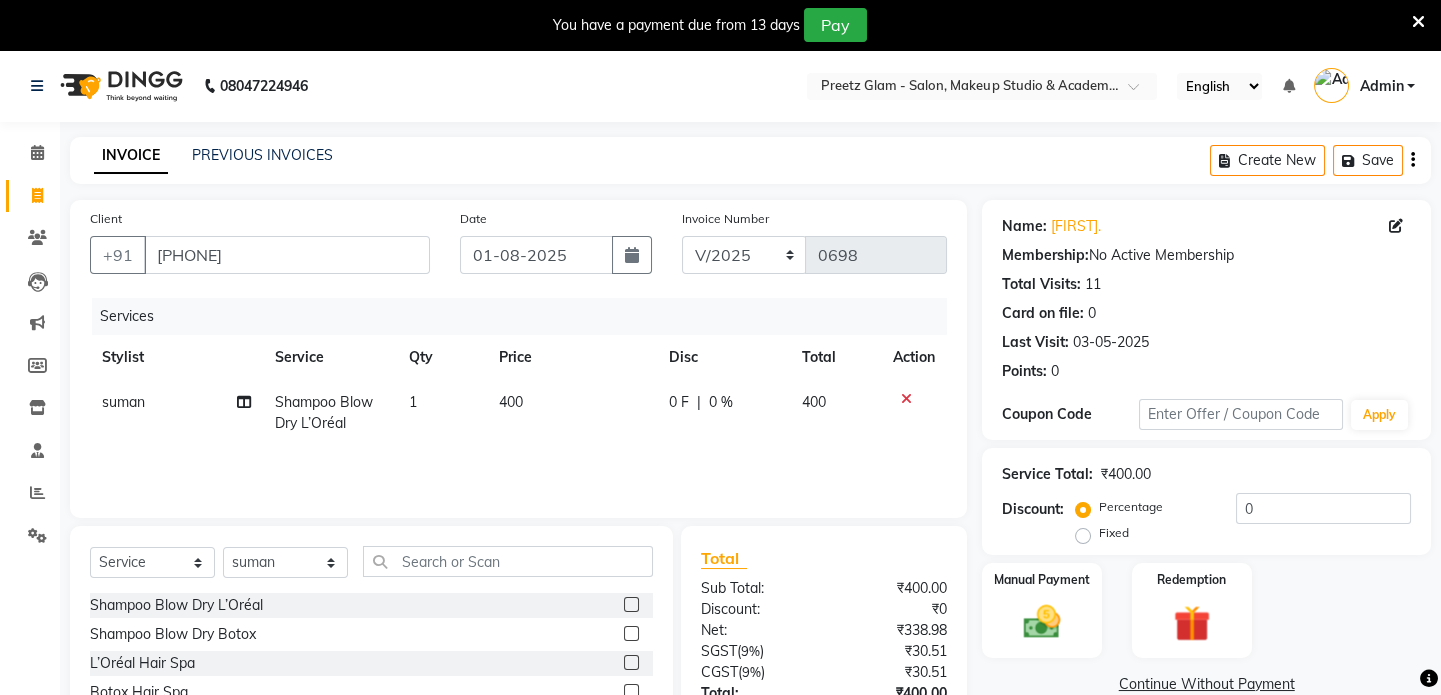 select on "49320" 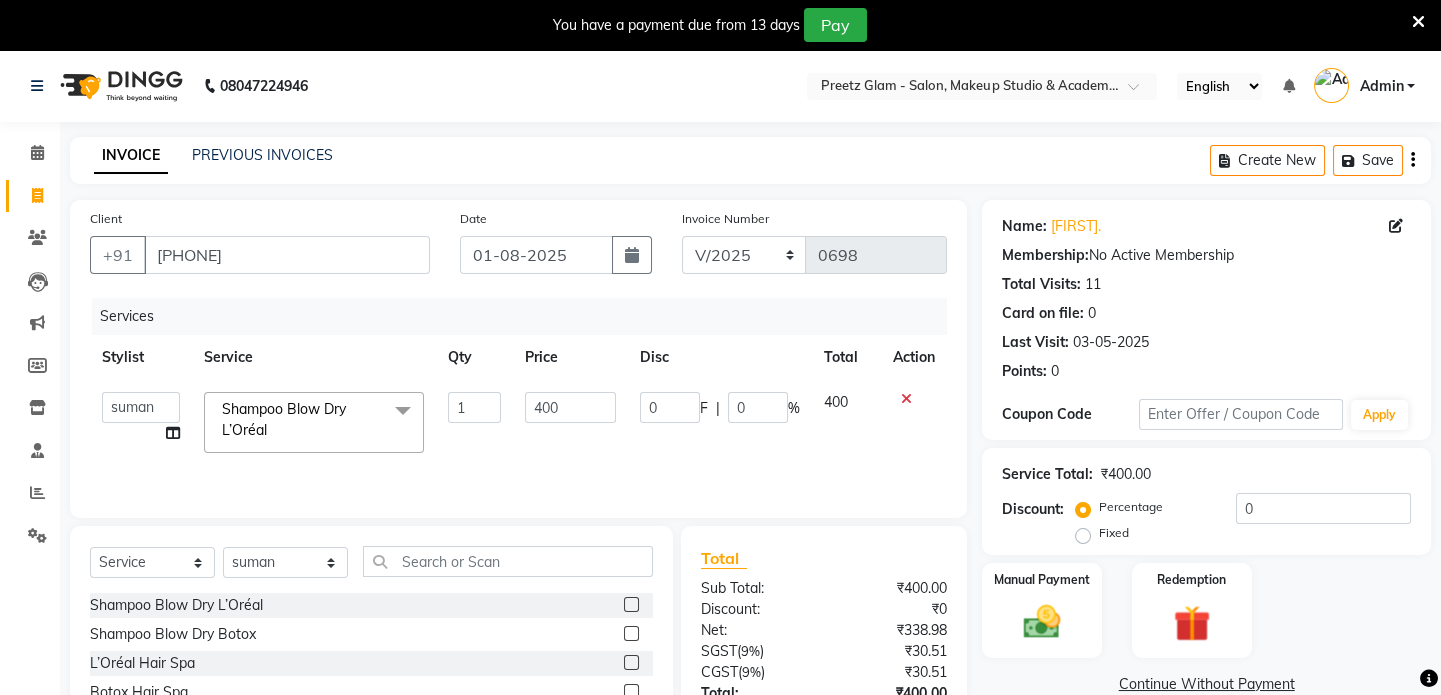 click on "0" 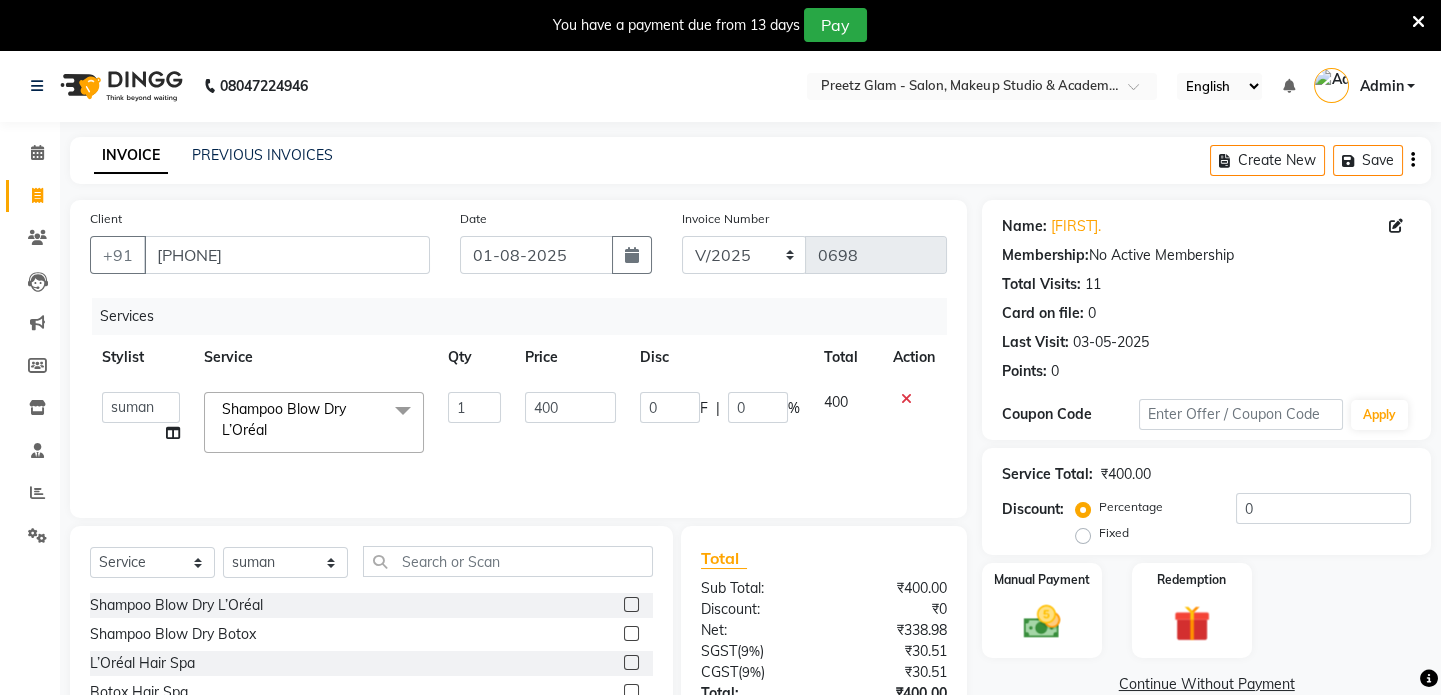 click on "0" 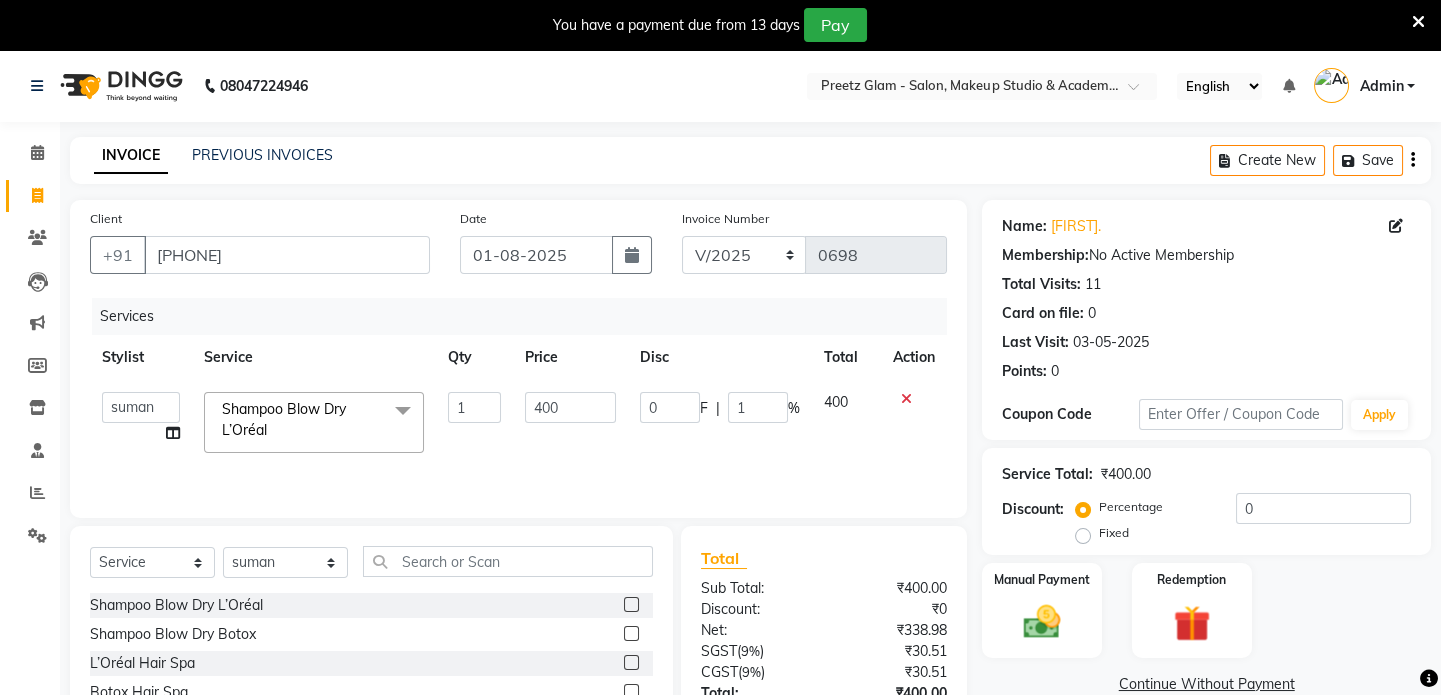 type on "10" 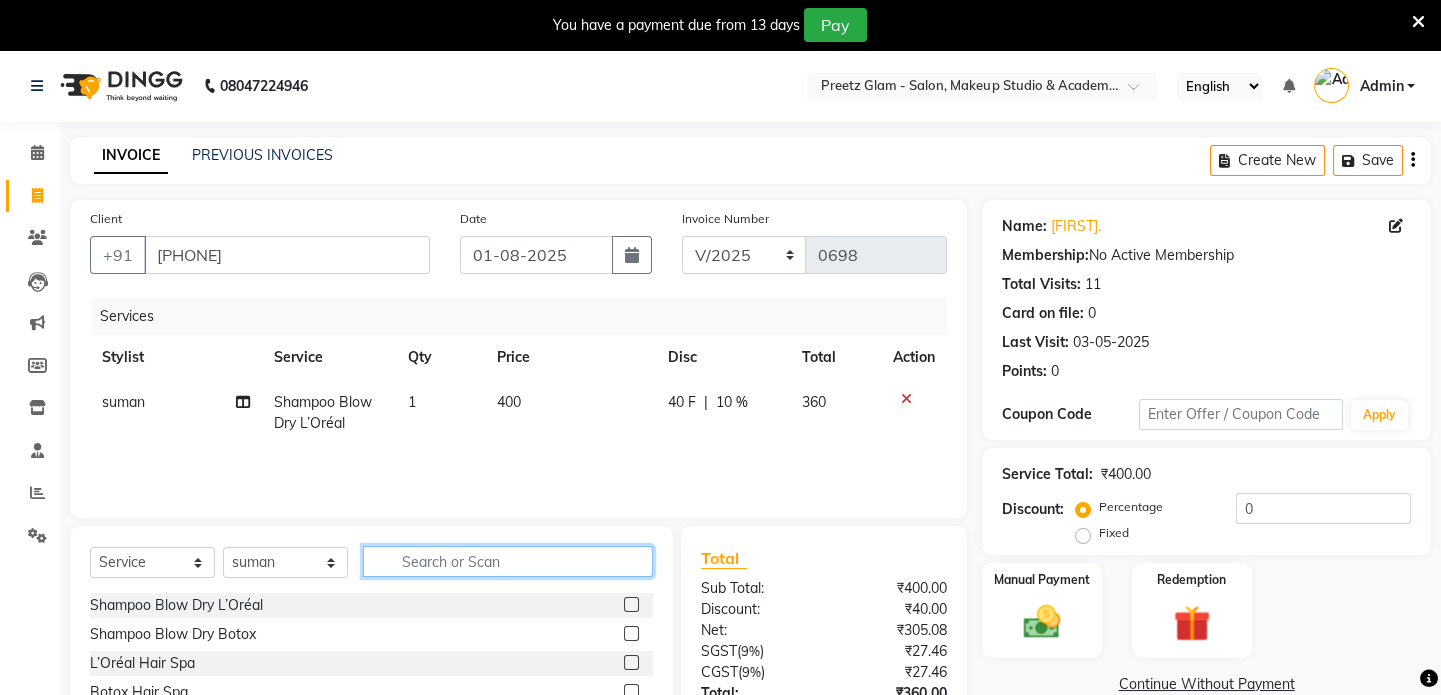 click 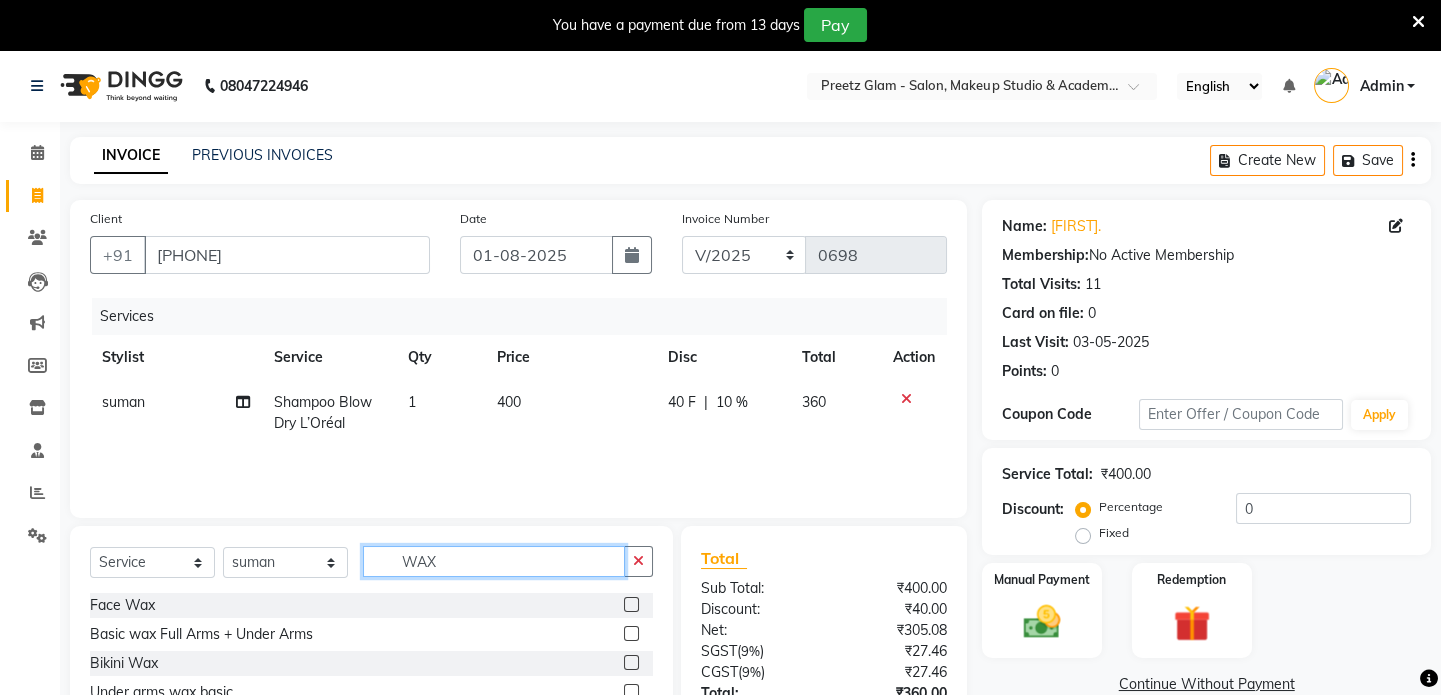type on "WAX" 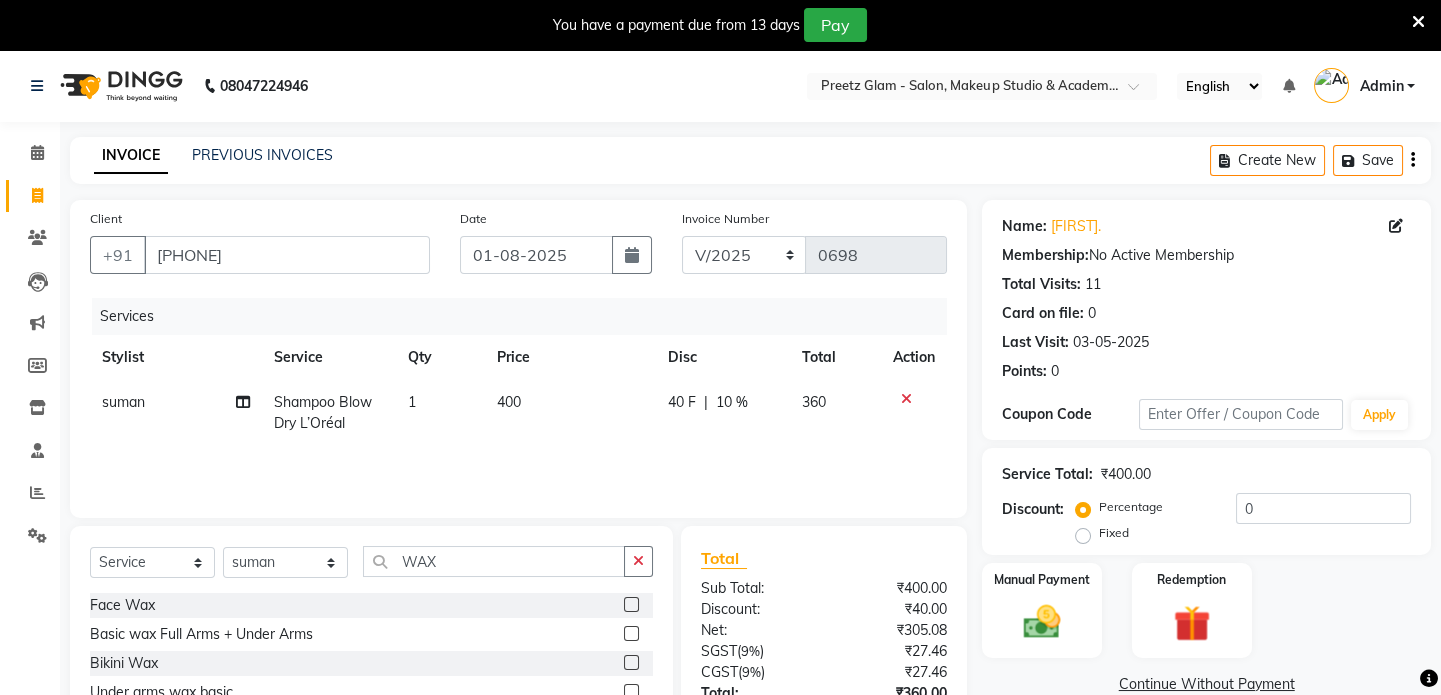 click 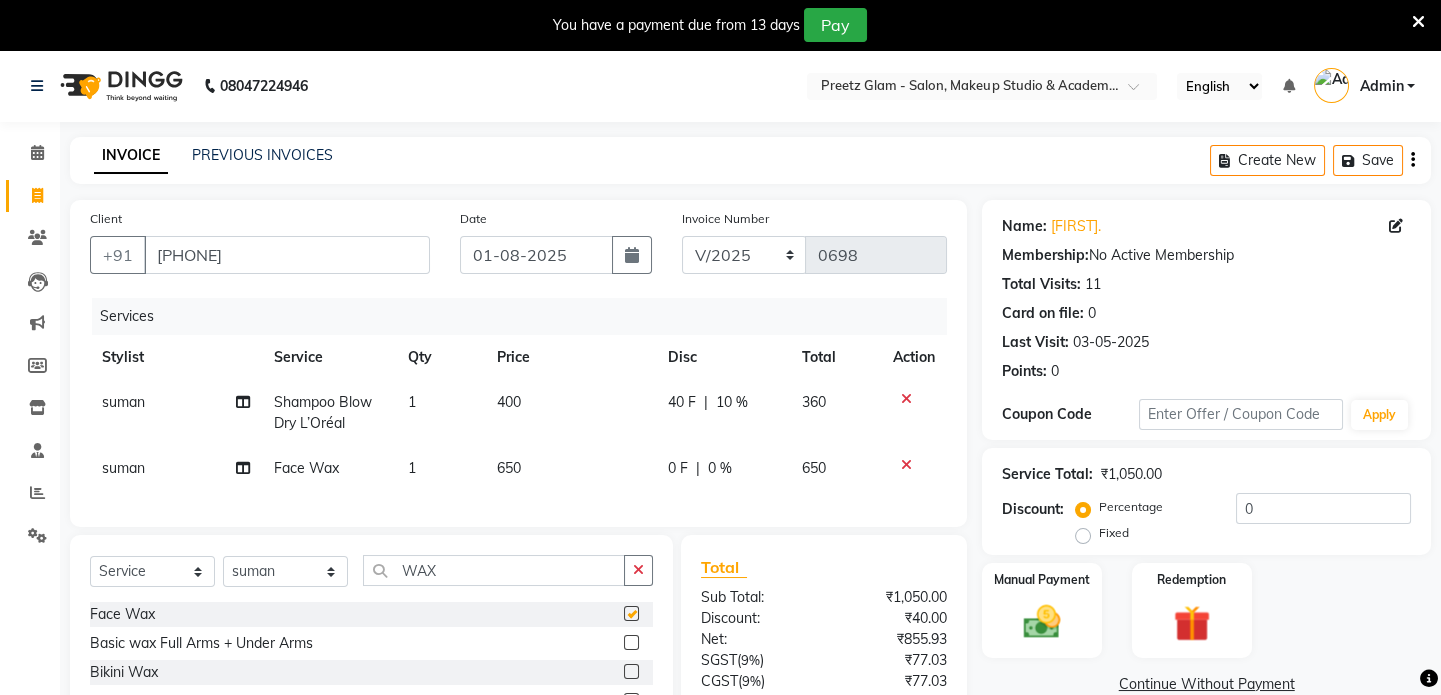 checkbox on "false" 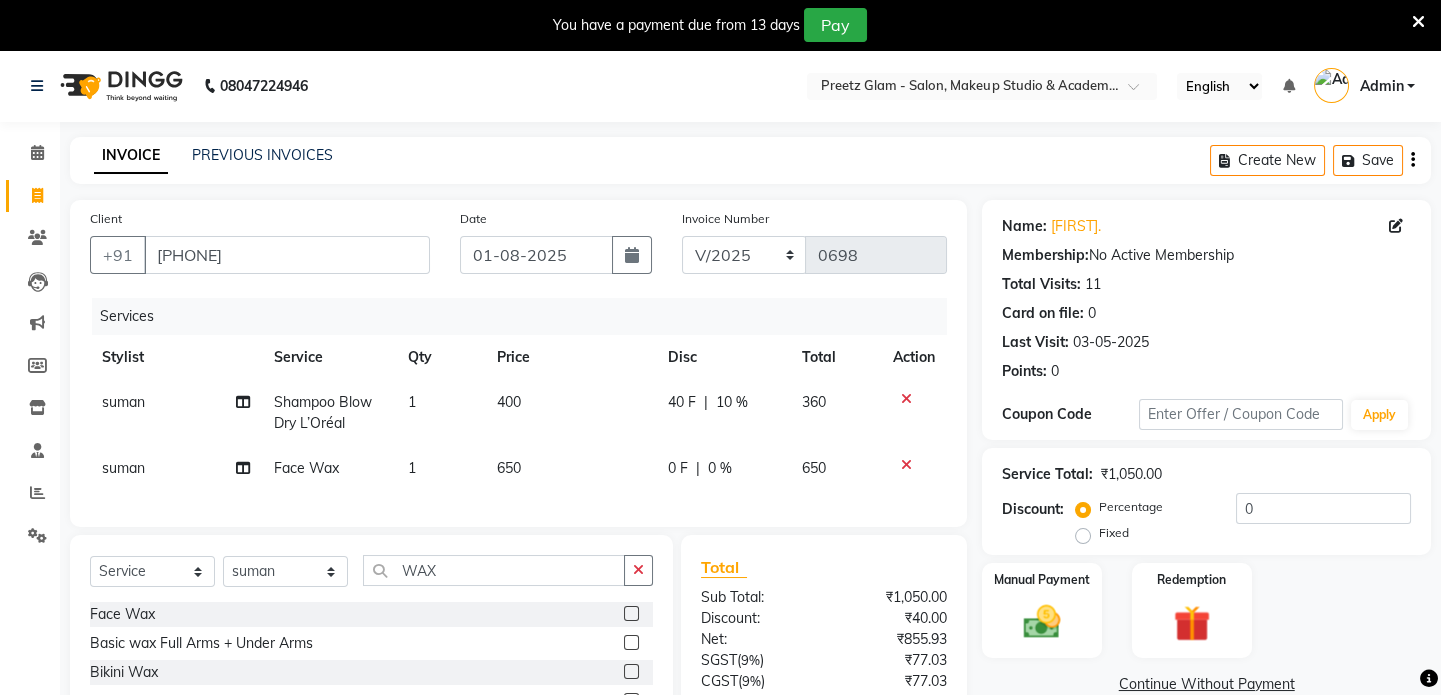 click on "650" 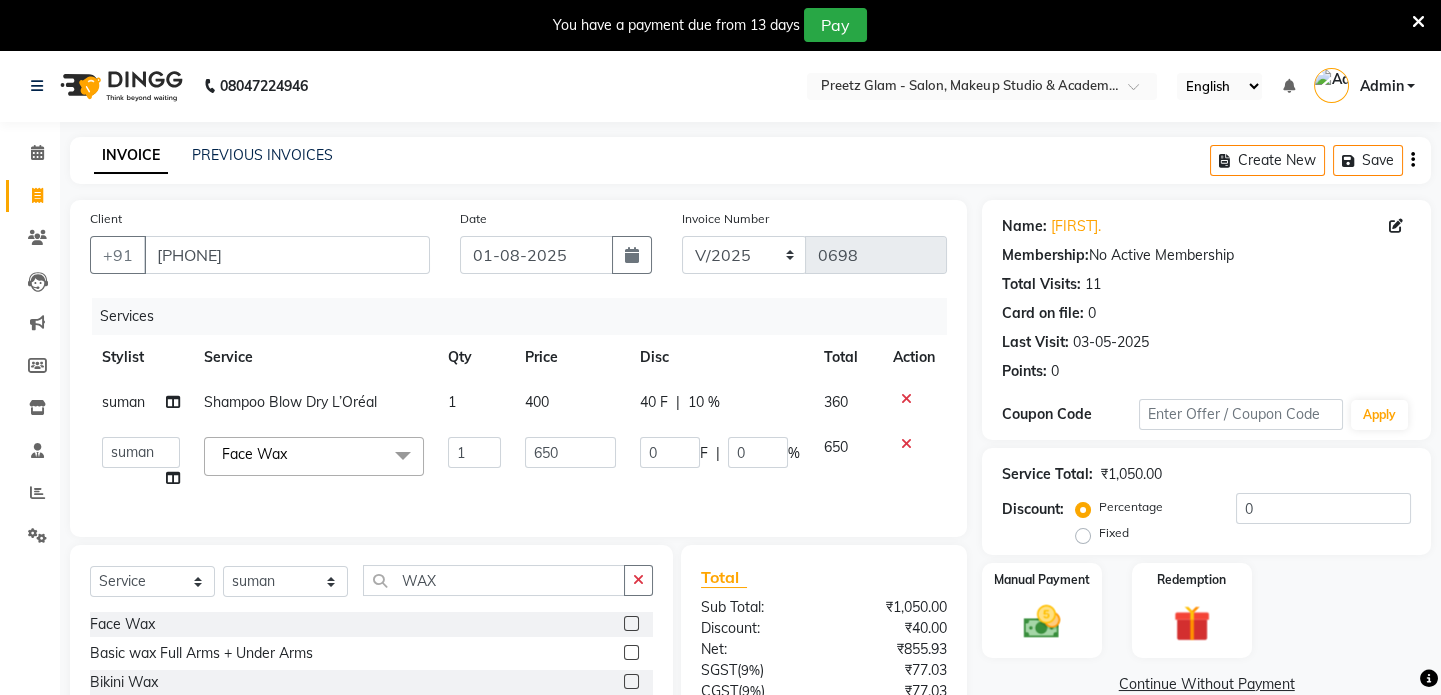 click on "650" 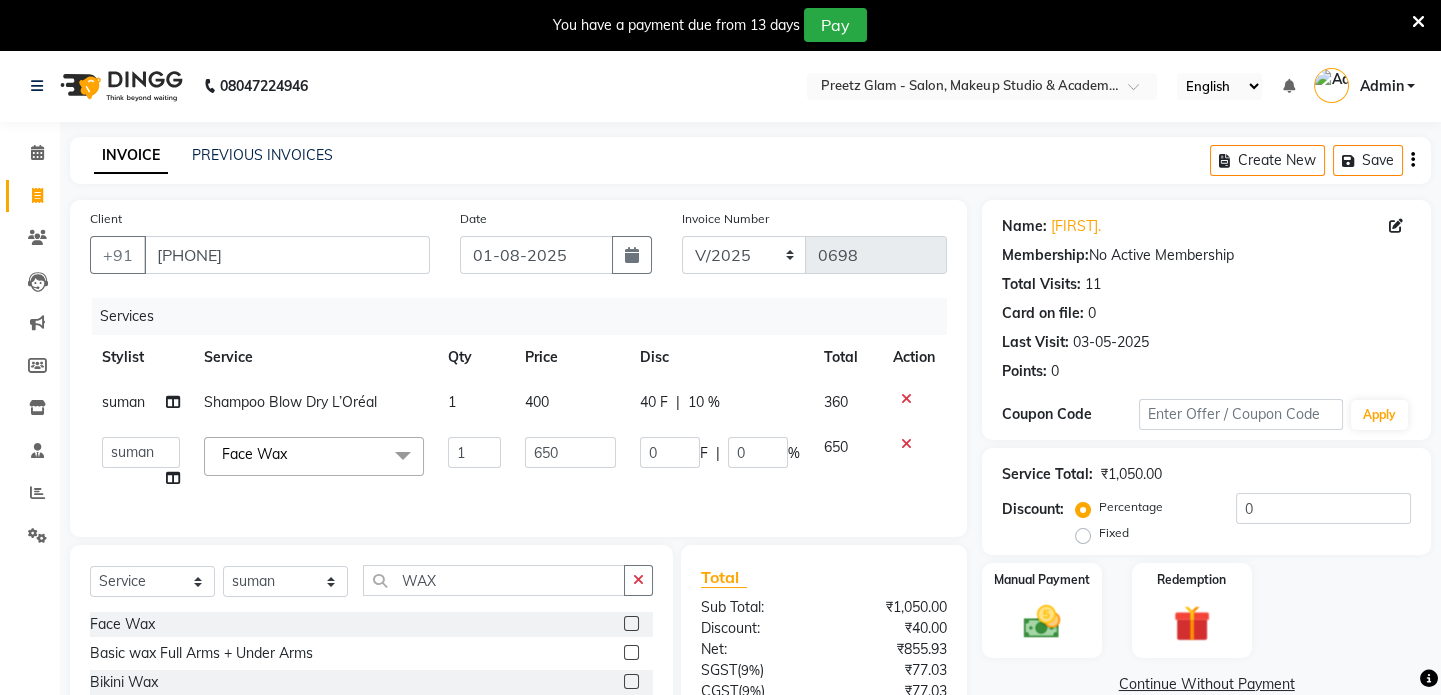 click on "650" 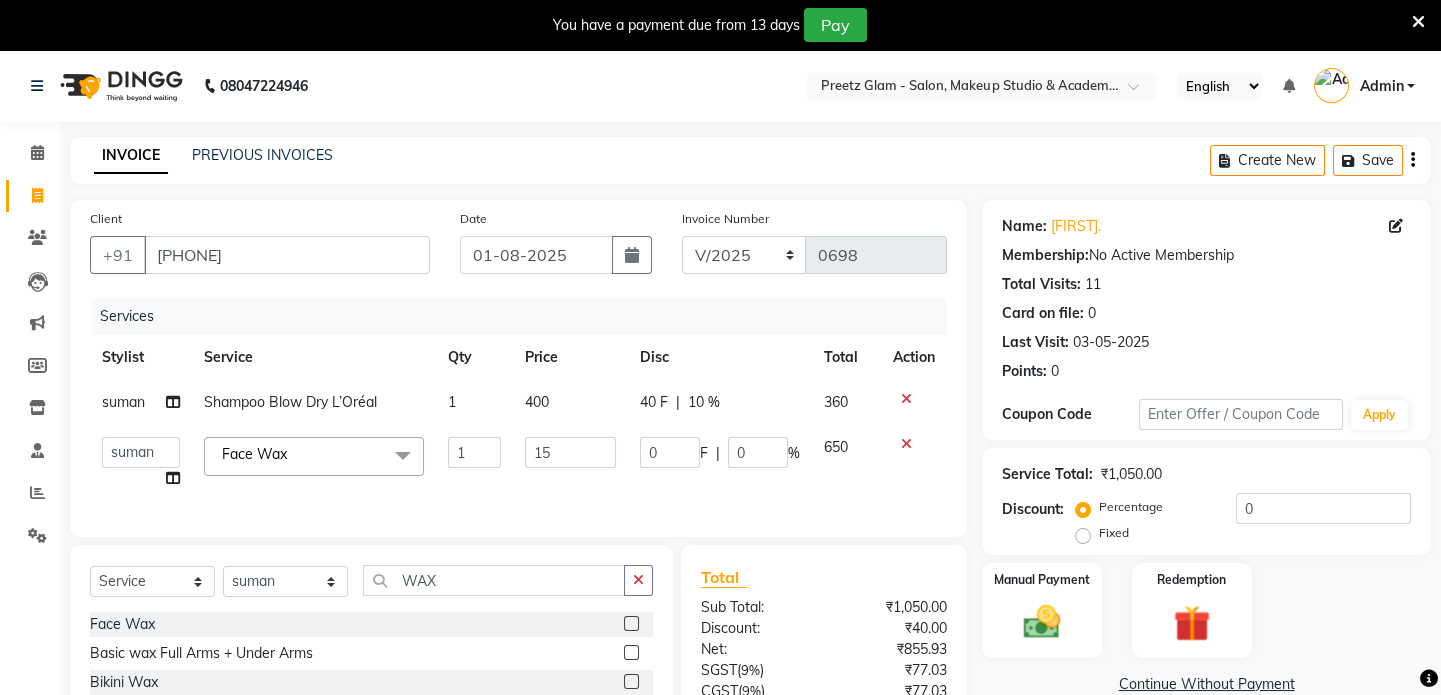 type on "150" 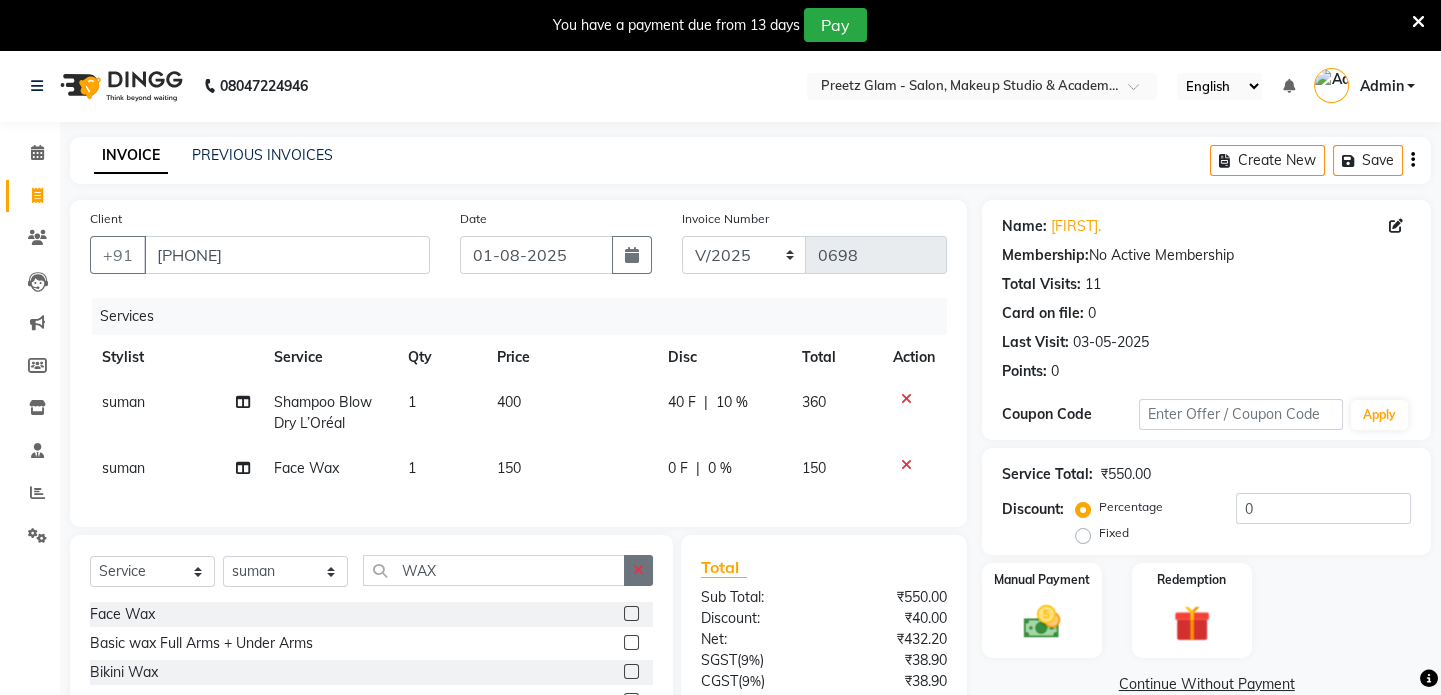 click on "Select  Service  Product  Membership  Package Voucher Prepaid Gift Card  Select Stylist [NAME] [NAME]  [NAME] [NAME] [NAME]  [NAME]  WAX" 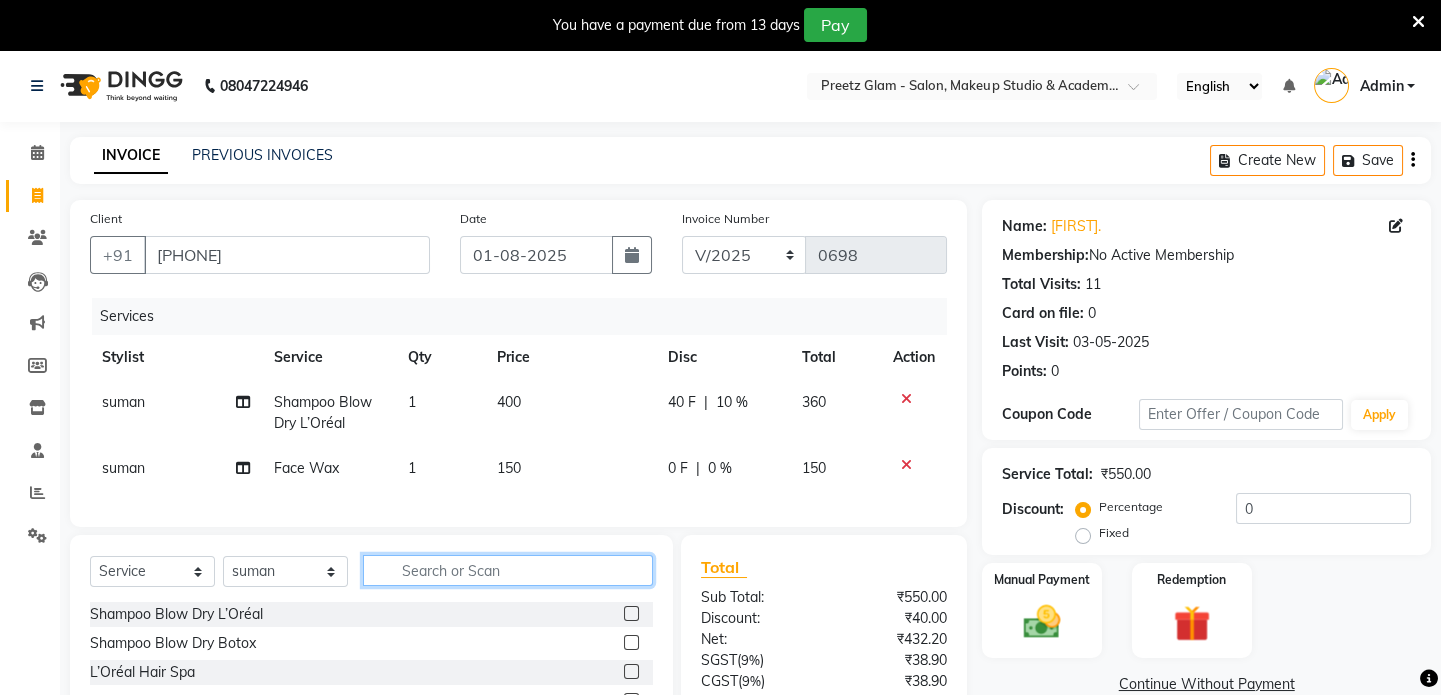 click 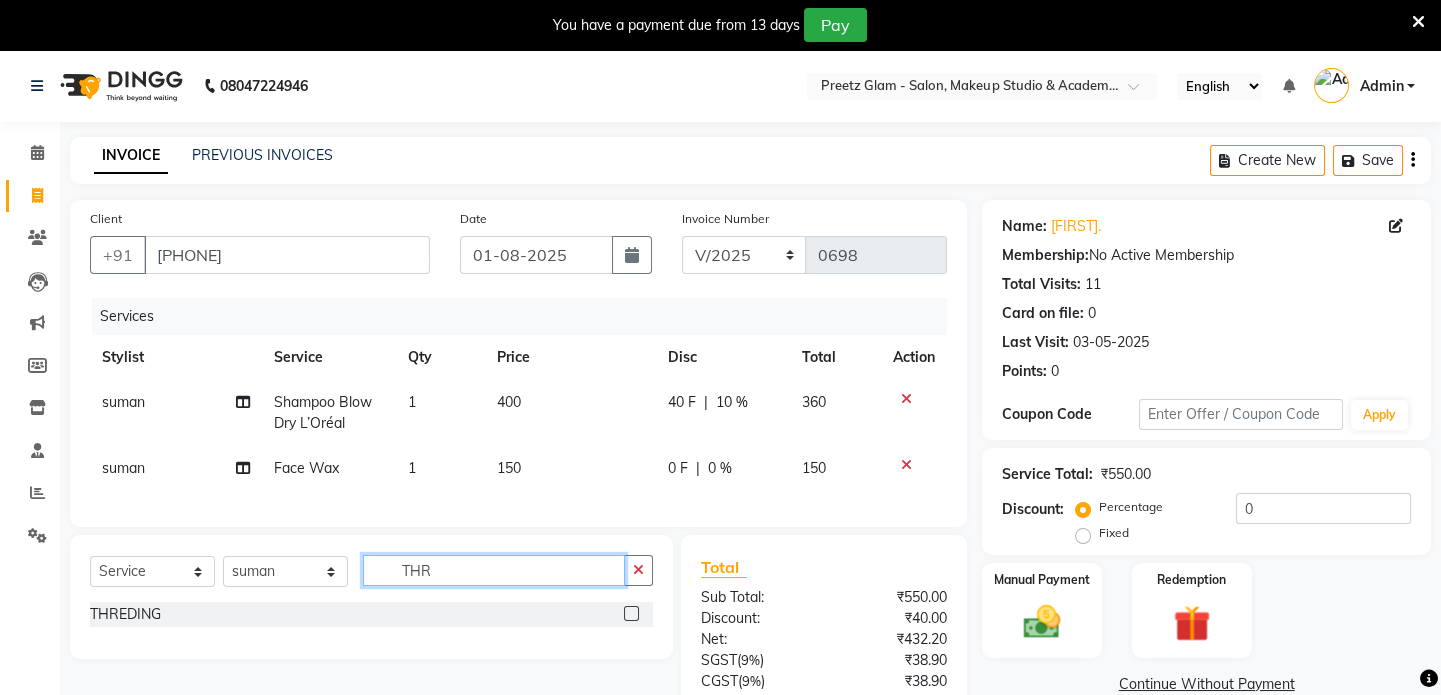type on "THR" 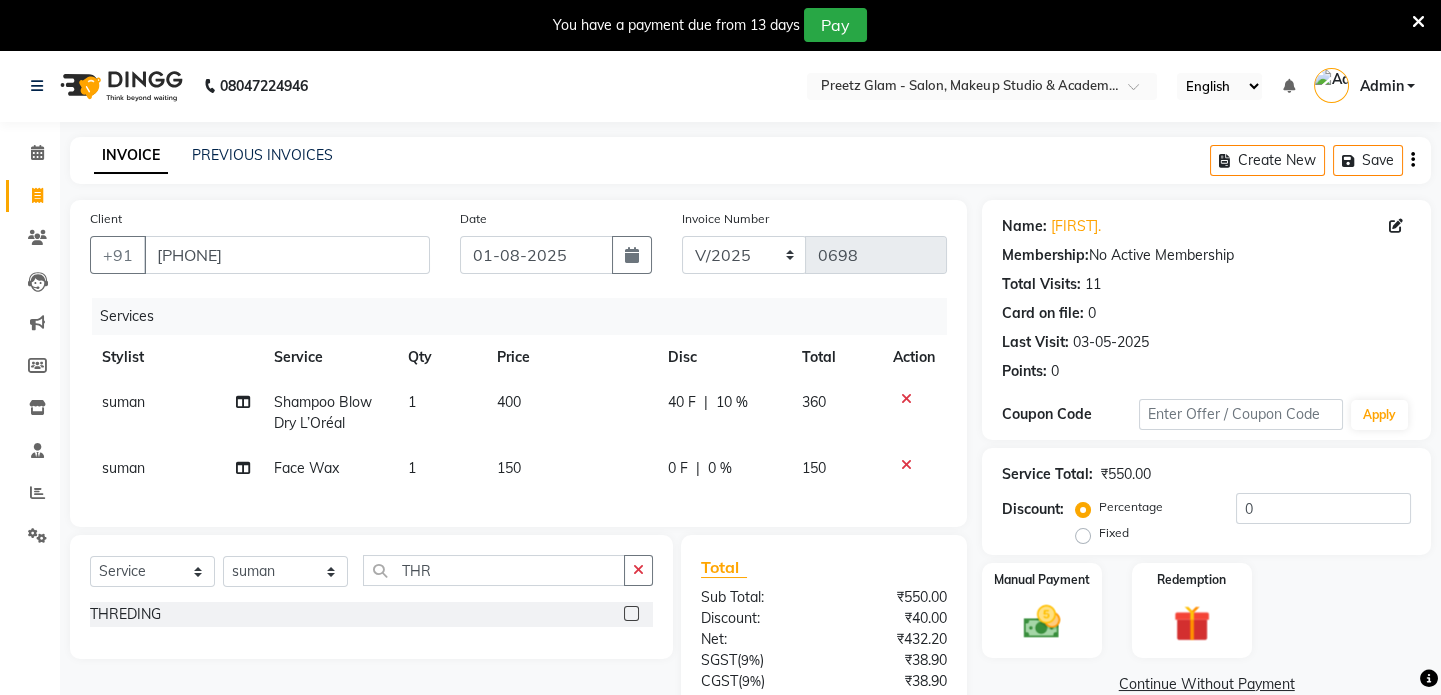 click 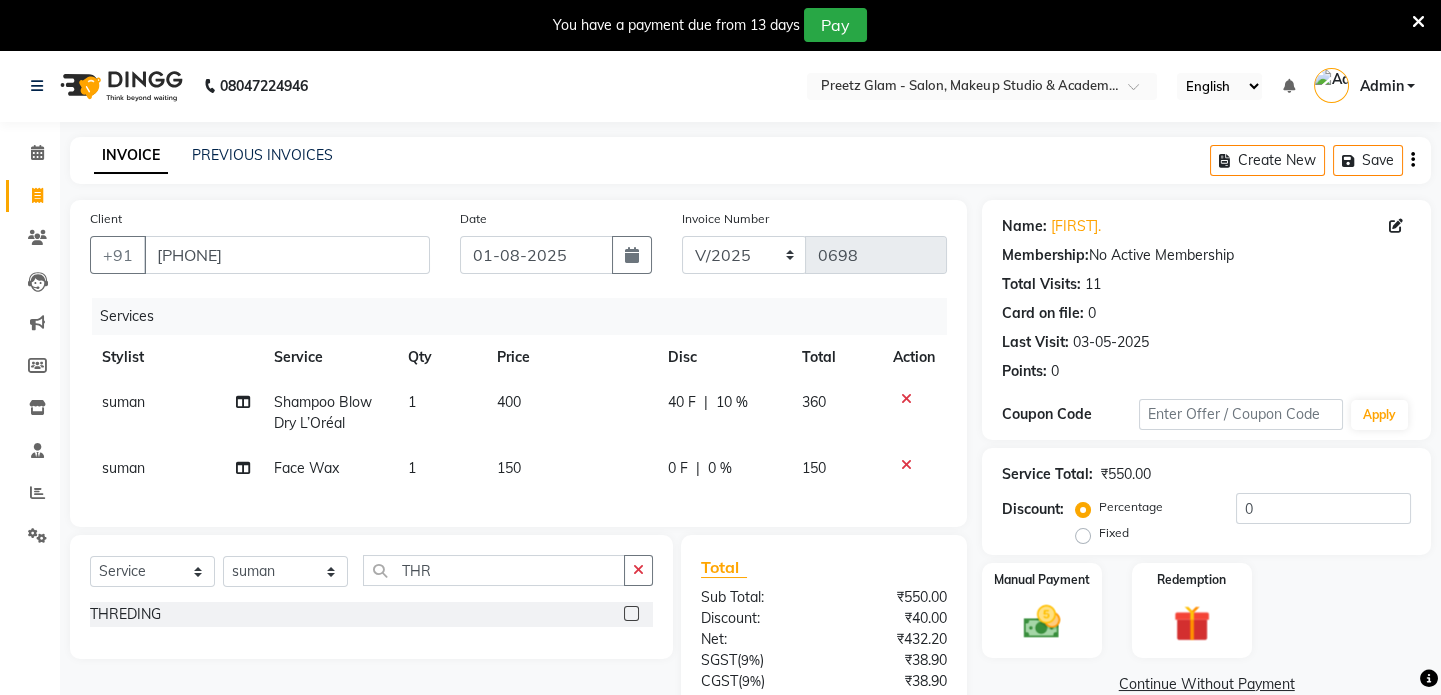 click at bounding box center (630, 614) 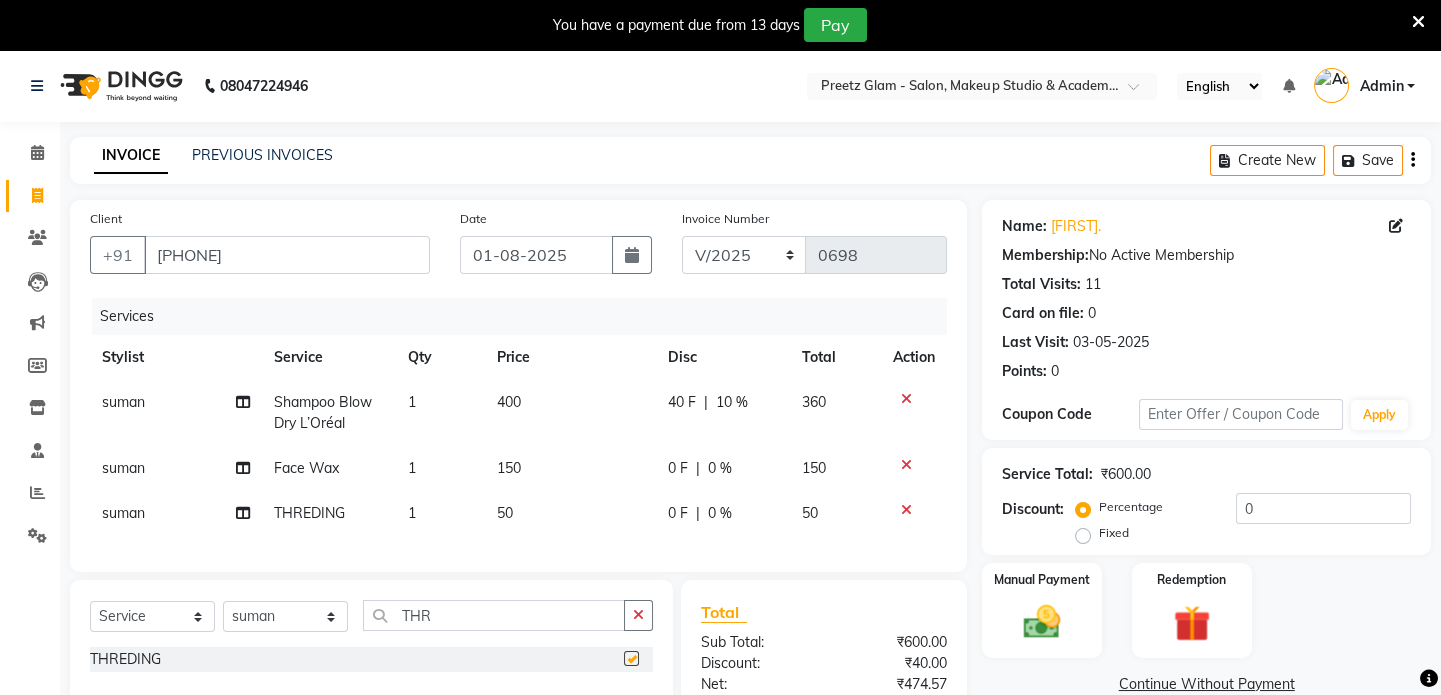 checkbox on "false" 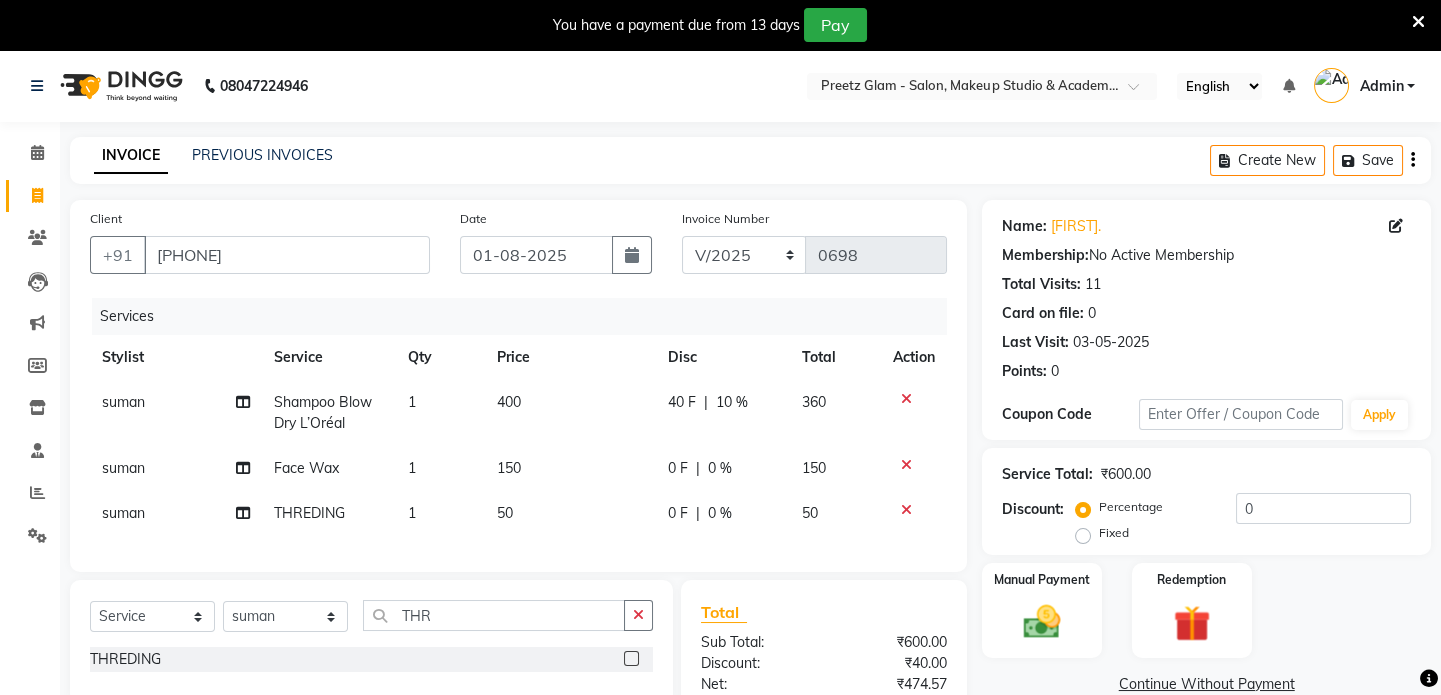 click on "0 F | 0 %" 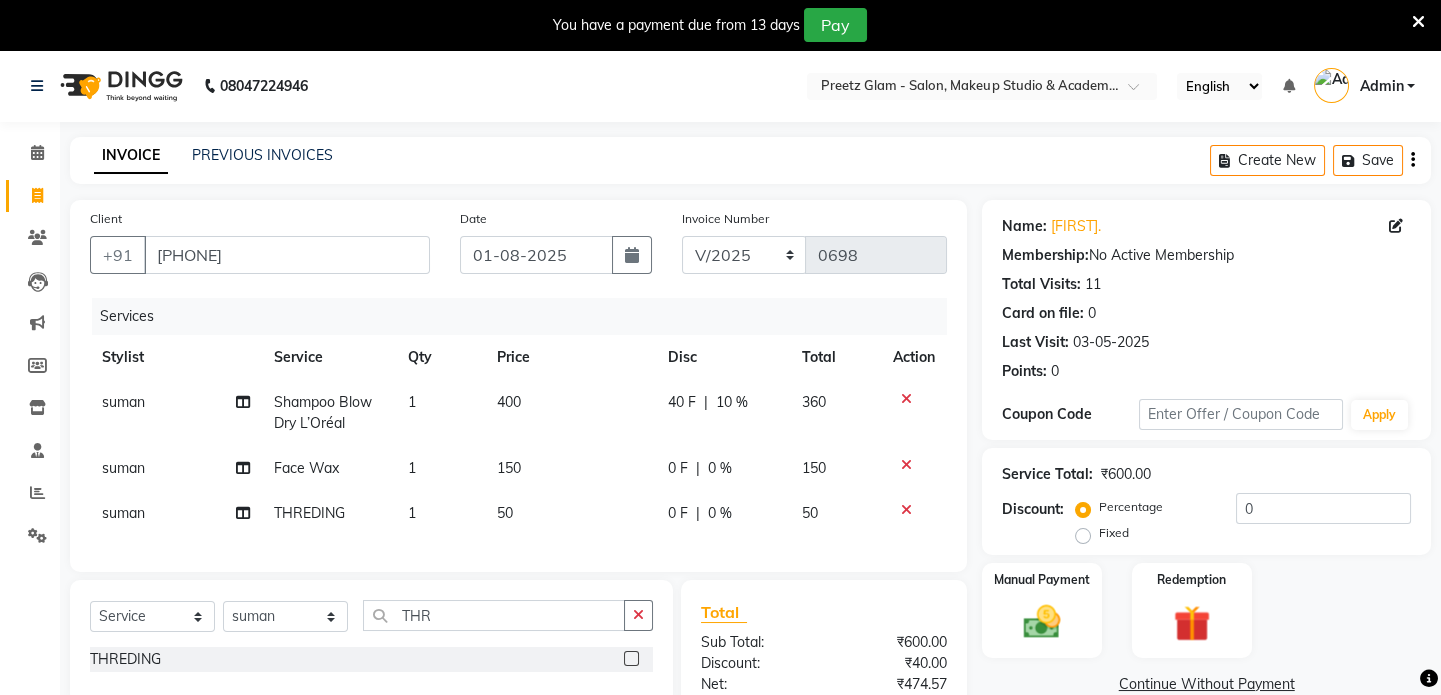 select on "49320" 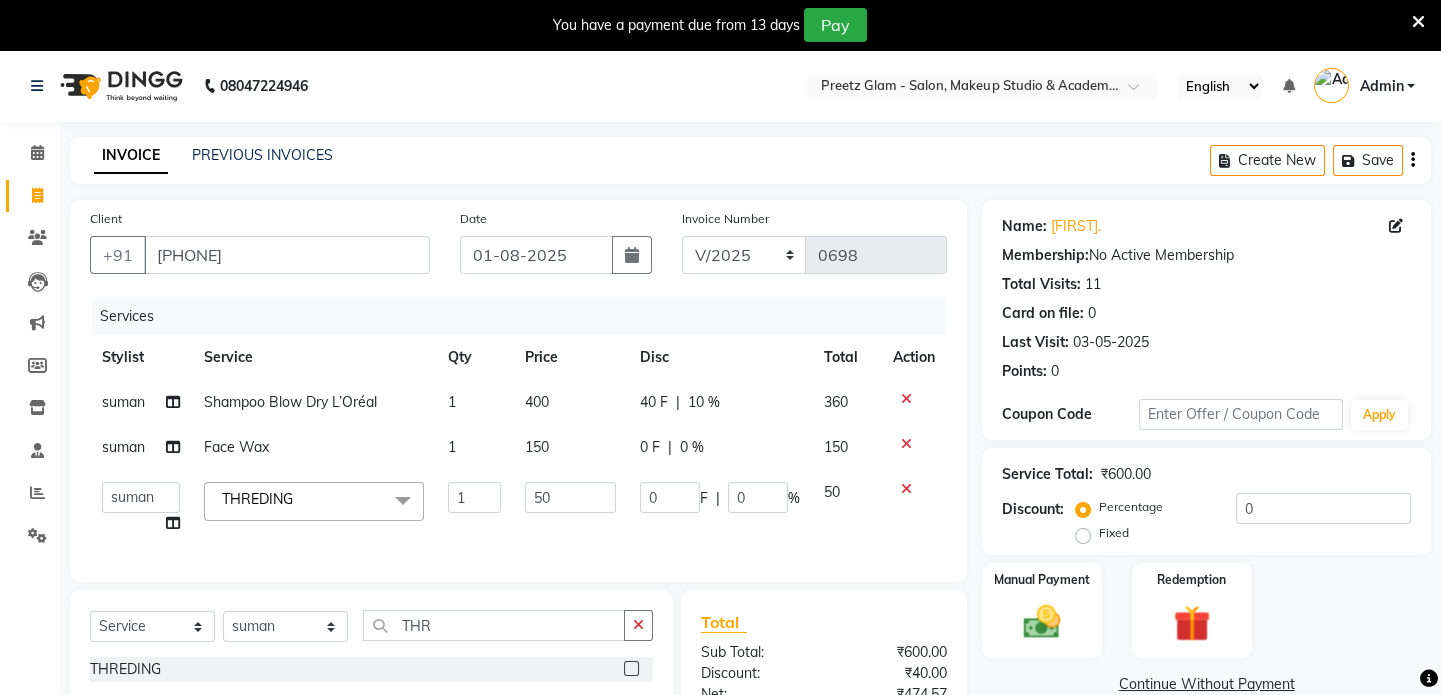click on "0" 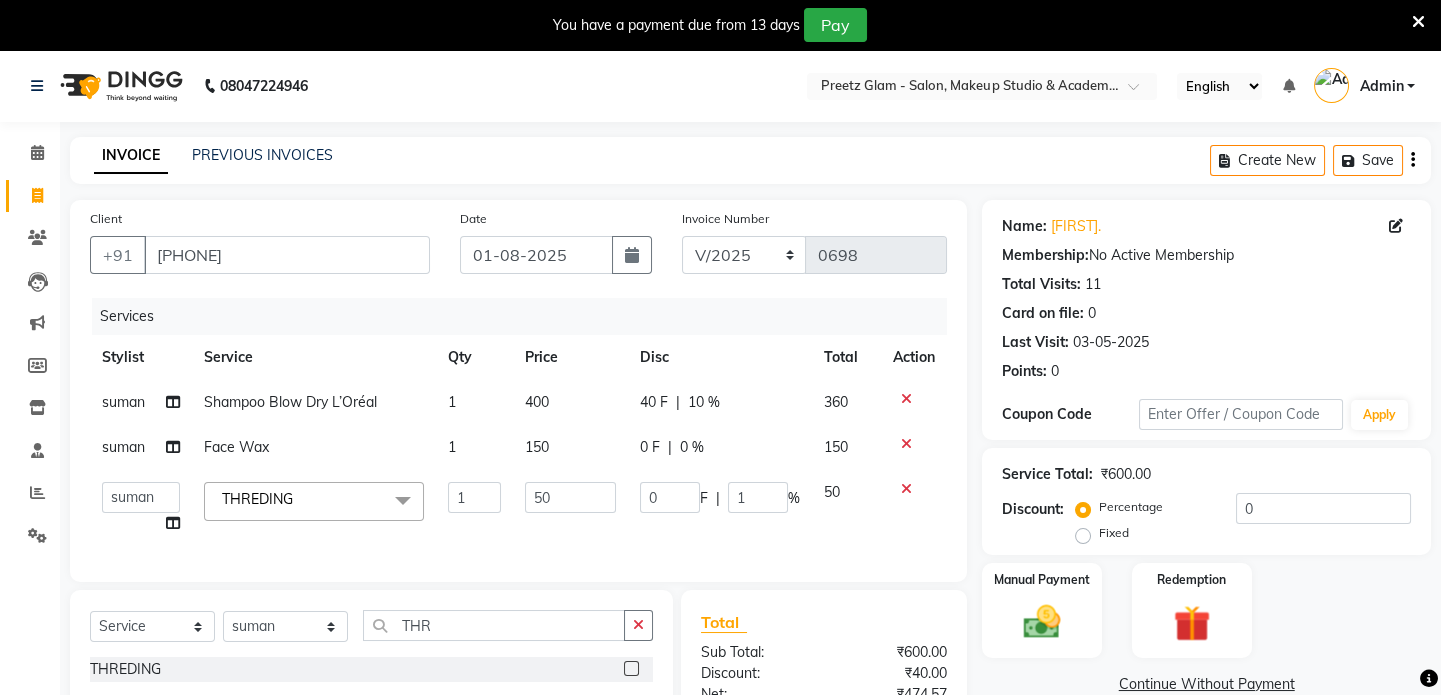 type on "10" 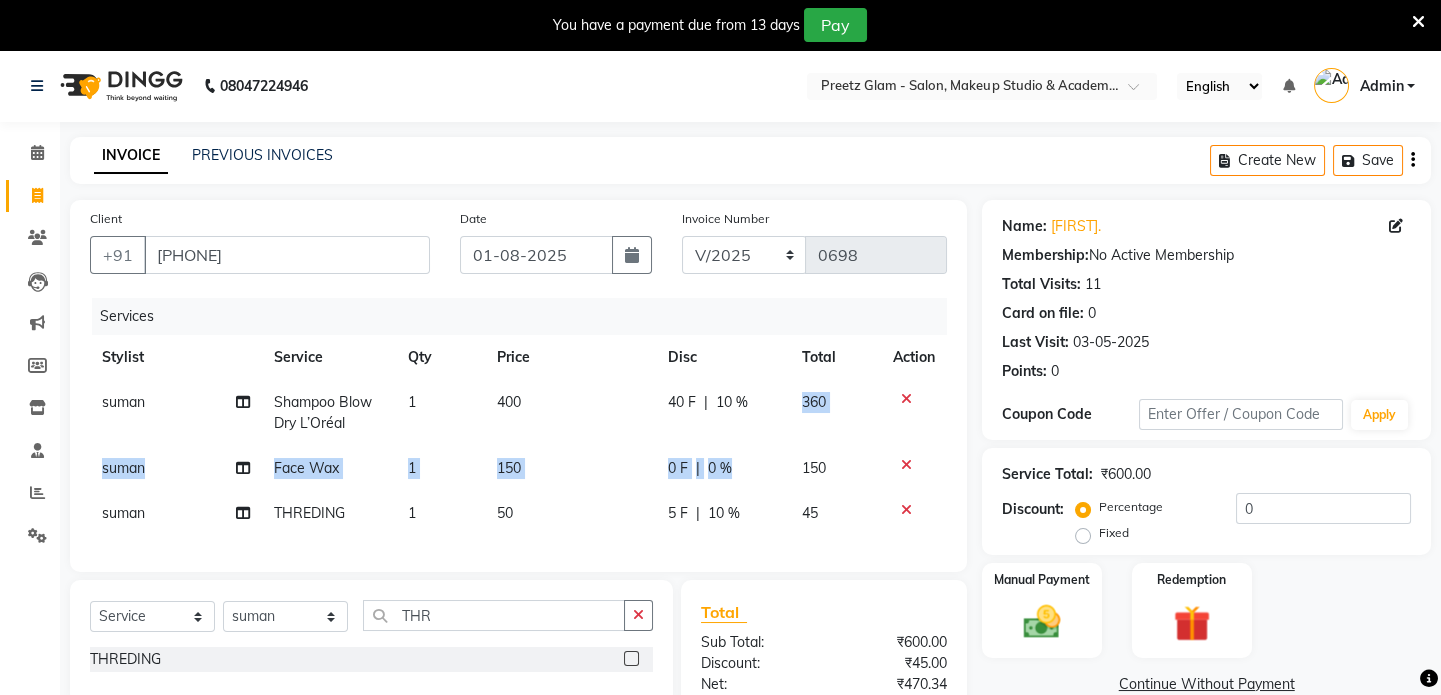 drag, startPoint x: 757, startPoint y: 434, endPoint x: 754, endPoint y: 474, distance: 40.112343 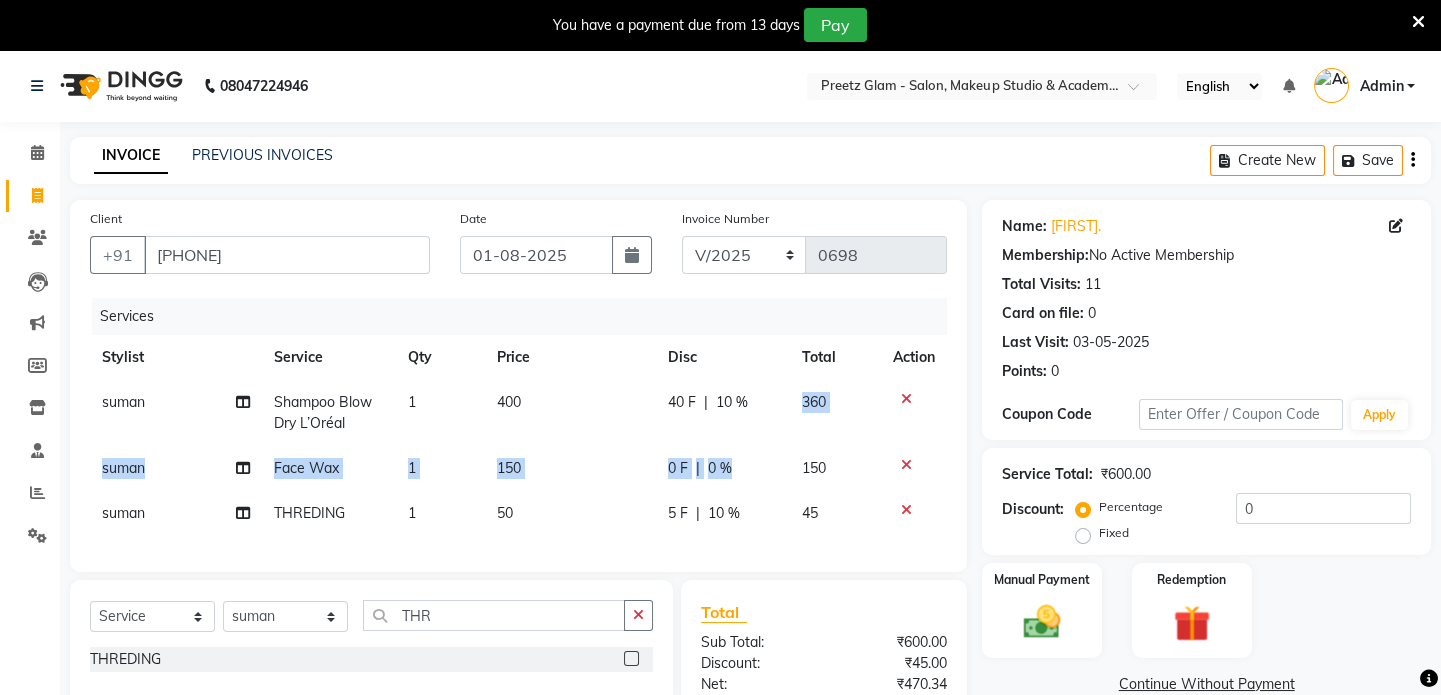 click on "0 F | 0 %" 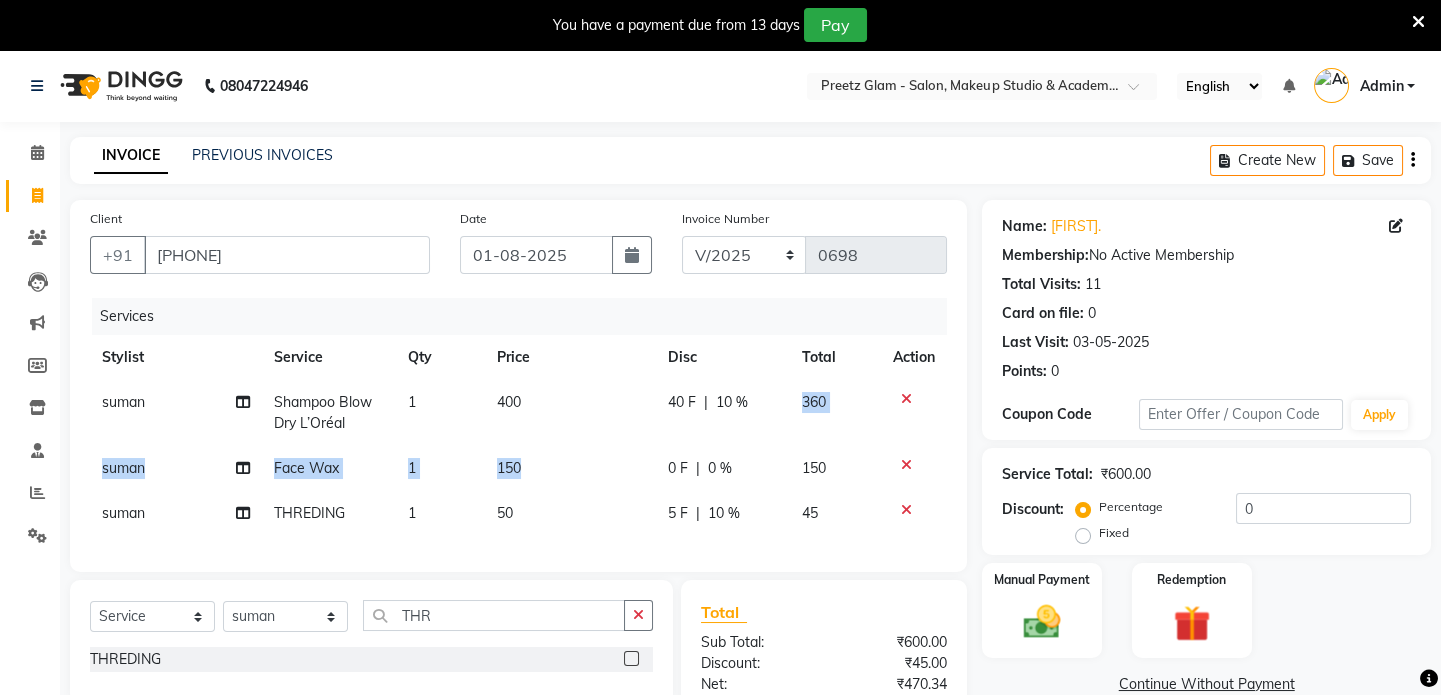 select on "49320" 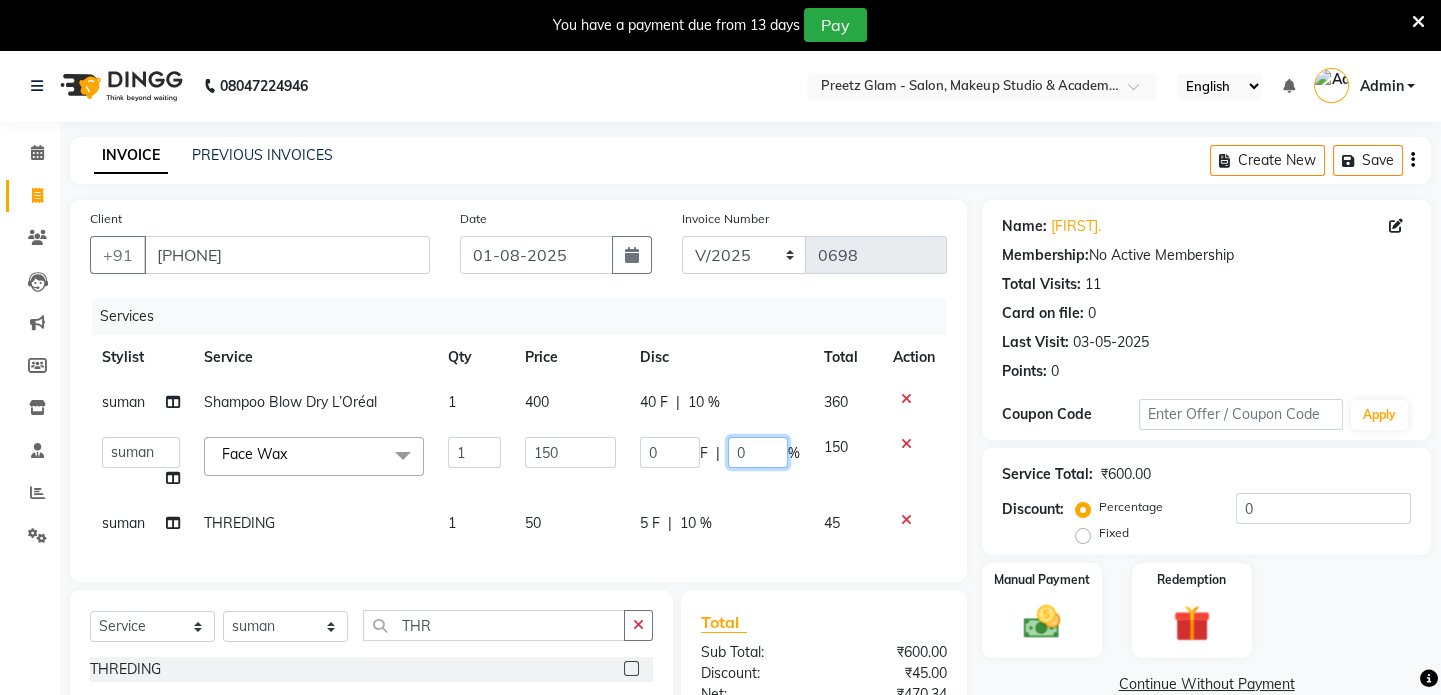 drag, startPoint x: 754, startPoint y: 474, endPoint x: 758, endPoint y: 461, distance: 13.601471 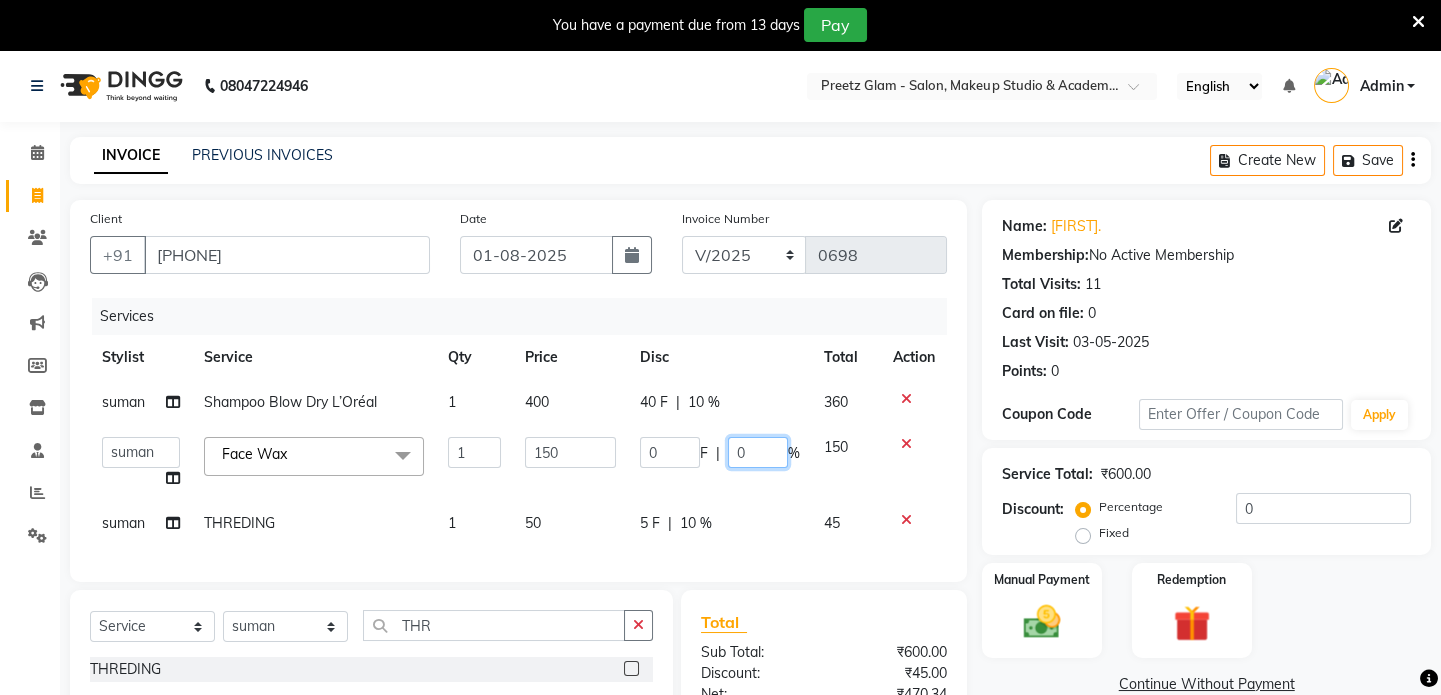 click on "0 F | 0 %" 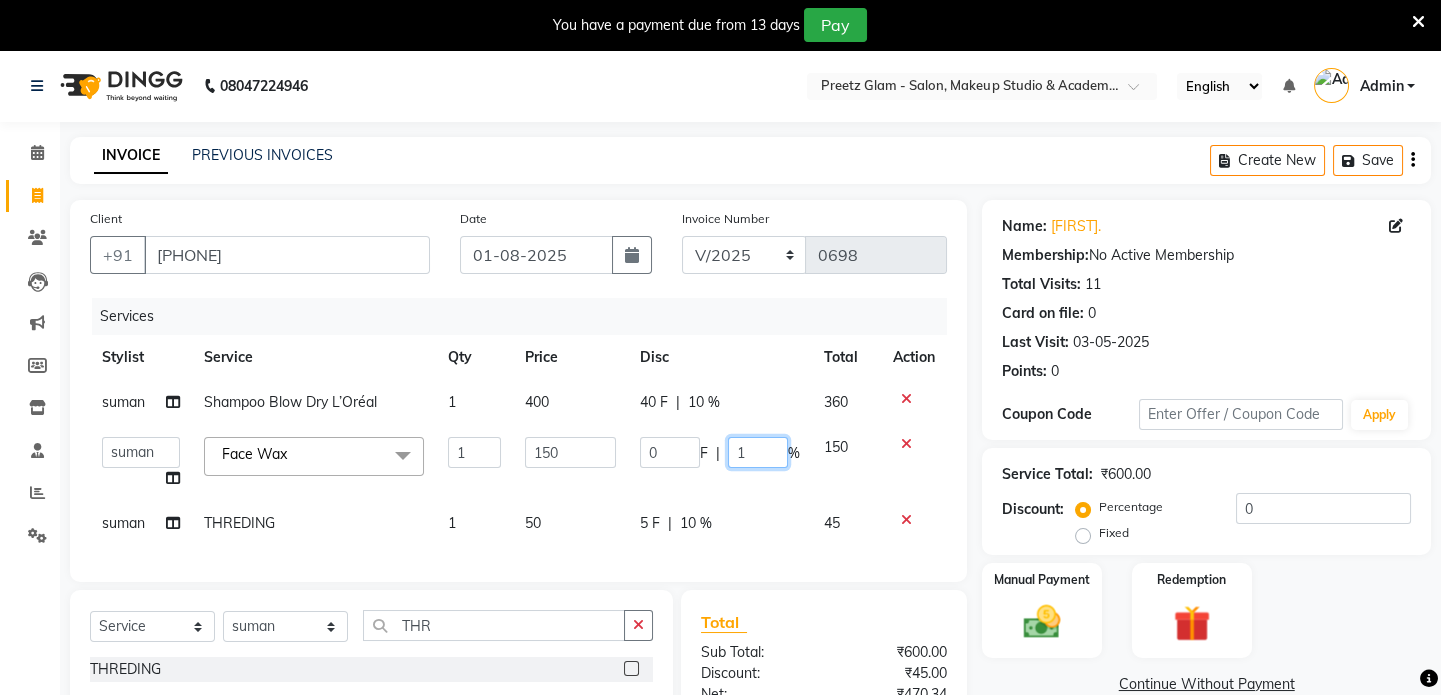 type on "10" 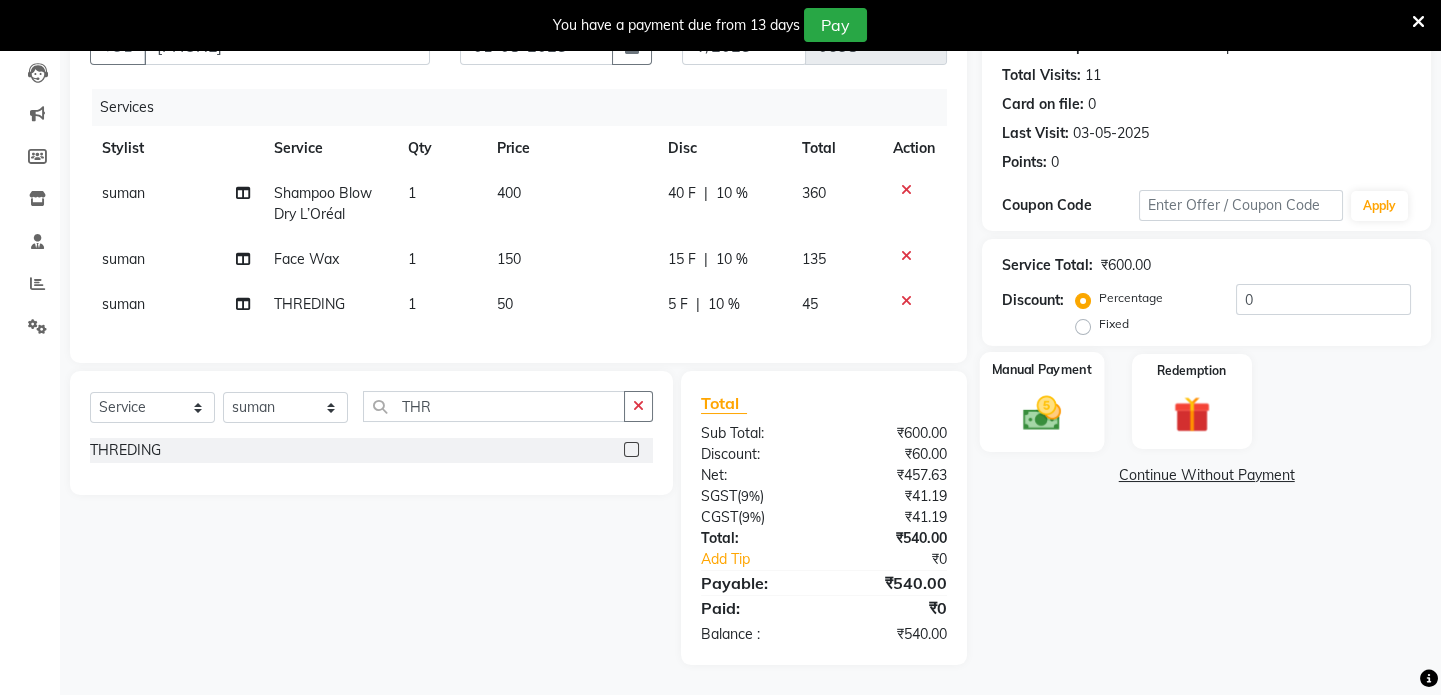 scroll, scrollTop: 222, scrollLeft: 0, axis: vertical 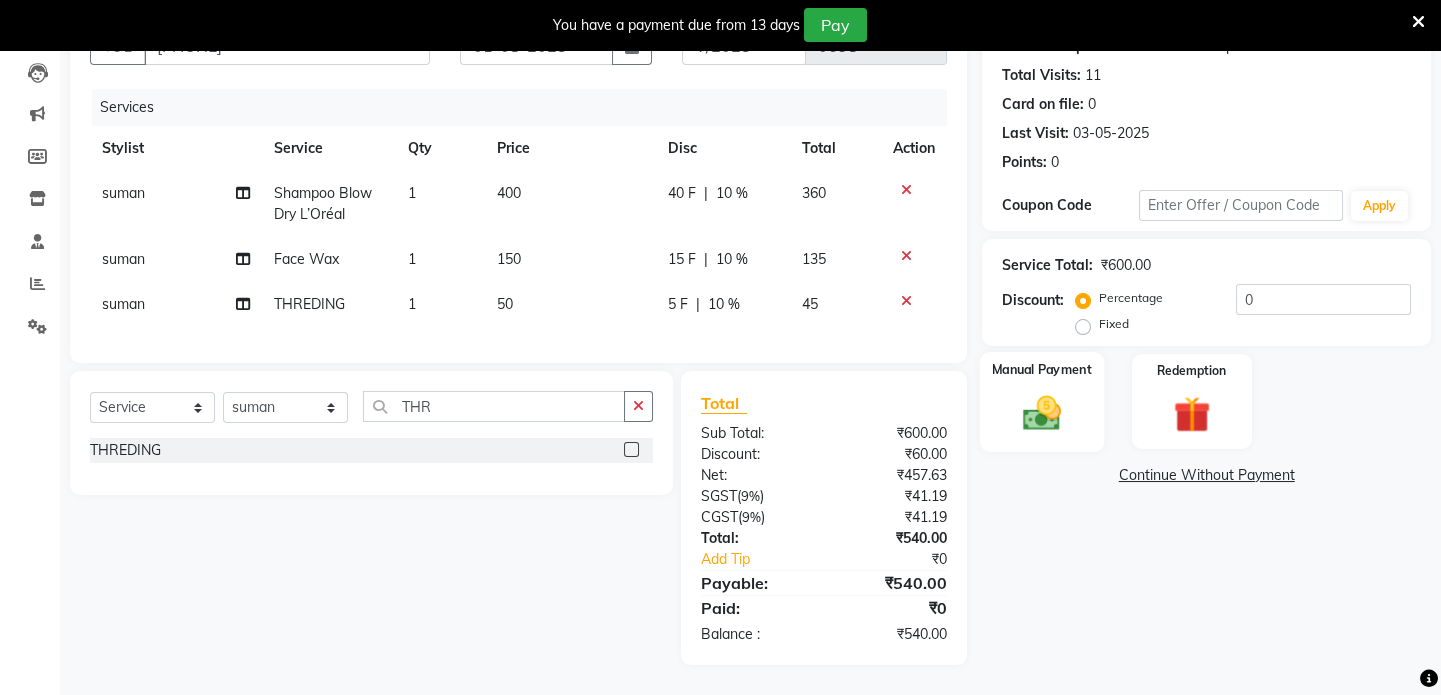 click on "Manual Payment" 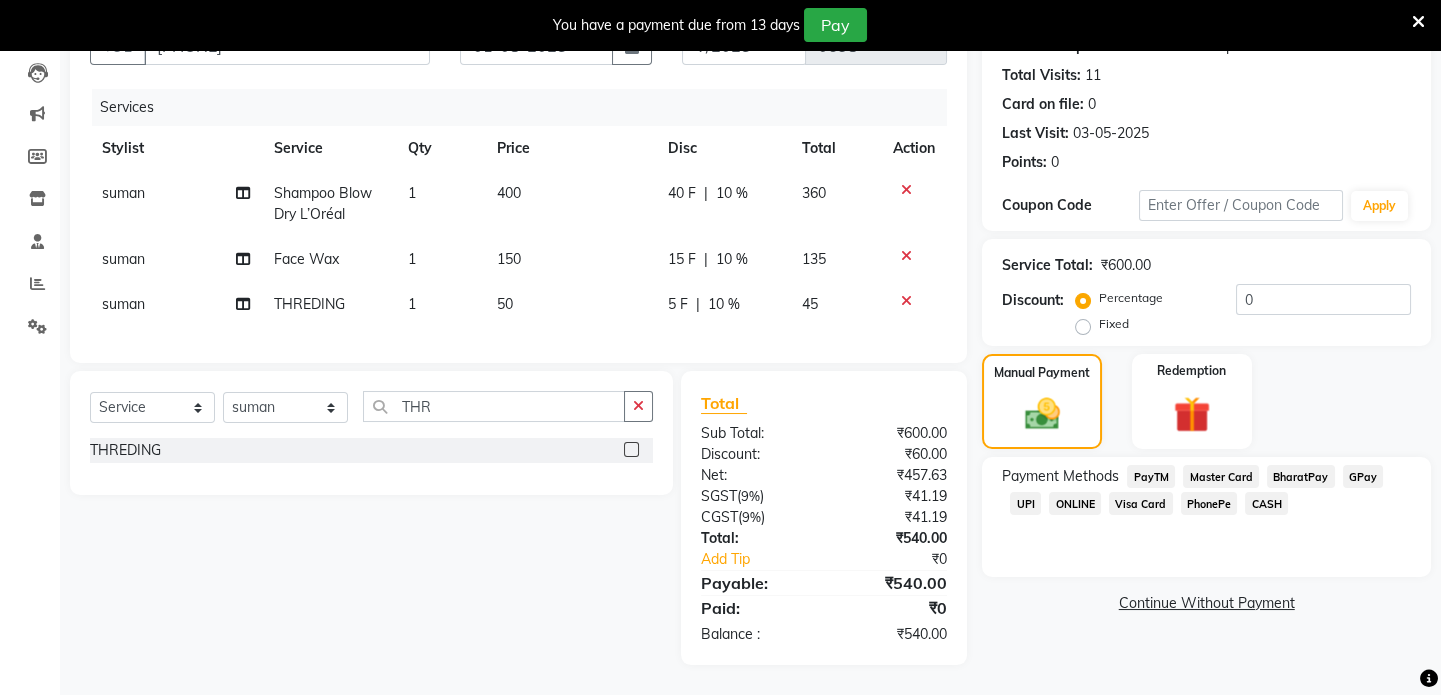 click on "CASH" 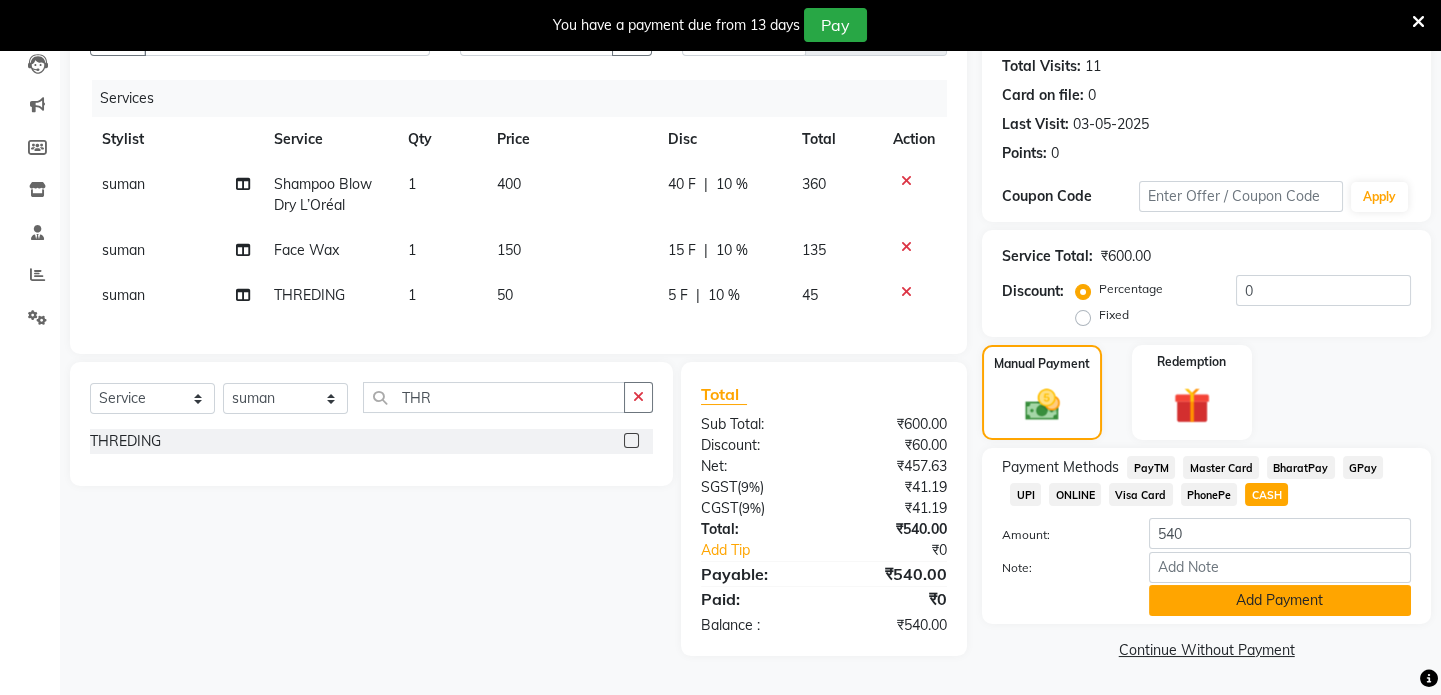 click on "Add Payment" 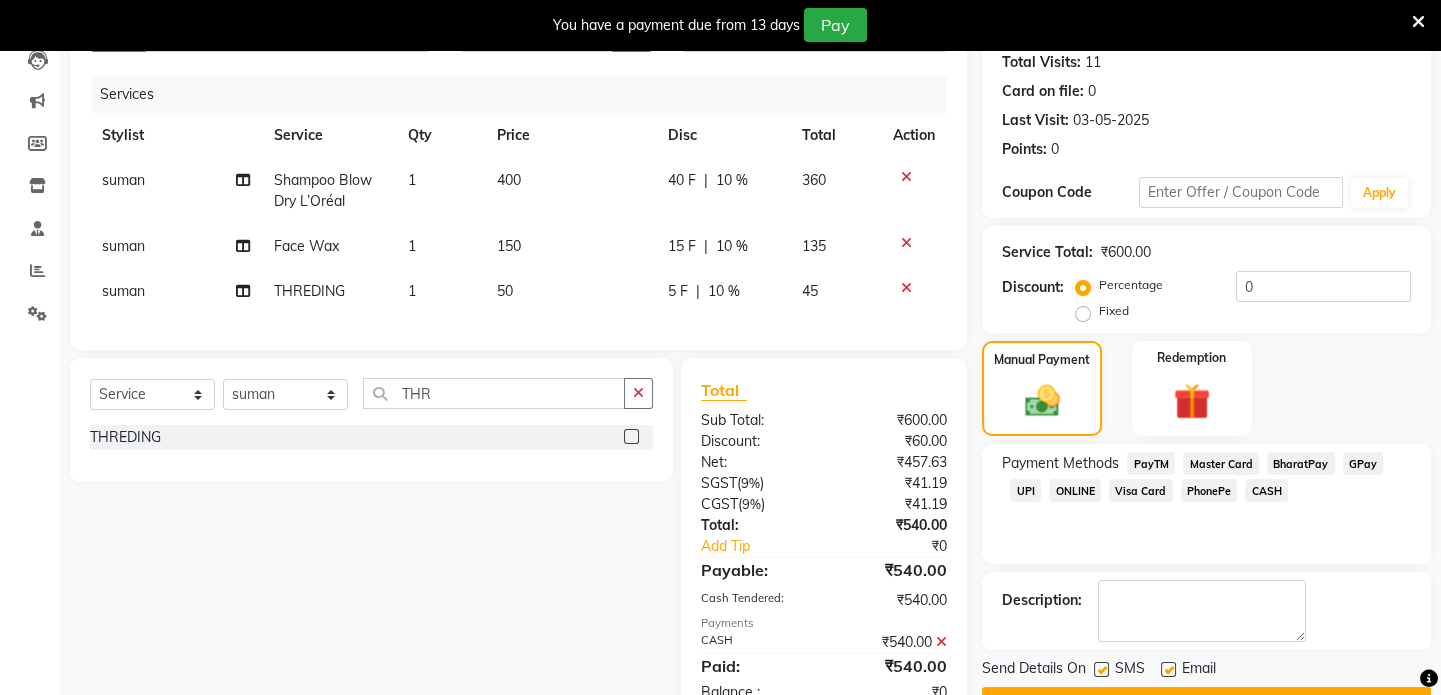 scroll, scrollTop: 293, scrollLeft: 0, axis: vertical 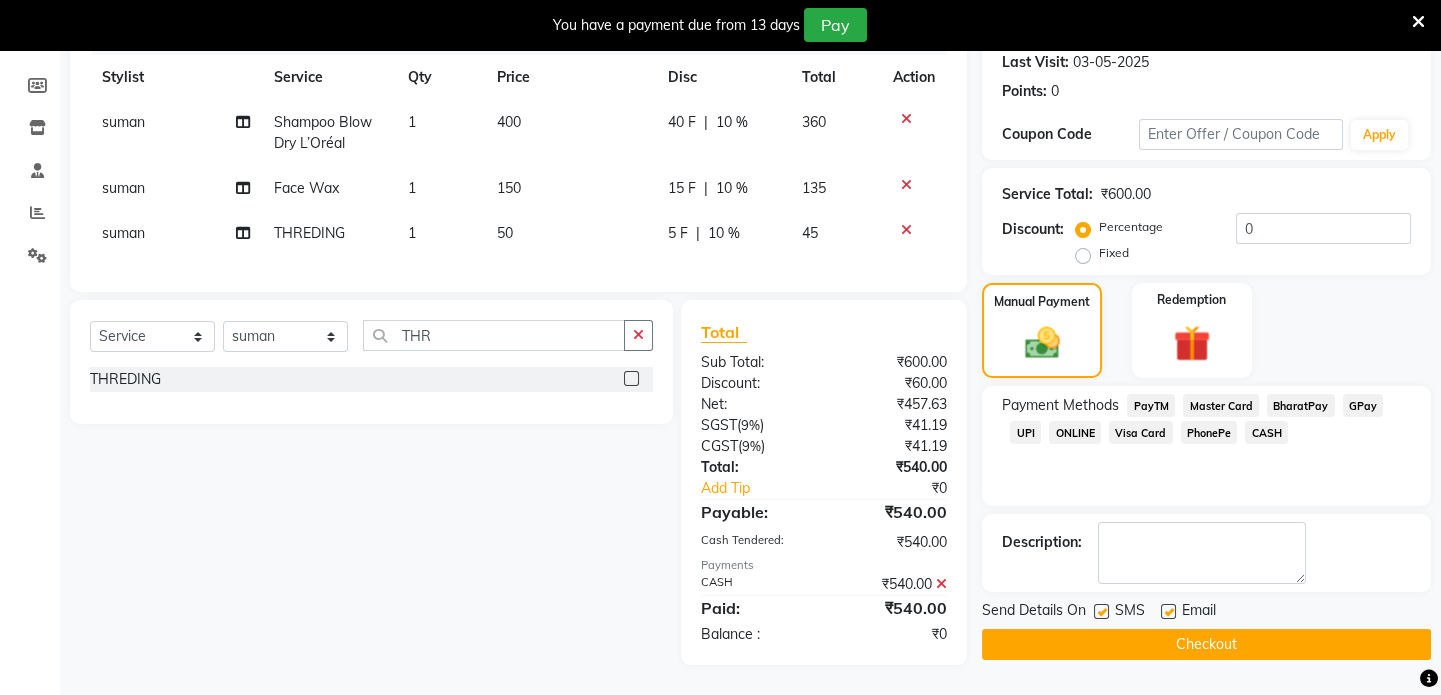 click on "Checkout" 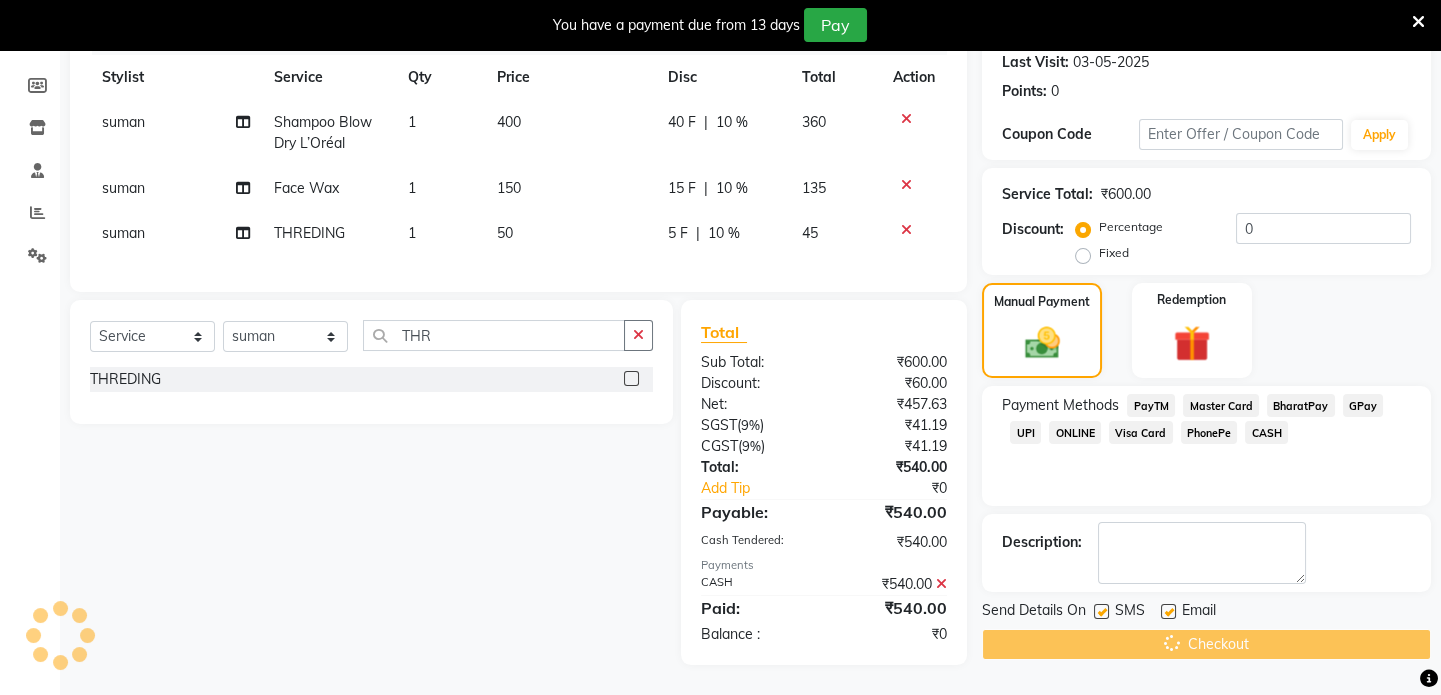 scroll, scrollTop: 0, scrollLeft: 0, axis: both 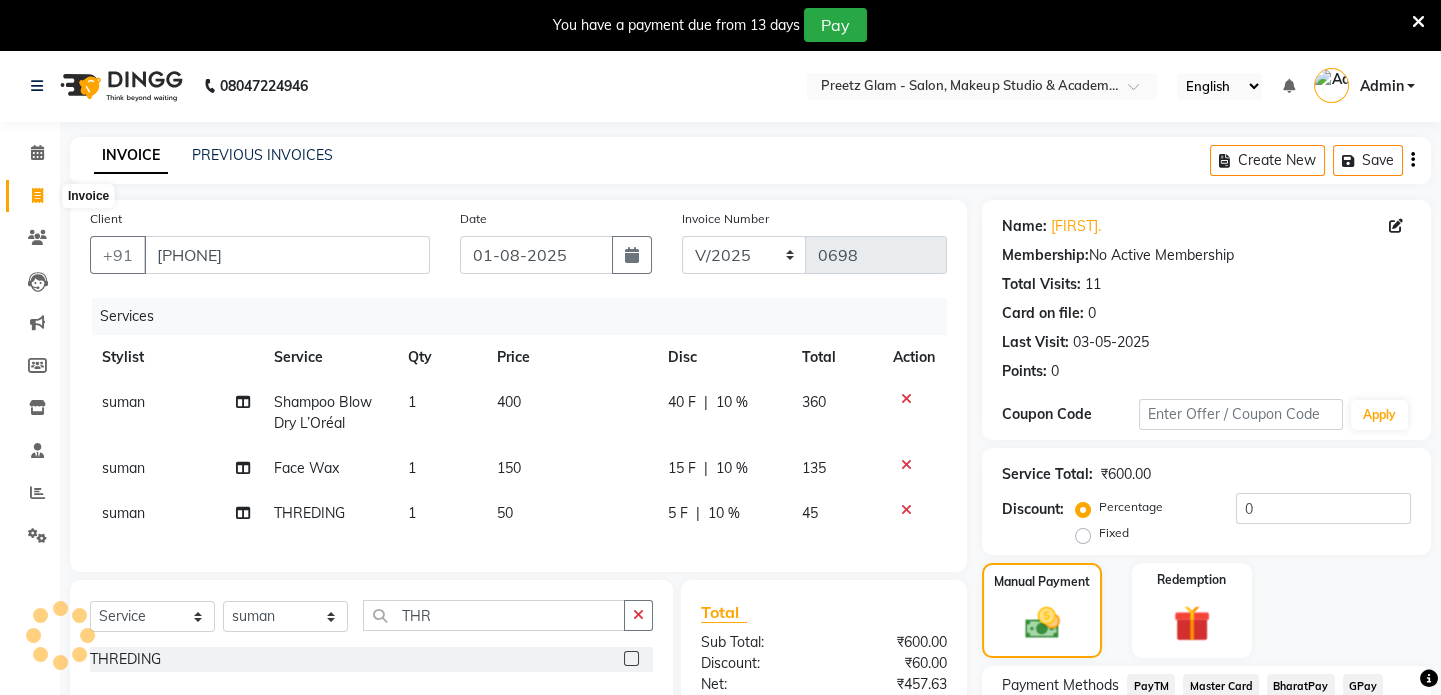 click 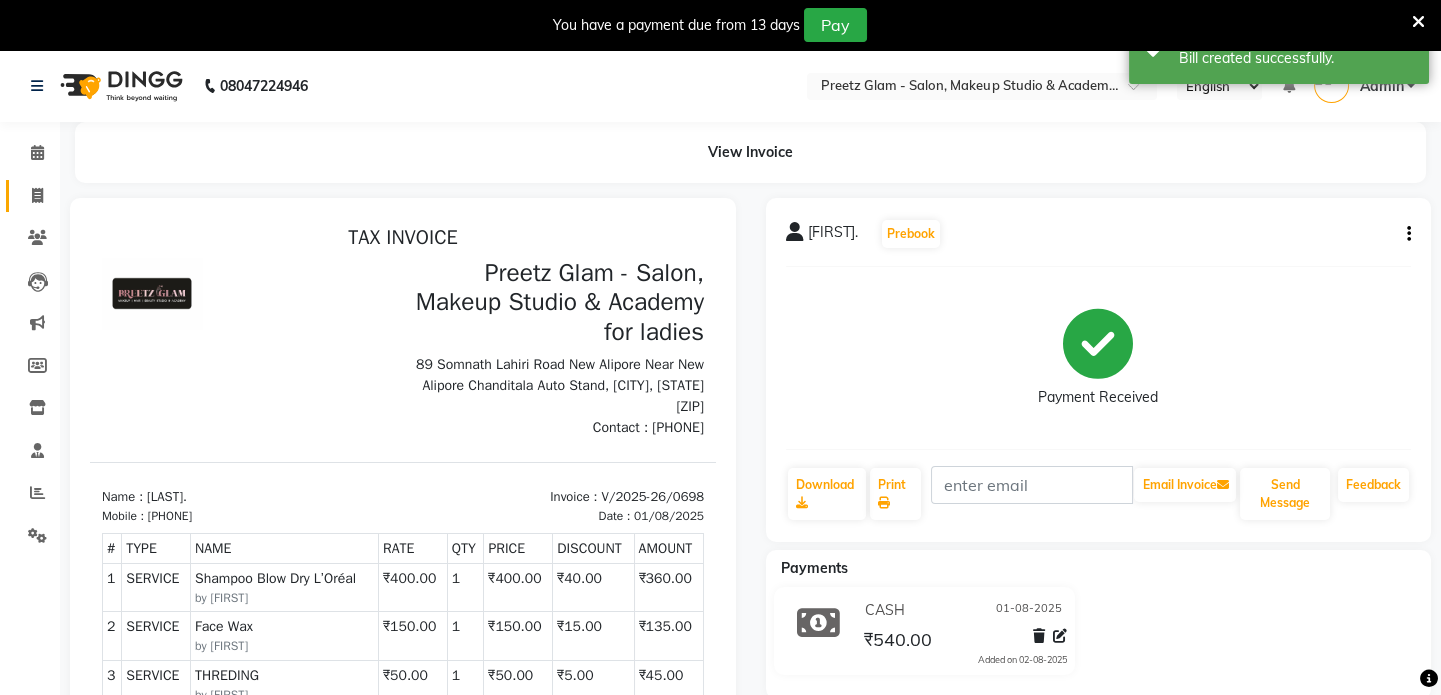 scroll, scrollTop: 0, scrollLeft: 0, axis: both 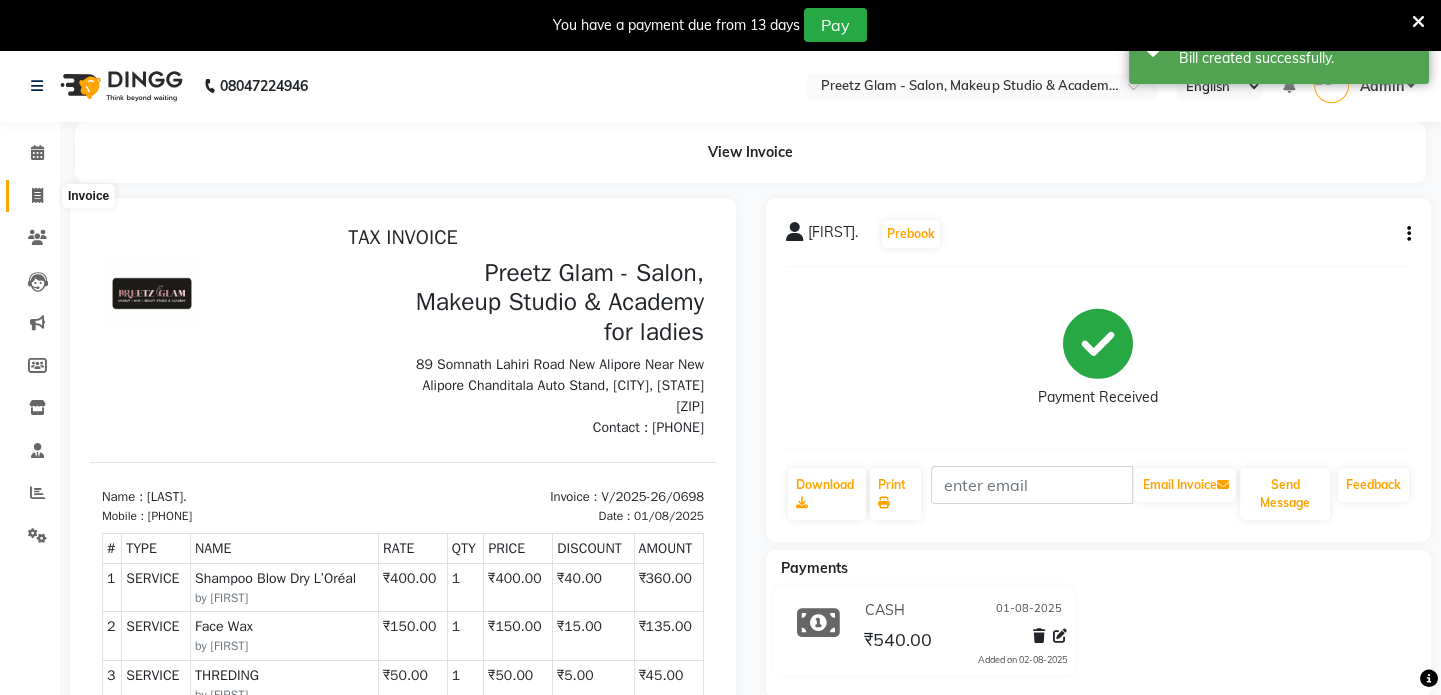 click 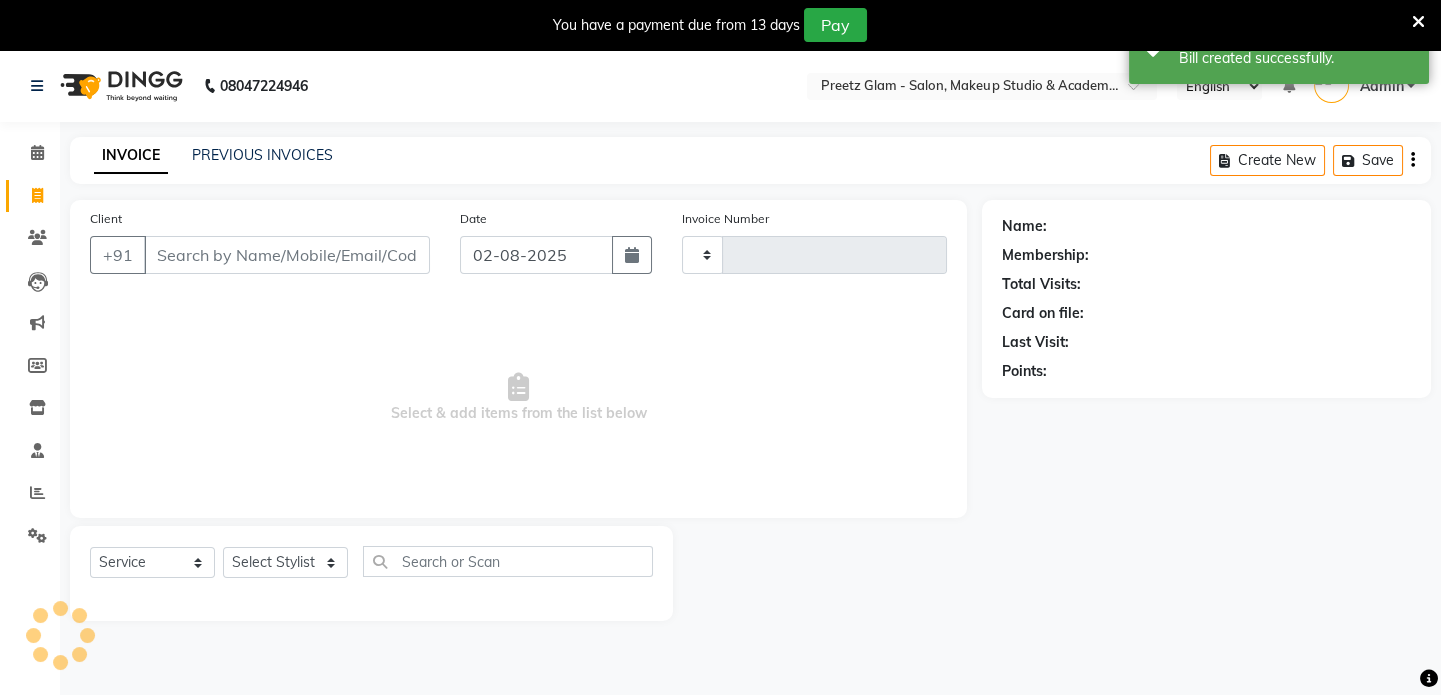 scroll, scrollTop: 50, scrollLeft: 0, axis: vertical 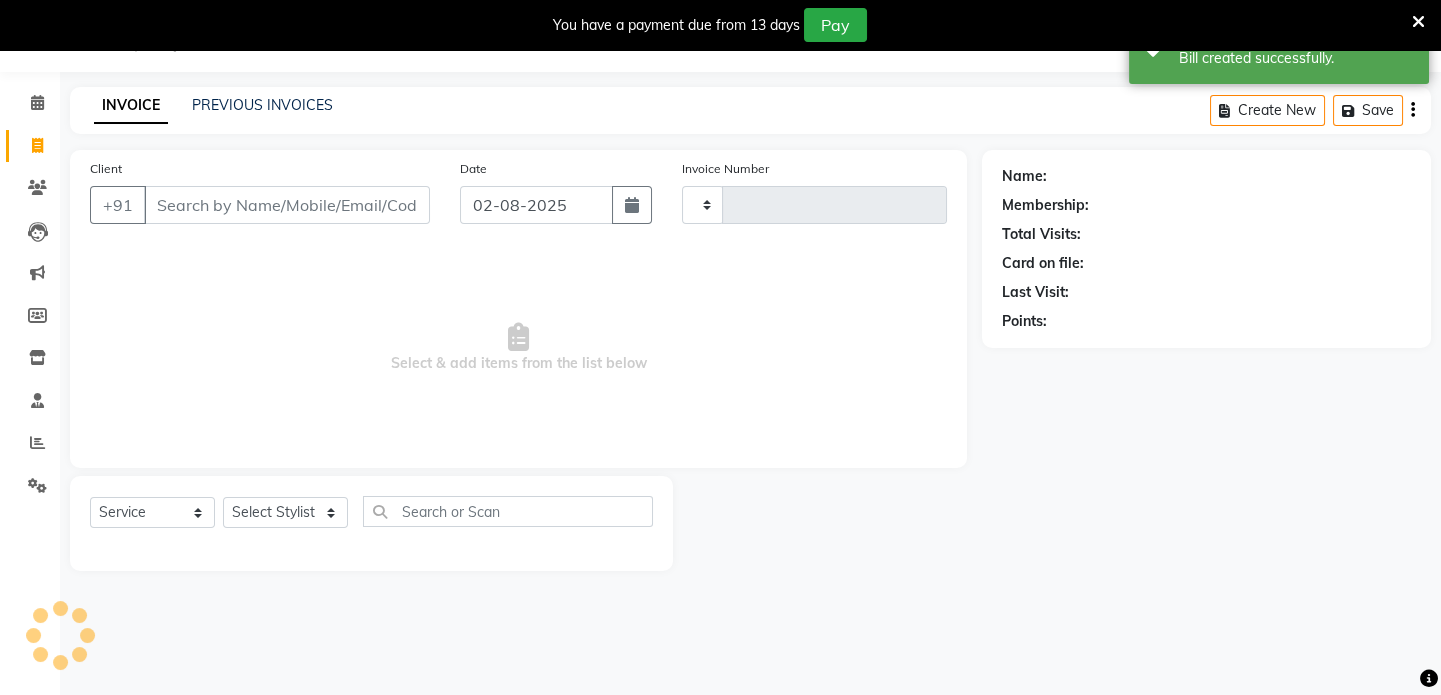 type on "0699" 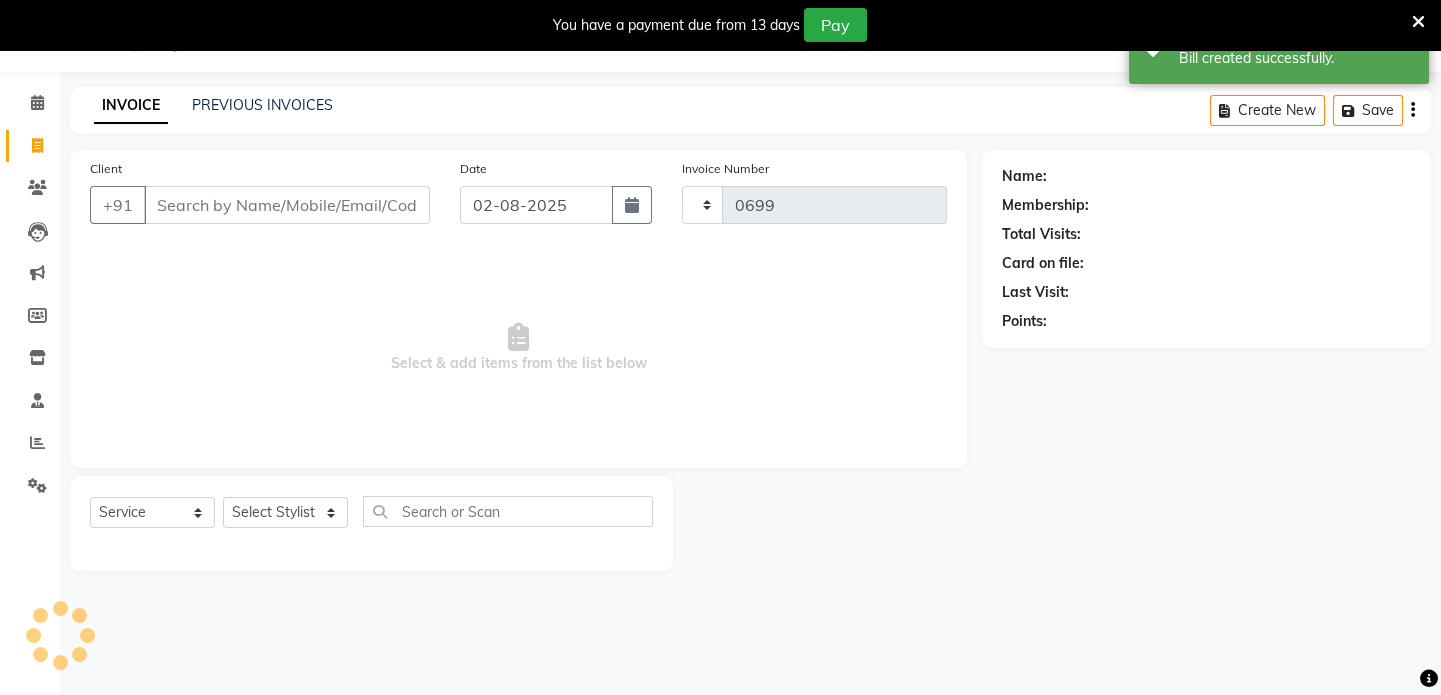 select on "4263" 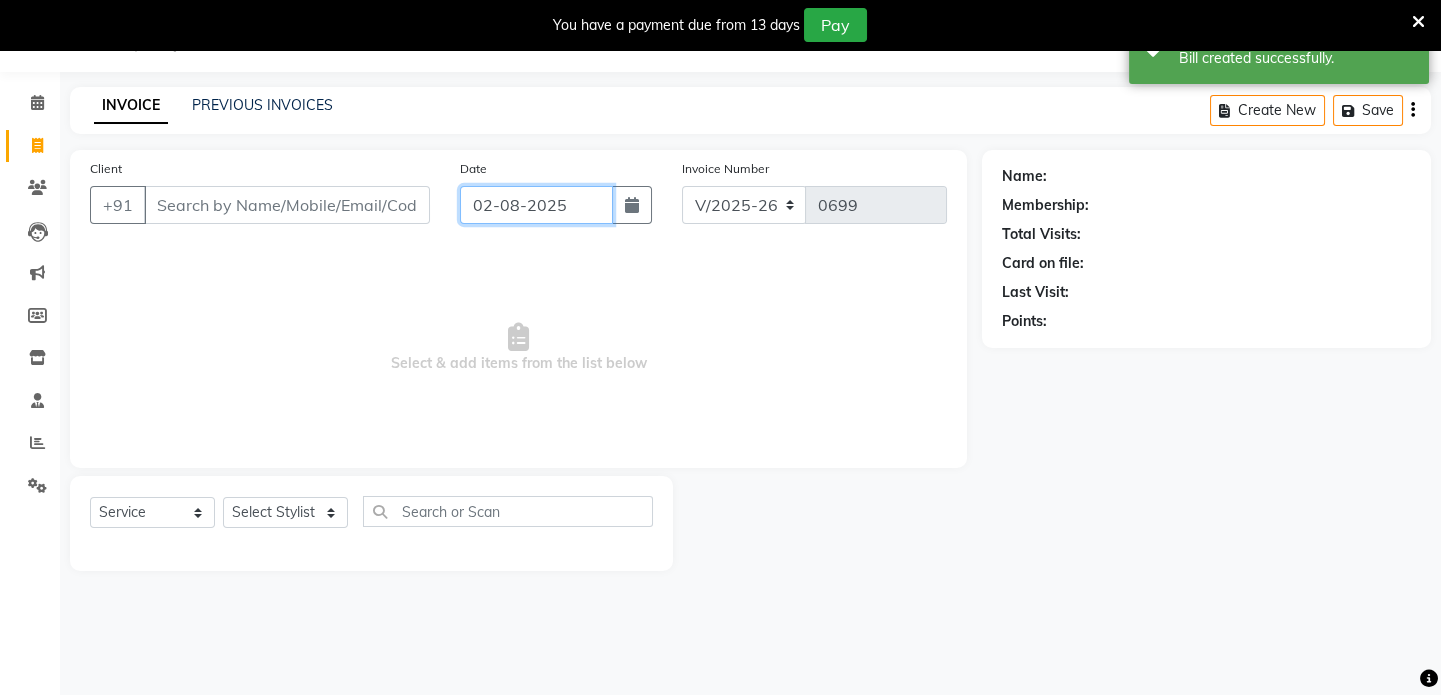 click on "02-08-2025" 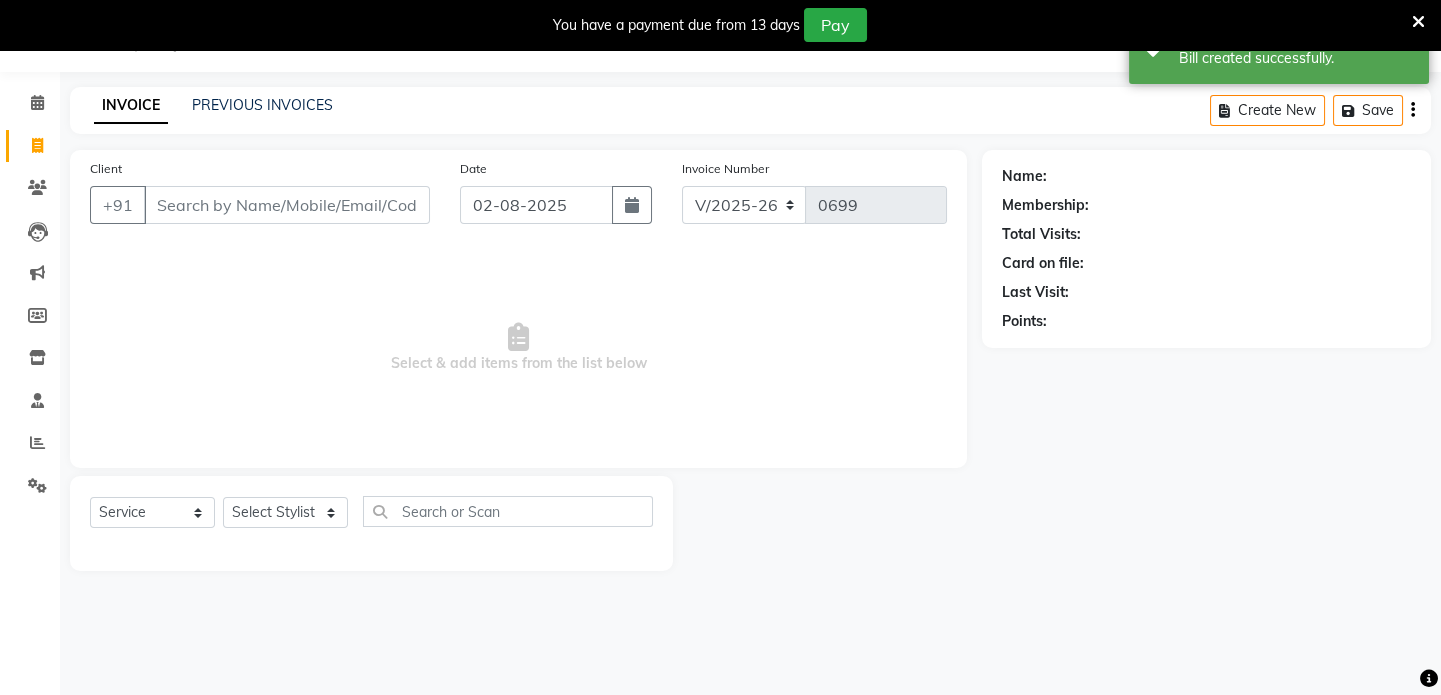 select on "8" 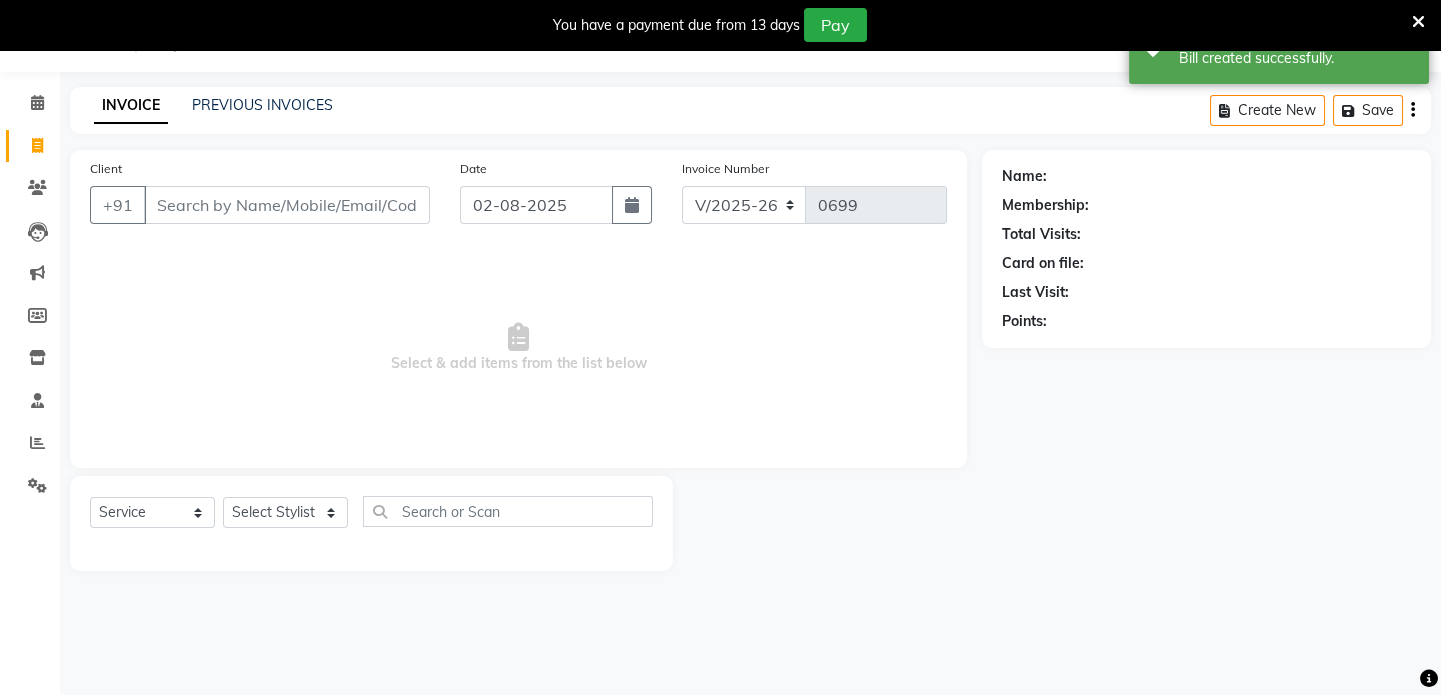 select on "2025" 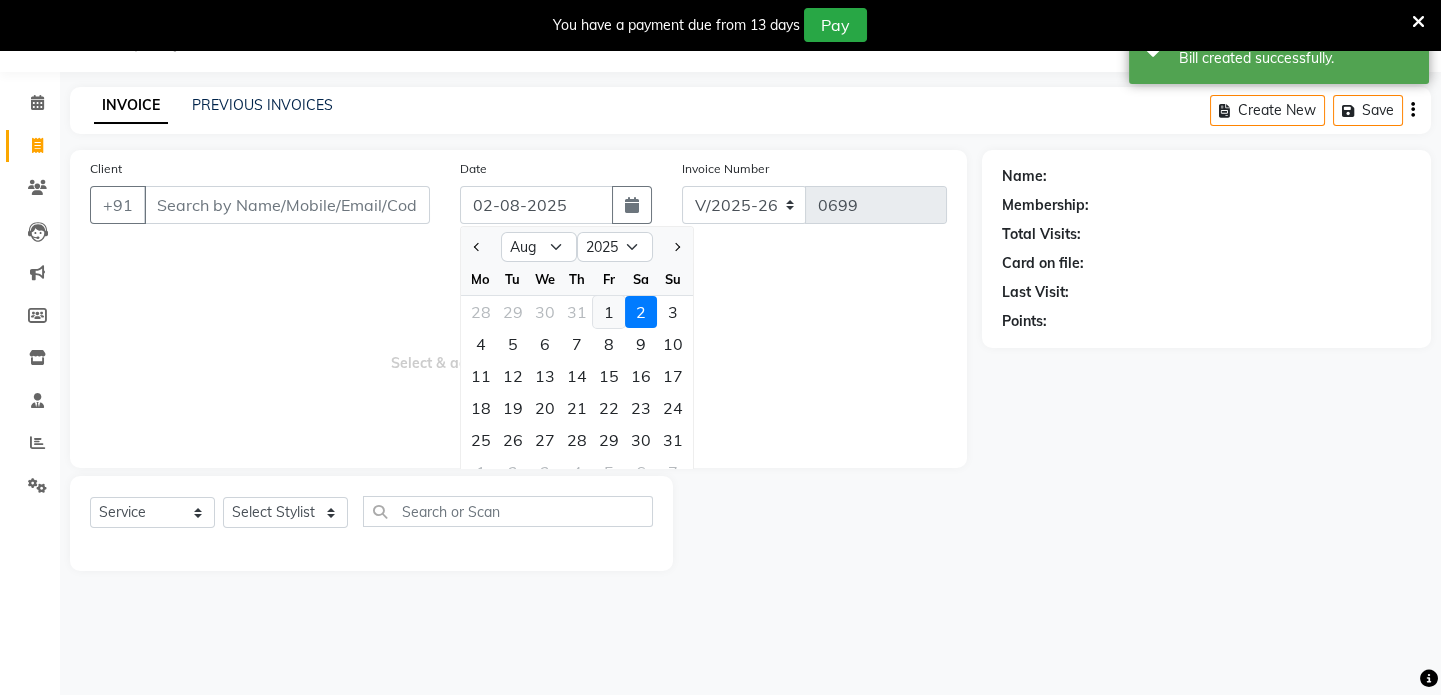 click on "1" 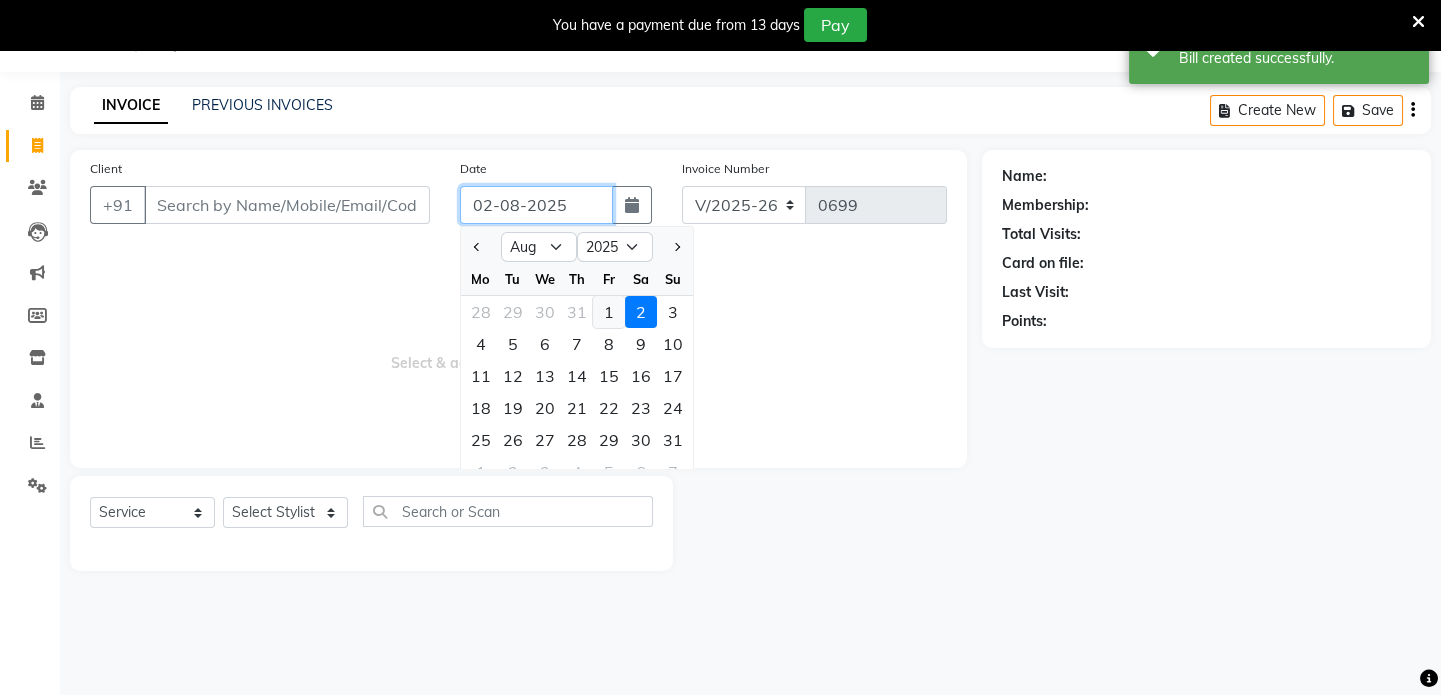 type on "01-08-2025" 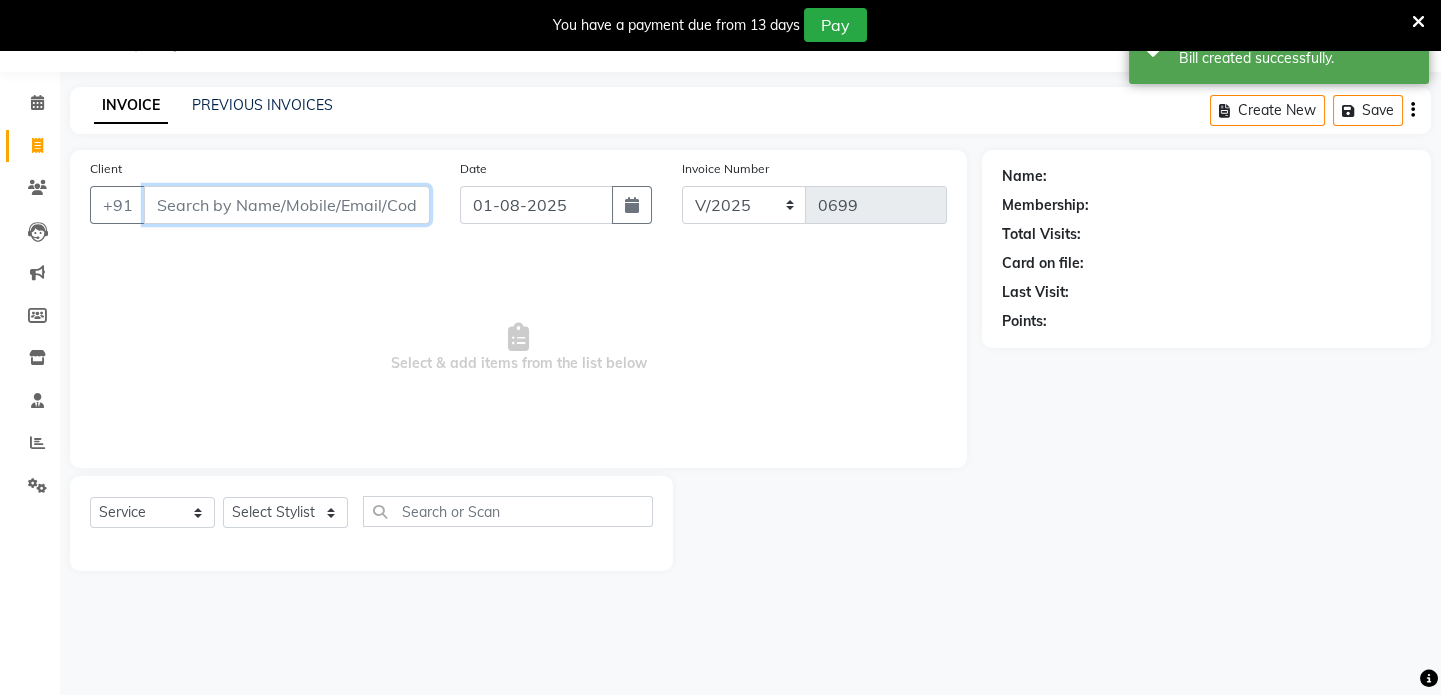click on "Client" at bounding box center (287, 205) 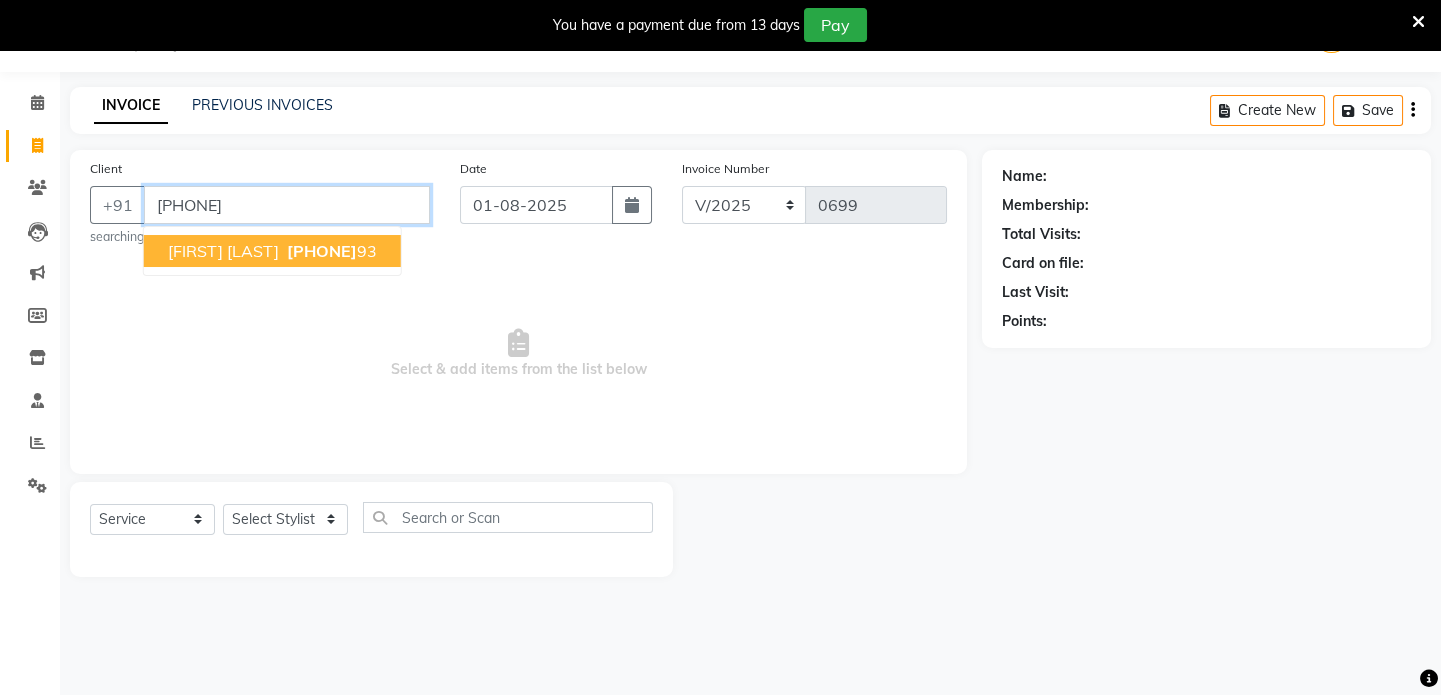 type on "[PHONE]" 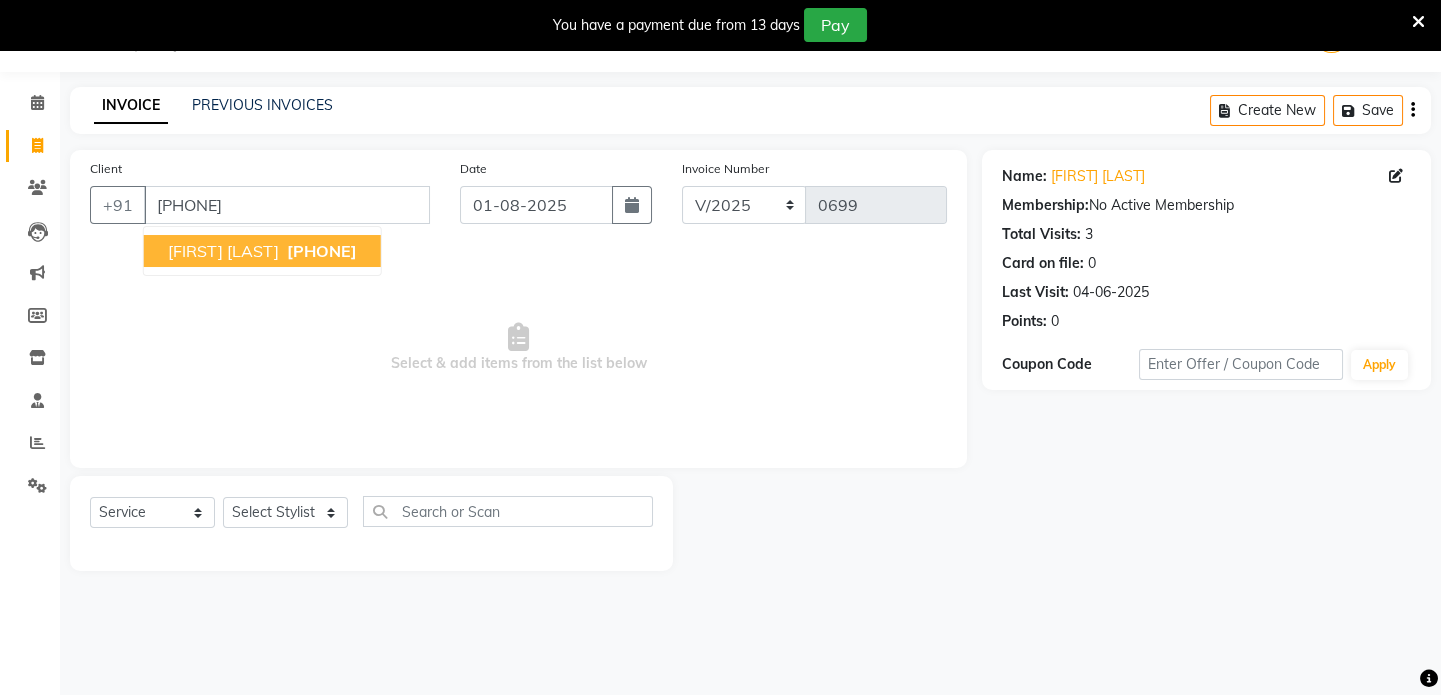 click on "[PHONE]" at bounding box center [322, 251] 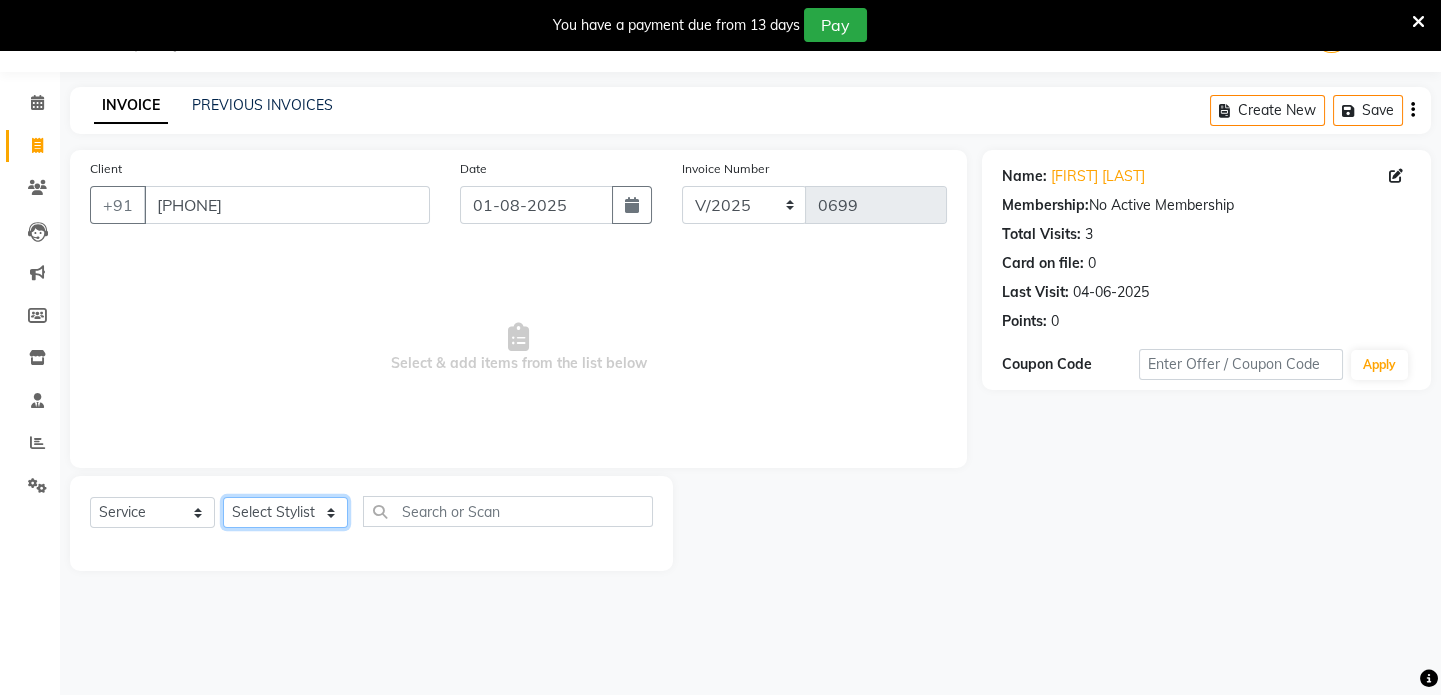 click on "Select Stylist [FIRST] [FIRST] [FIRST] [FIRST] [FIRST] [FIRST]" 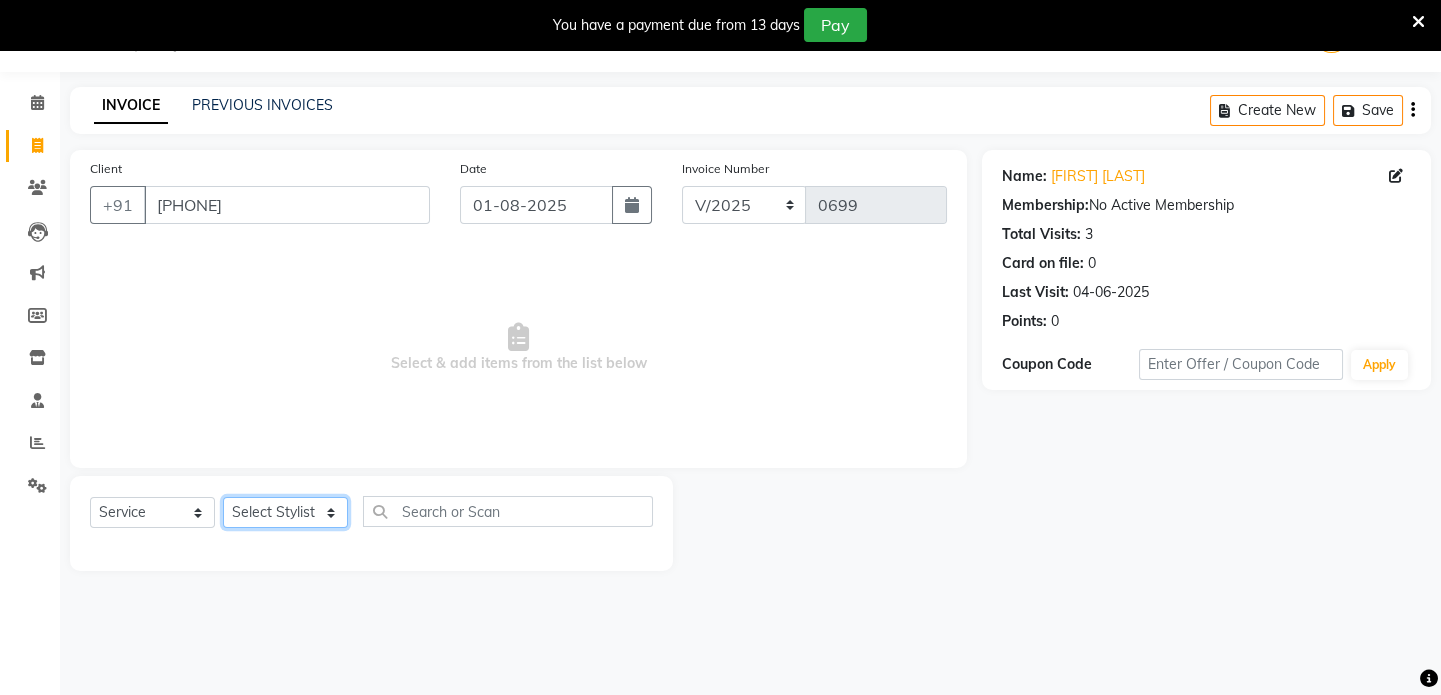 select on "86174" 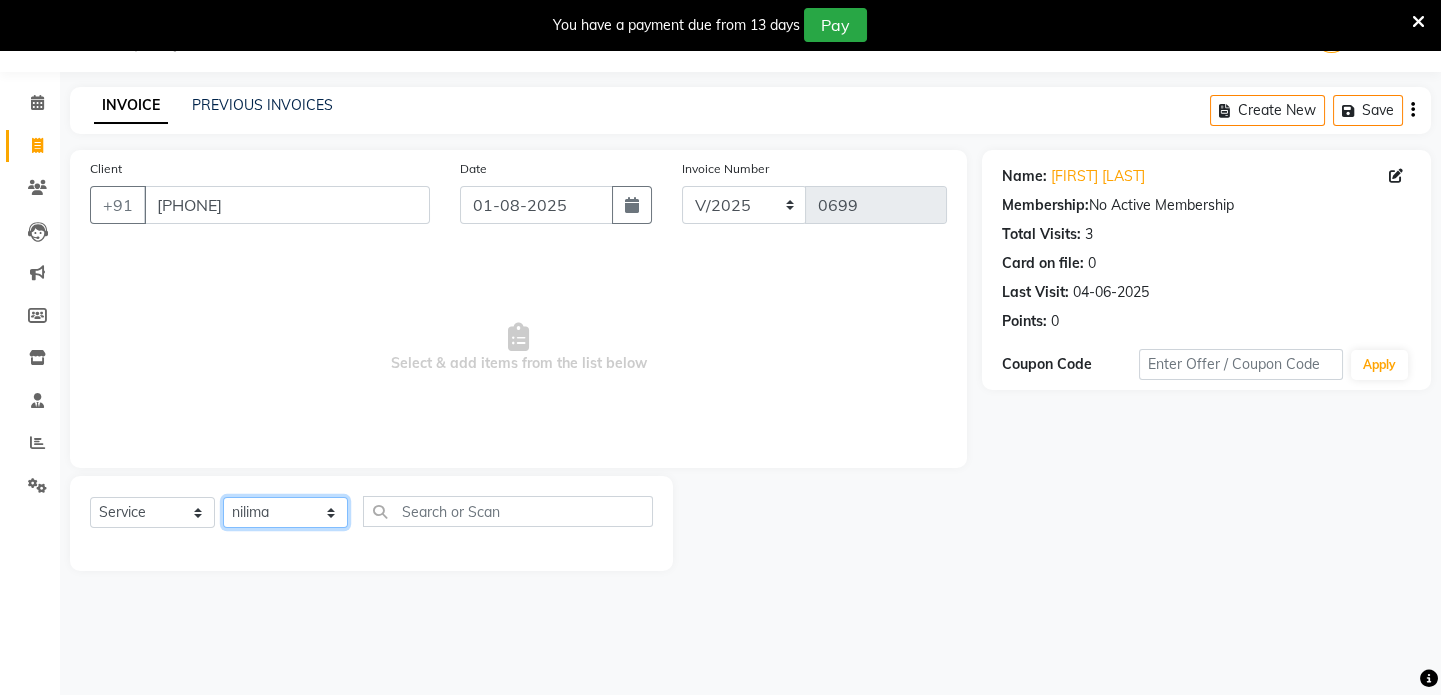 click on "Select Stylist [FIRST] [FIRST] [FIRST] [FIRST] [FIRST] [FIRST]" 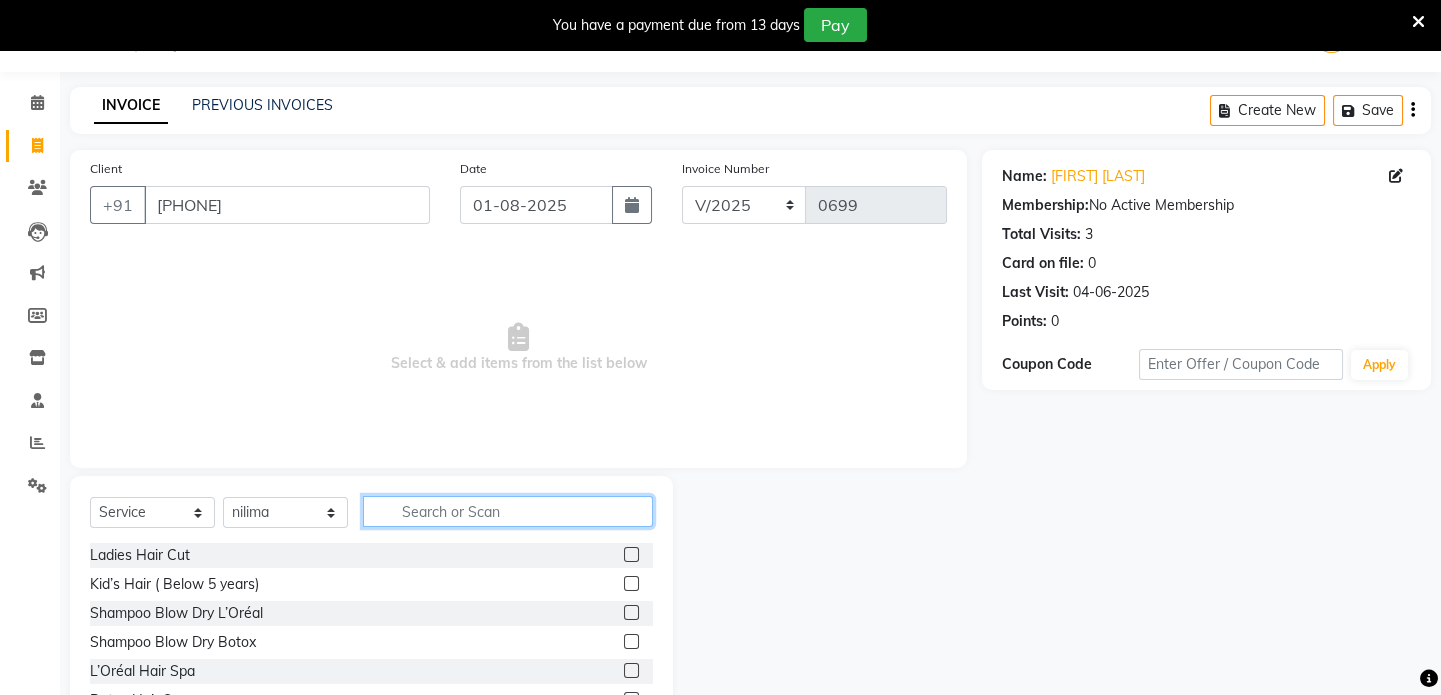 click 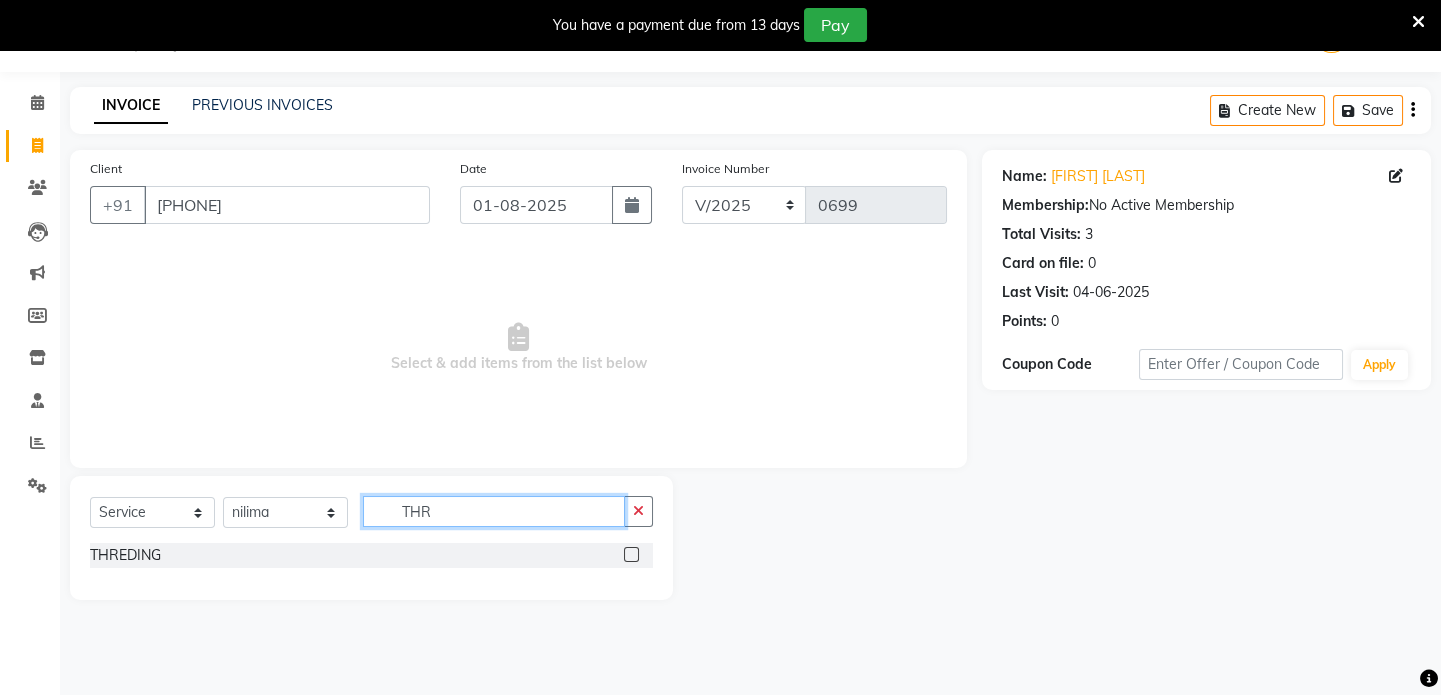 type on "THR" 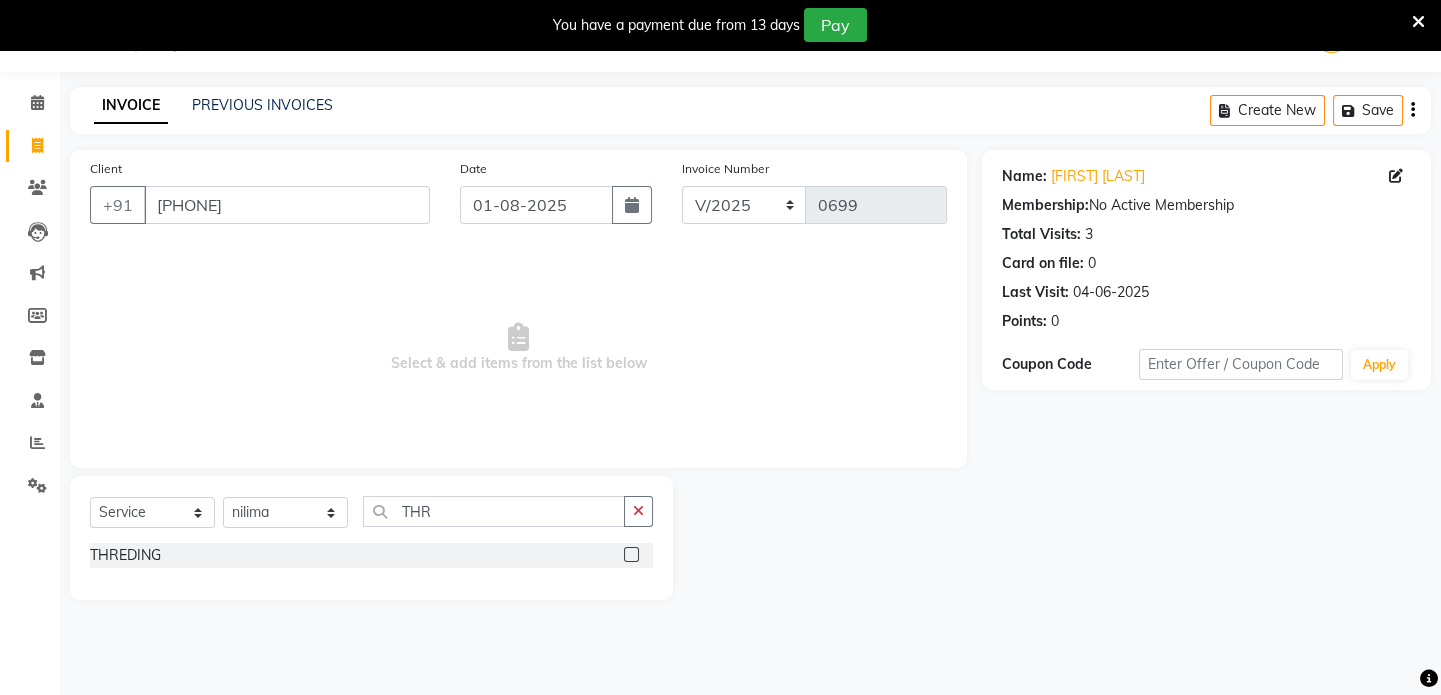 click 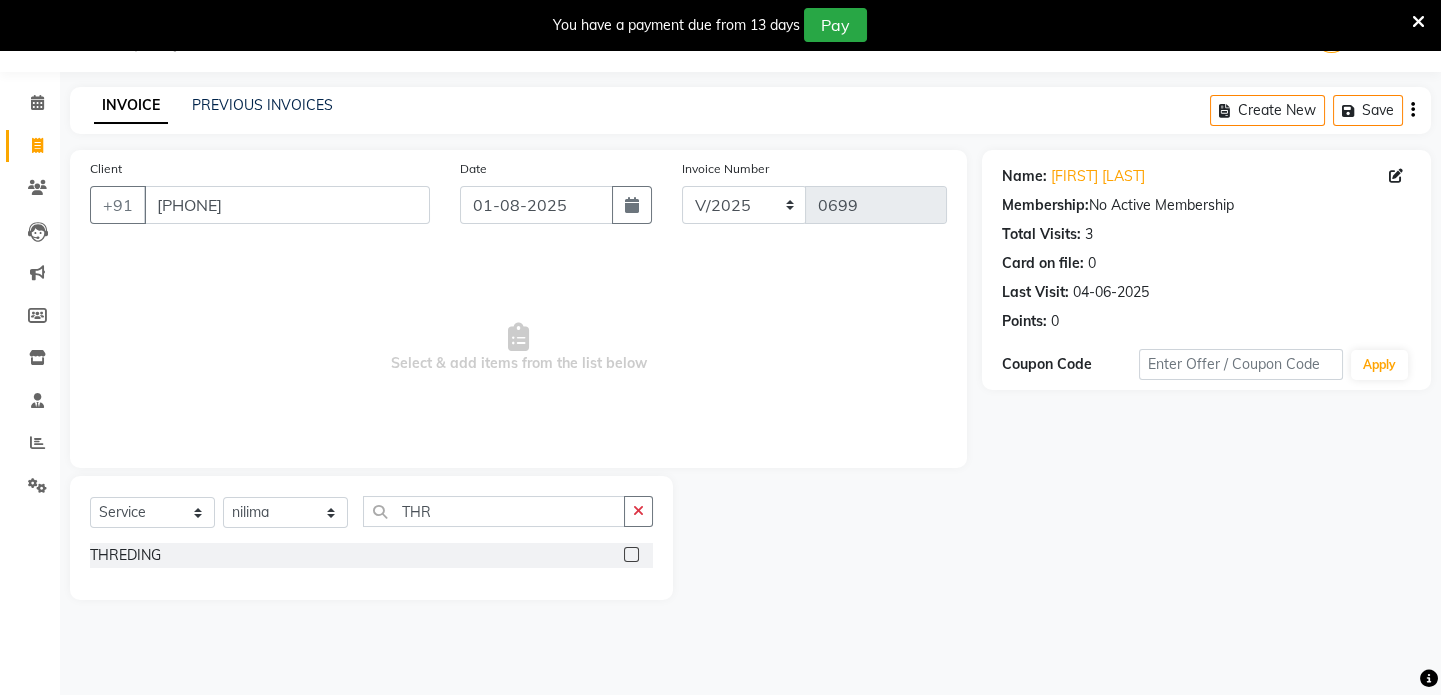 click at bounding box center [630, 555] 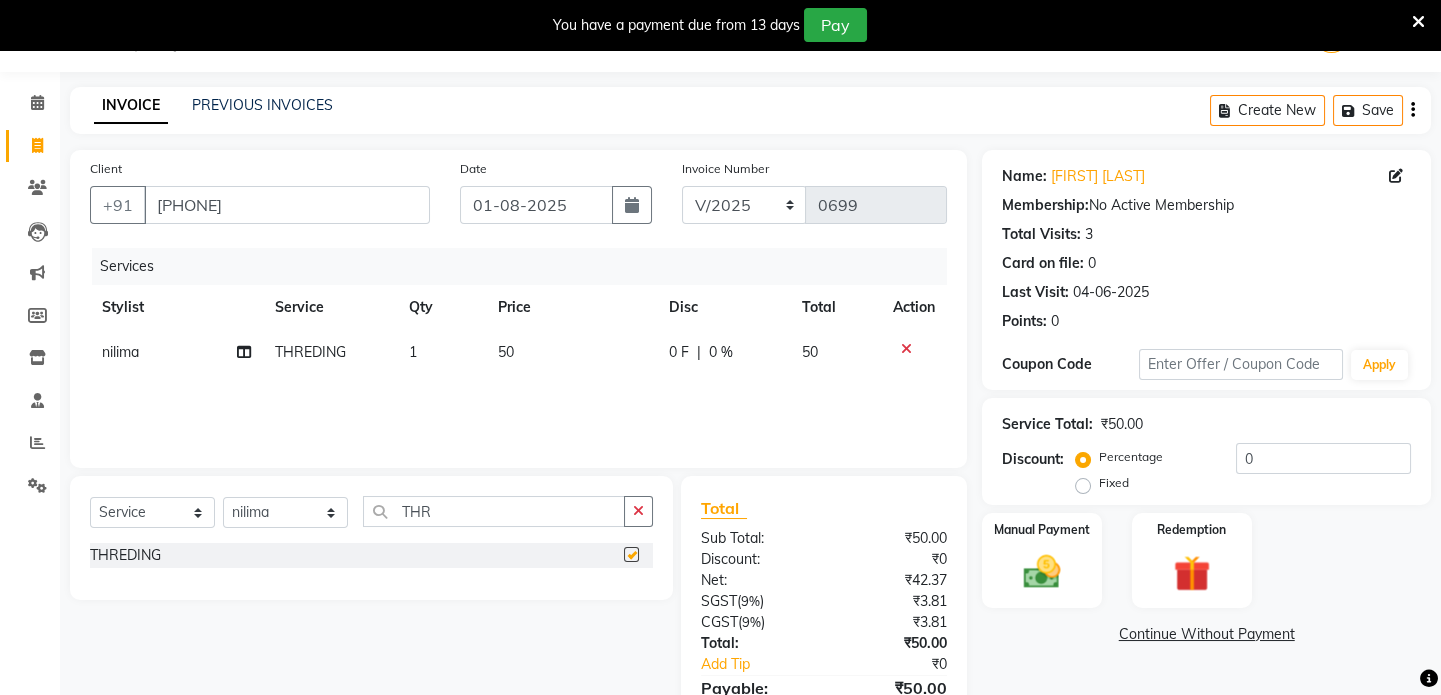 checkbox on "false" 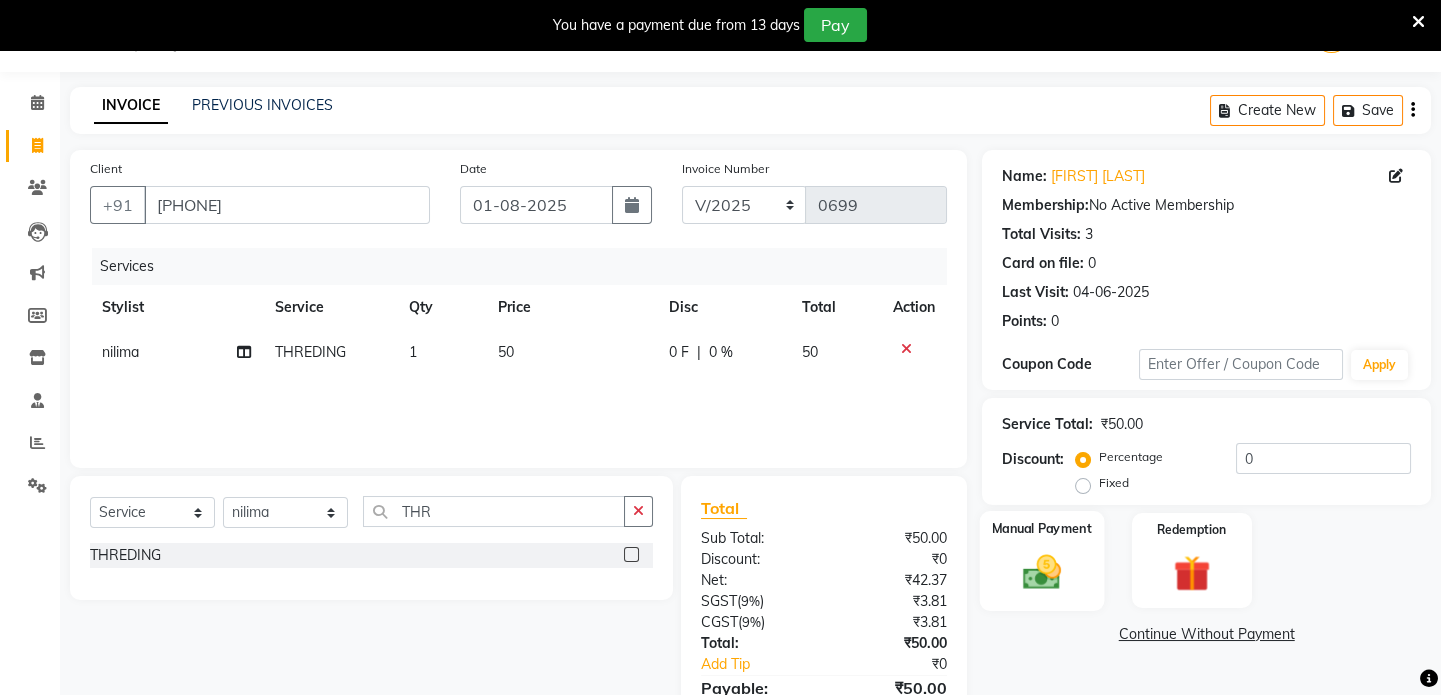 click 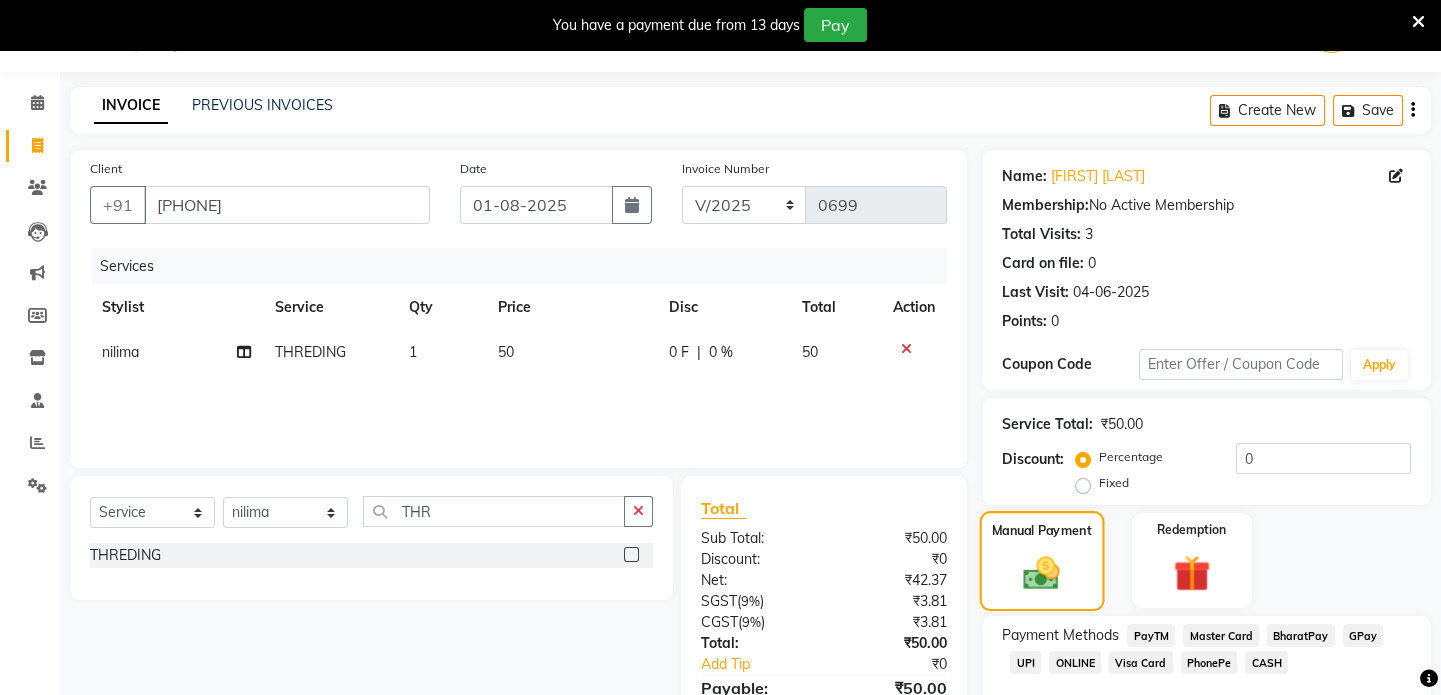 scroll, scrollTop: 161, scrollLeft: 0, axis: vertical 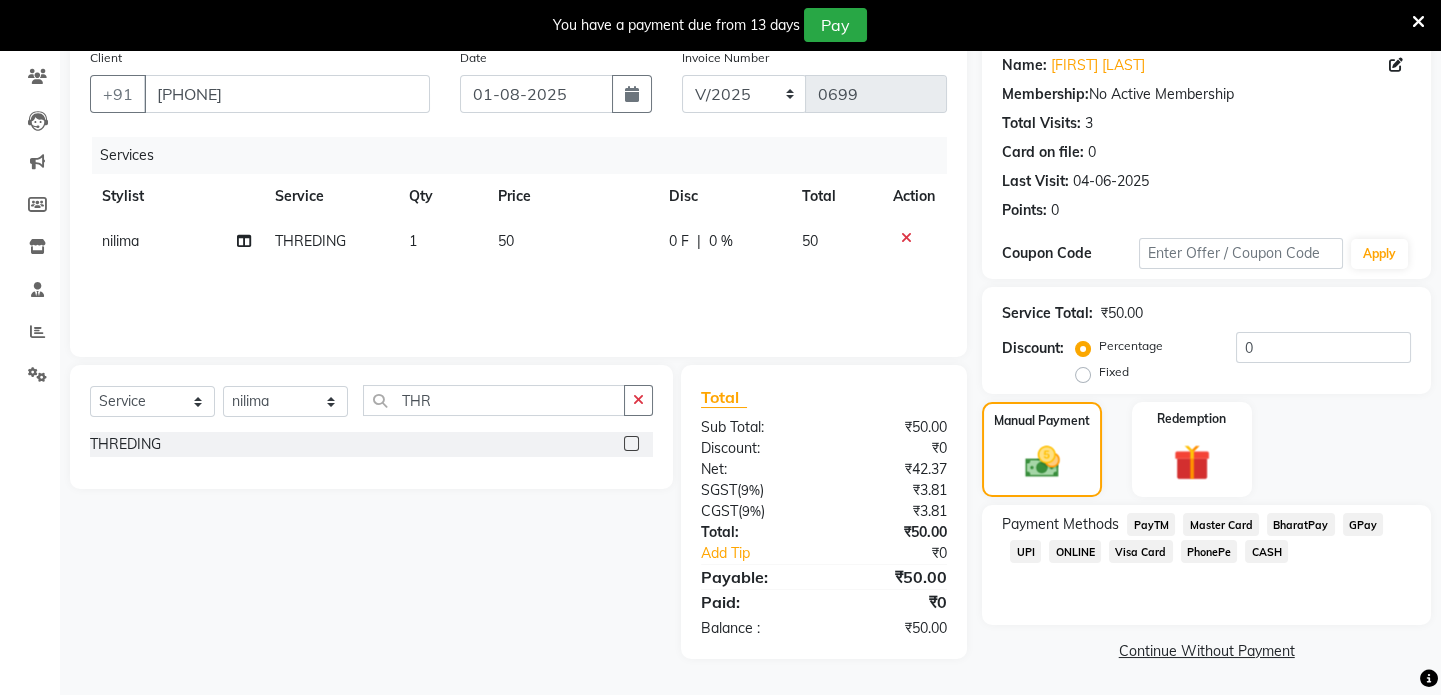 click on "CASH" 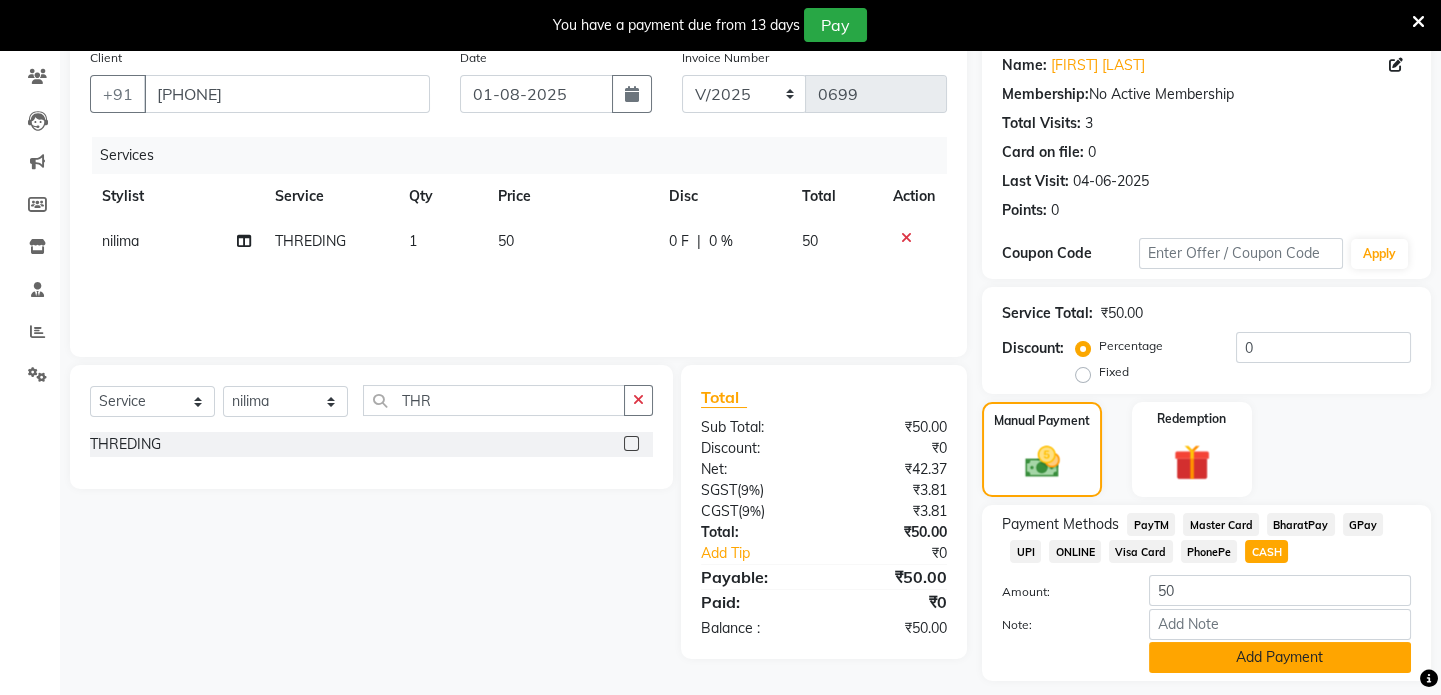 click on "Add Payment" 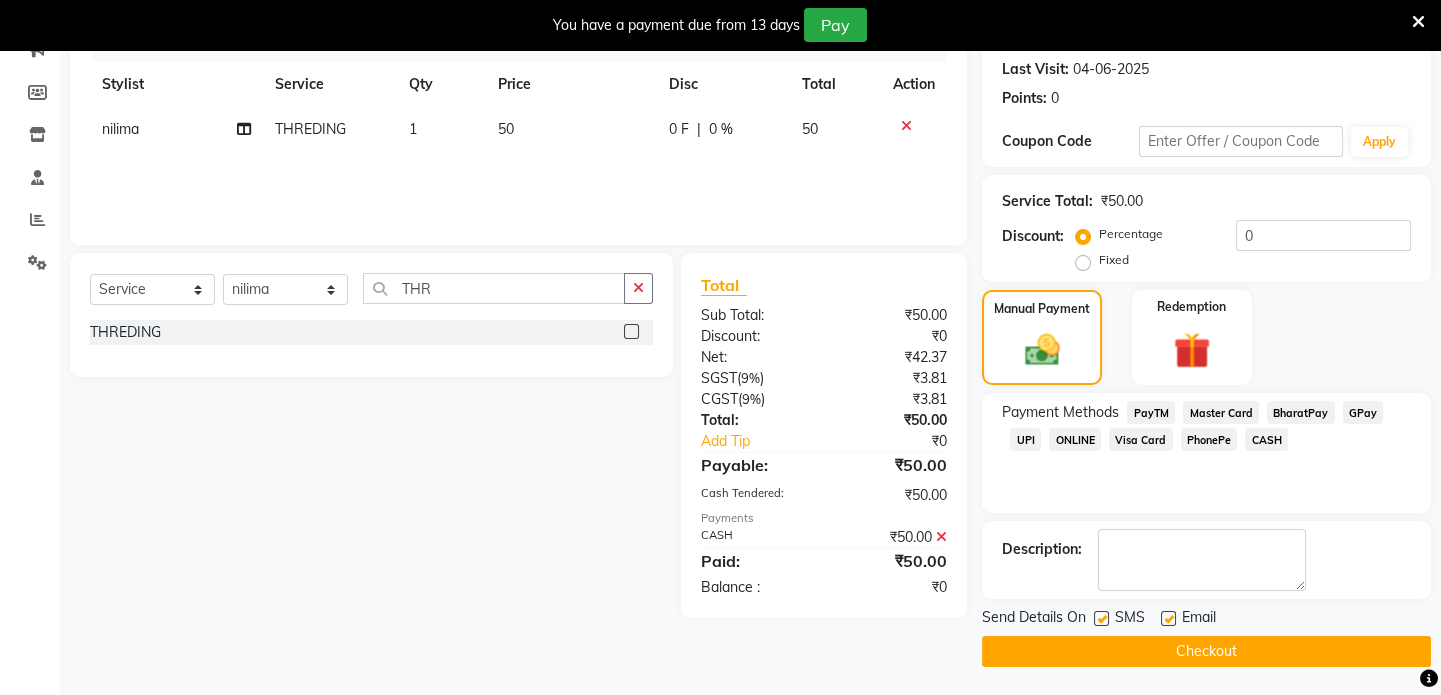 click on "Checkout" 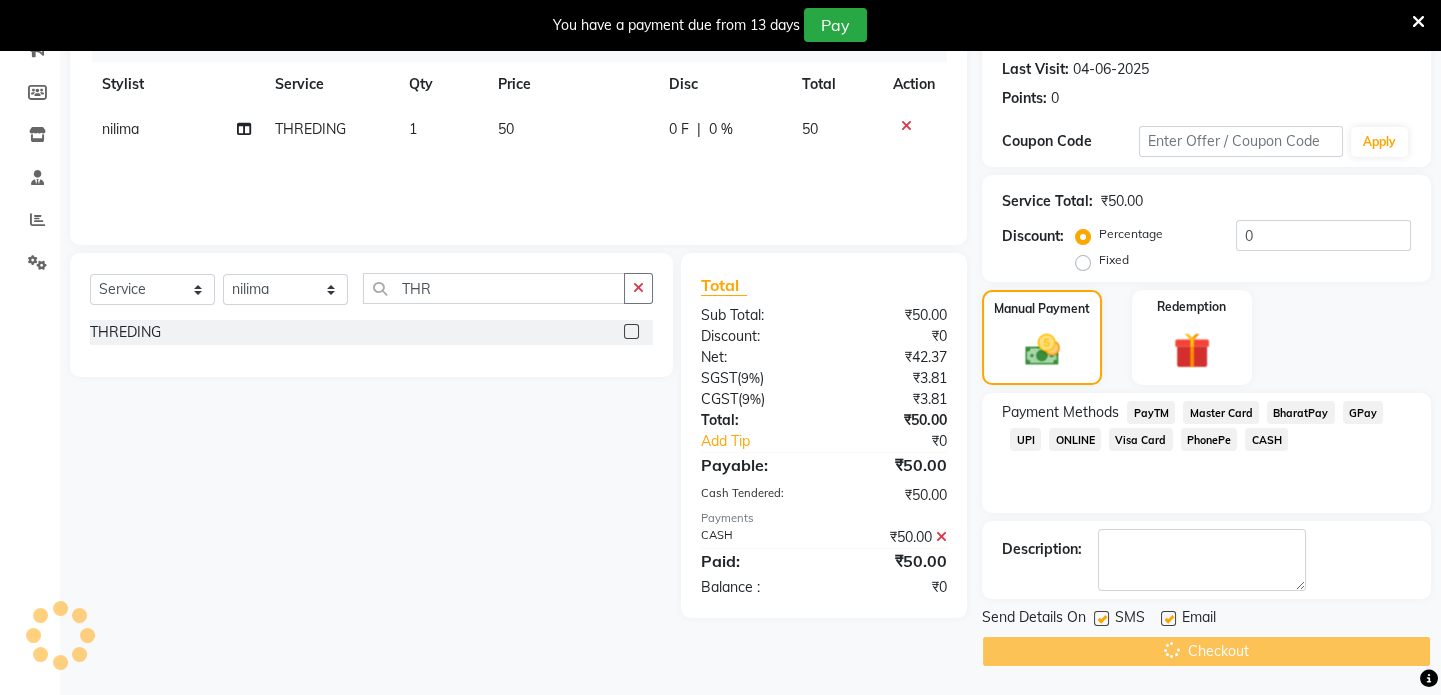 scroll, scrollTop: 0, scrollLeft: 0, axis: both 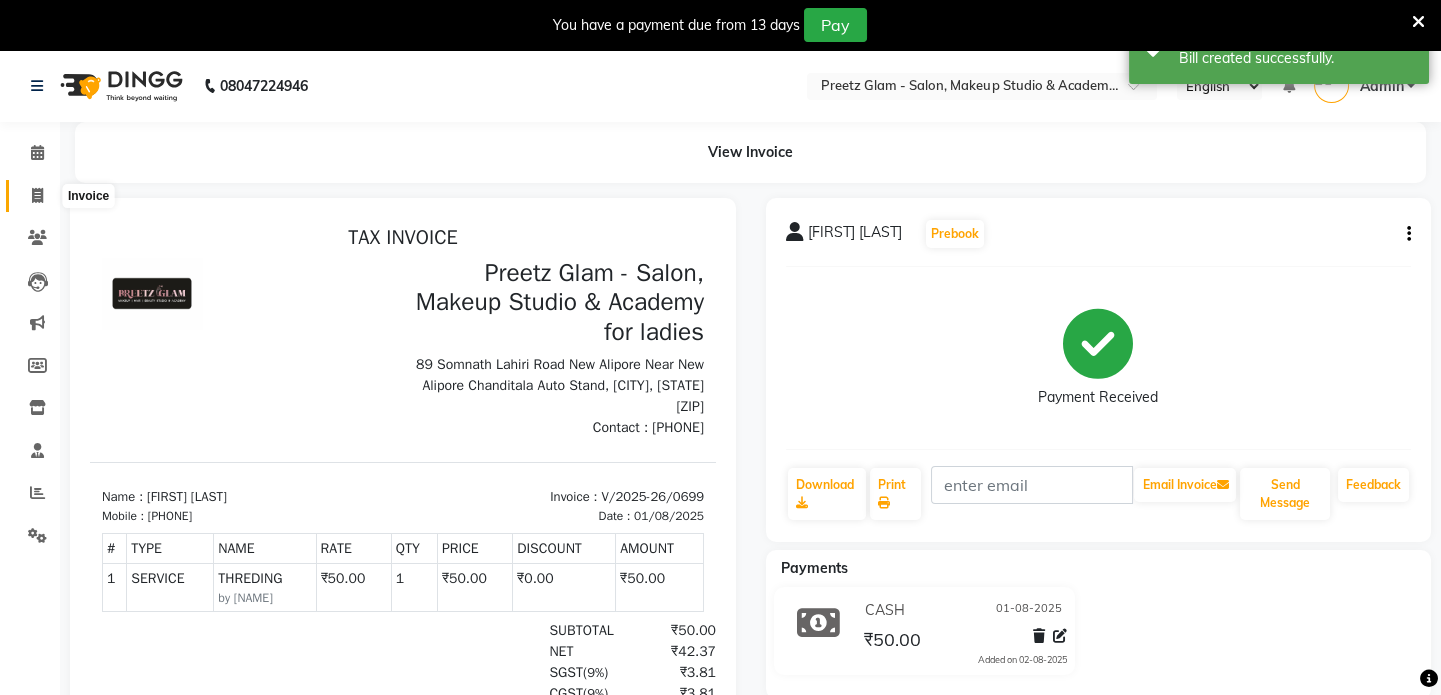 click 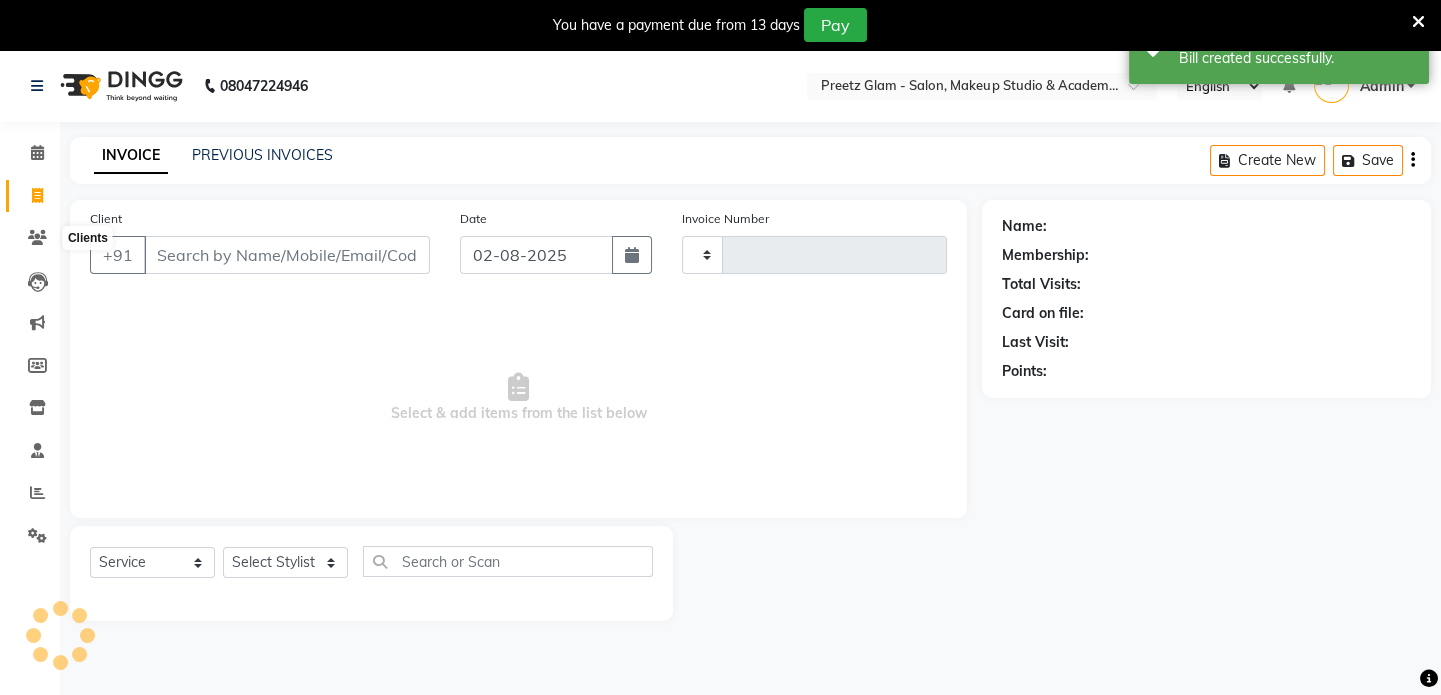 scroll, scrollTop: 50, scrollLeft: 0, axis: vertical 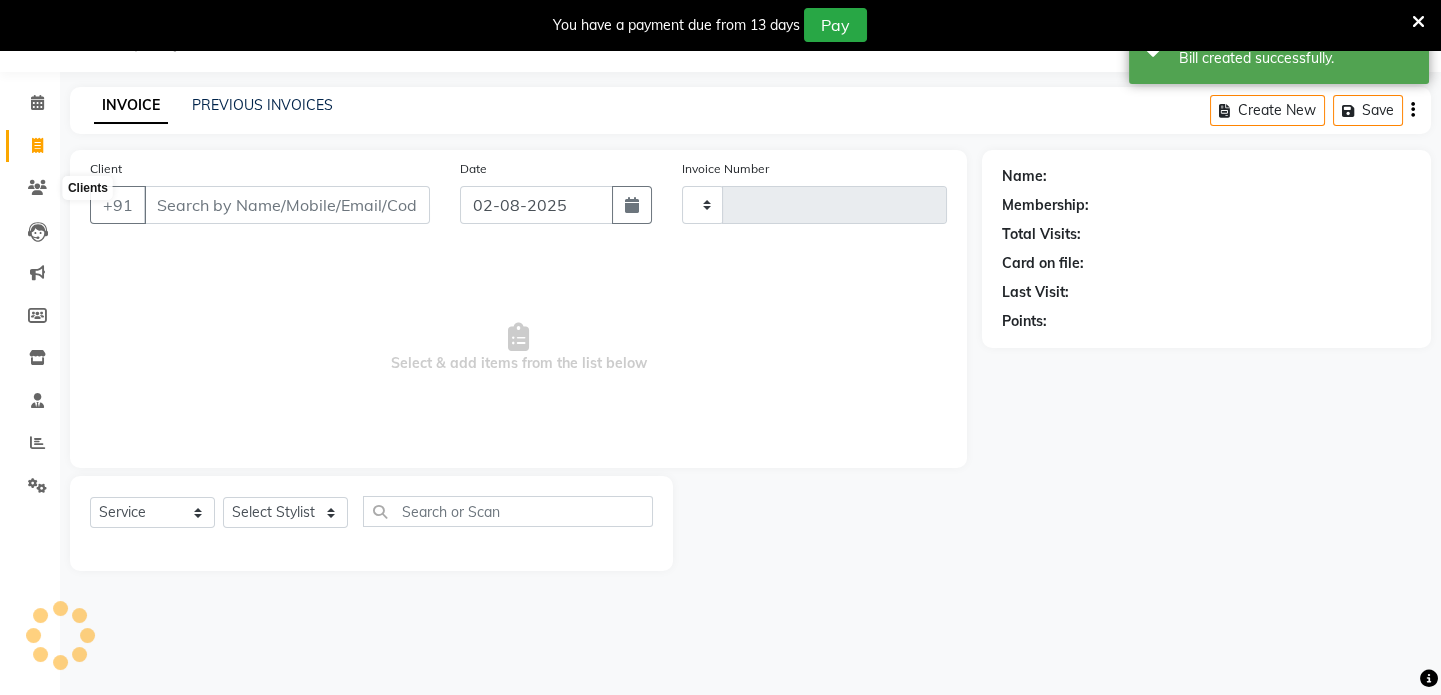 type on "0700" 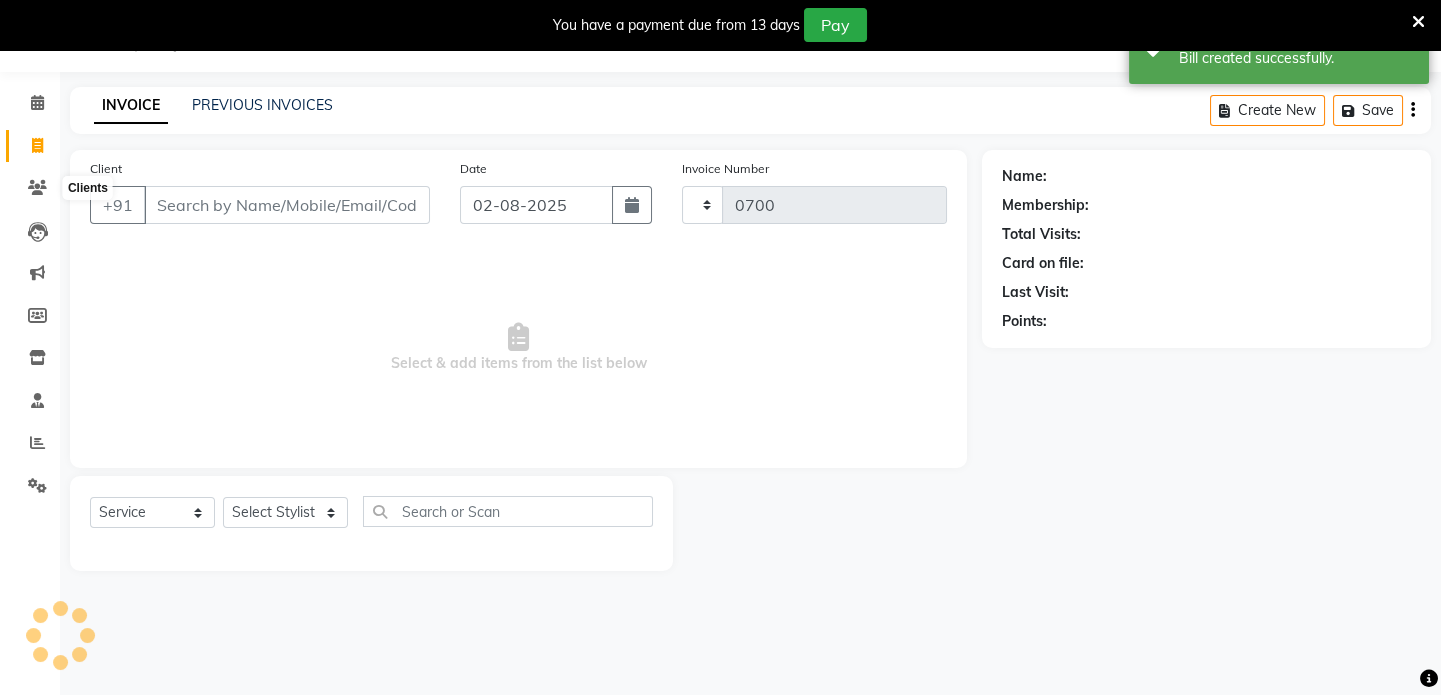 select on "4263" 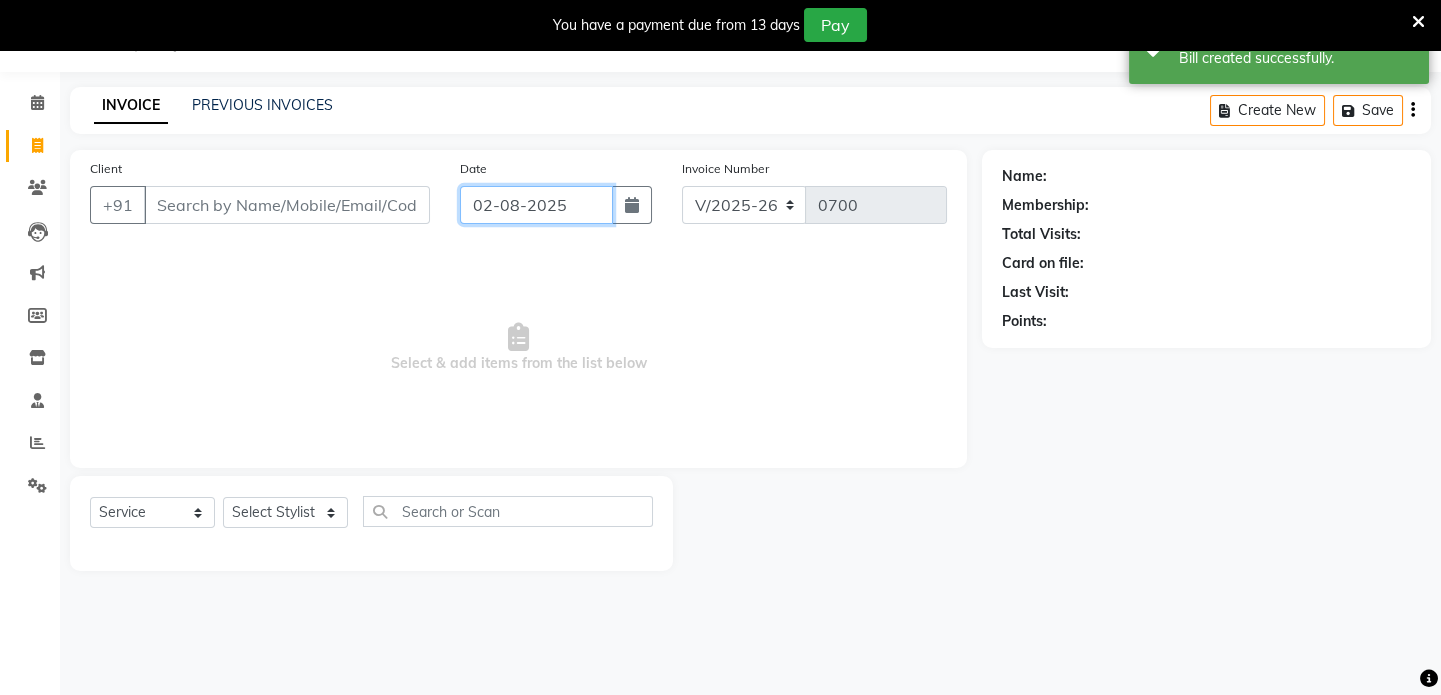 click on "02-08-2025" 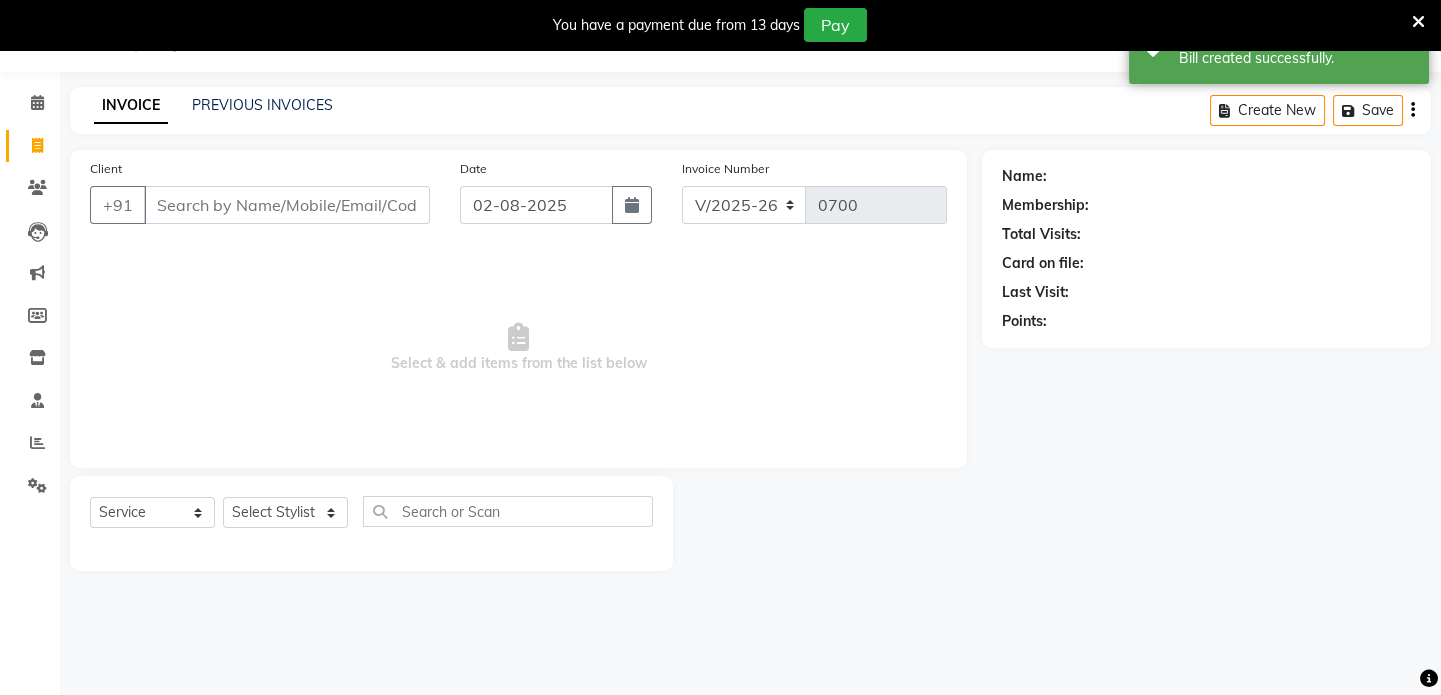 select on "8" 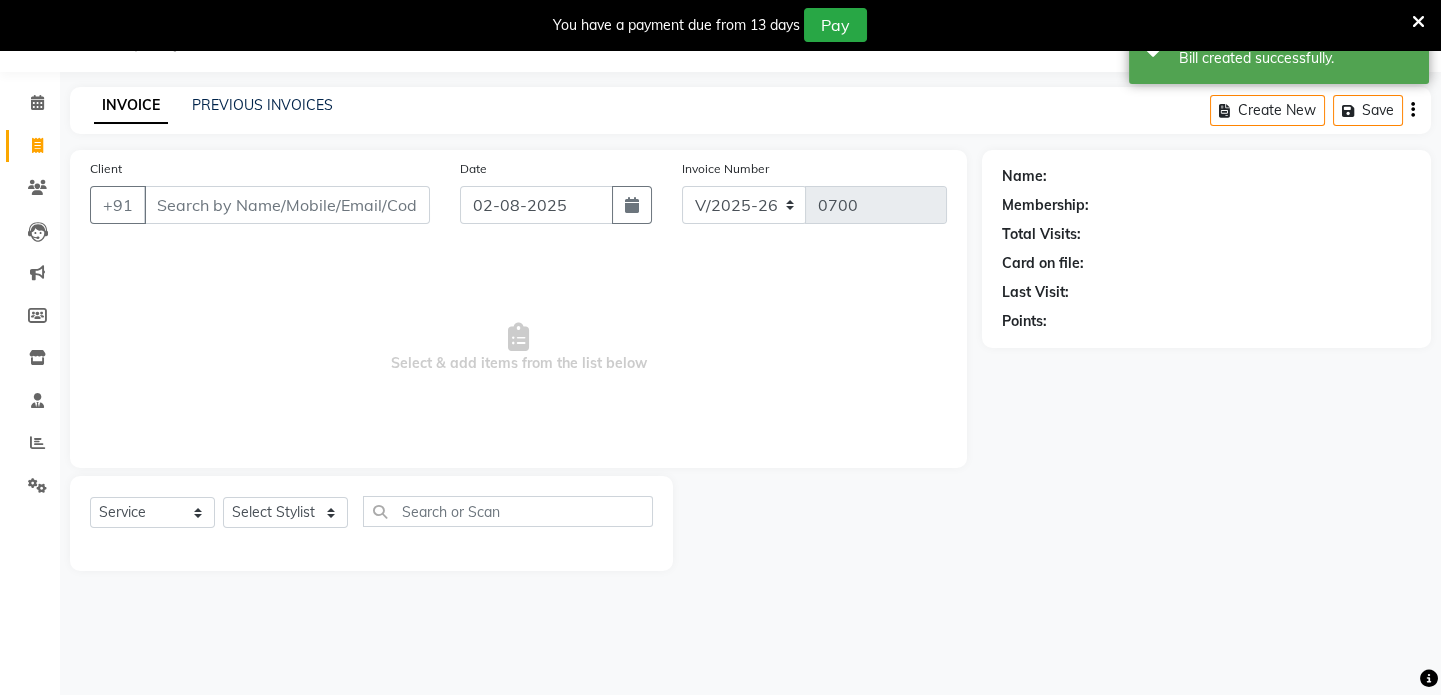 select on "2025" 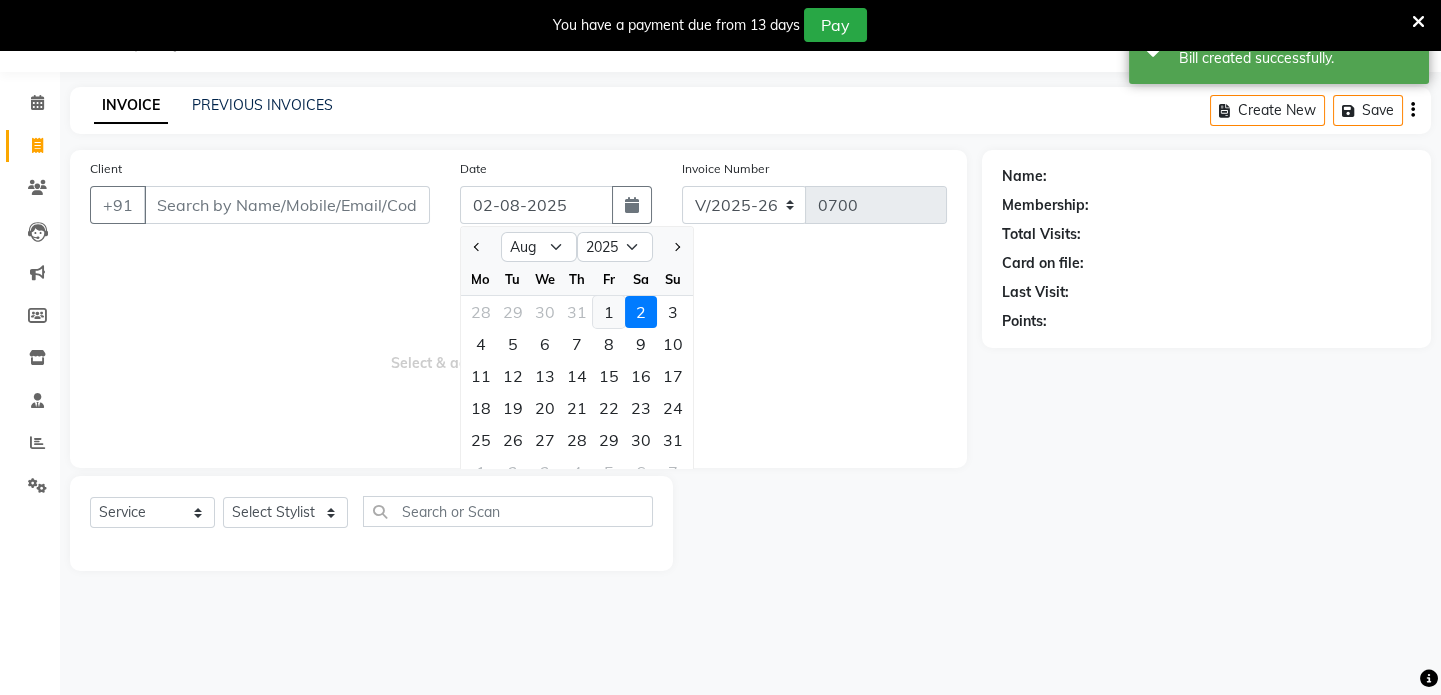 click on "1" 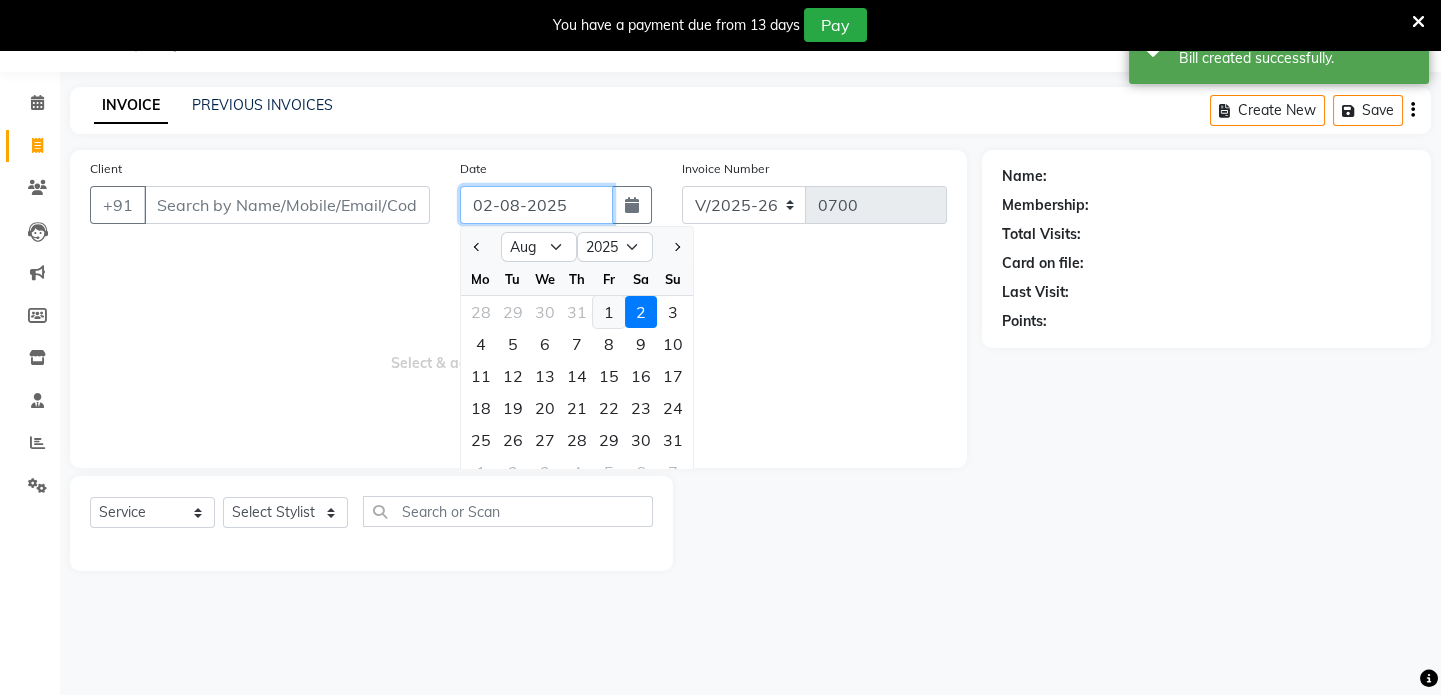type on "01-08-2025" 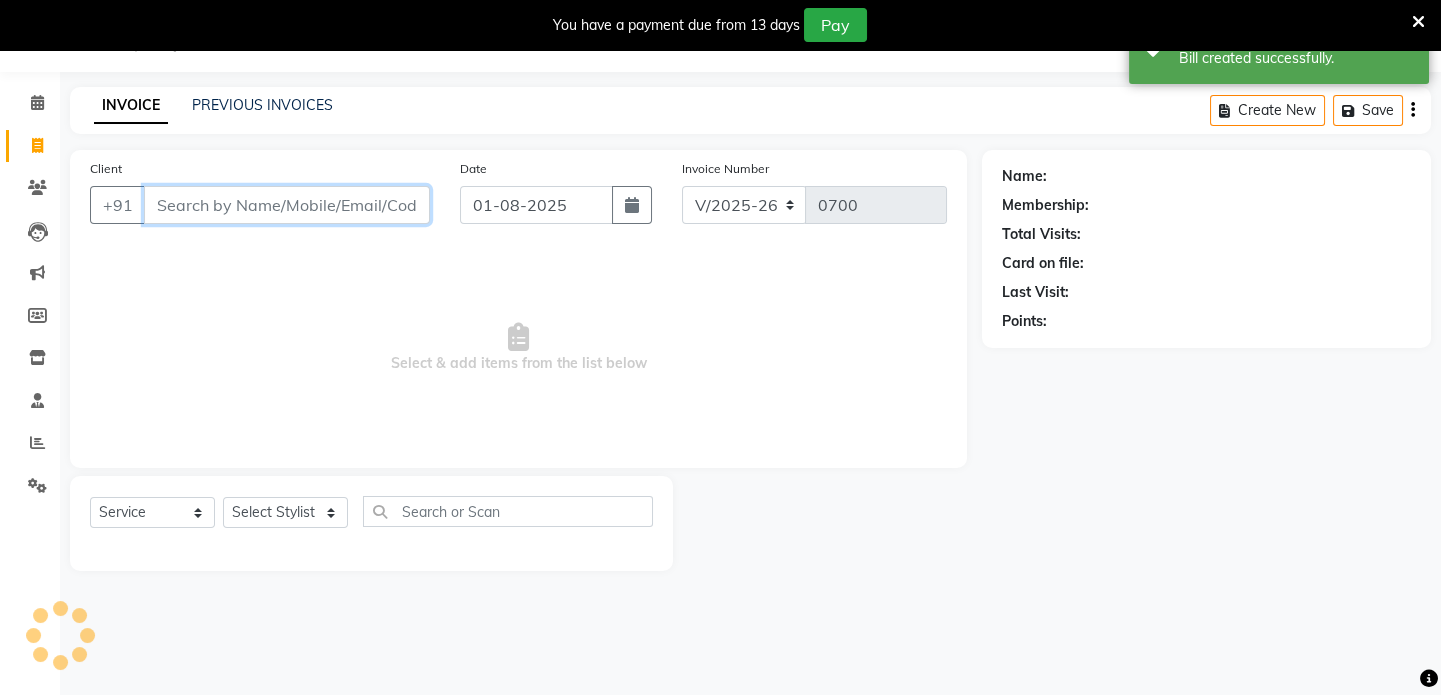 click on "Client" at bounding box center (287, 205) 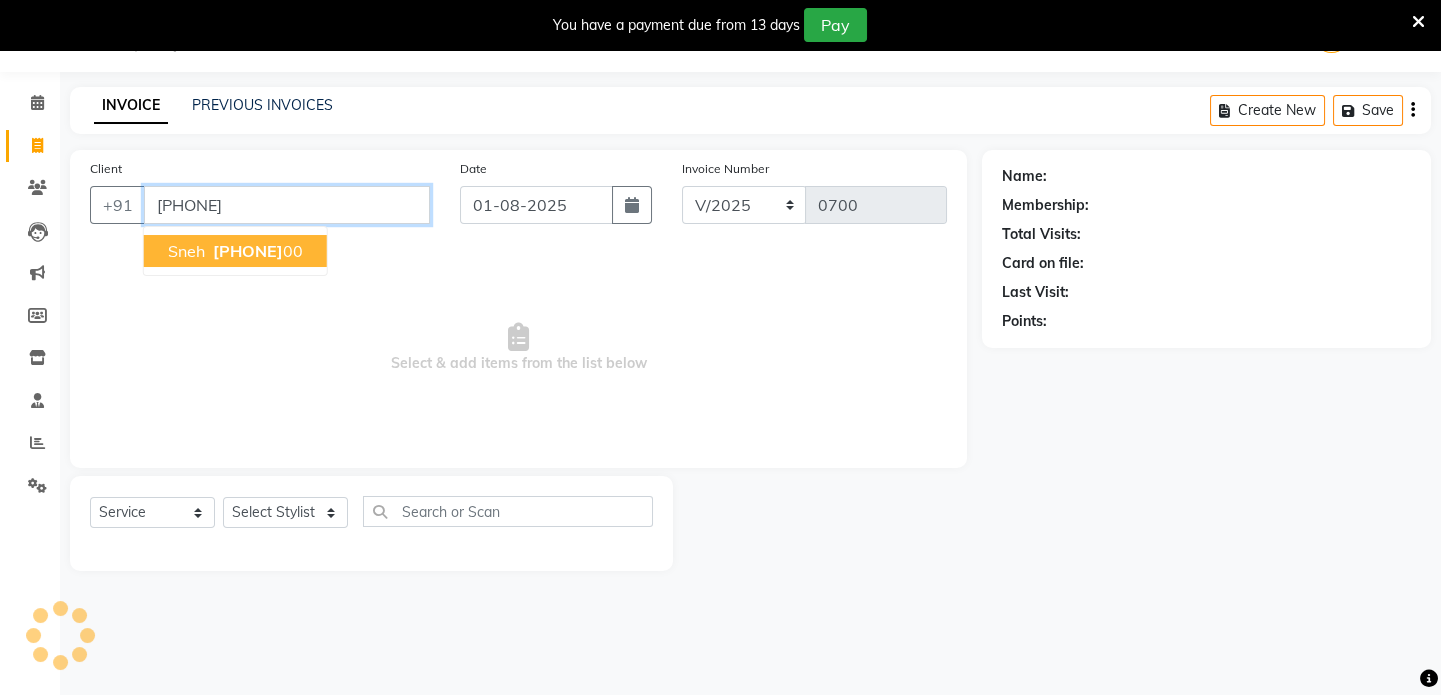 type on "[PHONE]" 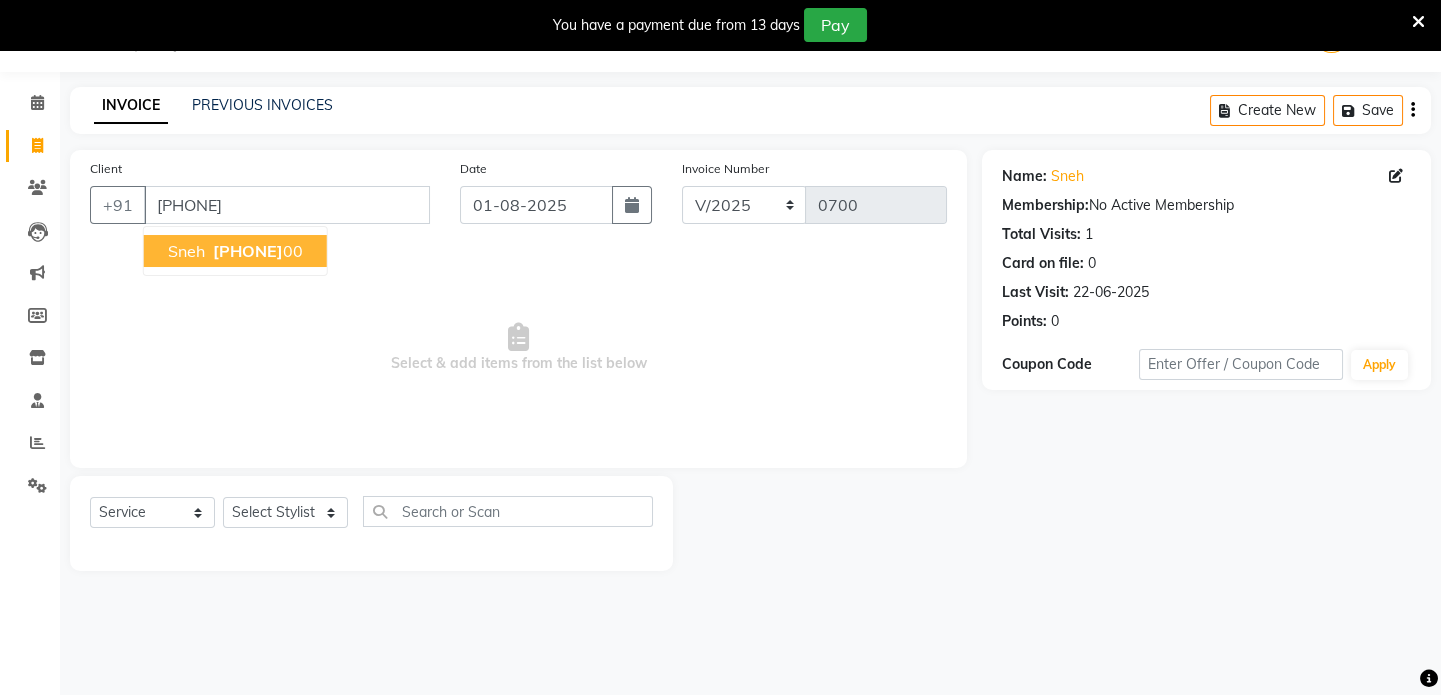 click on "[PHONE]" at bounding box center [248, 251] 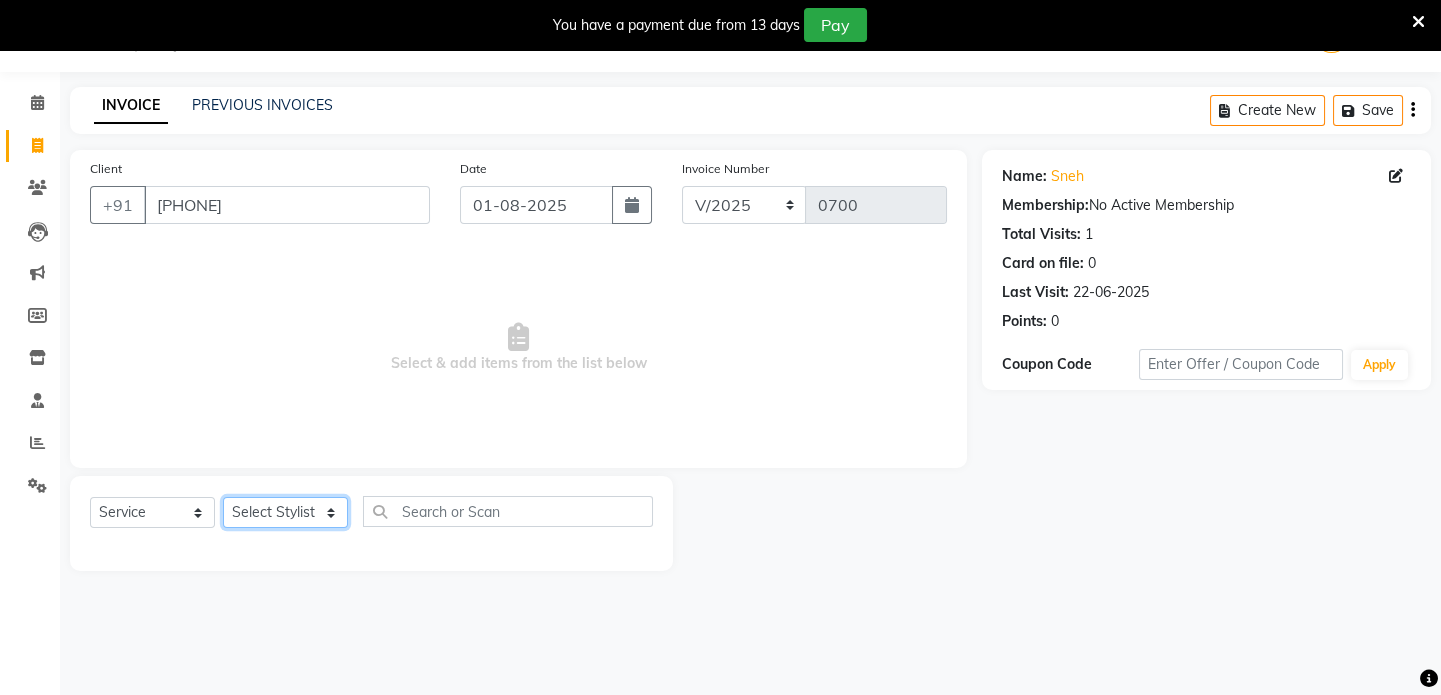 click on "Select Stylist [FIRST] [FIRST] [FIRST] [FIRST] [FIRST] [FIRST]" 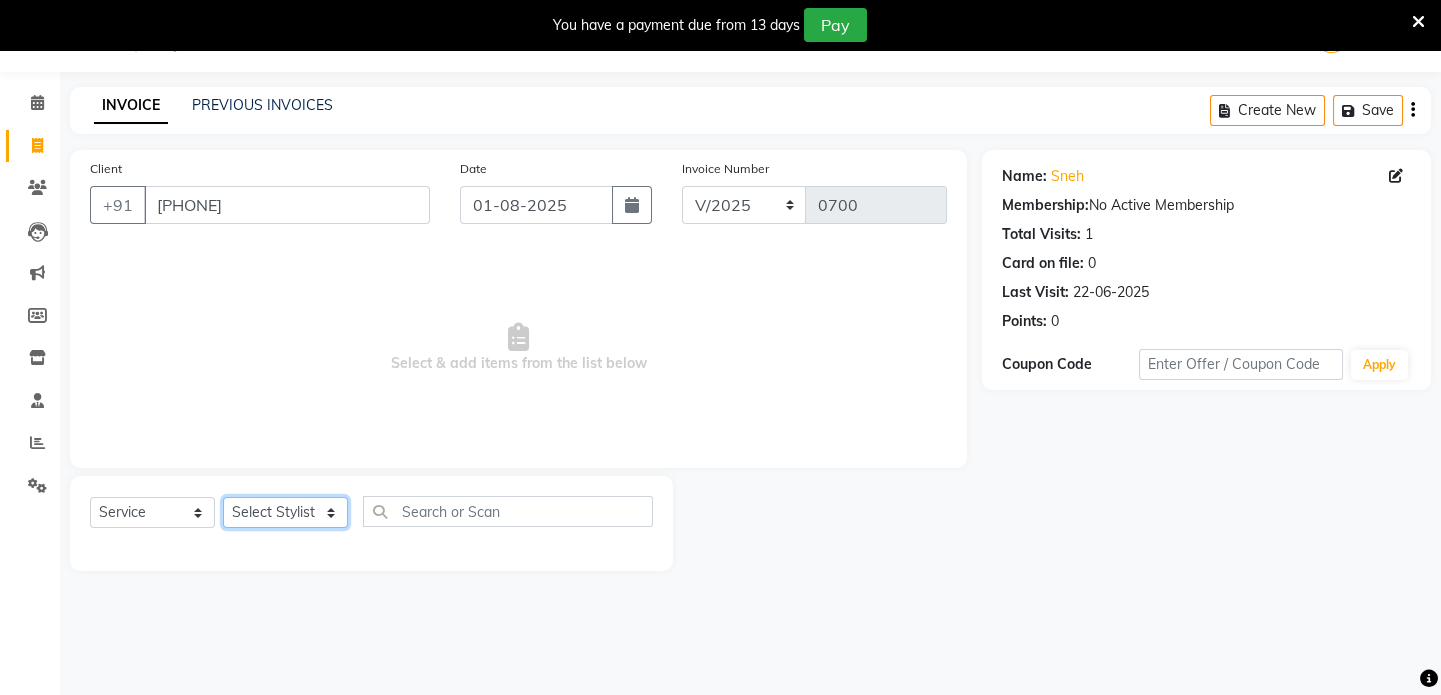 select on "49320" 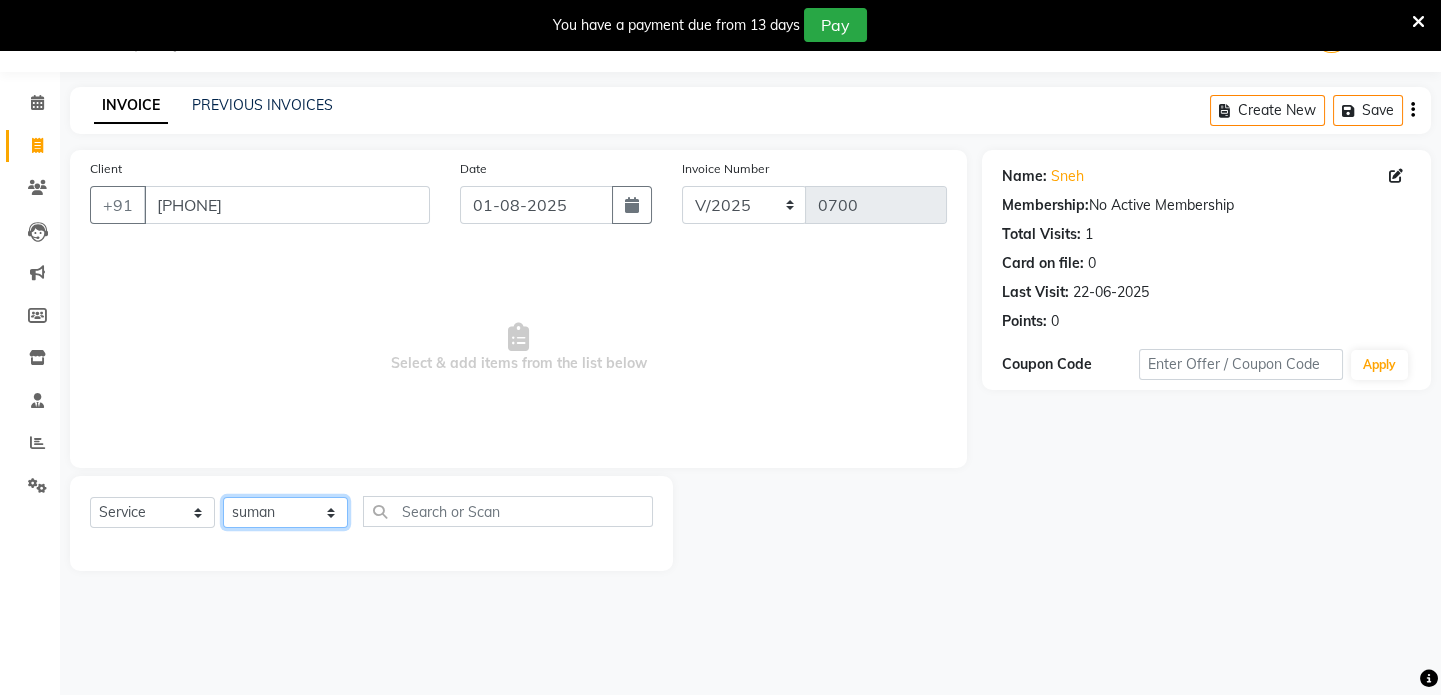 click on "Select Stylist [FIRST] [FIRST] [FIRST] [FIRST] [FIRST] [FIRST]" 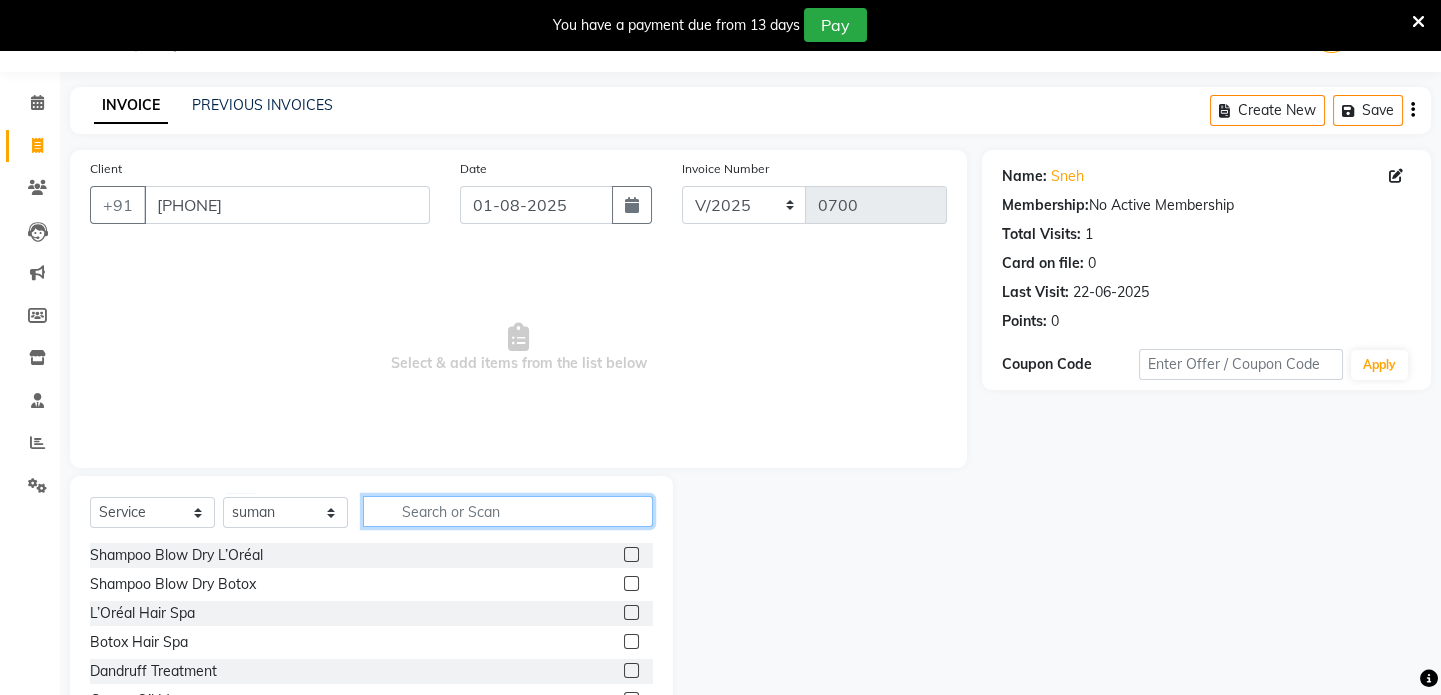 click 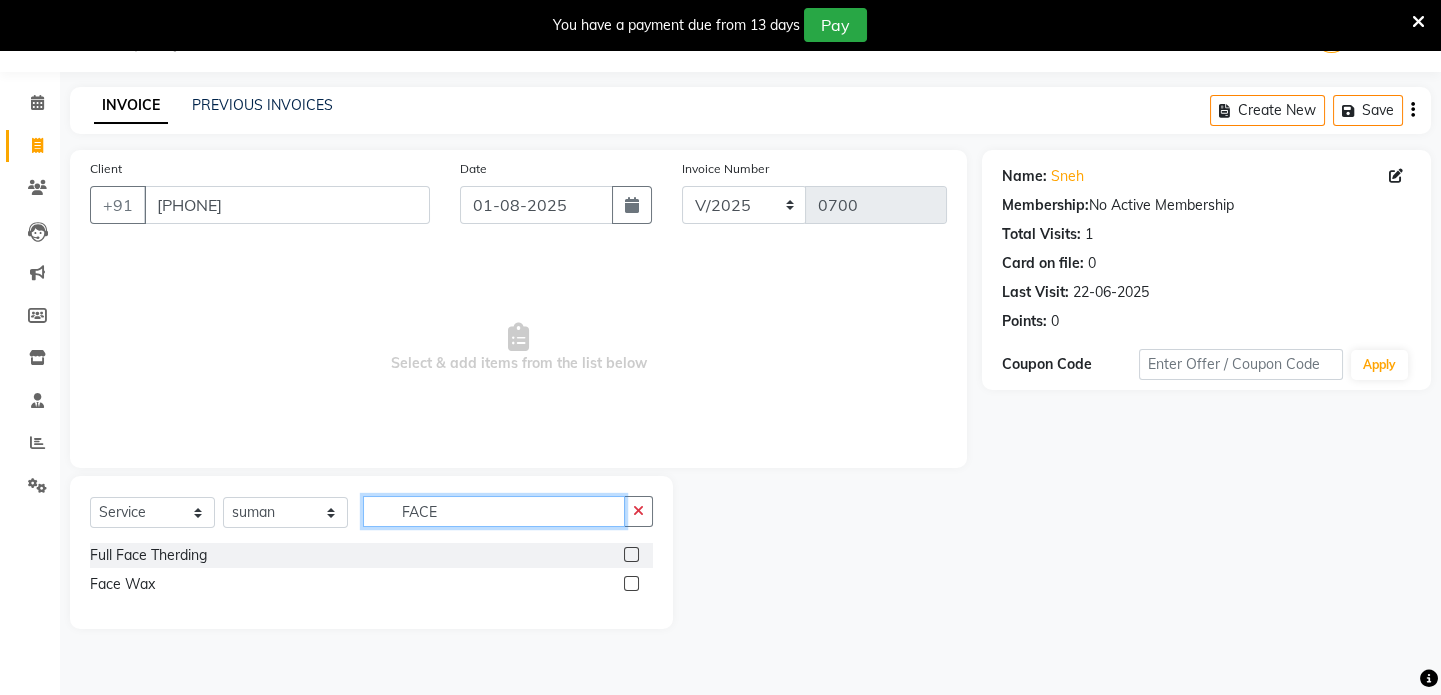 type on "FACE" 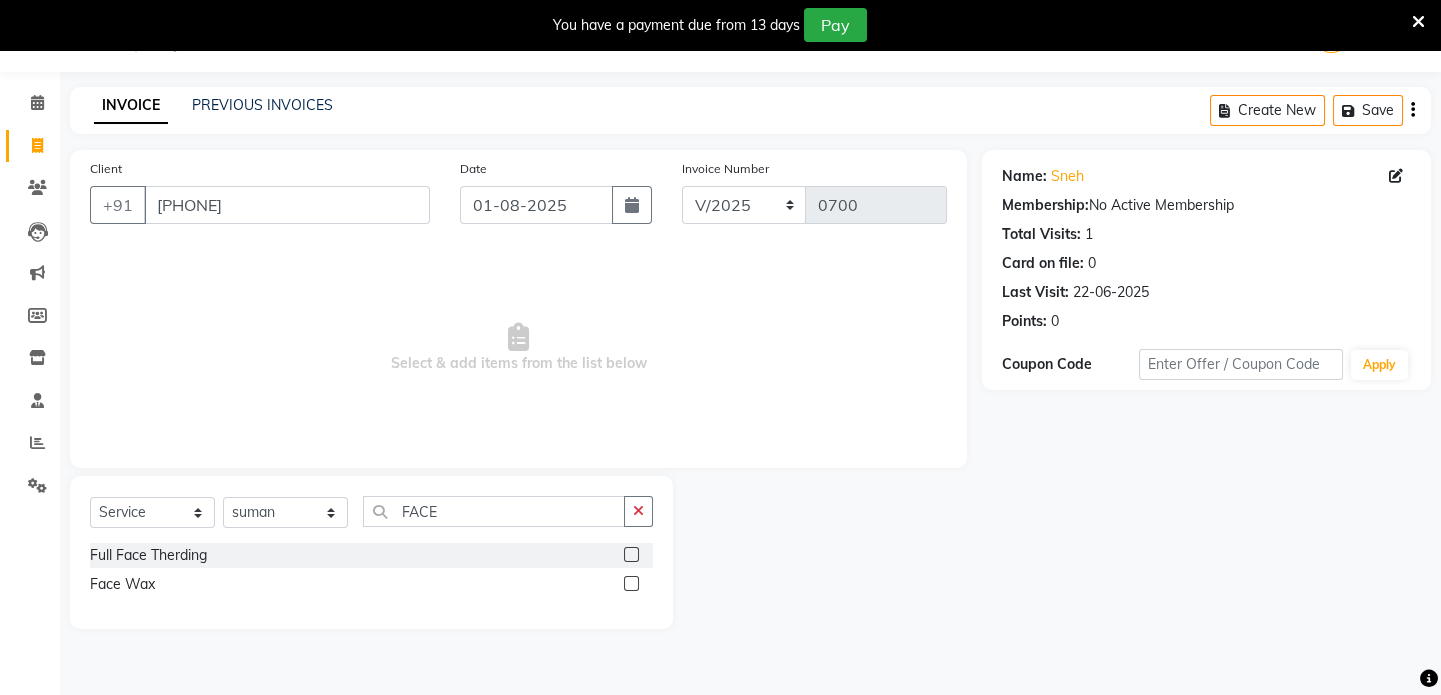 click 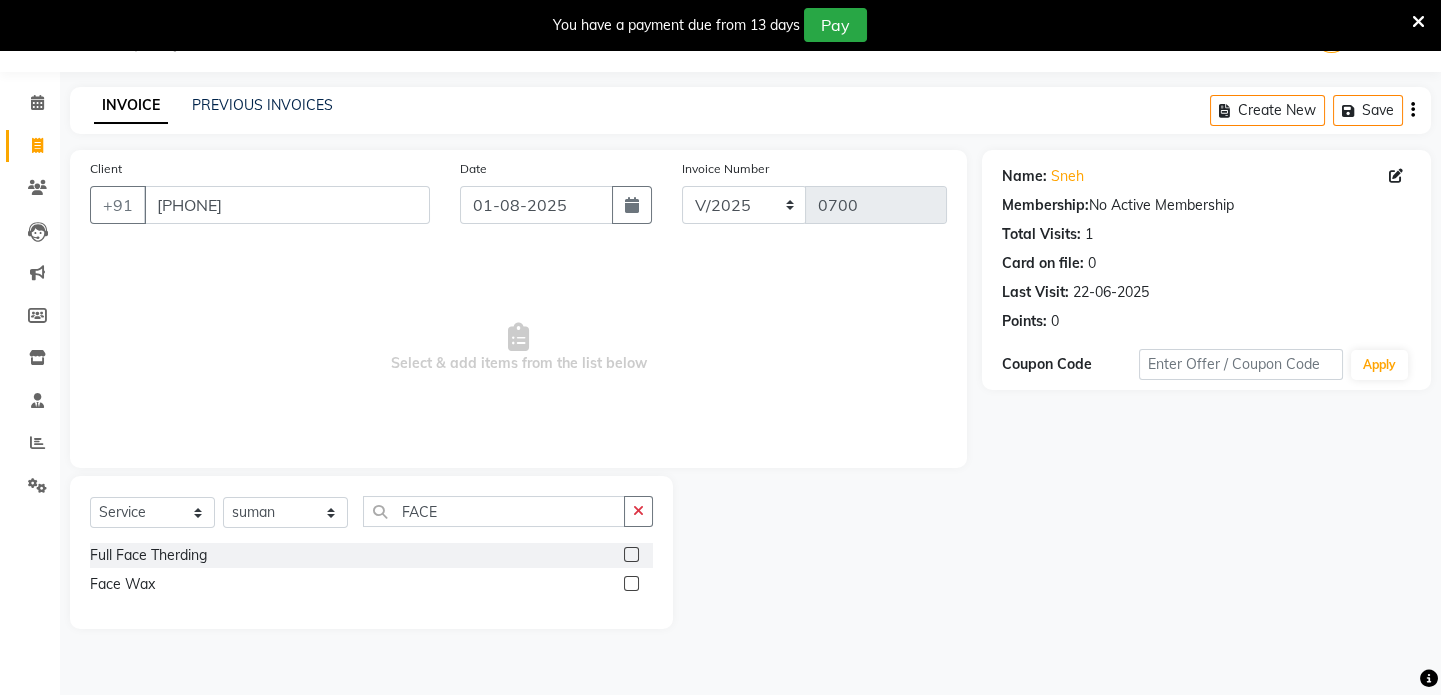 click at bounding box center [630, 584] 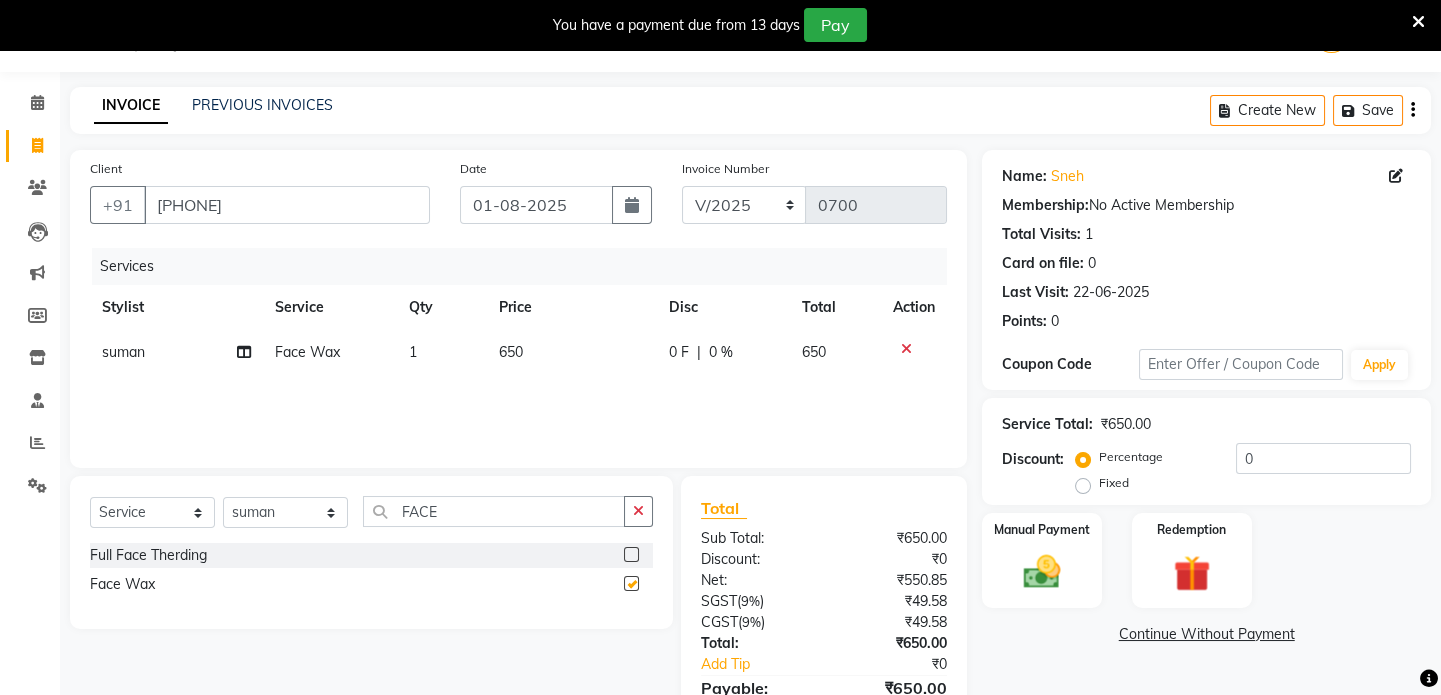 checkbox on "false" 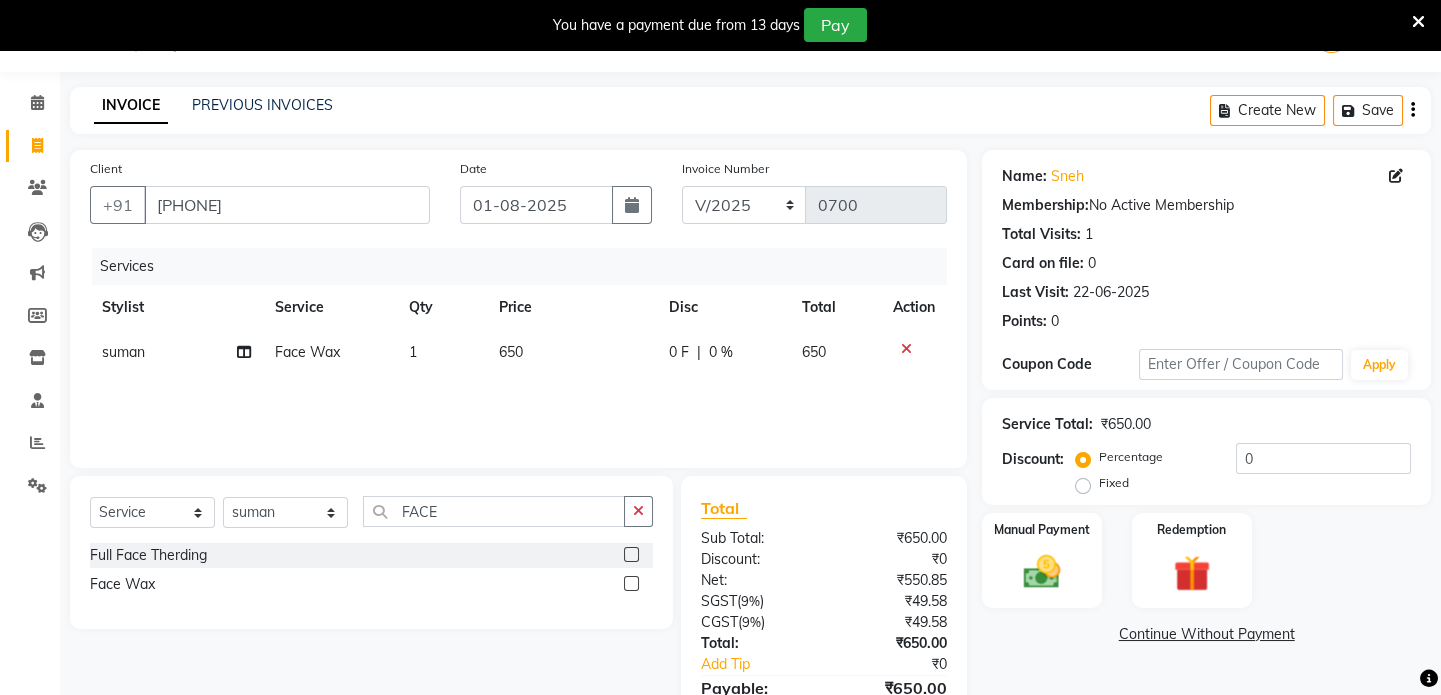 click on "650" 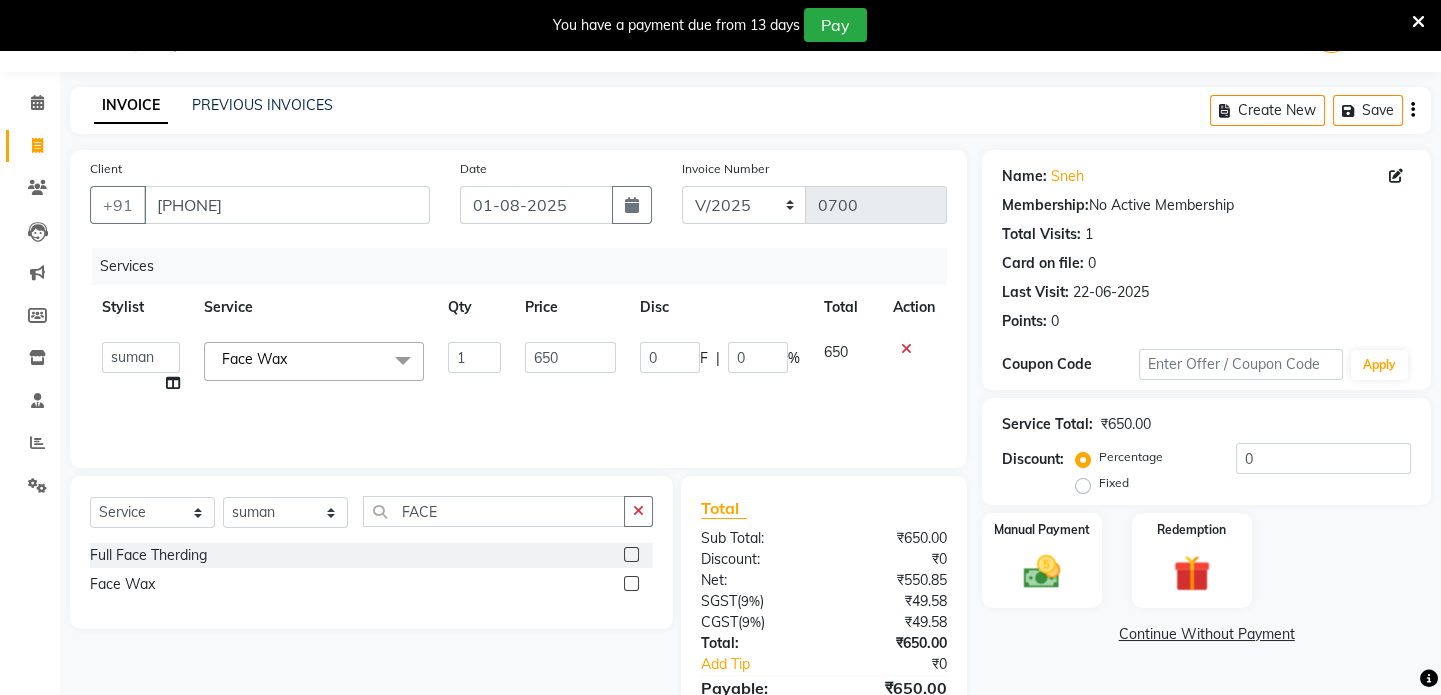 click on "650" 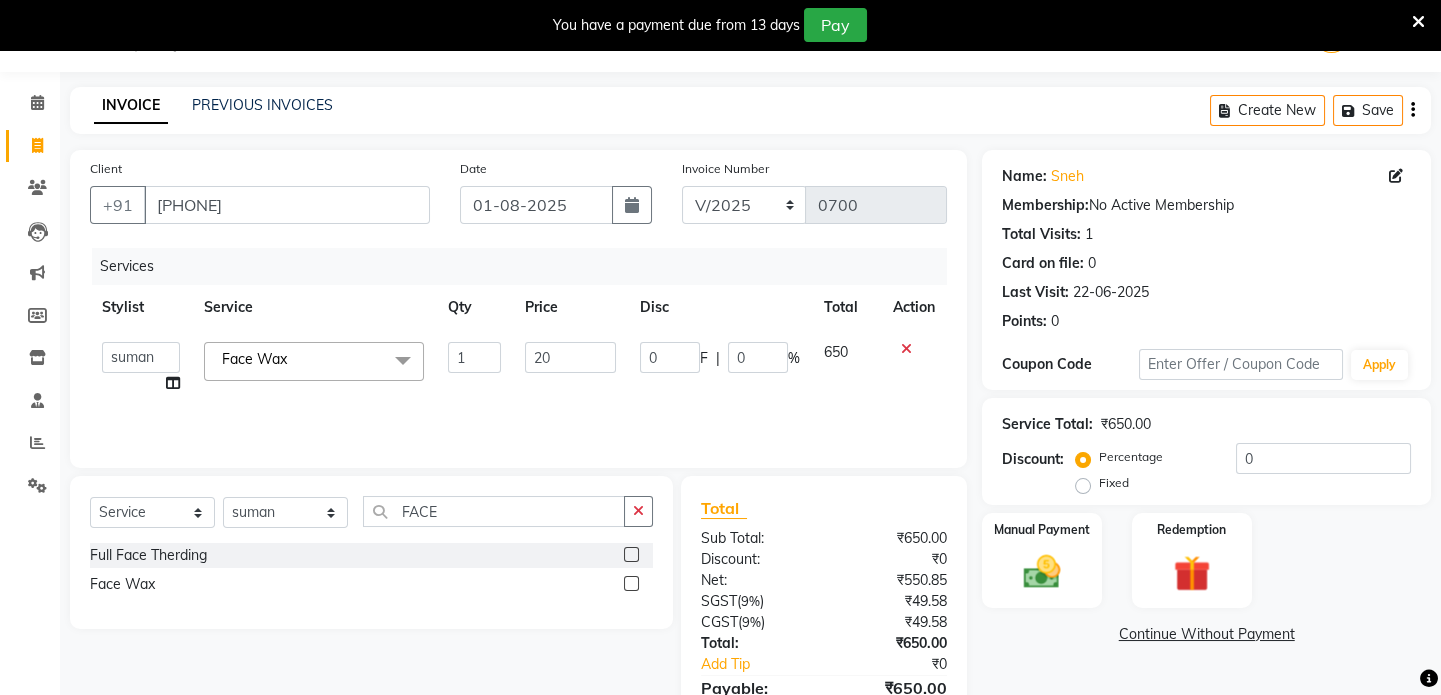 type on "200" 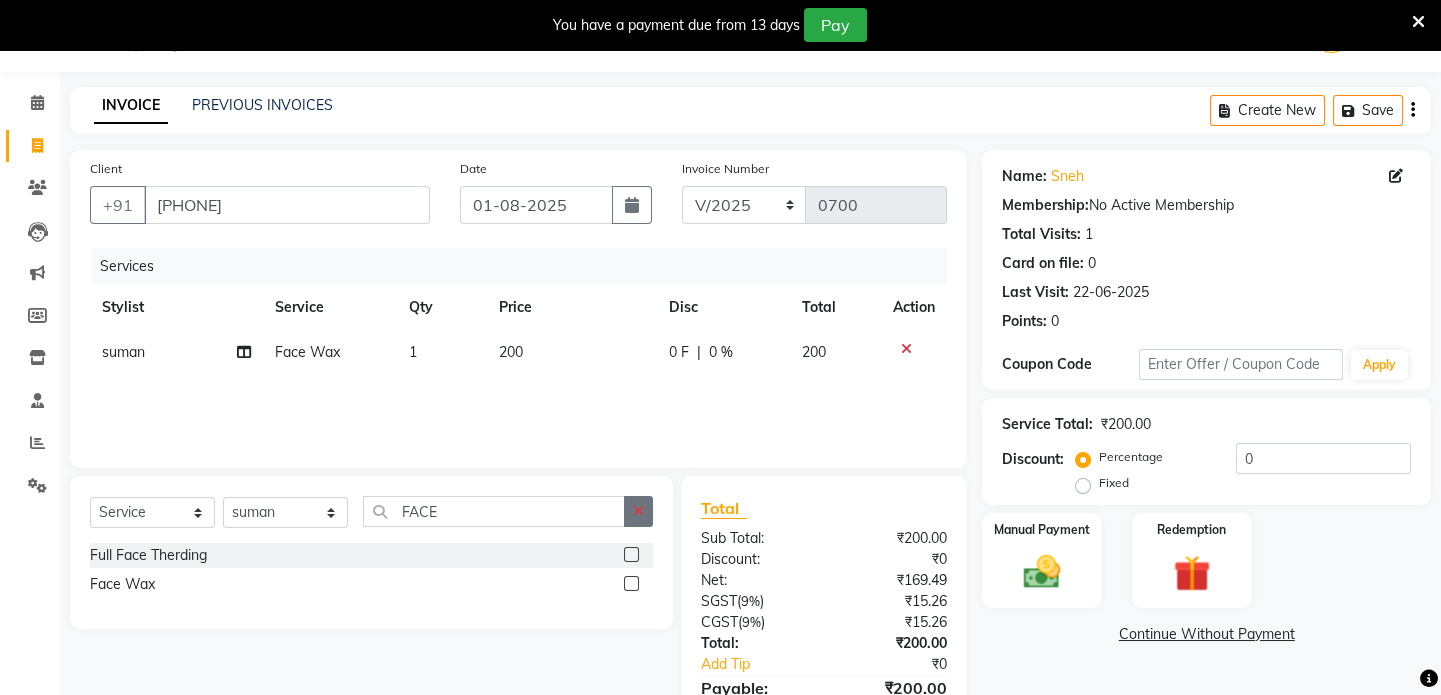 click 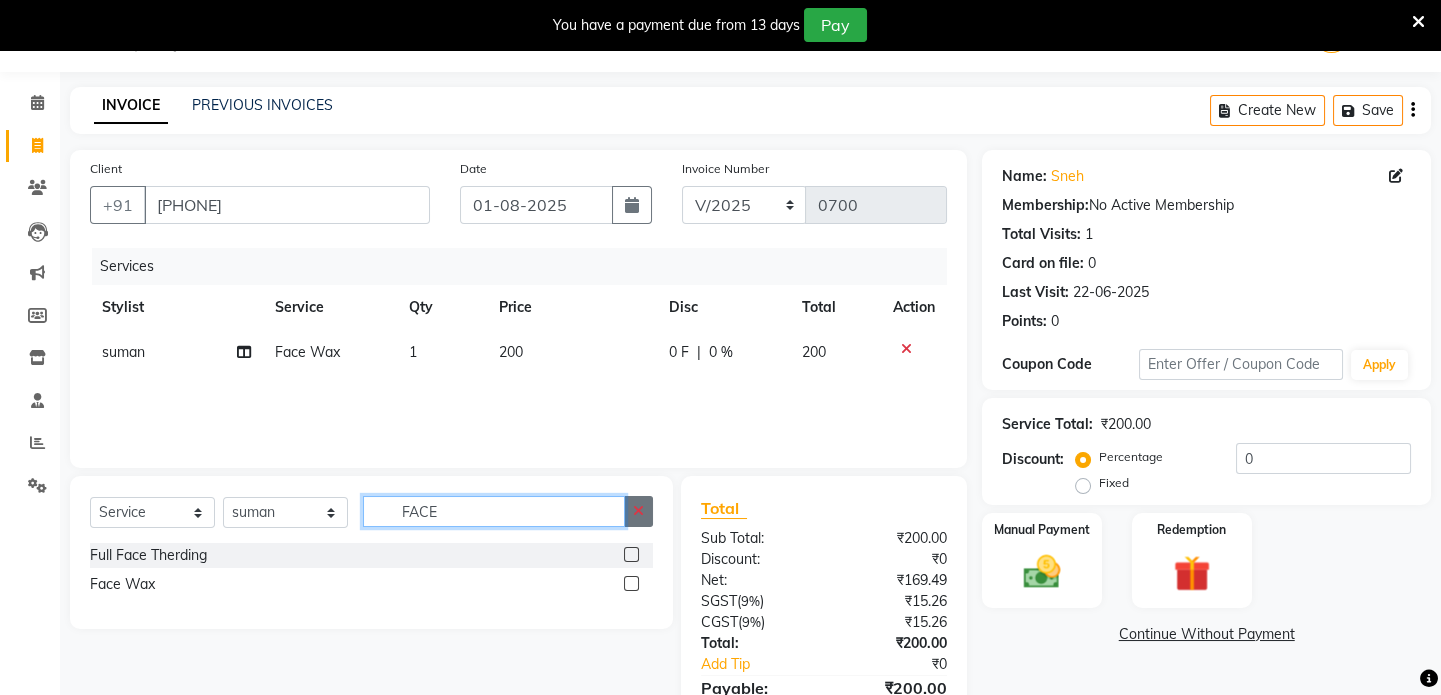type 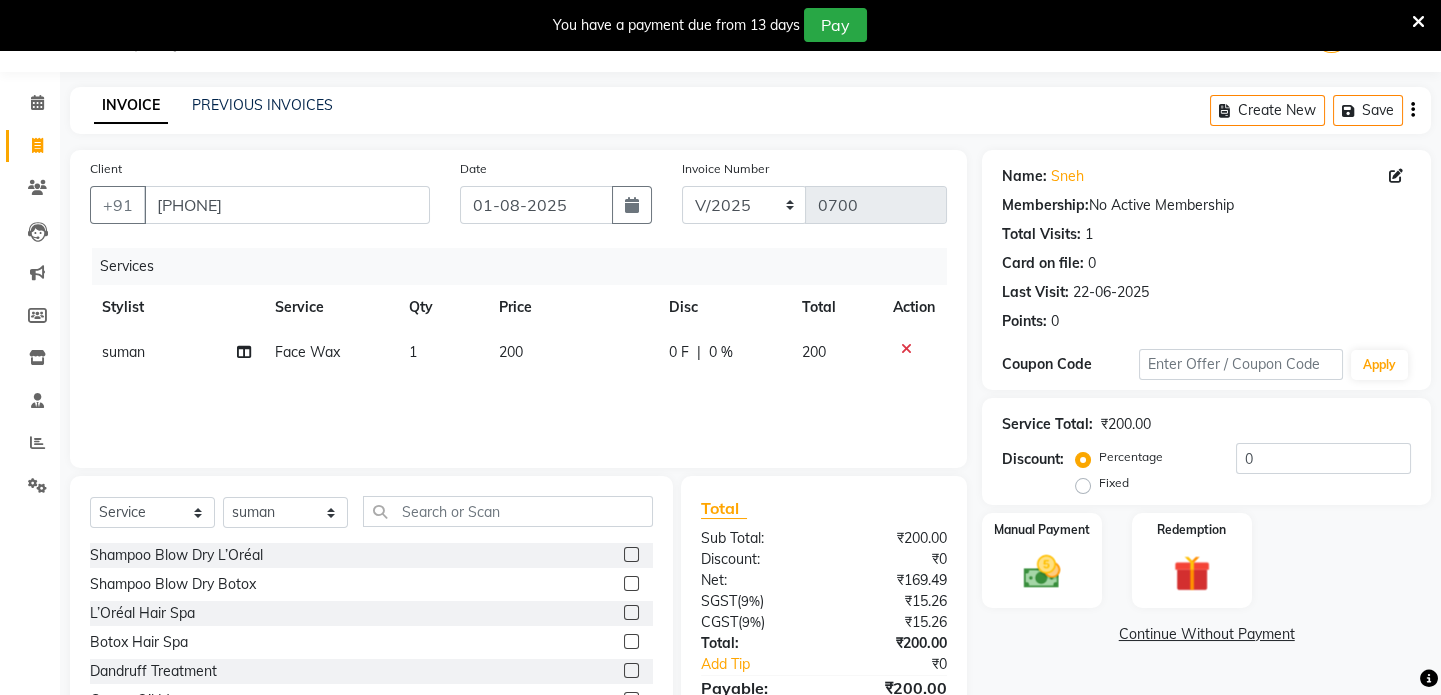 click on "200" 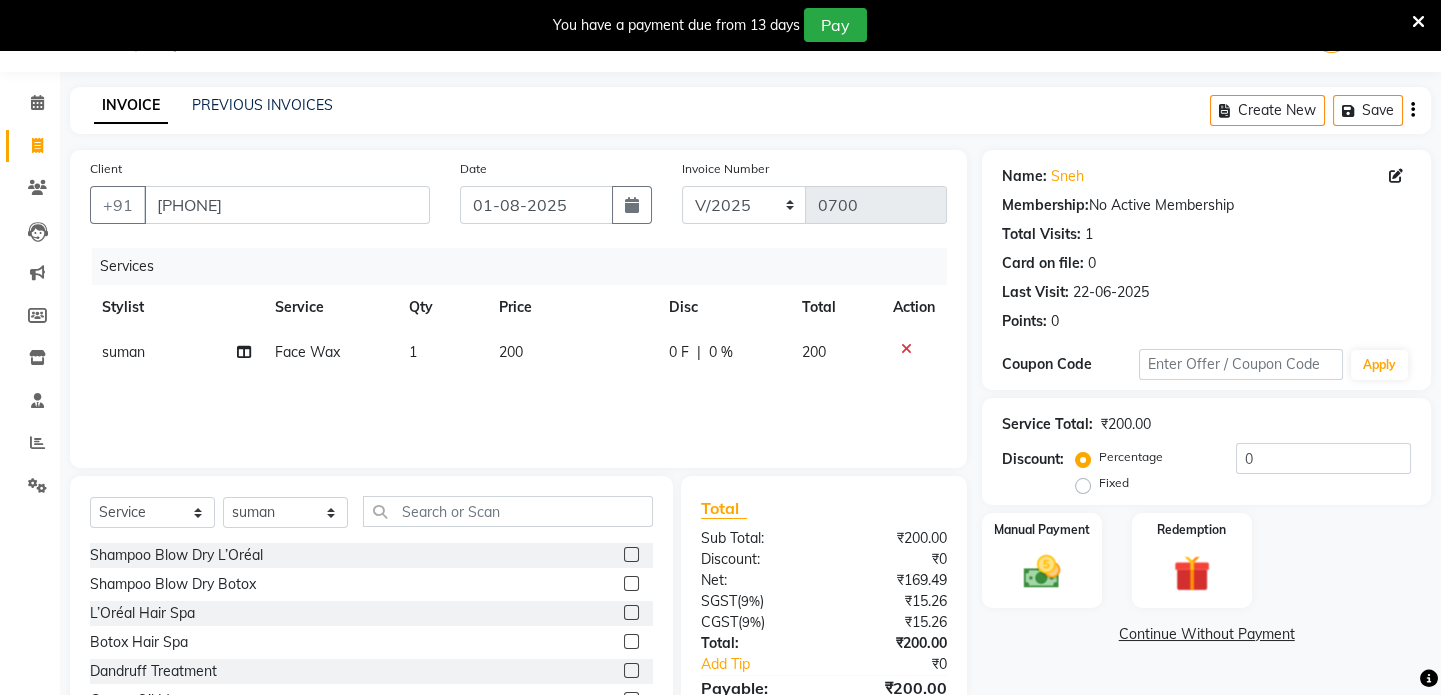 select on "49320" 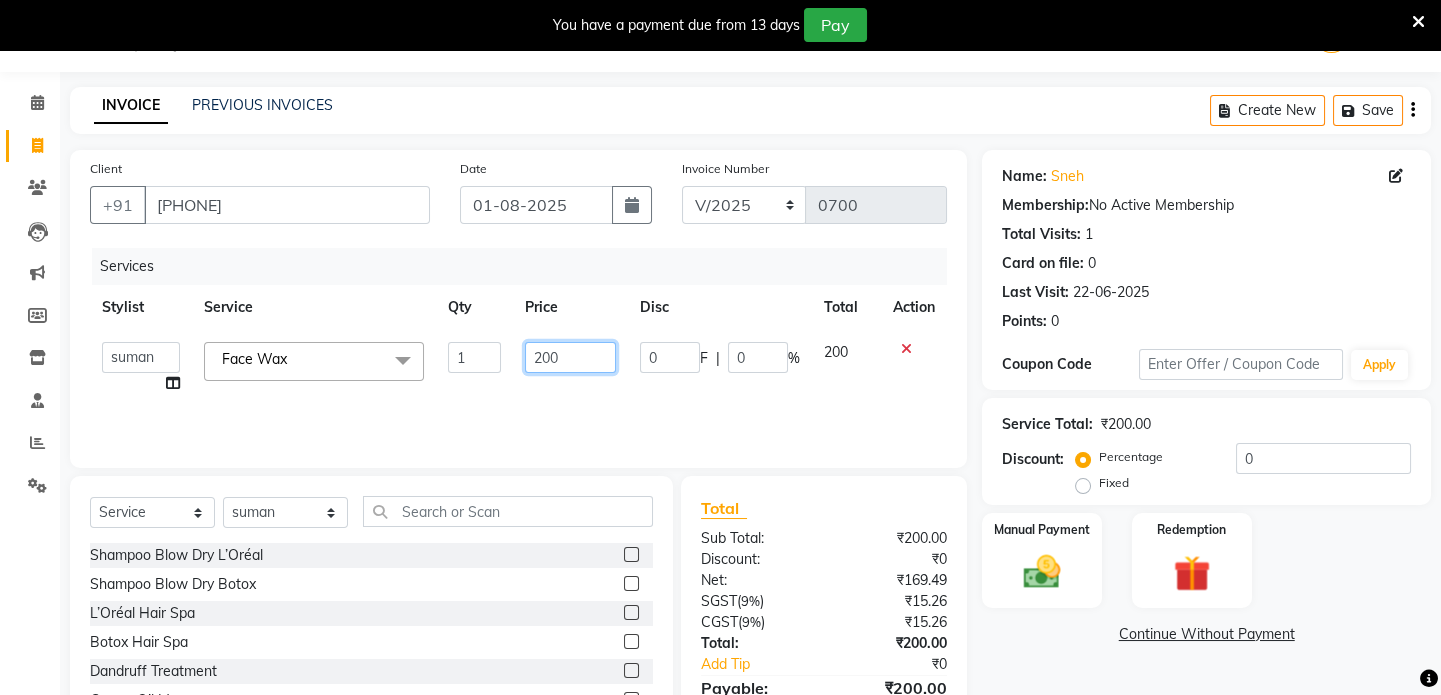 click on "200" 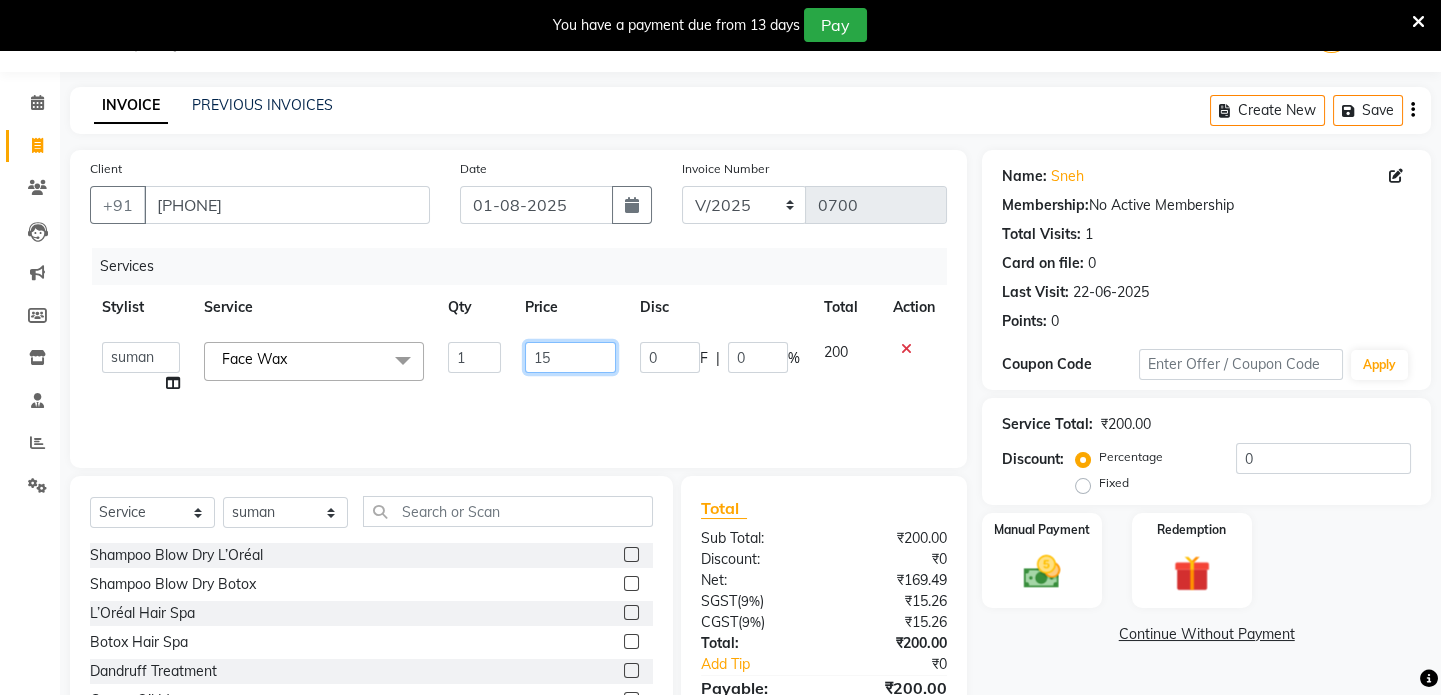 type on "150" 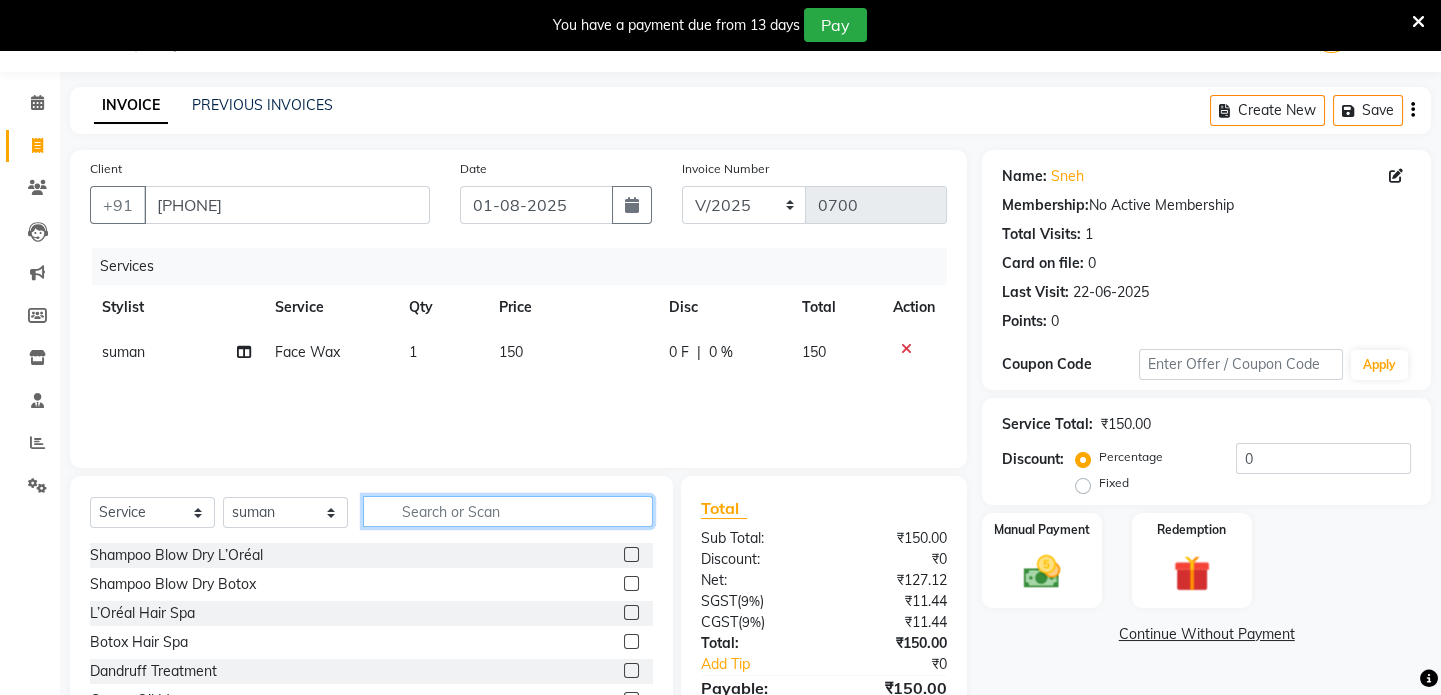 click 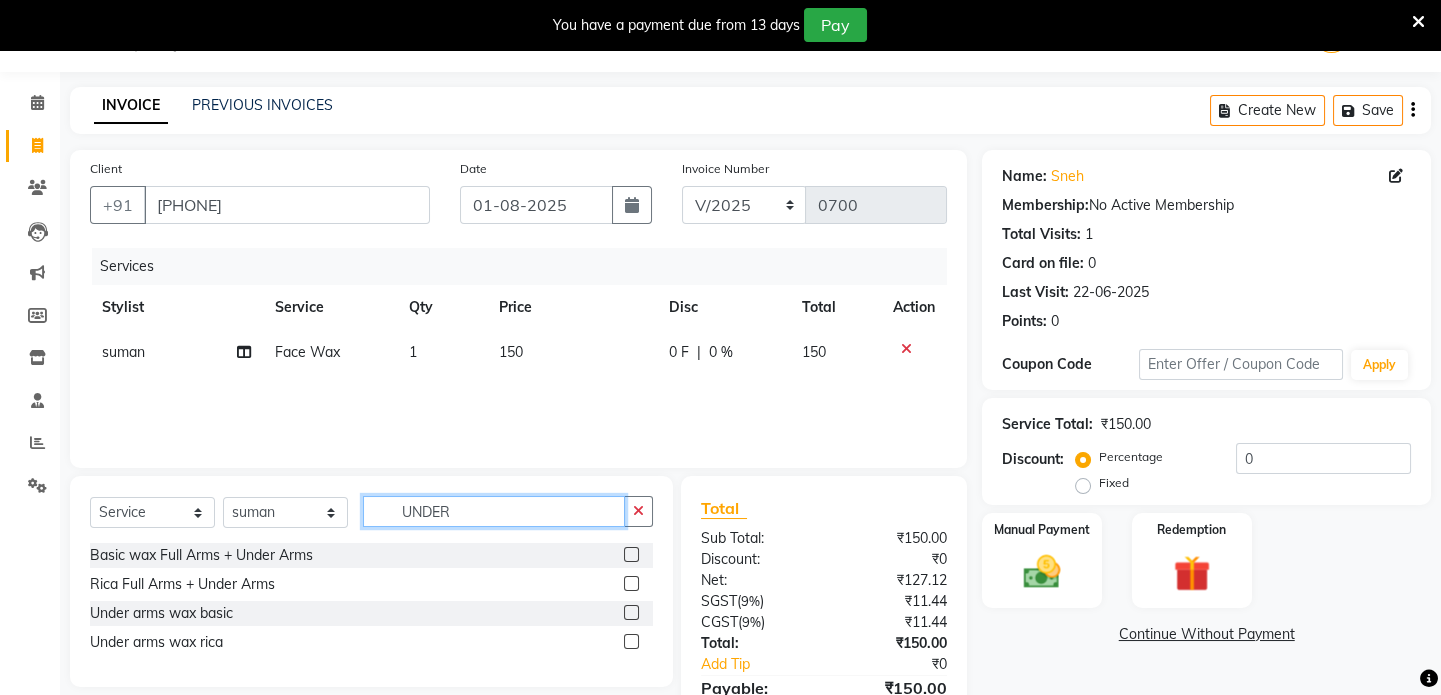 type on "UNDER" 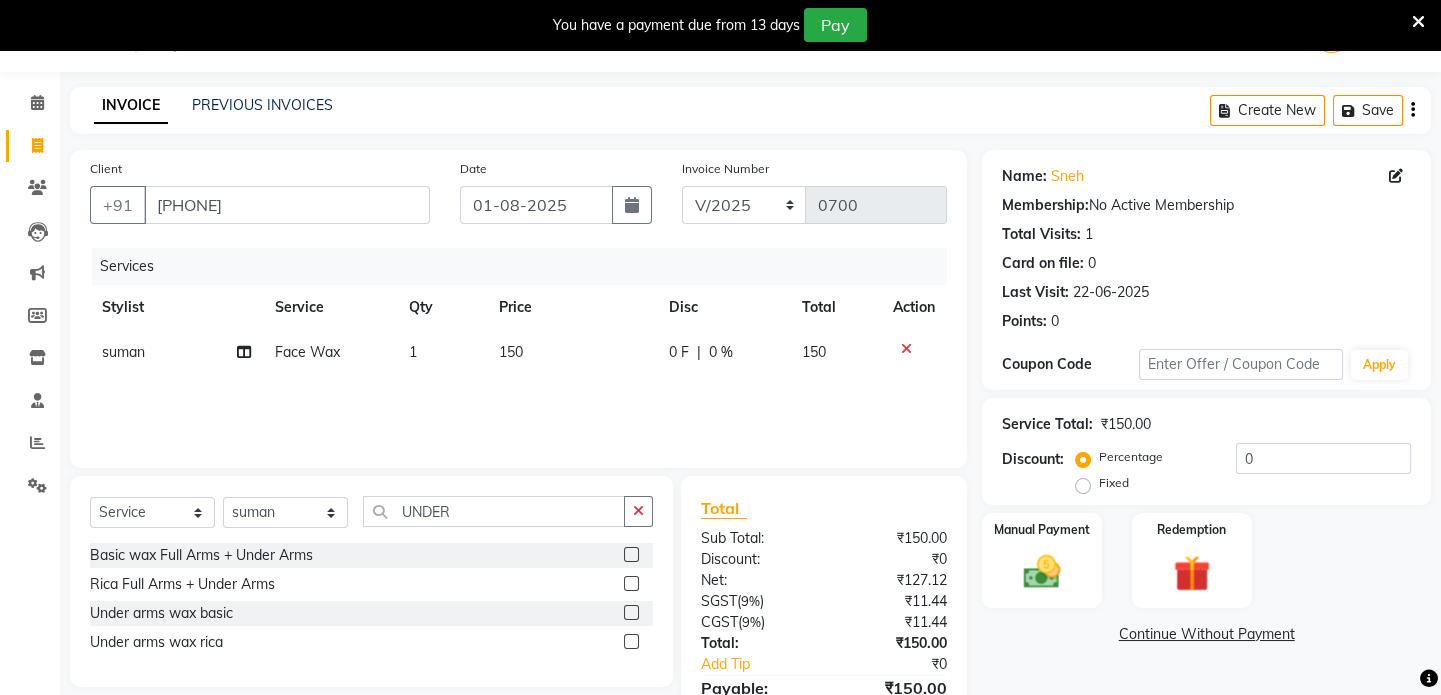 click 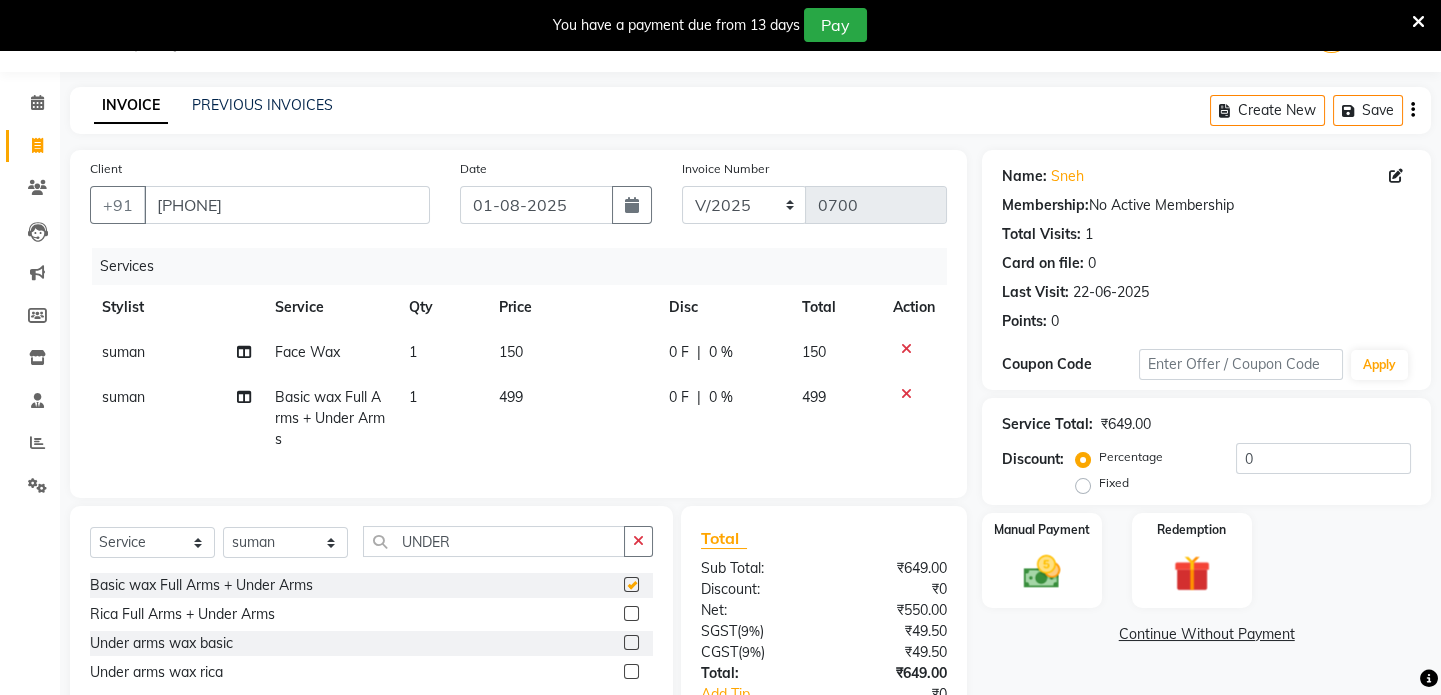 checkbox on "false" 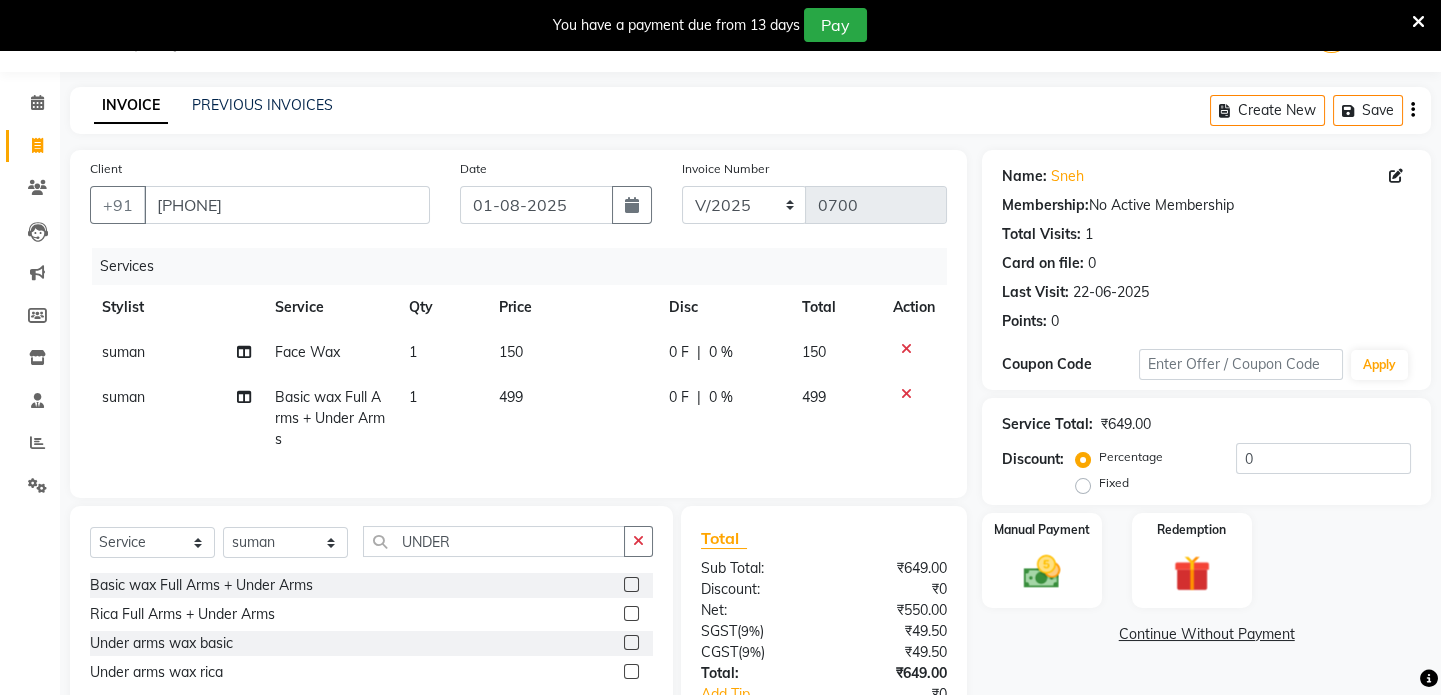 click 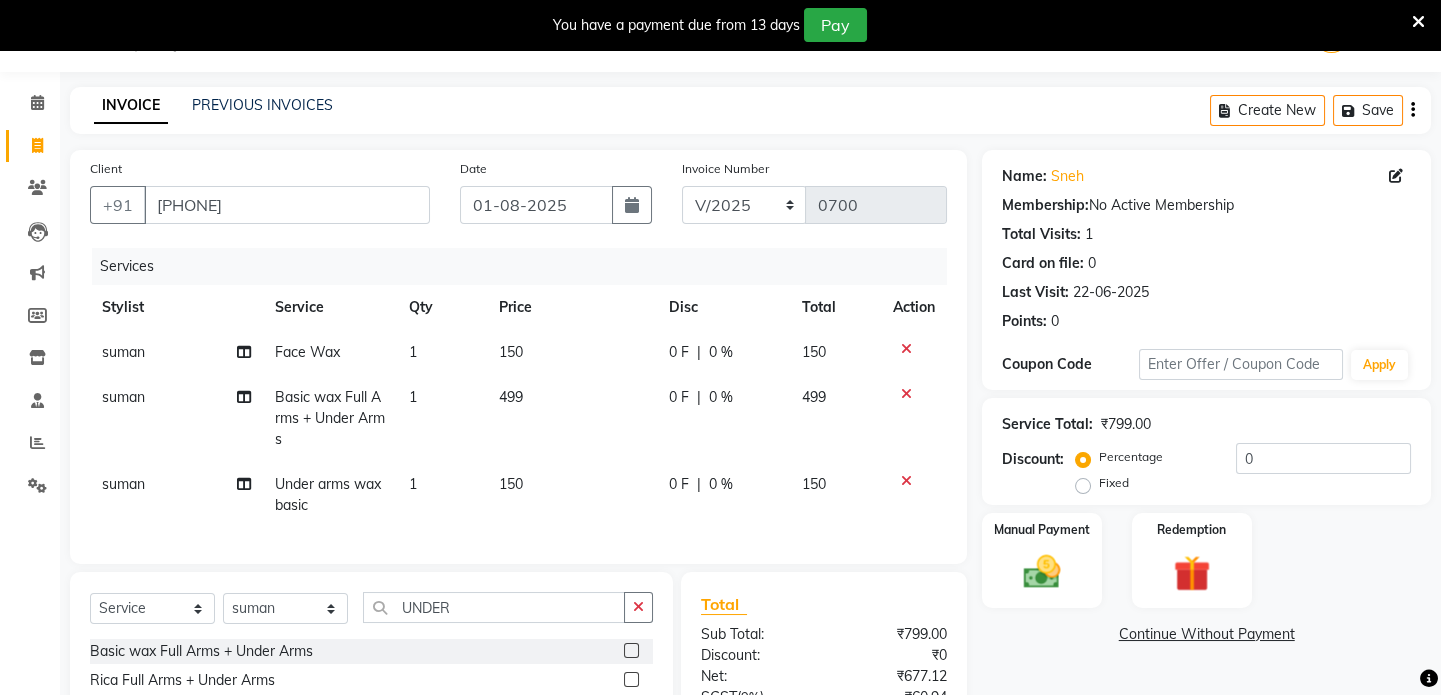 checkbox on "false" 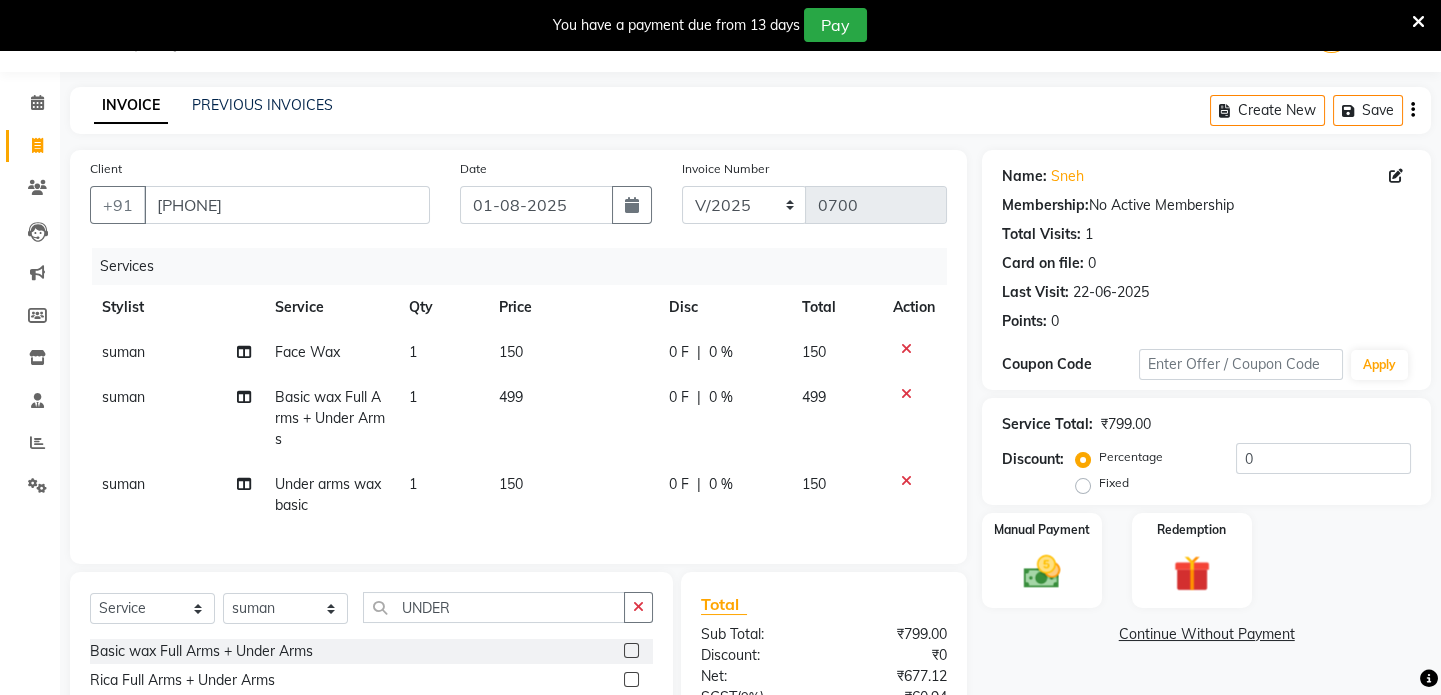 click 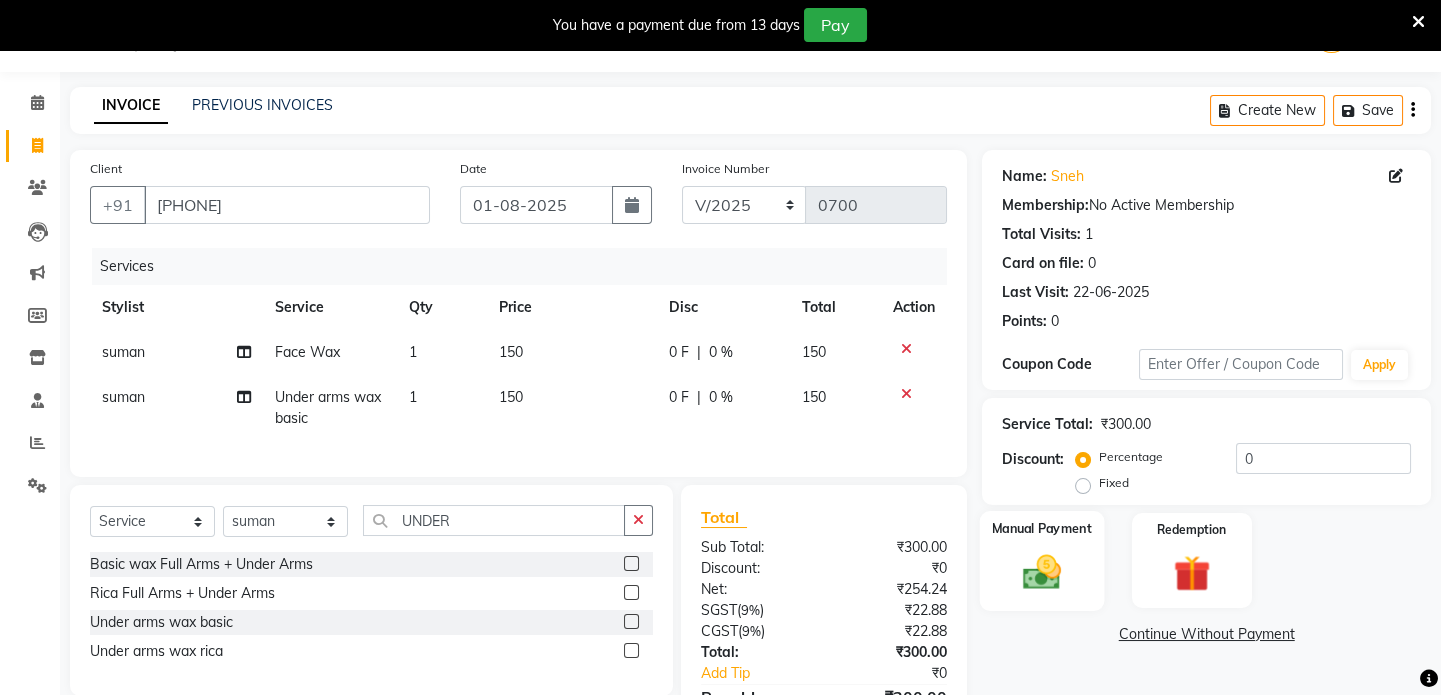 click 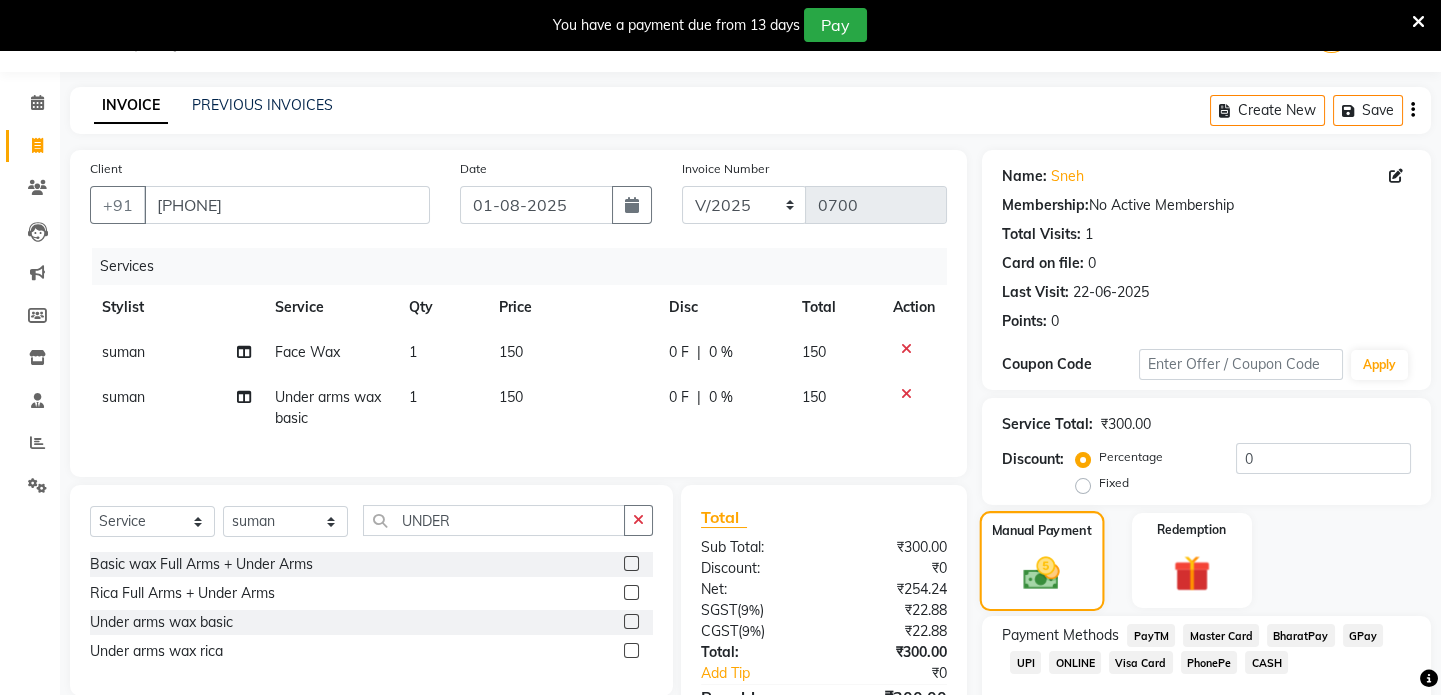 scroll, scrollTop: 178, scrollLeft: 0, axis: vertical 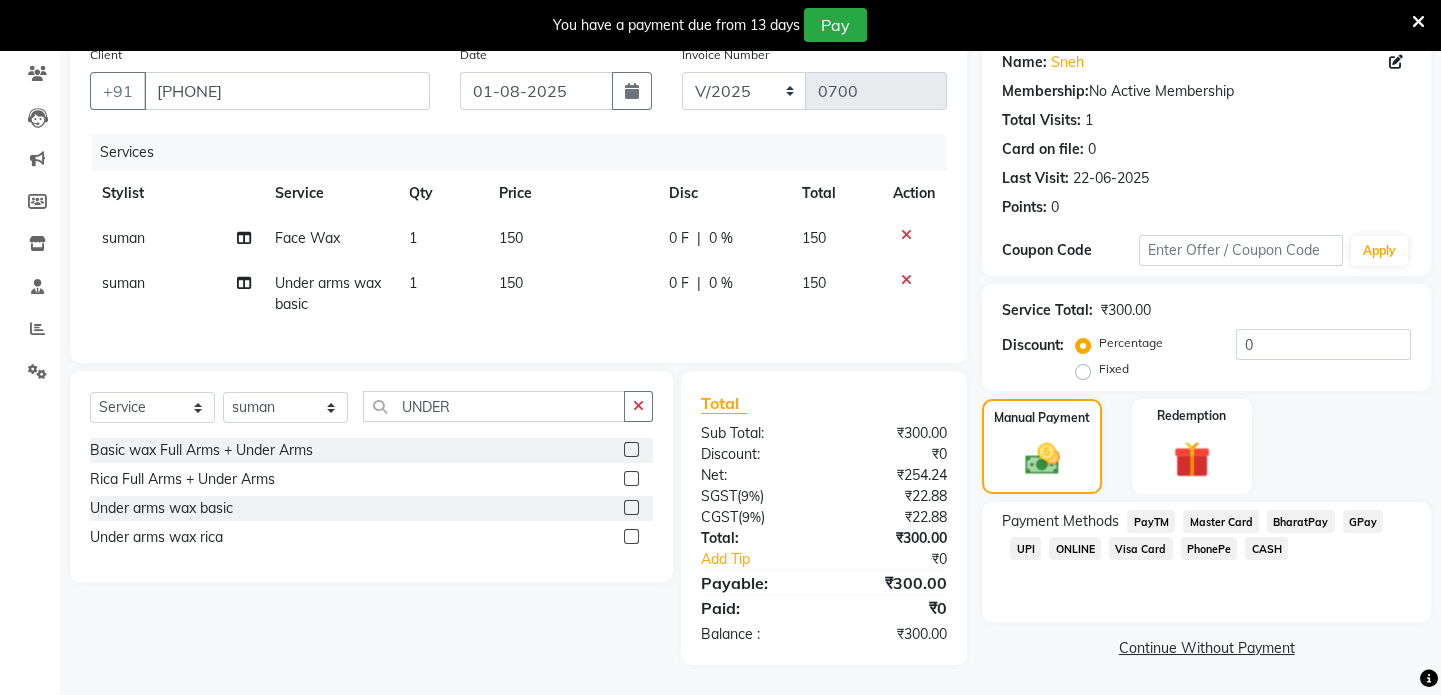 click on "CASH" 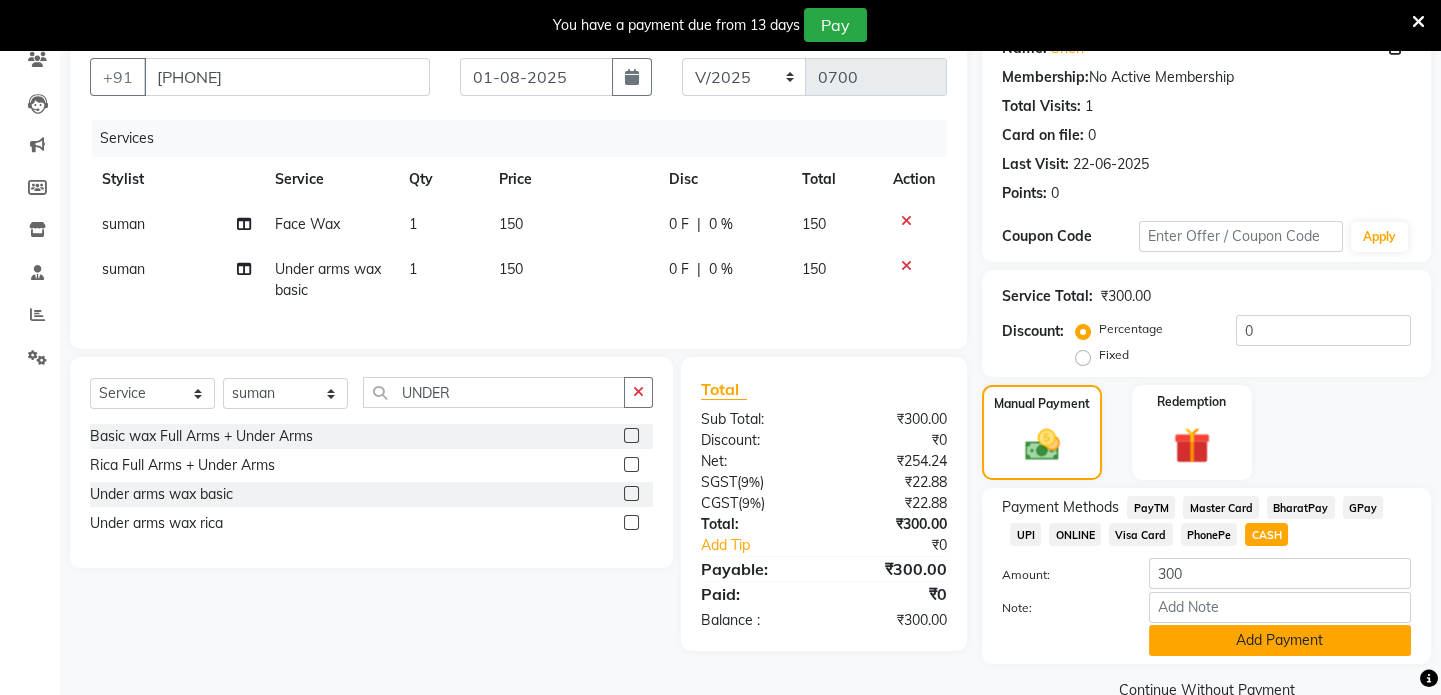 click on "Add Payment" 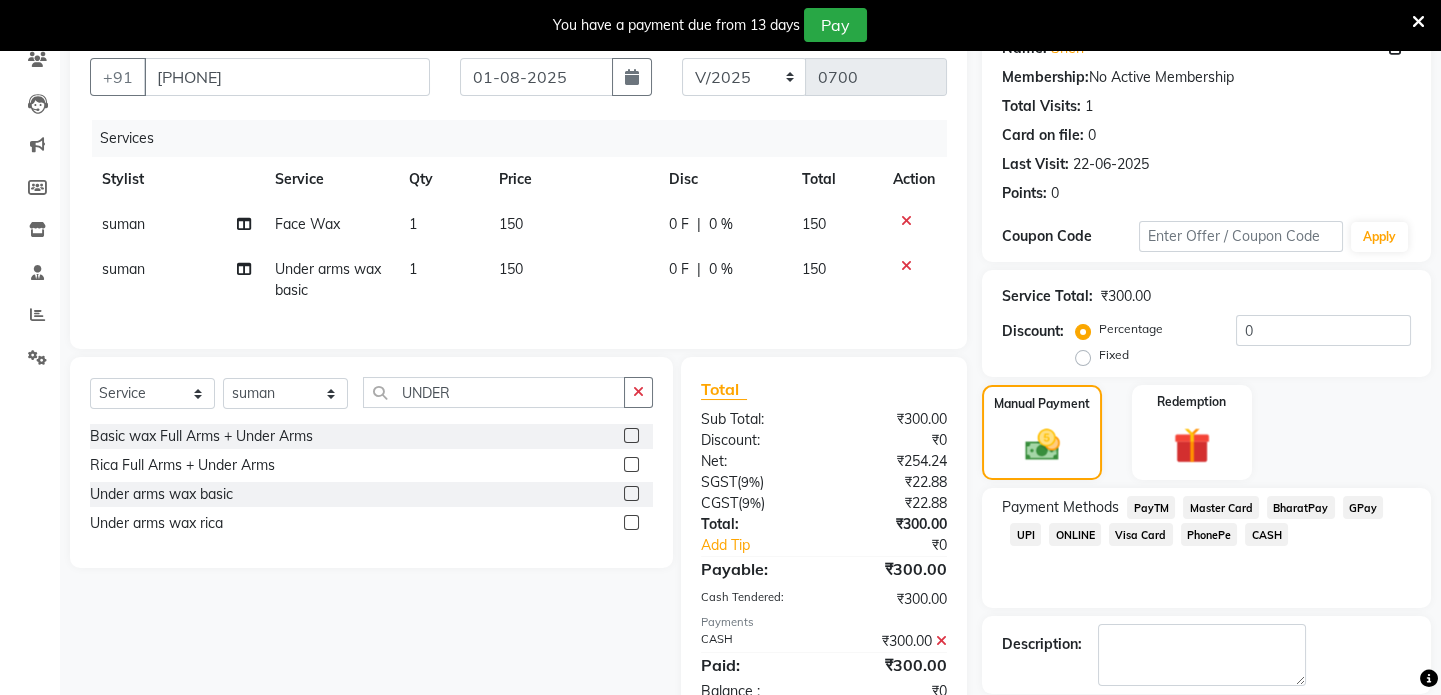 scroll, scrollTop: 273, scrollLeft: 0, axis: vertical 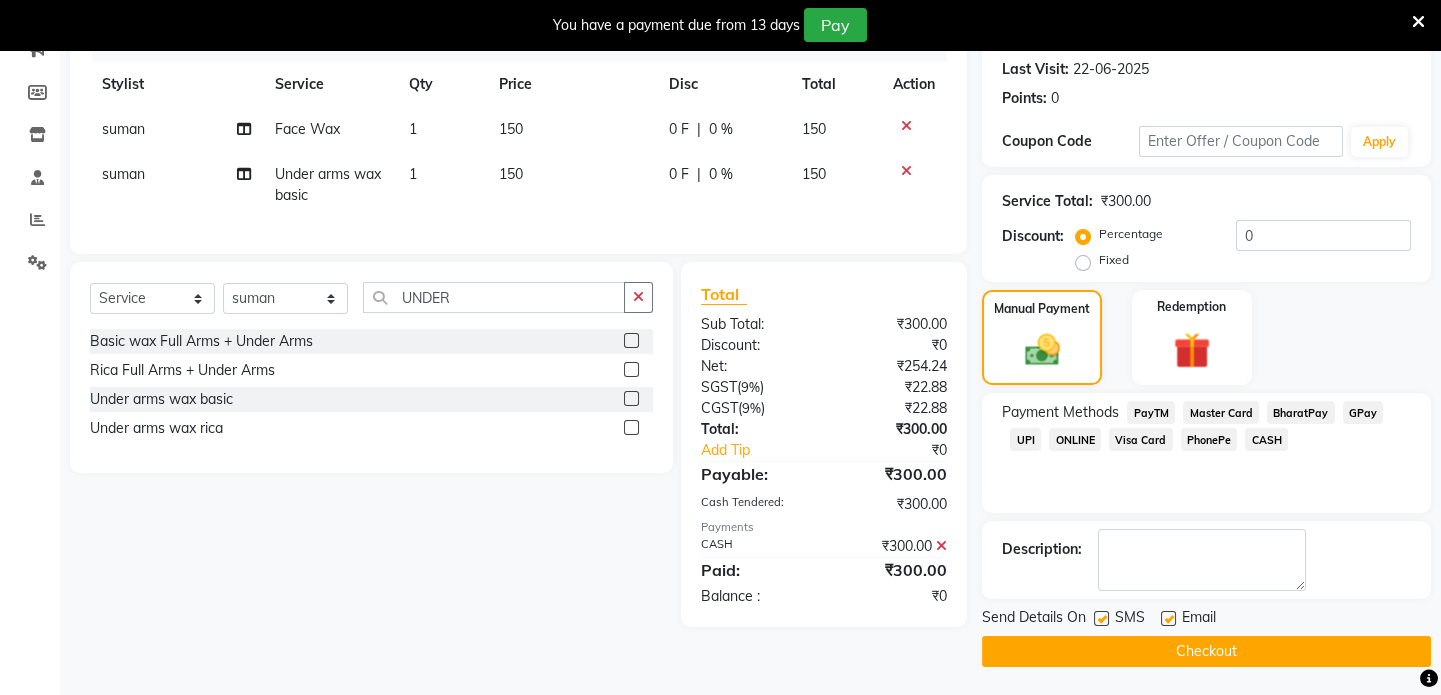 click on "Checkout" 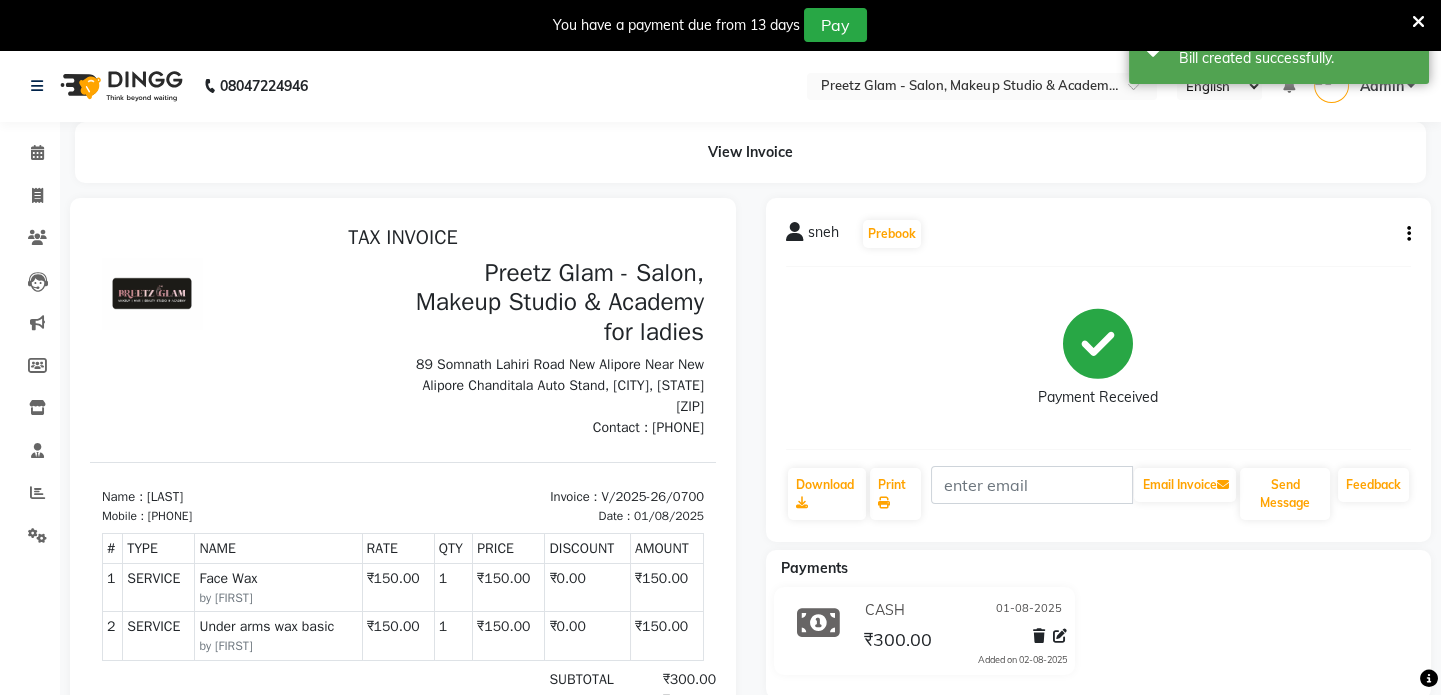 scroll, scrollTop: 0, scrollLeft: 0, axis: both 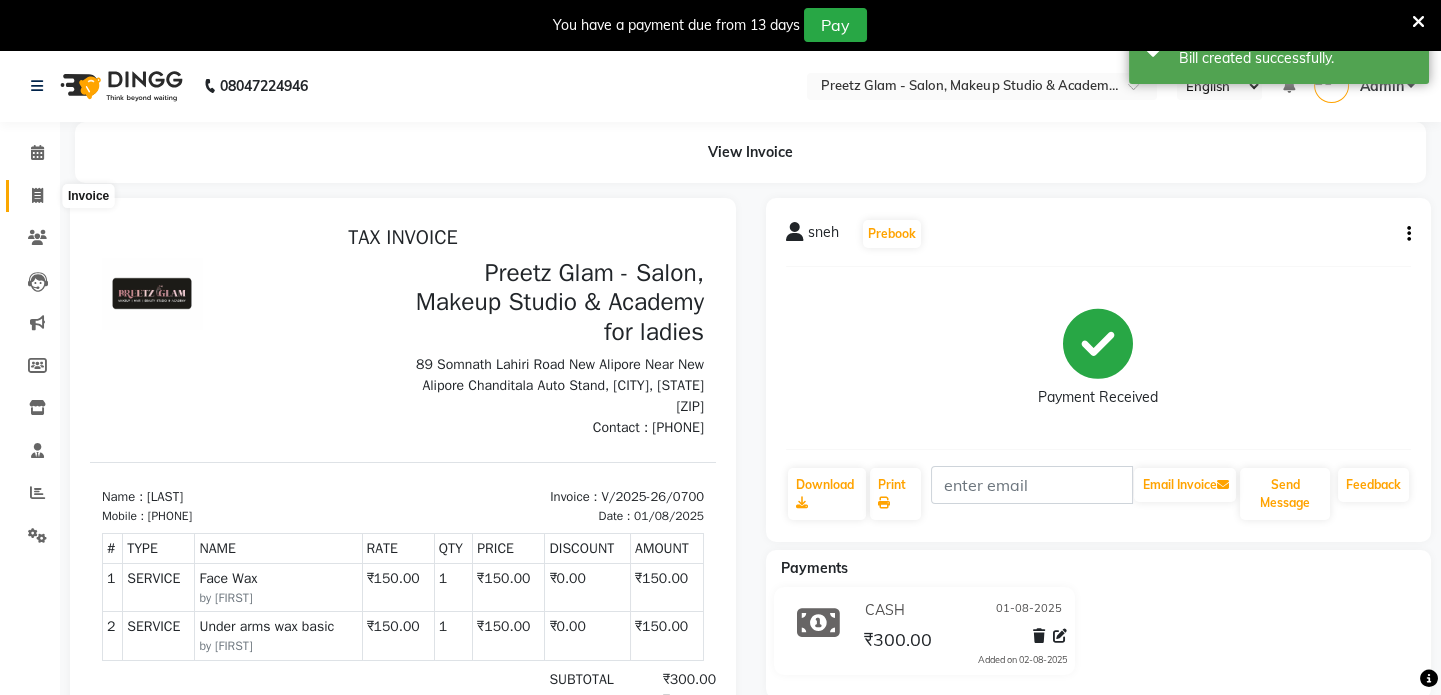 click 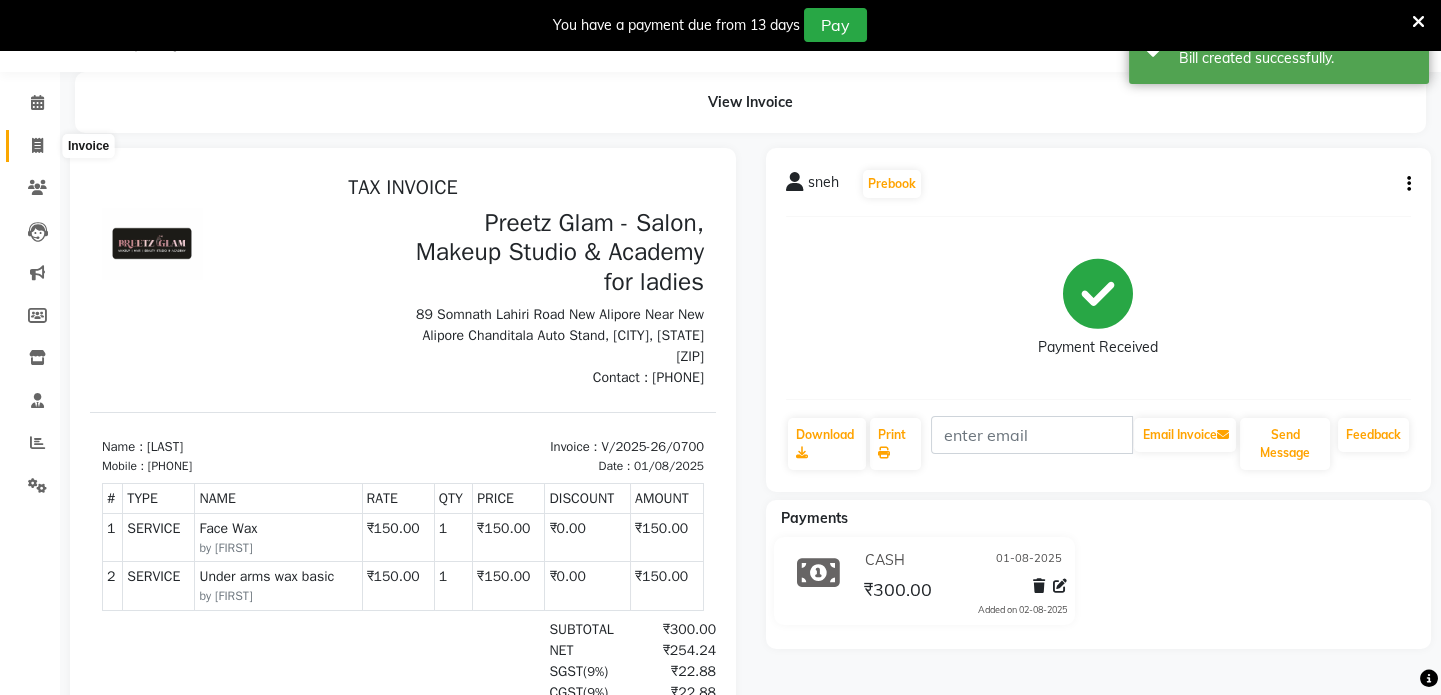 select on "4263" 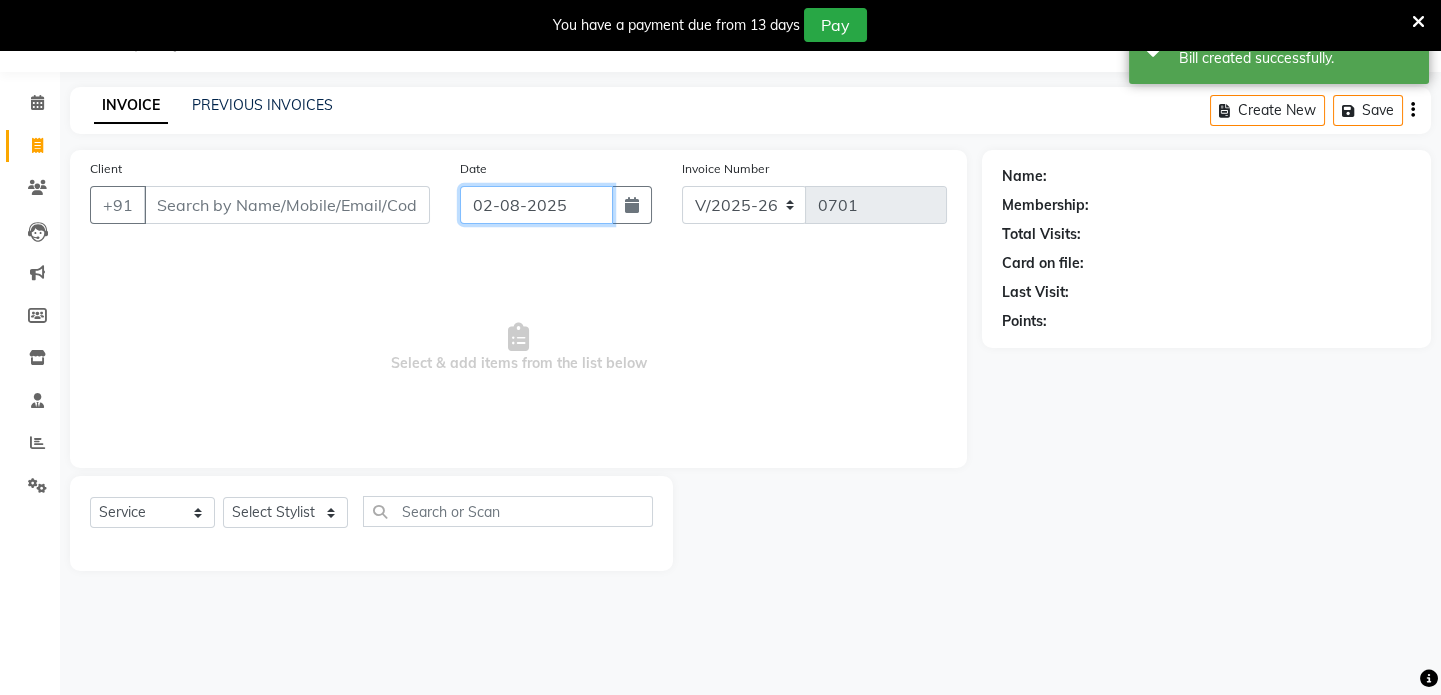 click on "02-08-2025" 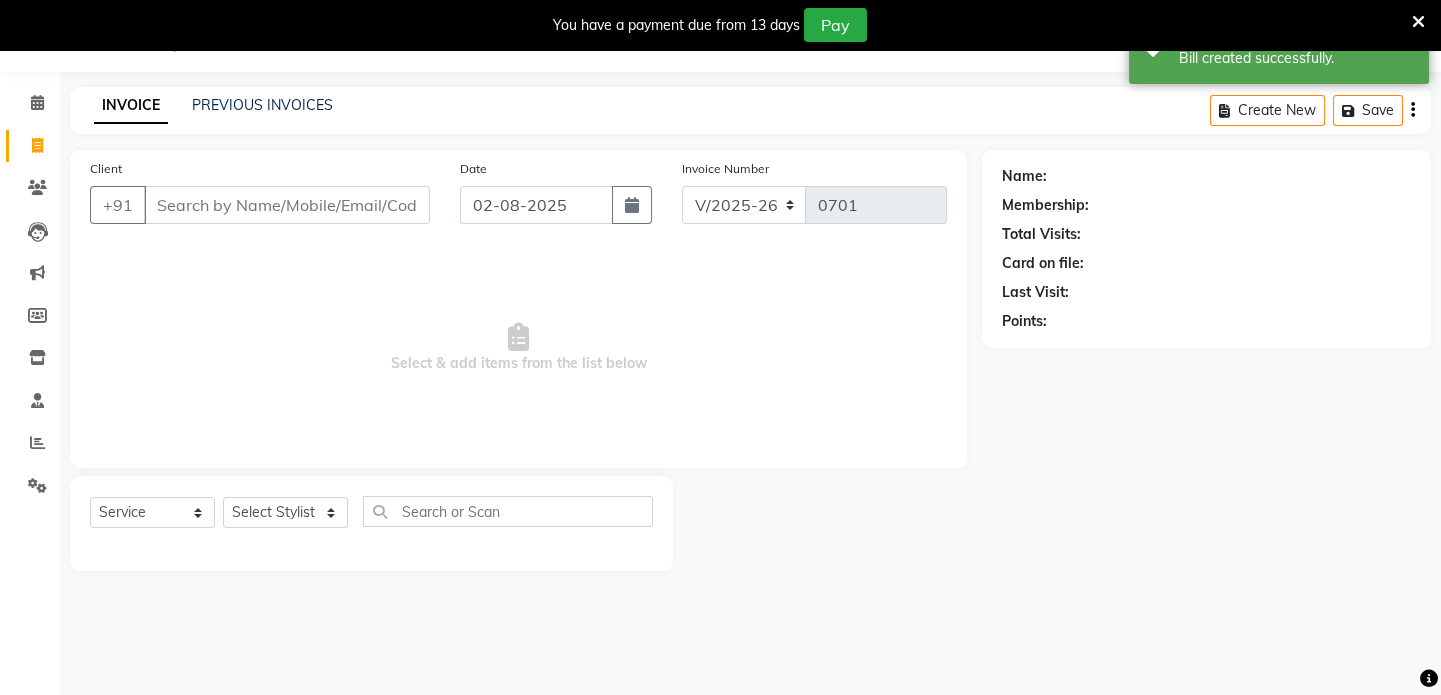 select on "8" 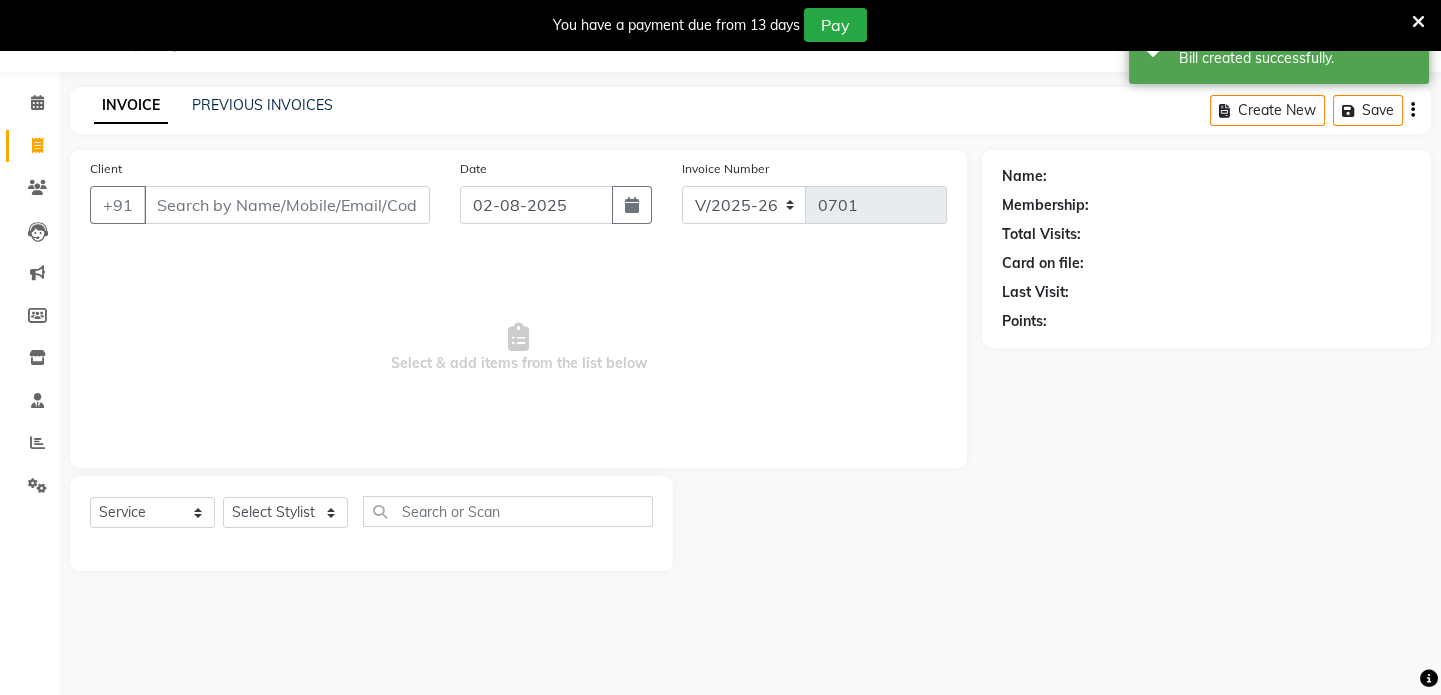 select on "2025" 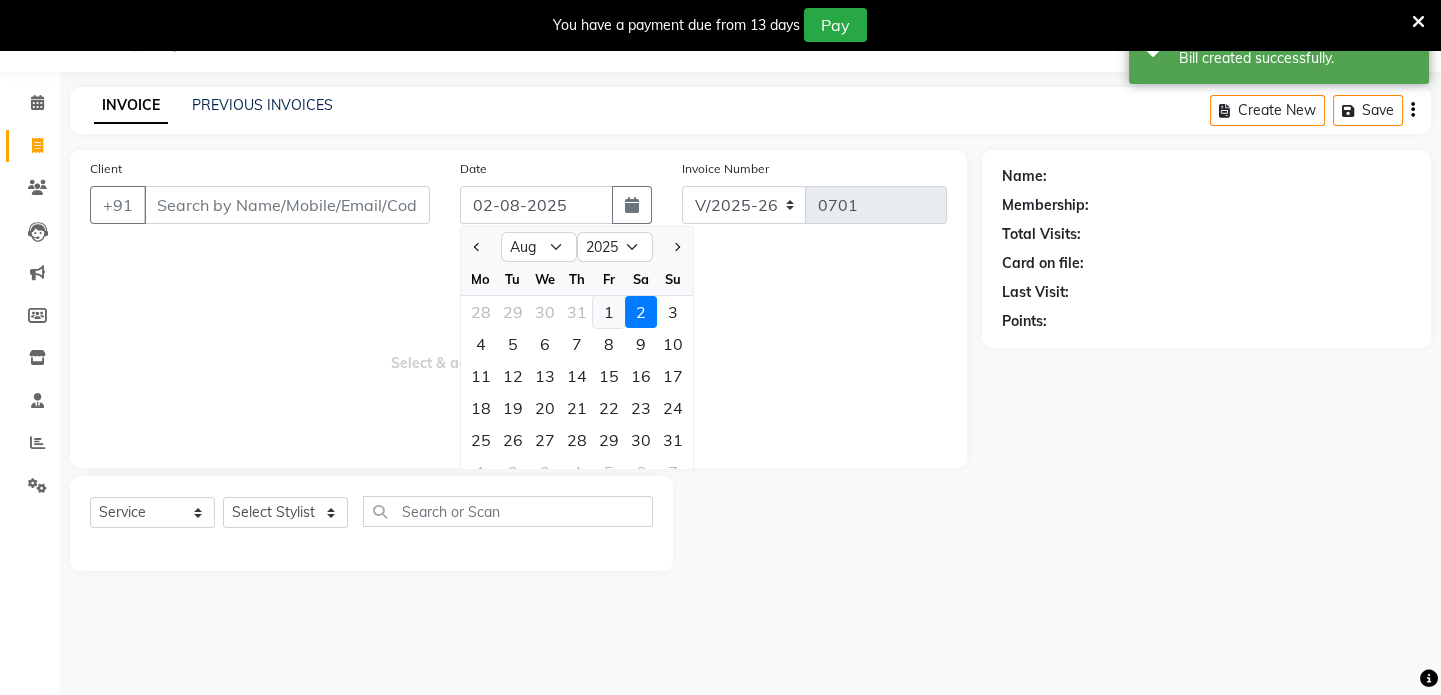 click on "1" 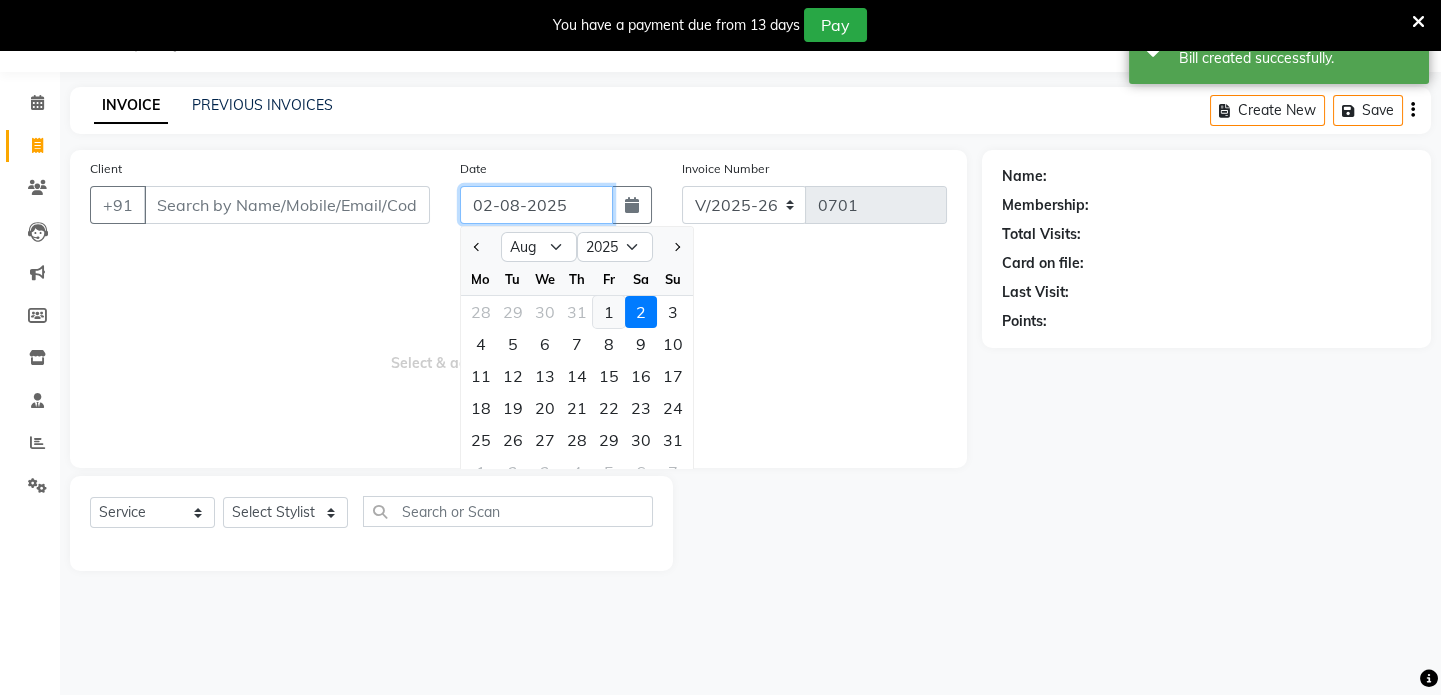 type on "01-08-2025" 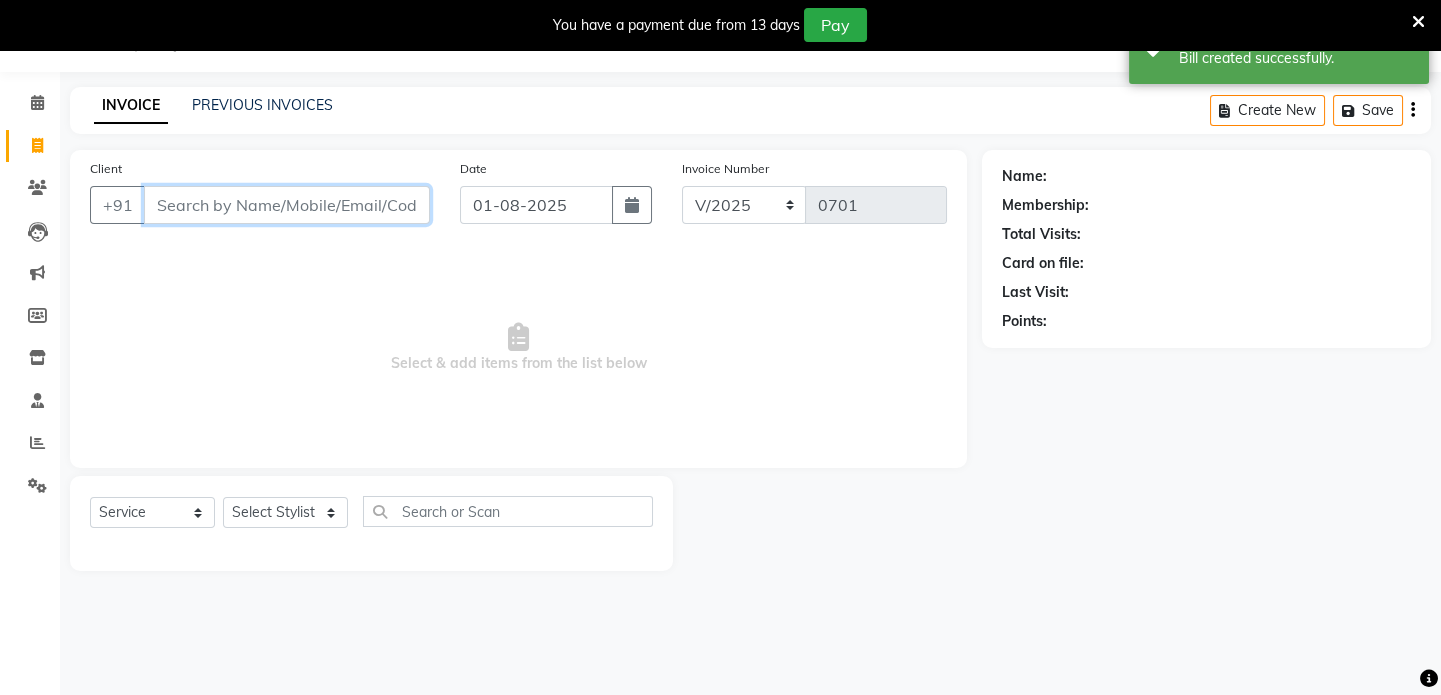click on "Client" at bounding box center (287, 205) 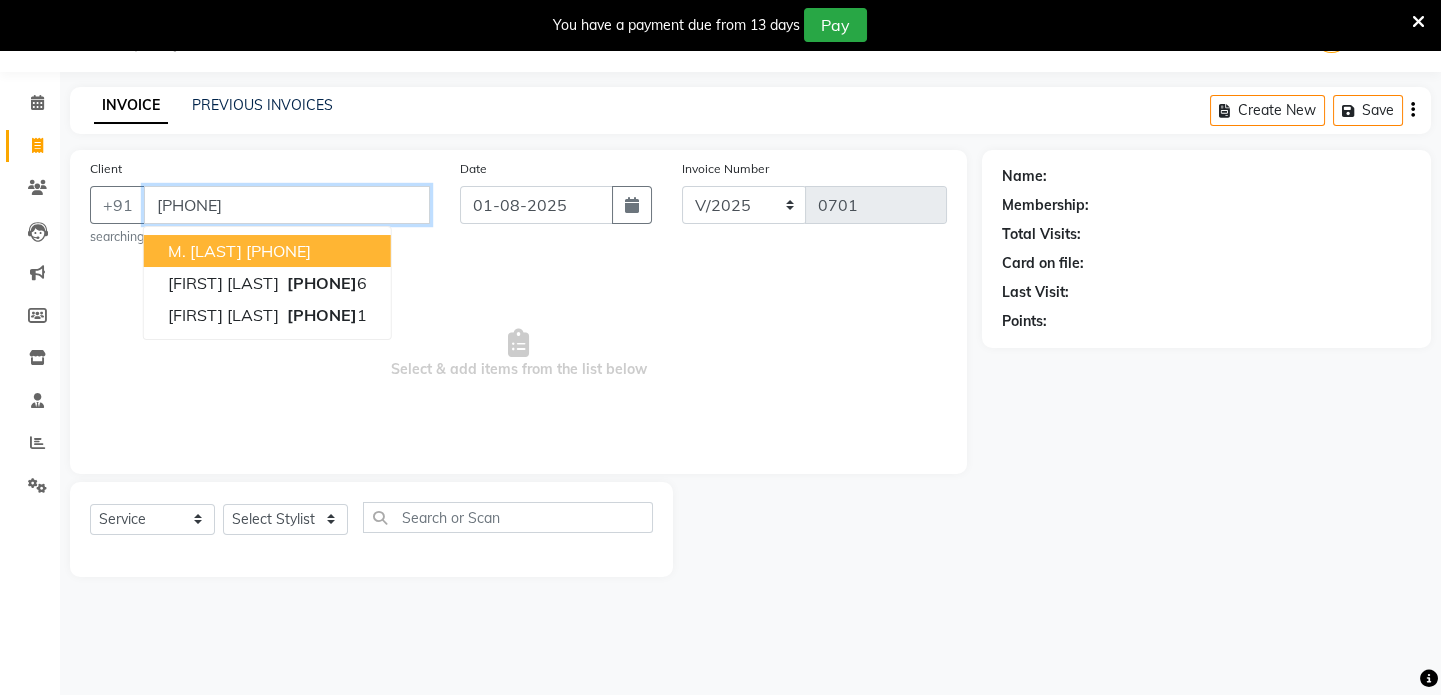 type on "[PHONE]" 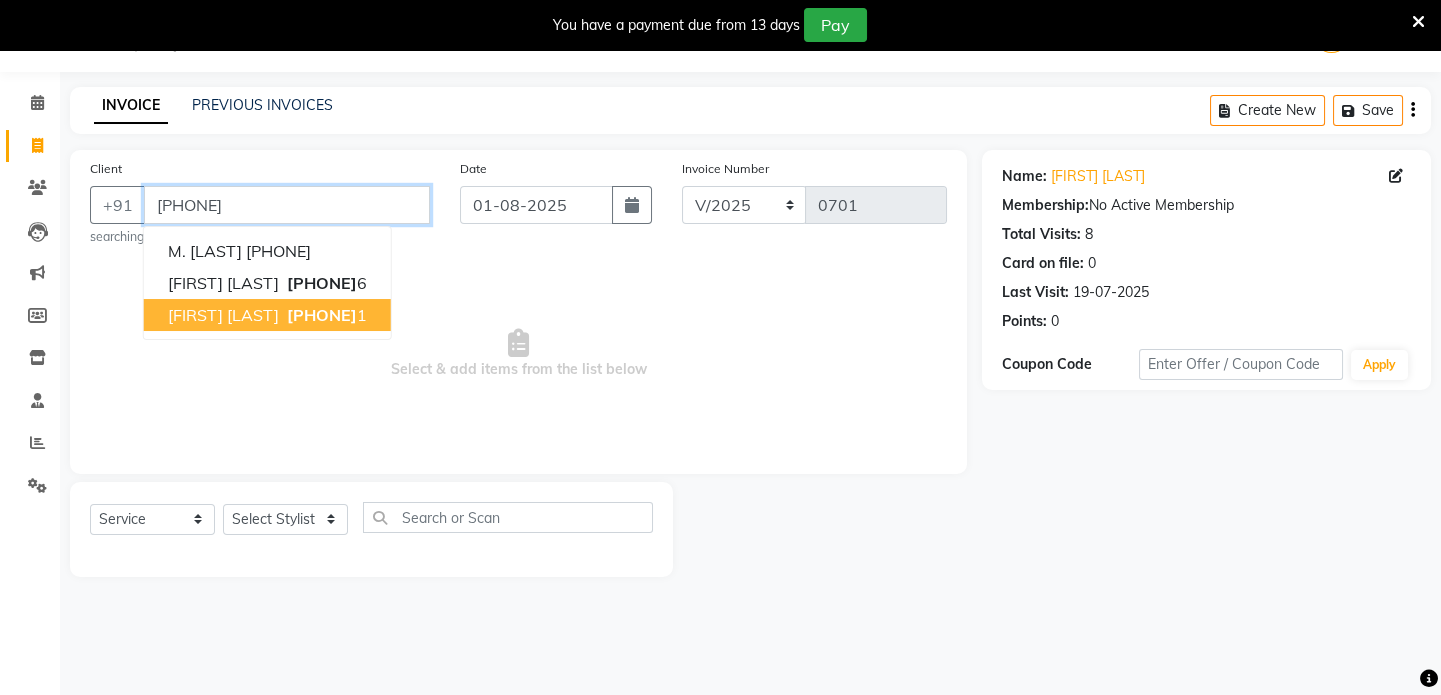 drag, startPoint x: 380, startPoint y: 214, endPoint x: 320, endPoint y: 306, distance: 109.83624 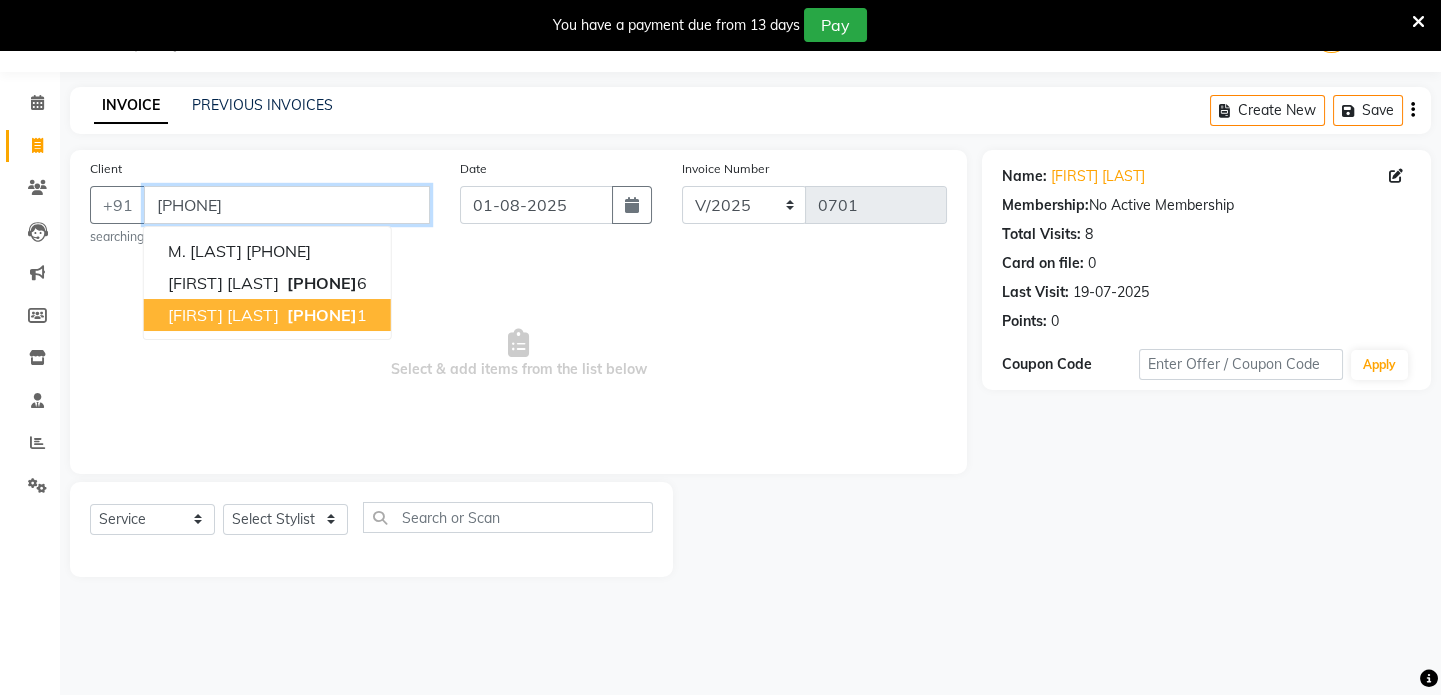 click on "+91 [PHONE] [FIRST] [LAST]  [PHONE] [FIRST] [LAST]   [PHONE] [FIRST] [LAST]" 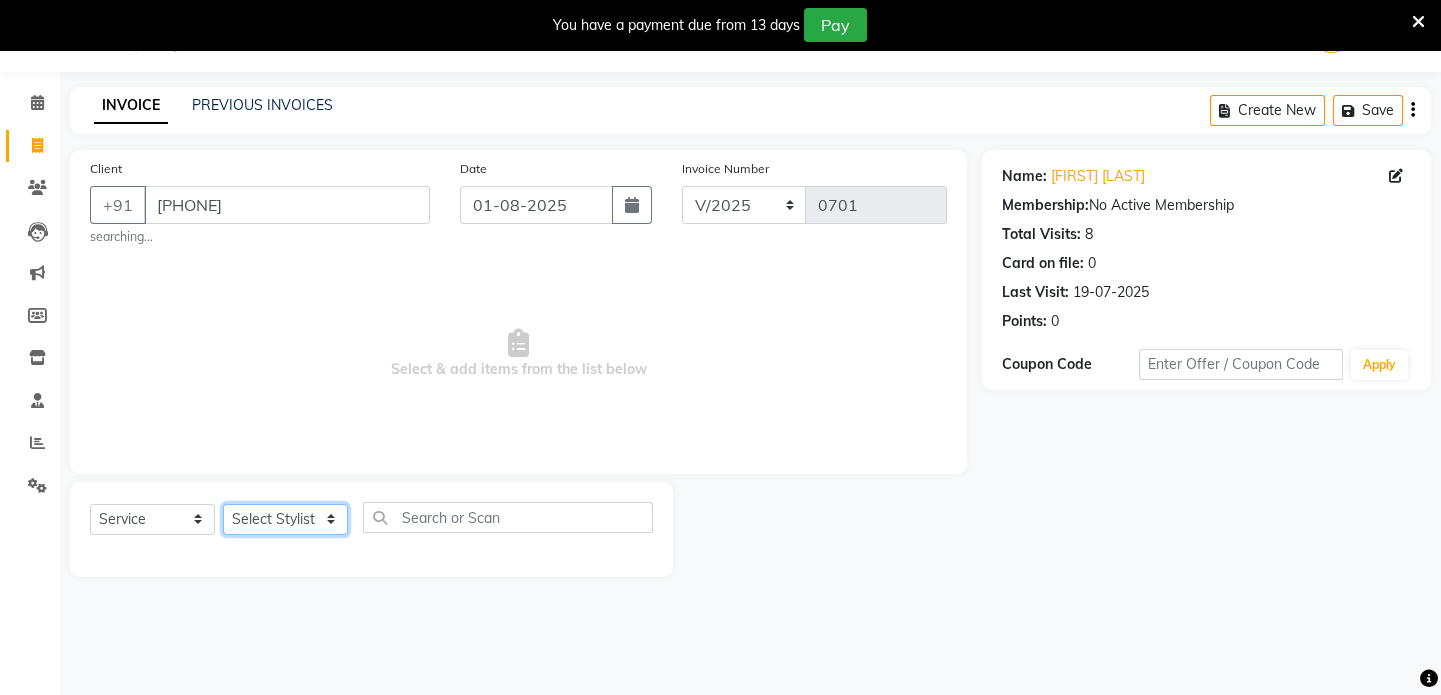 click on "Select Stylist [FIRST] [FIRST] [FIRST] [FIRST] [FIRST] [FIRST]" 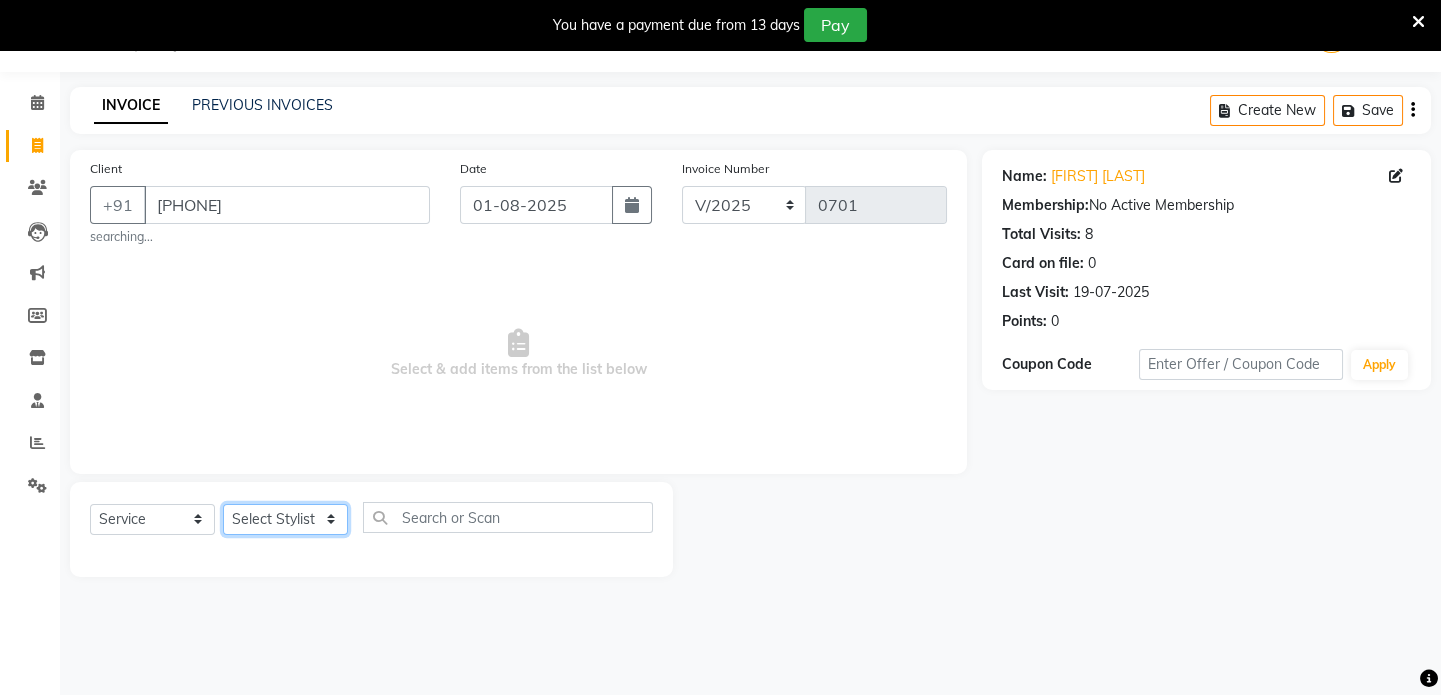 select on "49320" 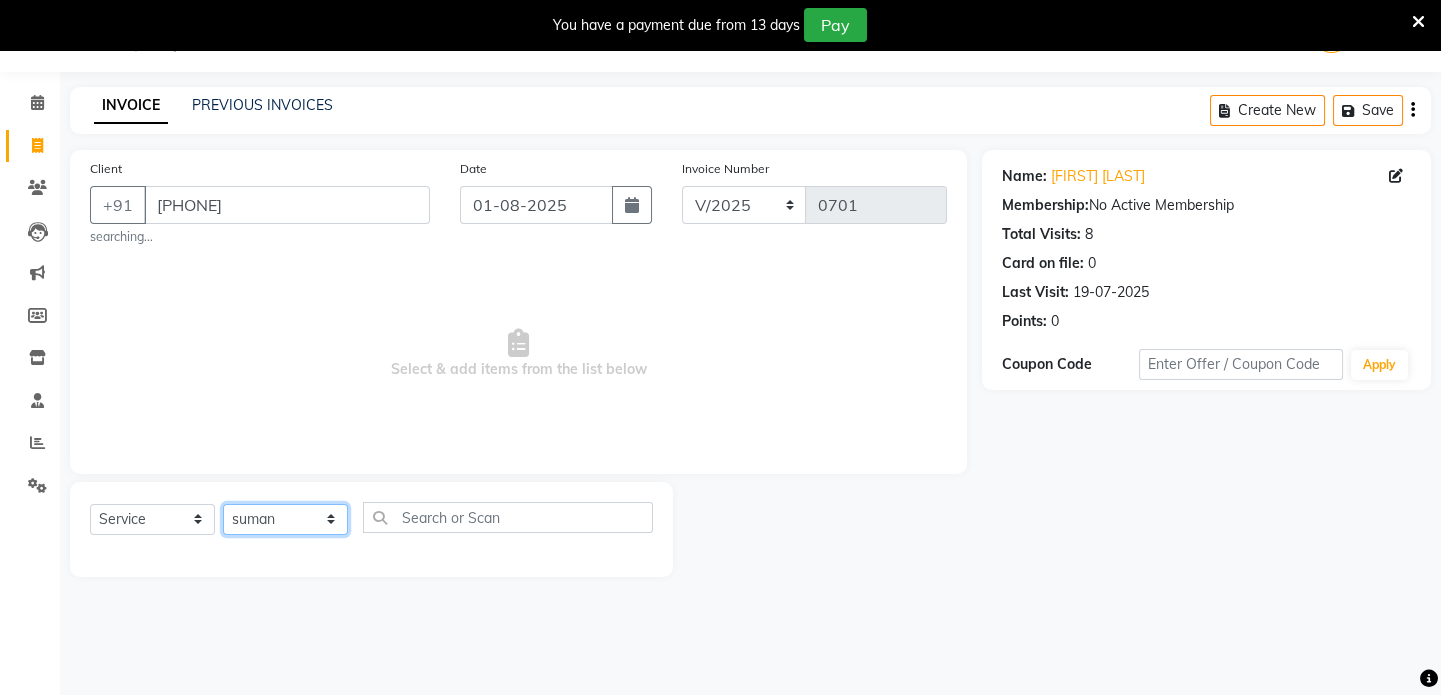 click on "Select Stylist [FIRST] [FIRST] [FIRST] [FIRST] [FIRST] [FIRST]" 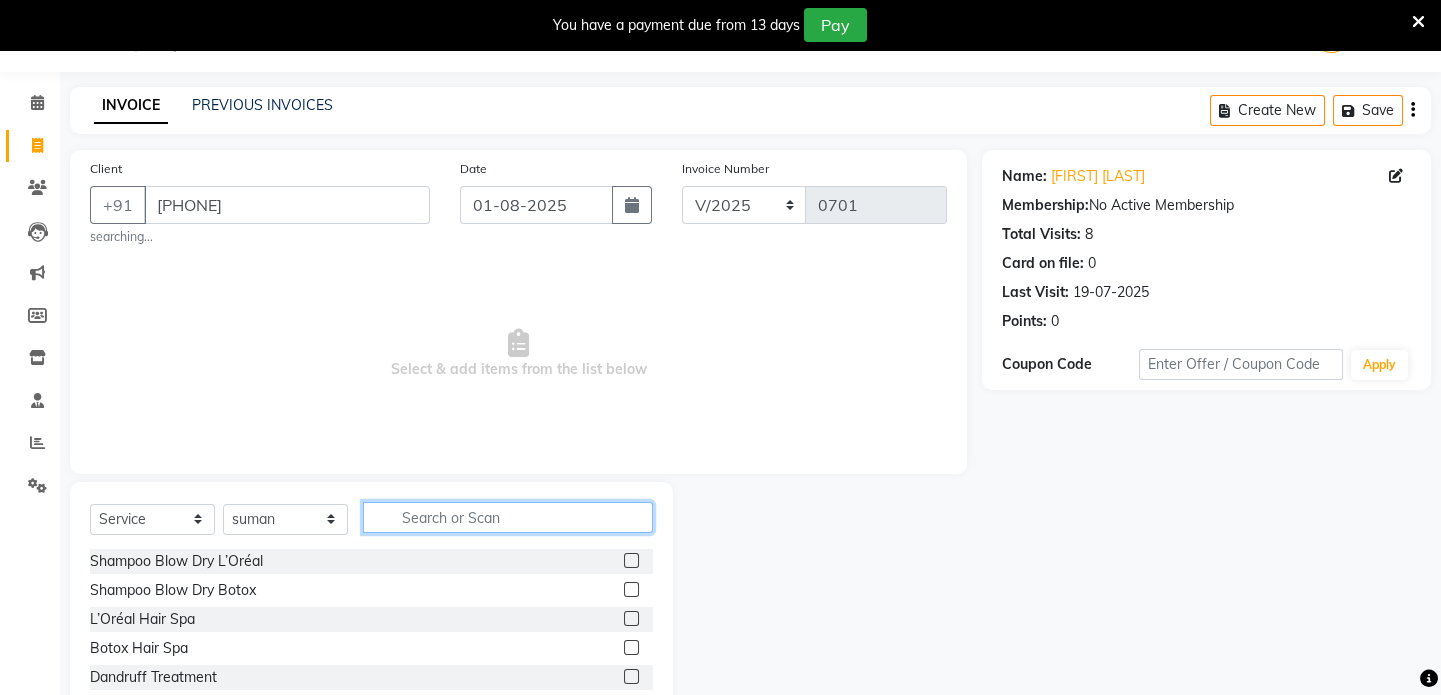 click 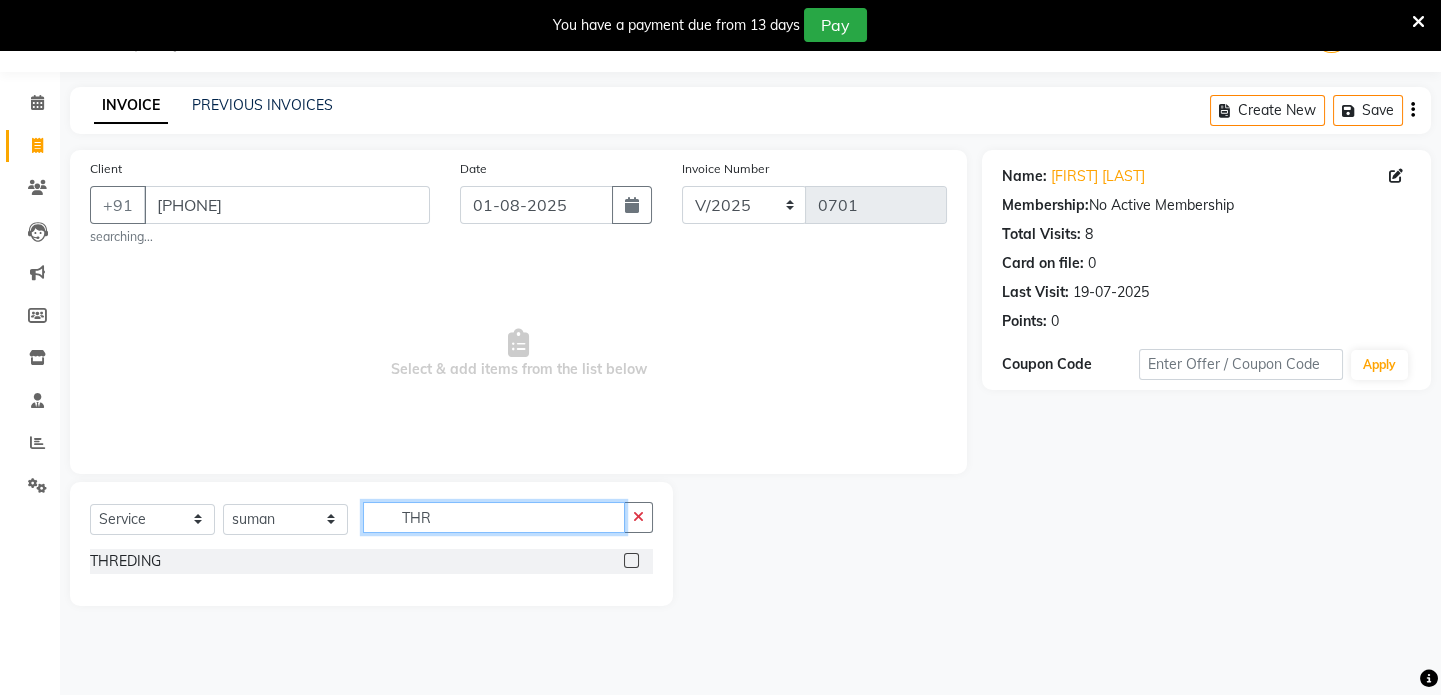 type on "THR" 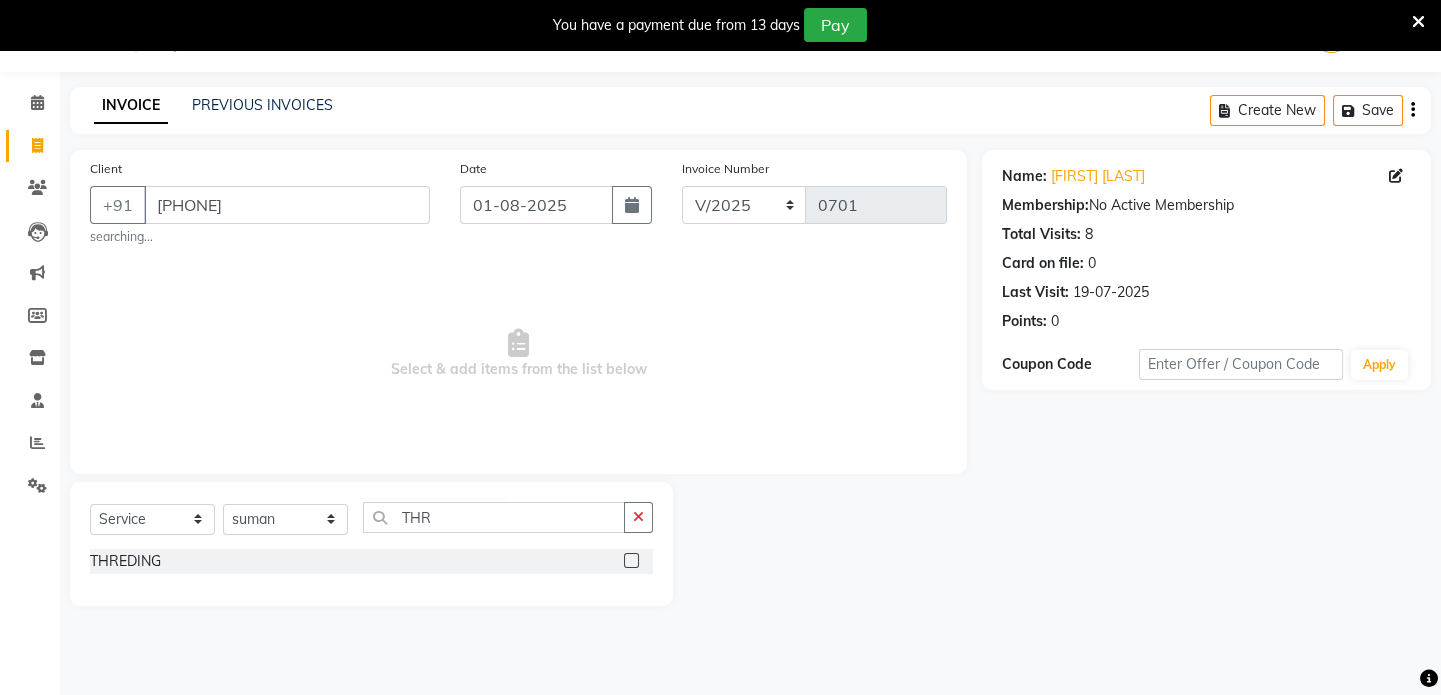 click 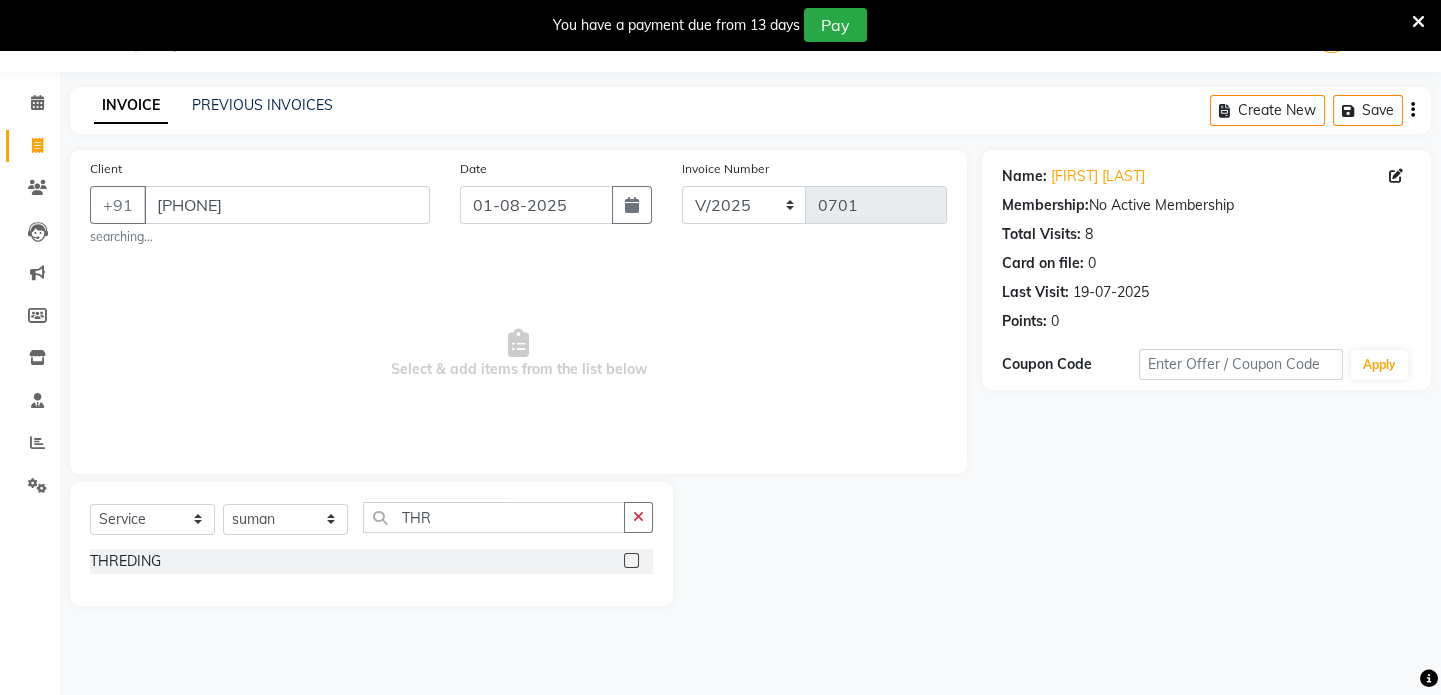 click at bounding box center [630, 561] 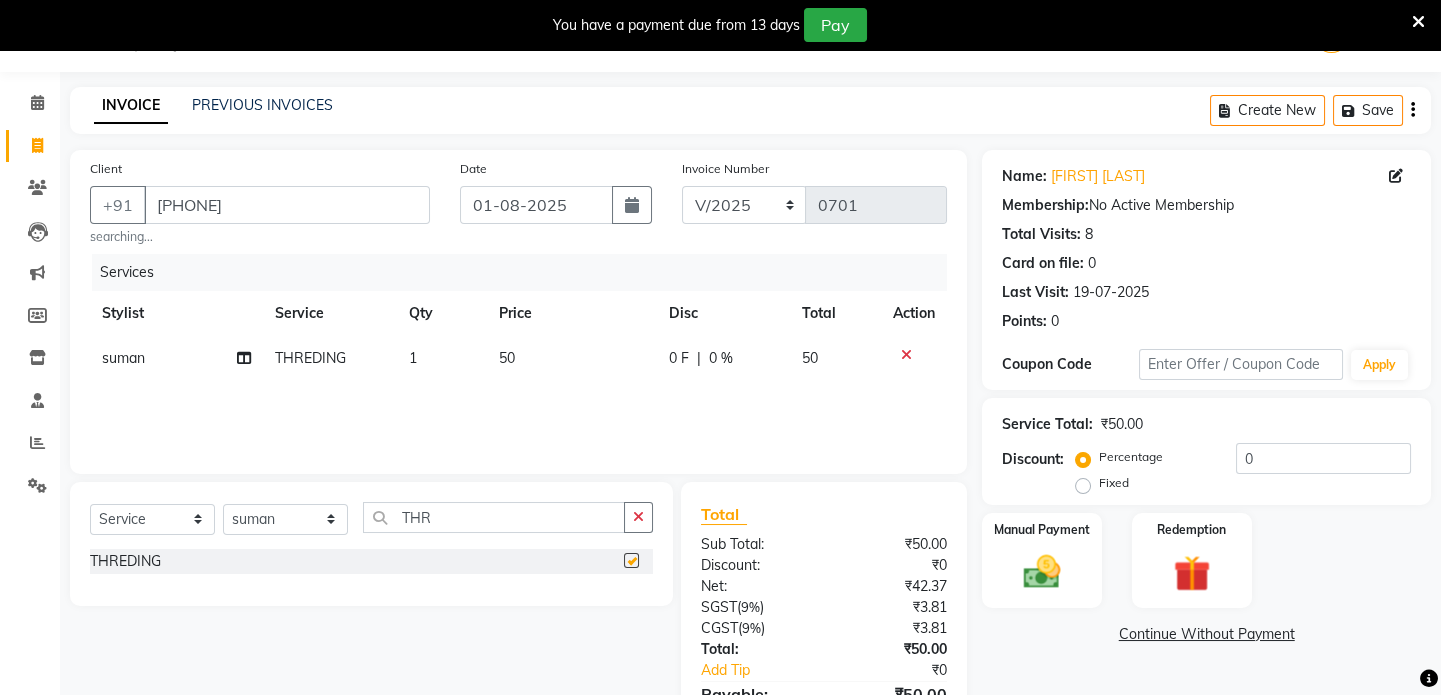 checkbox on "false" 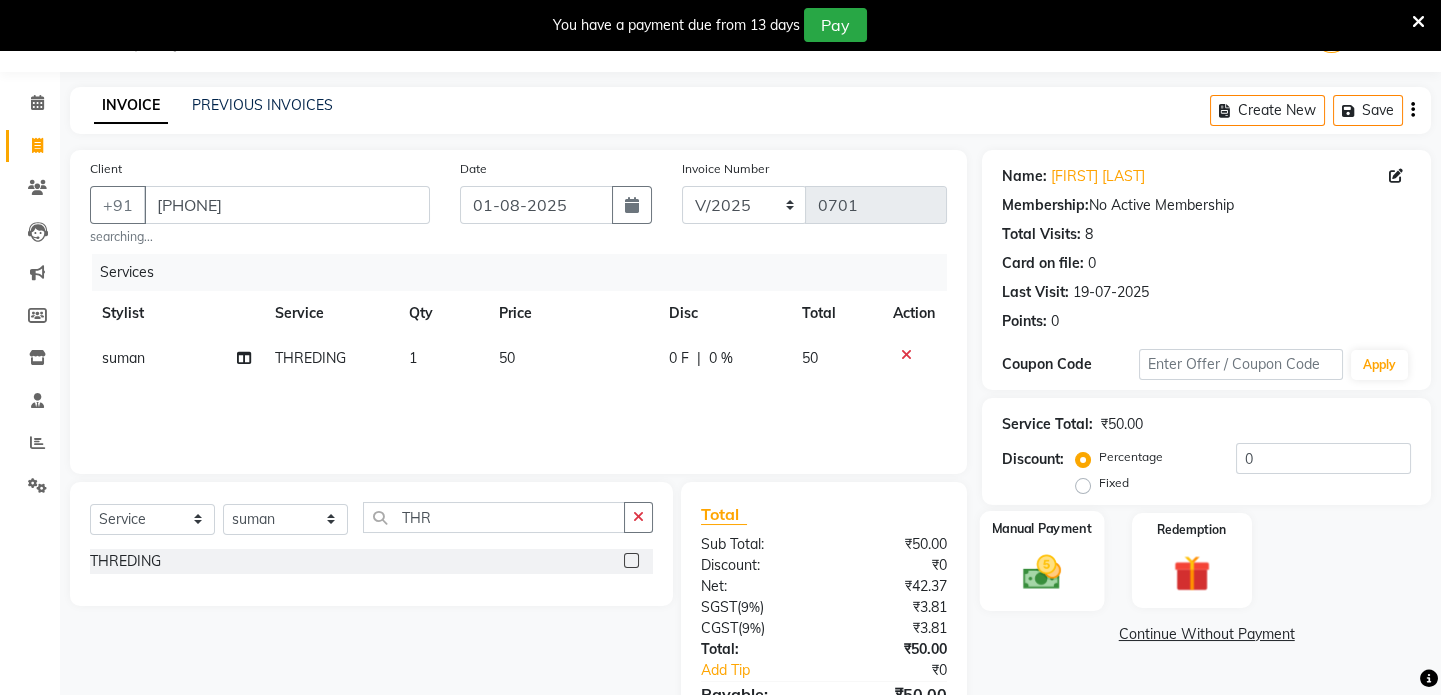 scroll, scrollTop: 161, scrollLeft: 0, axis: vertical 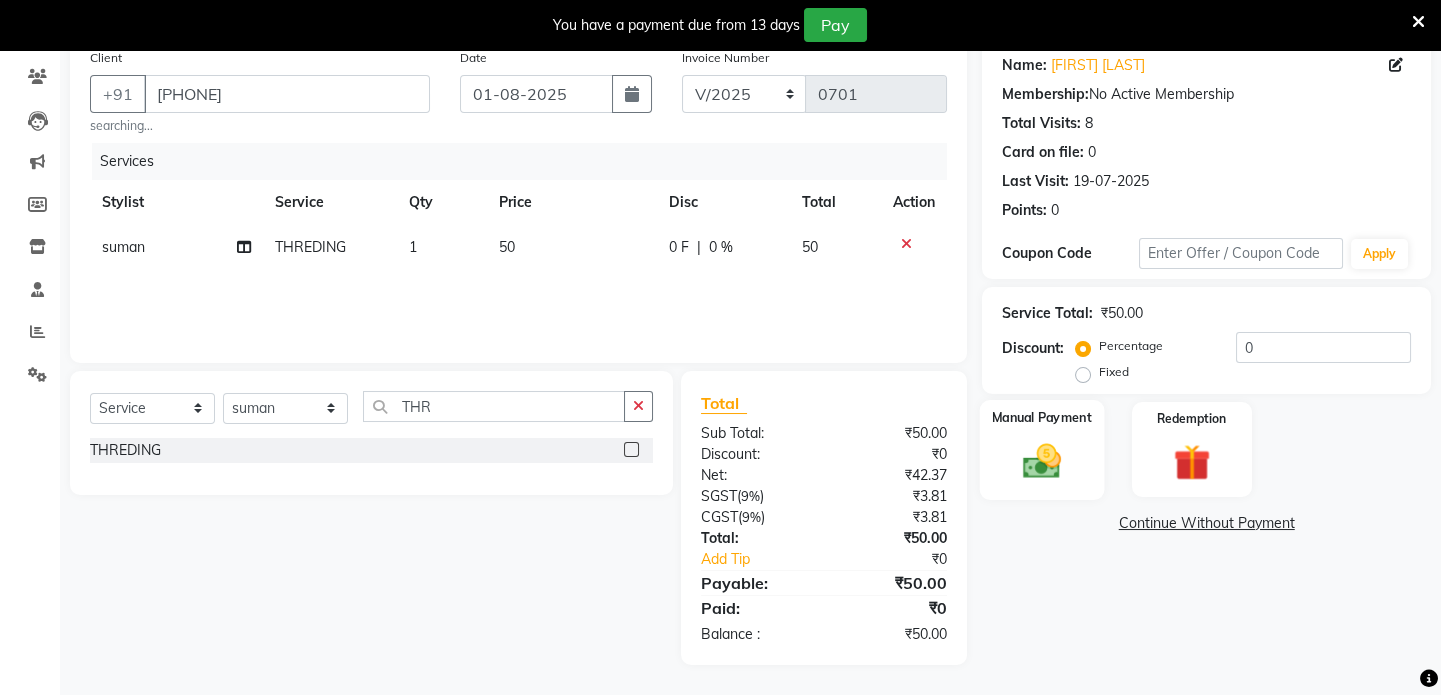 click 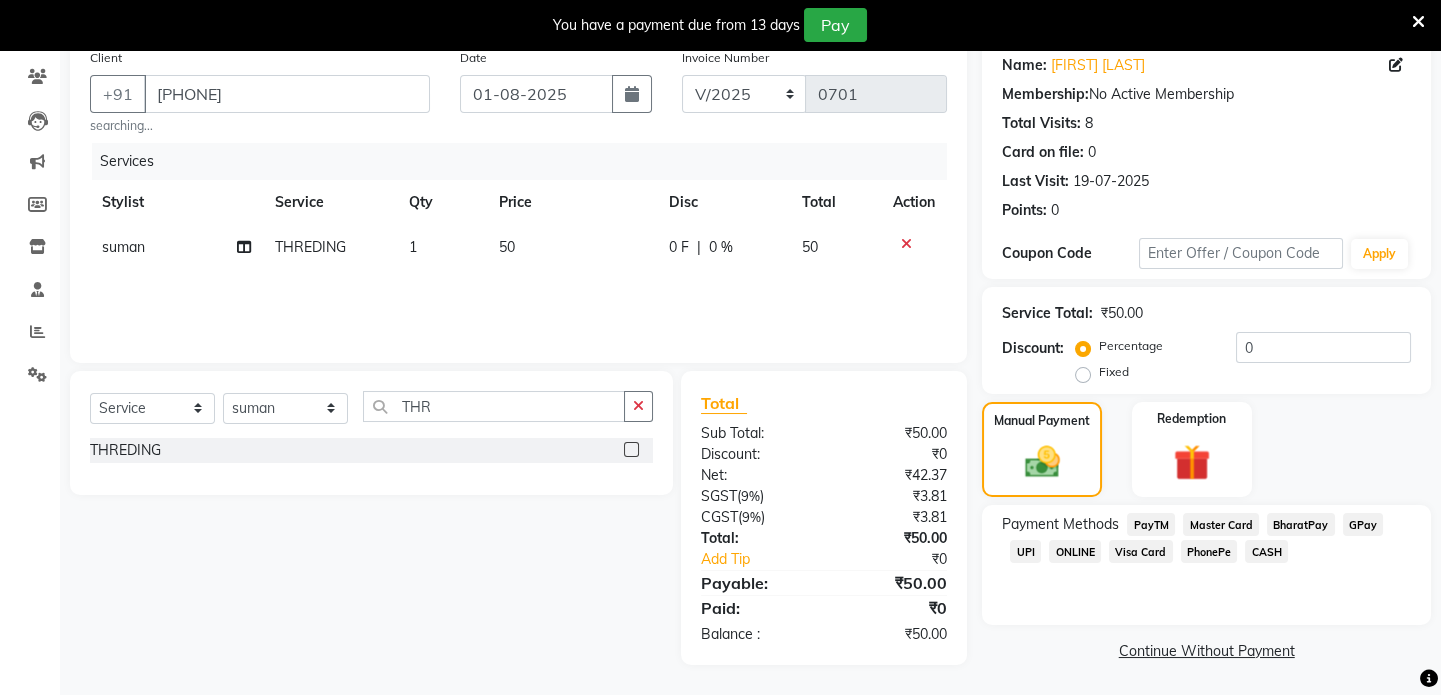 click on "CASH" 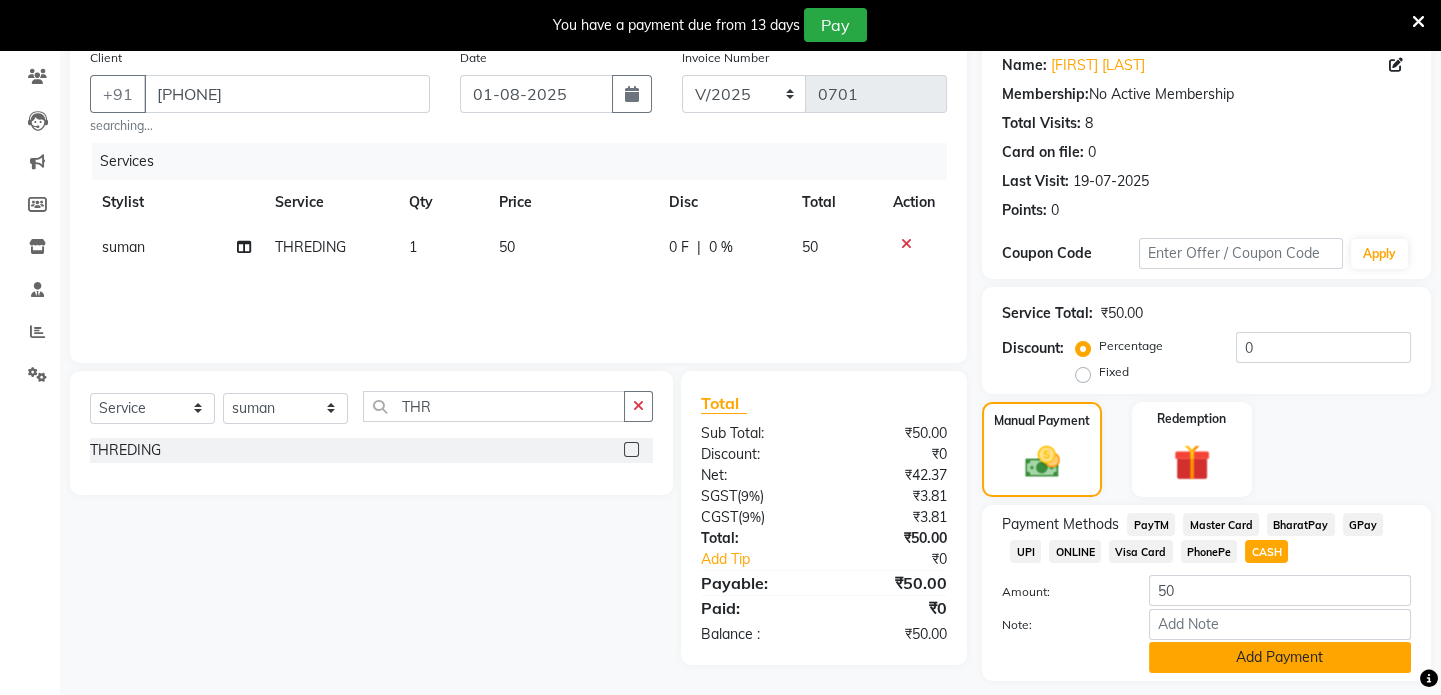 click on "Add Payment" 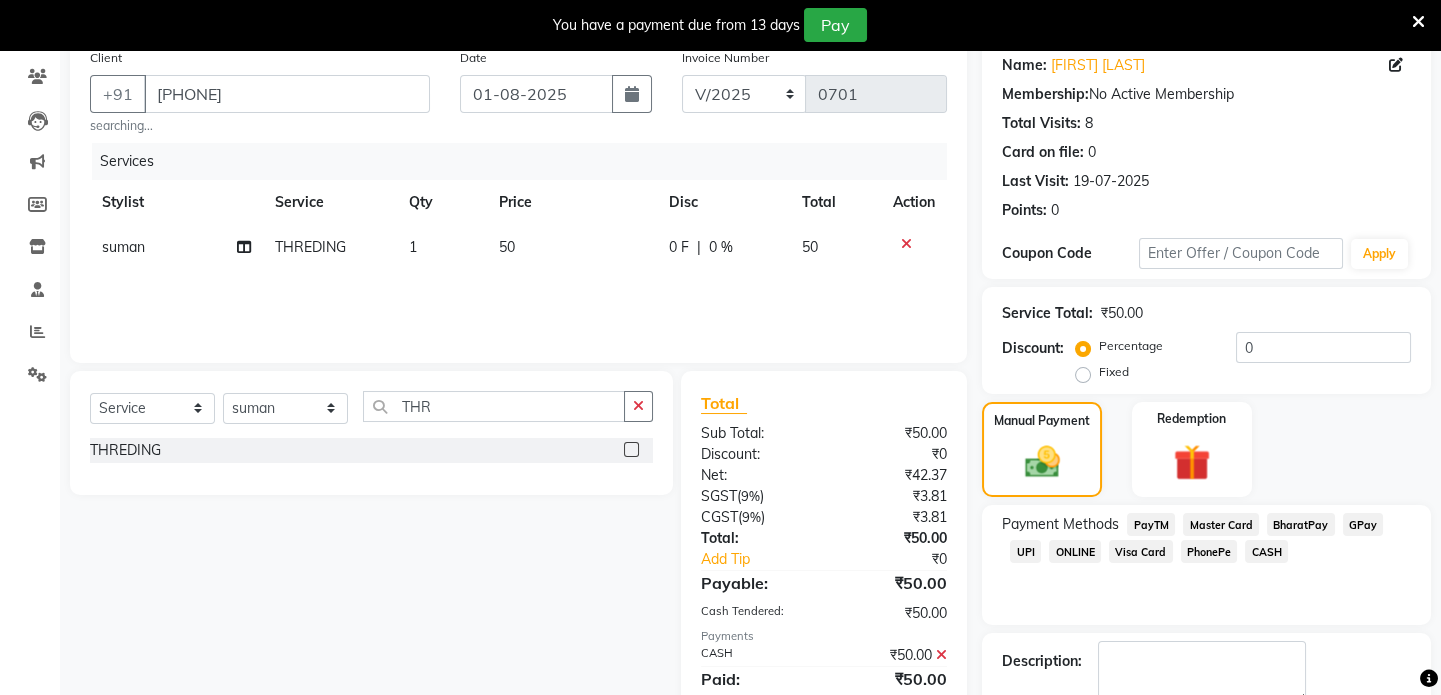 scroll, scrollTop: 273, scrollLeft: 0, axis: vertical 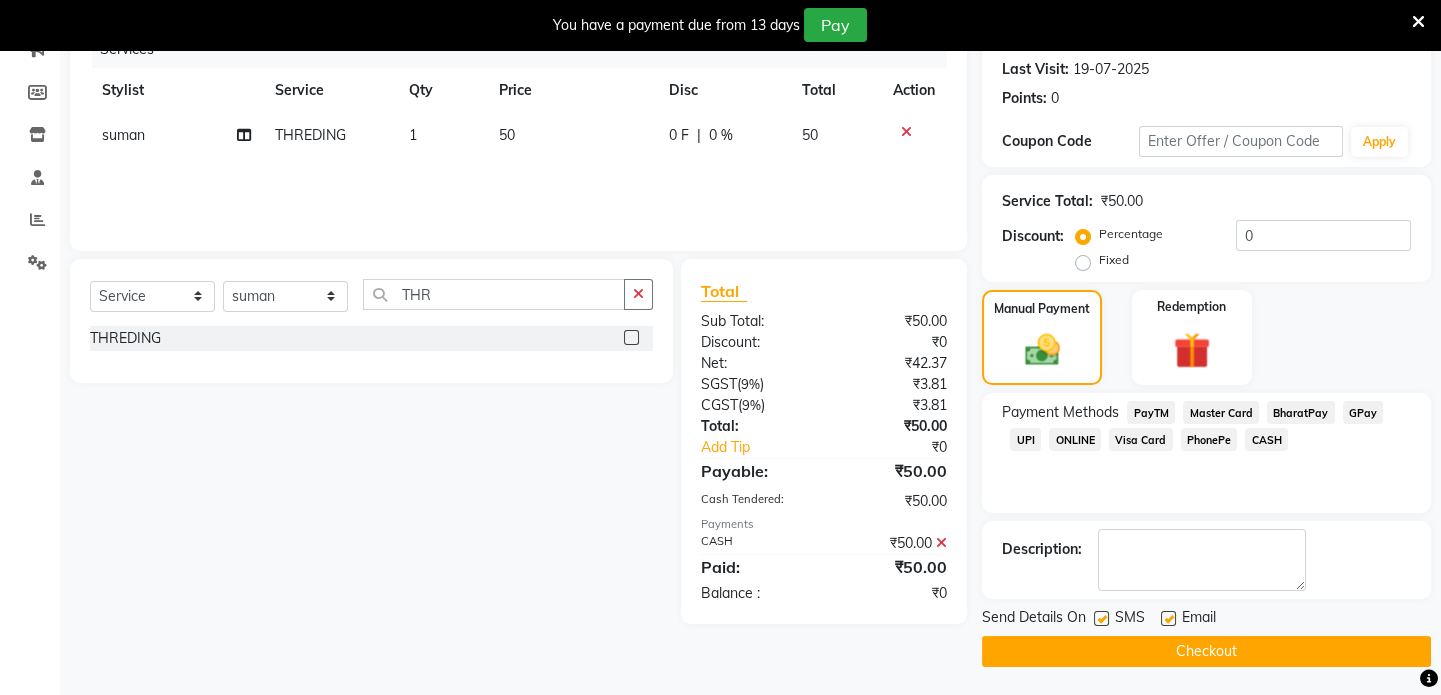click on "Checkout" 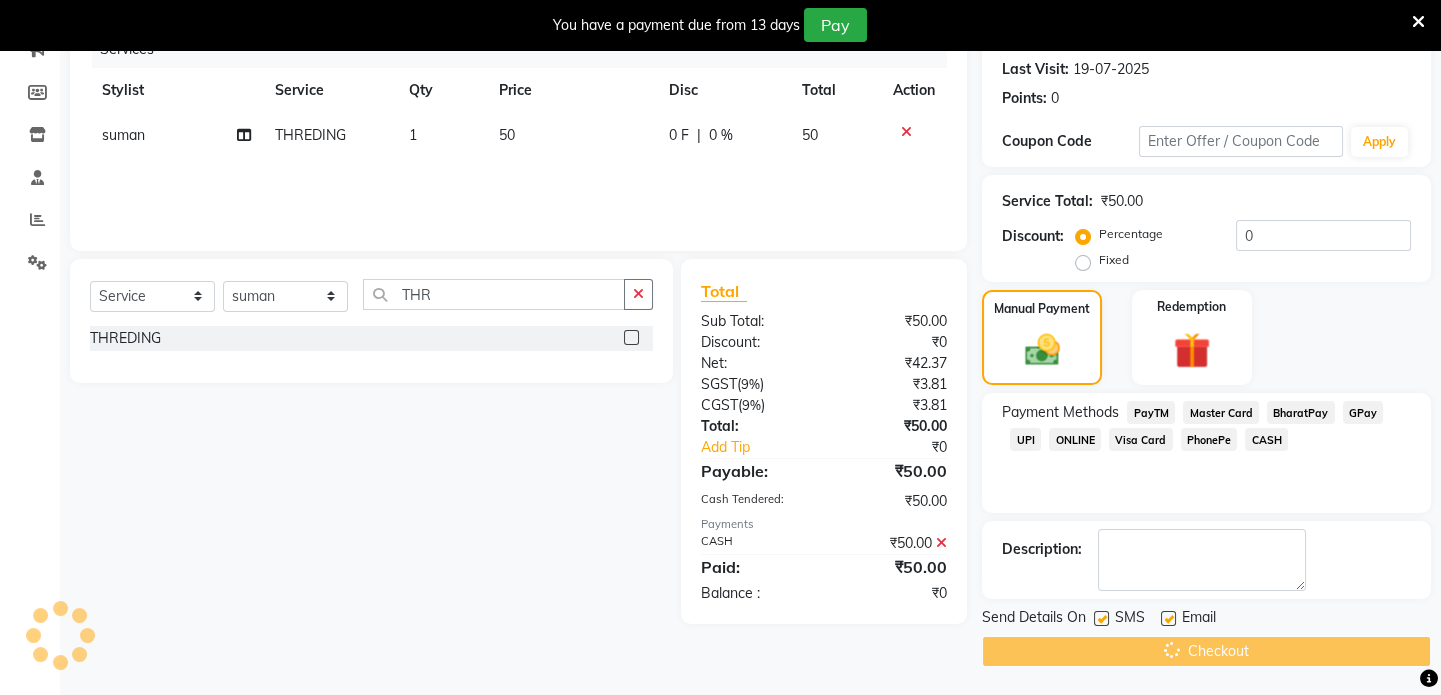 scroll, scrollTop: 0, scrollLeft: 0, axis: both 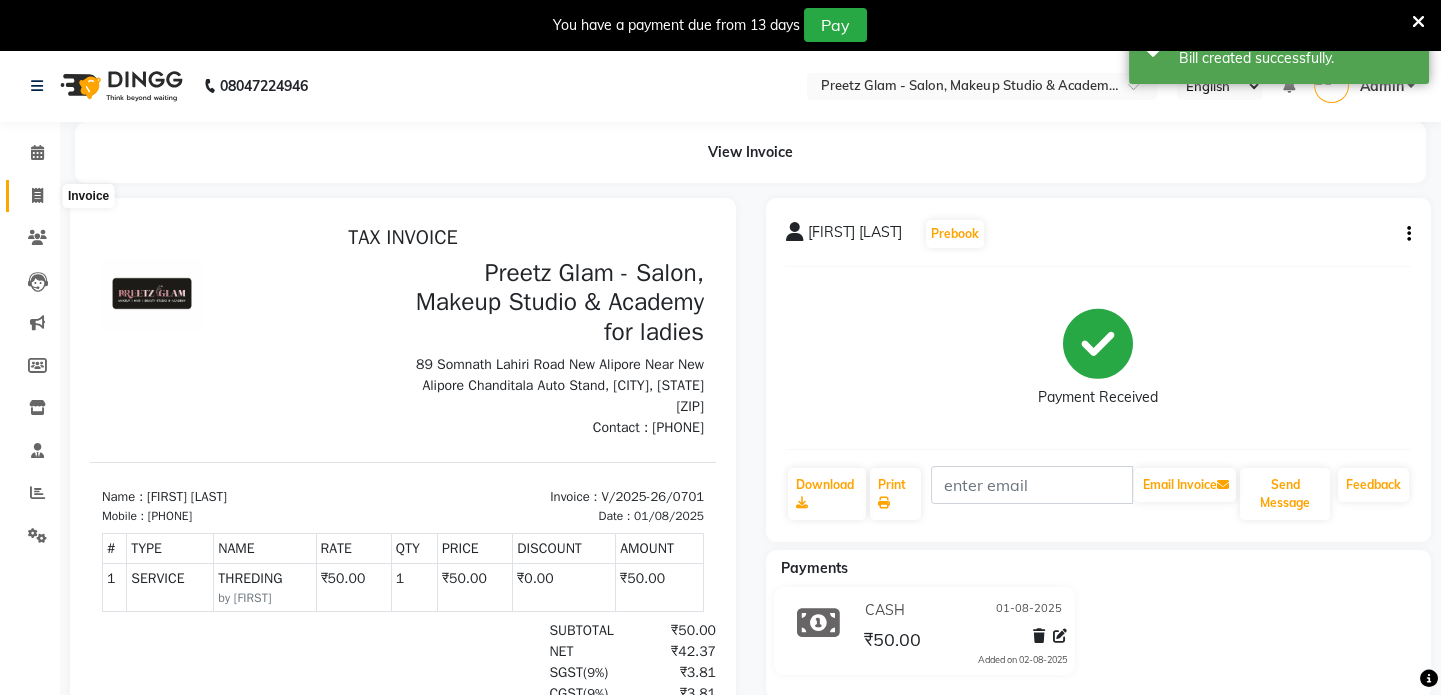 click 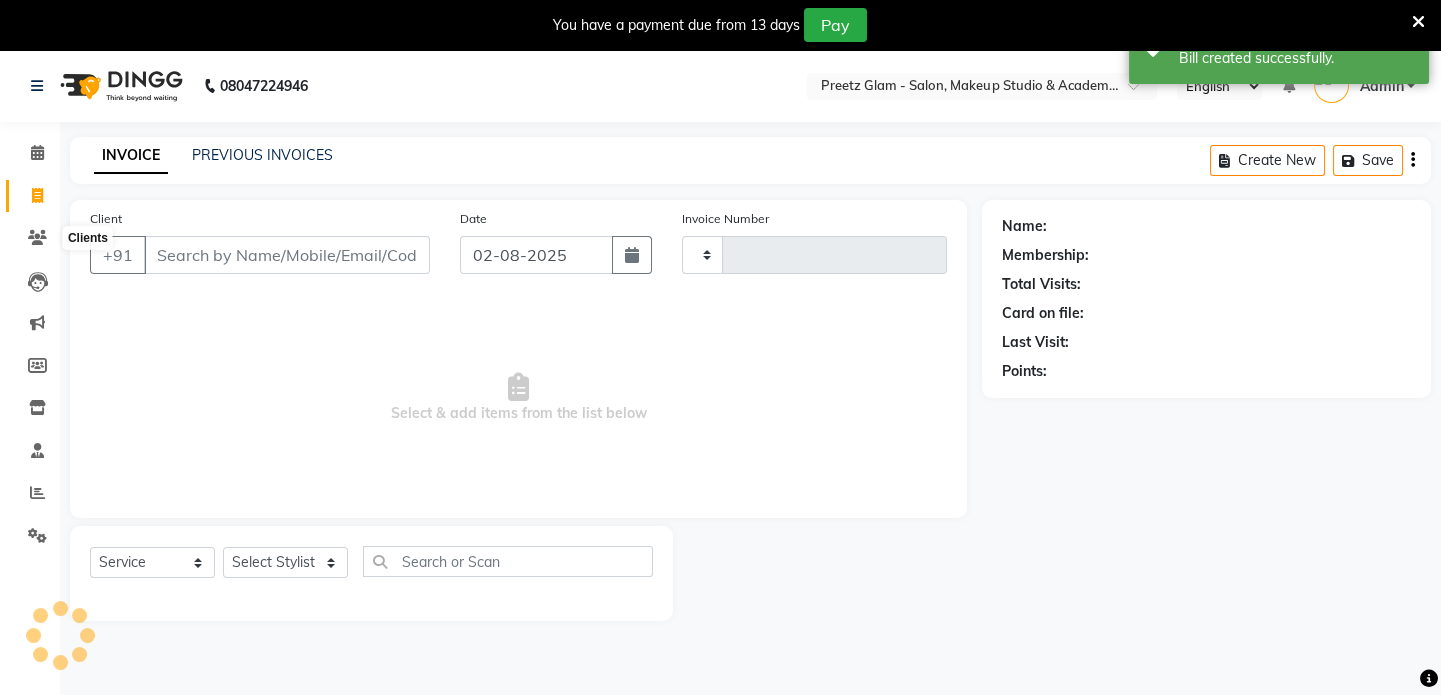 scroll, scrollTop: 50, scrollLeft: 0, axis: vertical 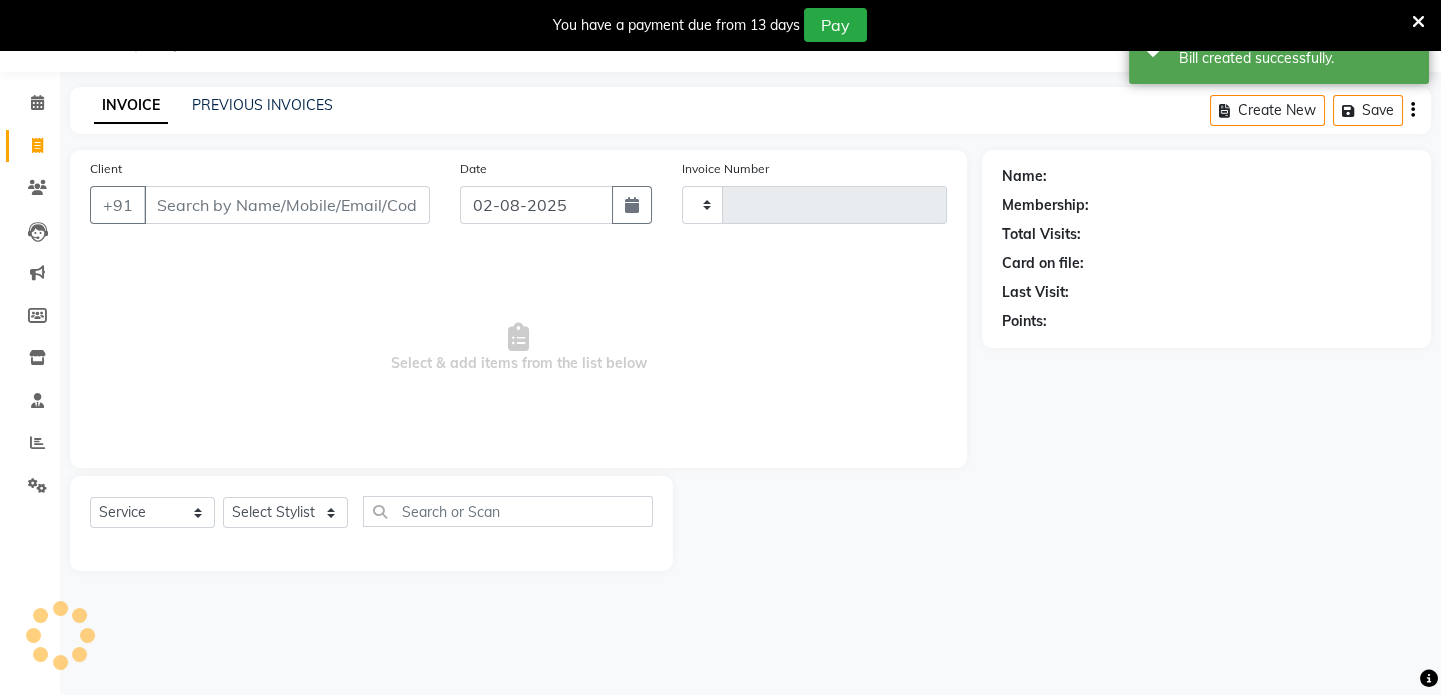 type on "0702" 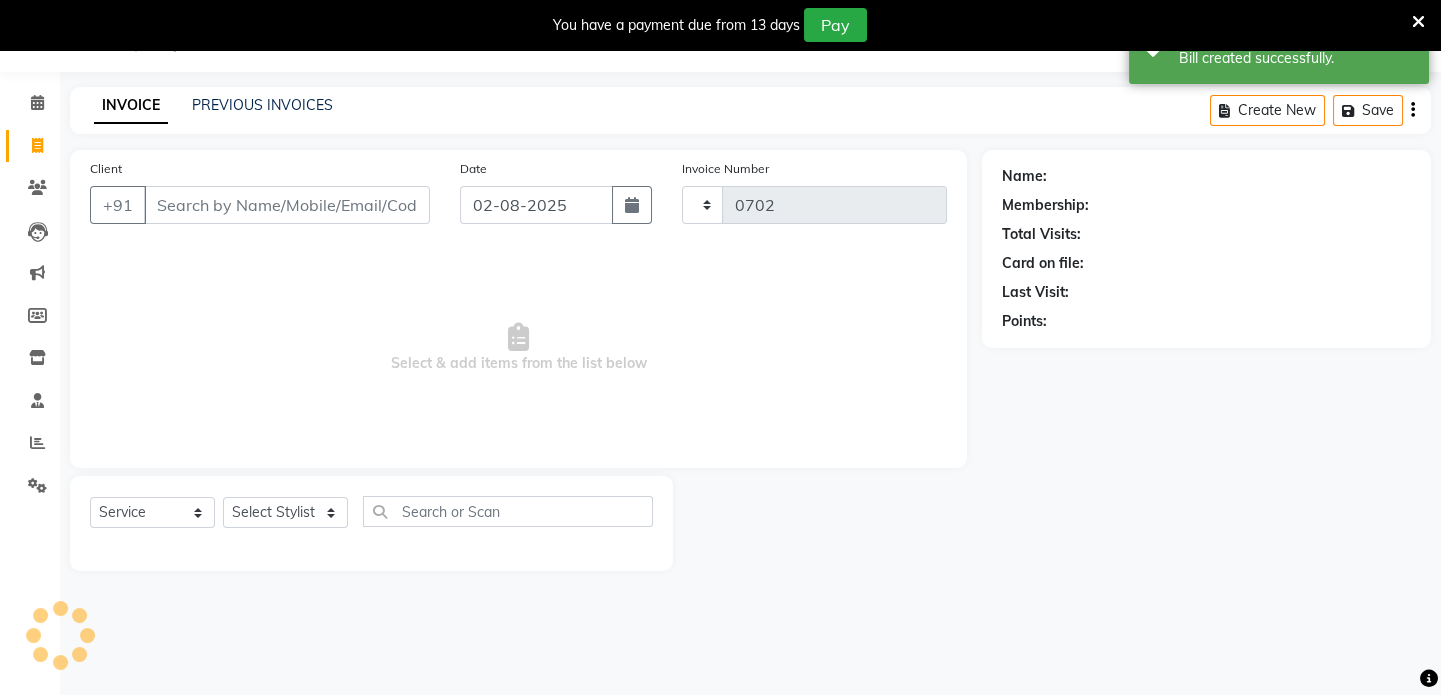 select on "4263" 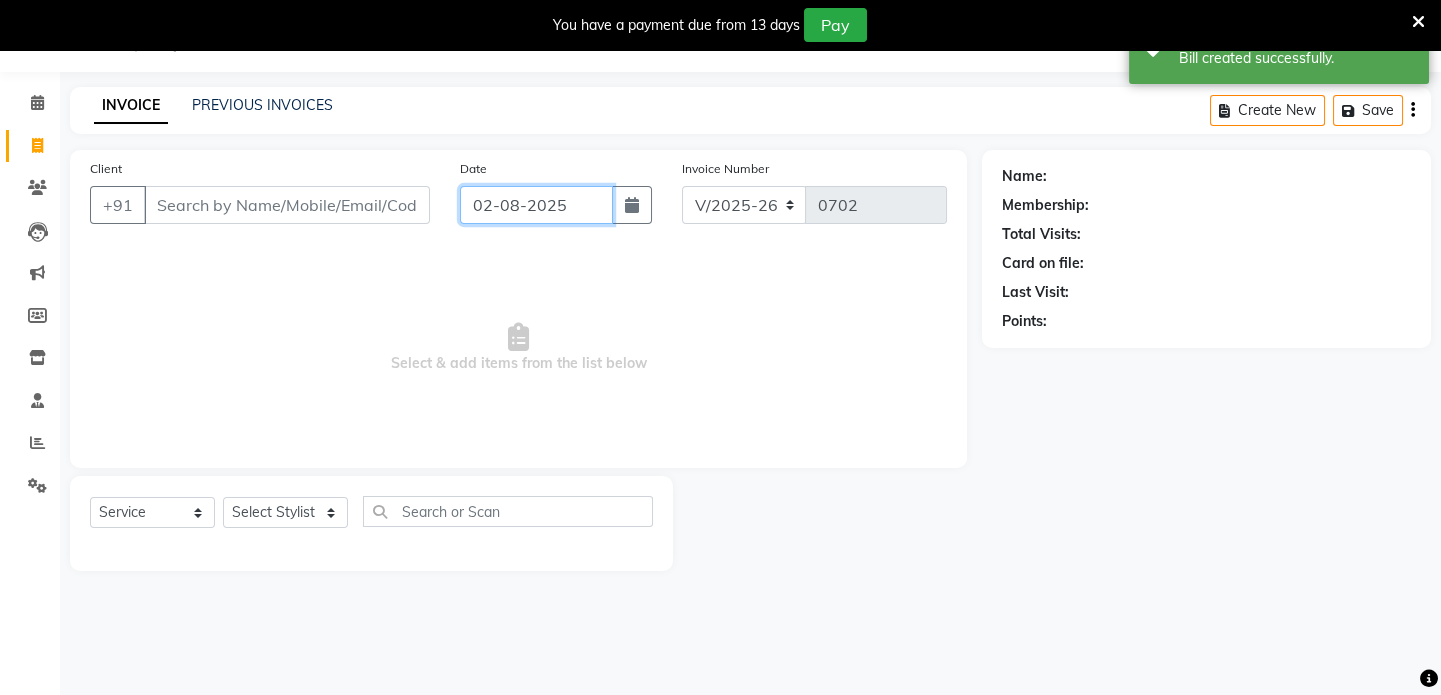 click on "02-08-2025" 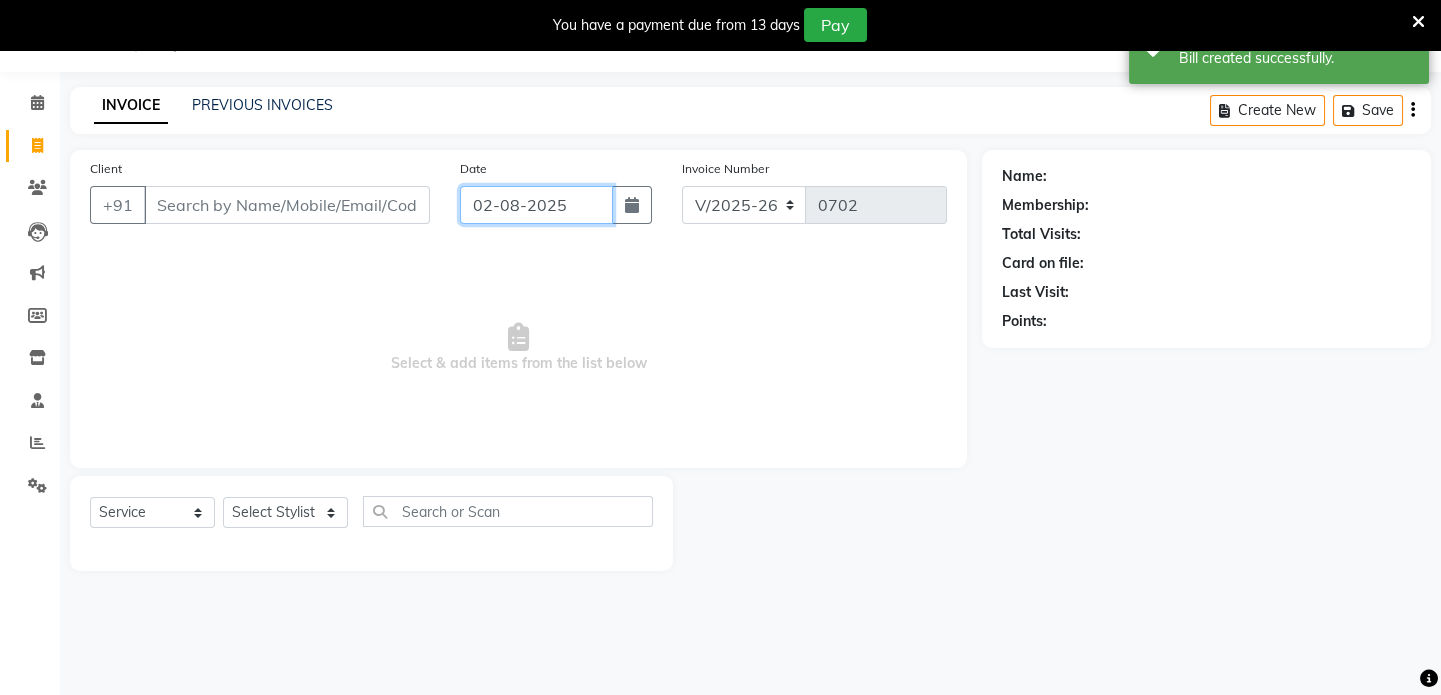 click on "02-08-2025" 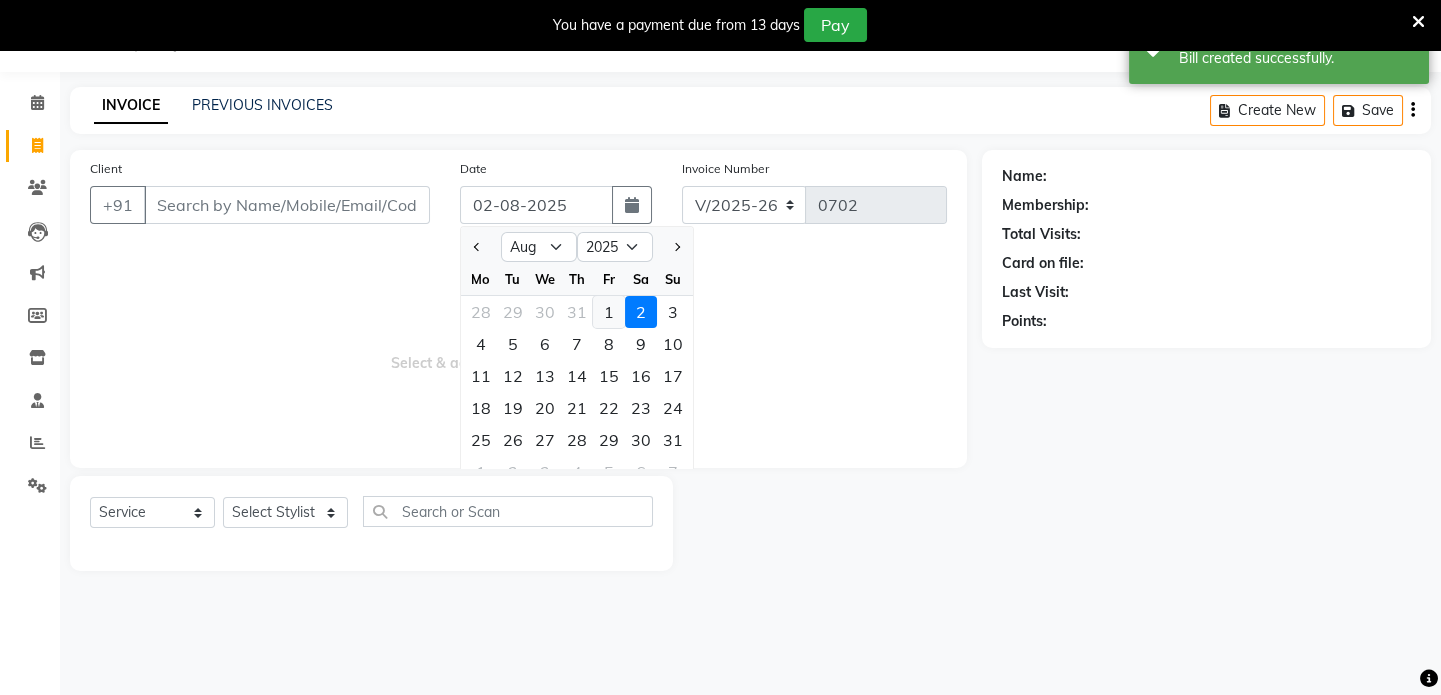 click on "1" 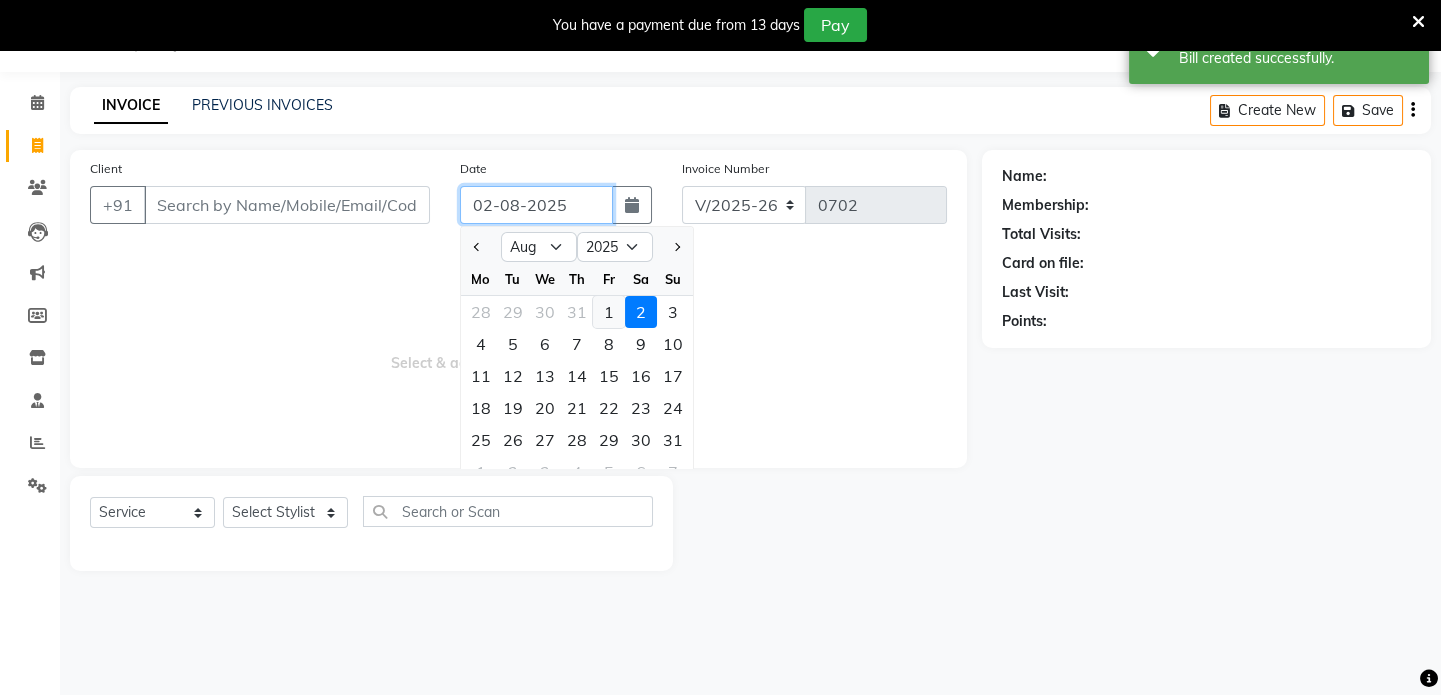 type on "01-08-2025" 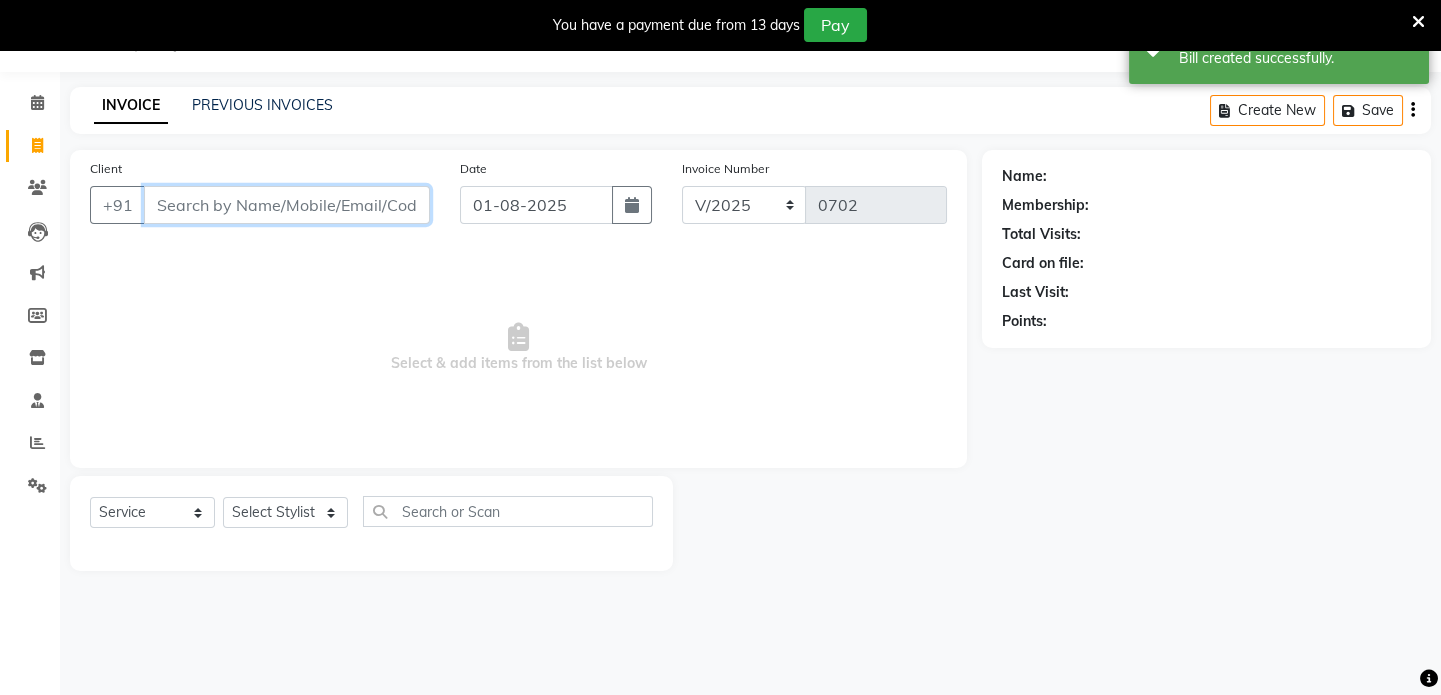 click on "Client" at bounding box center (287, 205) 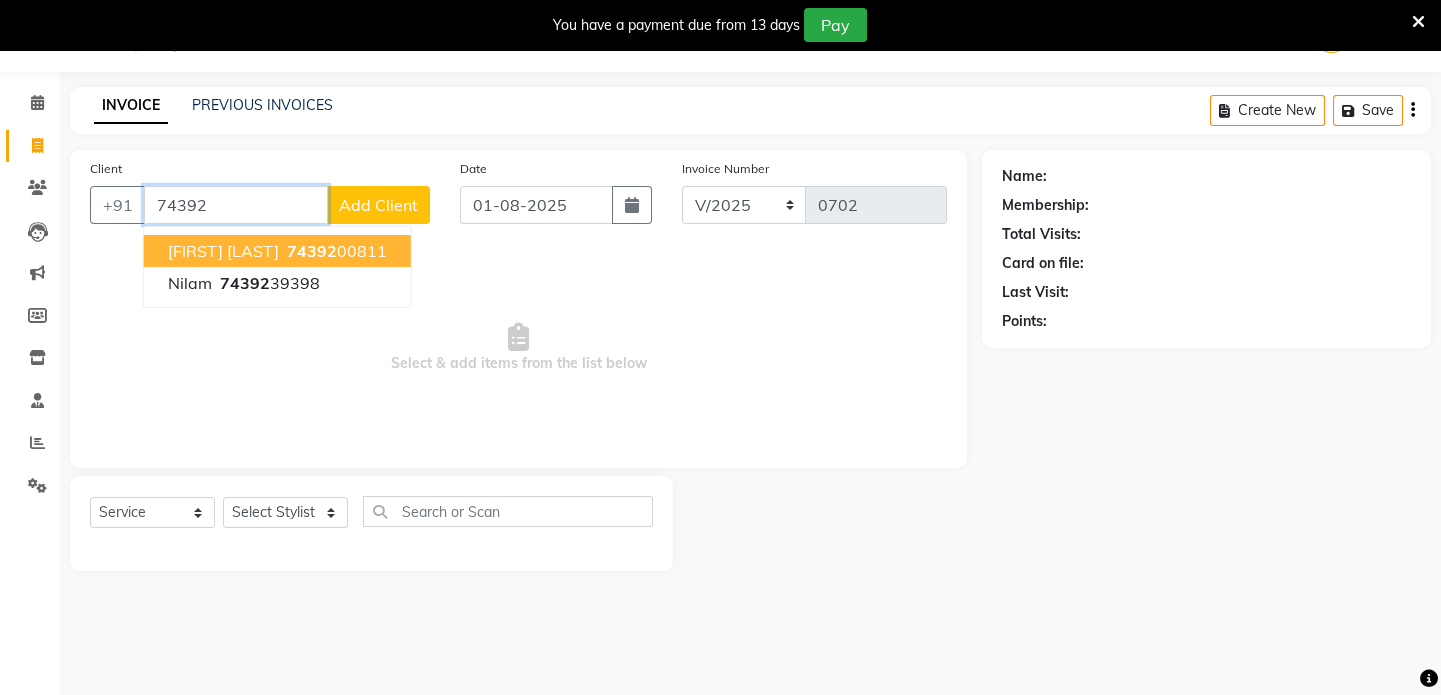 click on "[FIRST] [LAST]" at bounding box center (223, 251) 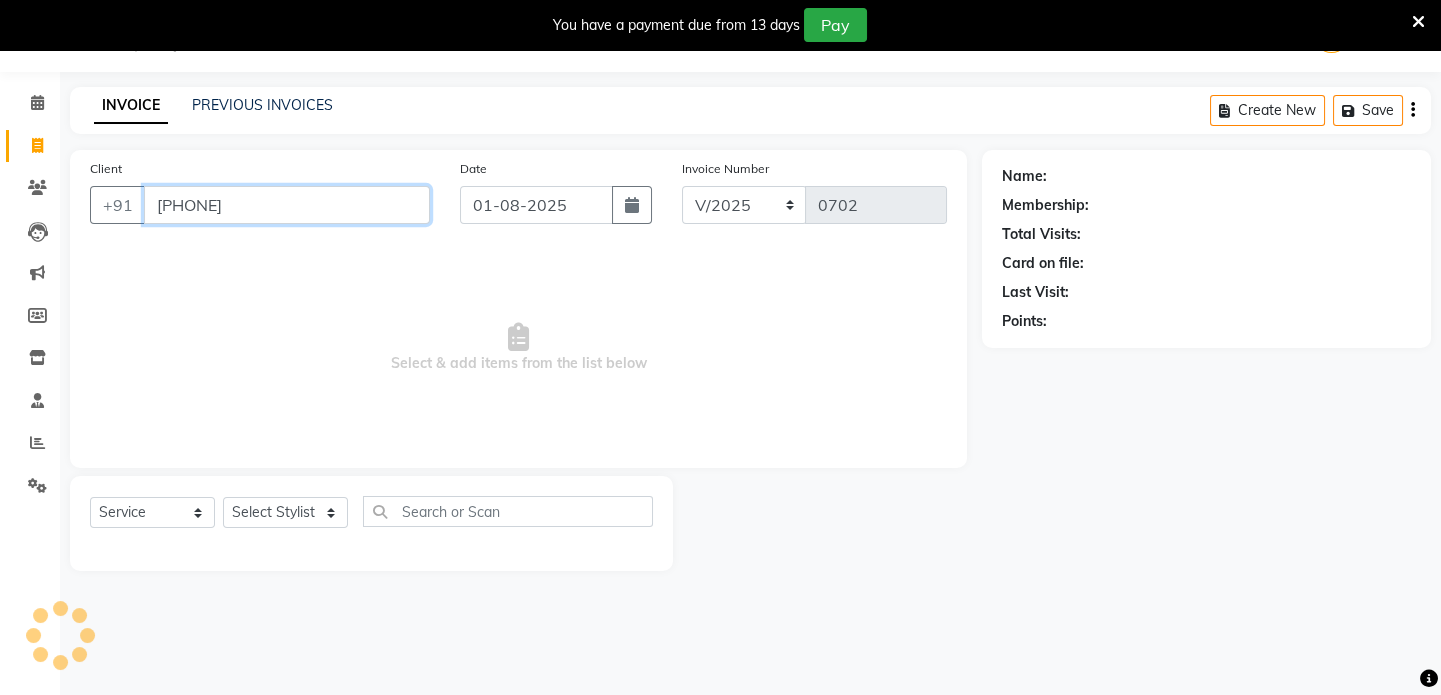 type on "[PHONE]" 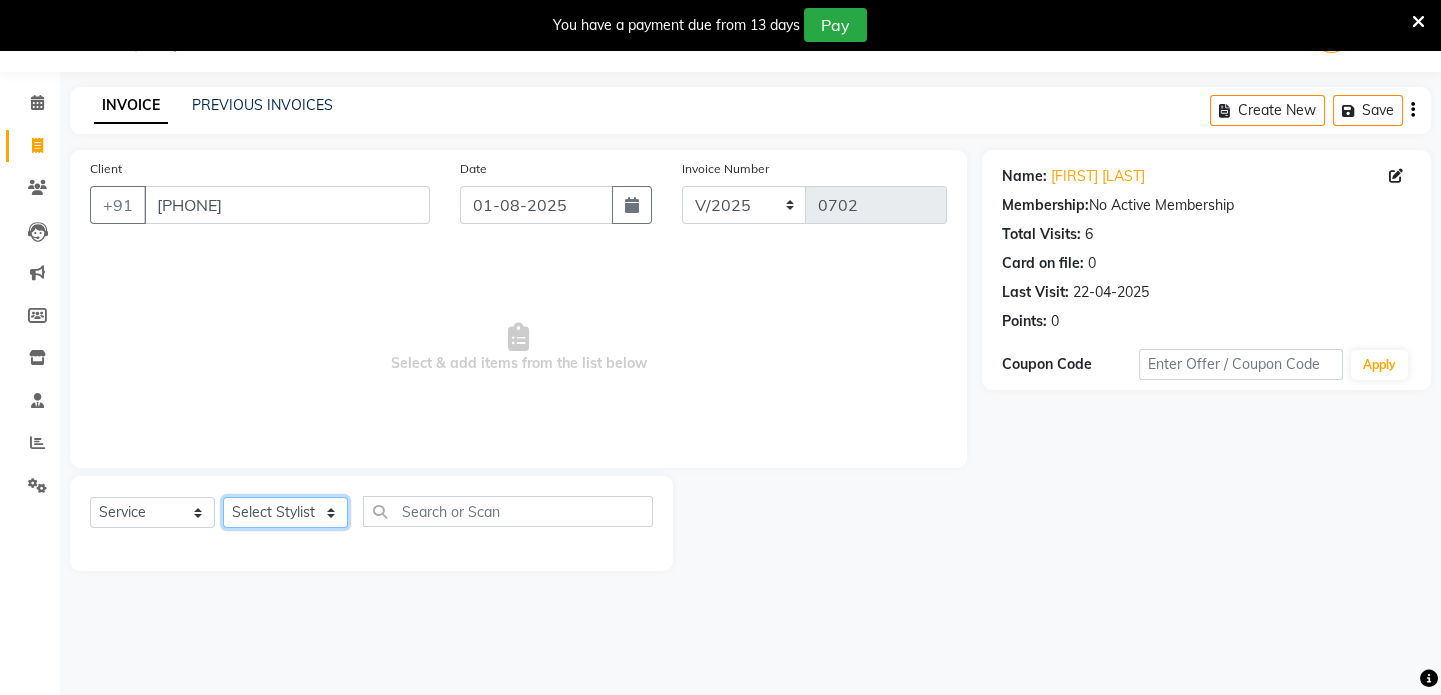 click on "Select Stylist [FIRST] [FIRST] [FIRST] [FIRST] [FIRST] [FIRST]" 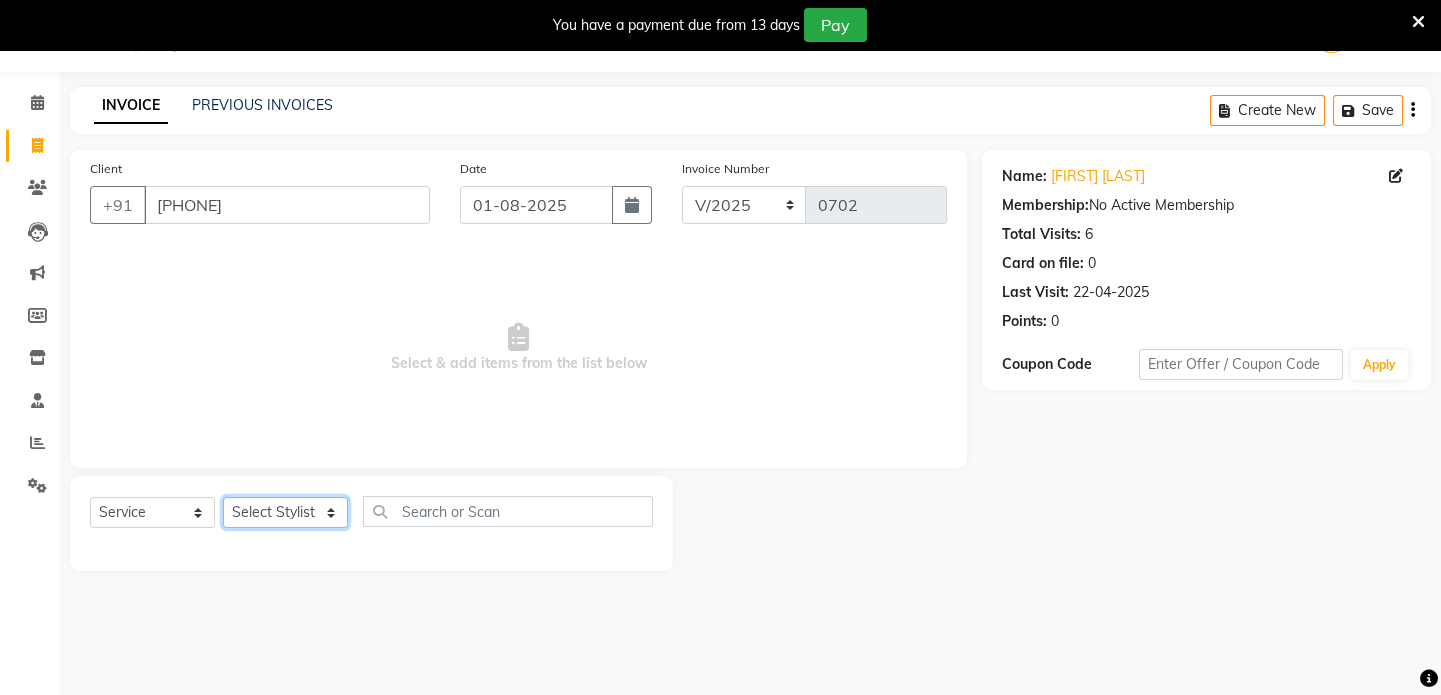 select on "49320" 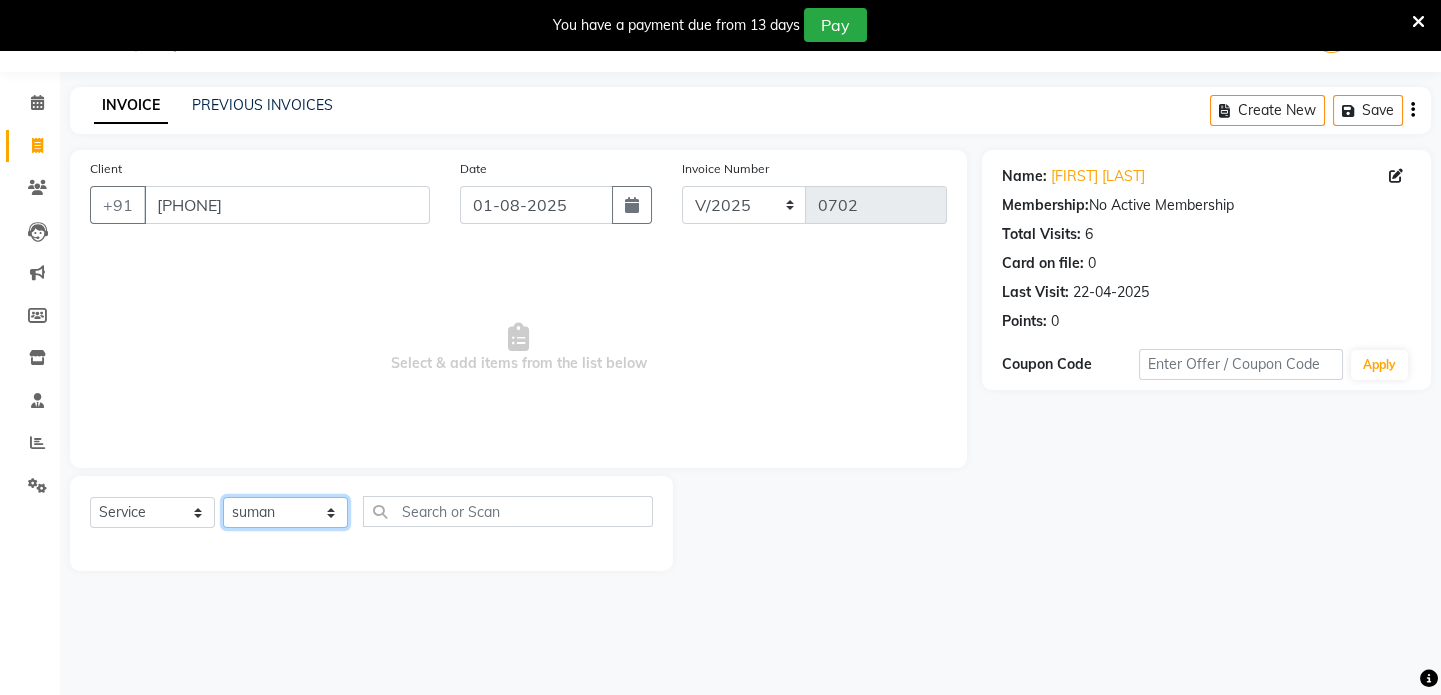 click on "Select Stylist [FIRST] [FIRST] [FIRST] [FIRST] [FIRST] [FIRST]" 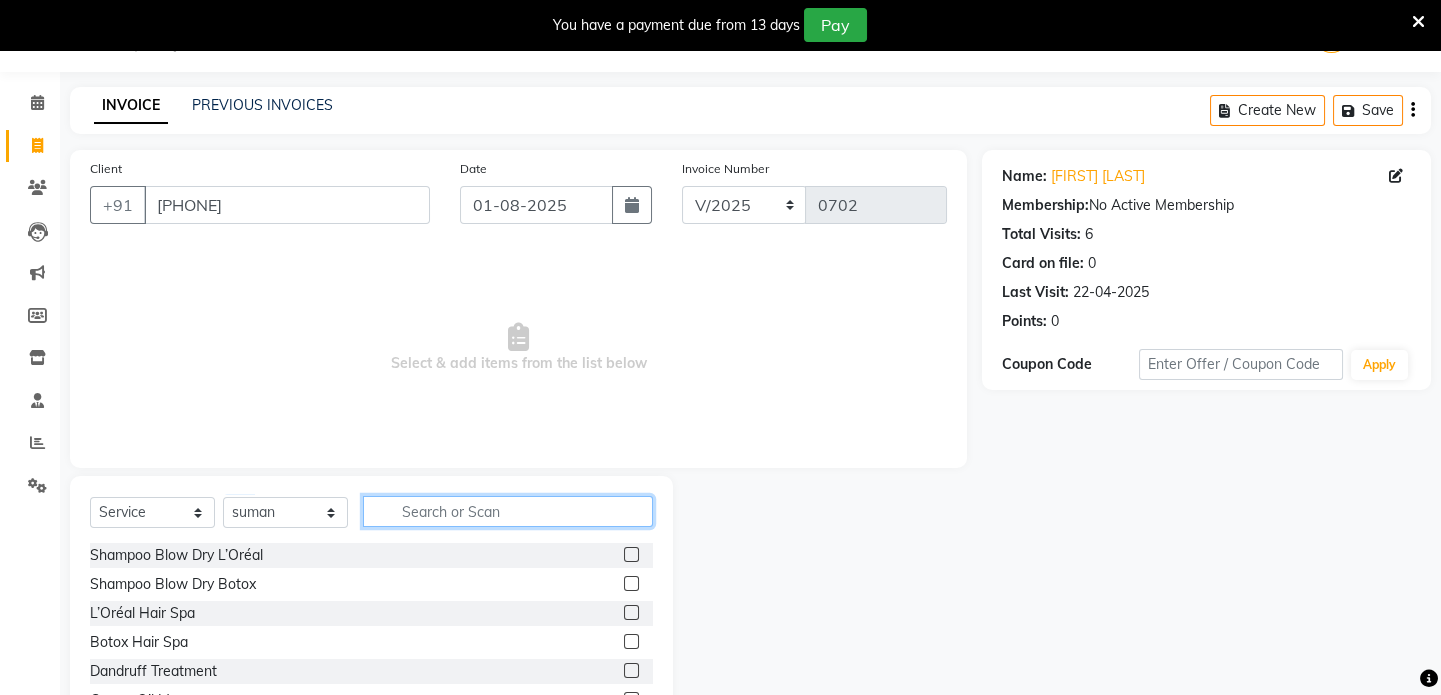 click 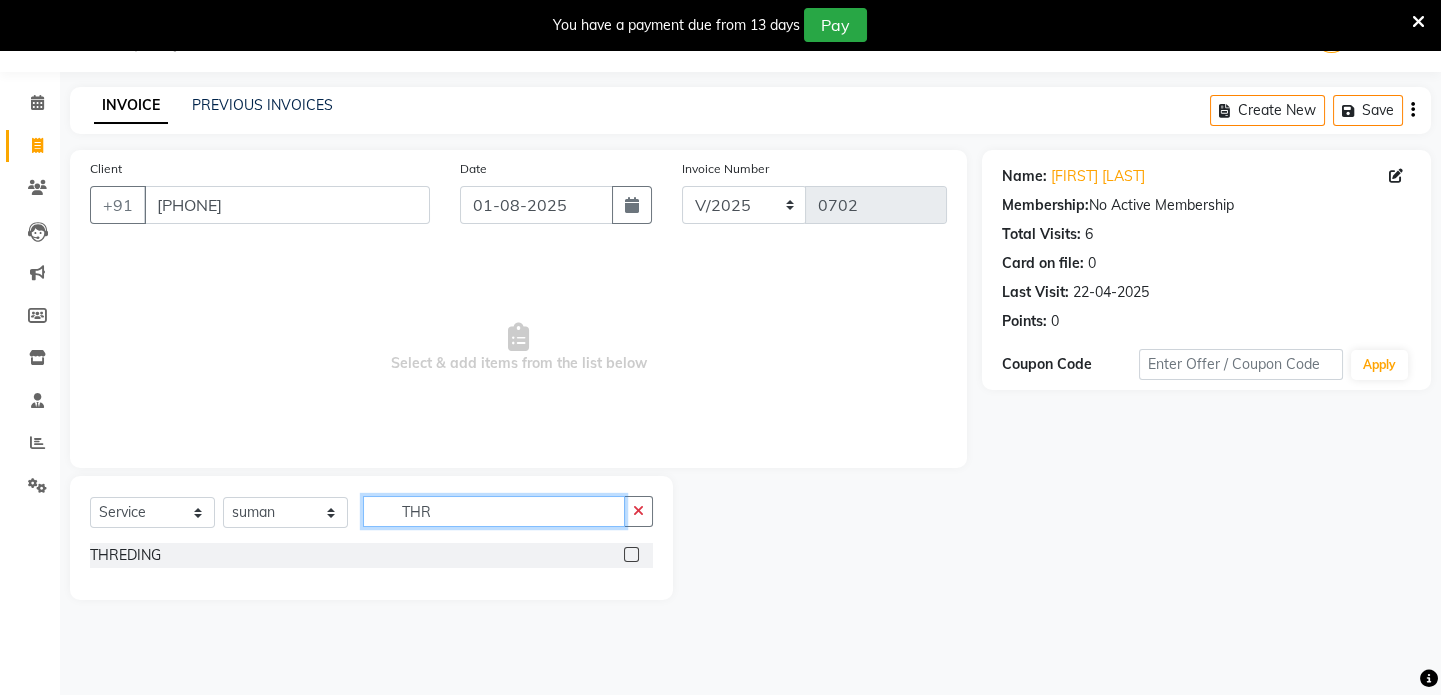 type on "THR" 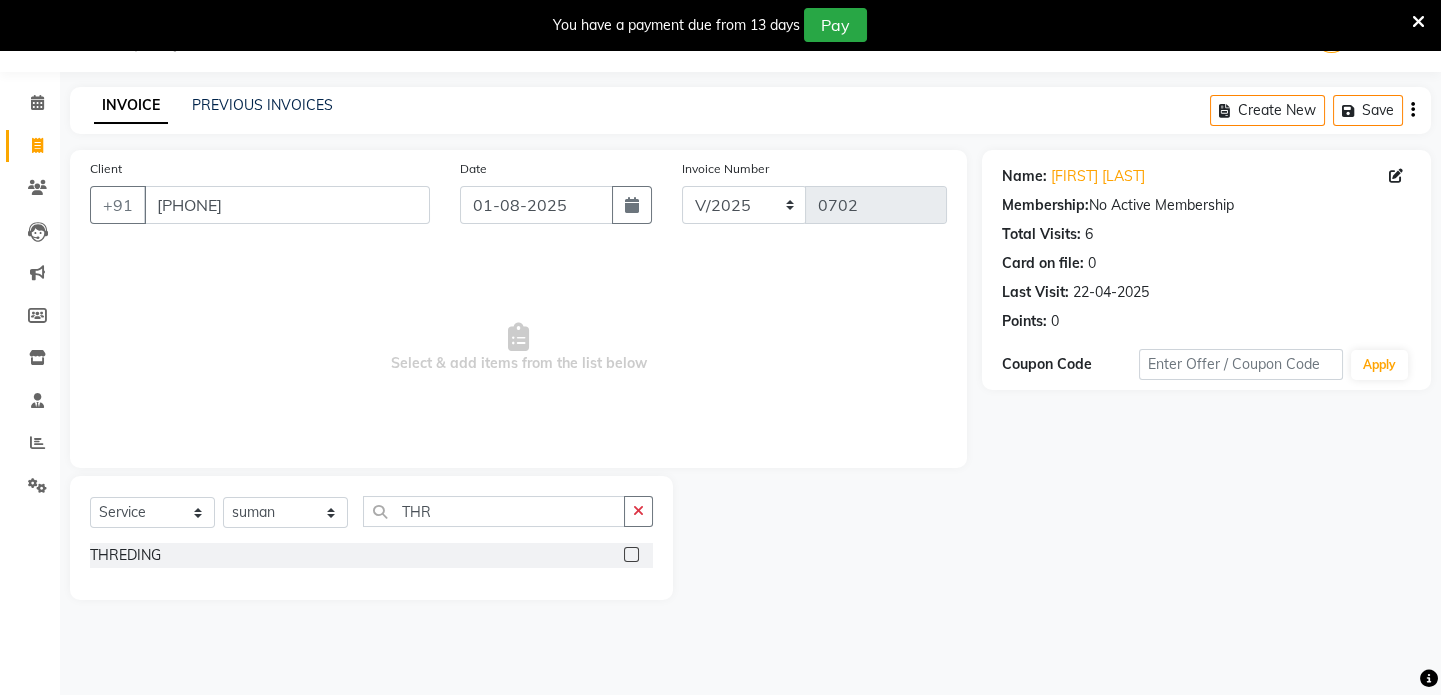 click 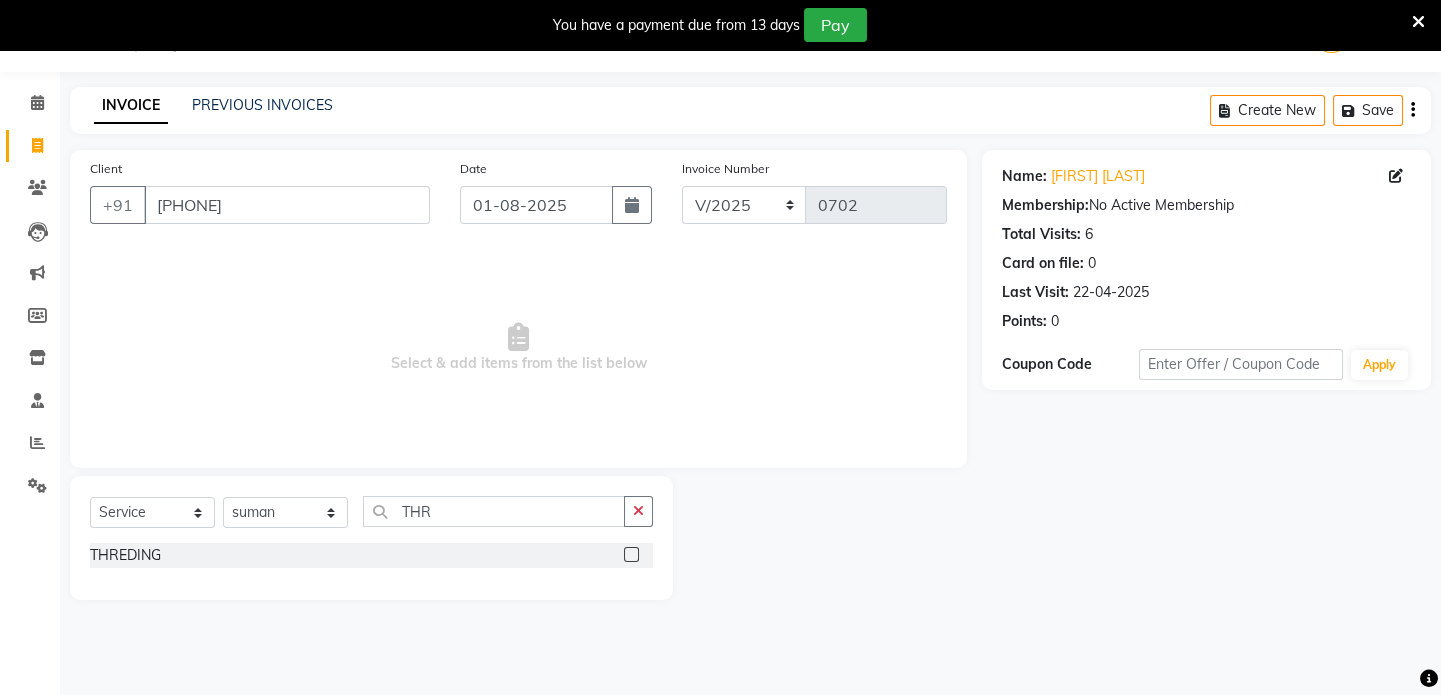 click at bounding box center [630, 555] 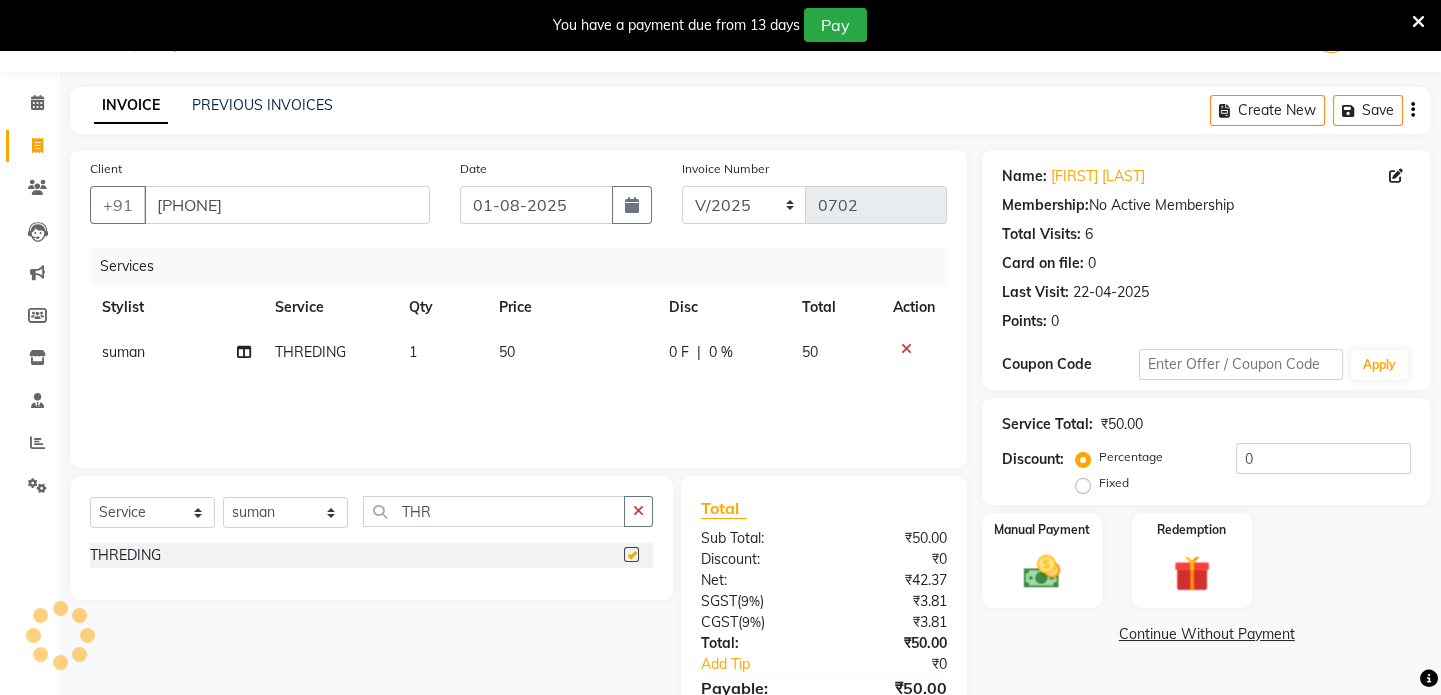 checkbox on "false" 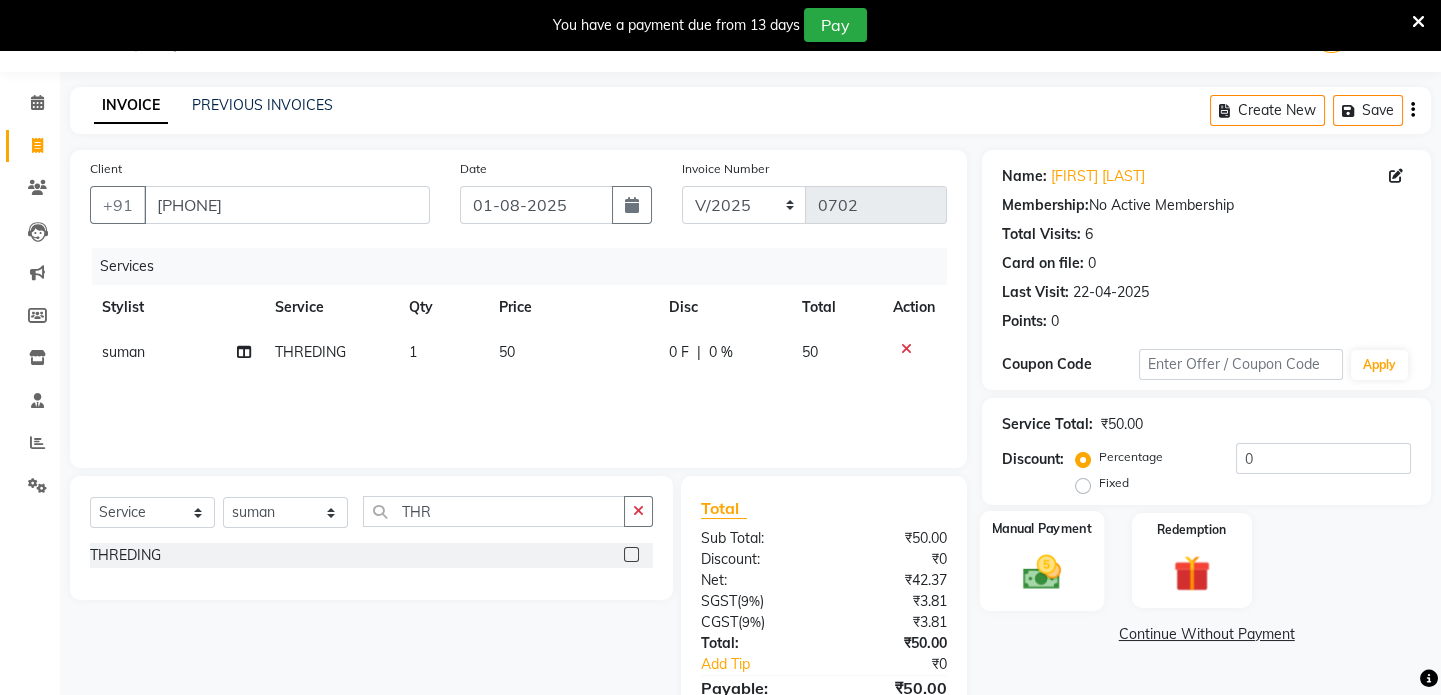 click 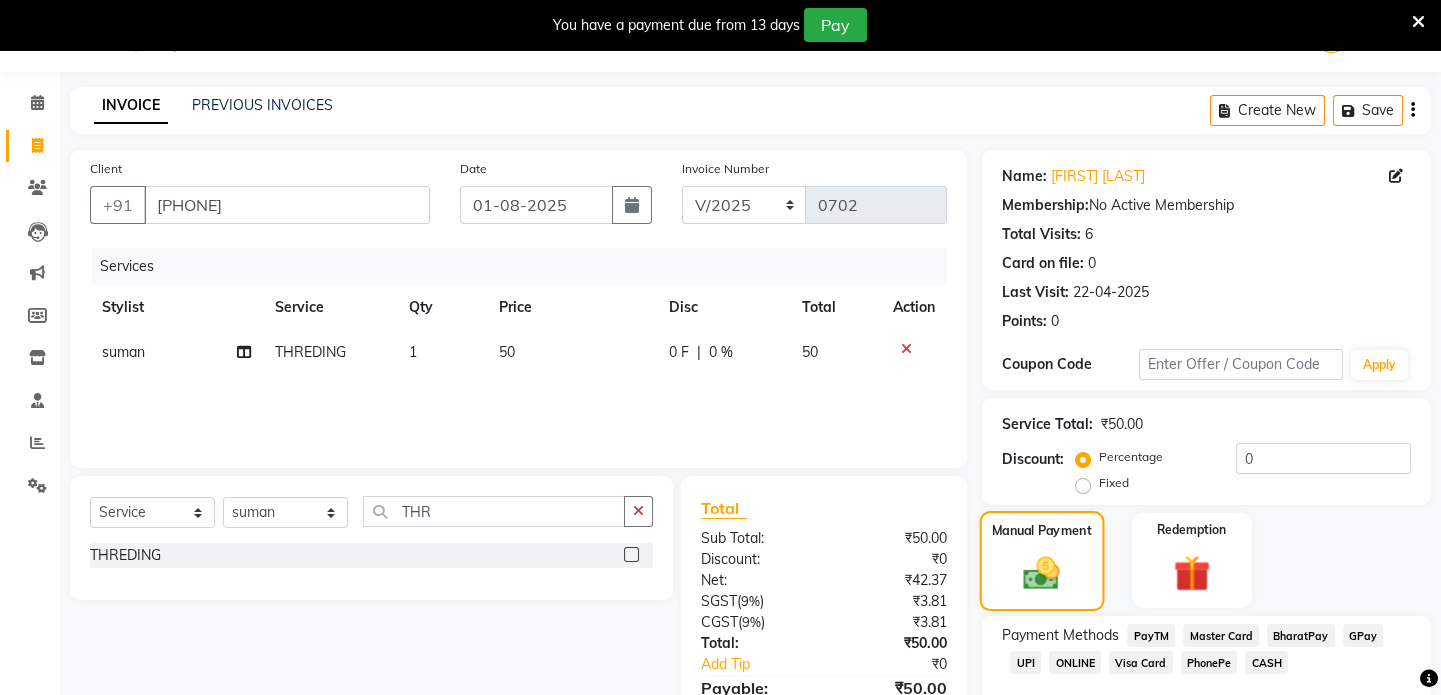 scroll, scrollTop: 161, scrollLeft: 0, axis: vertical 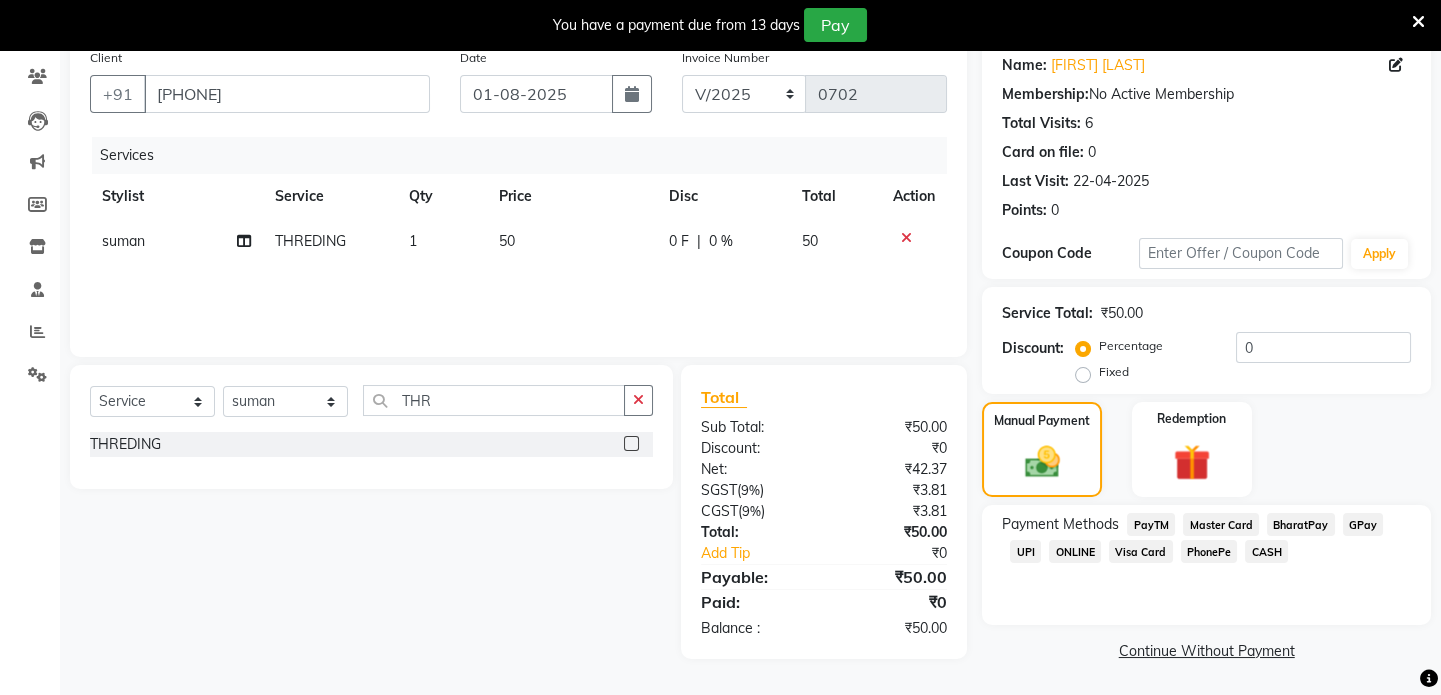 click on "CASH" 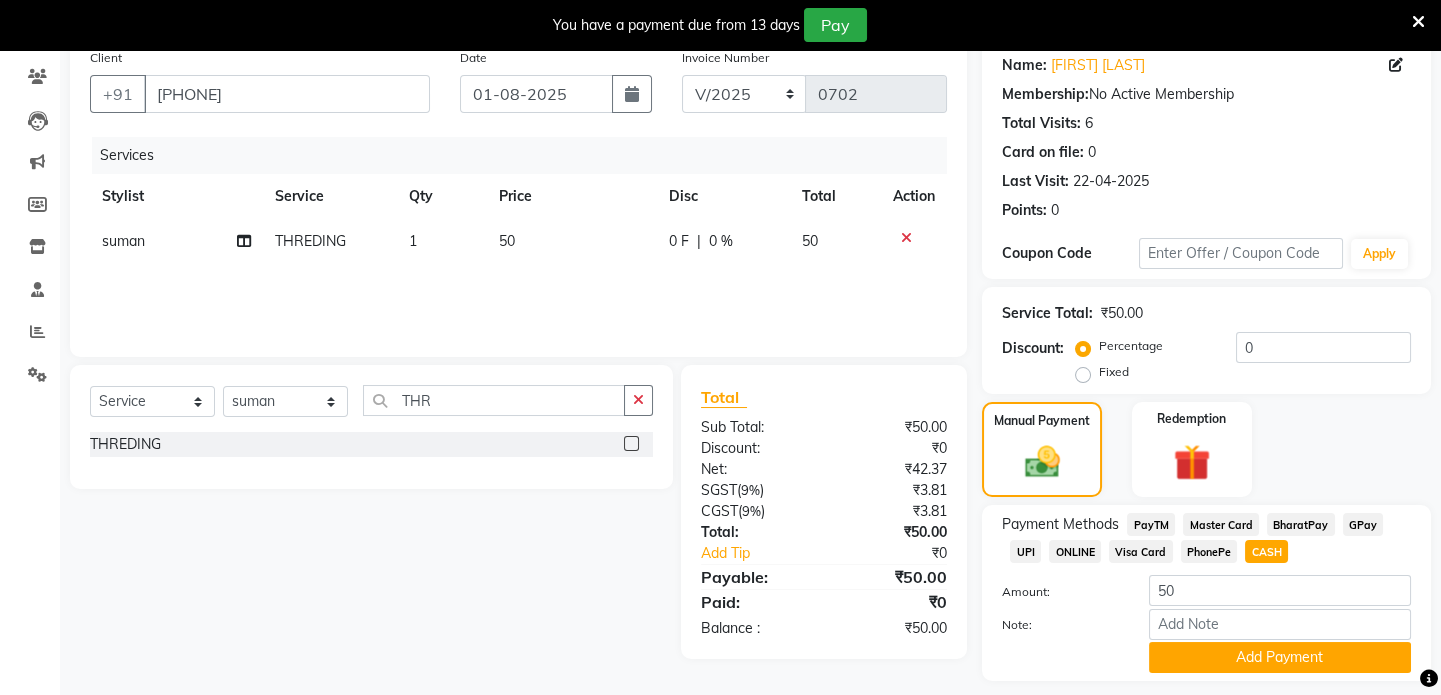 scroll, scrollTop: 218, scrollLeft: 0, axis: vertical 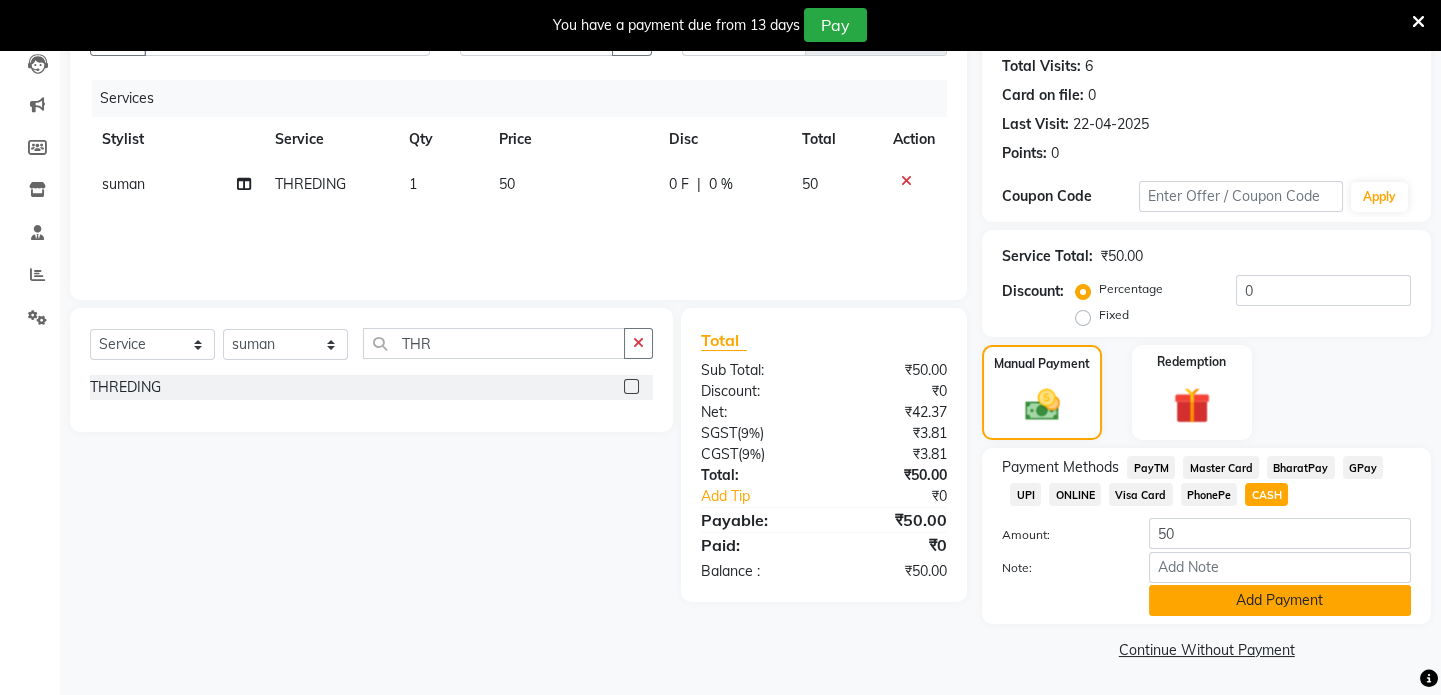 click on "Add Payment" 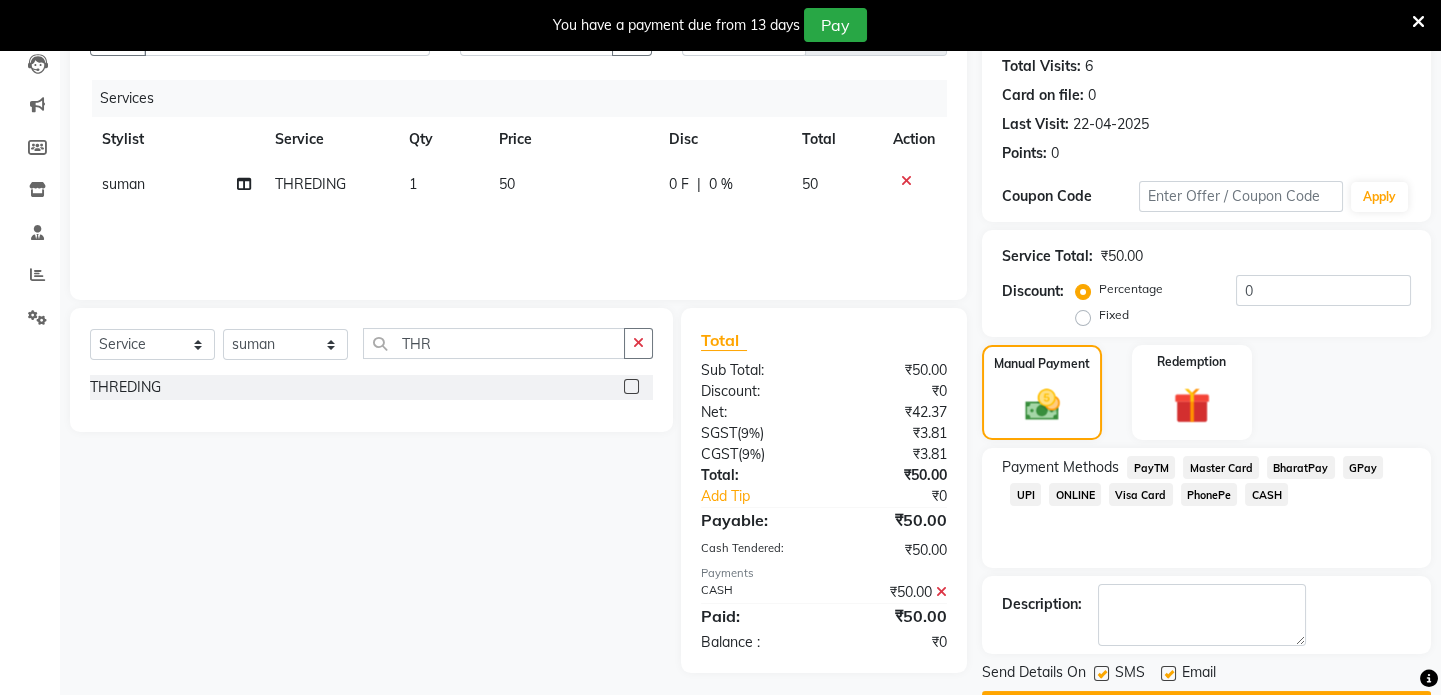 scroll, scrollTop: 273, scrollLeft: 0, axis: vertical 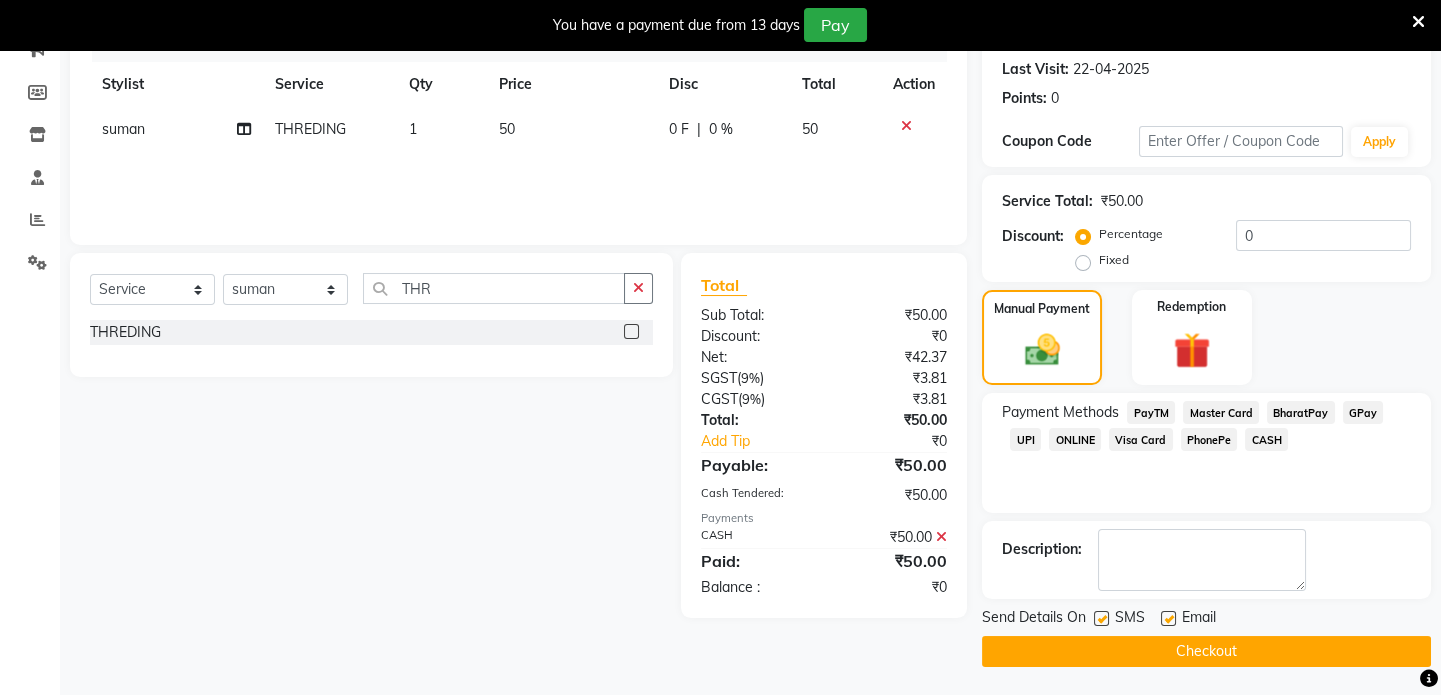 click on "Checkout" 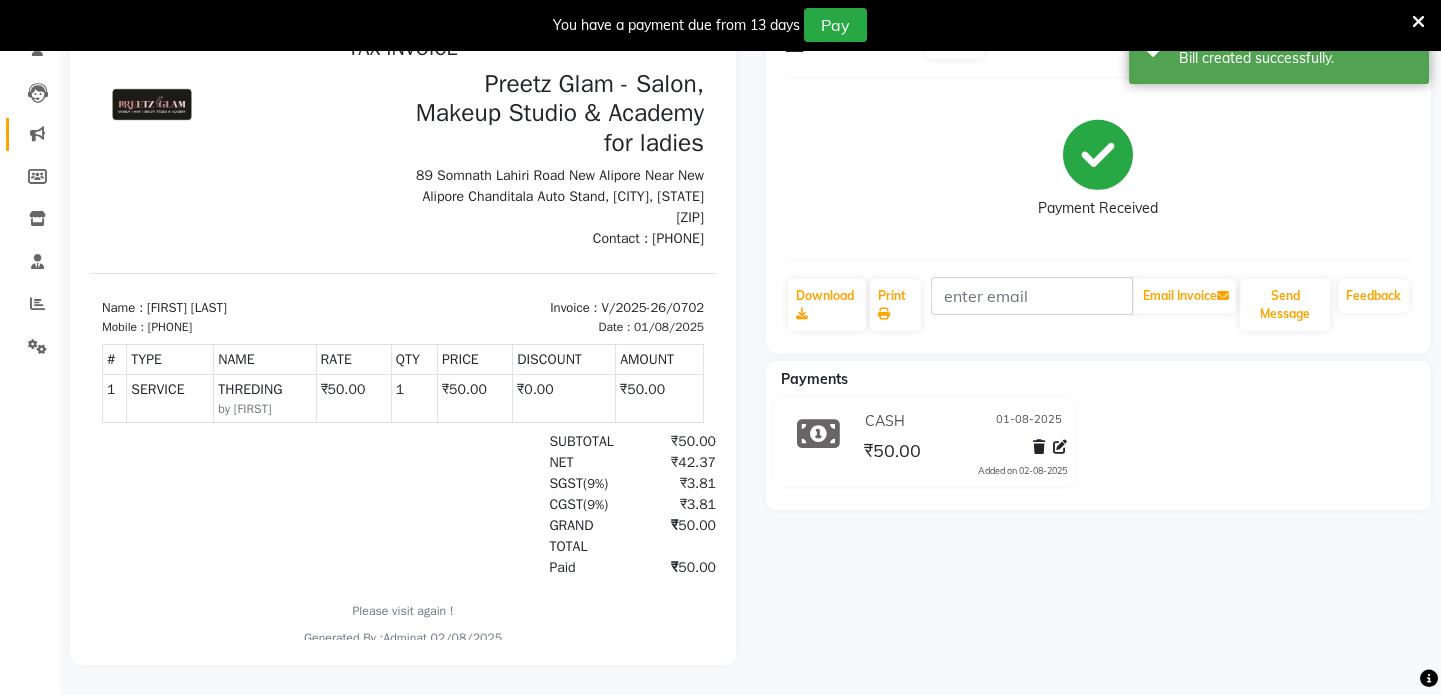 scroll, scrollTop: 0, scrollLeft: 0, axis: both 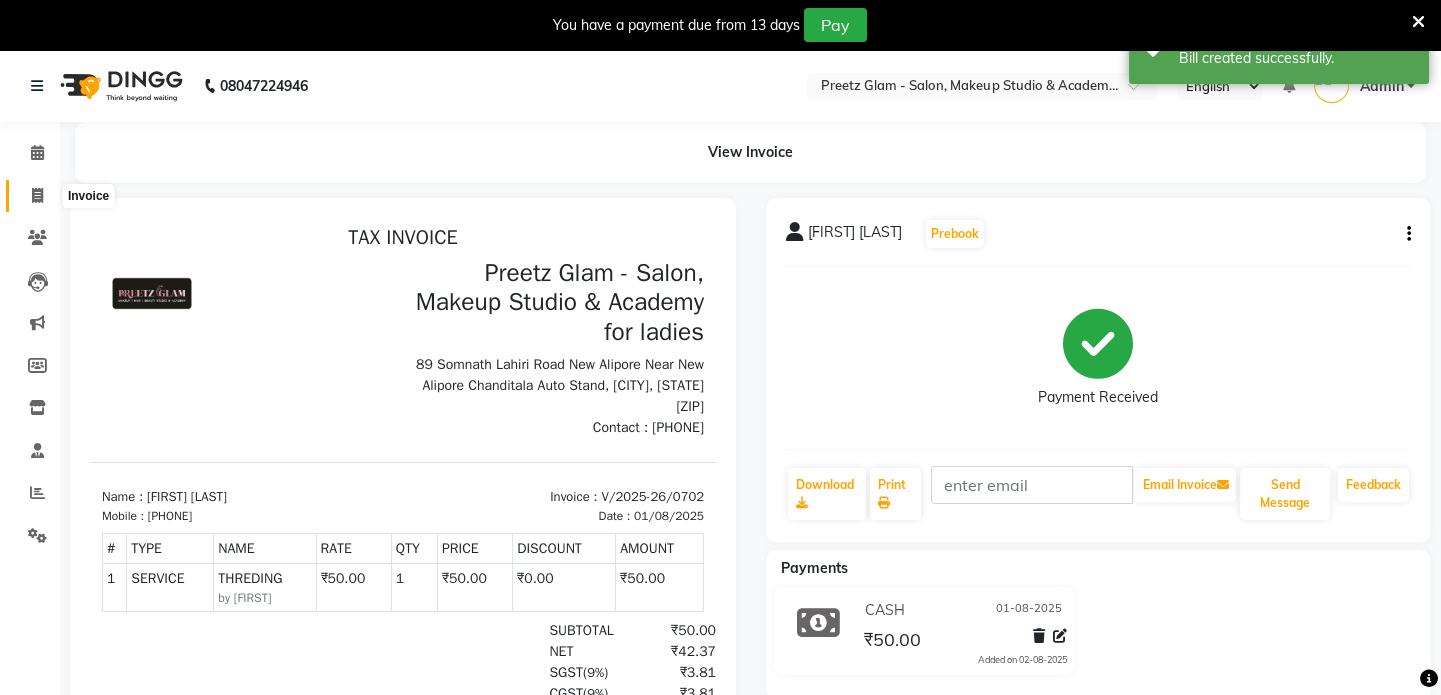 click 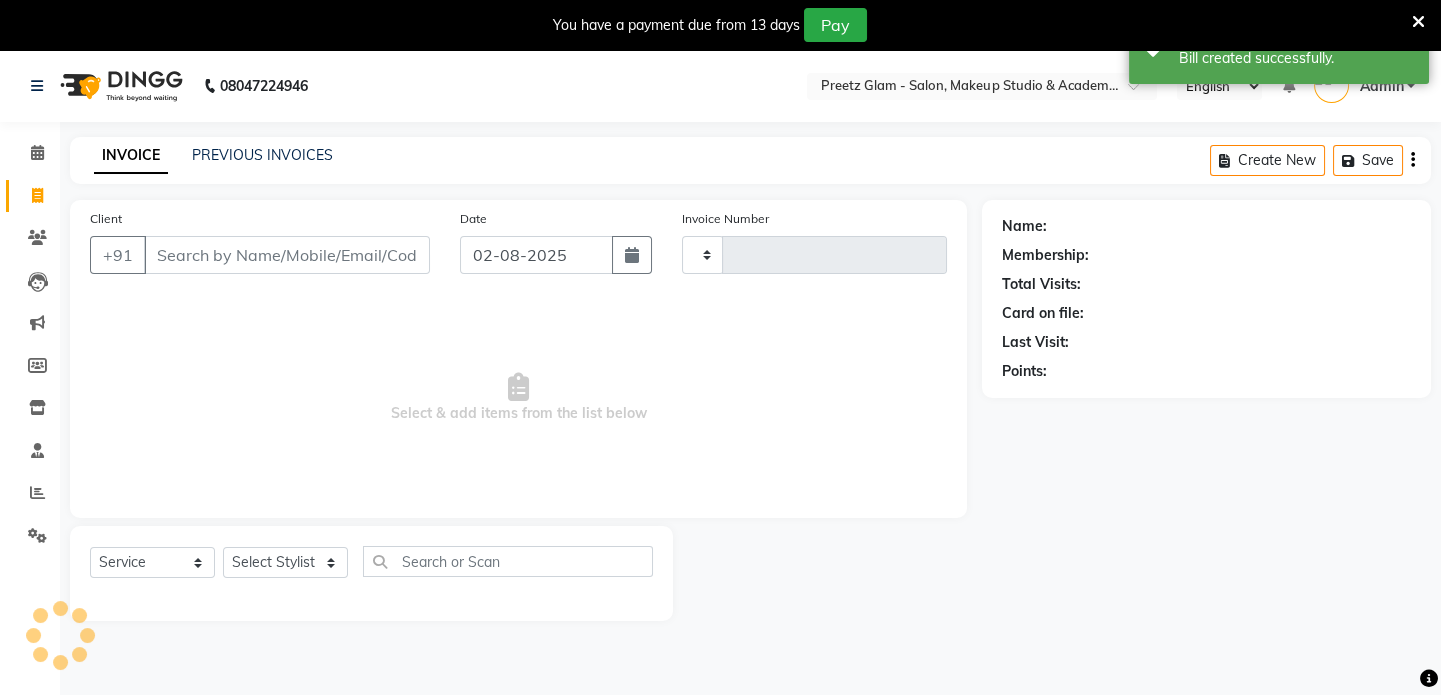 scroll, scrollTop: 50, scrollLeft: 0, axis: vertical 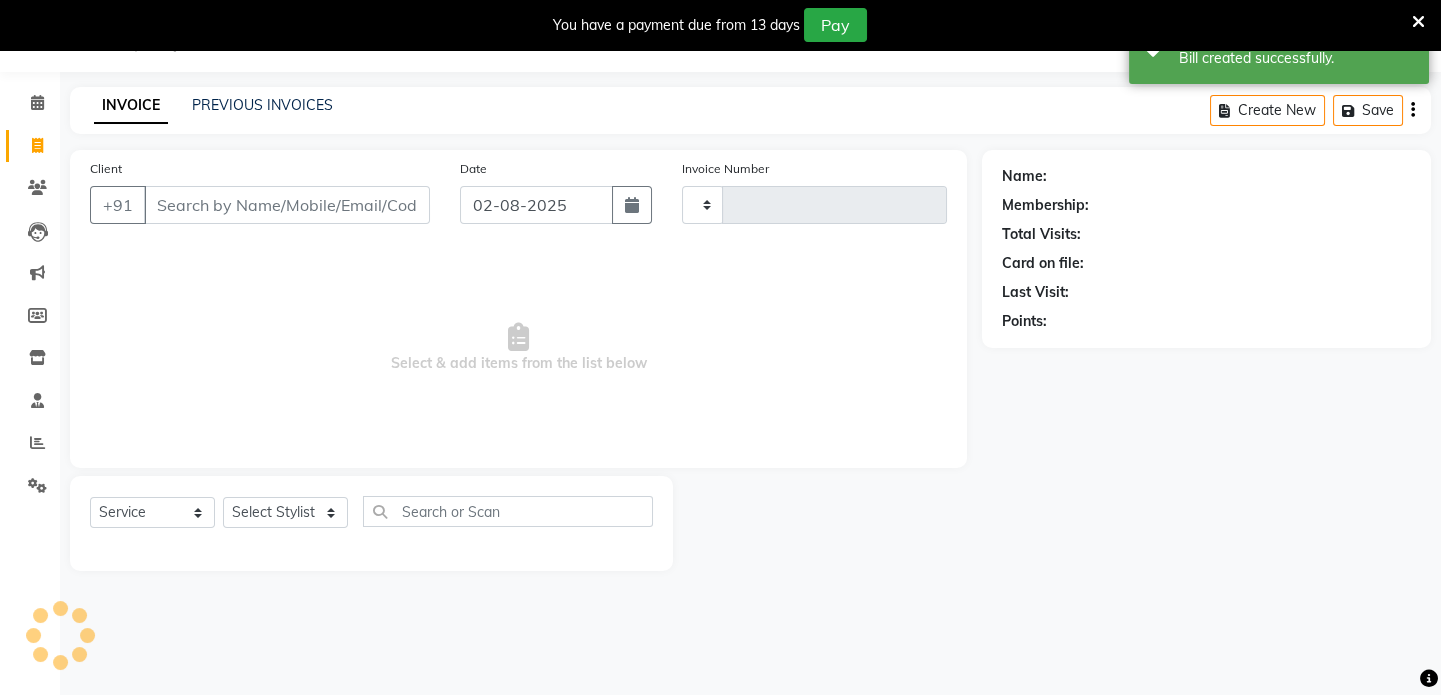 type on "0703" 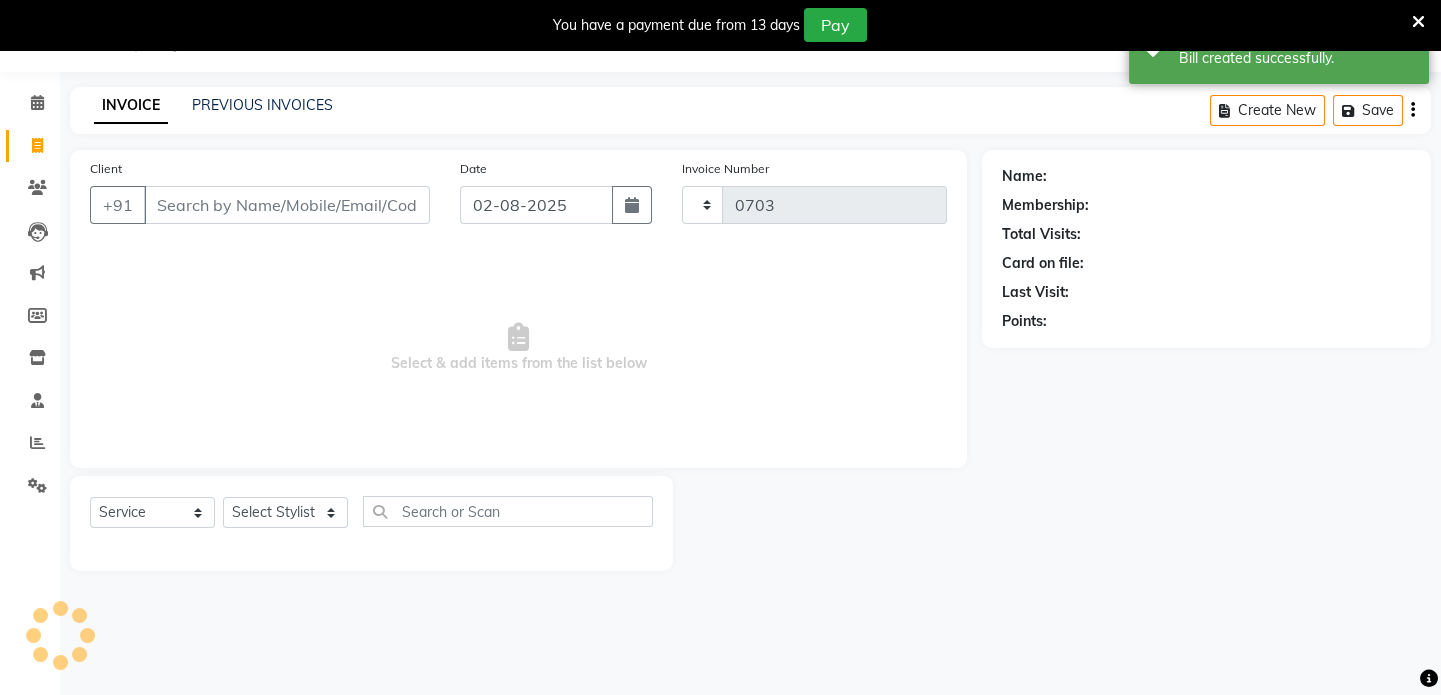 select on "4263" 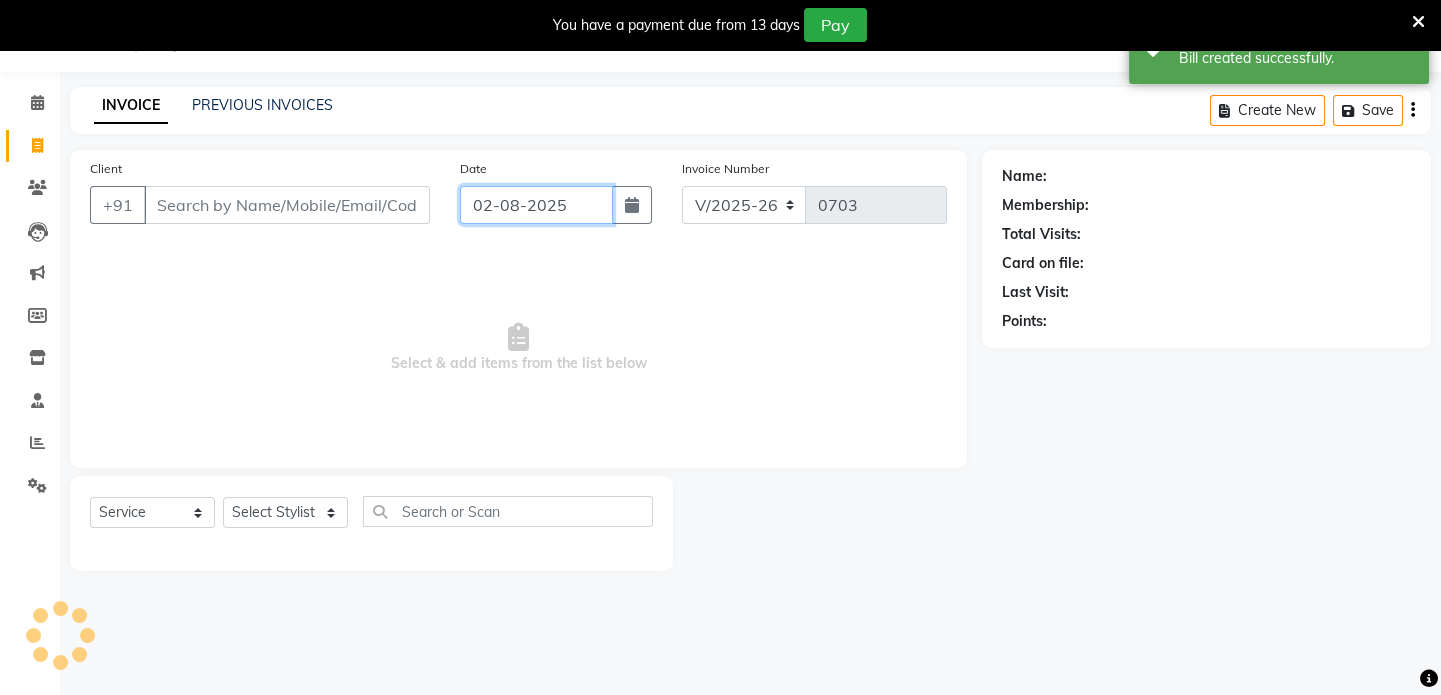 click on "02-08-2025" 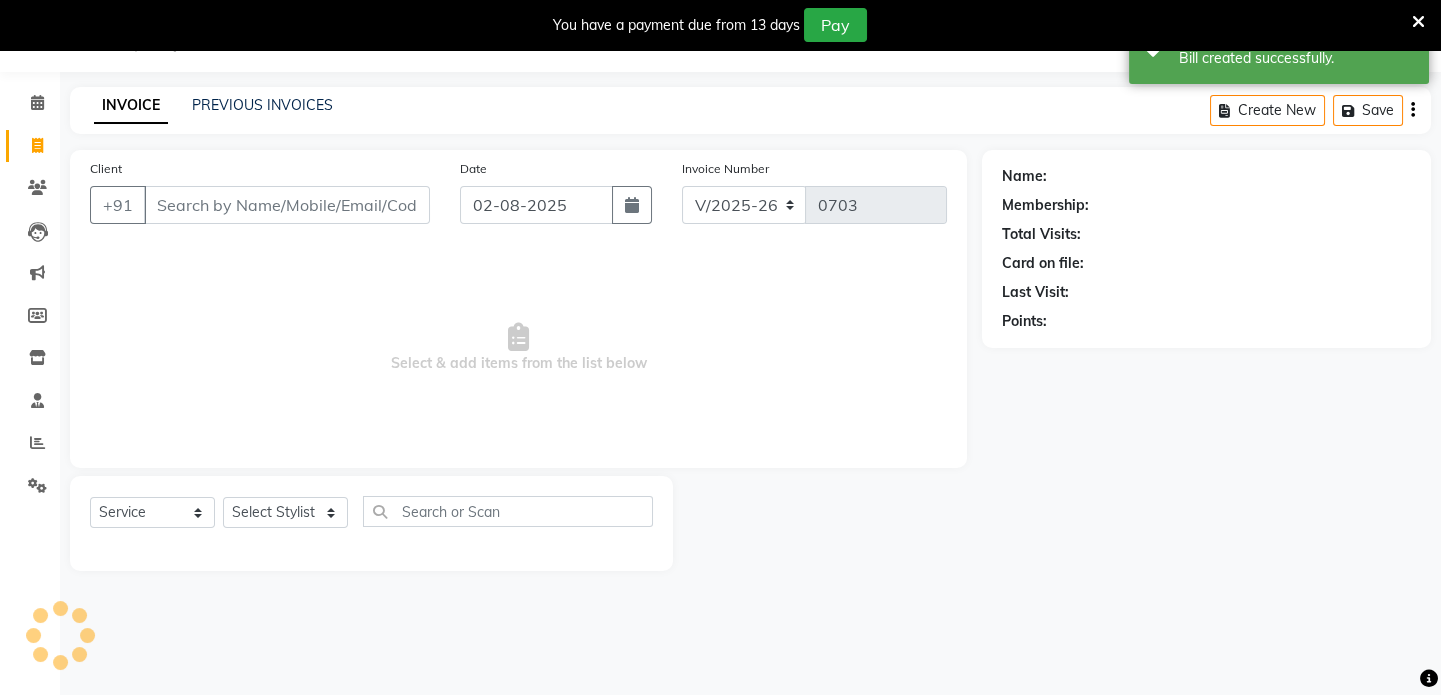 select on "8" 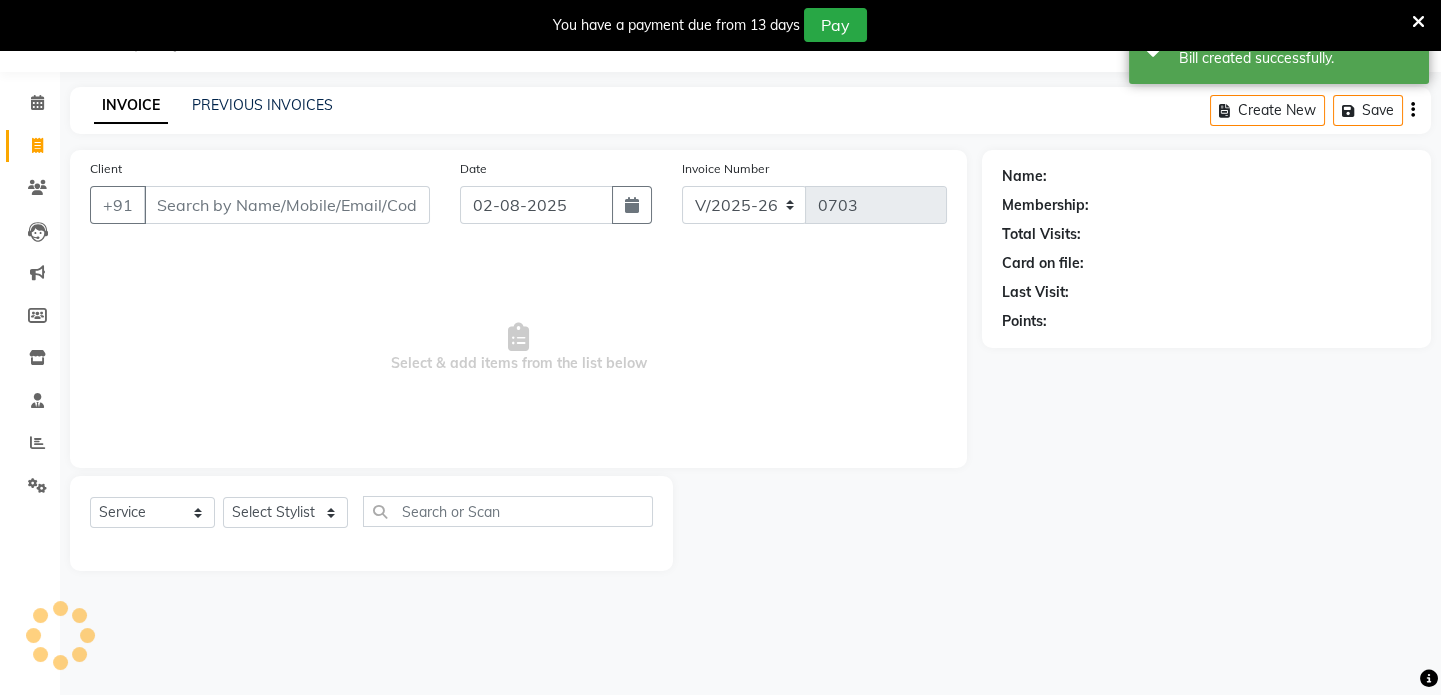 select on "2025" 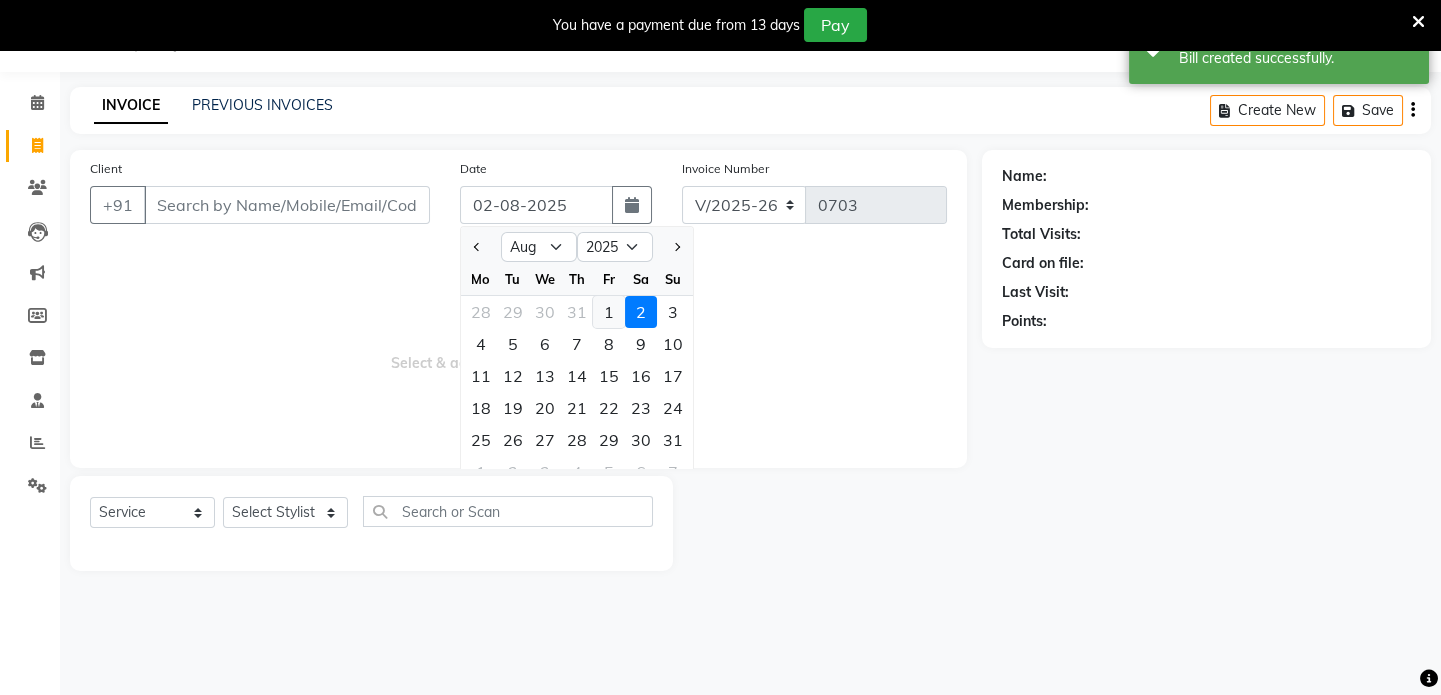 click on "1" 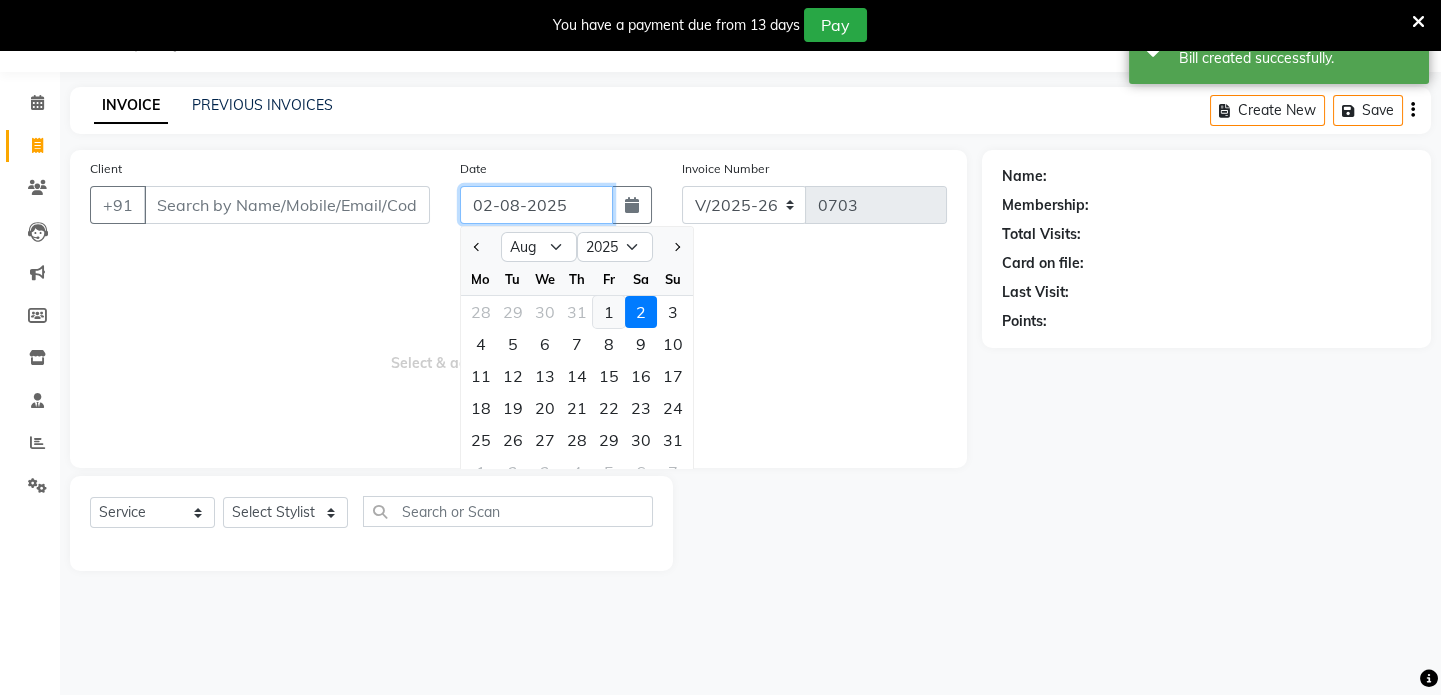 type on "01-08-2025" 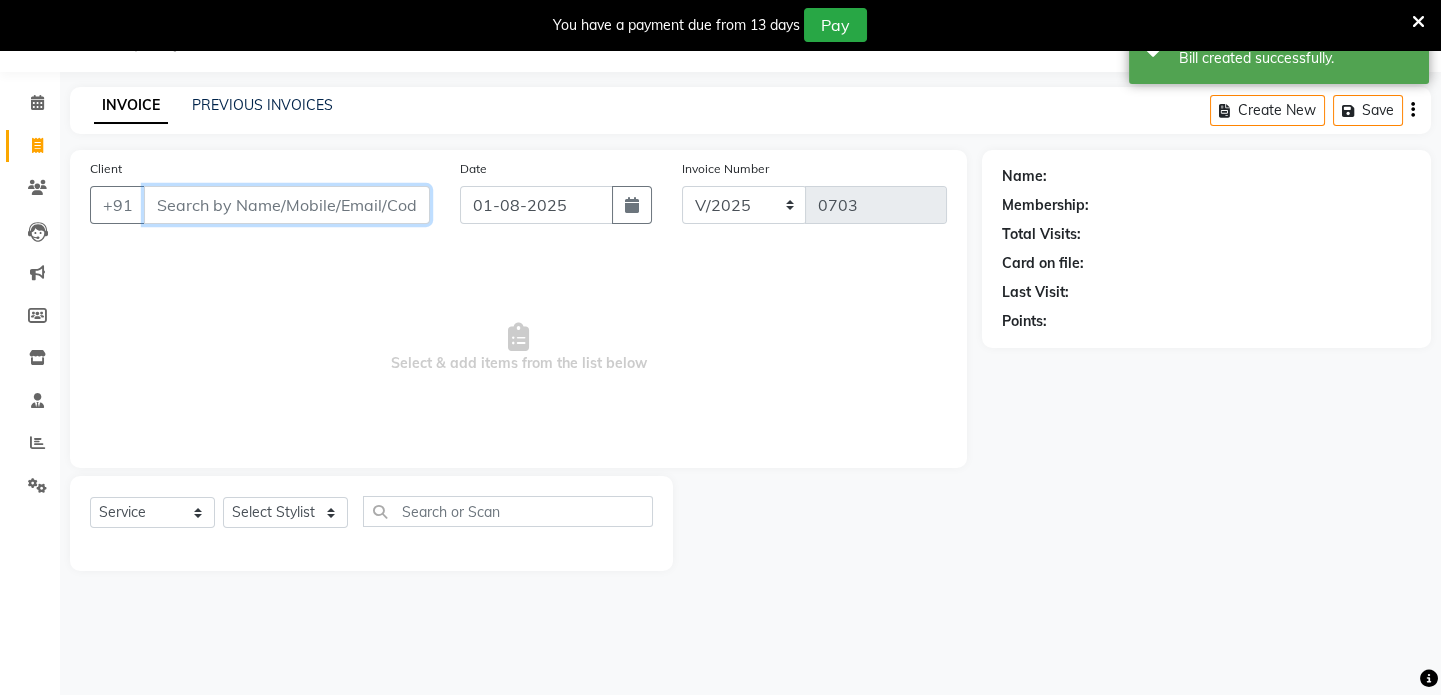 click on "Client" at bounding box center [287, 205] 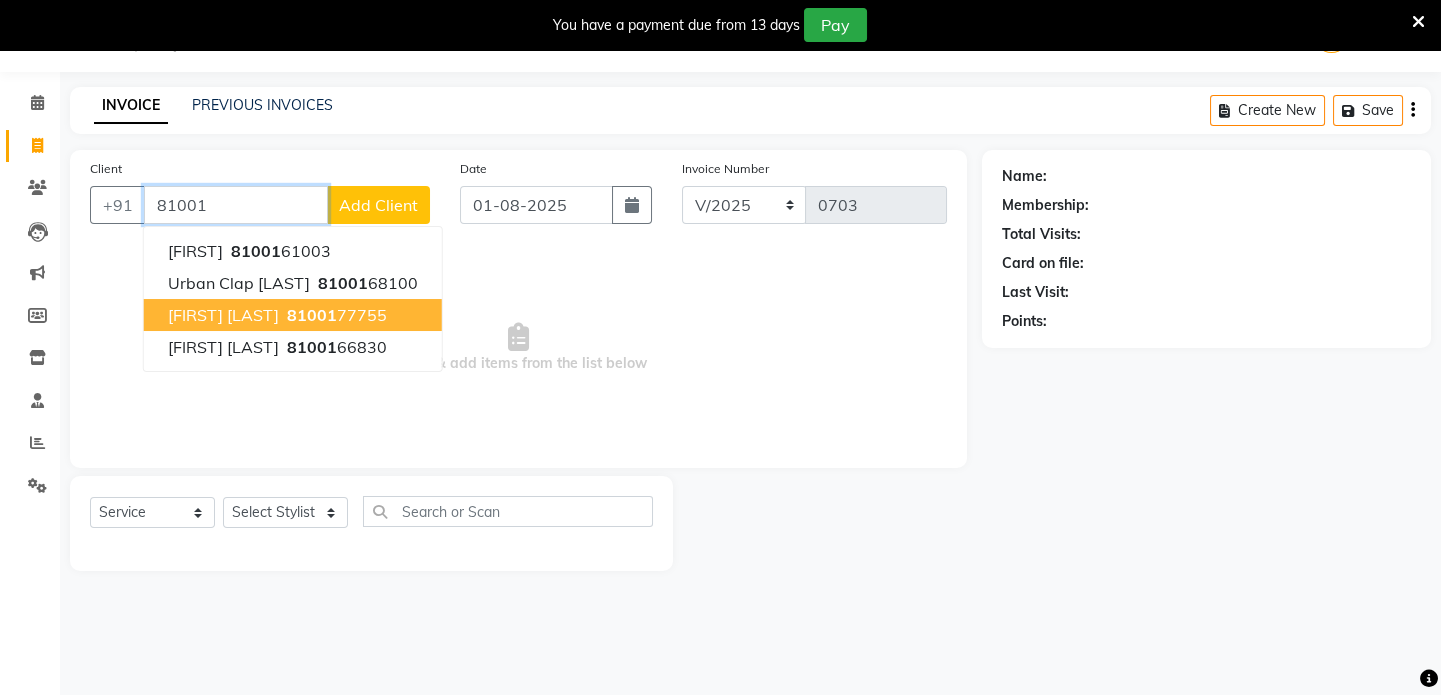 click on "[FIRST] [LAST]   [PHONE]" at bounding box center [293, 315] 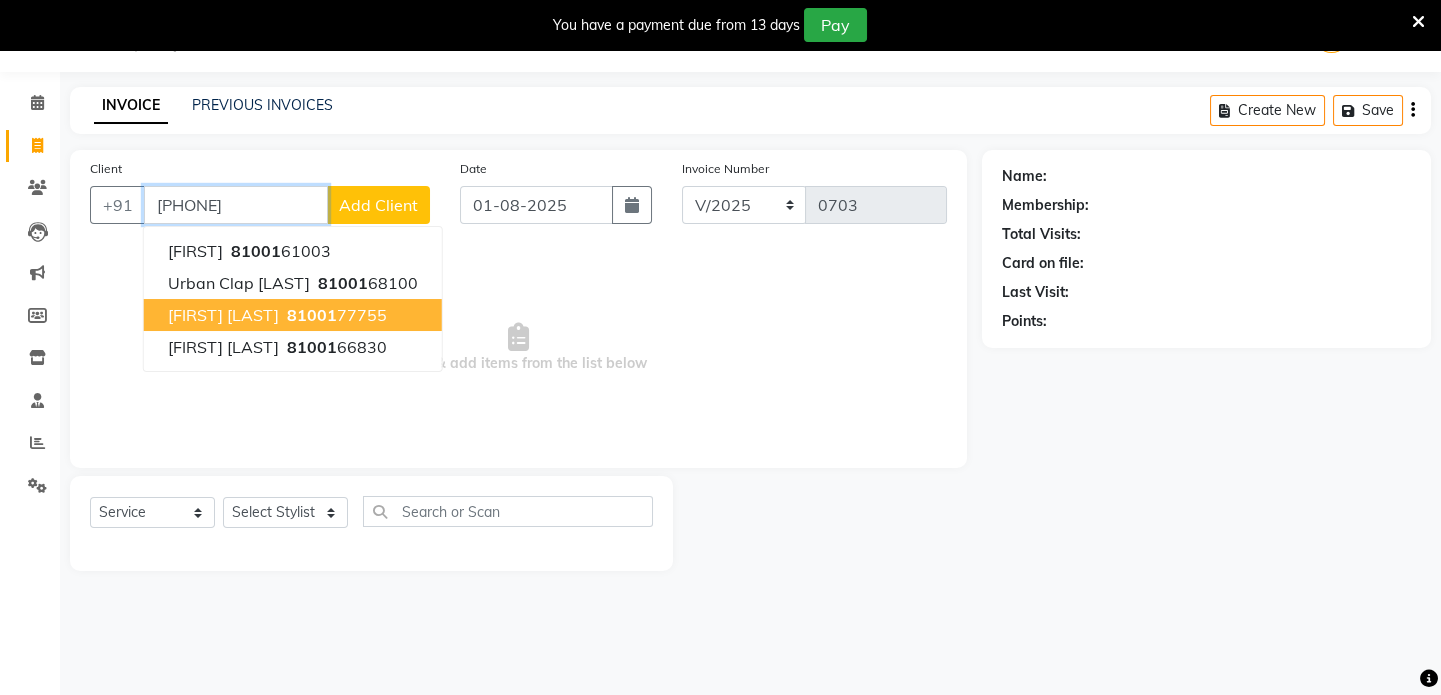 type on "[PHONE]" 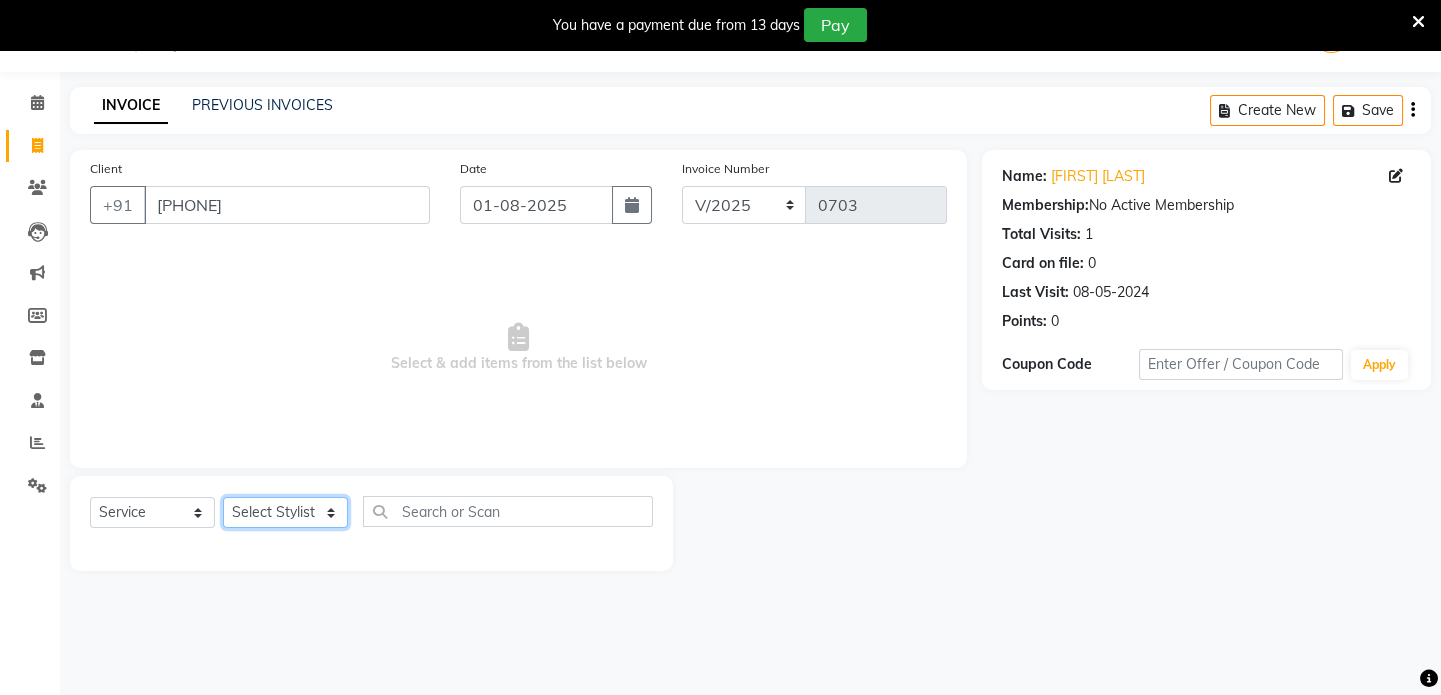 click on "Select Stylist [FIRST] [FIRST] [FIRST] [FIRST] [FIRST] [FIRST]" 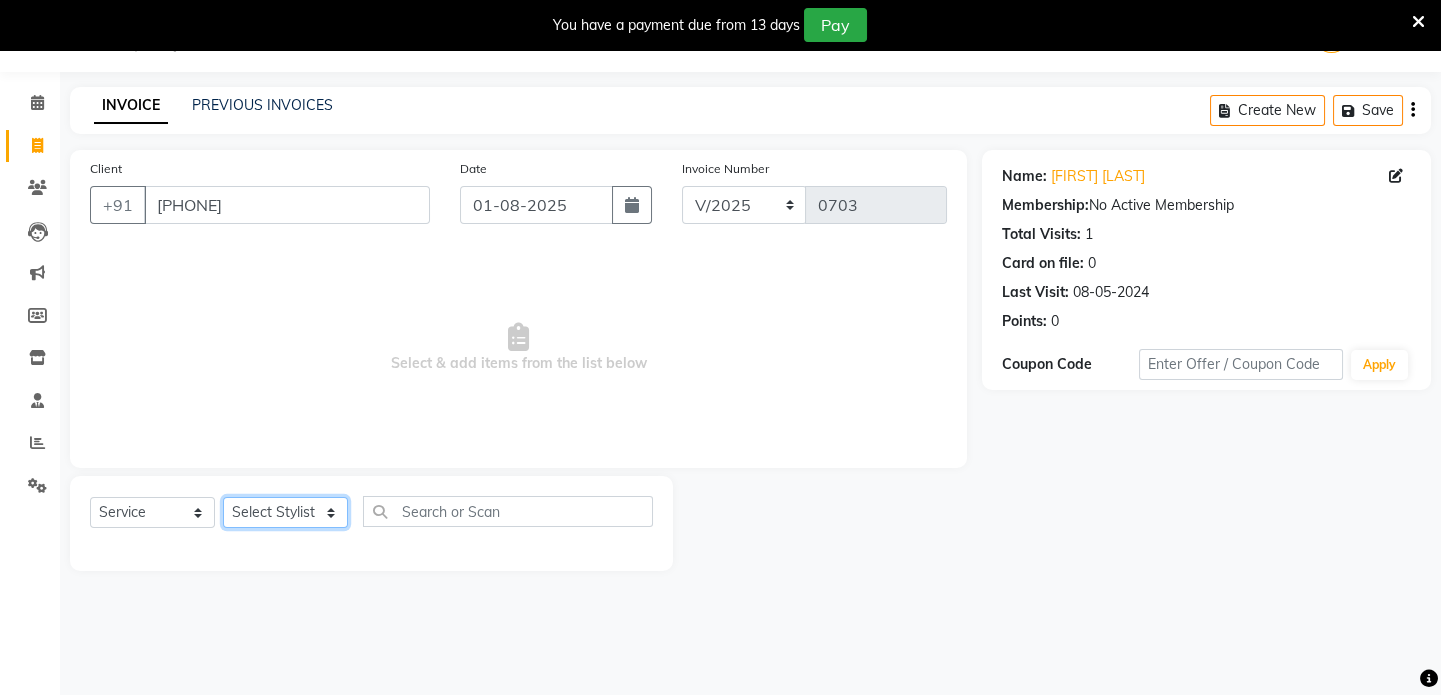 select on "49320" 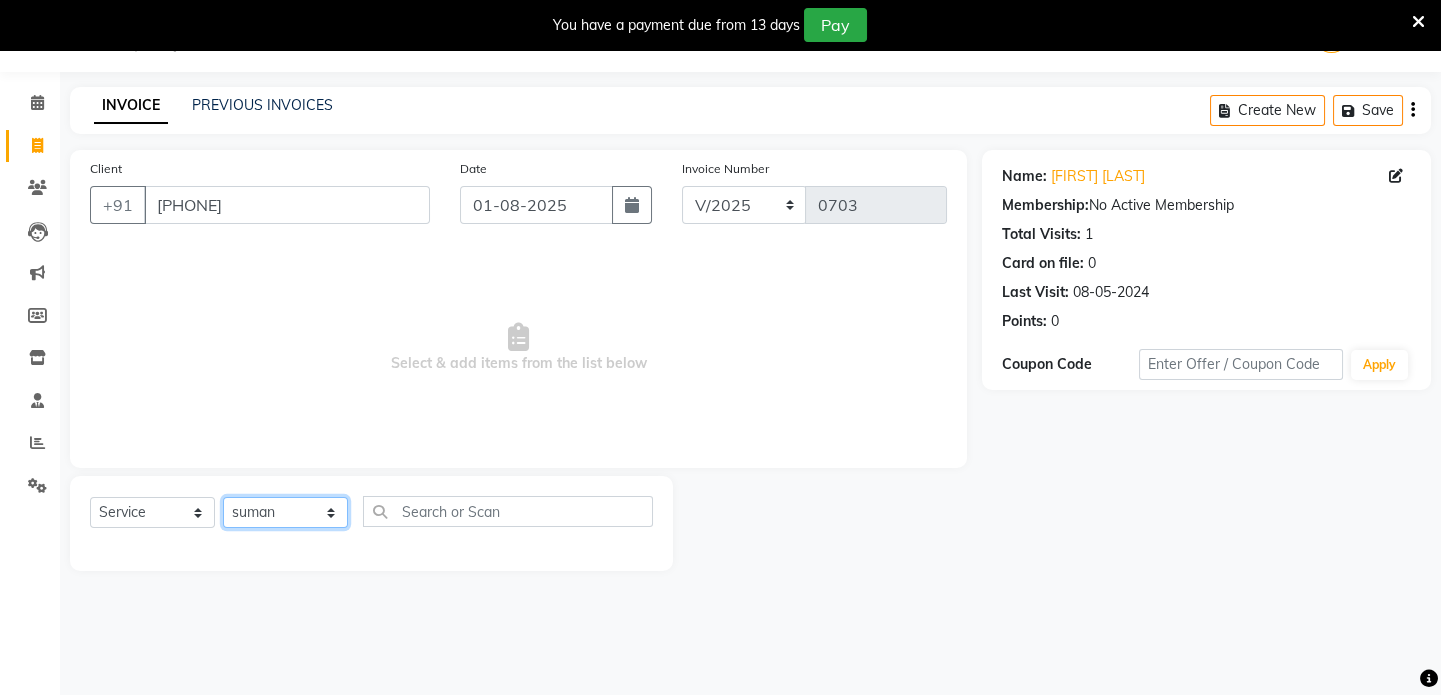 click on "Select Stylist [FIRST] [FIRST] [FIRST] [FIRST] [FIRST] [FIRST]" 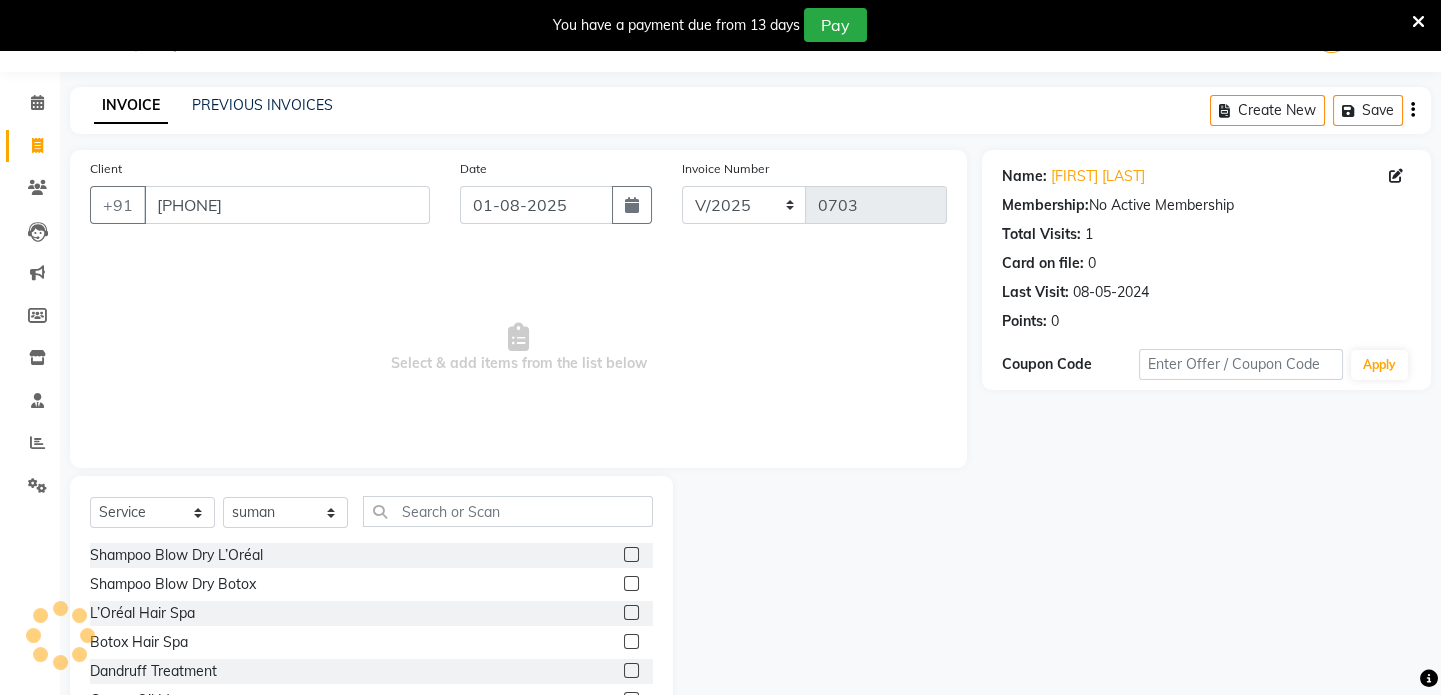 click 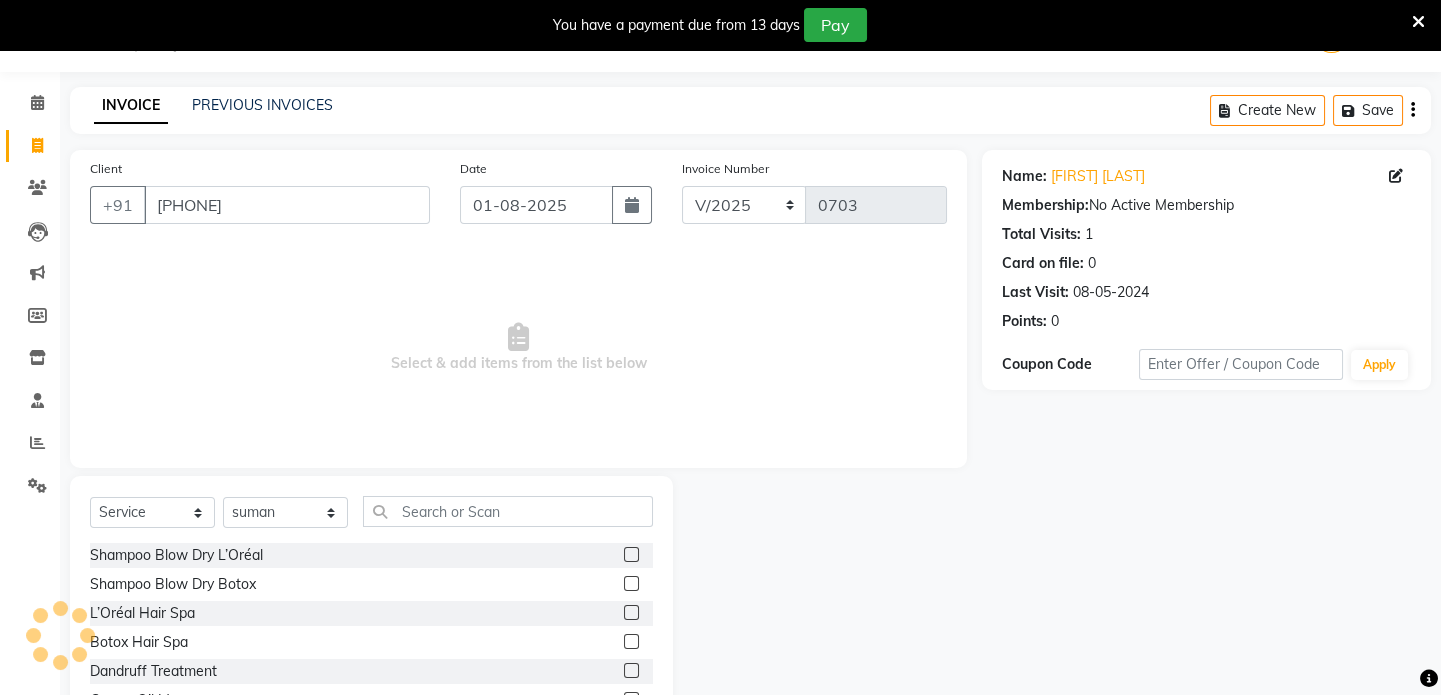 click at bounding box center (630, 555) 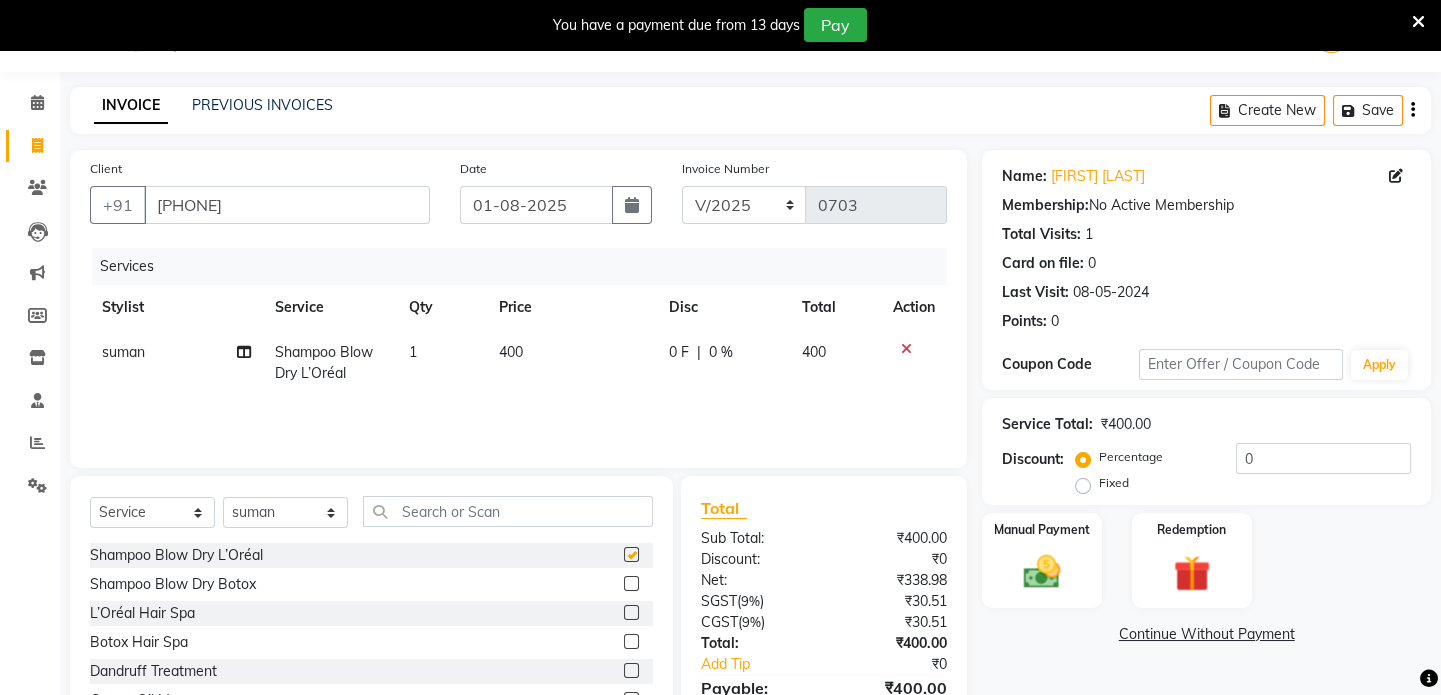 checkbox on "false" 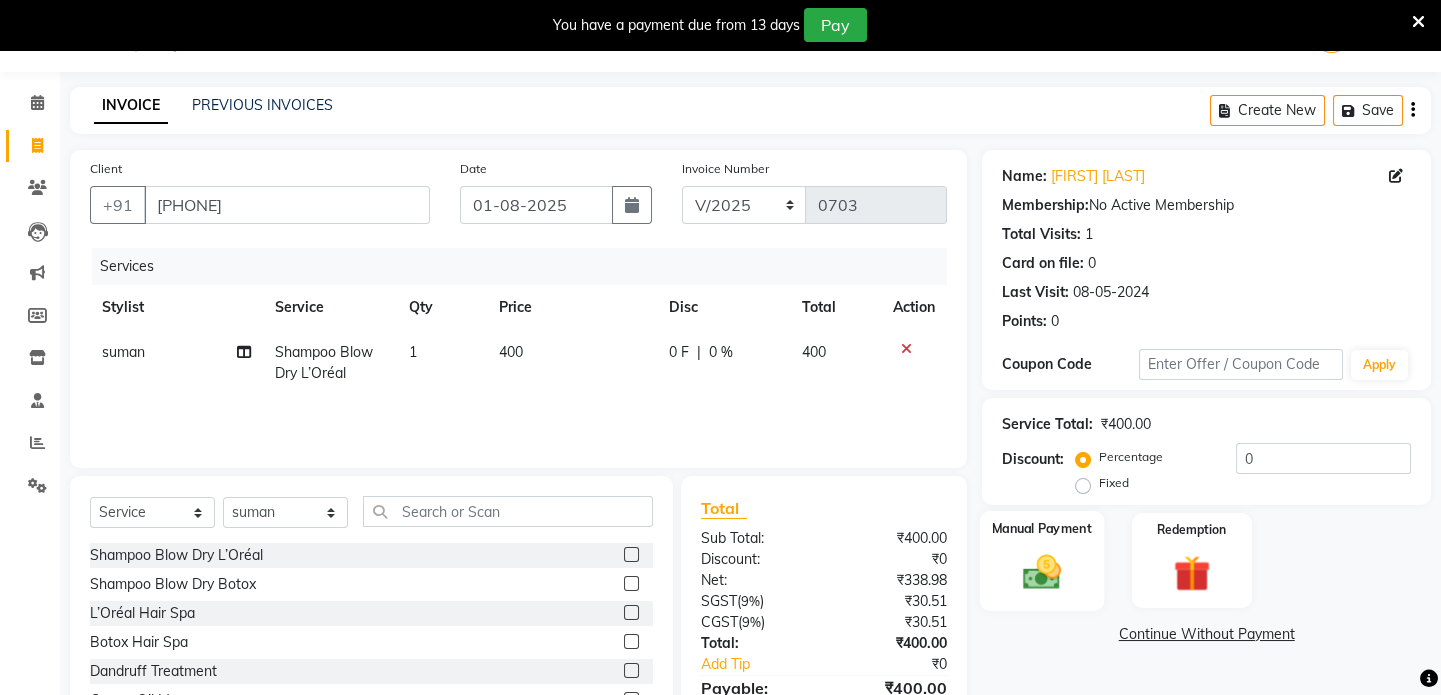 click on "Manual Payment" 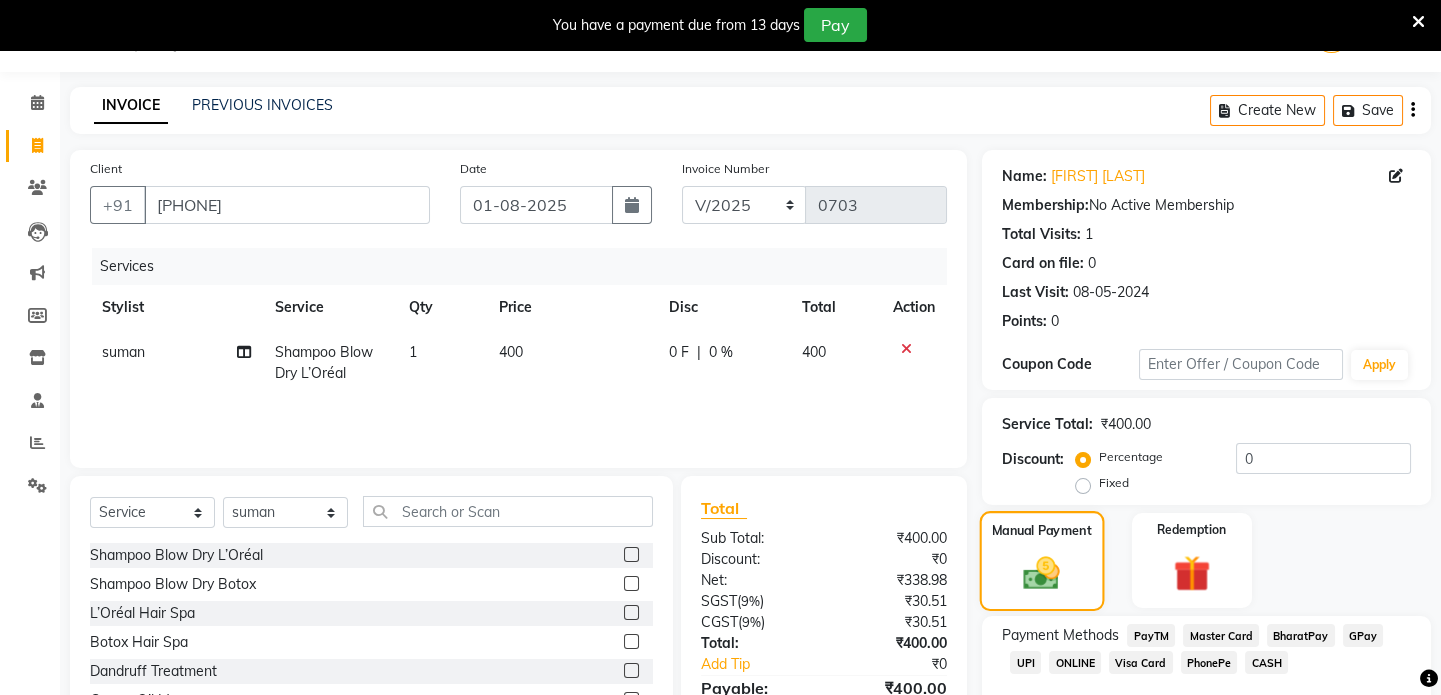 scroll, scrollTop: 161, scrollLeft: 0, axis: vertical 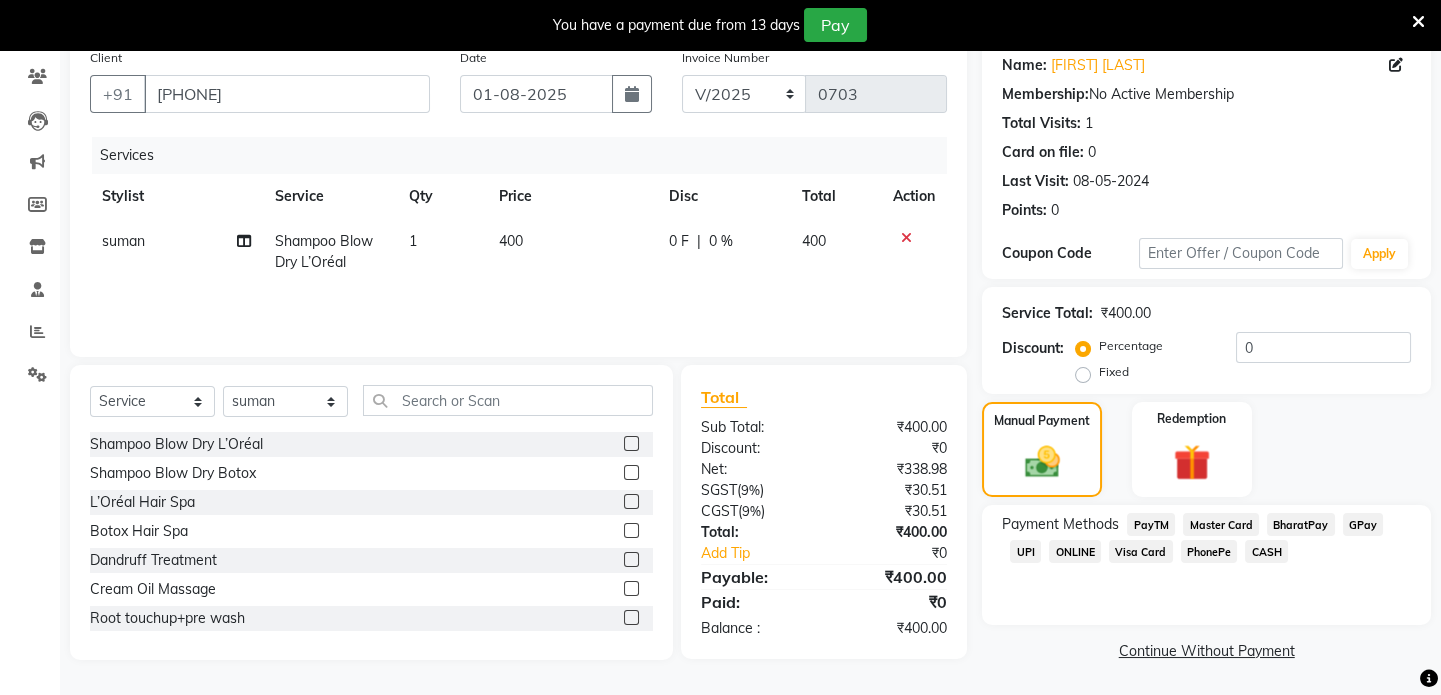 click on "CASH" 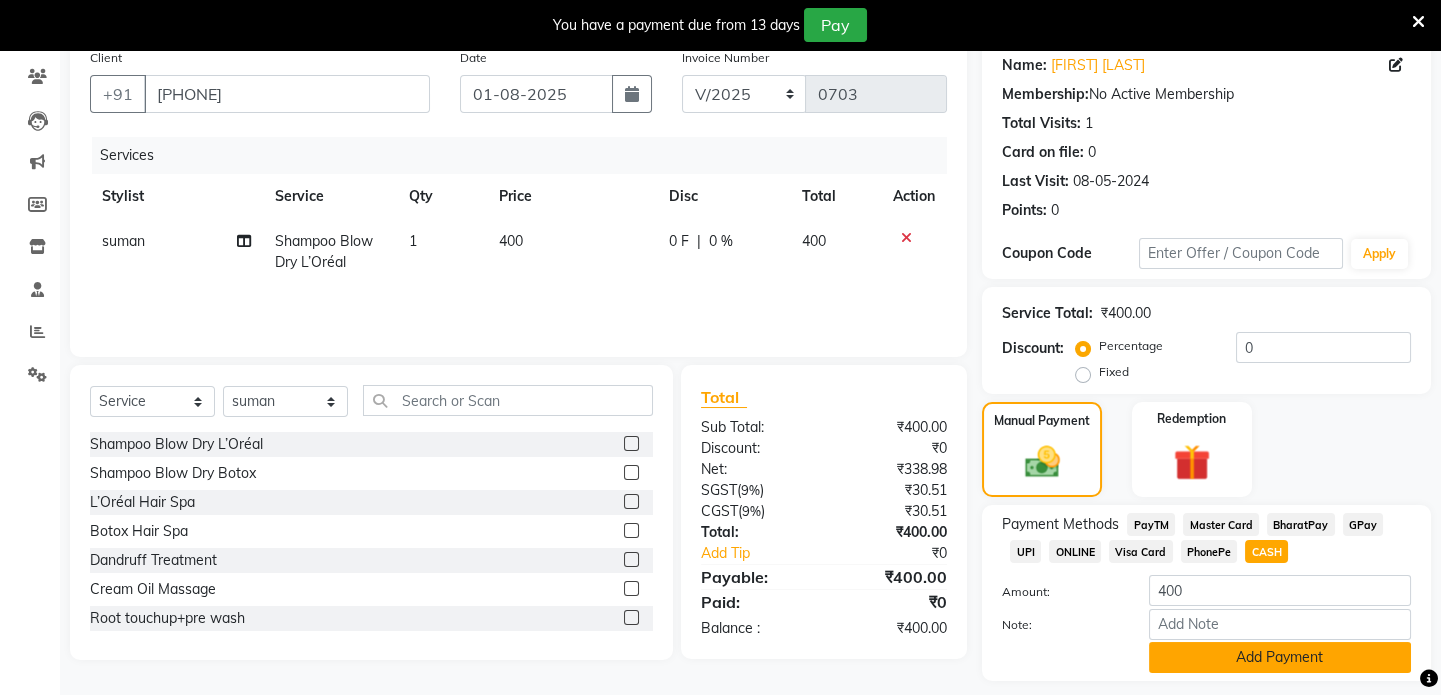 click on "Add Payment" 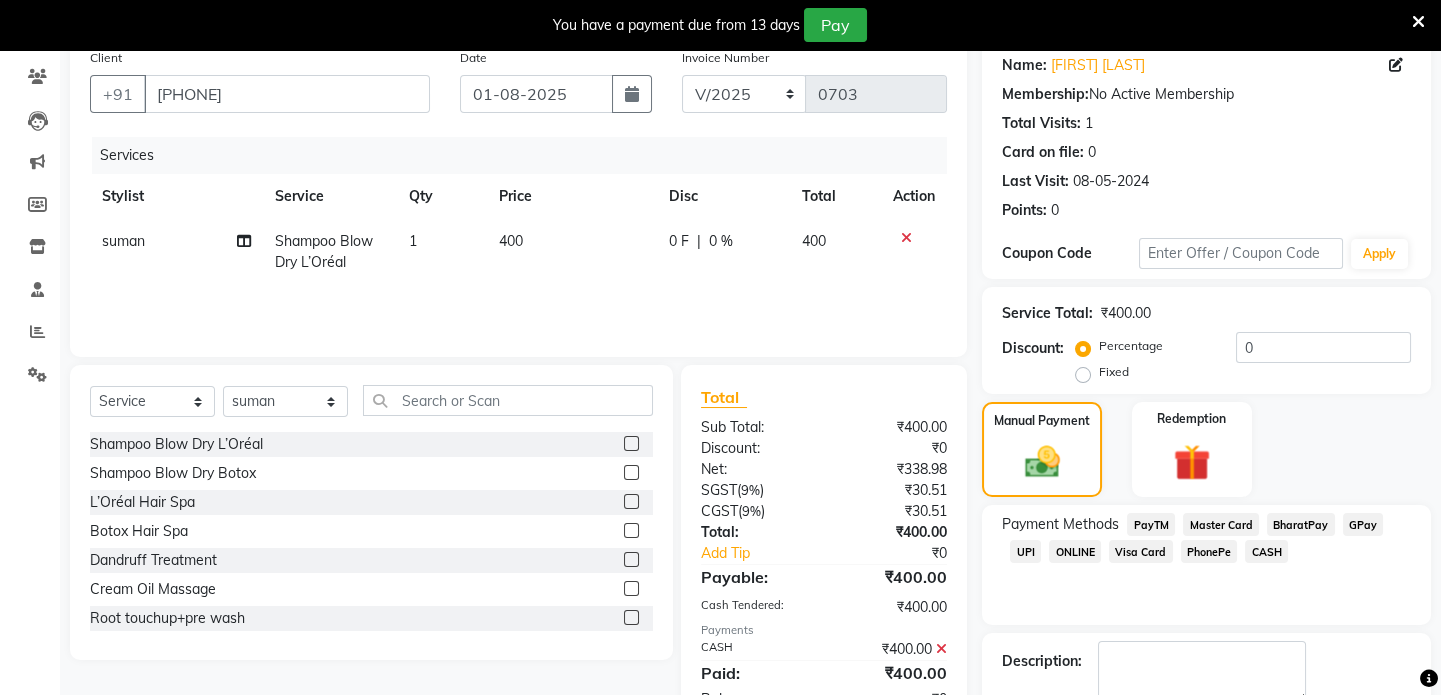 click 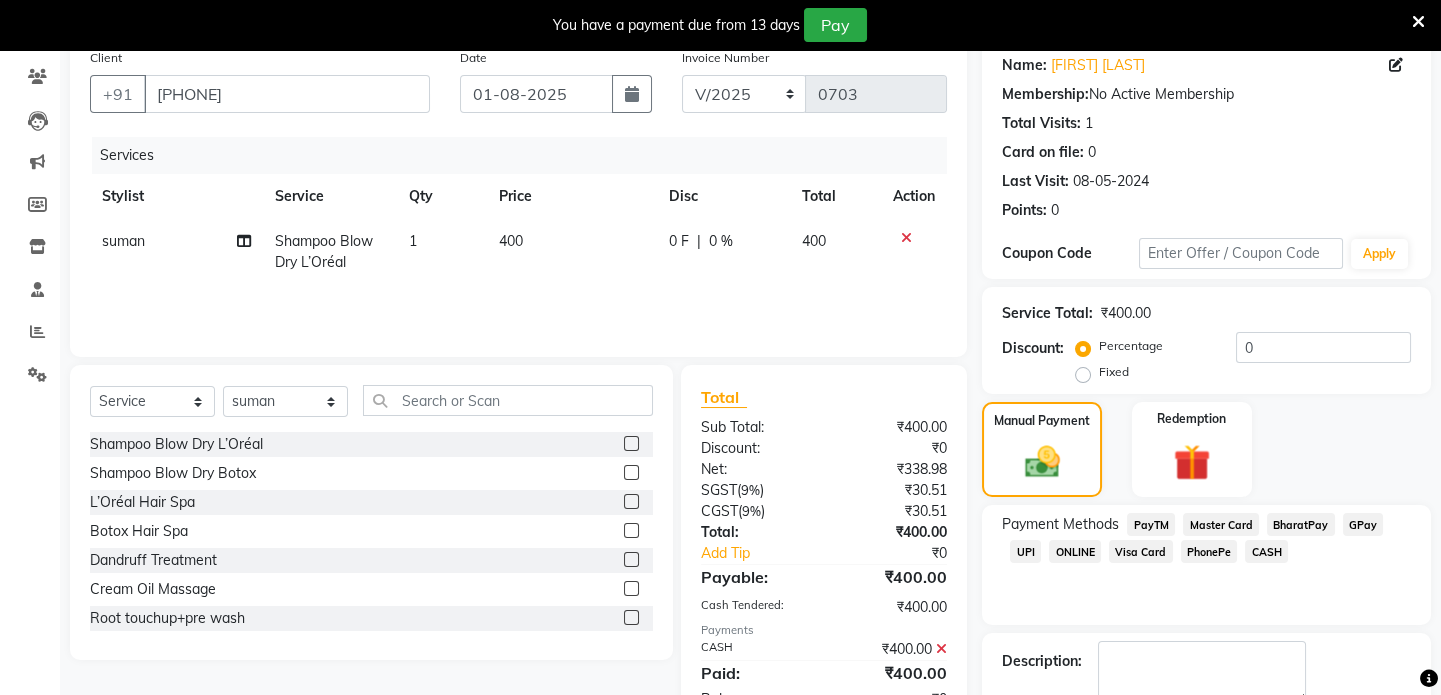 scroll, scrollTop: 273, scrollLeft: 0, axis: vertical 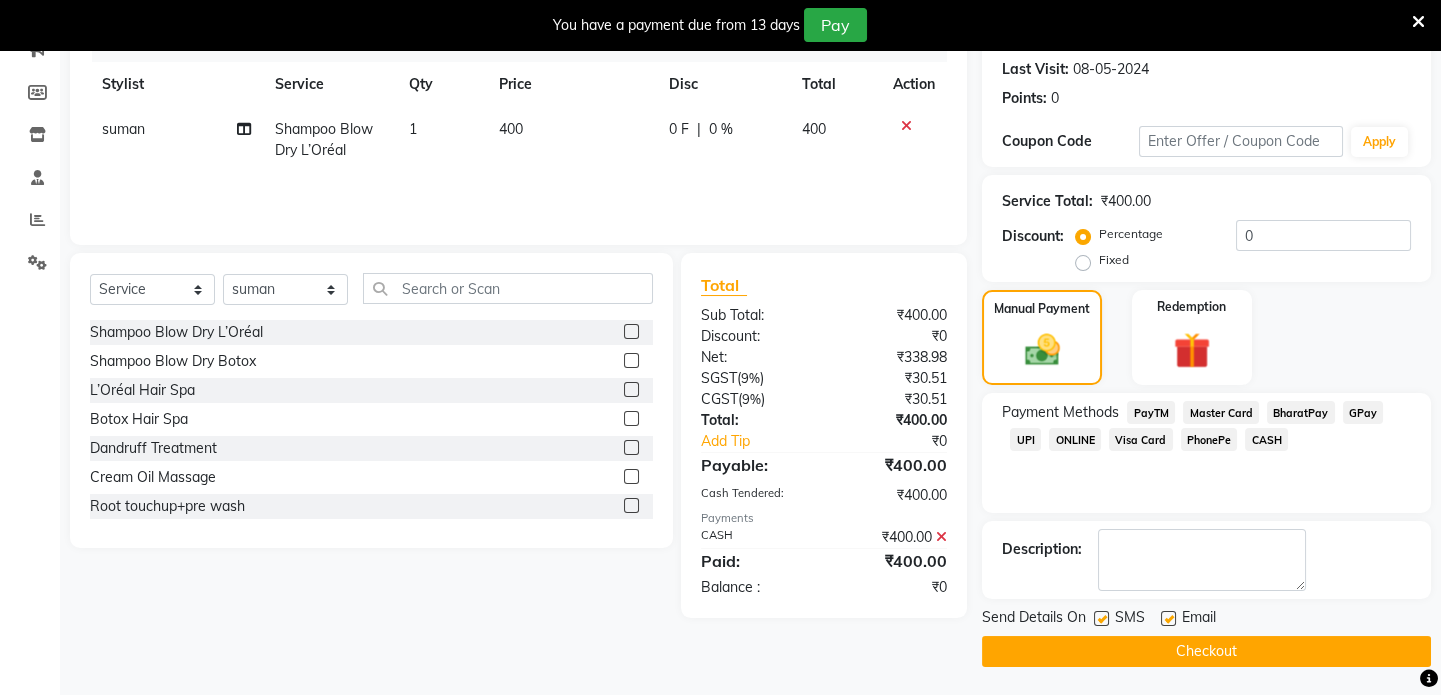 click on "Checkout" 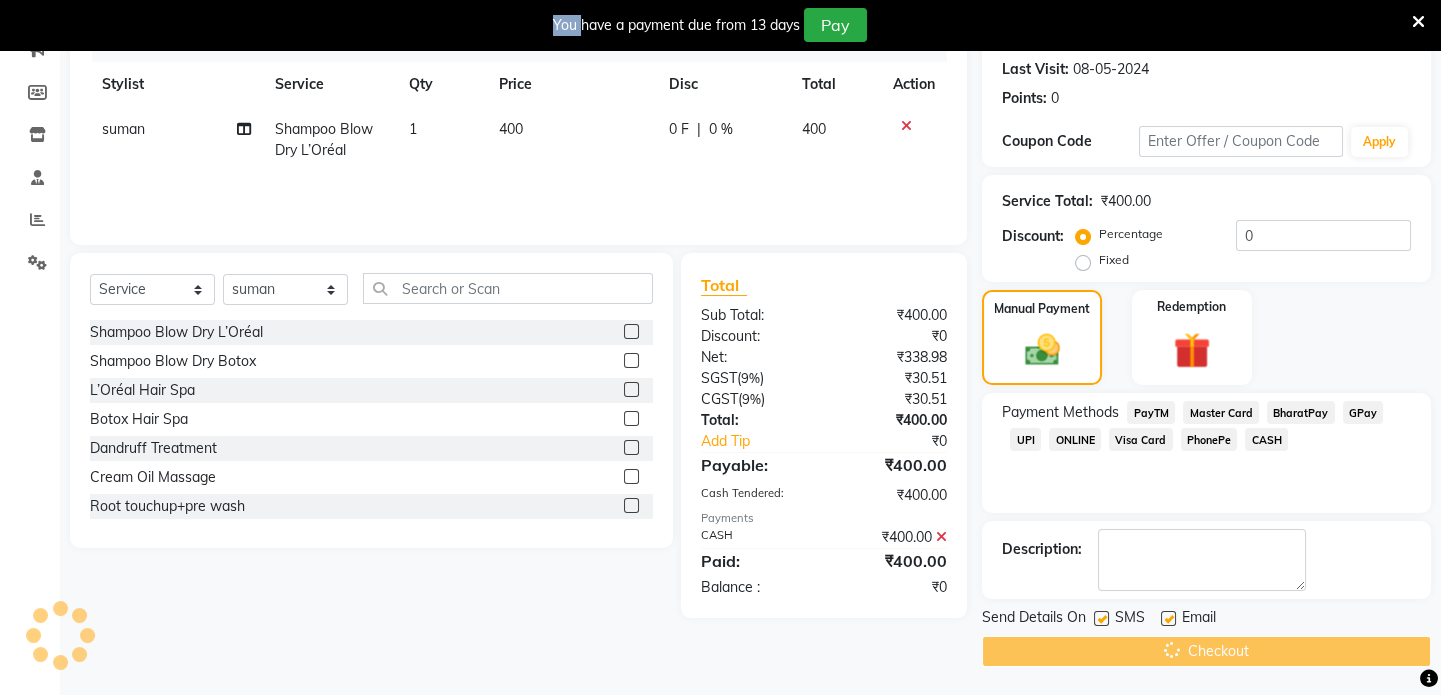 click on "Checkout" 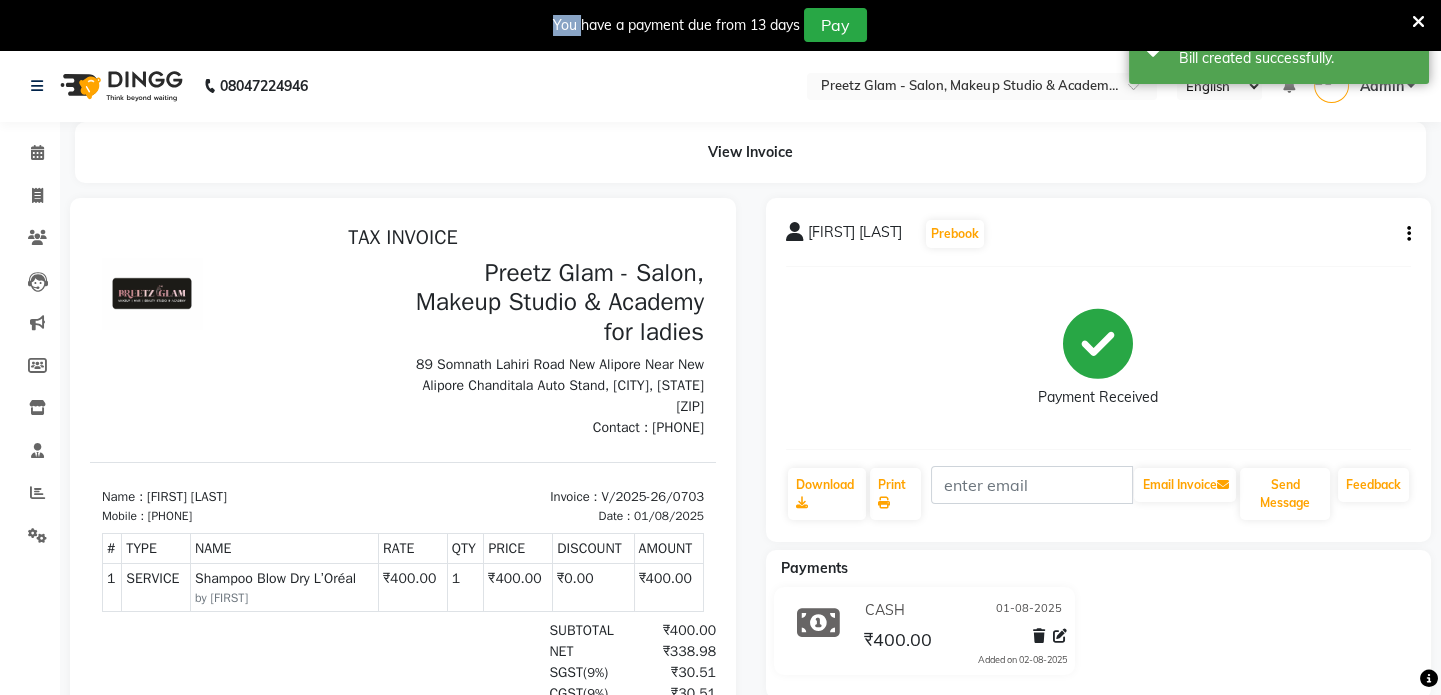 scroll, scrollTop: 0, scrollLeft: 0, axis: both 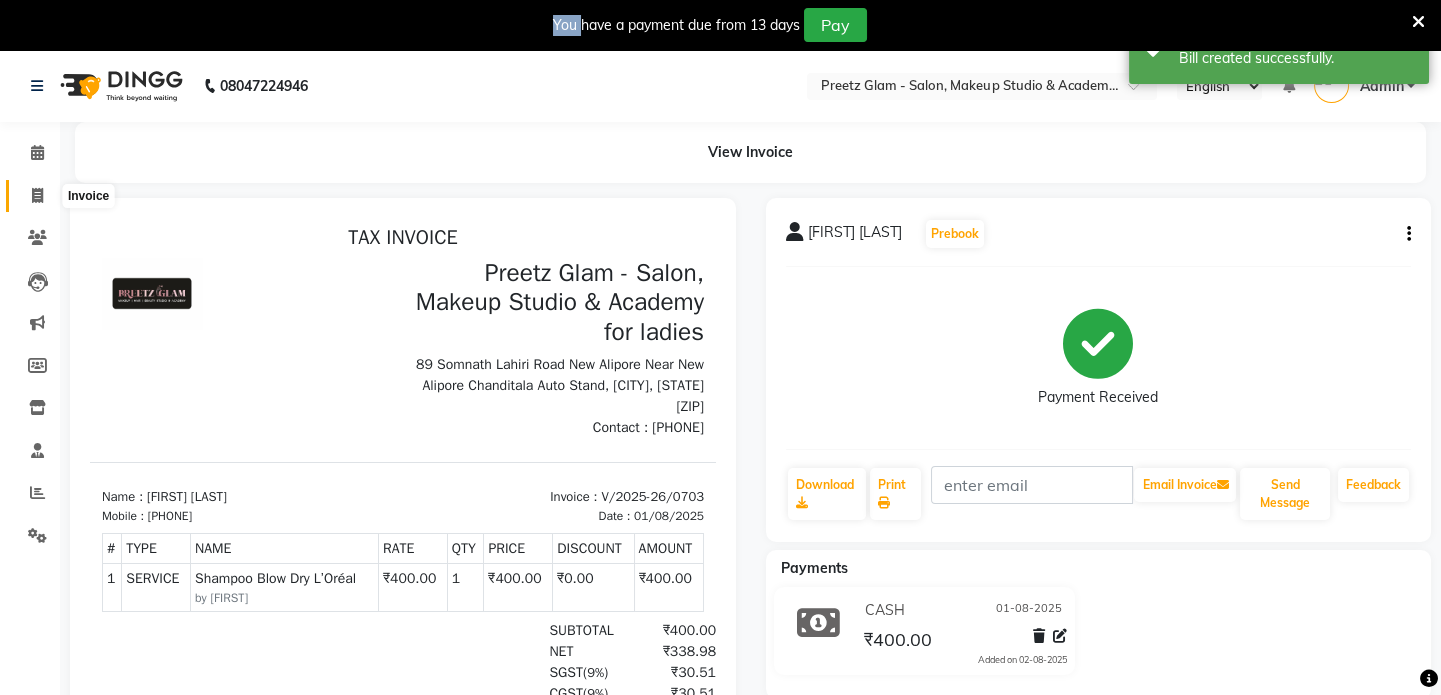 click 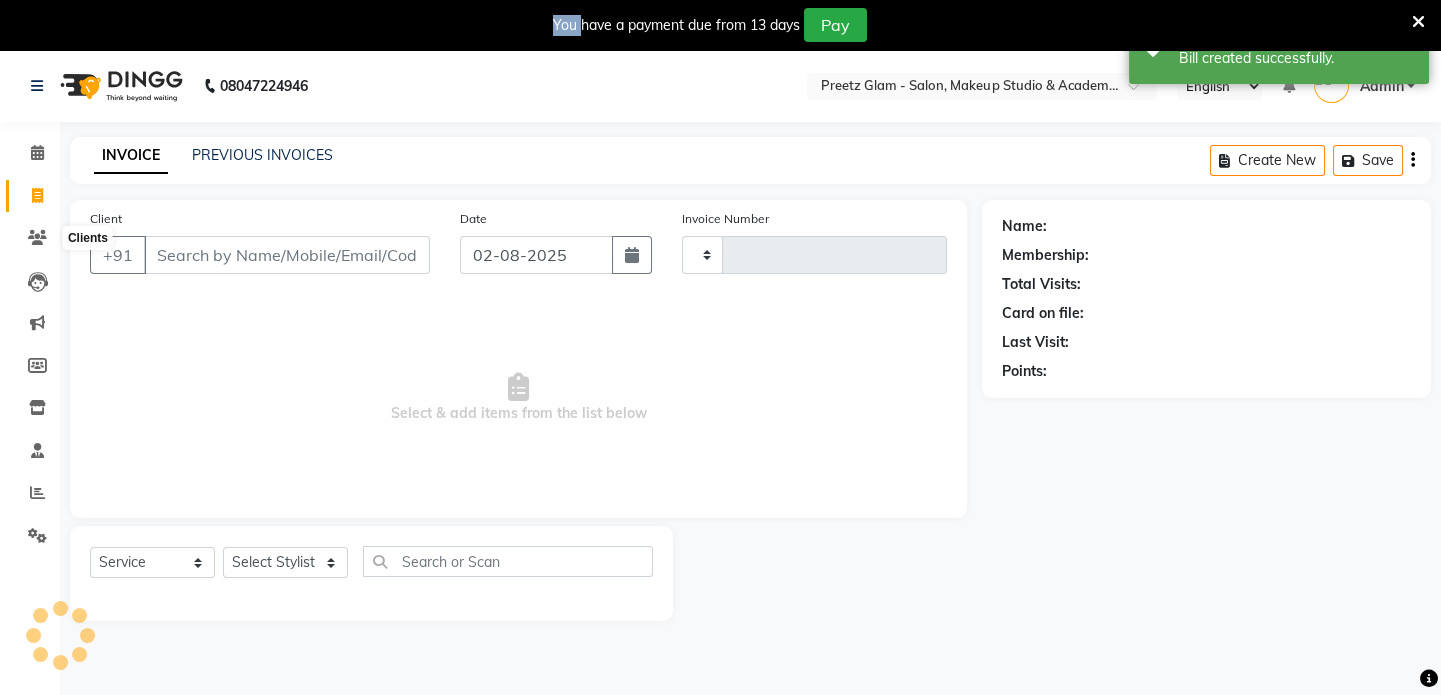 scroll, scrollTop: 50, scrollLeft: 0, axis: vertical 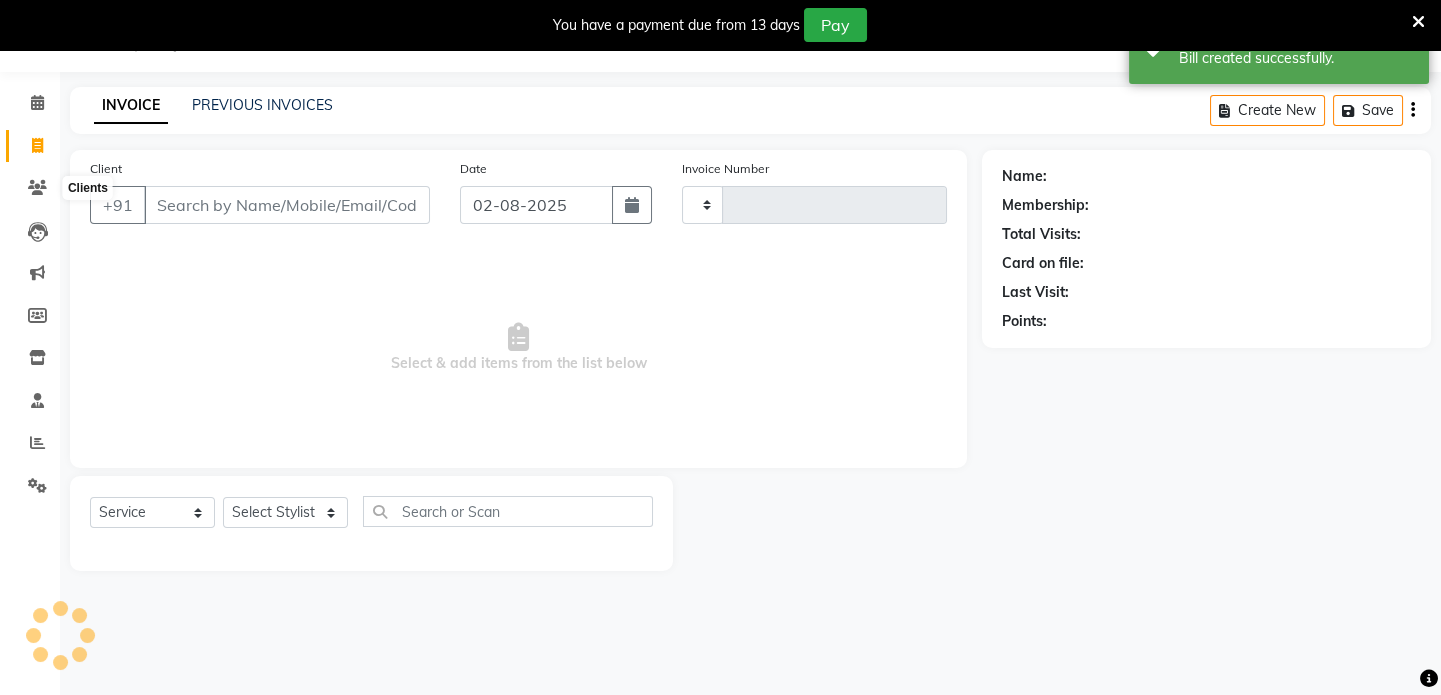 type on "0704" 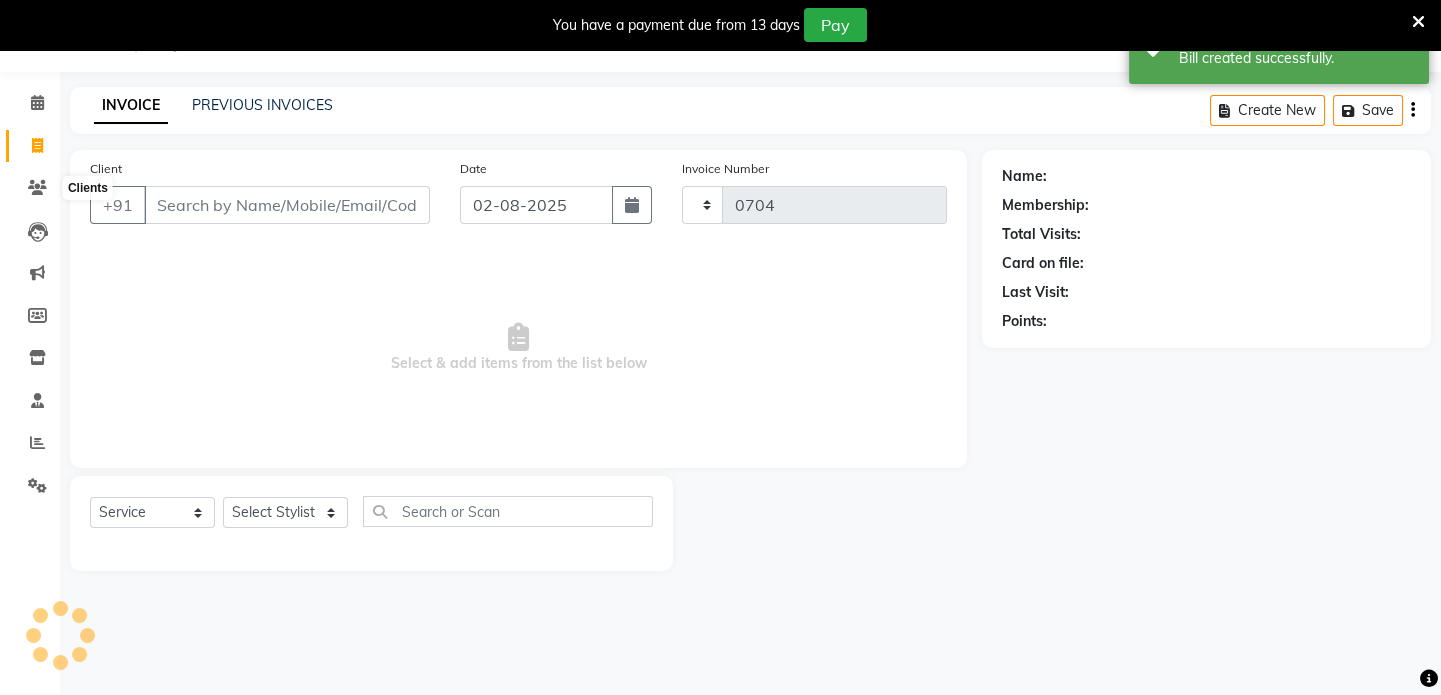 select on "4263" 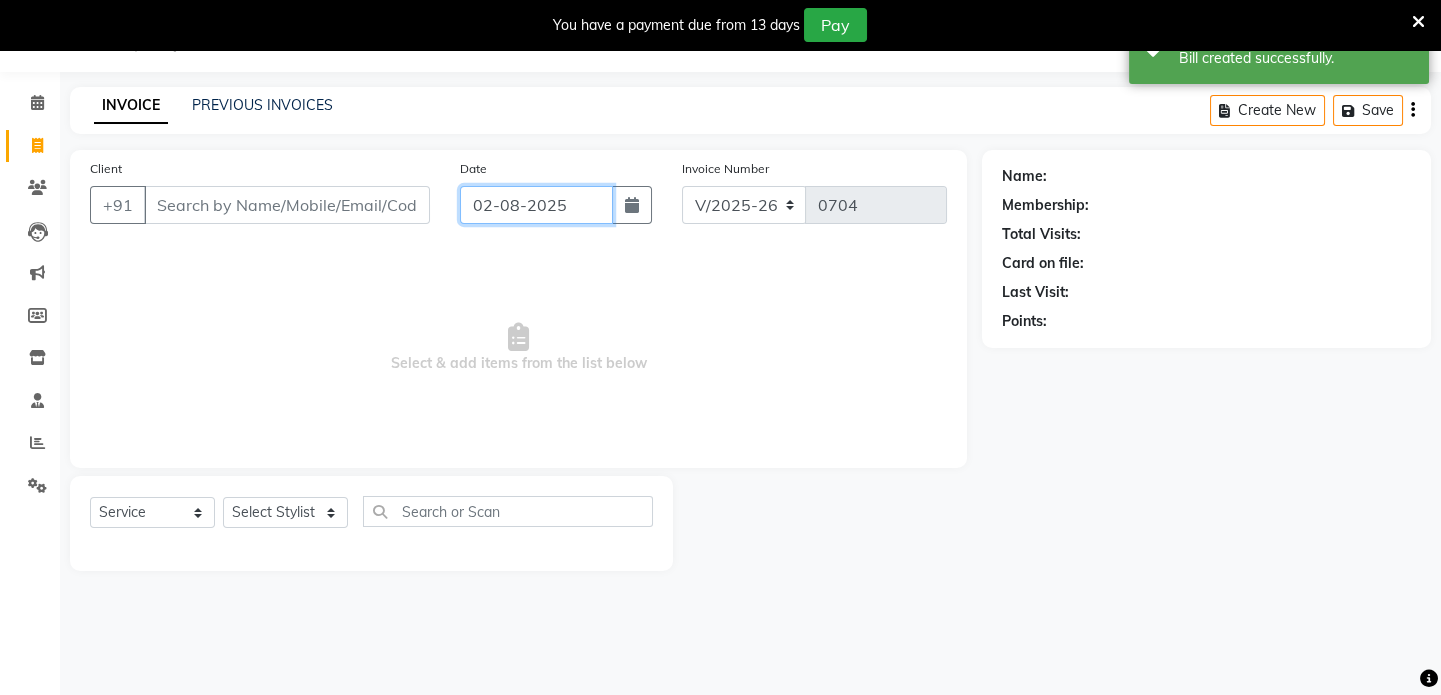 click on "02-08-2025" 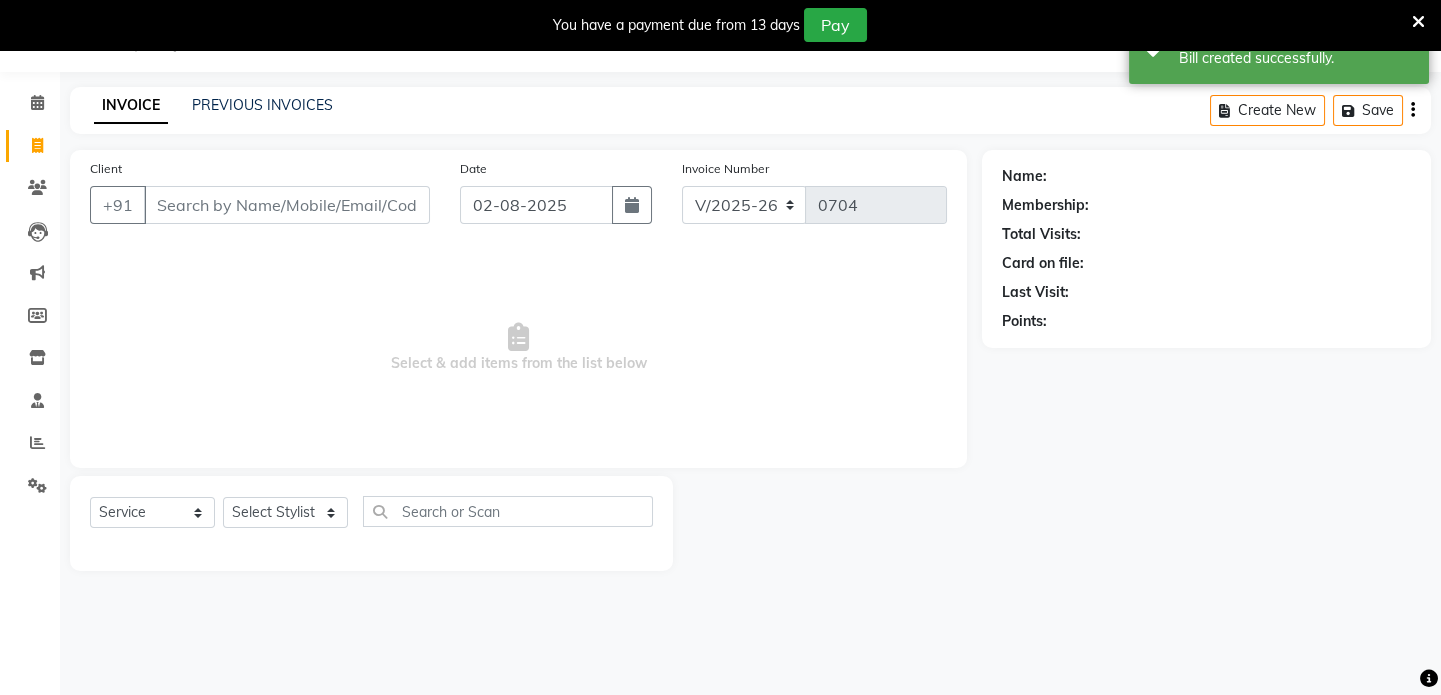 select on "8" 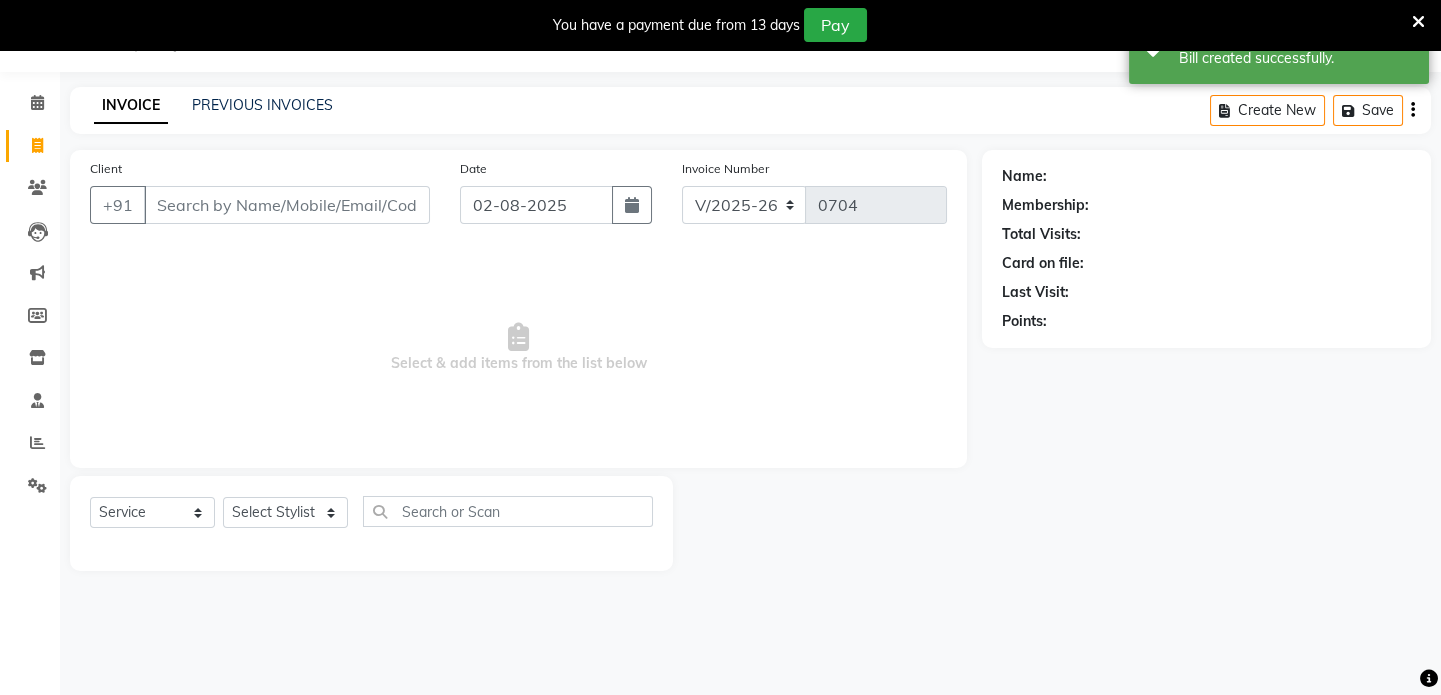select on "2025" 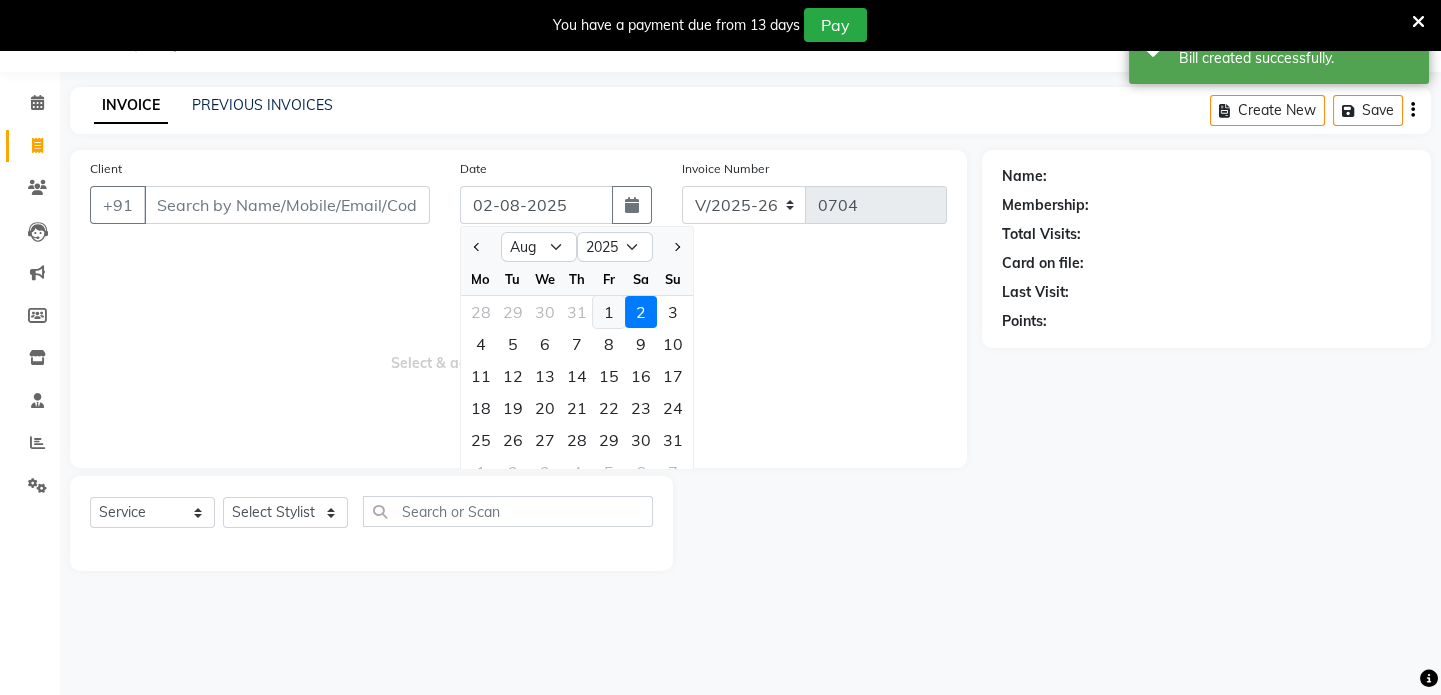 click on "1" 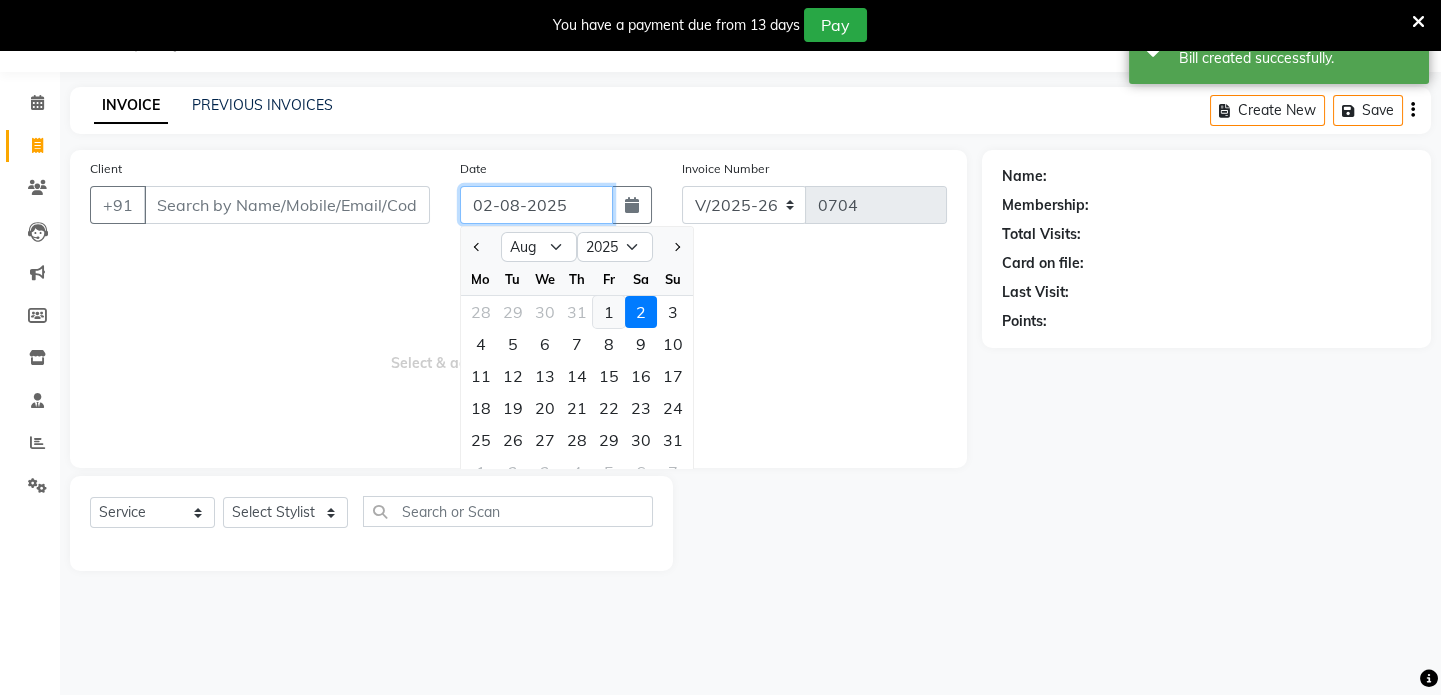 type on "01-08-2025" 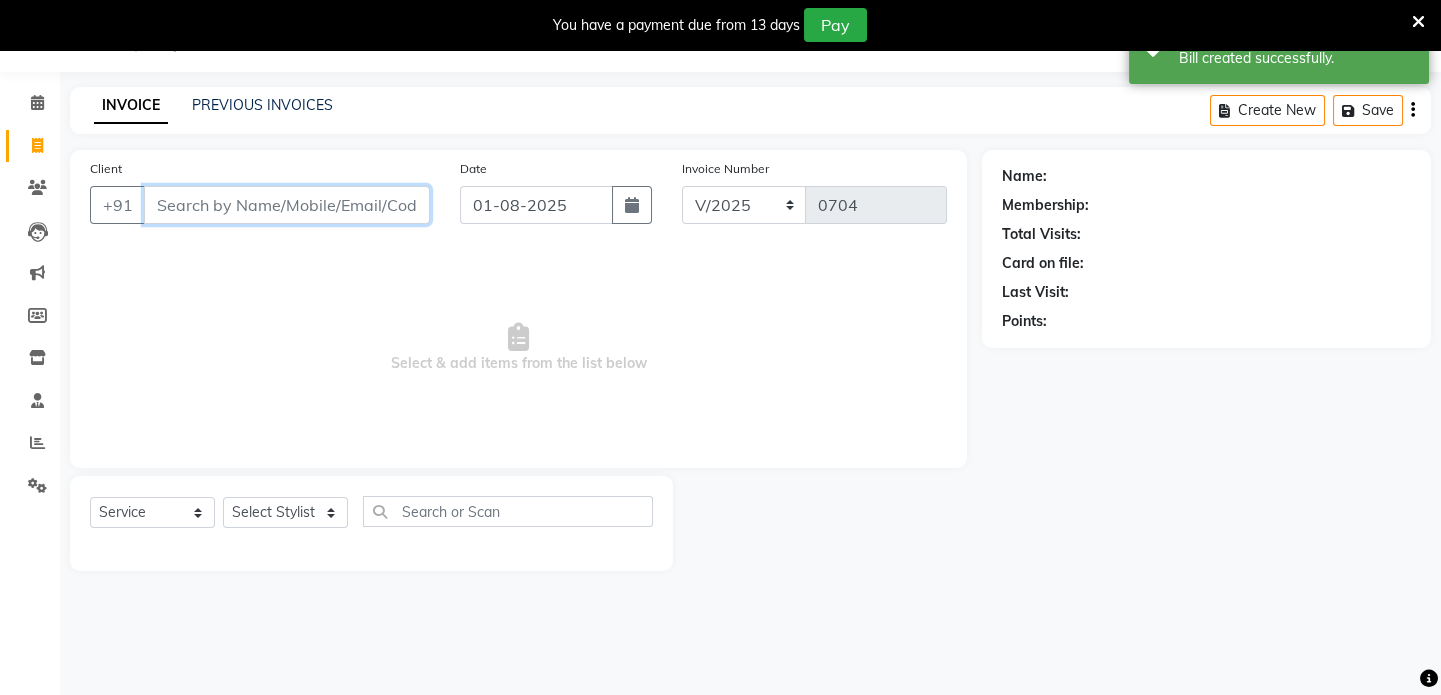 click on "Client" at bounding box center [287, 205] 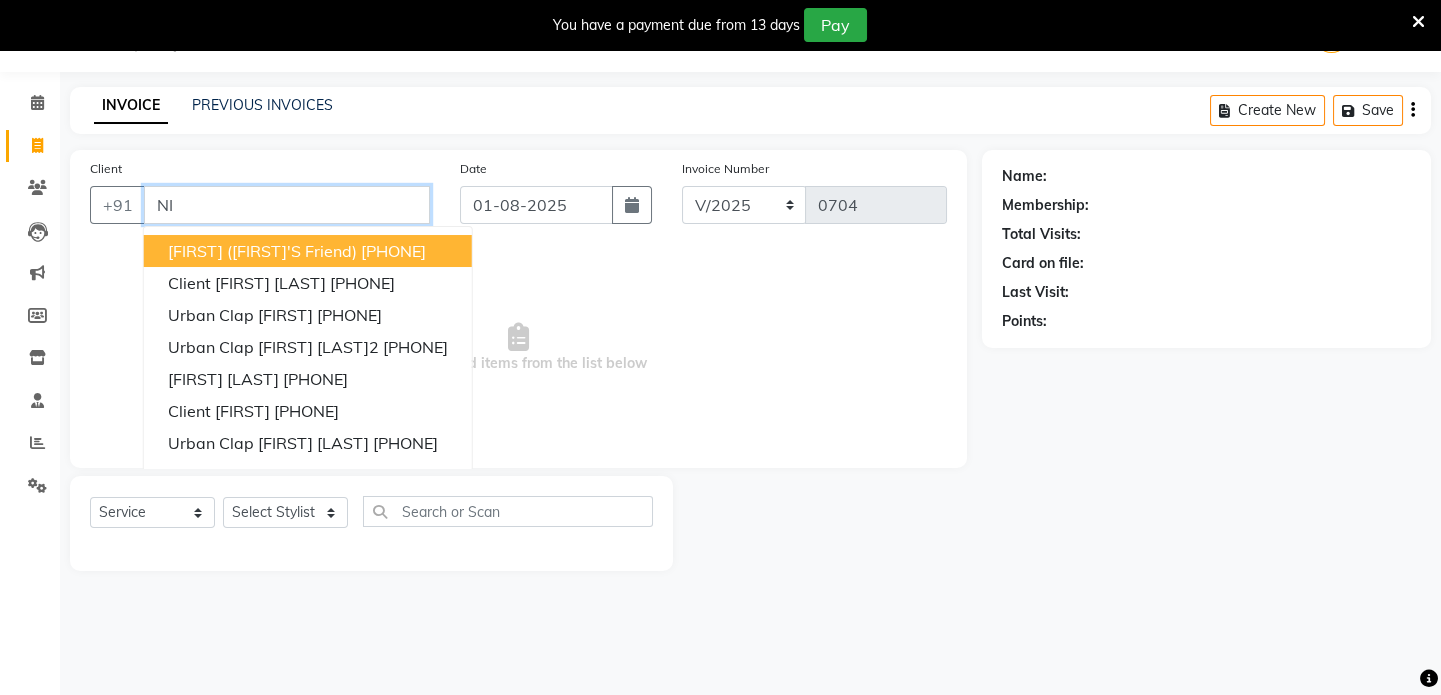 type on "N" 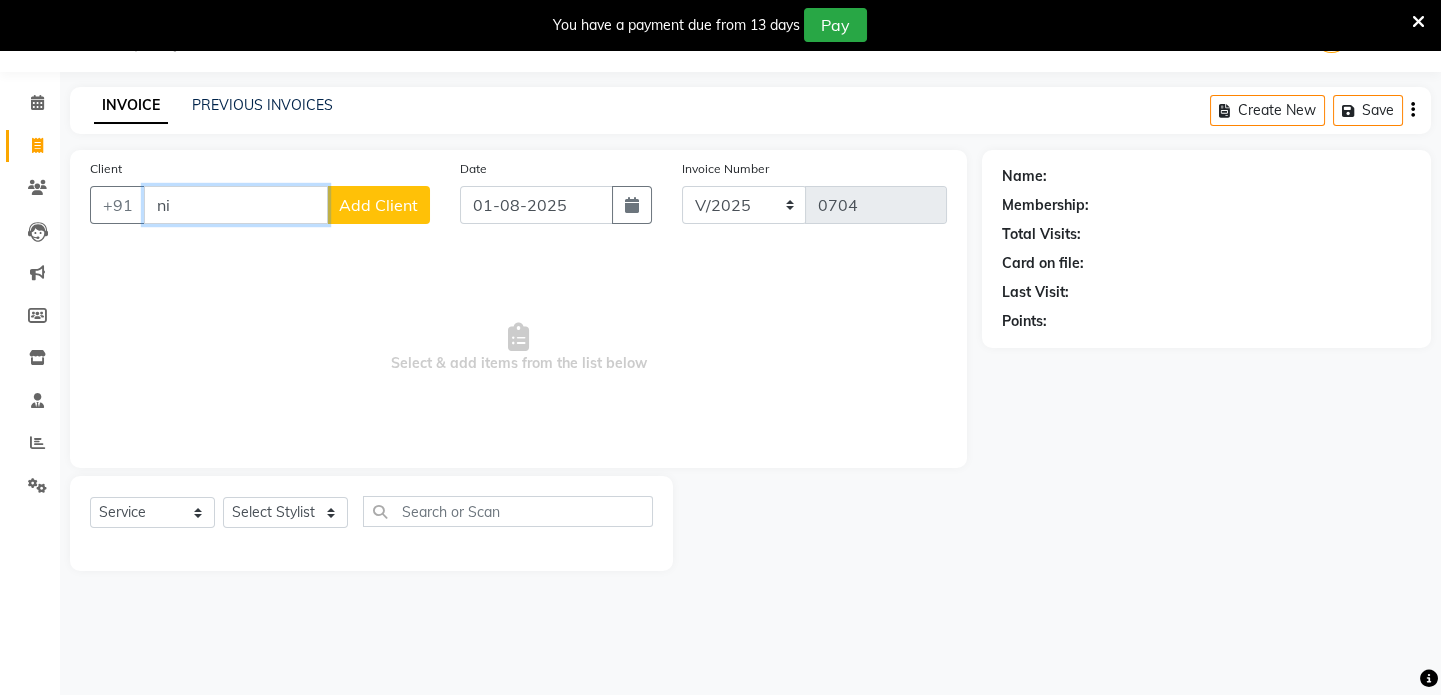 type on "n" 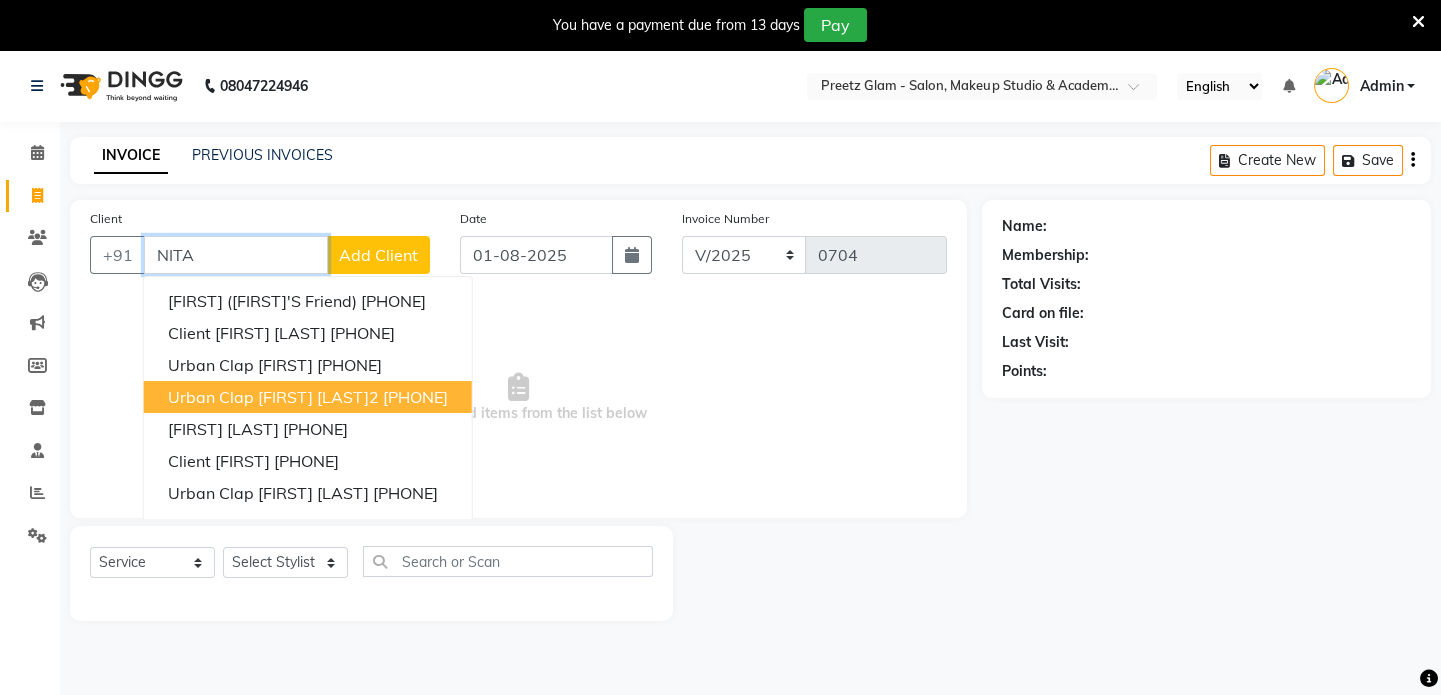 scroll, scrollTop: 50, scrollLeft: 0, axis: vertical 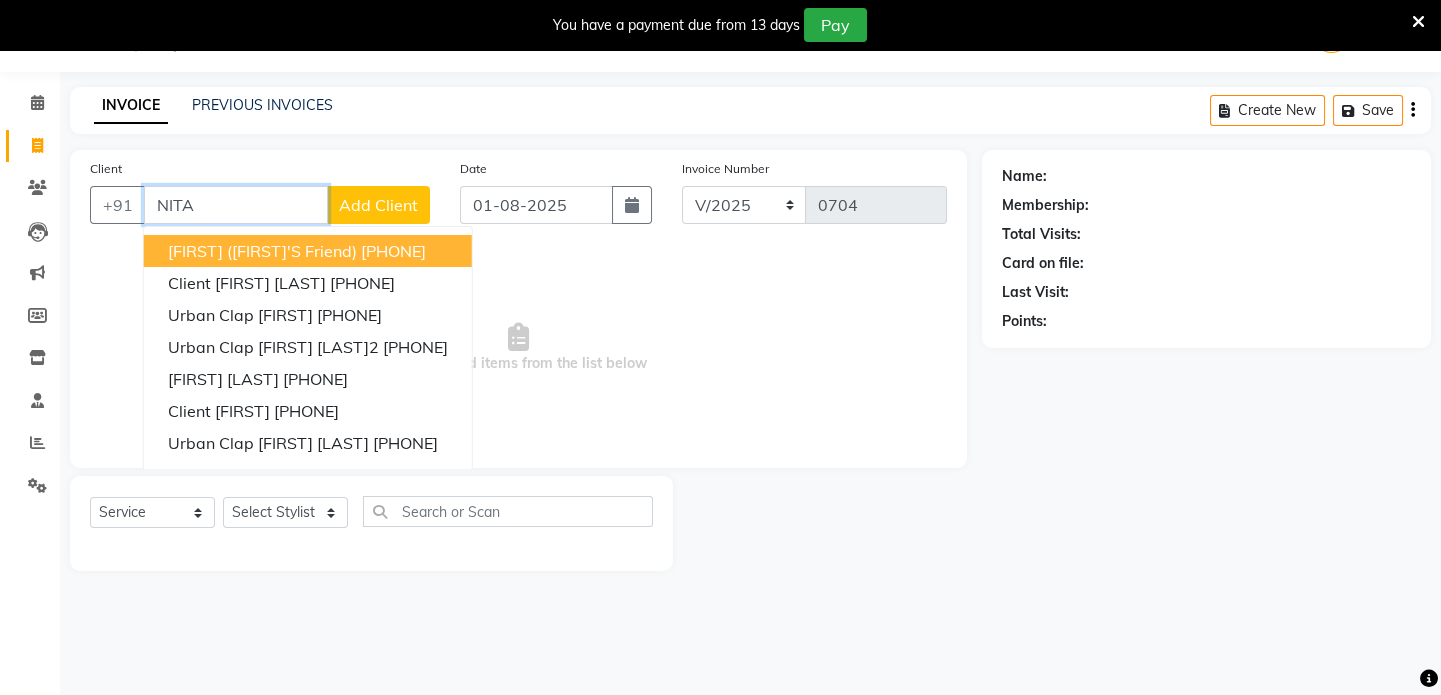 click on "NITA" at bounding box center (236, 205) 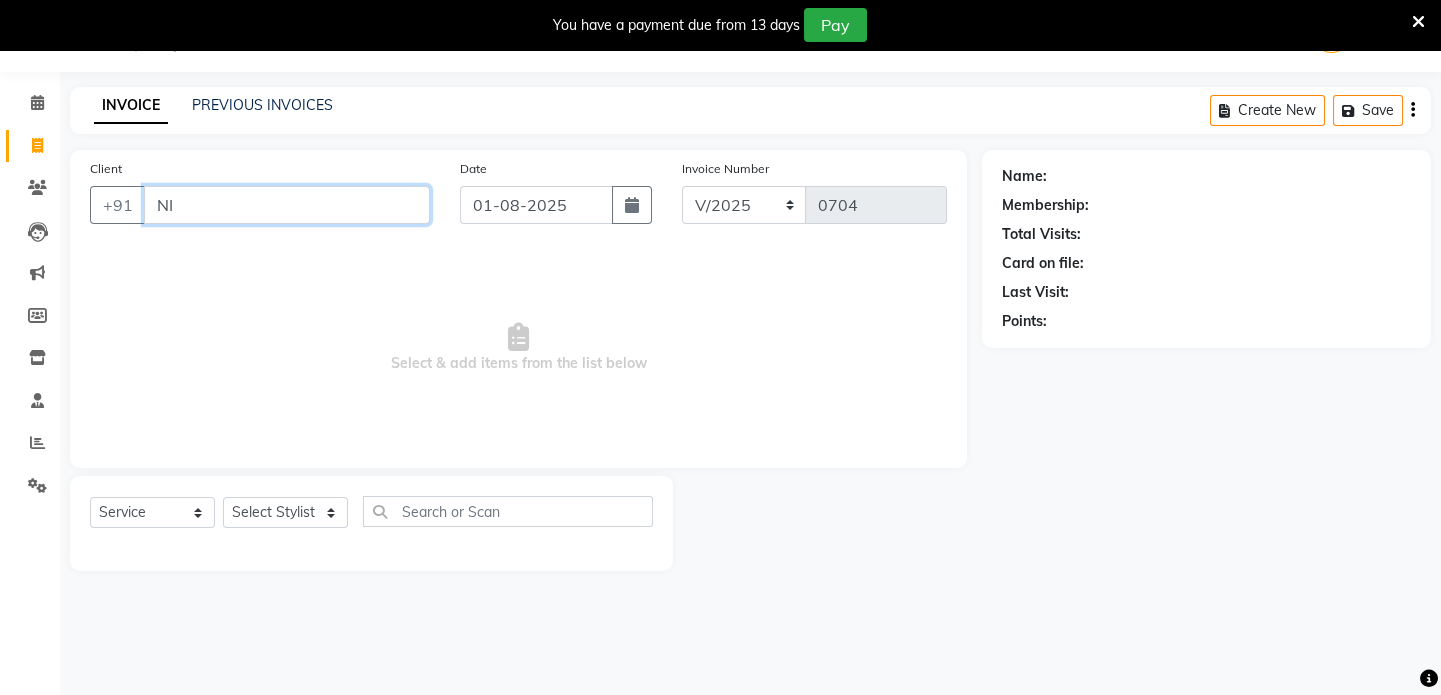 type on "N" 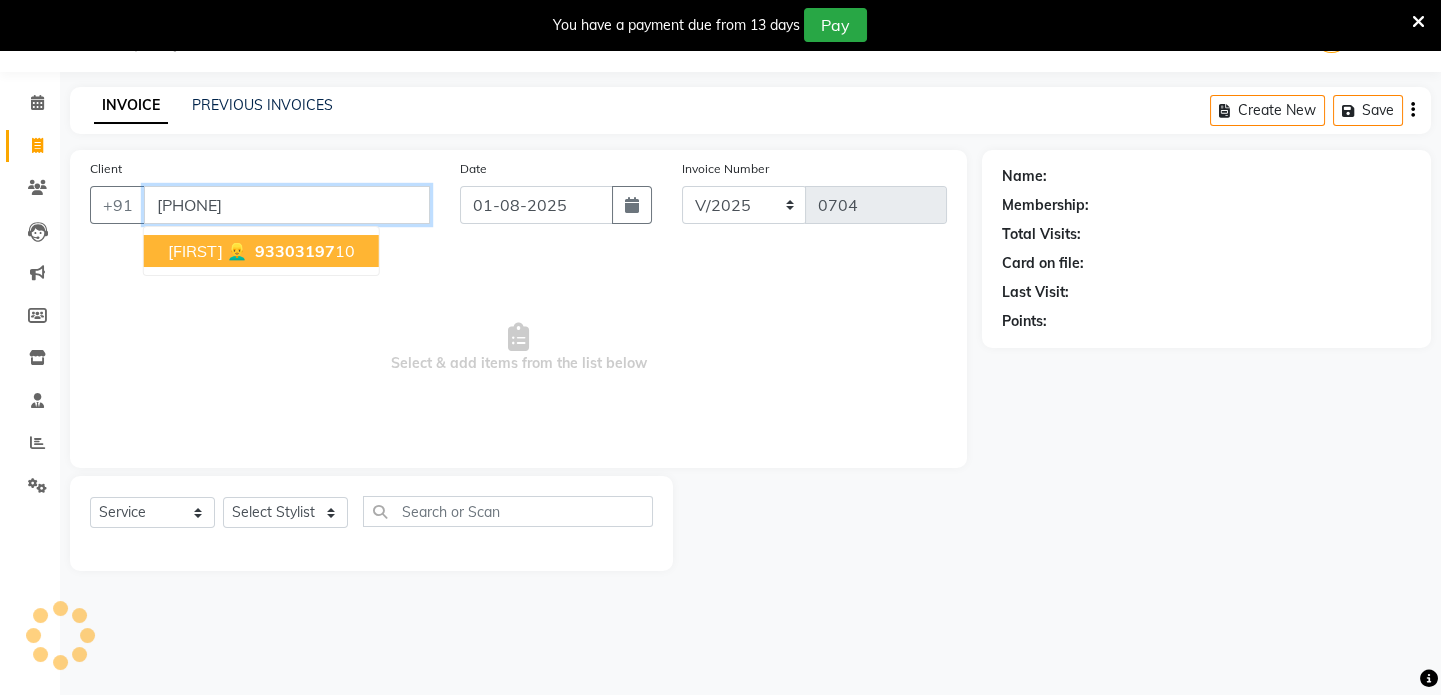 type on "[PHONE]" 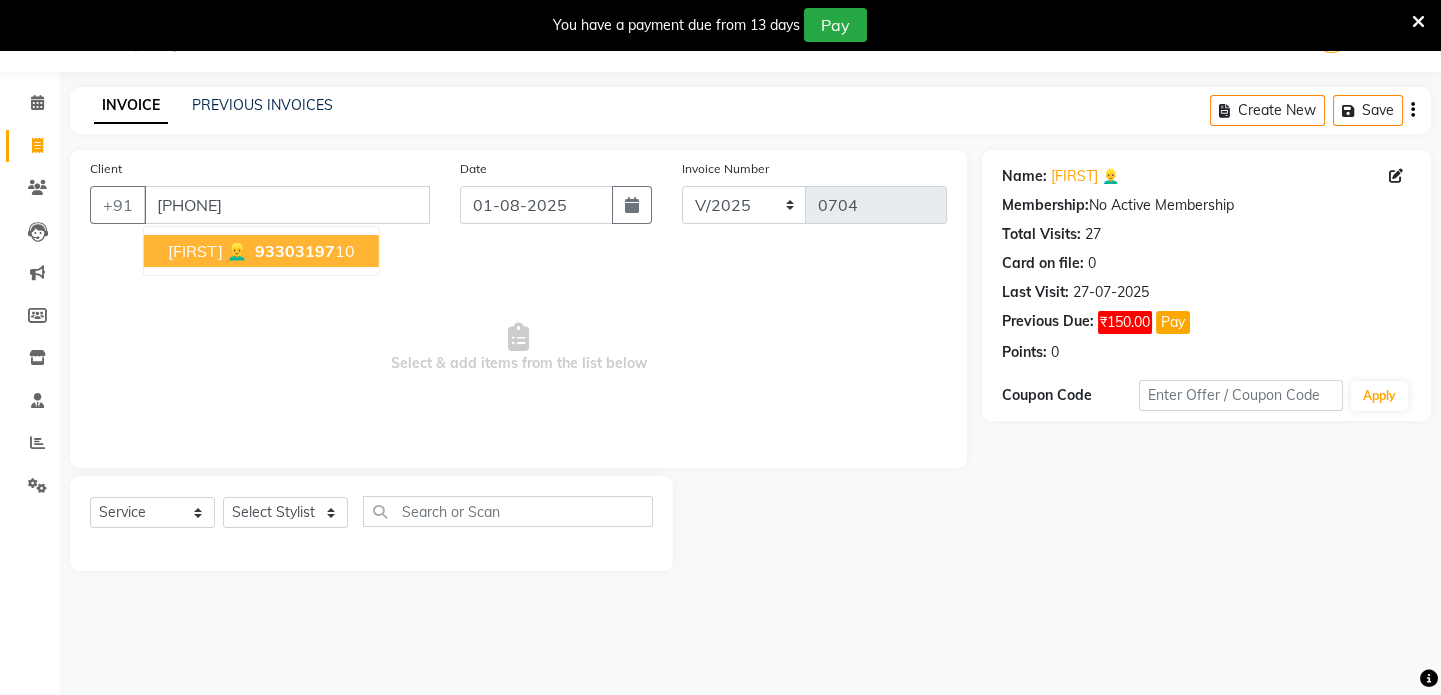 click on "[FIRST] 👱‍♂️" at bounding box center (207, 251) 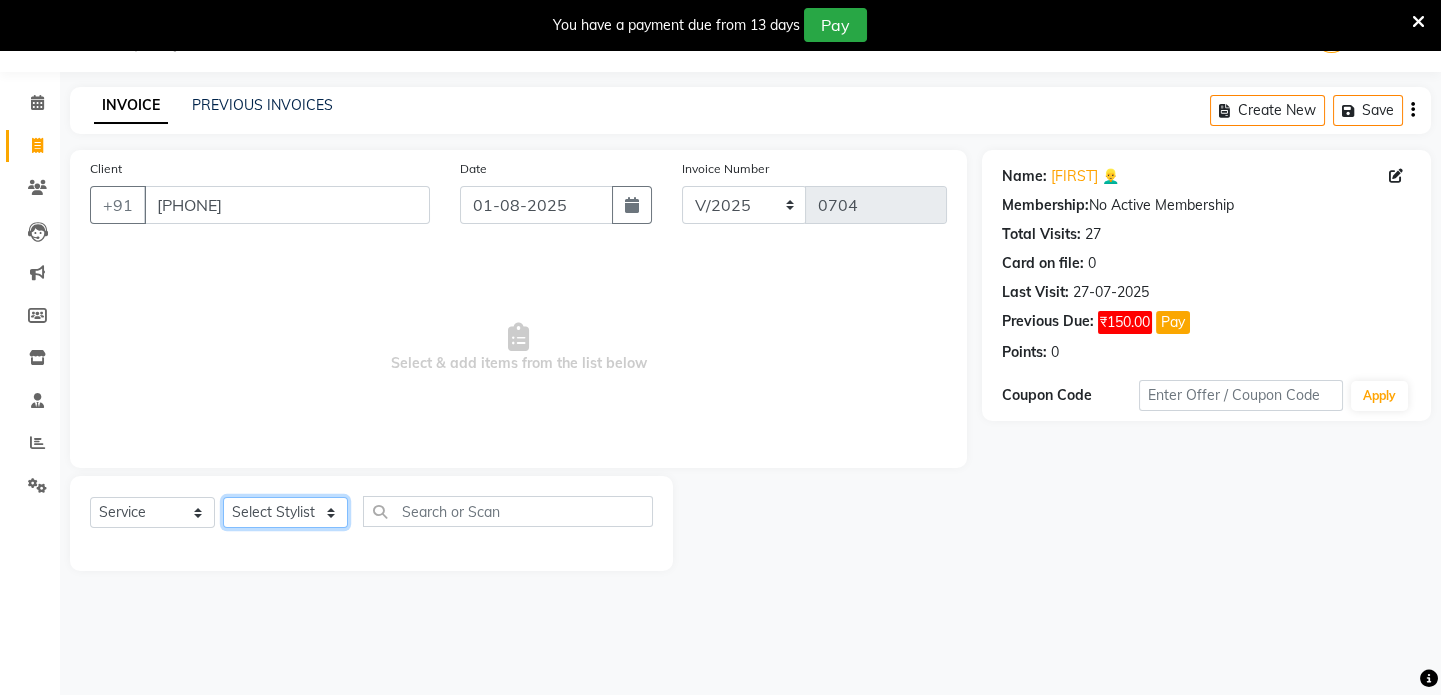 click on "Select Stylist [FIRST] [FIRST] [FIRST] [FIRST] [FIRST] [FIRST]" 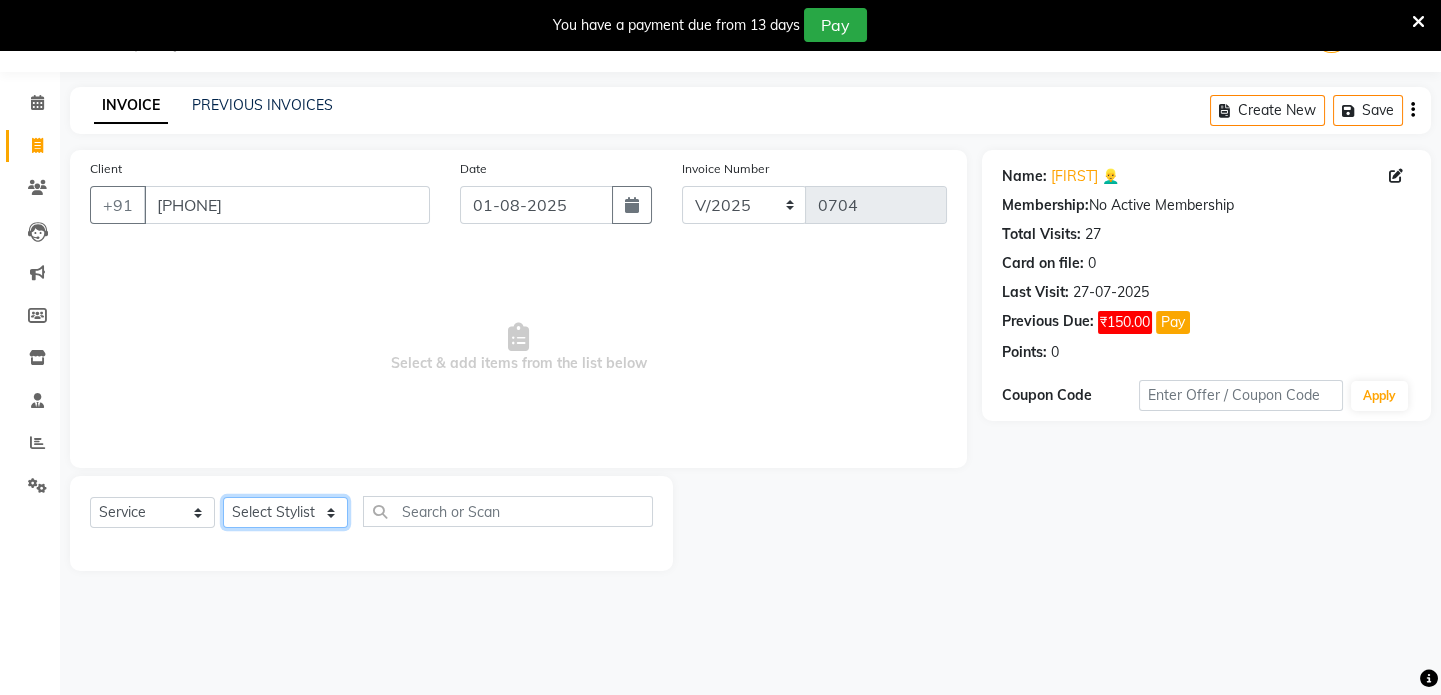 select on "49320" 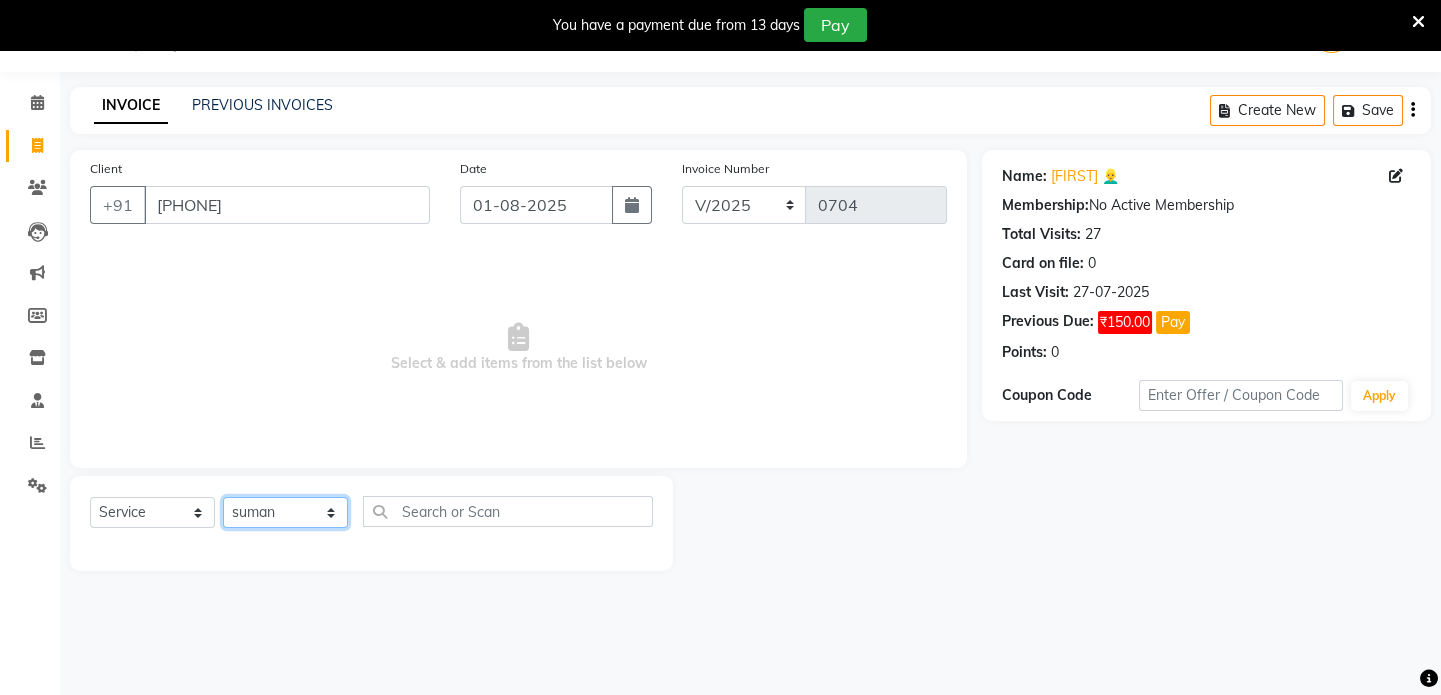 click on "Select Stylist [FIRST] [FIRST] [FIRST] [FIRST] [FIRST] [FIRST]" 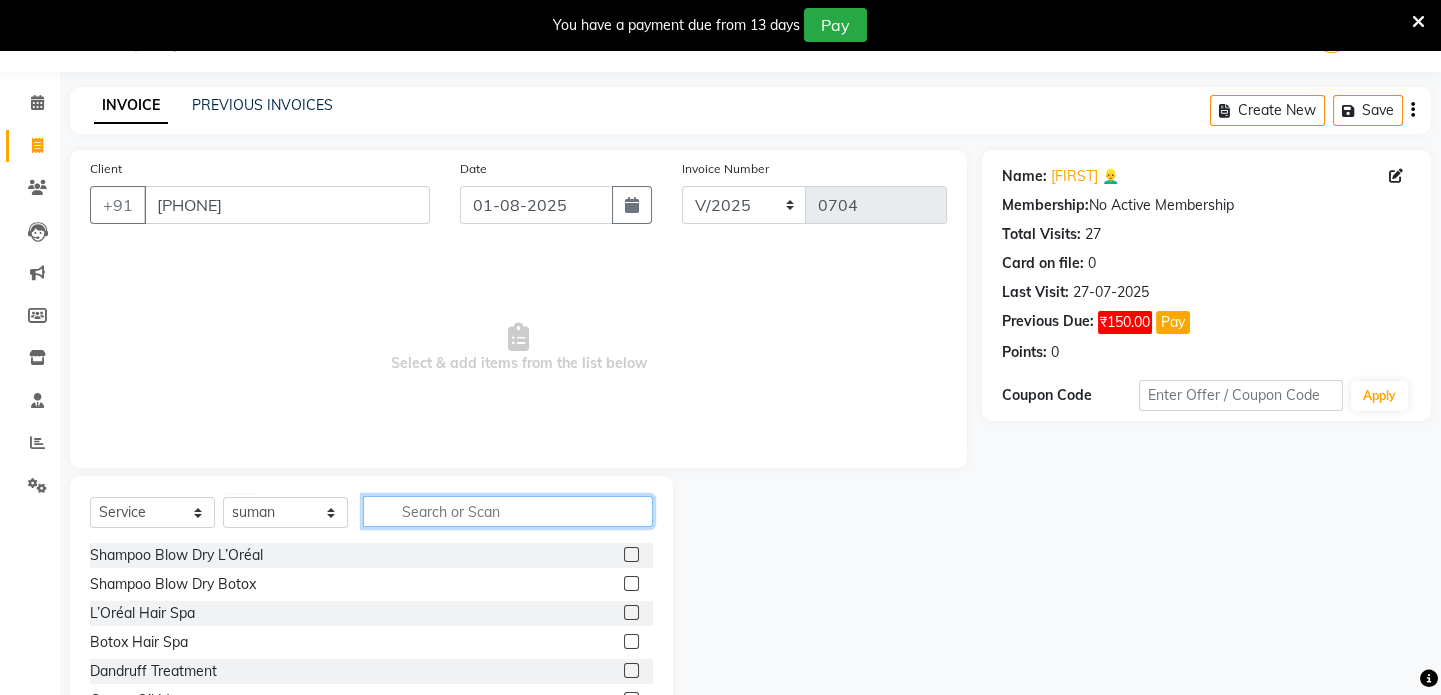 click 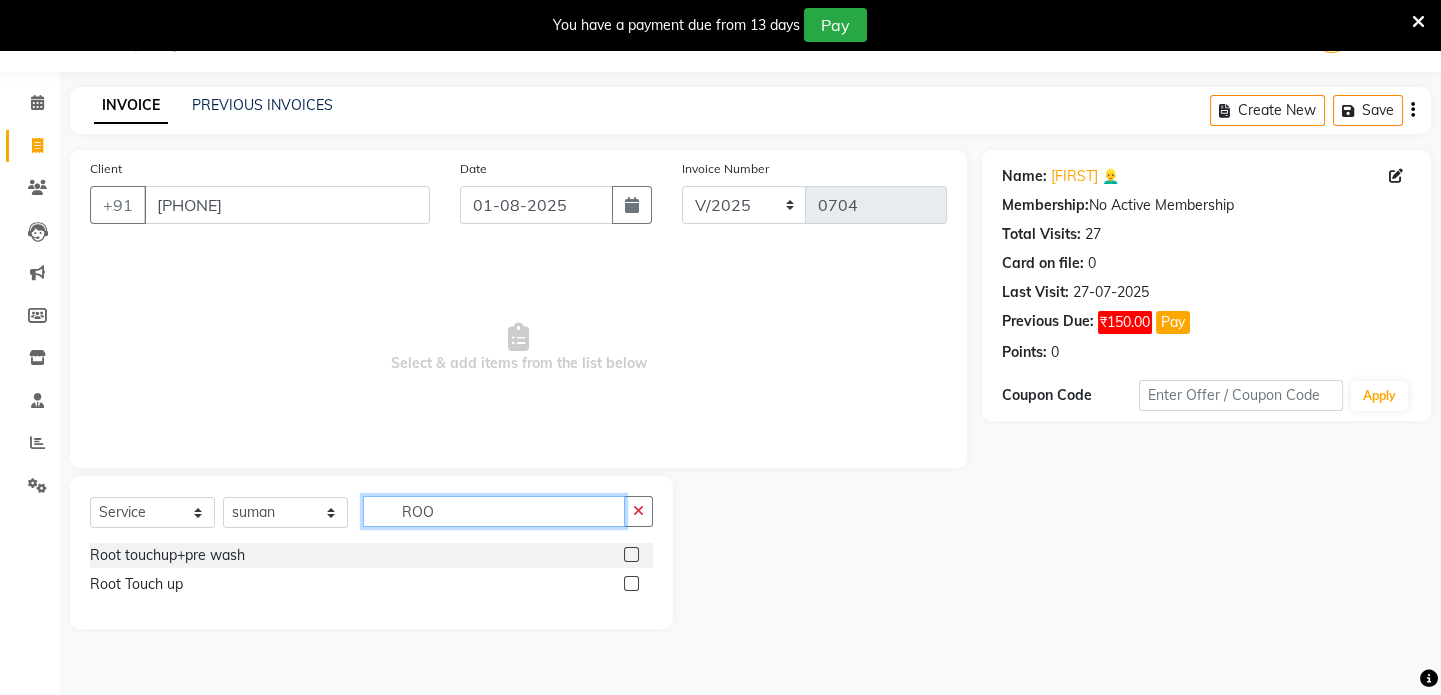 type on "ROO" 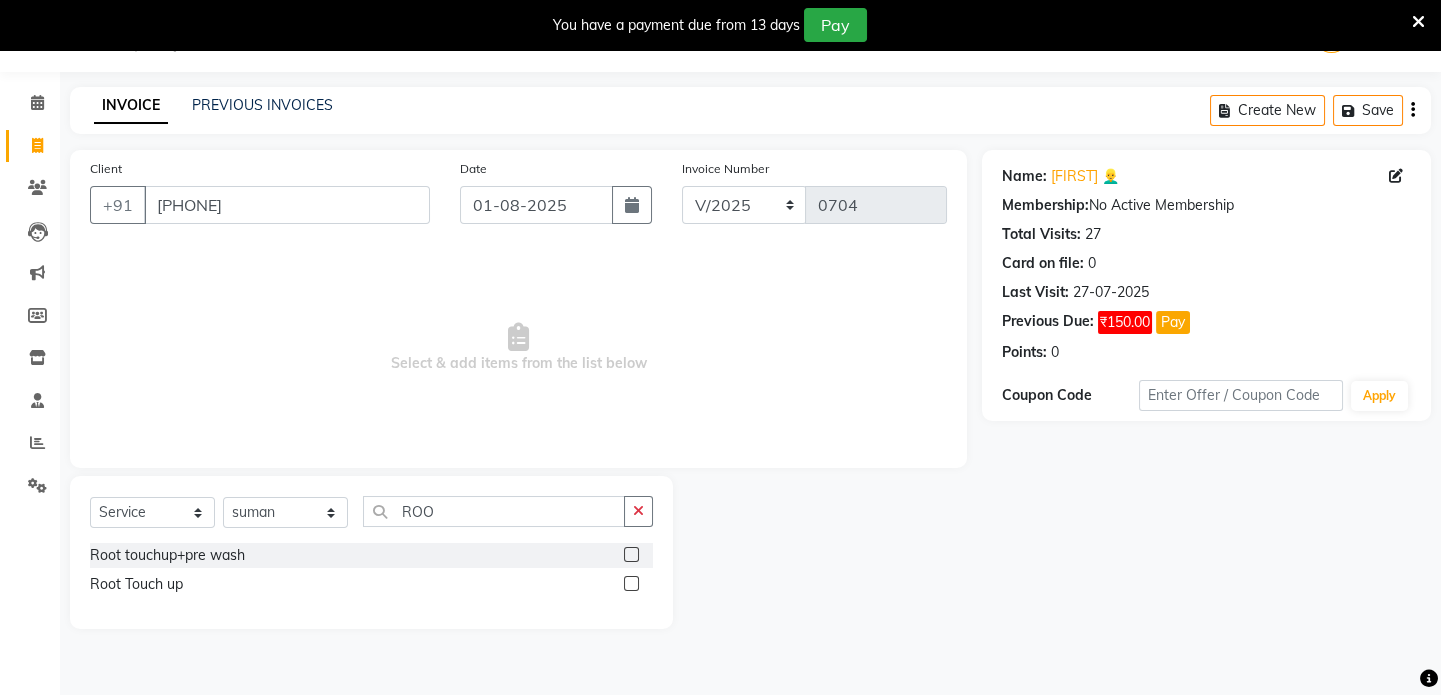 click 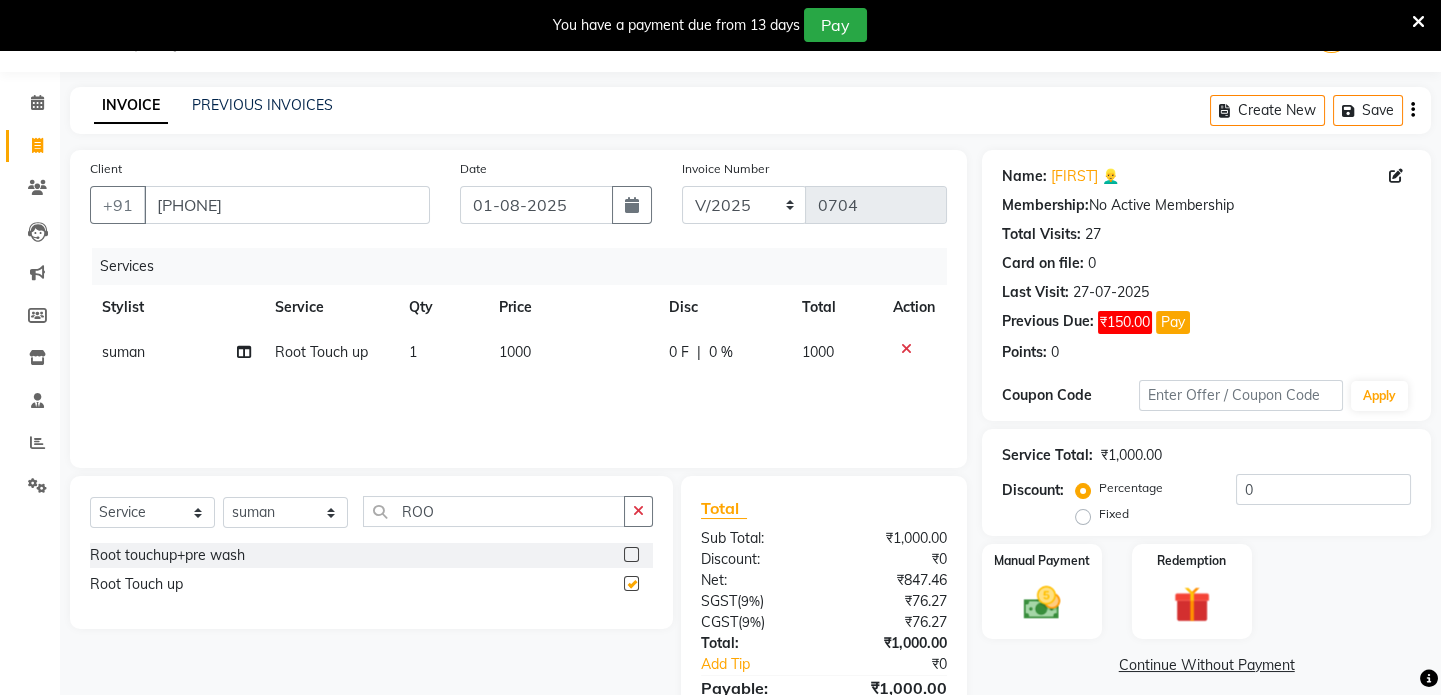 checkbox on "false" 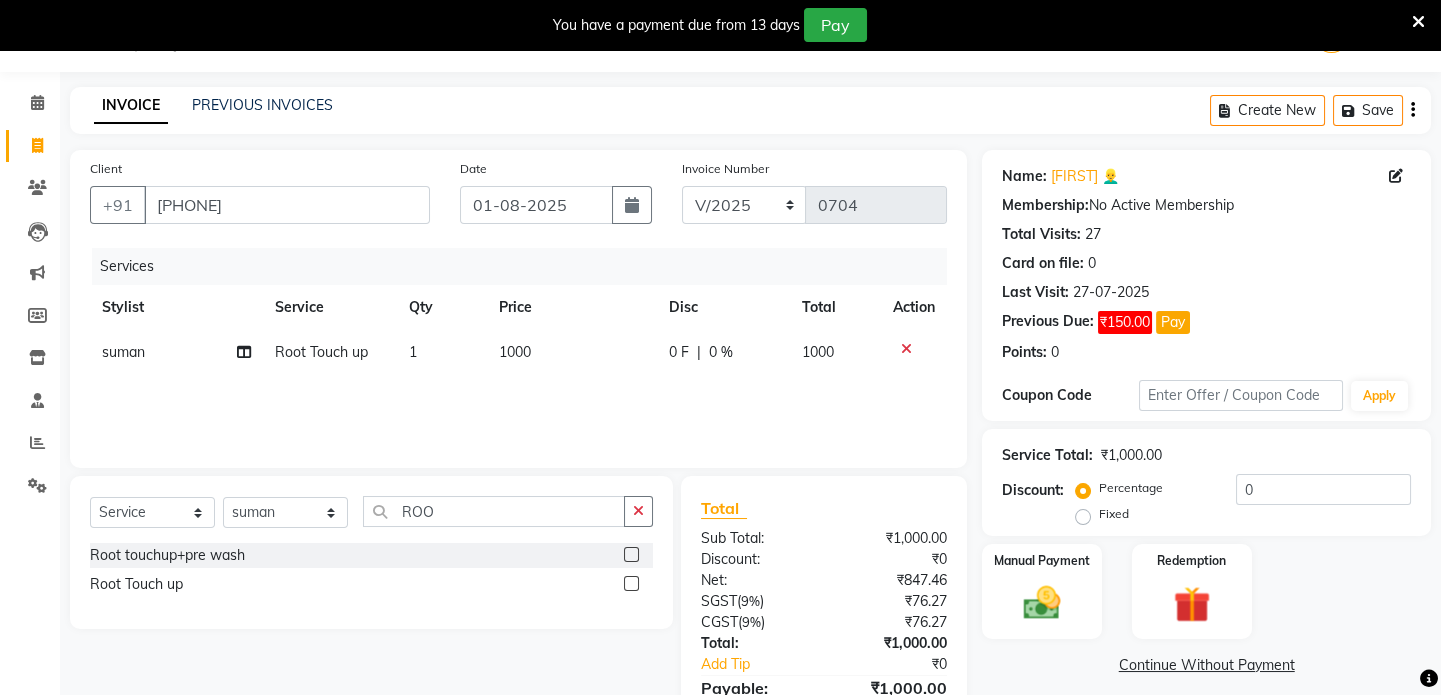 click on "0 F | 0 %" 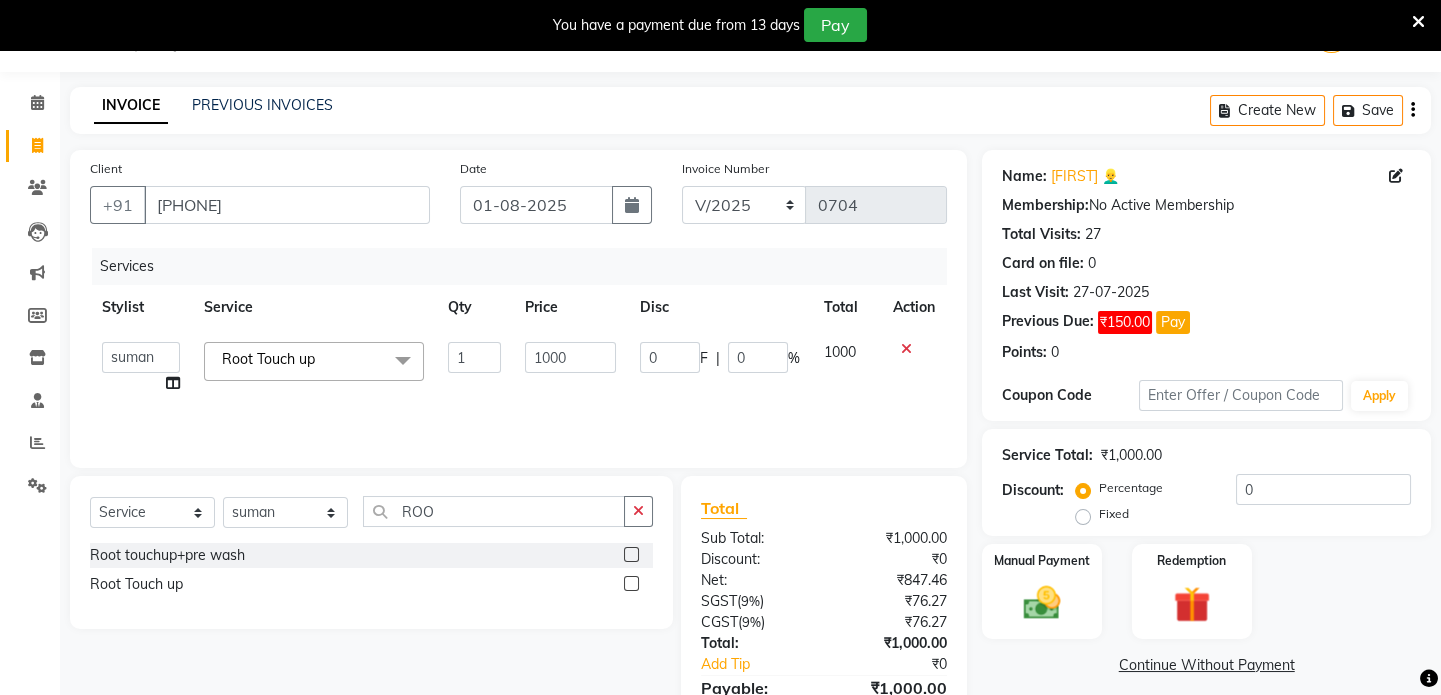click on "0" 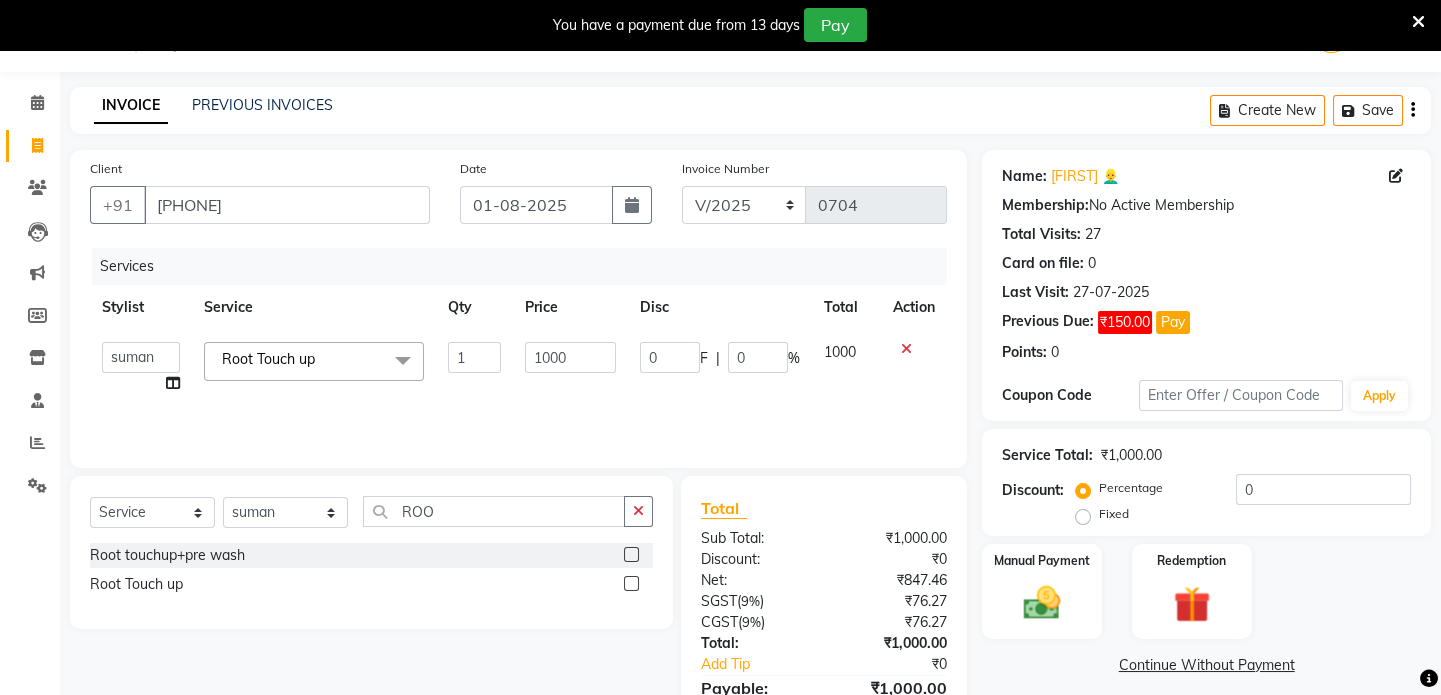 click on "0" 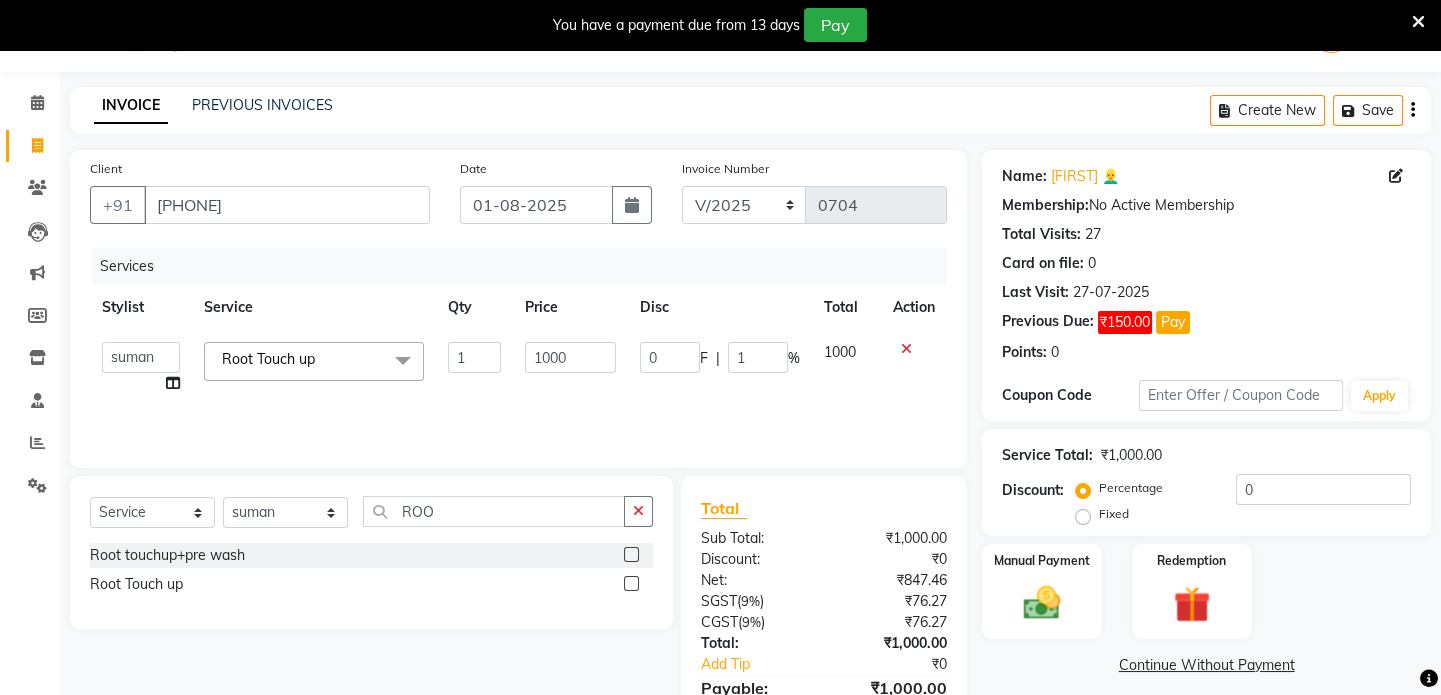 type on "10" 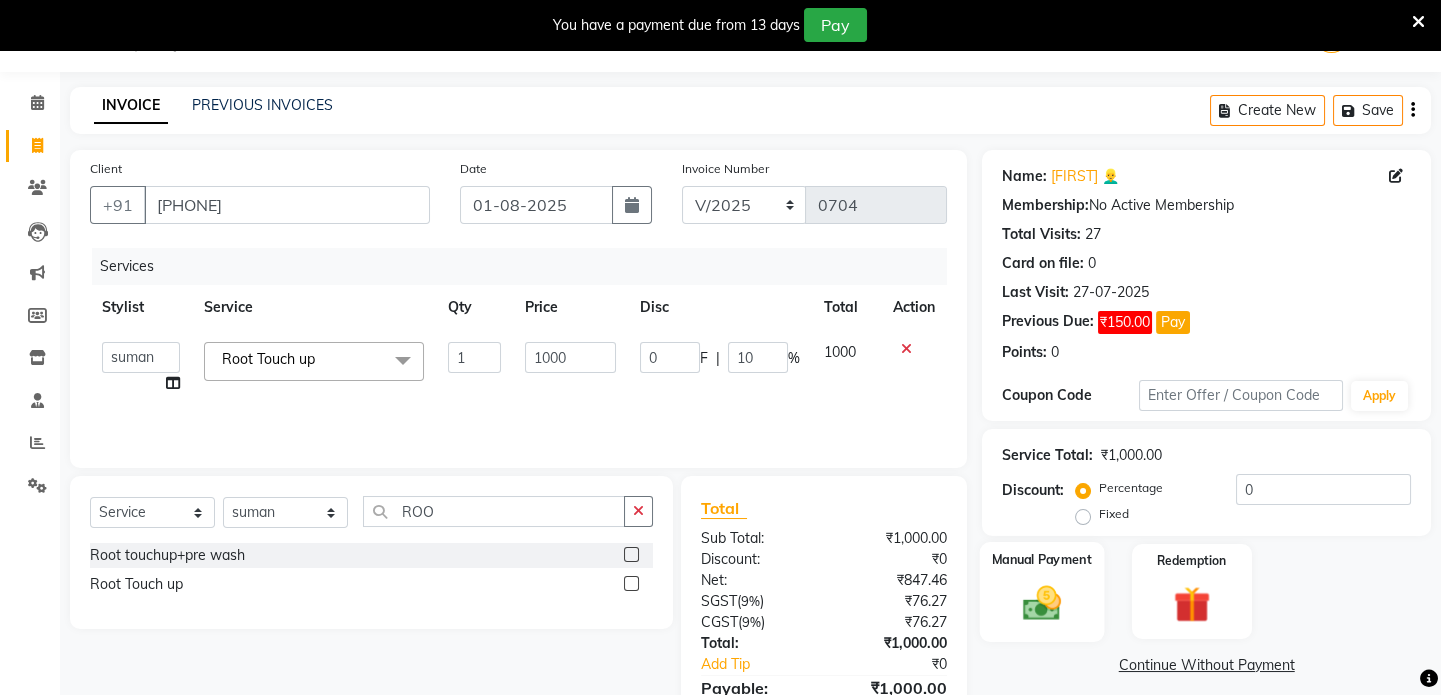 click 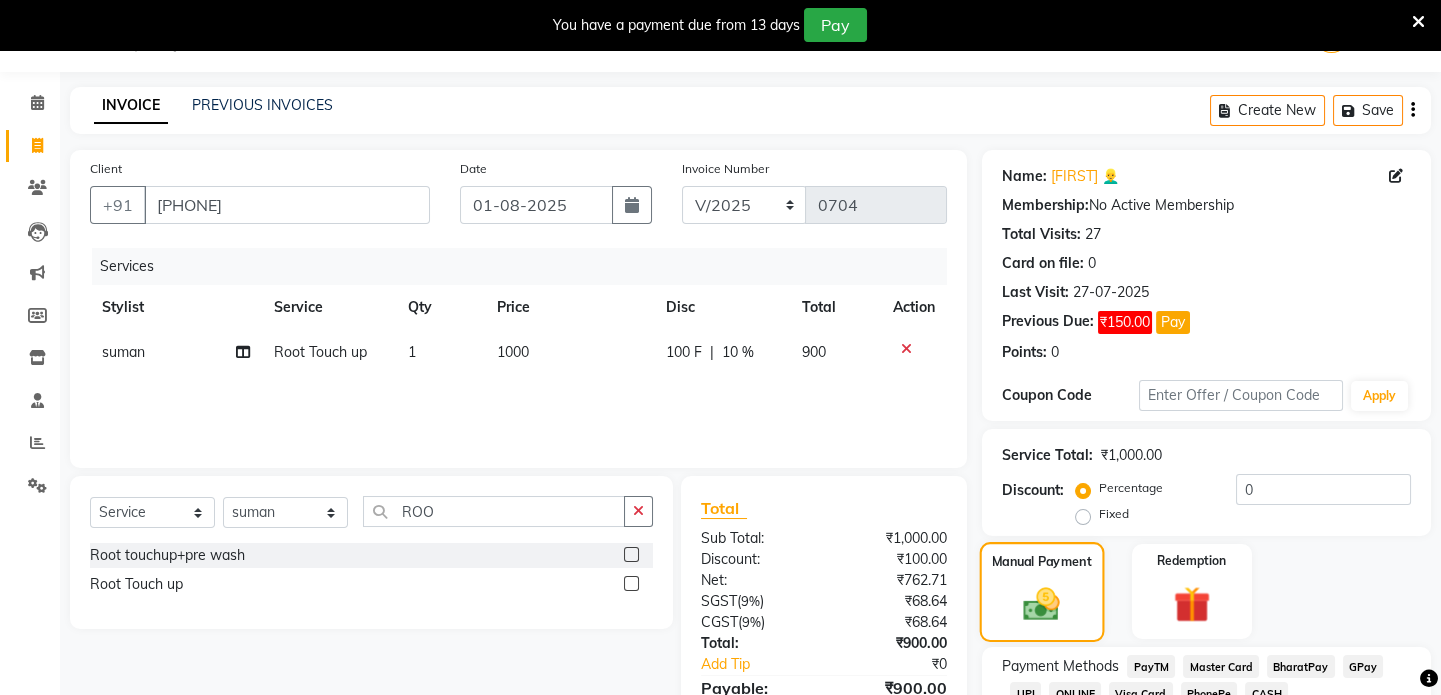 scroll, scrollTop: 192, scrollLeft: 0, axis: vertical 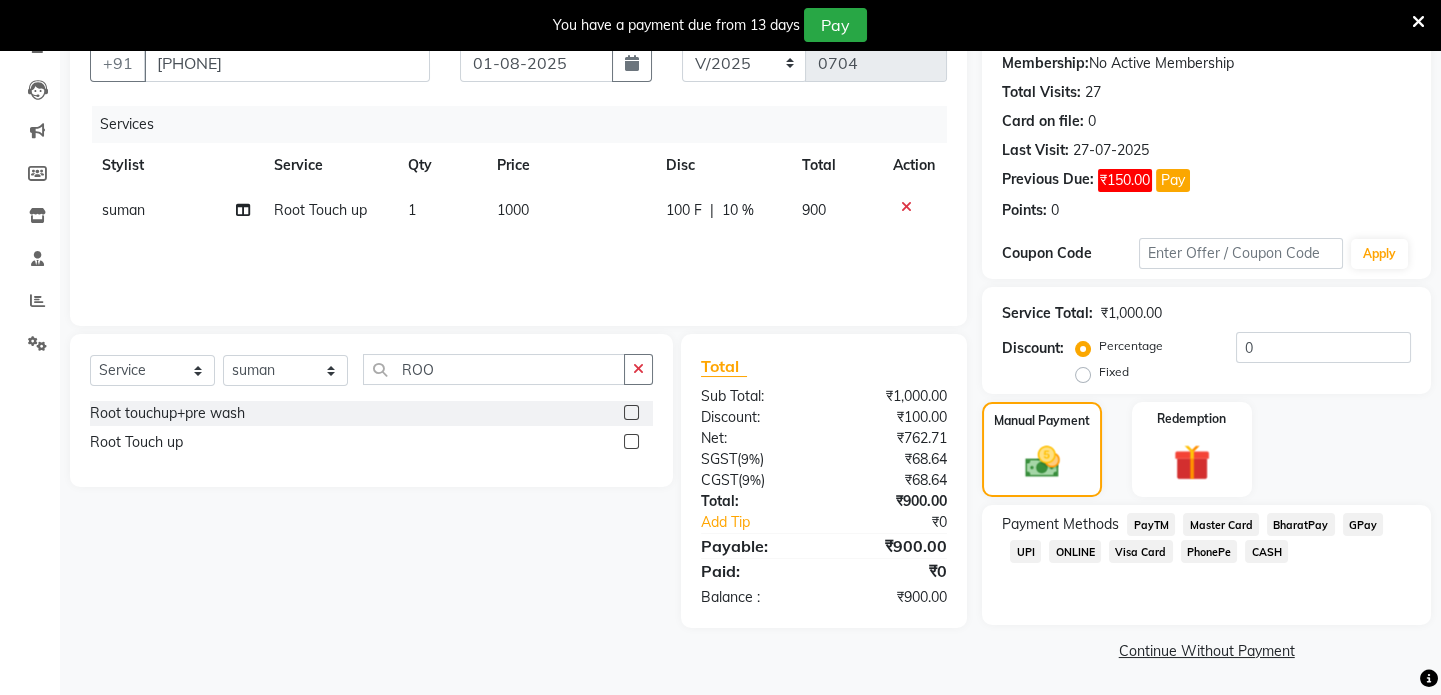 click on "CASH" 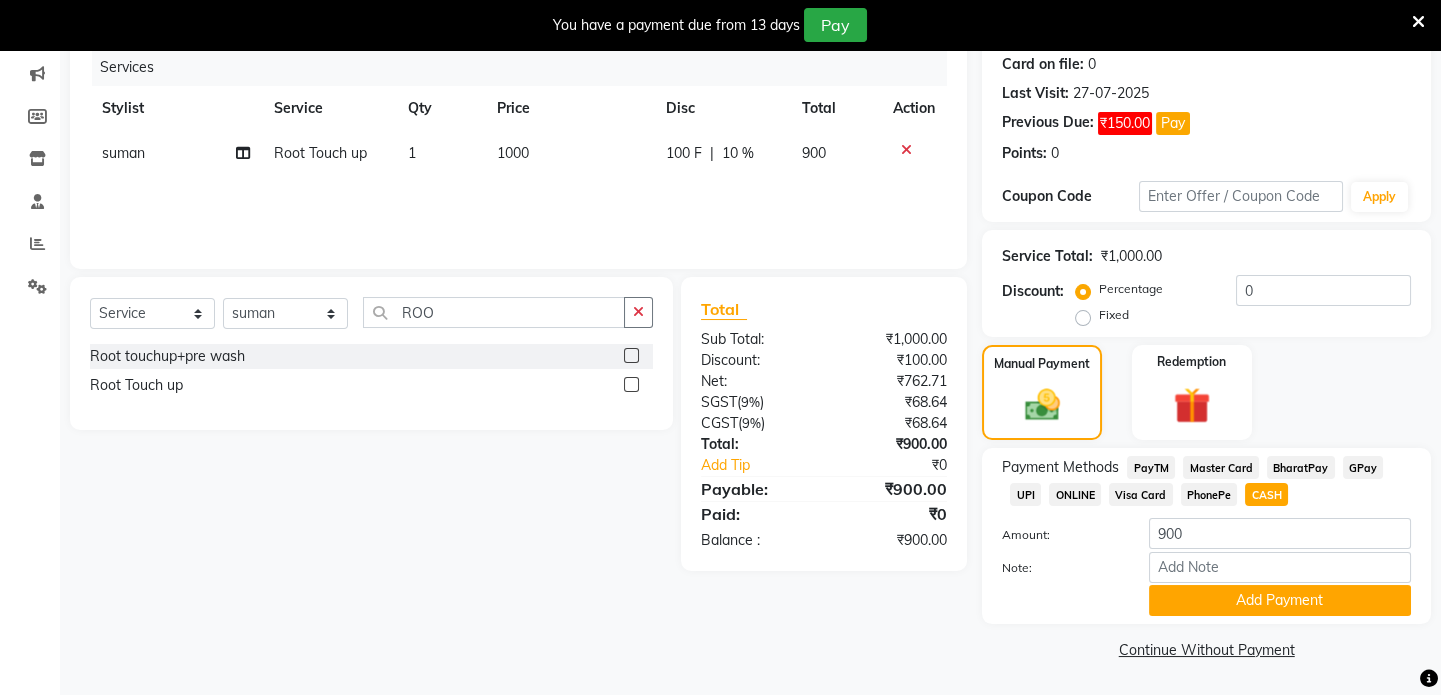 click on "UPI" 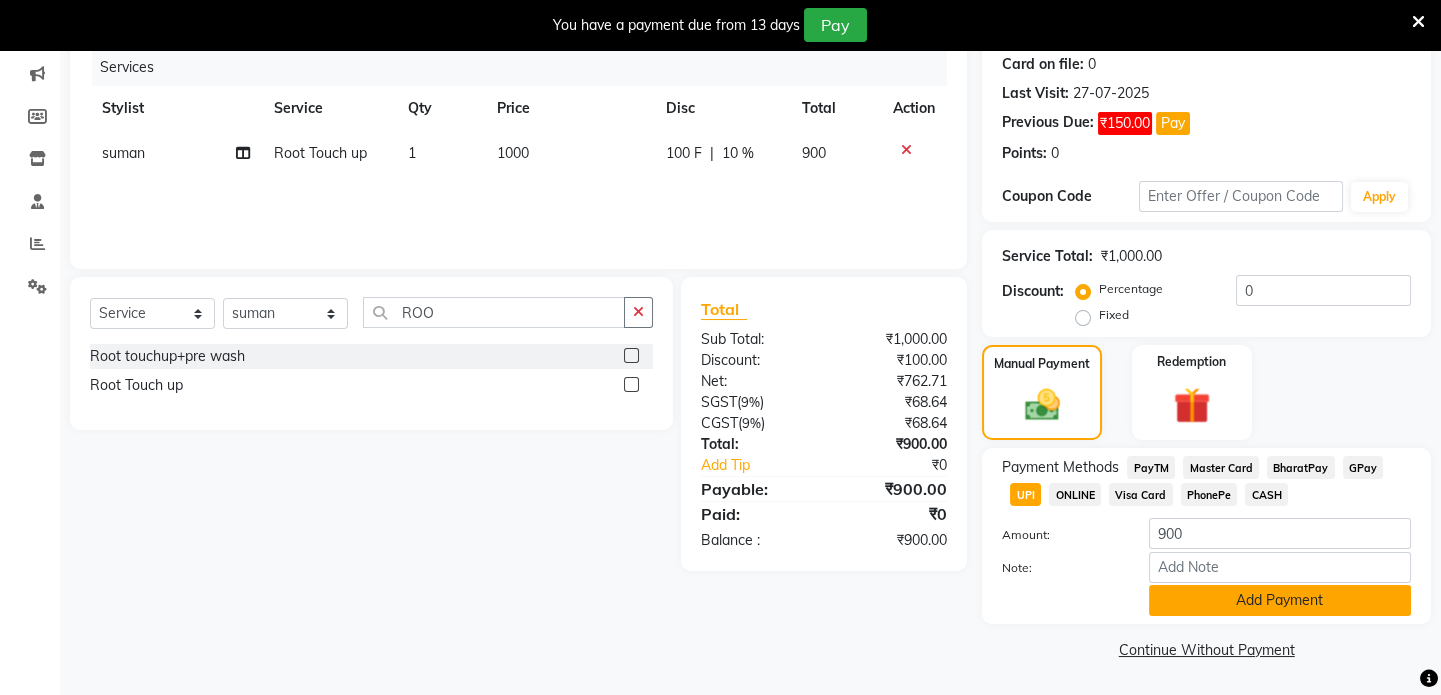 click on "Add Payment" 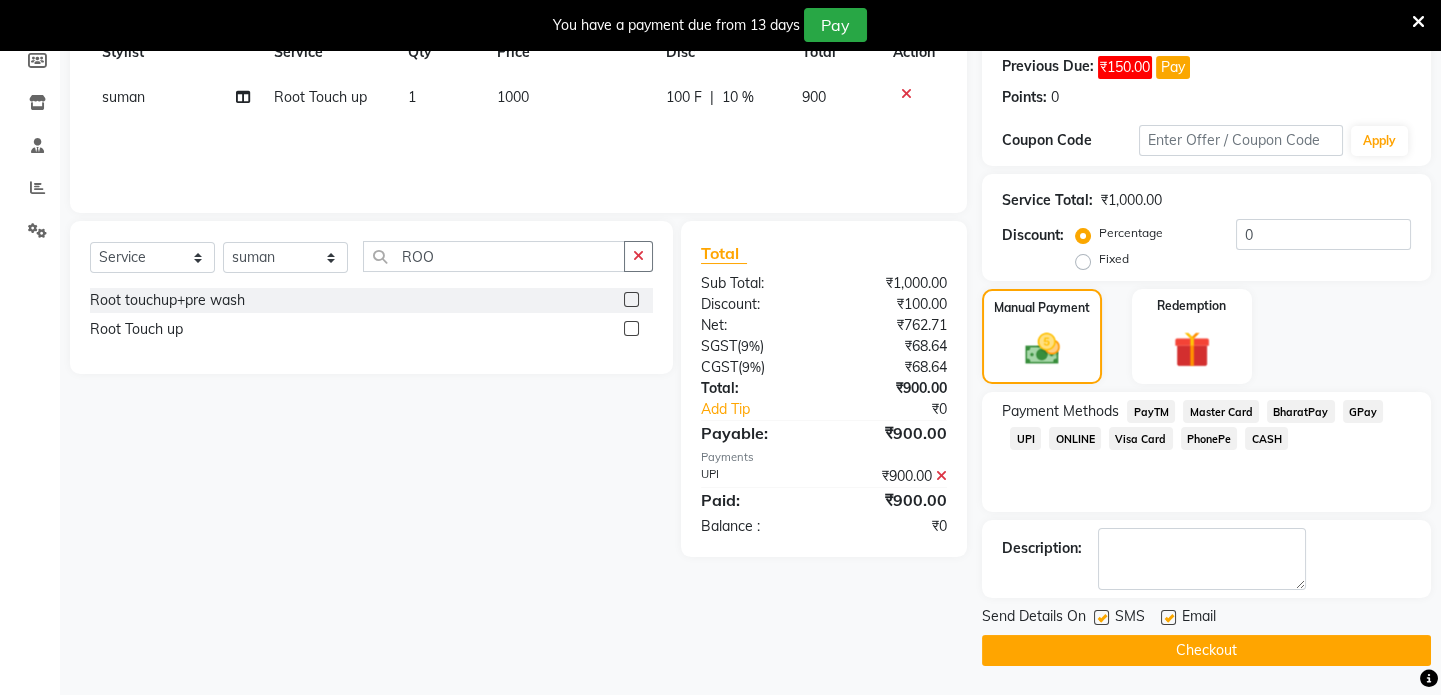 click on "Checkout" 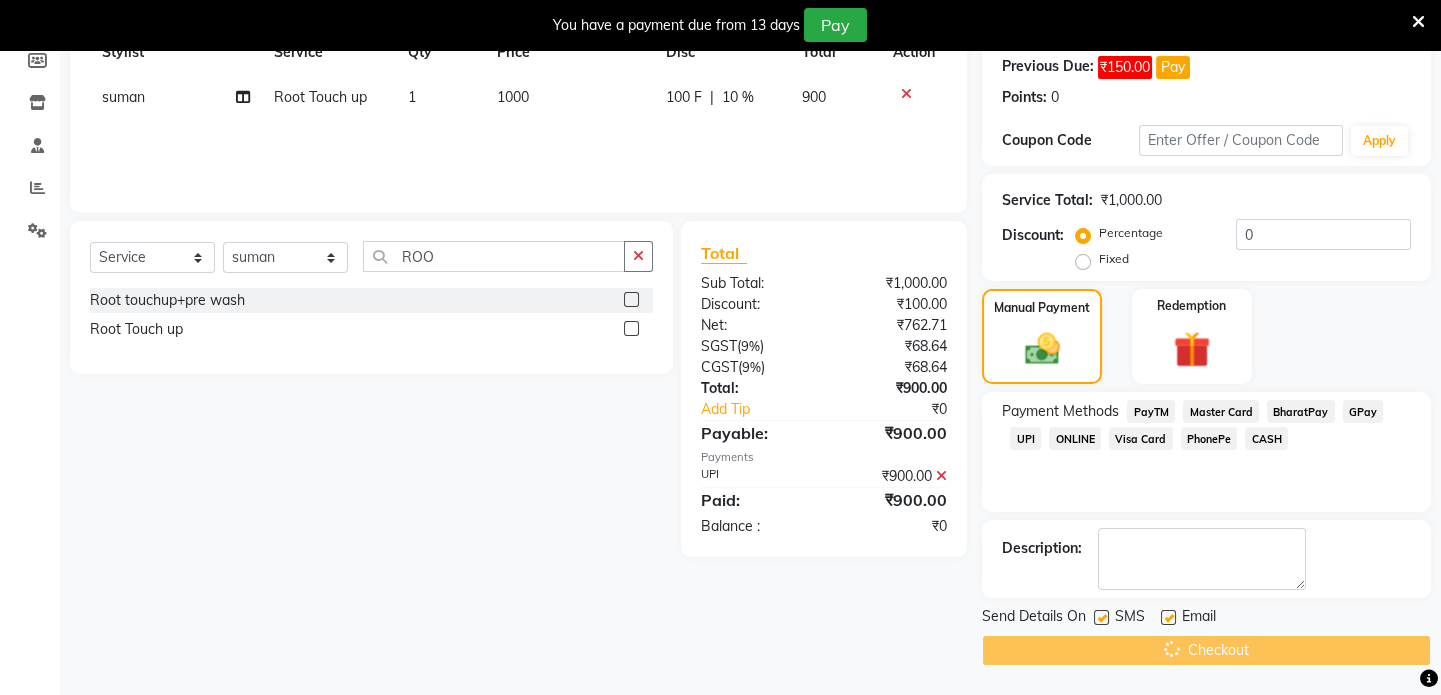 scroll, scrollTop: 0, scrollLeft: 0, axis: both 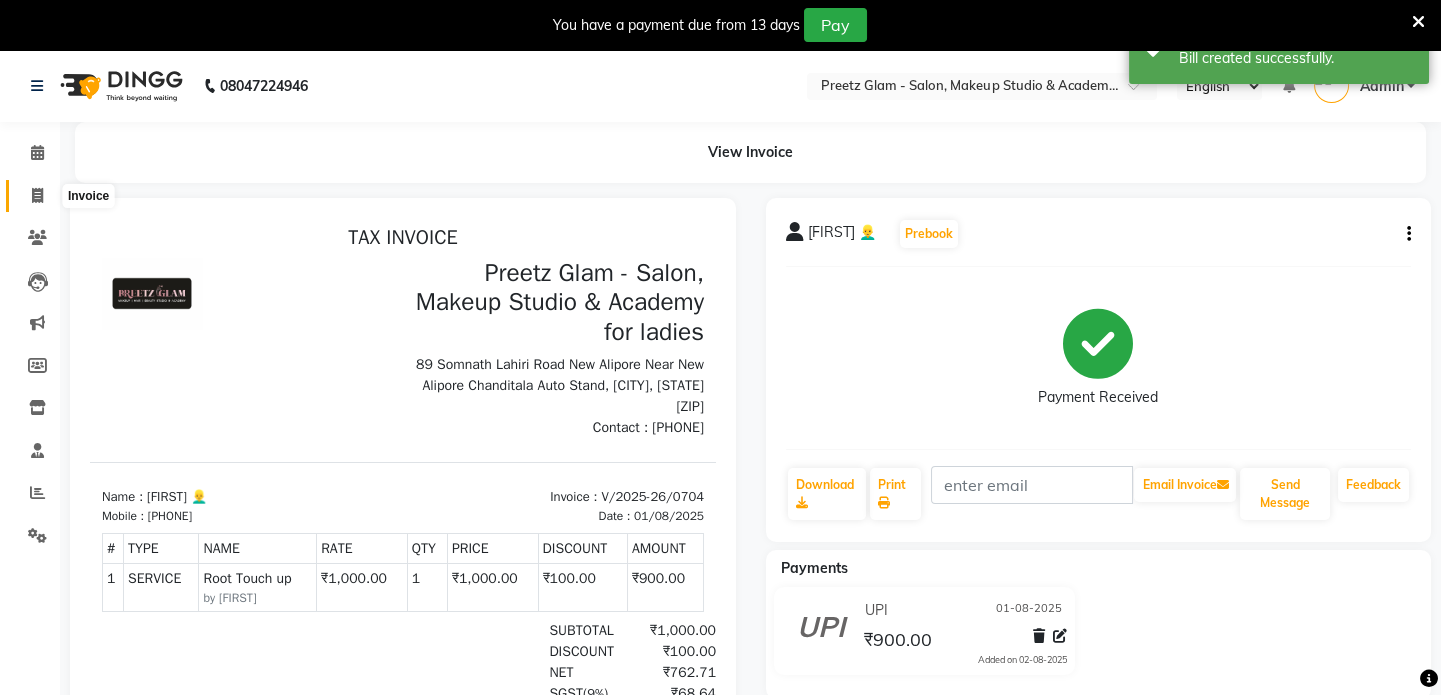click 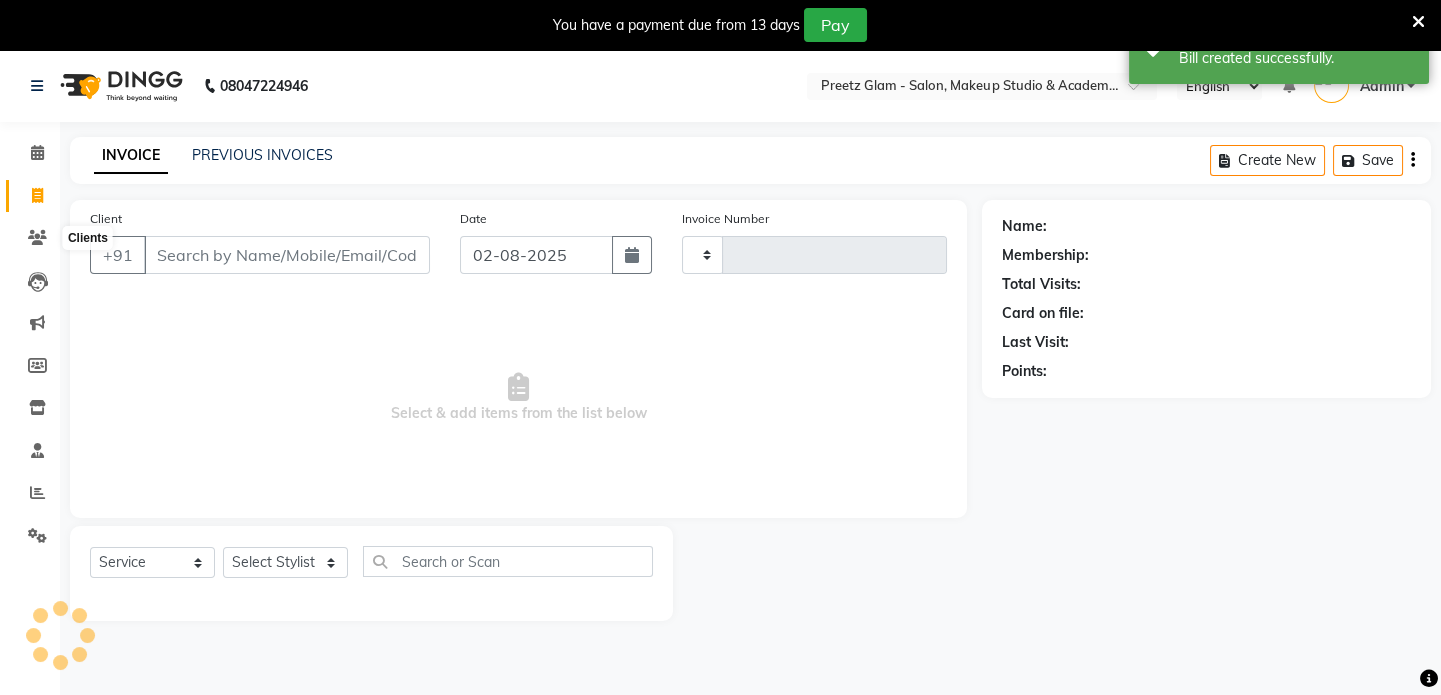 scroll, scrollTop: 50, scrollLeft: 0, axis: vertical 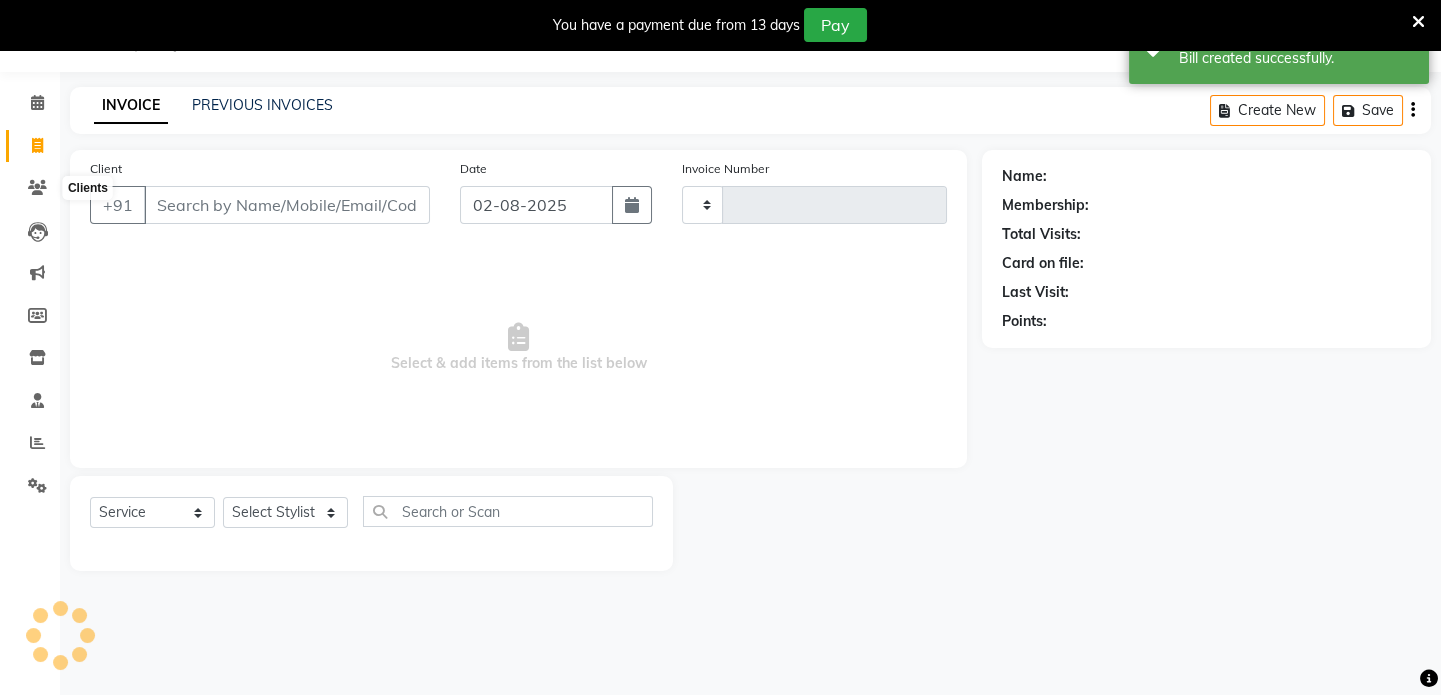 type on "0705" 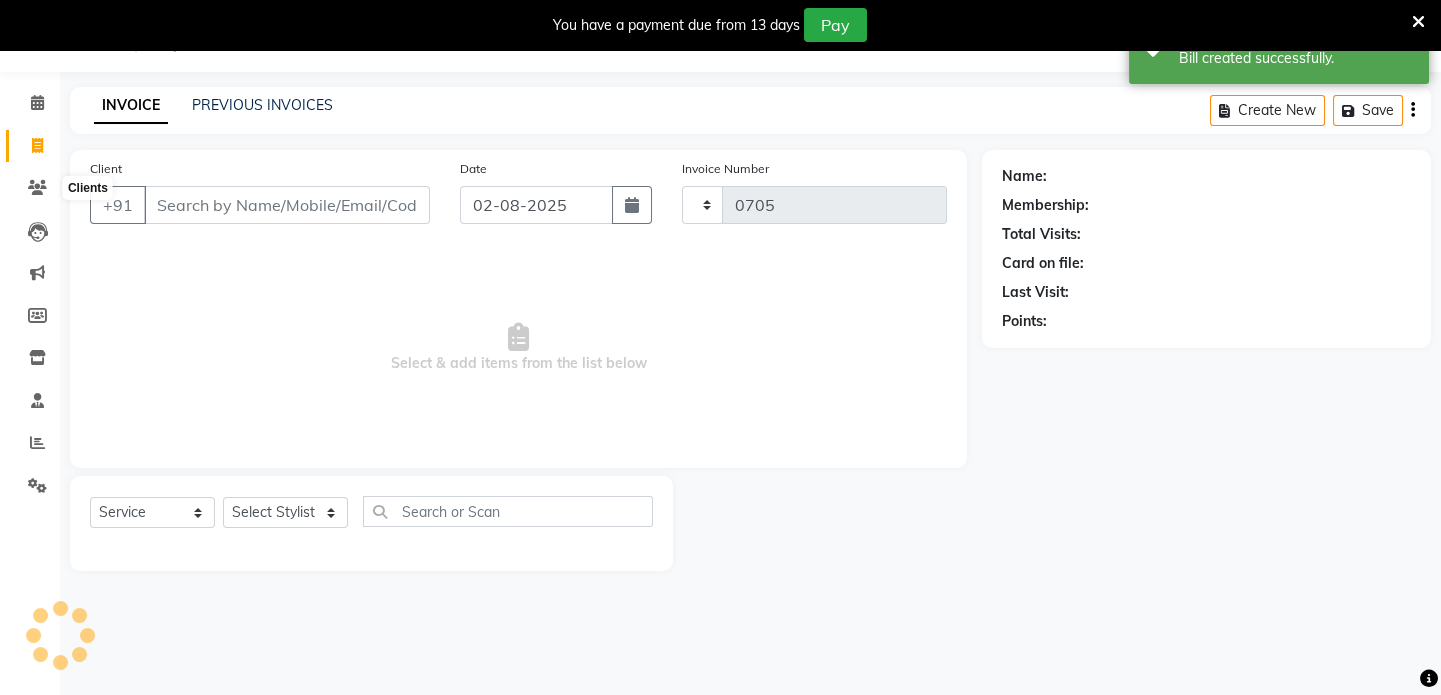 select on "4263" 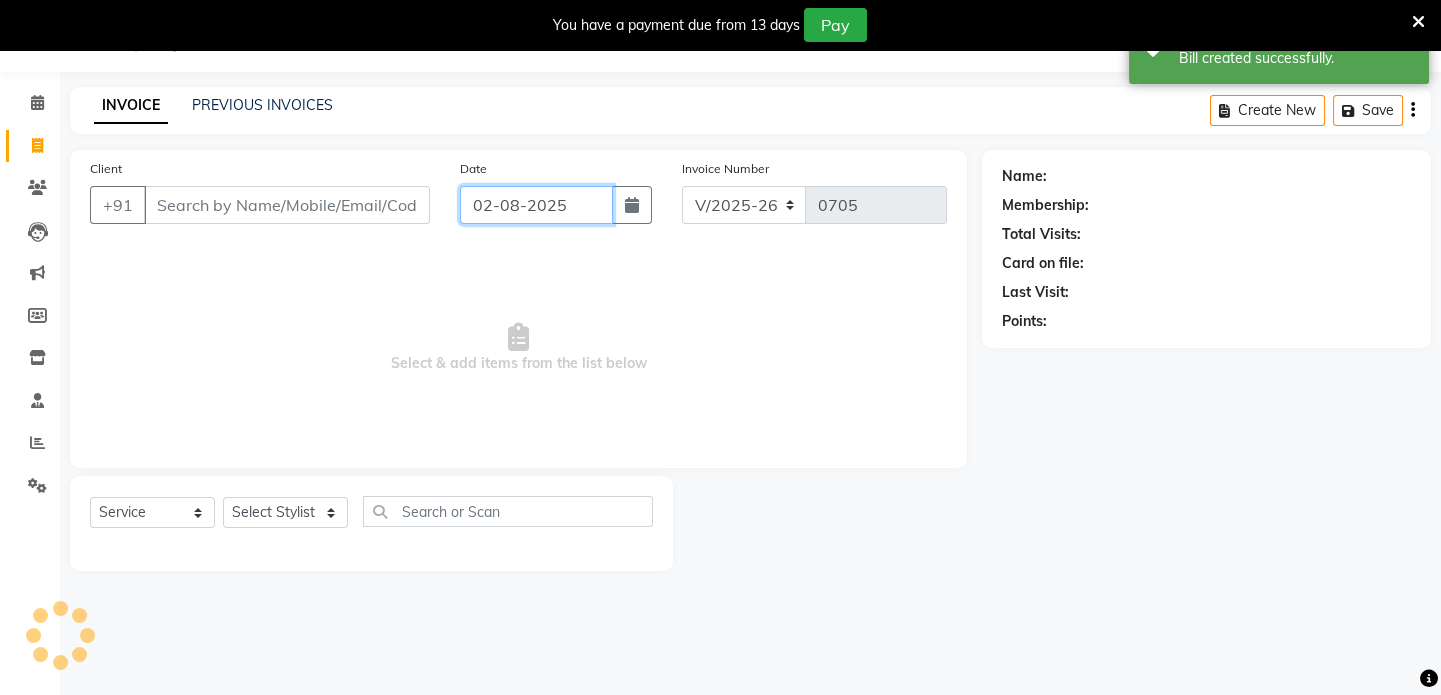 click on "02-08-2025" 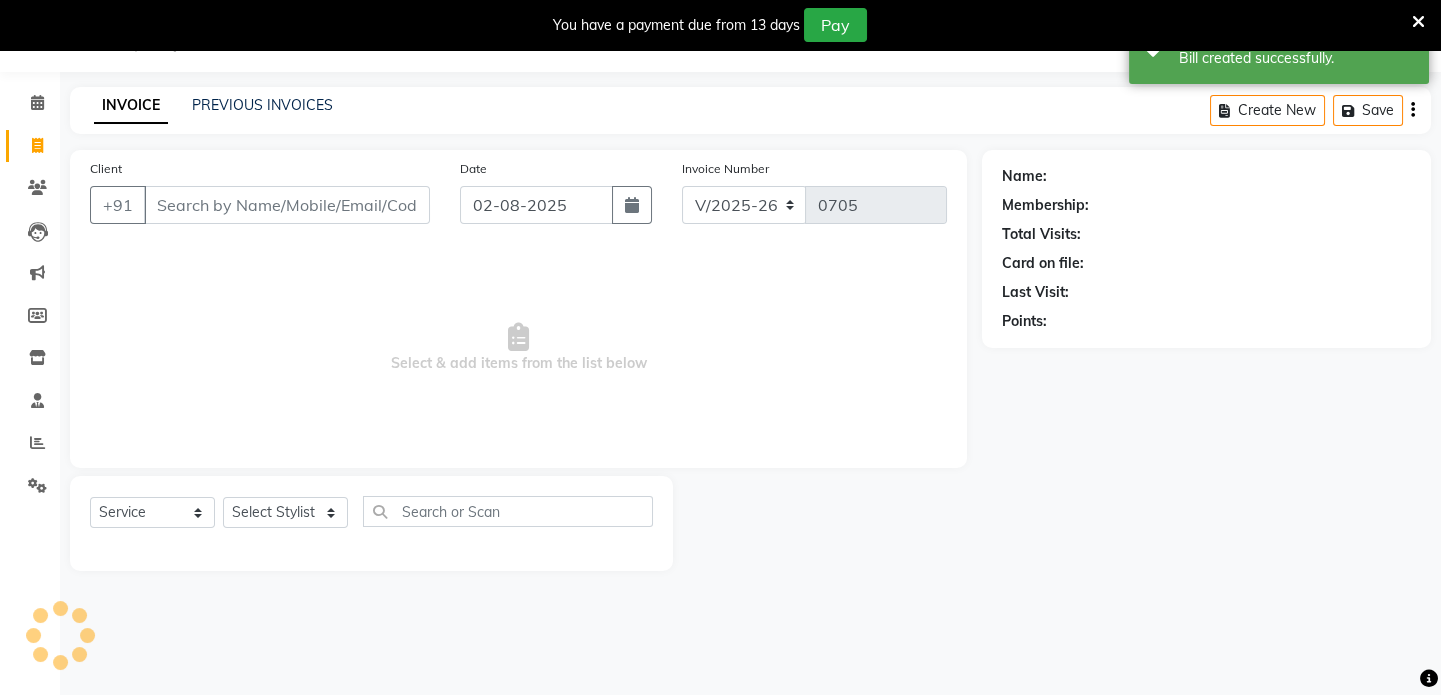select on "8" 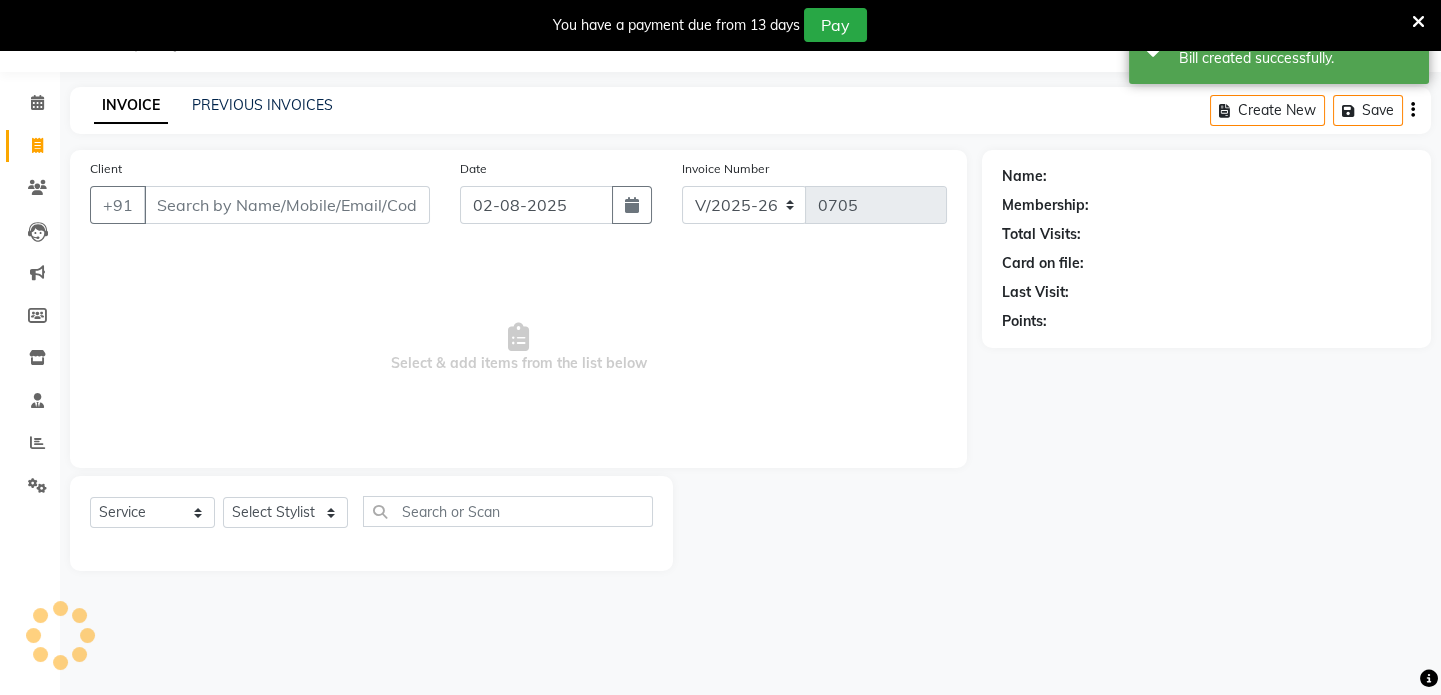 select on "2025" 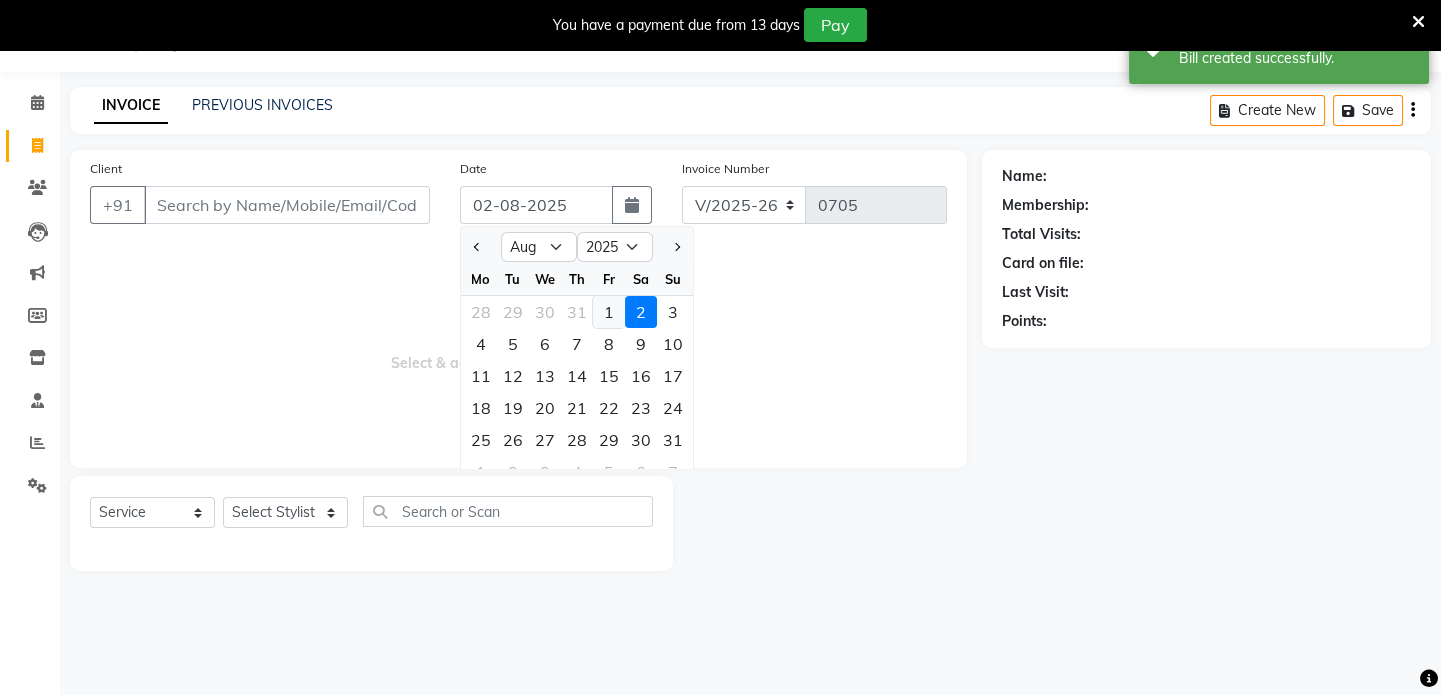 click on "1" 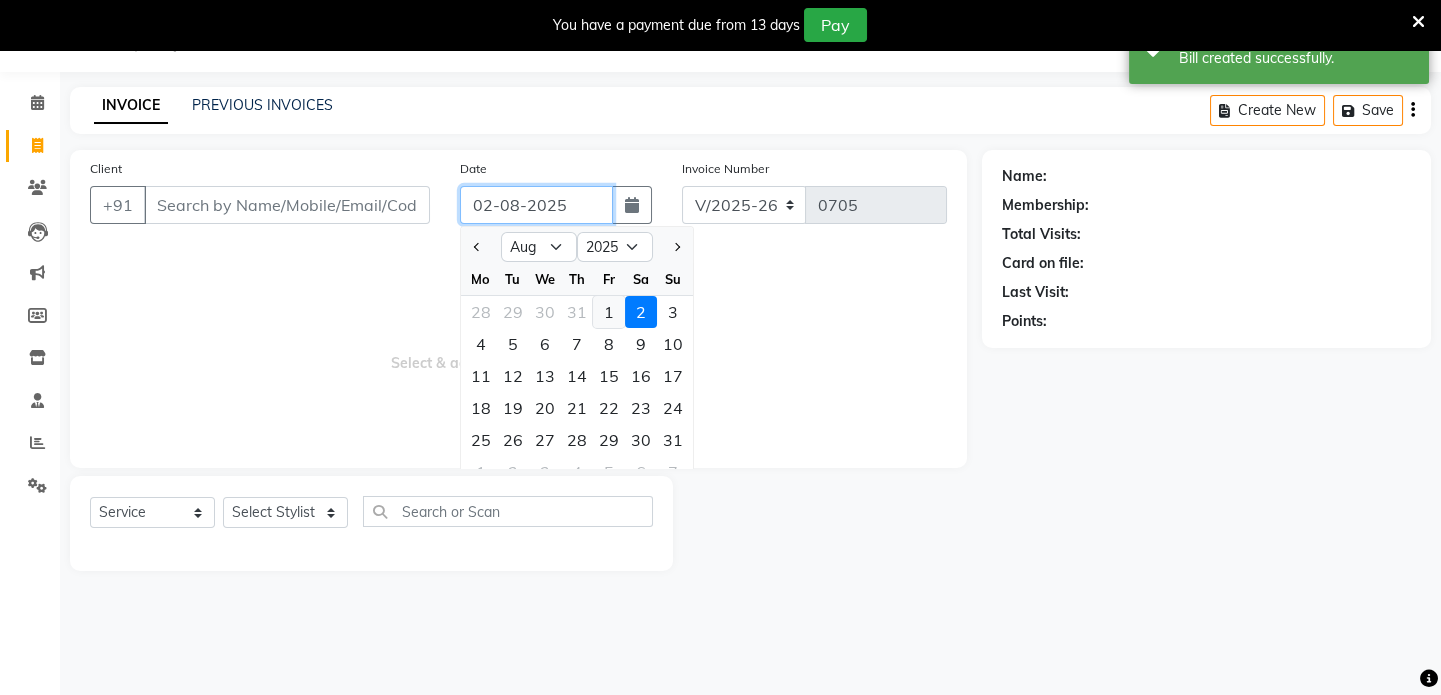 type on "01-08-2025" 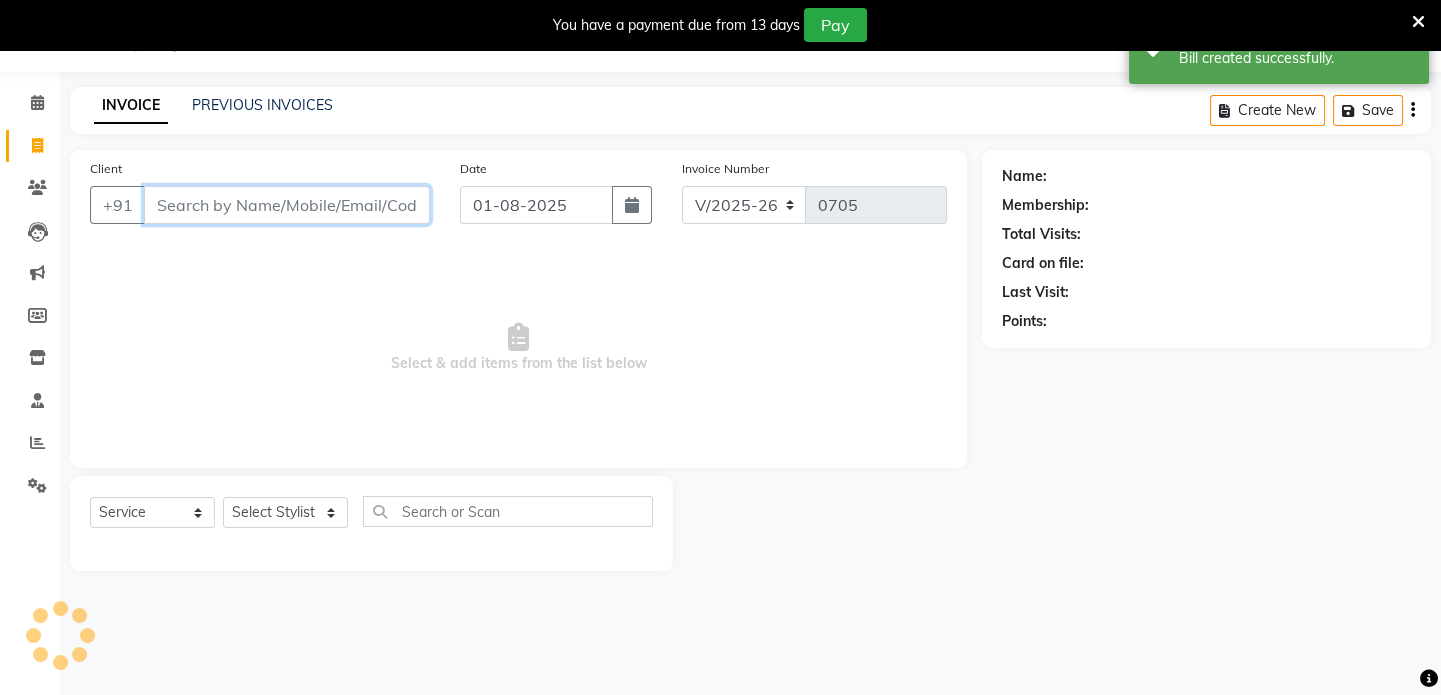click on "Client" at bounding box center [287, 205] 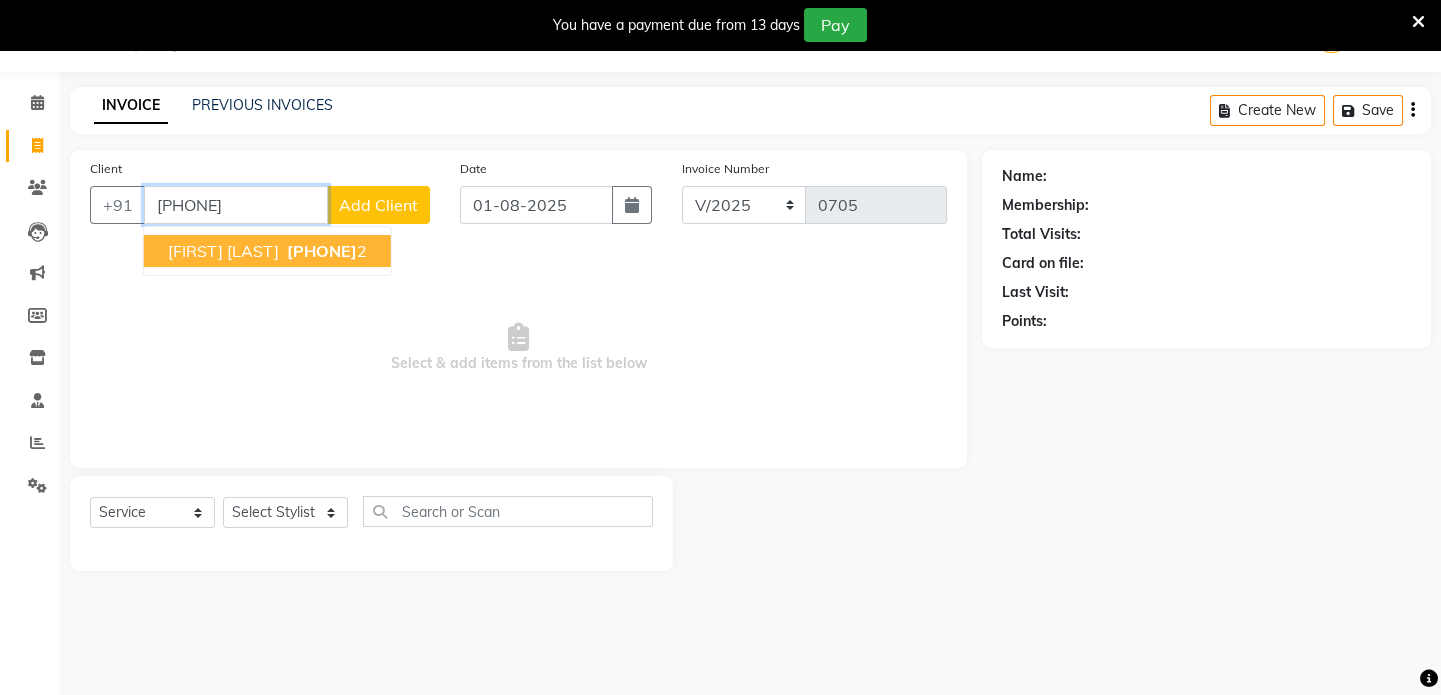 type on "[PHONE]" 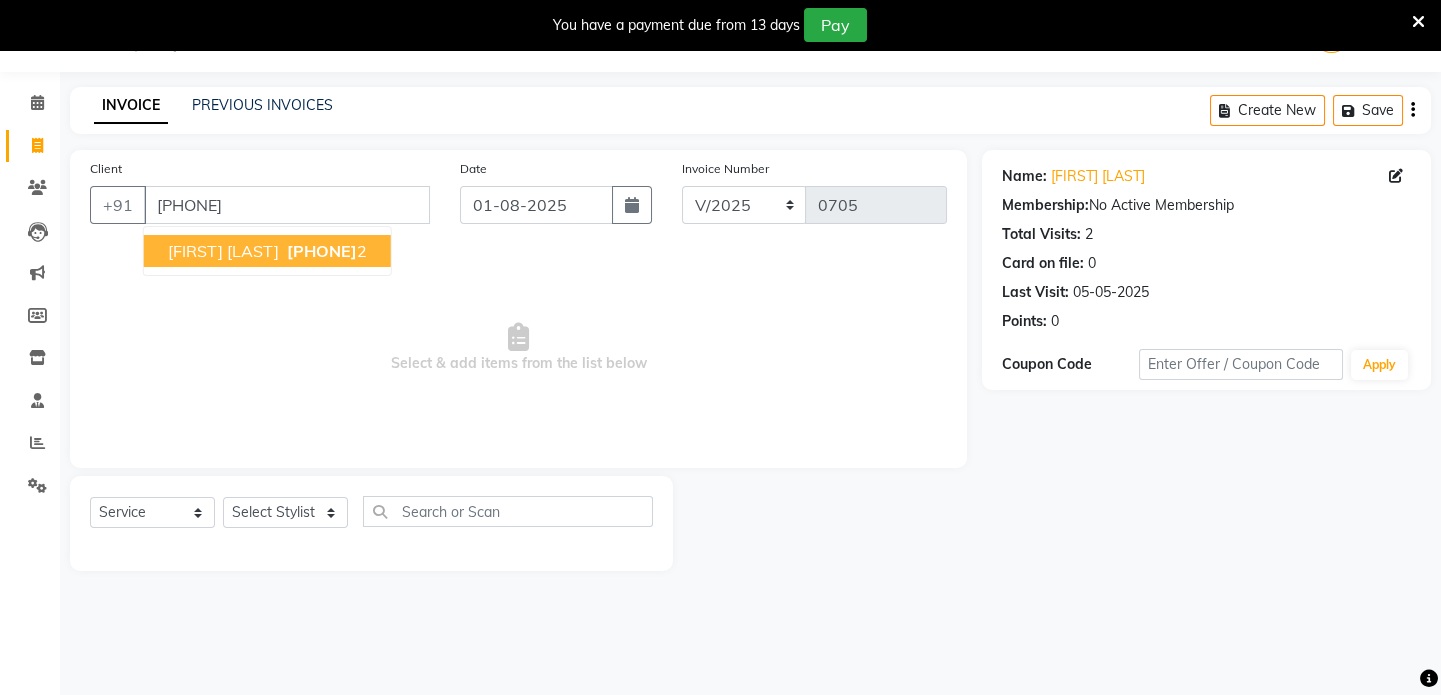click on "[PHONE]" at bounding box center (322, 251) 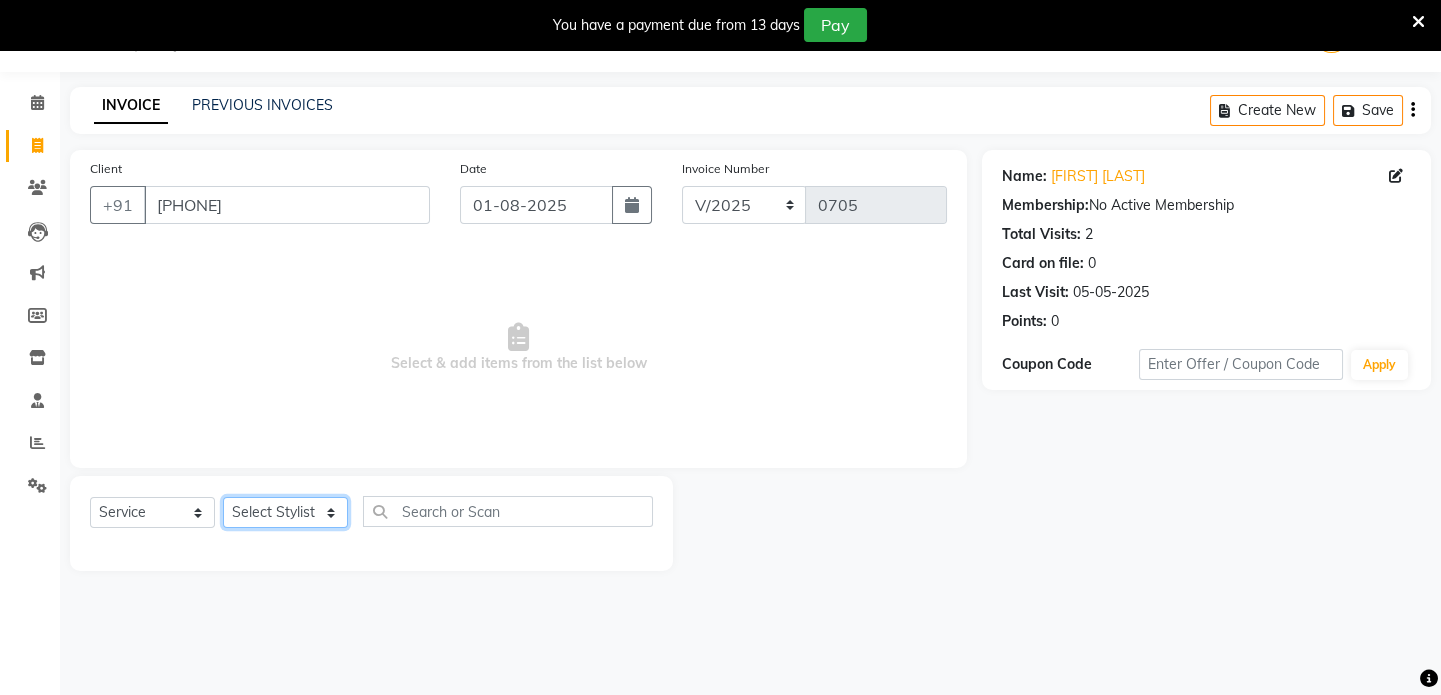 click on "Select Stylist [FIRST] [FIRST] [FIRST] [FIRST] [FIRST] [FIRST]" 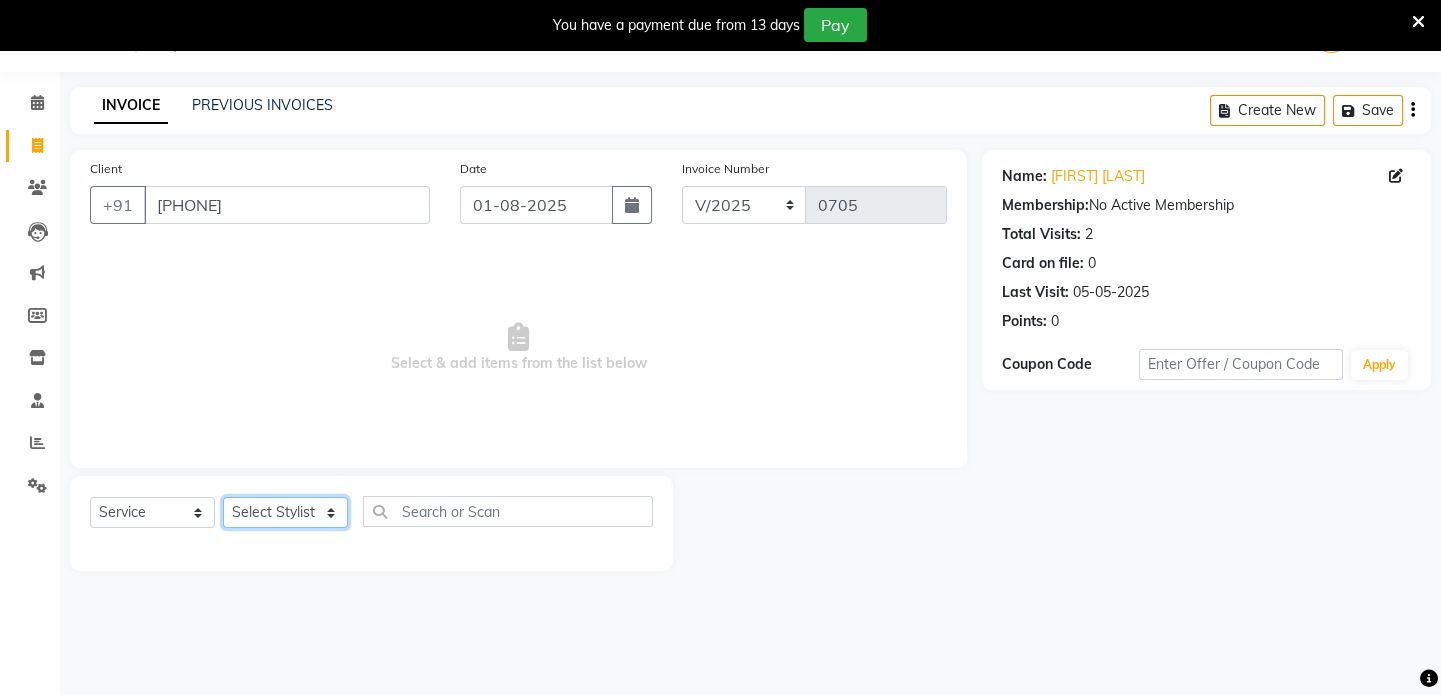 select on "86174" 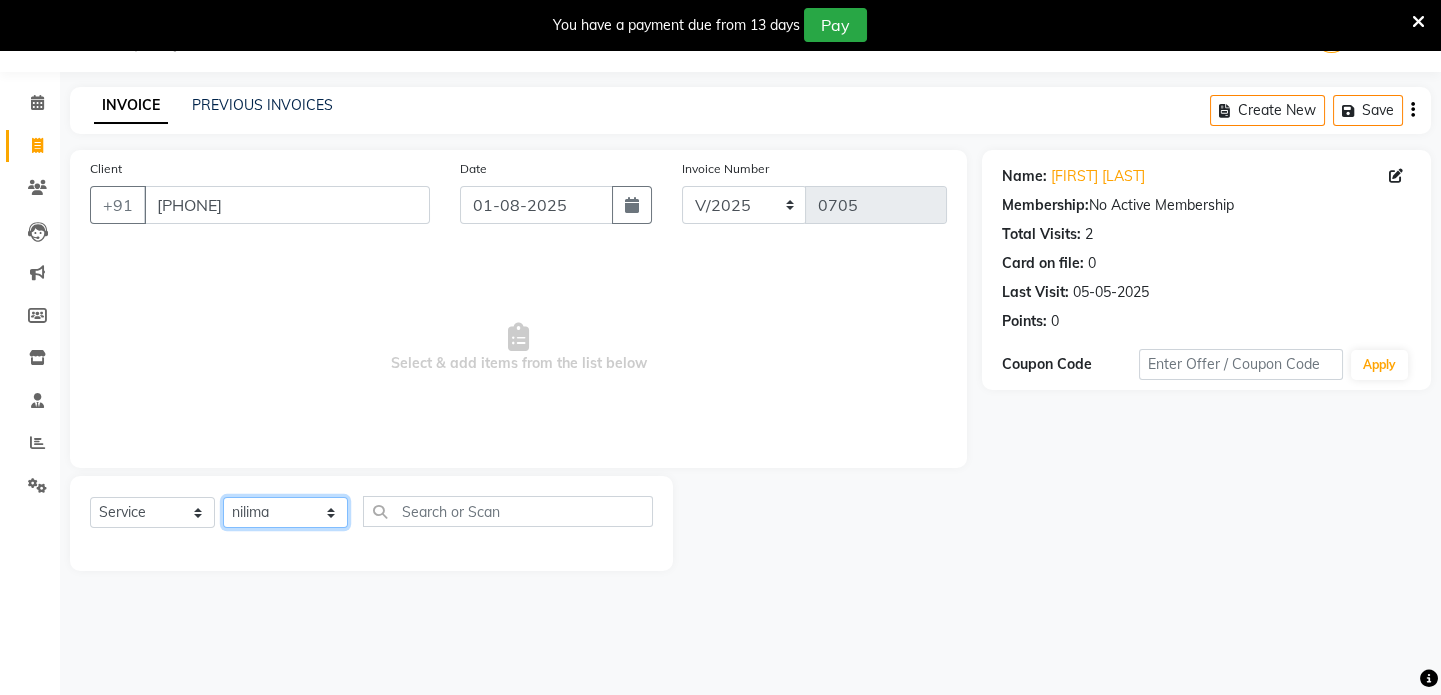click on "Select Stylist [FIRST] [FIRST] [FIRST] [FIRST] [FIRST] [FIRST]" 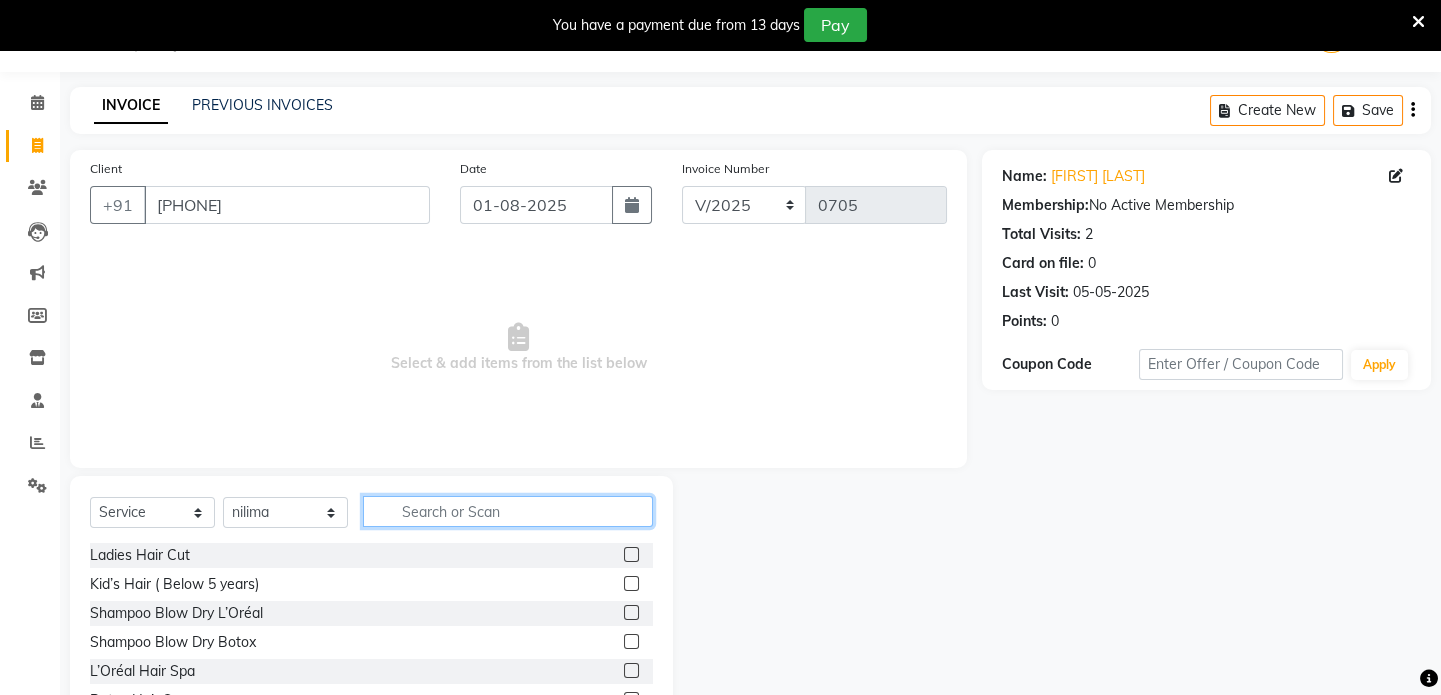 click 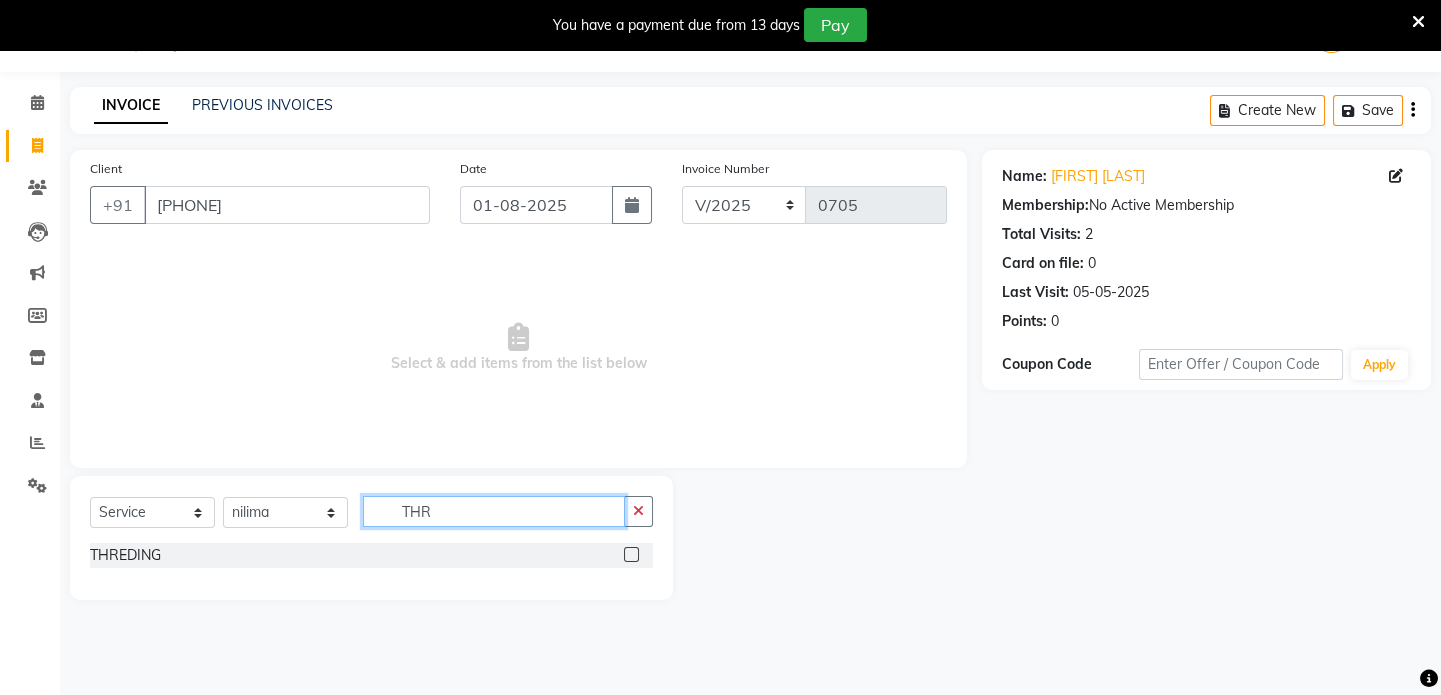 type on "THR" 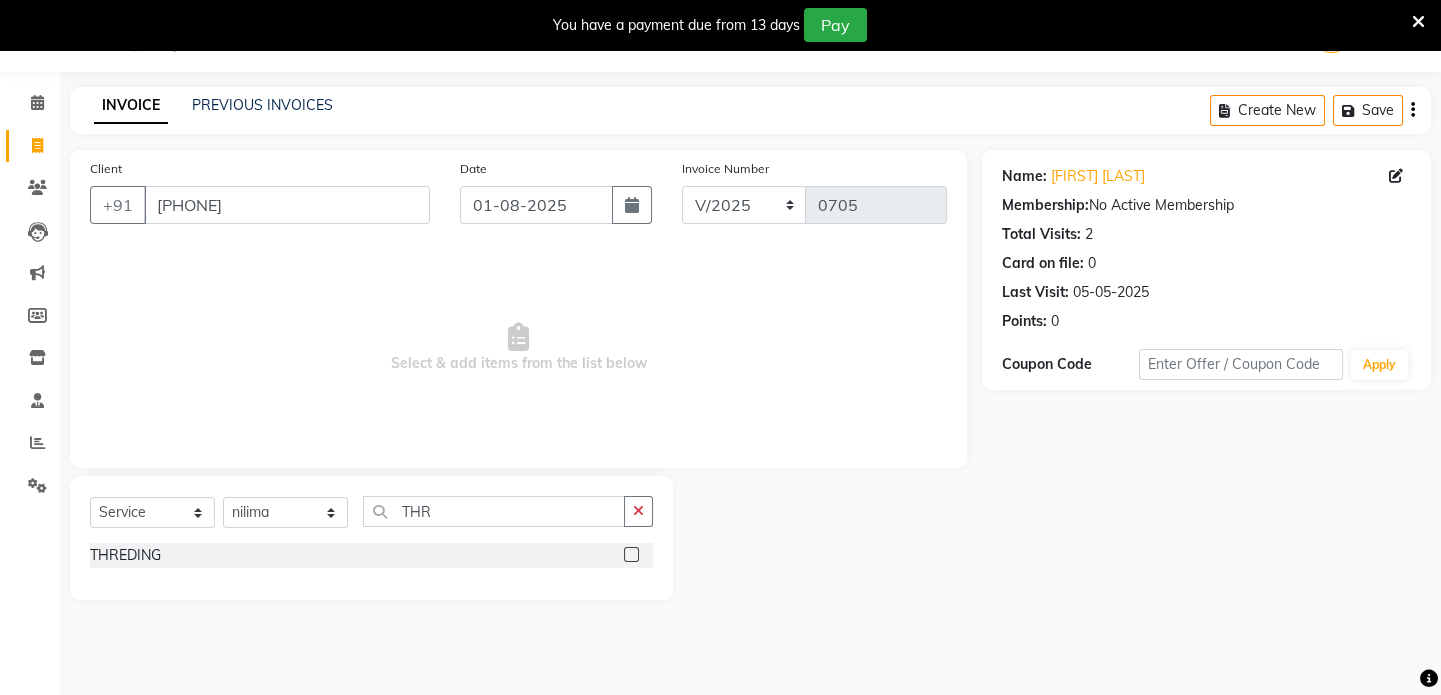 click 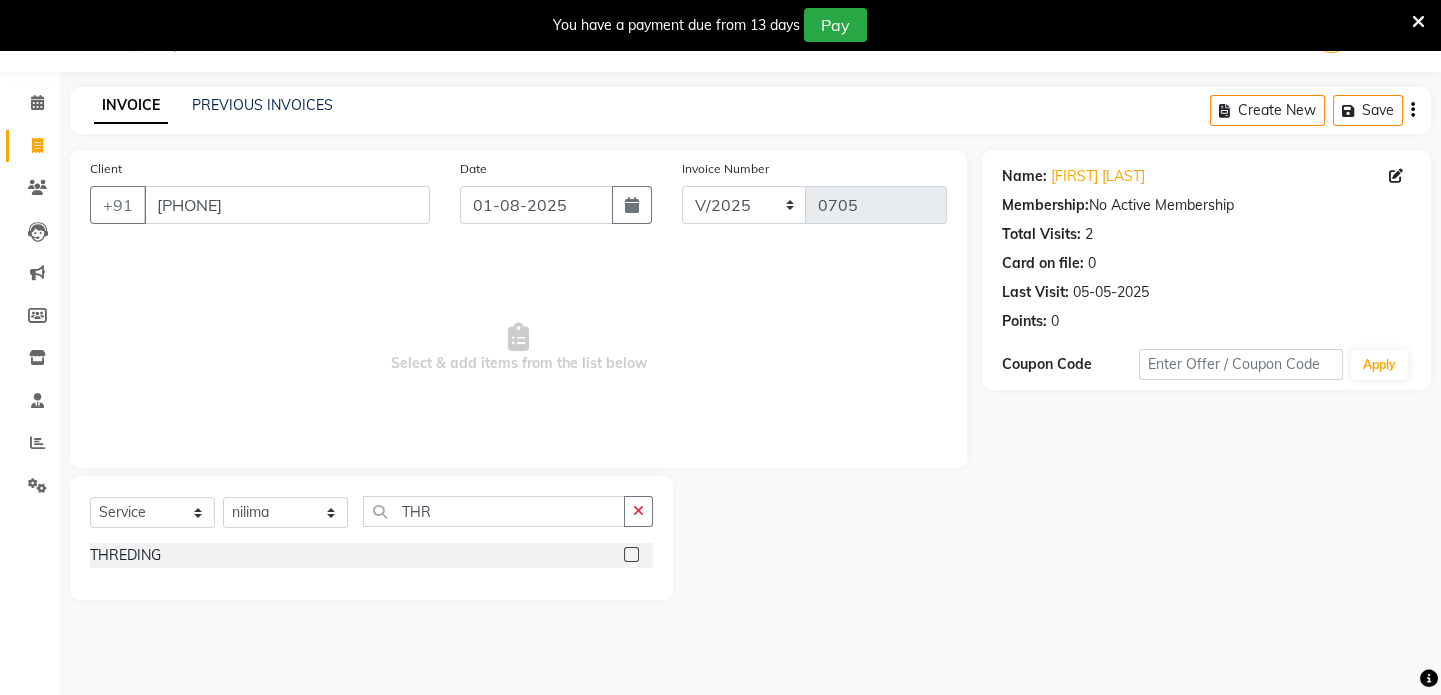 click at bounding box center [630, 555] 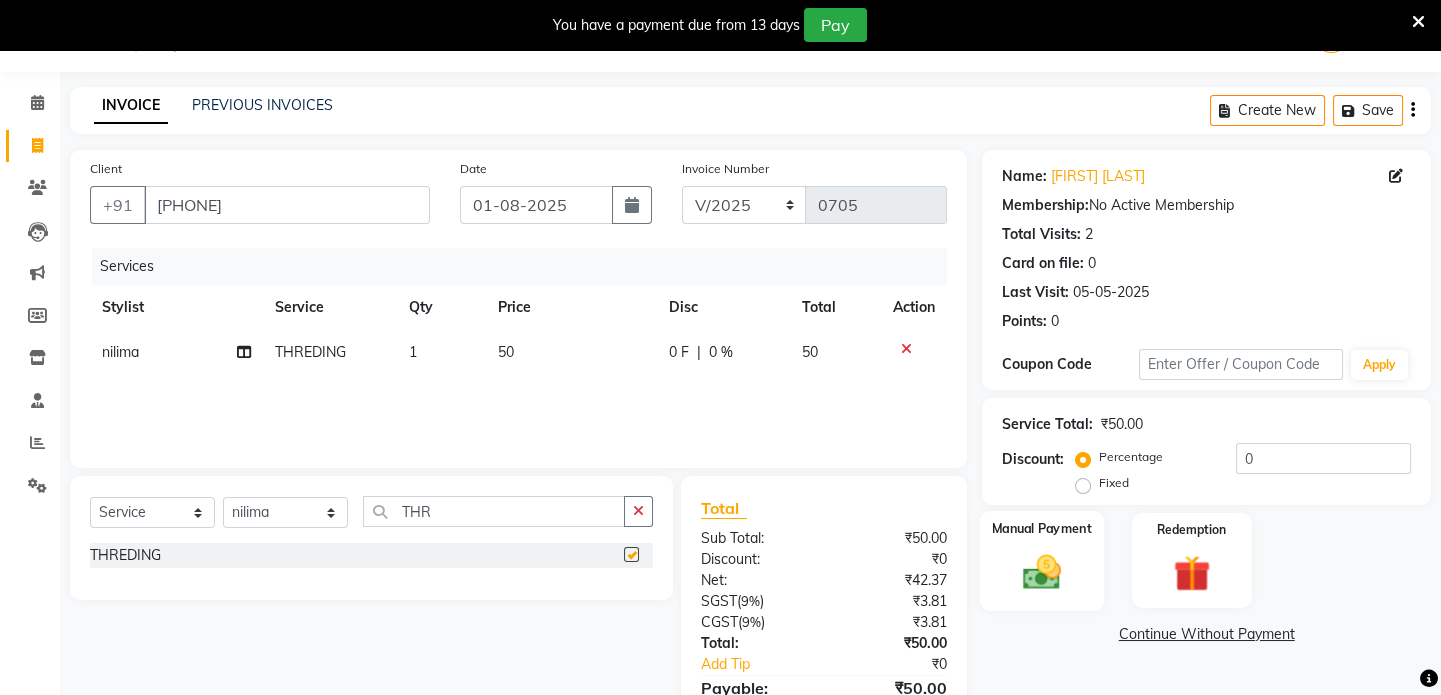 checkbox on "false" 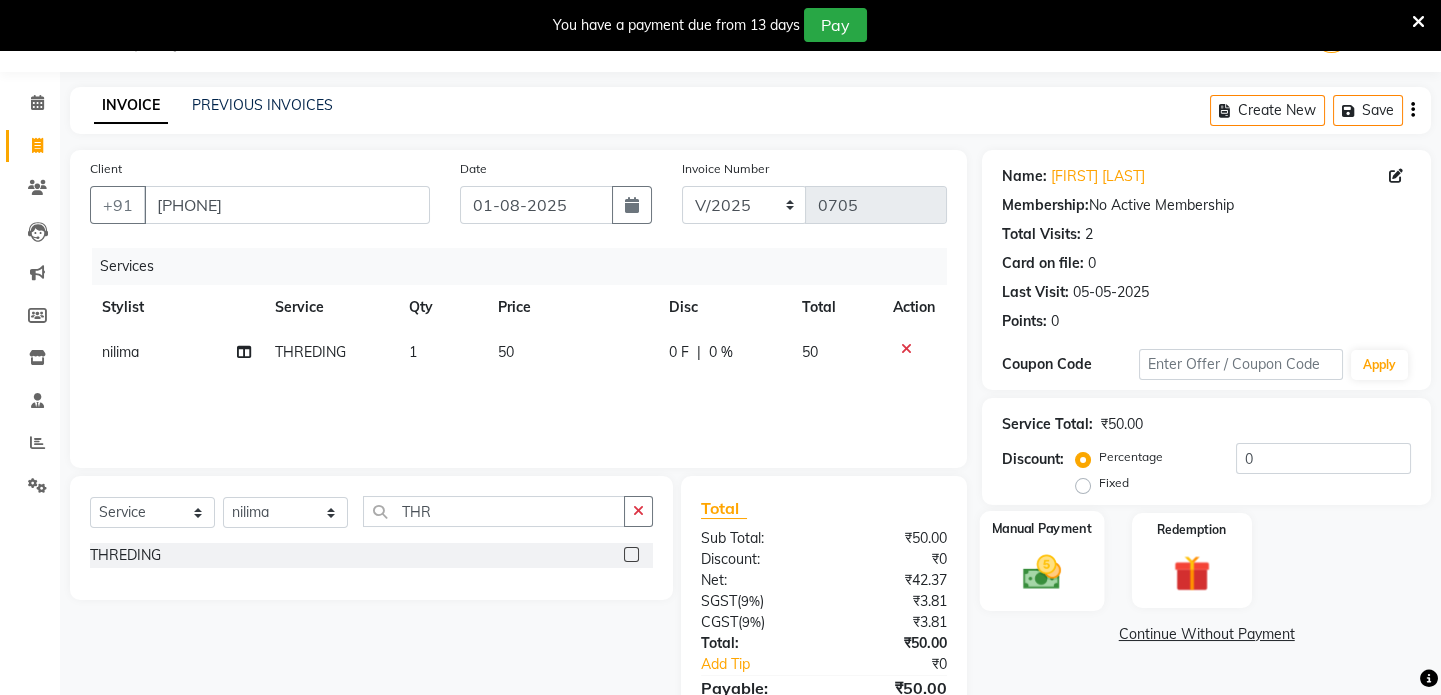 click 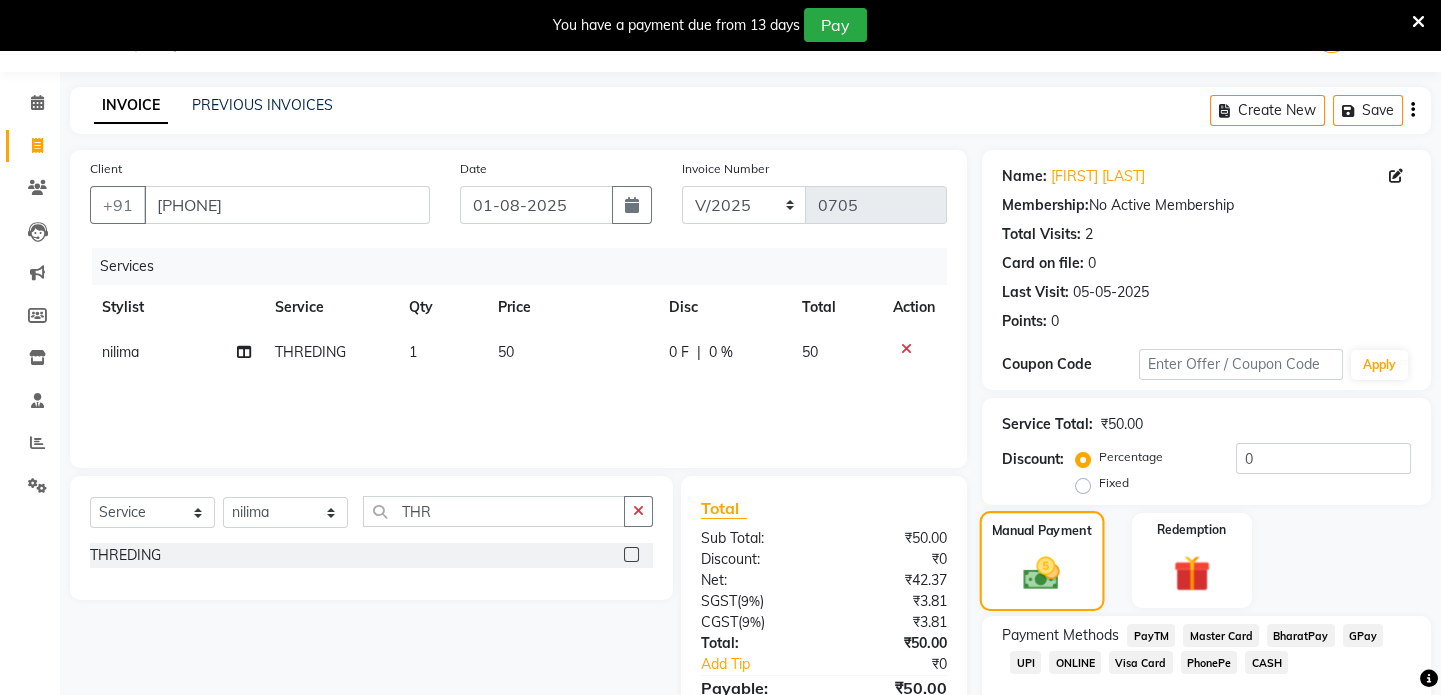 scroll, scrollTop: 161, scrollLeft: 0, axis: vertical 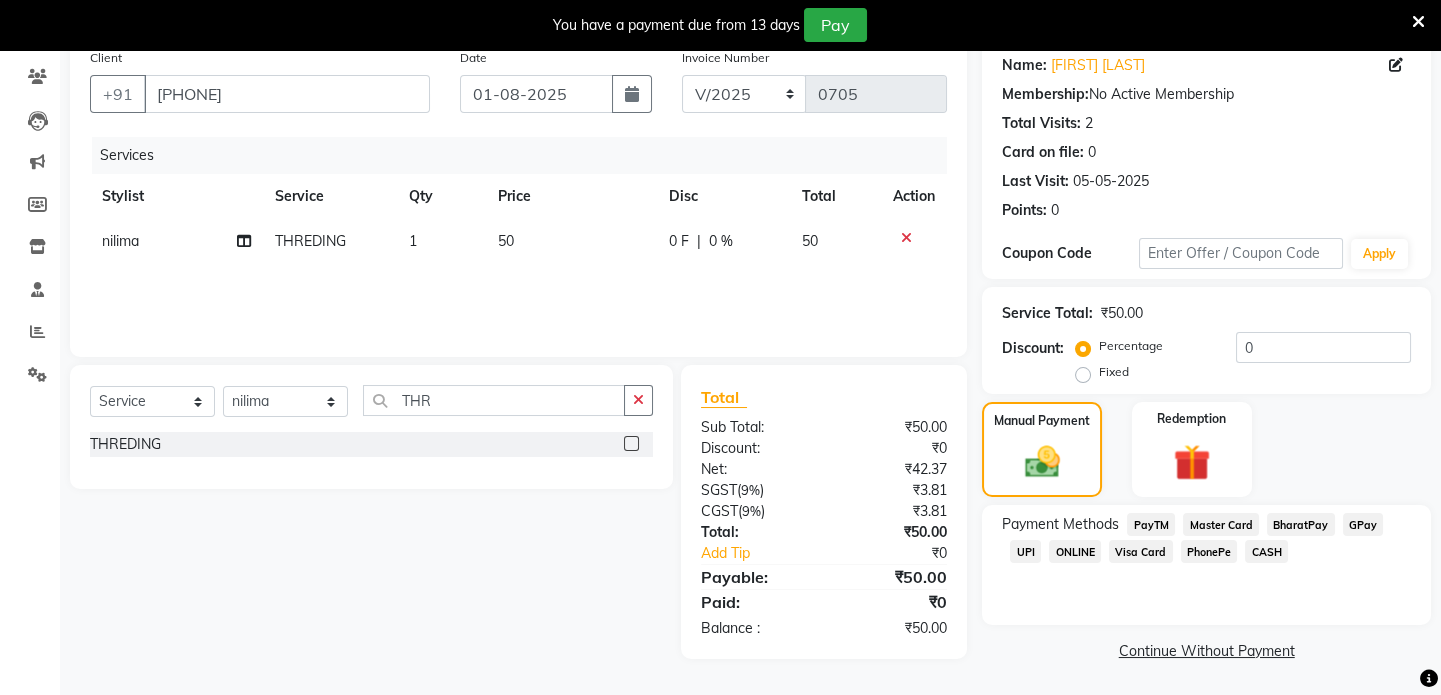 click on "UPI" 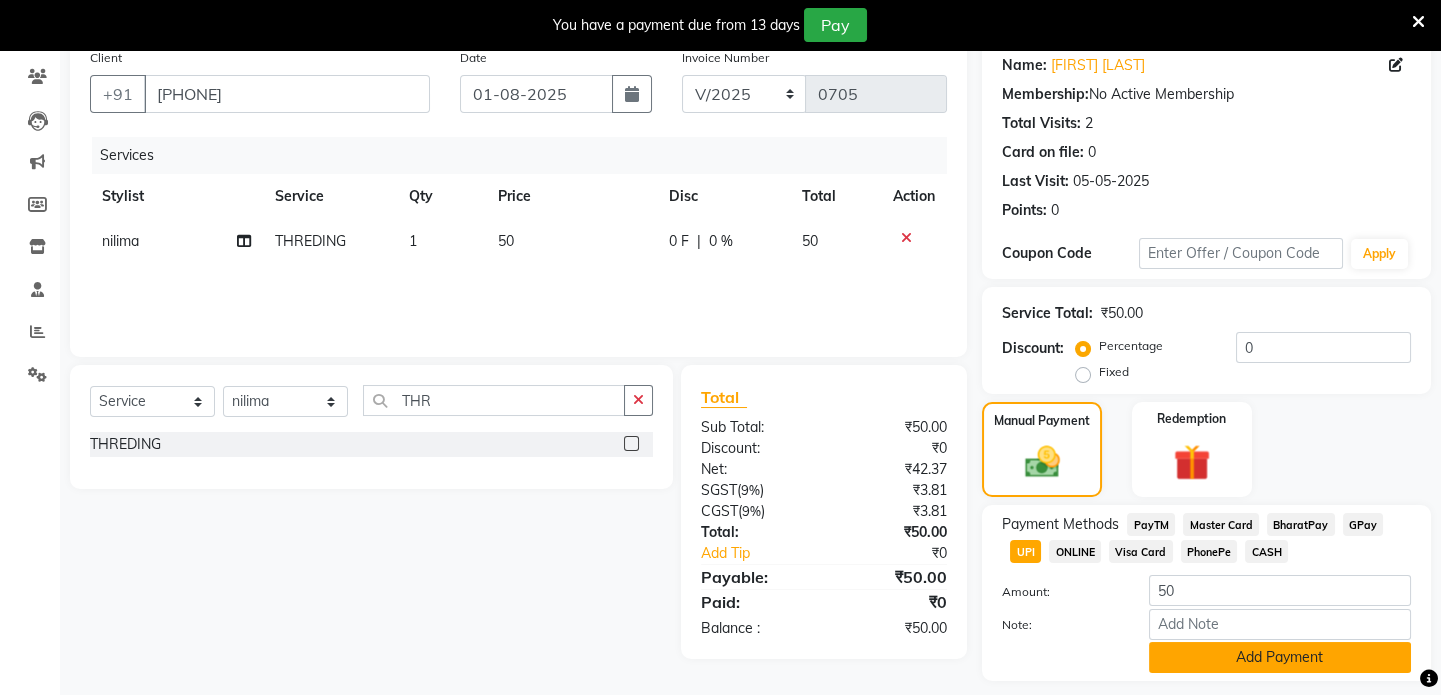 click on "Add Payment" 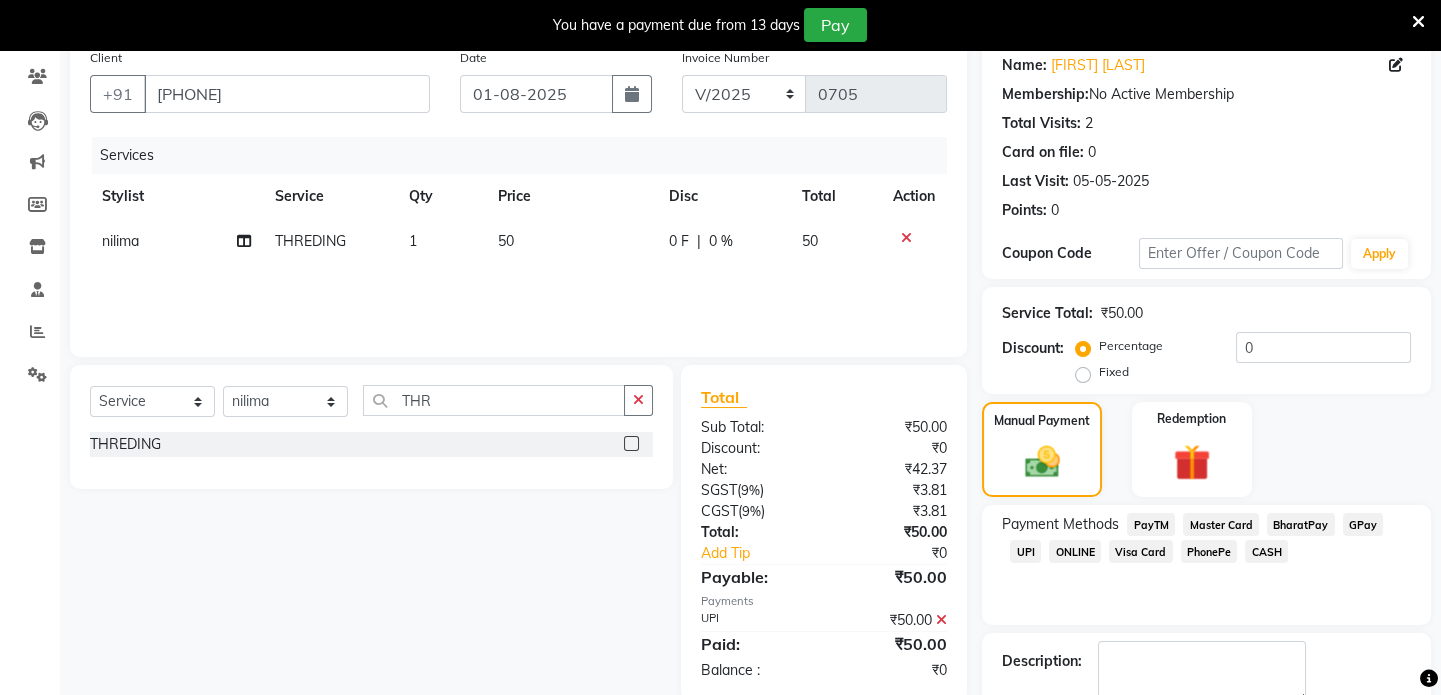 scroll, scrollTop: 273, scrollLeft: 0, axis: vertical 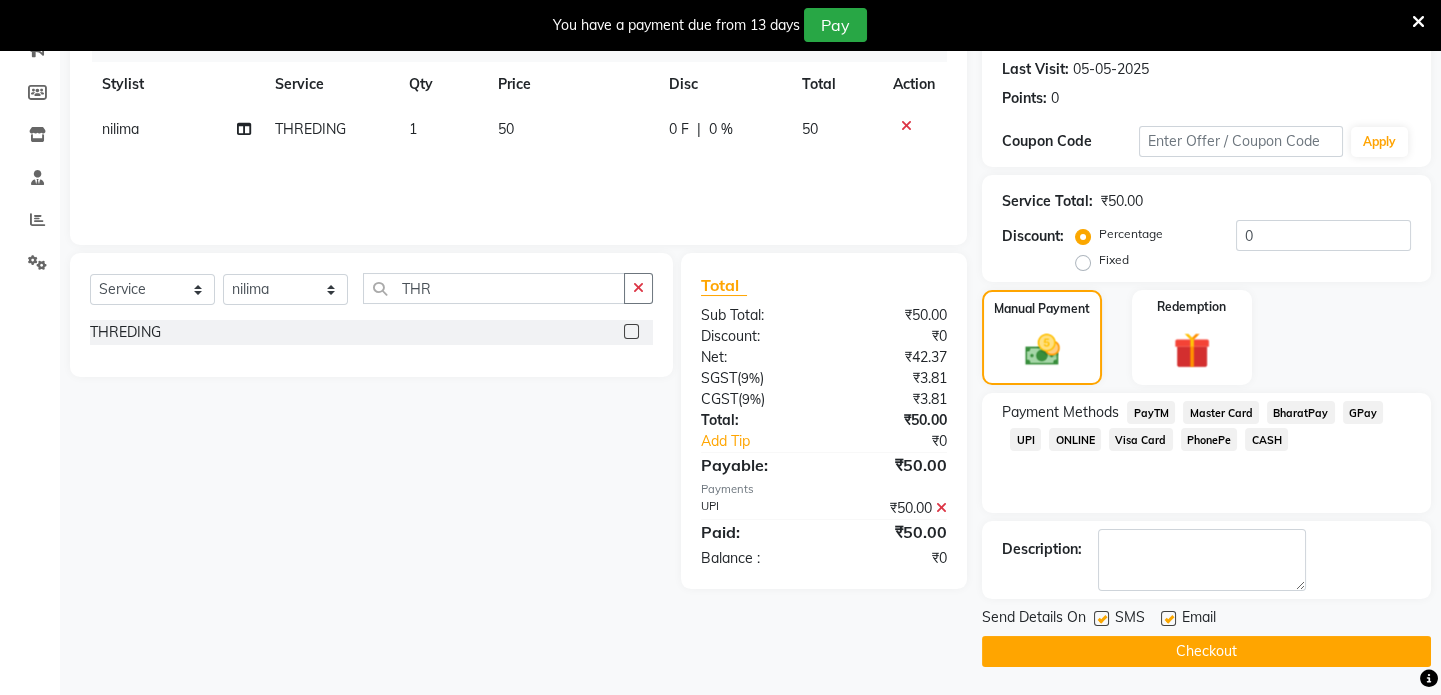 click on "Checkout" 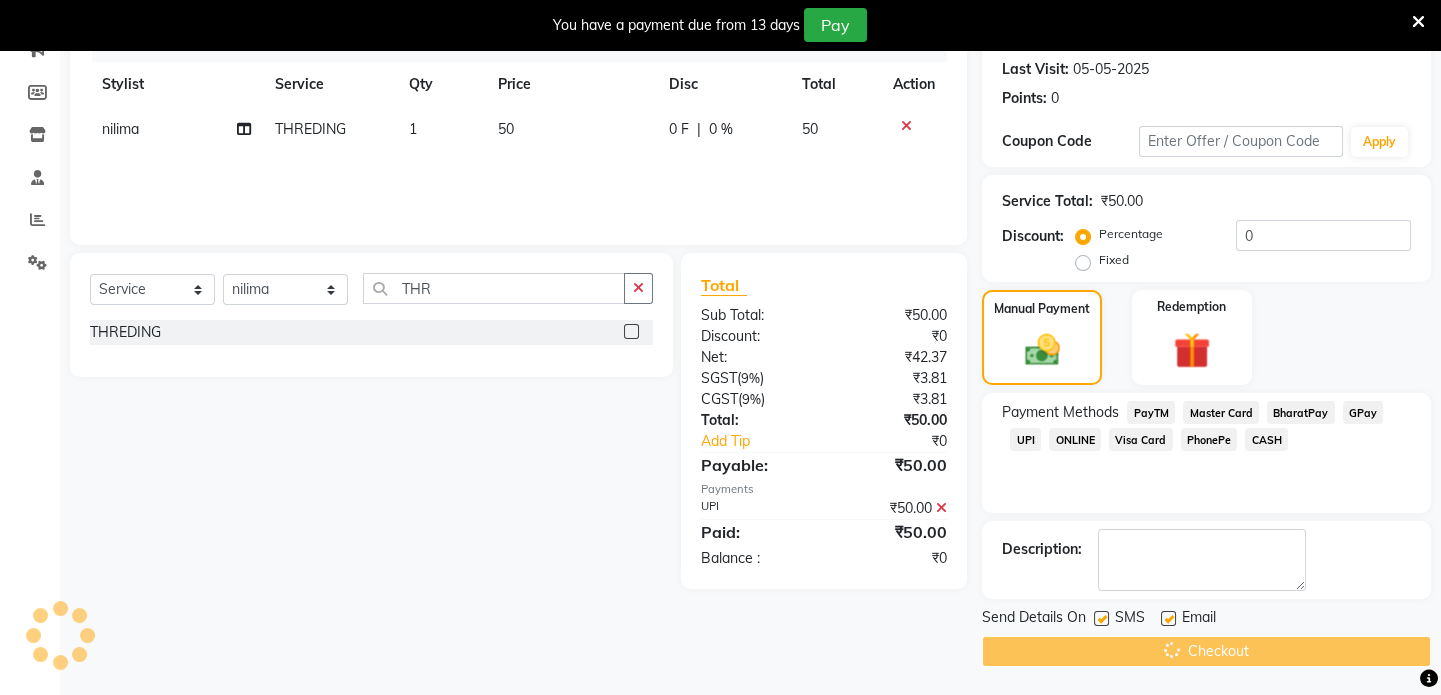 scroll, scrollTop: 0, scrollLeft: 0, axis: both 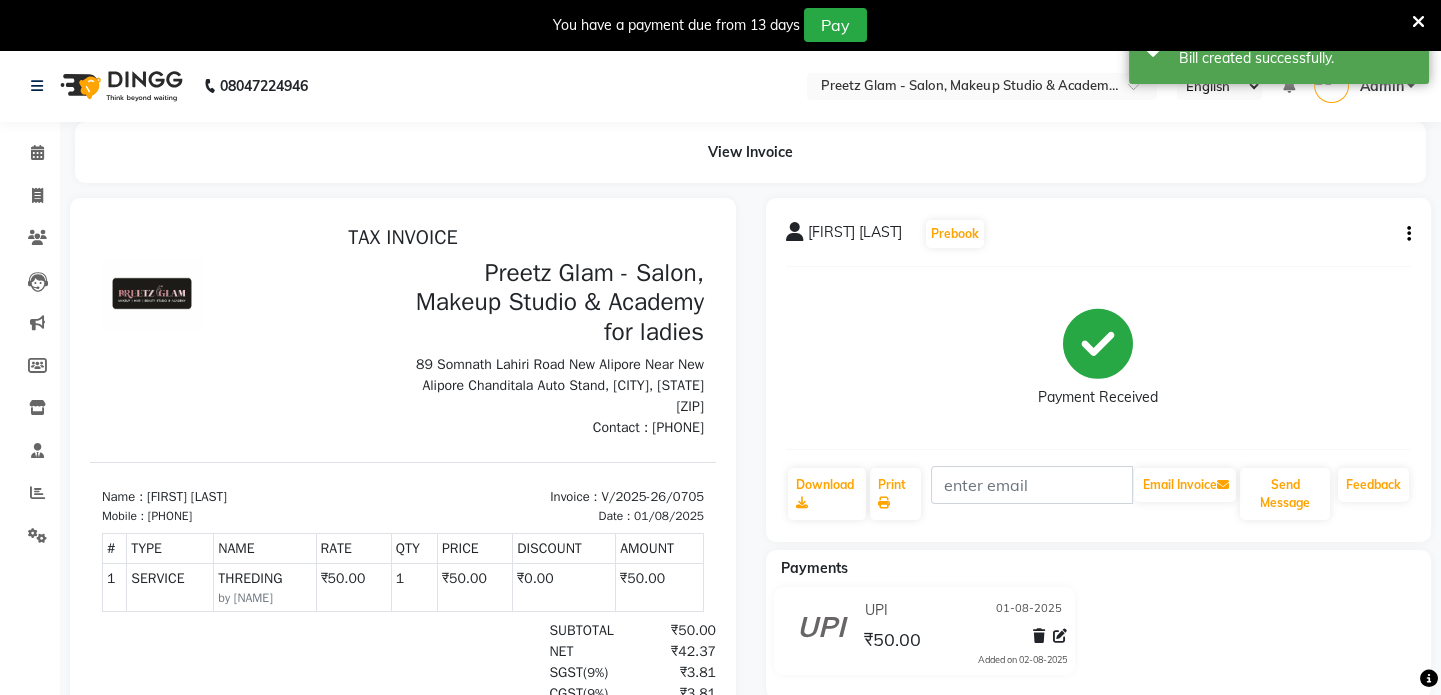 click on "TAX INVOICE
Preetz Glam - Salon, Makeup Studio & Academy for ladies
89 Somnath Lahiri Road New Alipore Near New Alipore Chanditala Auto Stand, [CITY], [STATE] [ZIP]
Contact : [PHONE]" at bounding box center (403, 531) 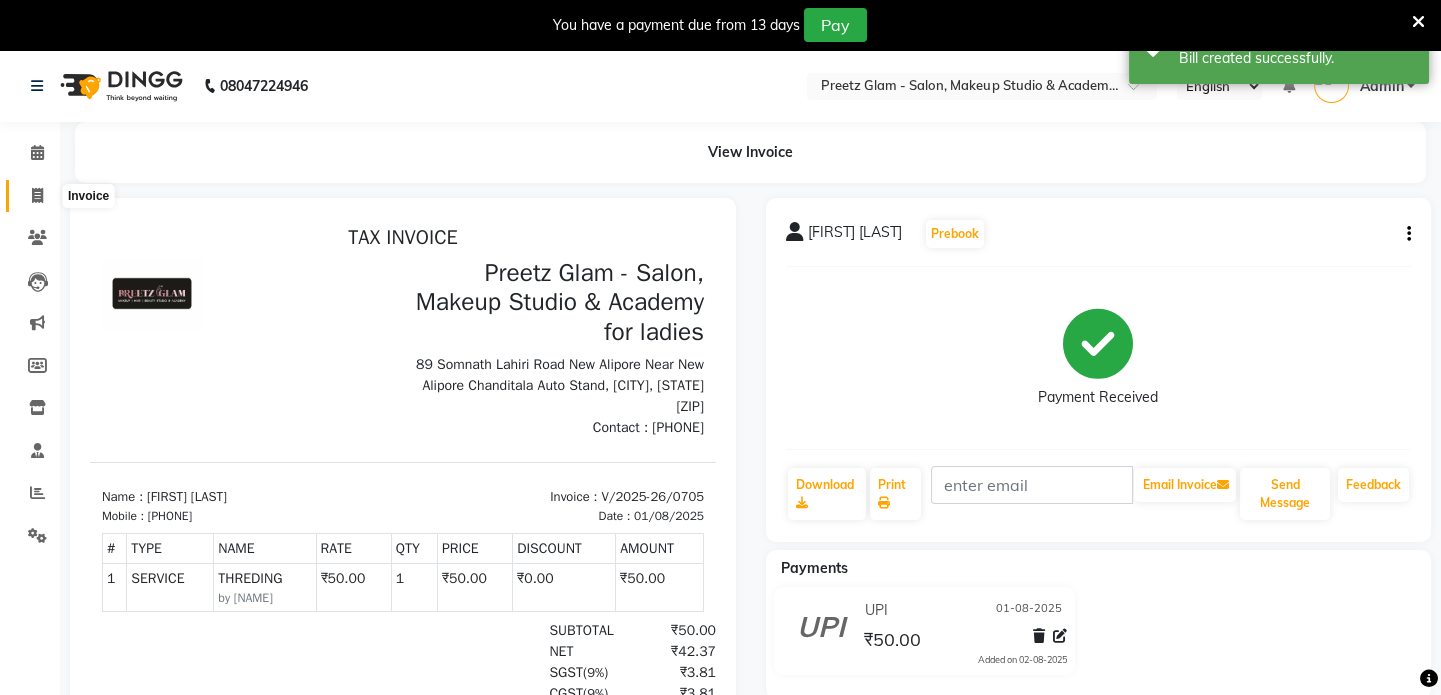 click 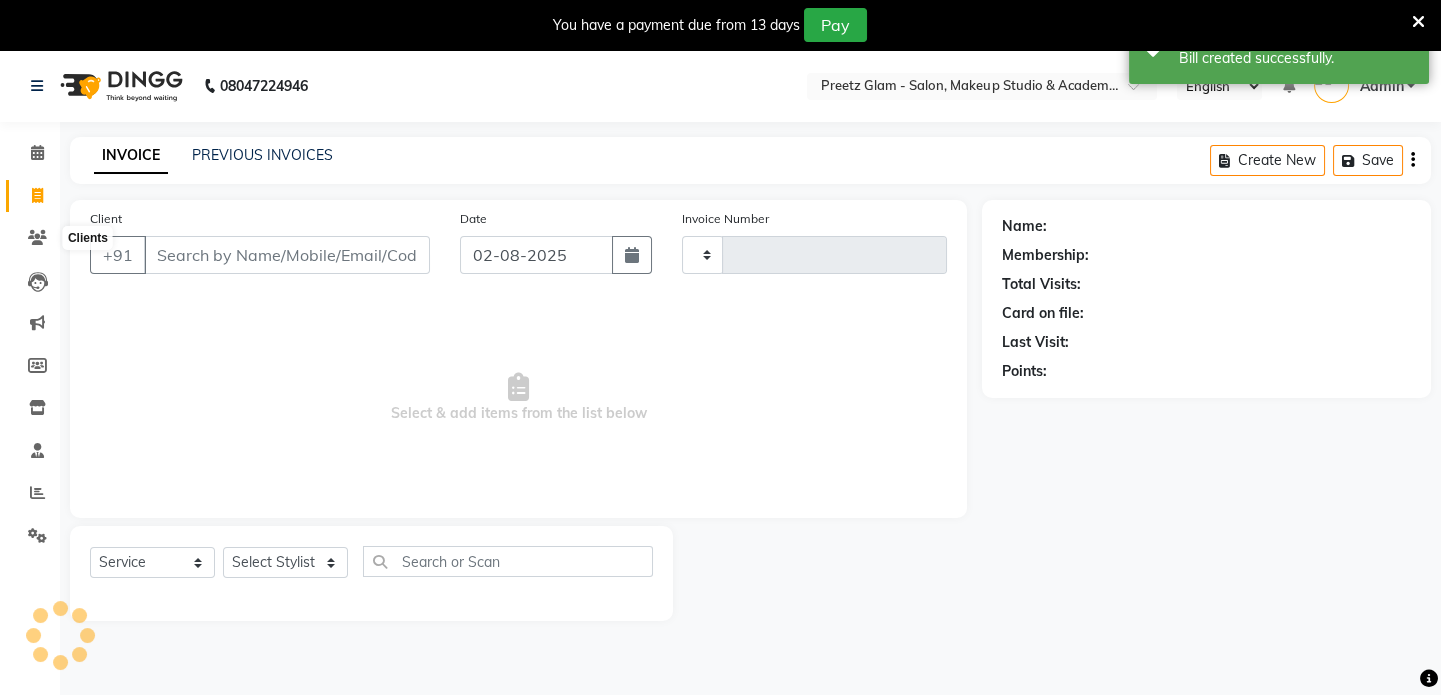 type on "0706" 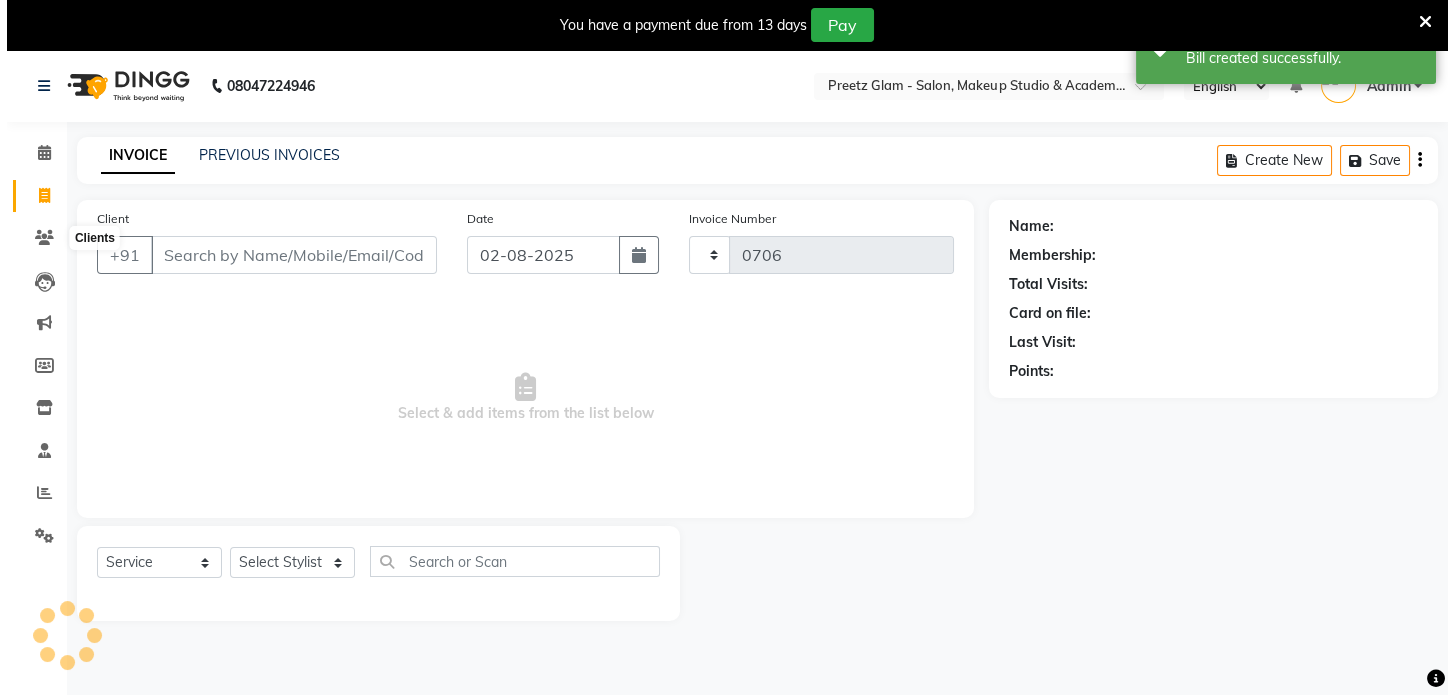 scroll, scrollTop: 50, scrollLeft: 0, axis: vertical 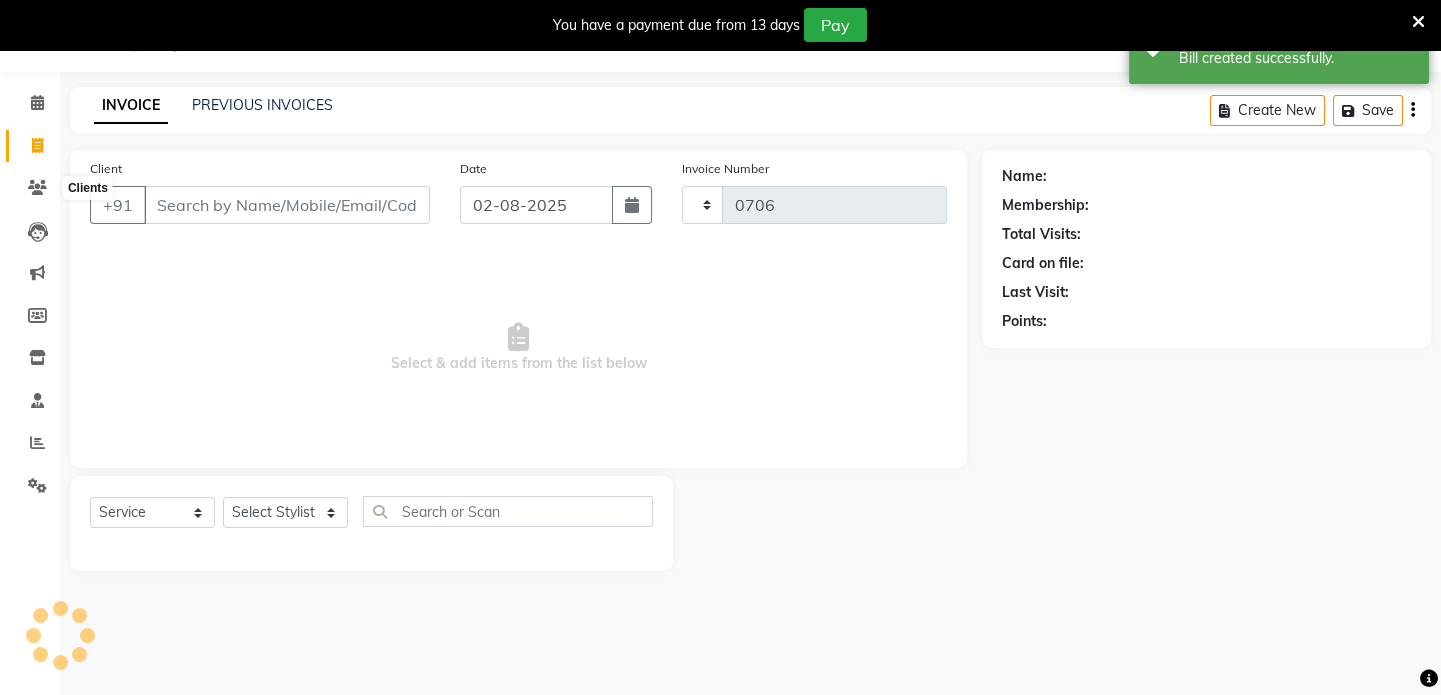 select on "4263" 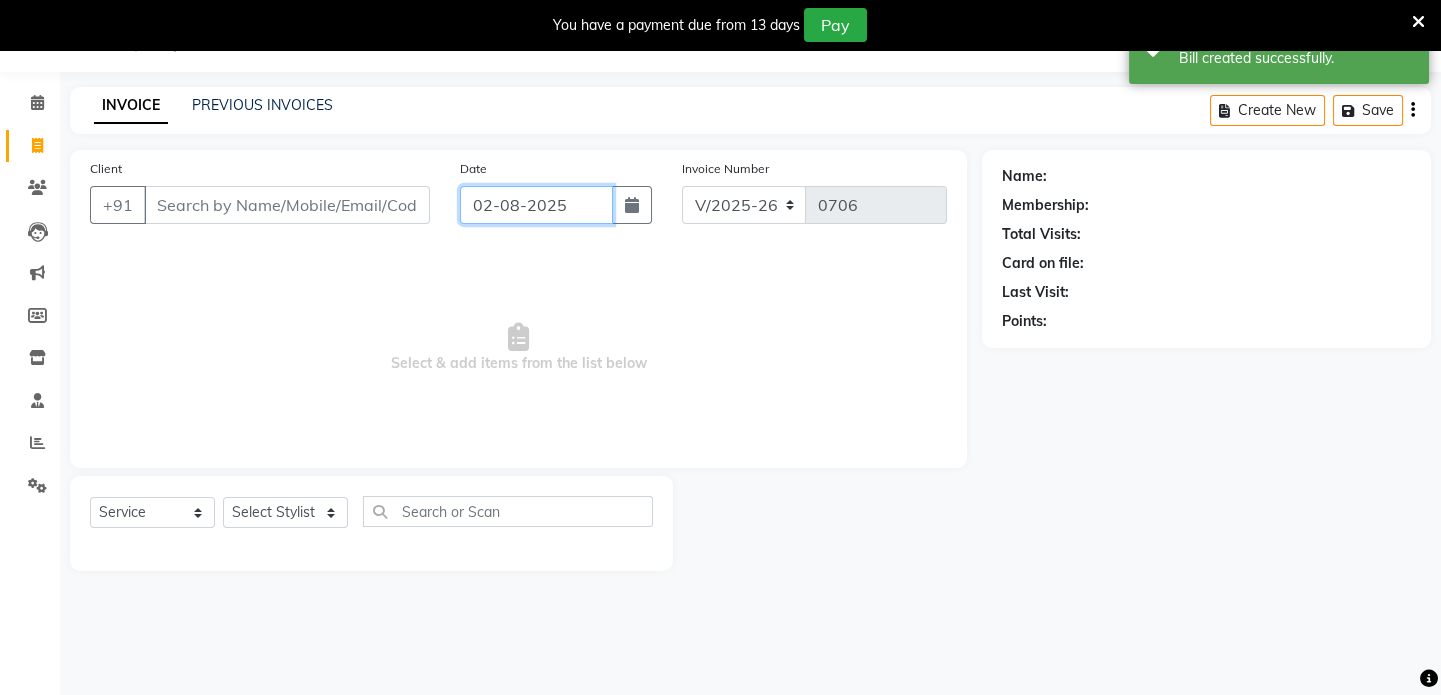 click on "02-08-2025" 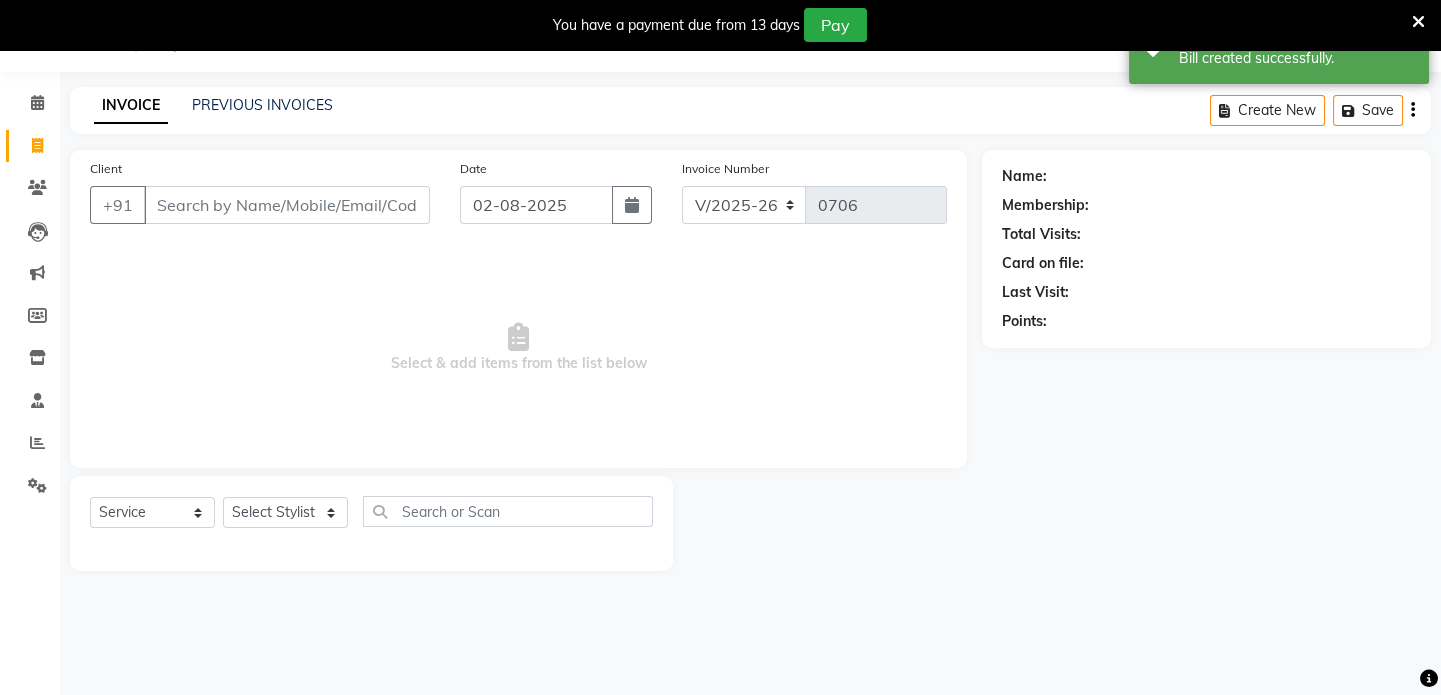 select on "8" 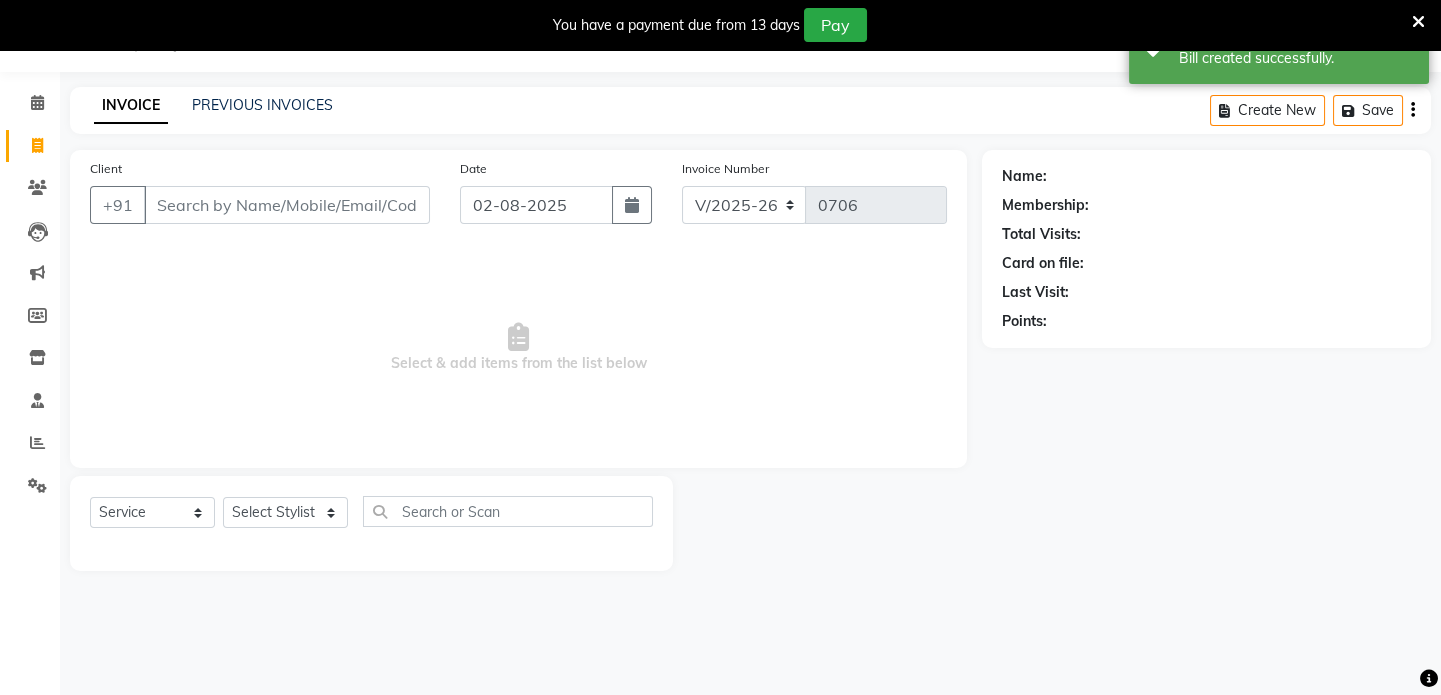 select on "2025" 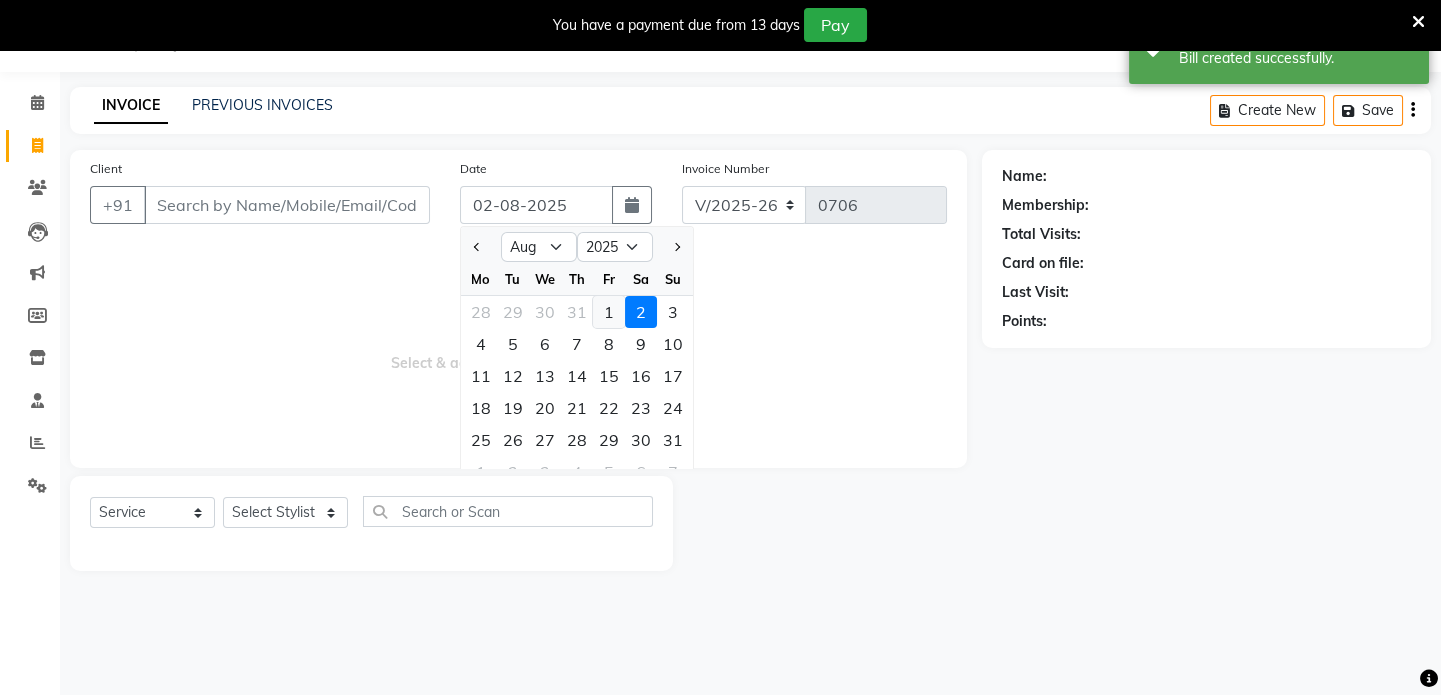 click on "1" 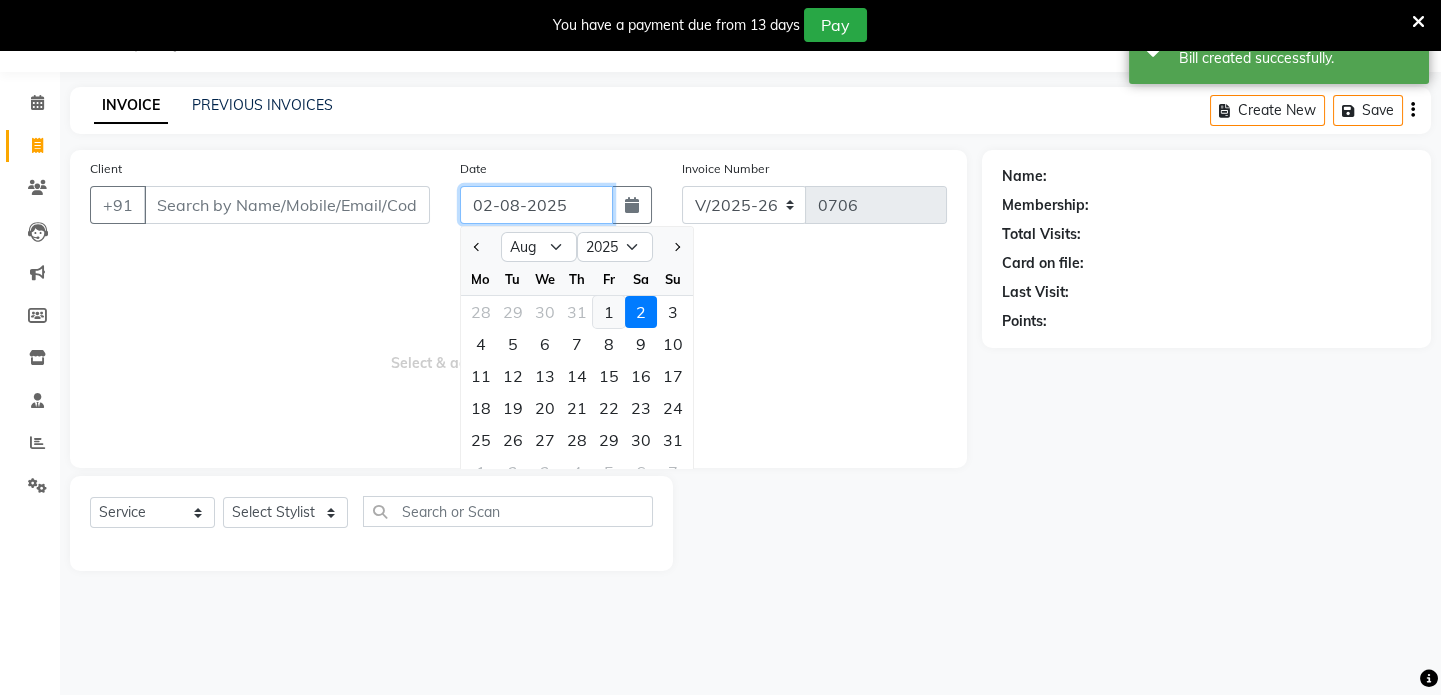 type on "01-08-2025" 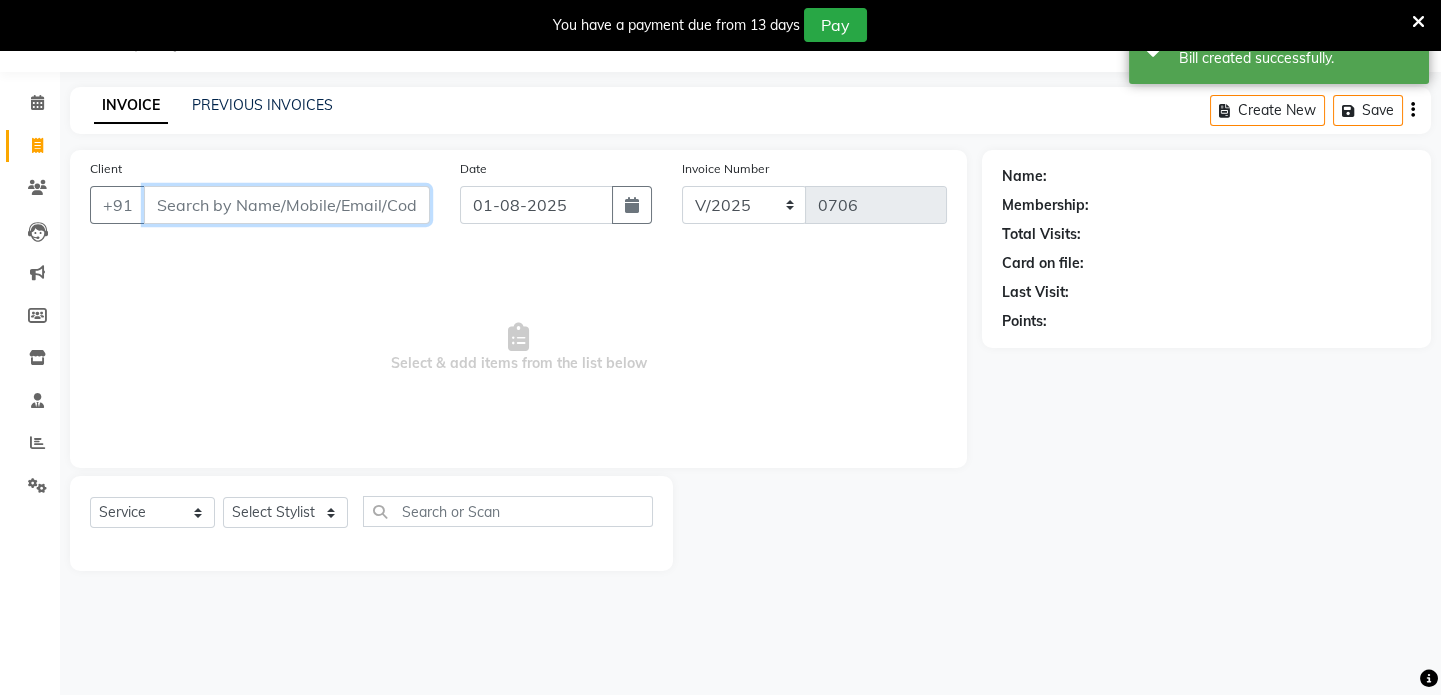 click on "Client" at bounding box center [287, 205] 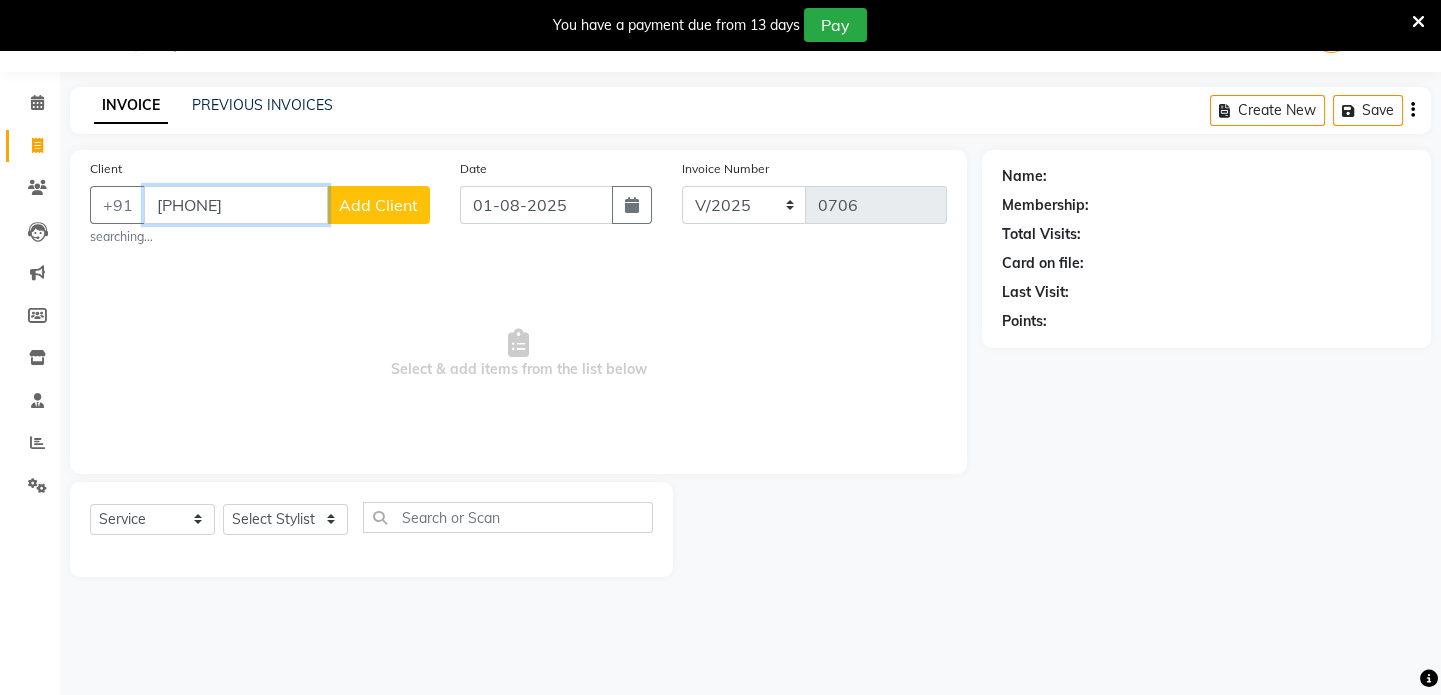 type on "[PHONE]" 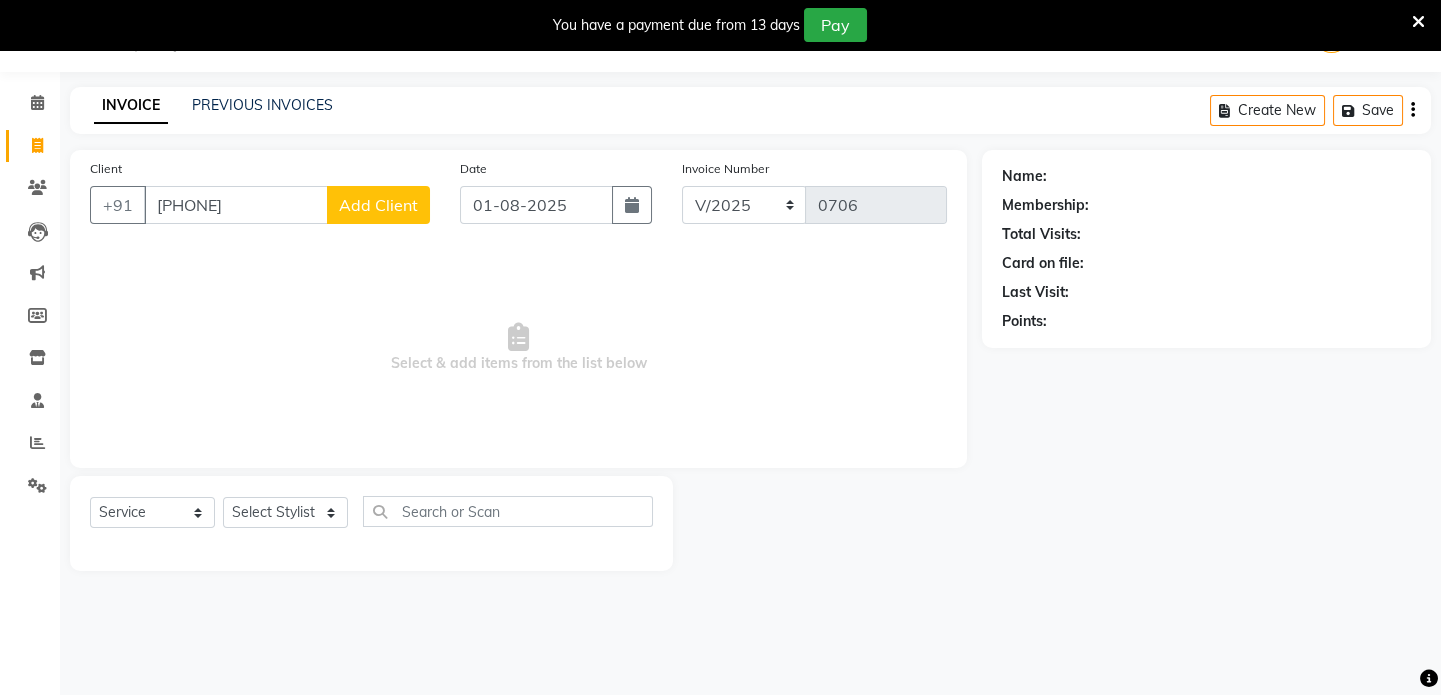 click on "Add Client" 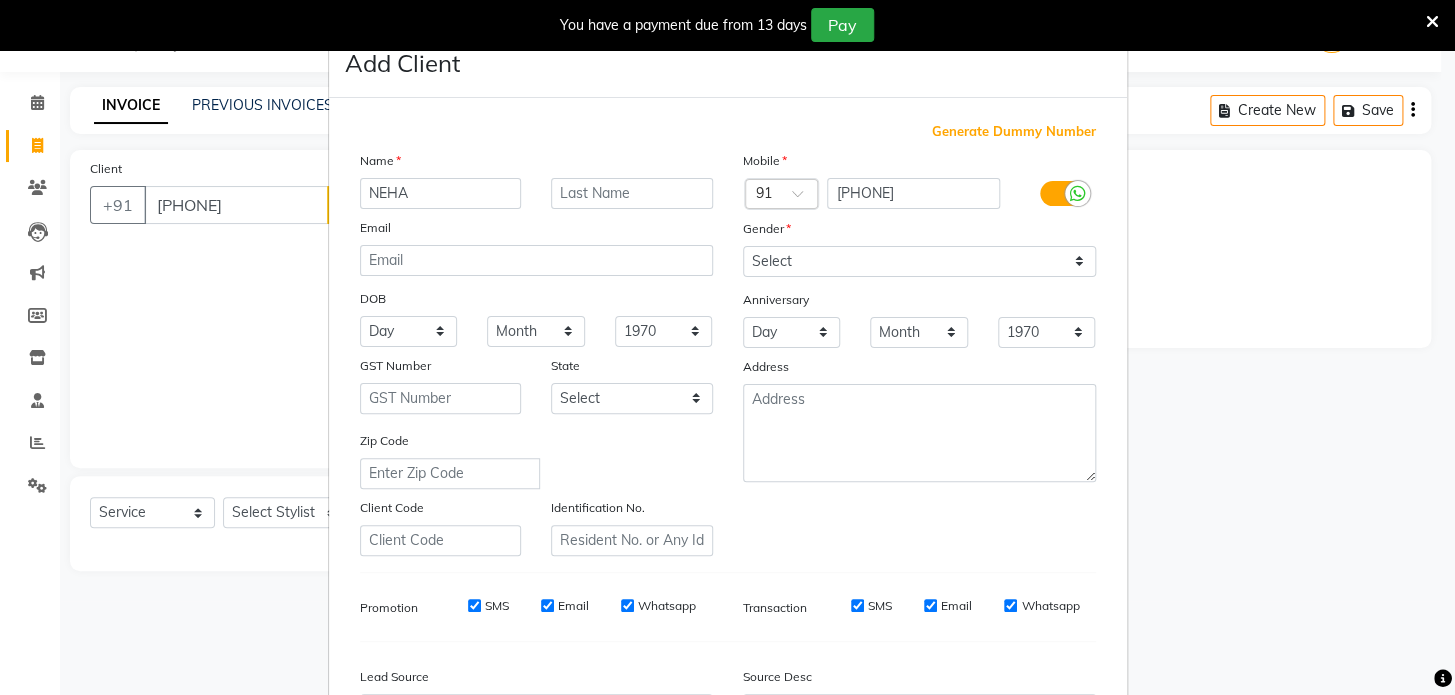 type on "NEHA" 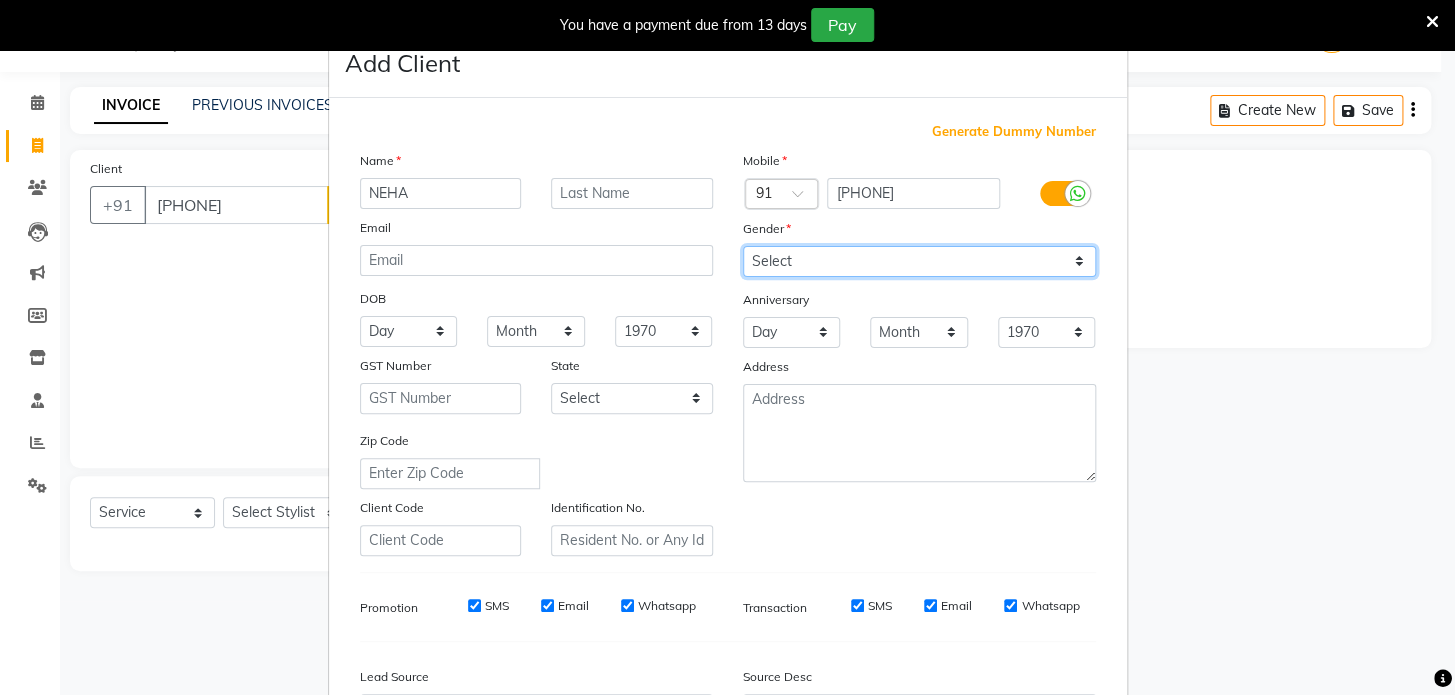click on "Select Male Female Other Prefer Not To Say" at bounding box center [919, 261] 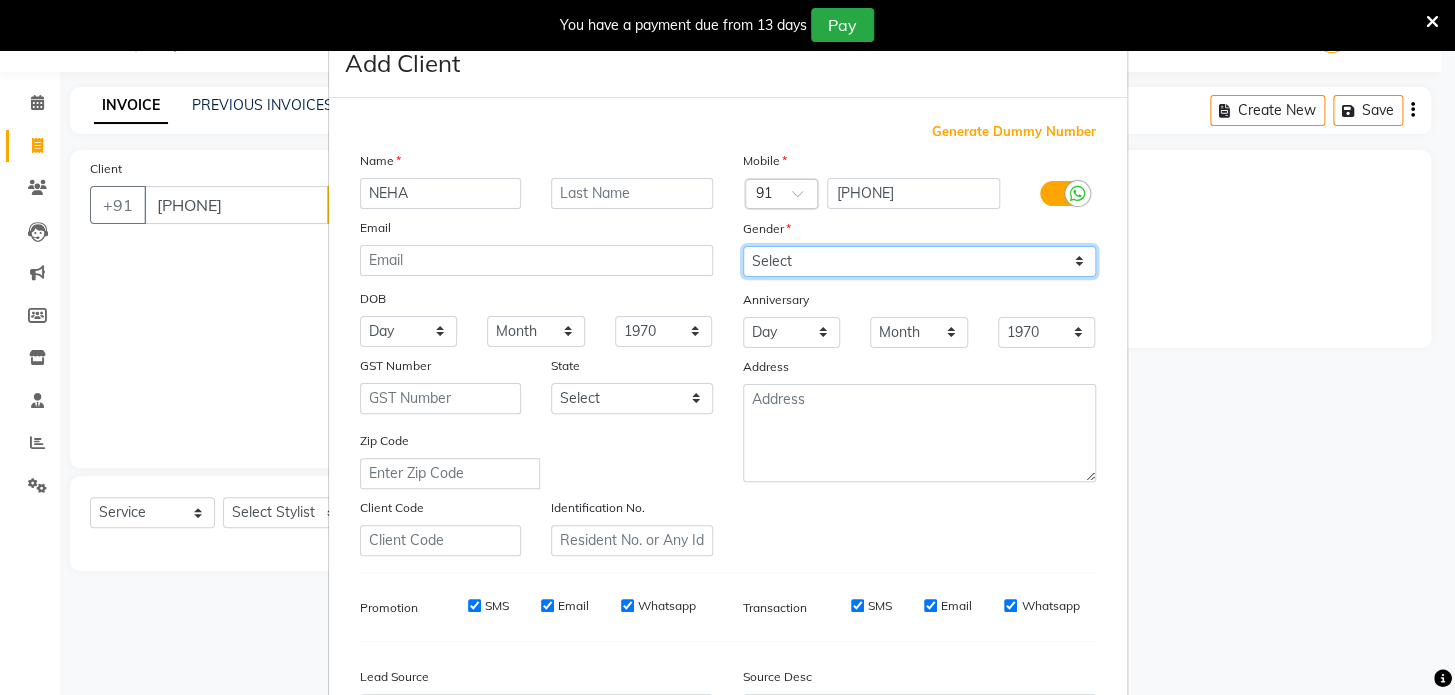 select on "female" 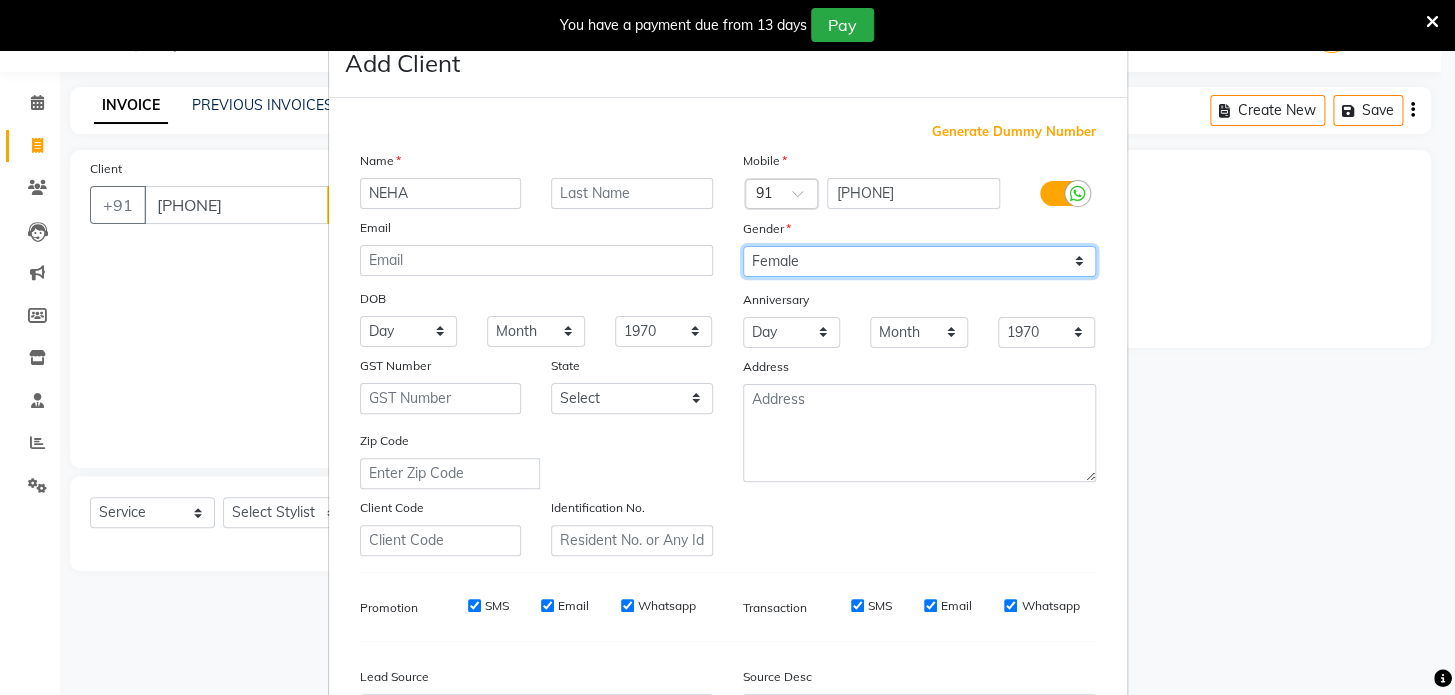 click on "Select Male Female Other Prefer Not To Say" at bounding box center (919, 261) 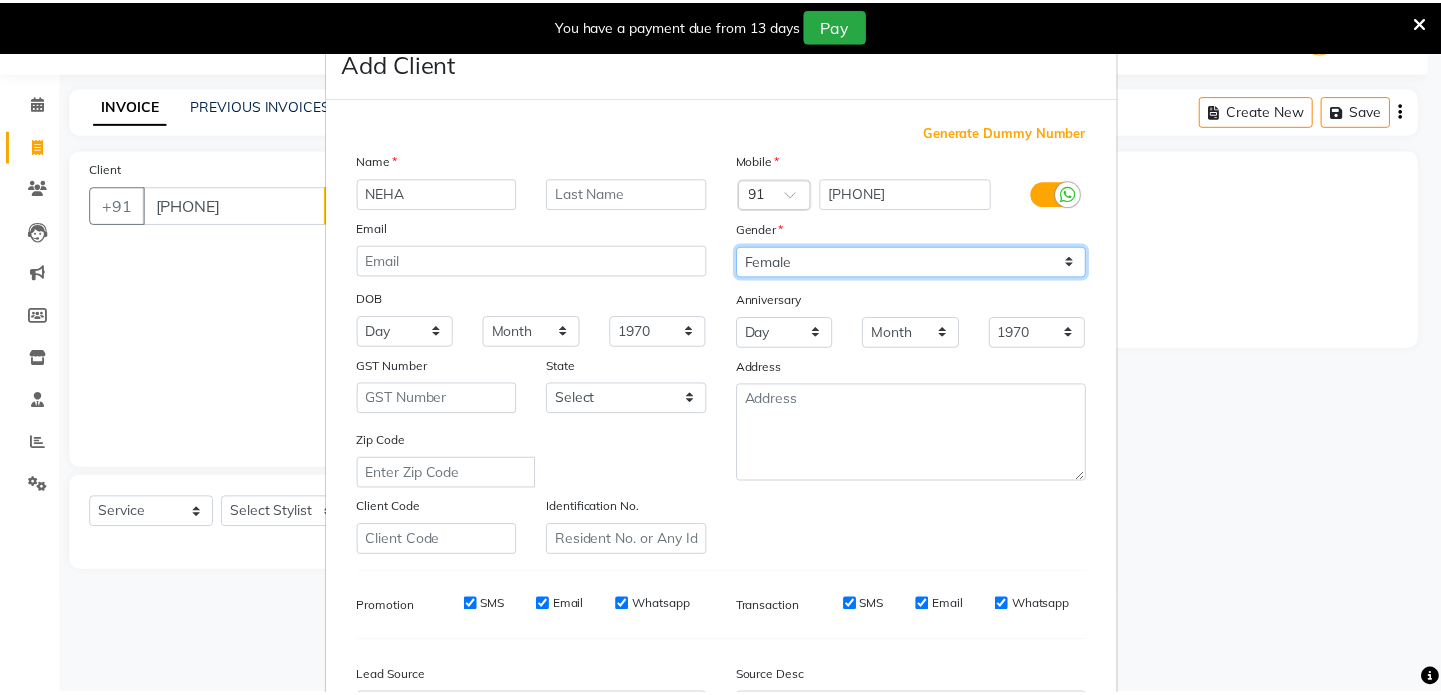 scroll, scrollTop: 233, scrollLeft: 0, axis: vertical 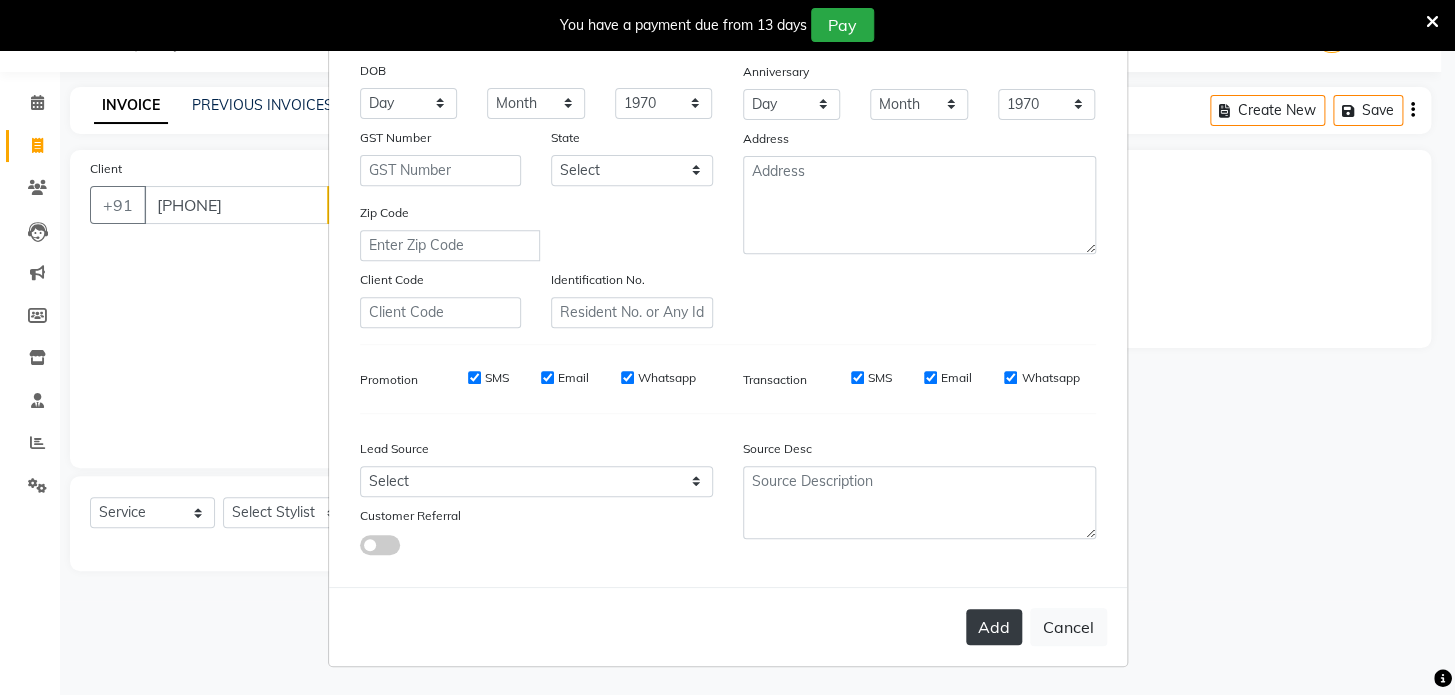 click on "Add" at bounding box center [994, 627] 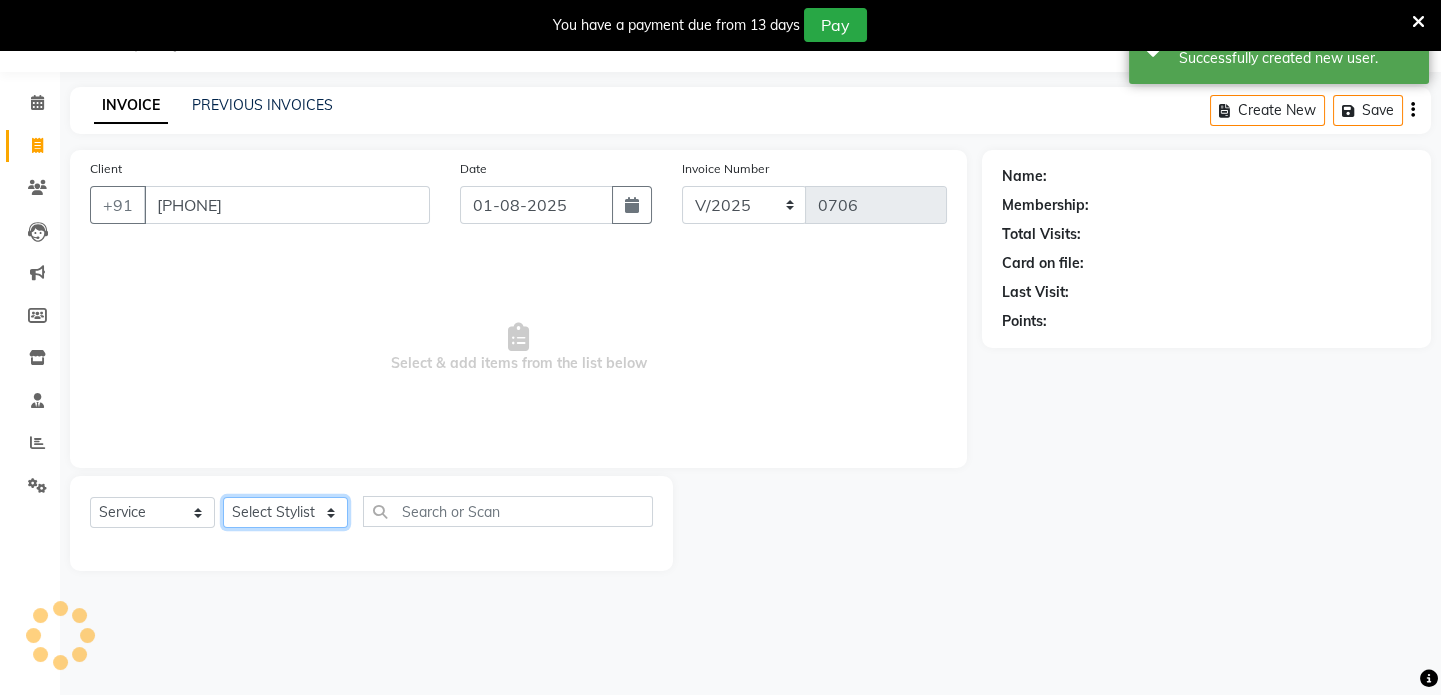 click on "Select Stylist [FIRST] [FIRST] [FIRST] [FIRST] [FIRST] [FIRST]" 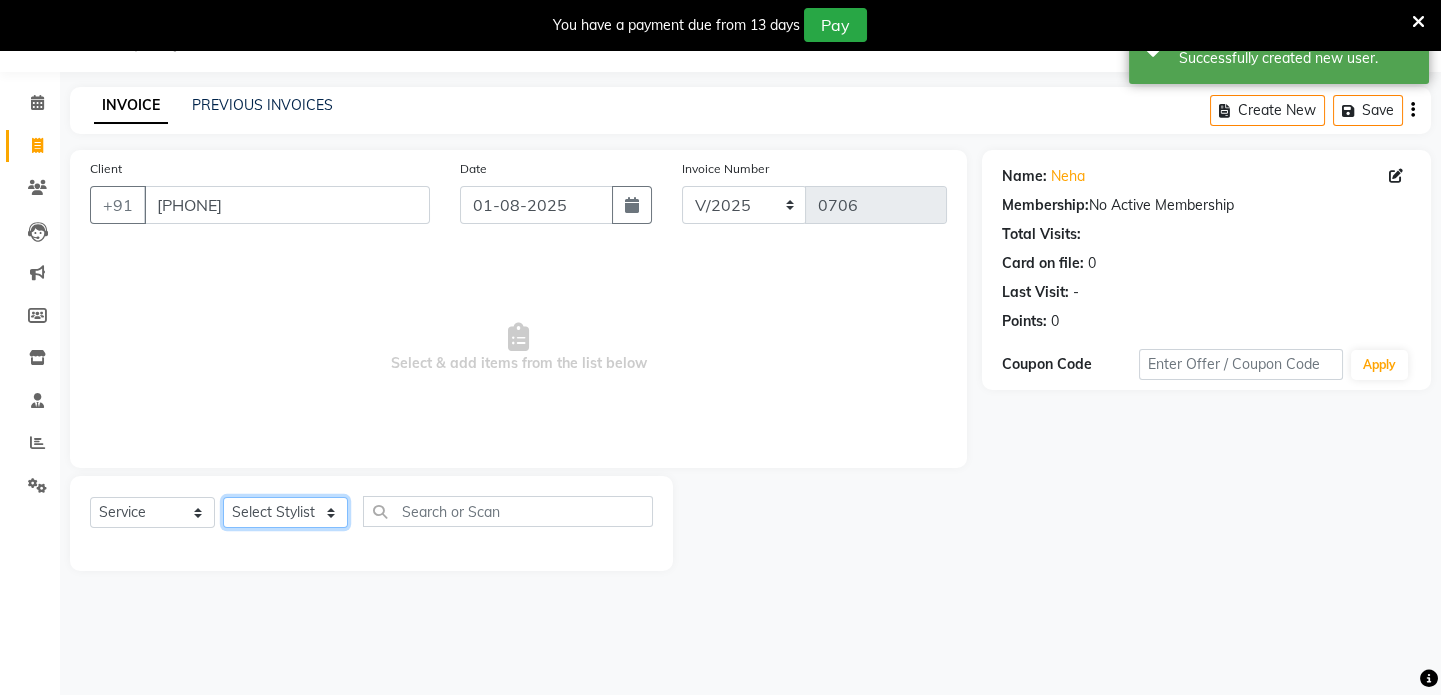 select on "86174" 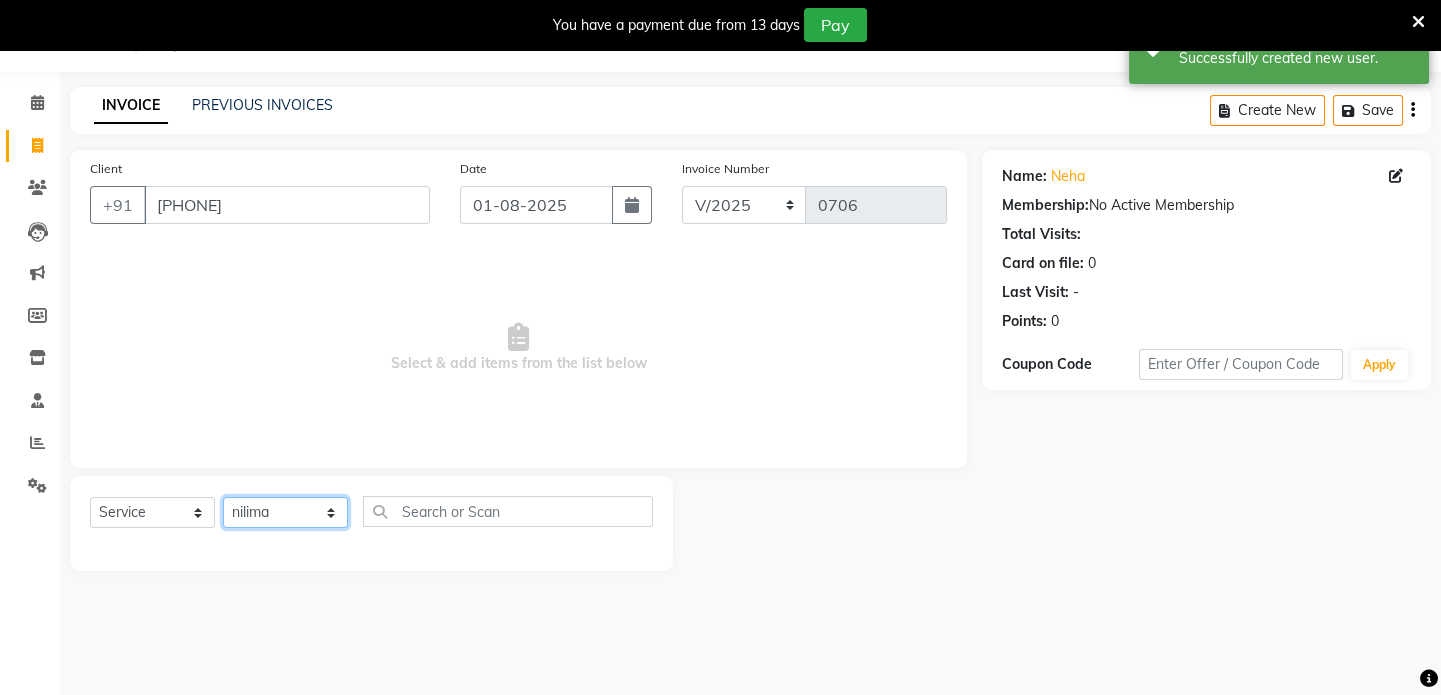 click on "Select Stylist [FIRST] [FIRST] [FIRST] [FIRST] [FIRST] [FIRST]" 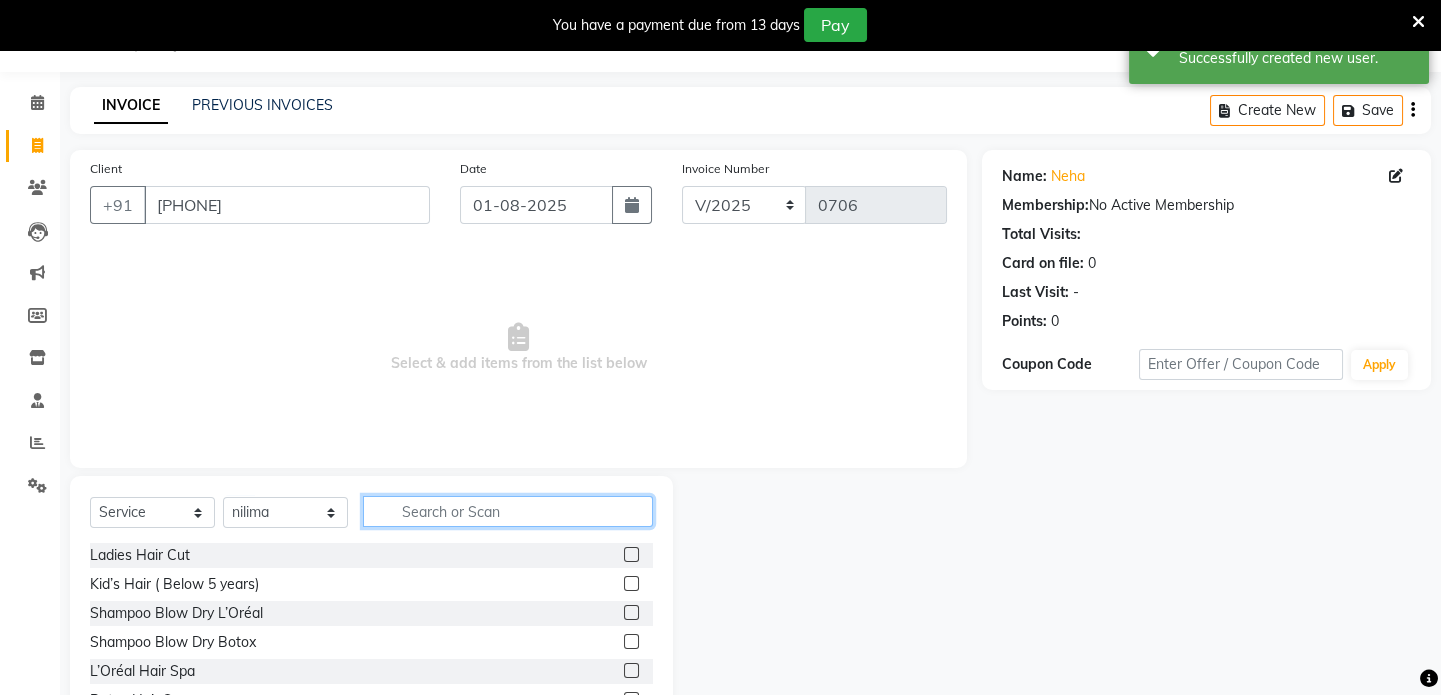 click 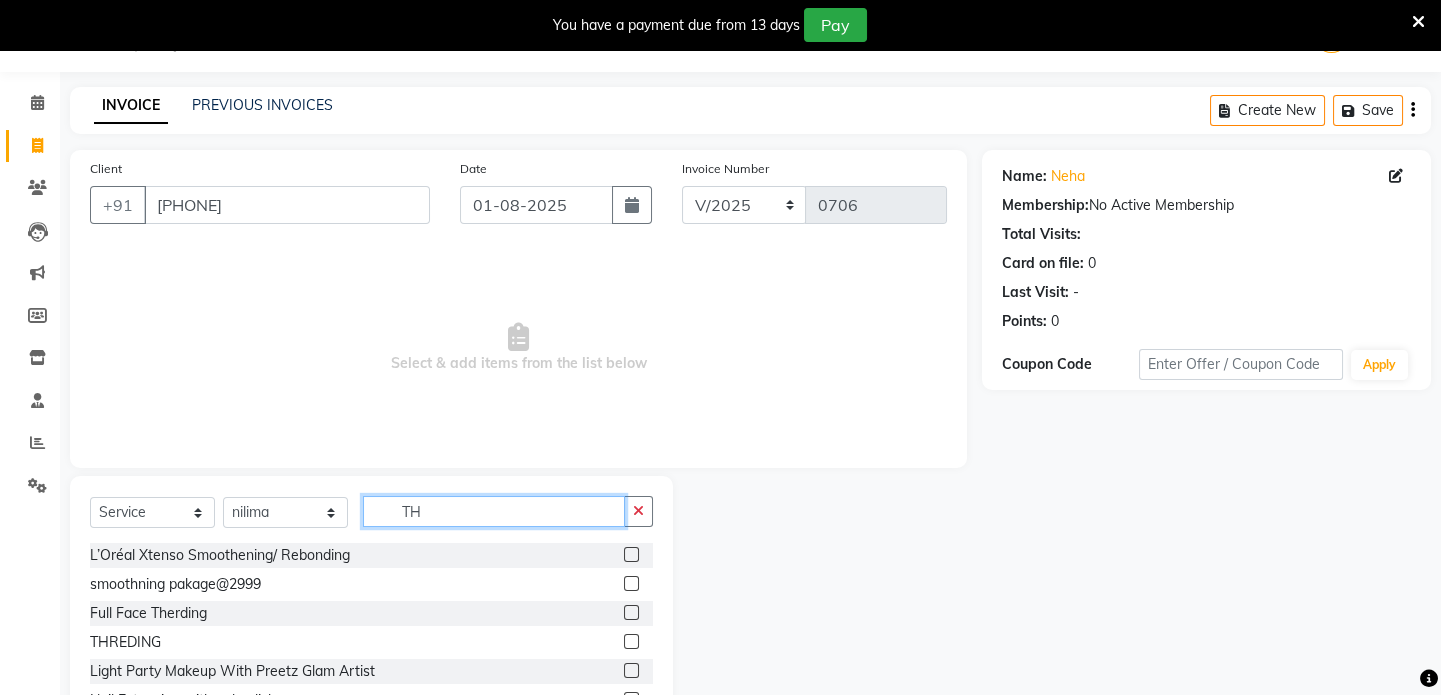 type on "TH" 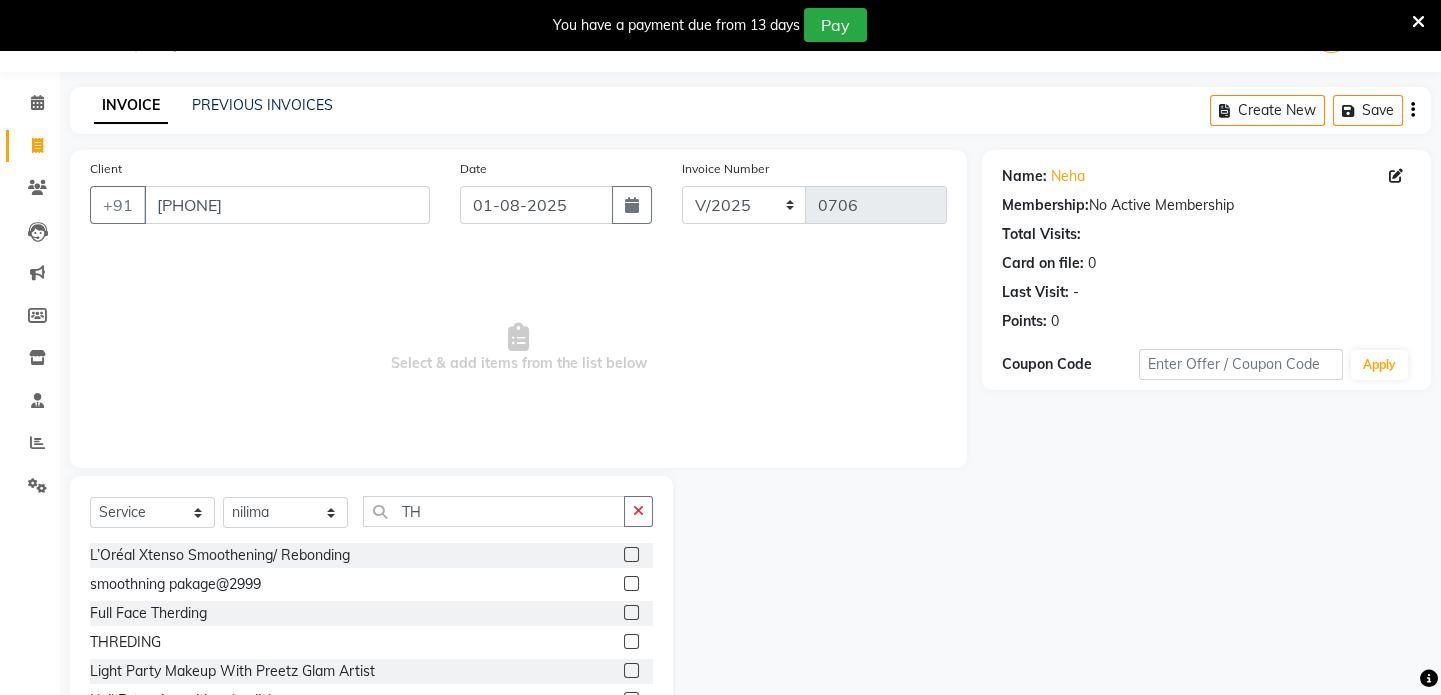 click 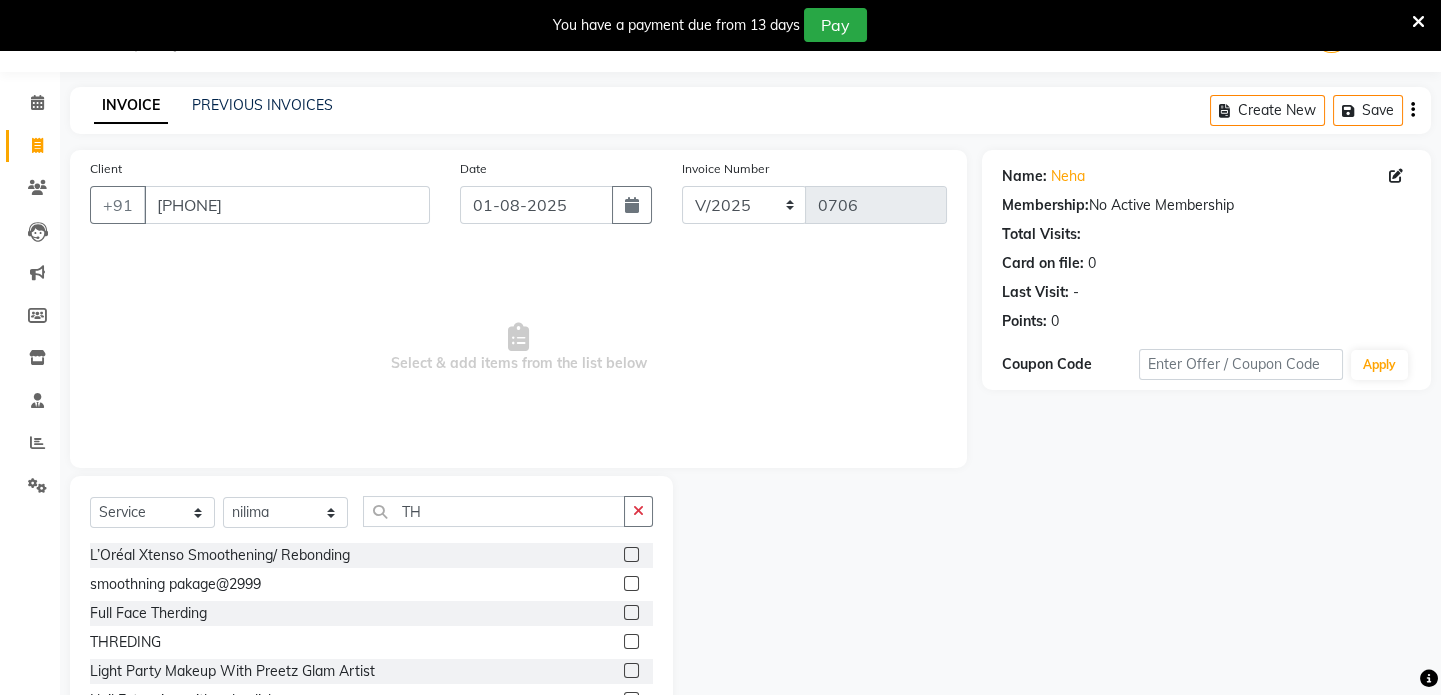 click at bounding box center [630, 642] 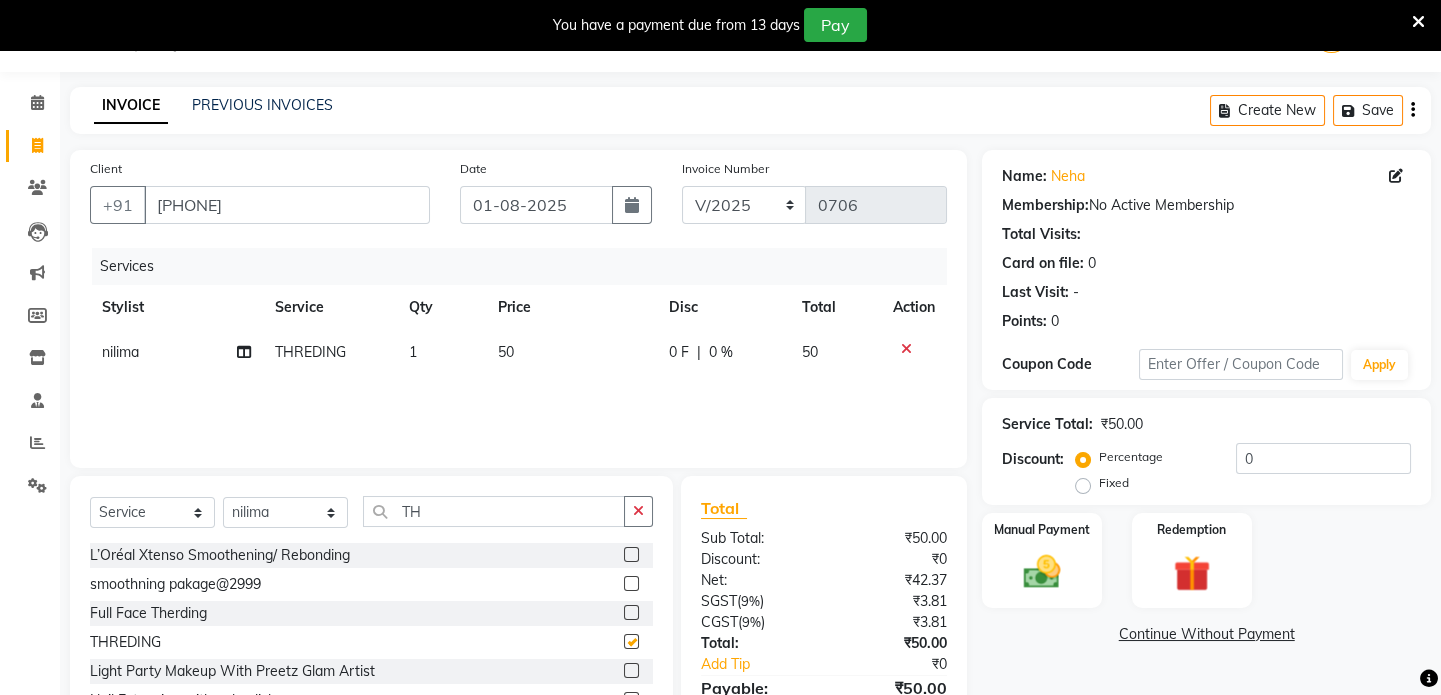 checkbox on "false" 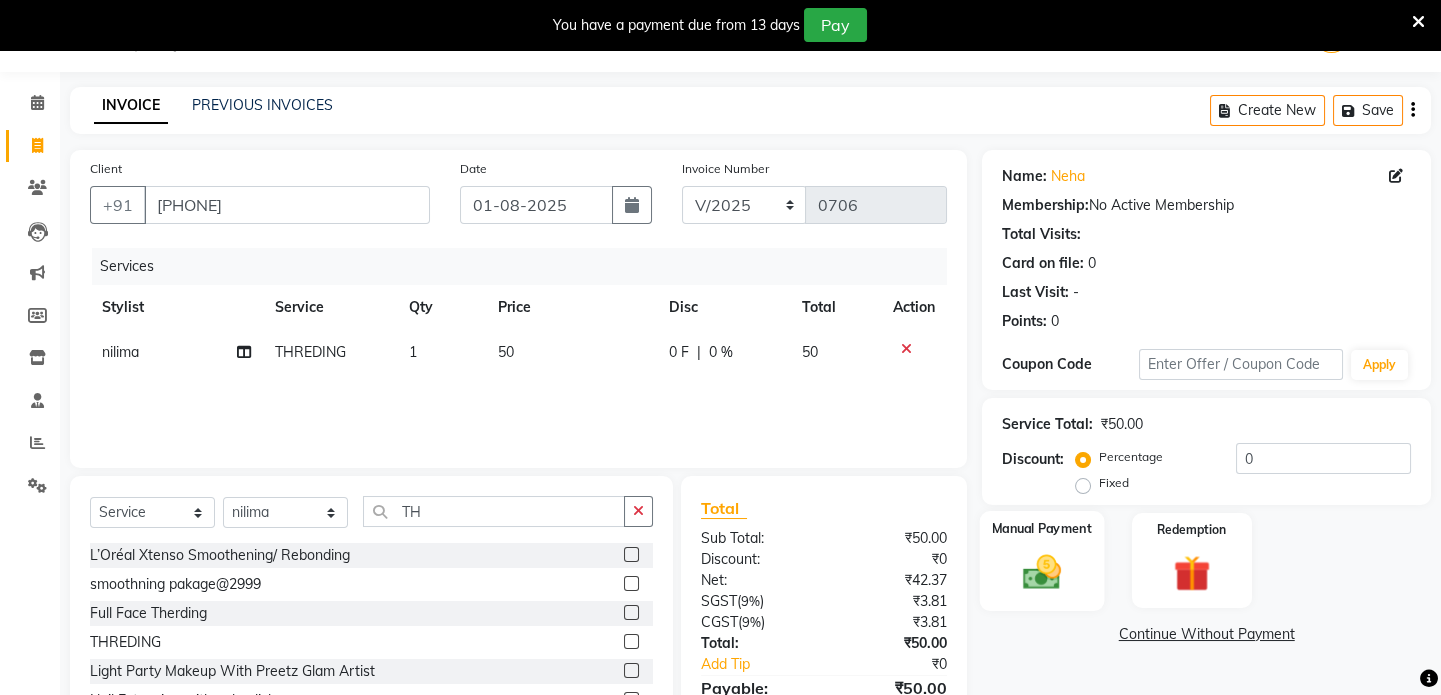click on "Manual Payment" 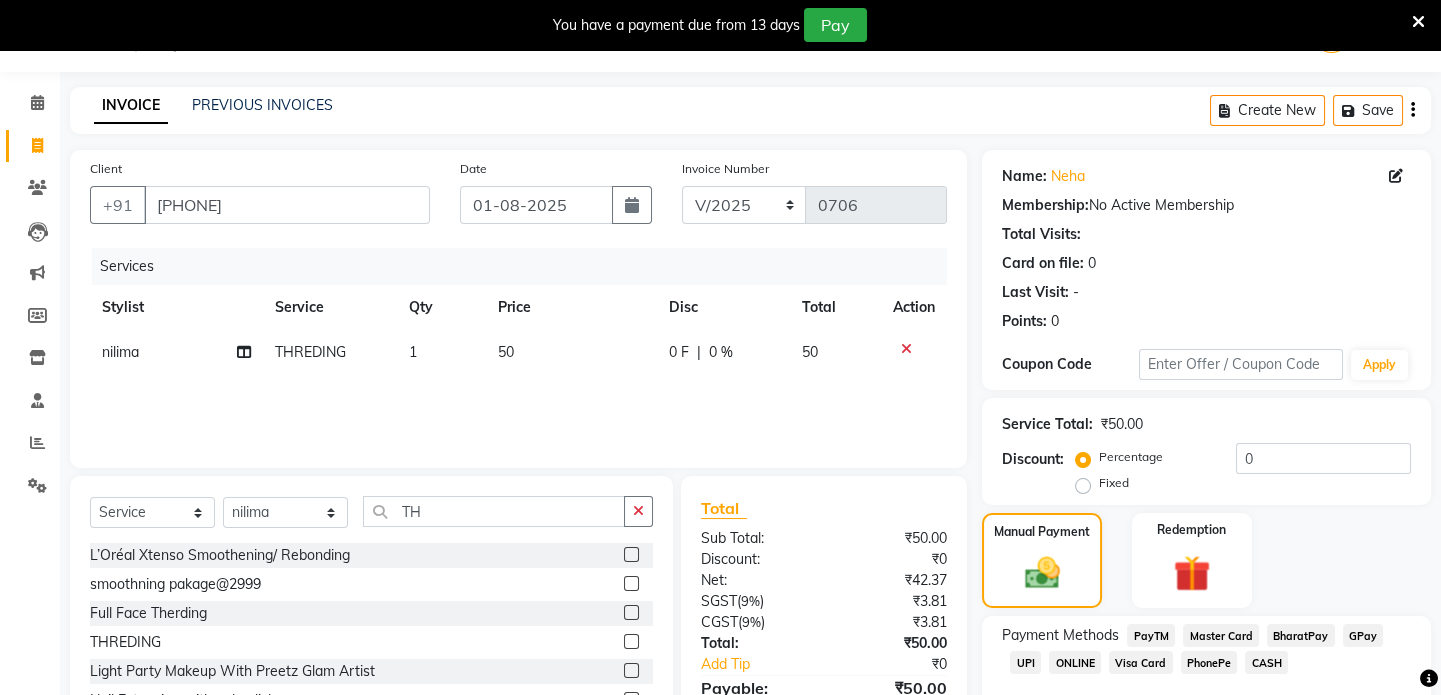 click on "CASH" 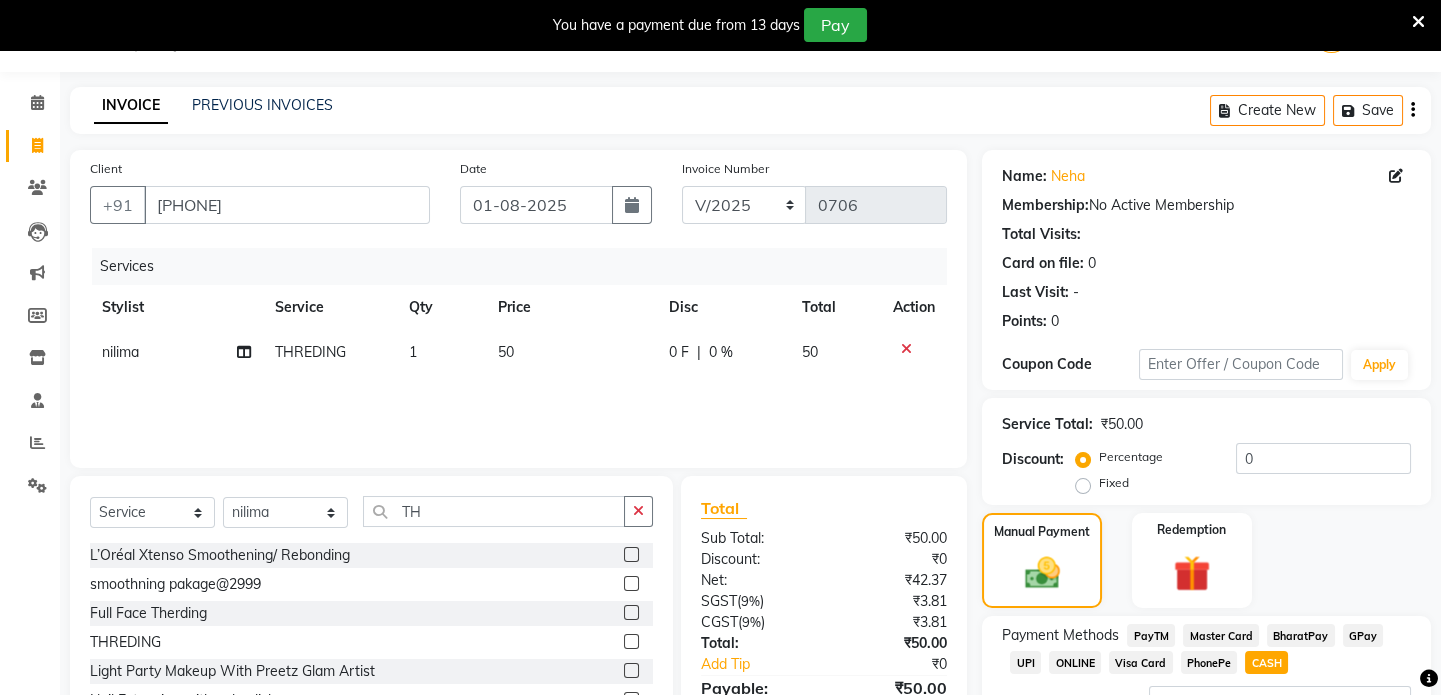 scroll, scrollTop: 218, scrollLeft: 0, axis: vertical 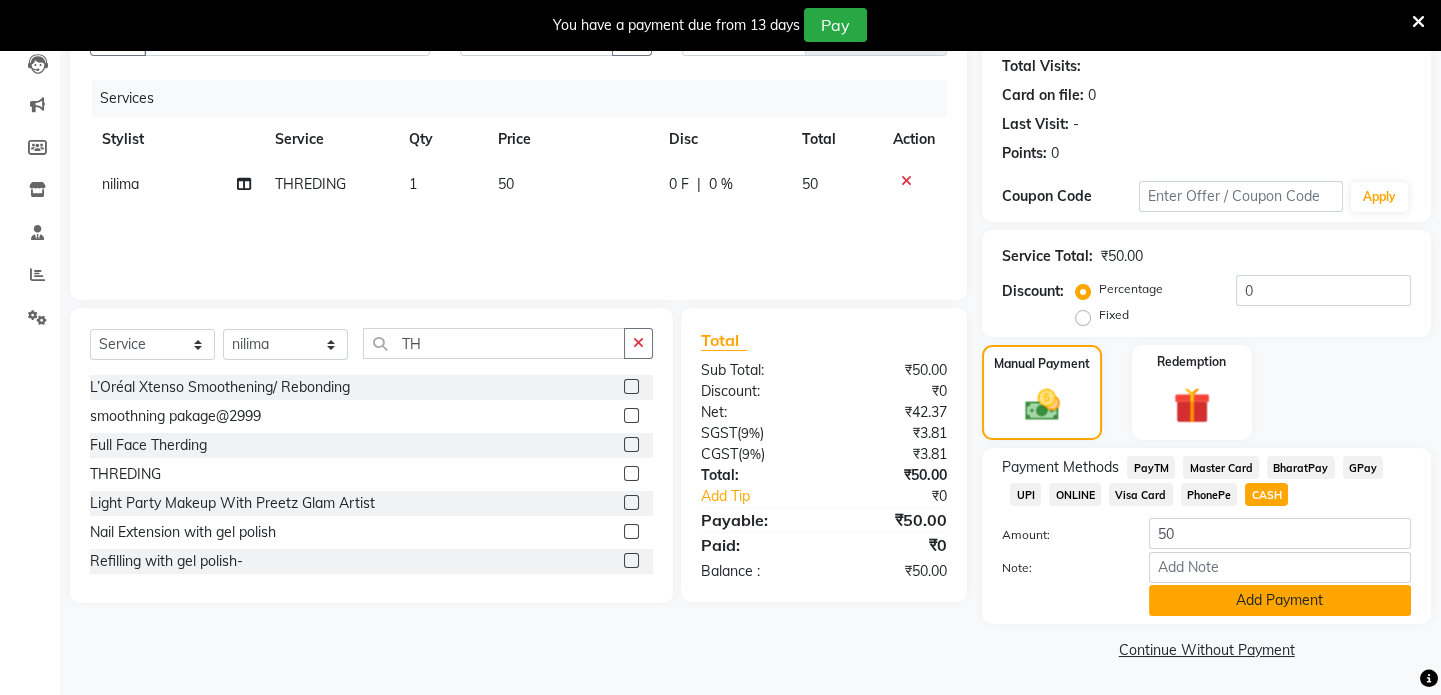 click on "Add Payment" 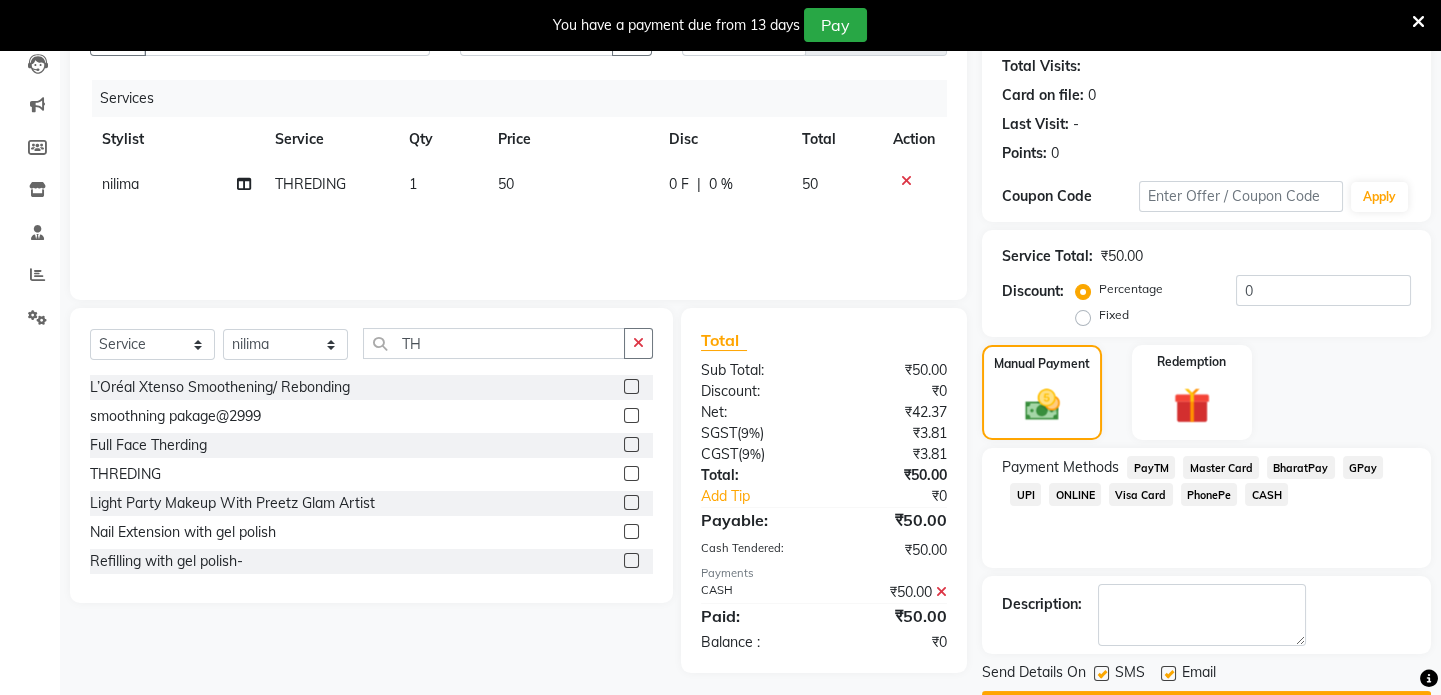 scroll, scrollTop: 273, scrollLeft: 0, axis: vertical 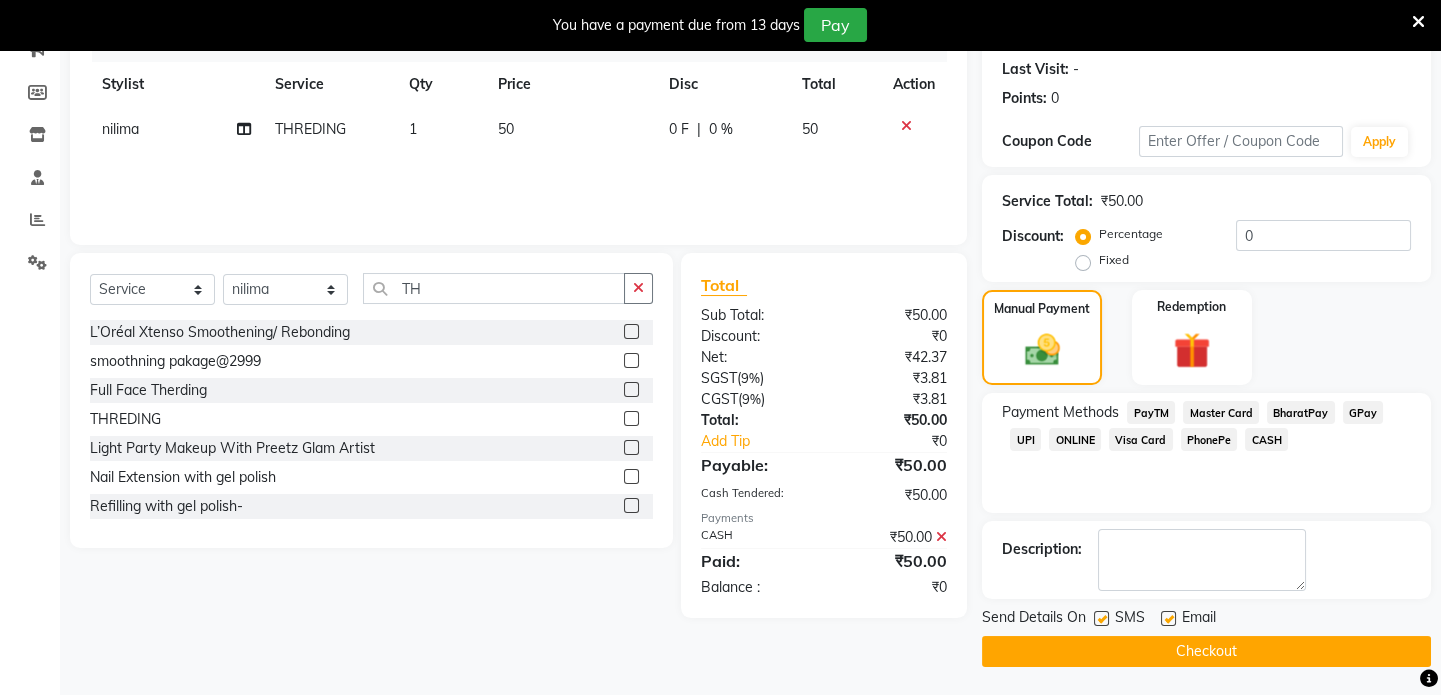 click on "Checkout" 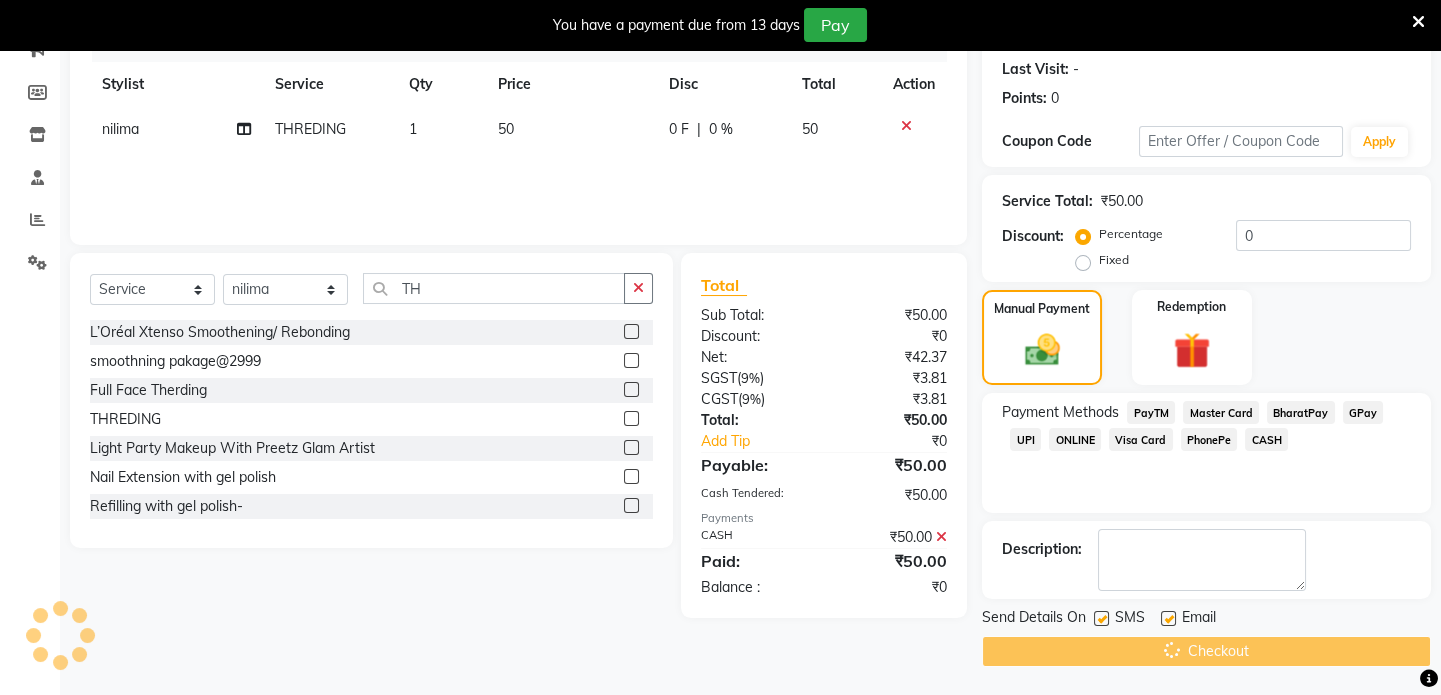scroll, scrollTop: 0, scrollLeft: 0, axis: both 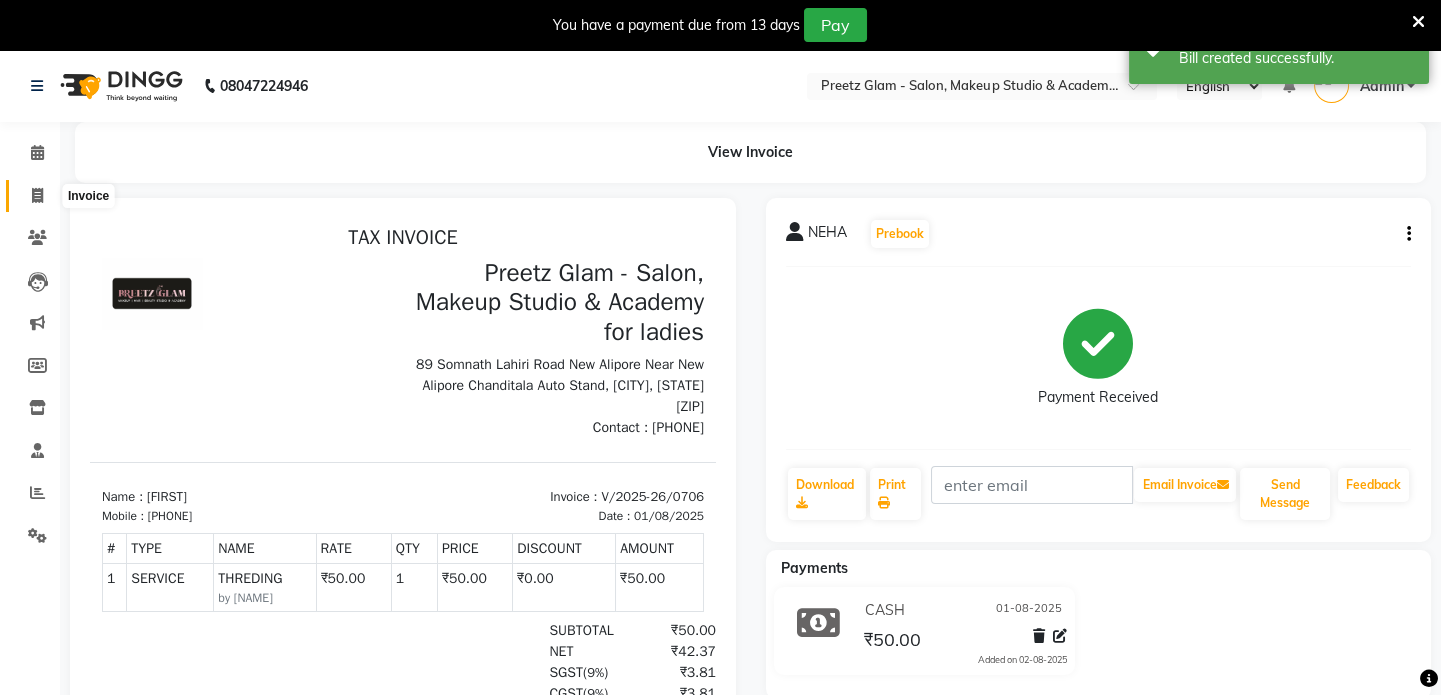 click 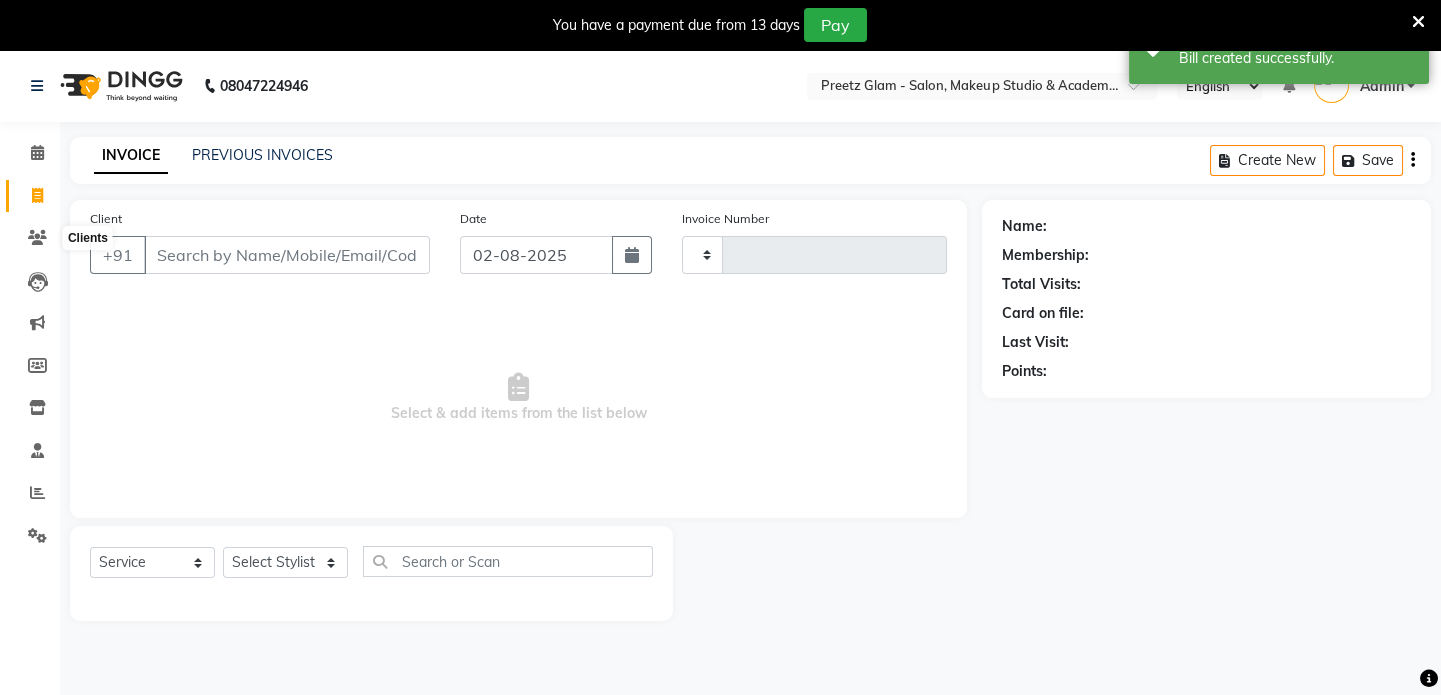 scroll, scrollTop: 50, scrollLeft: 0, axis: vertical 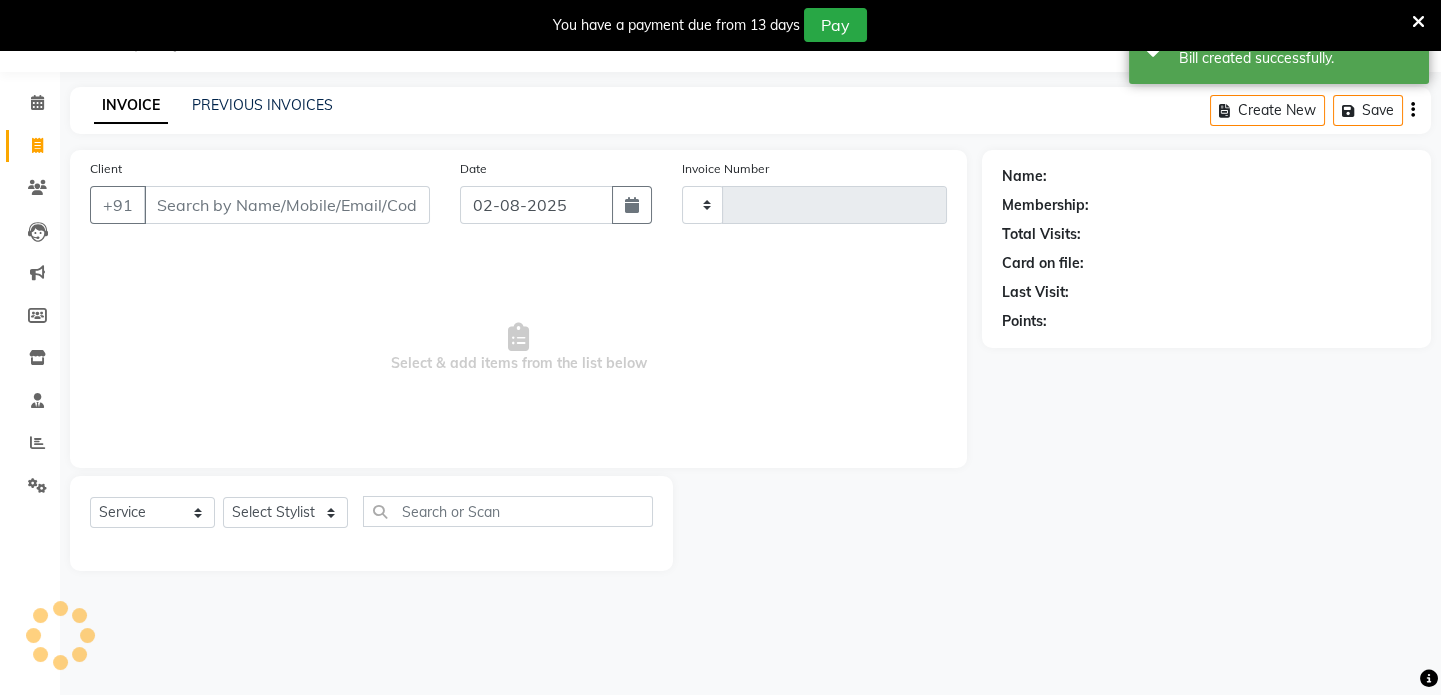 type on "0707" 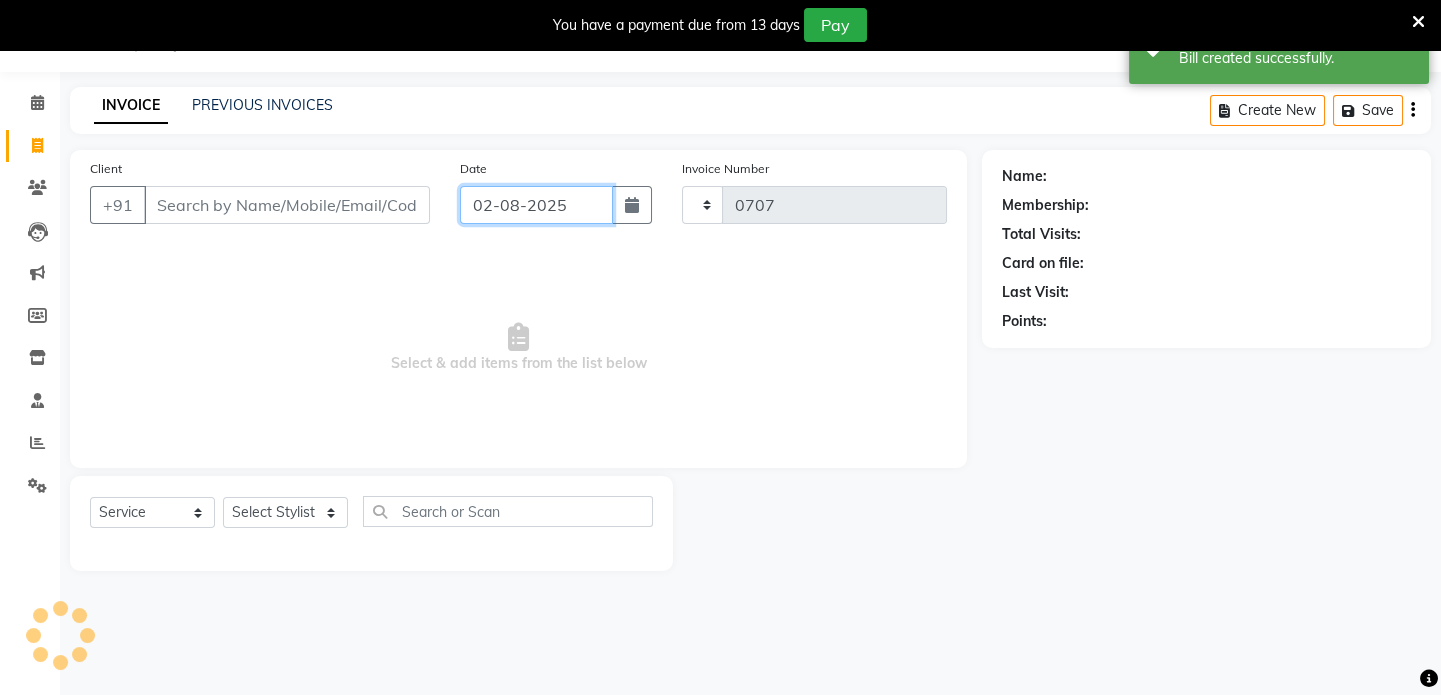 select on "4263" 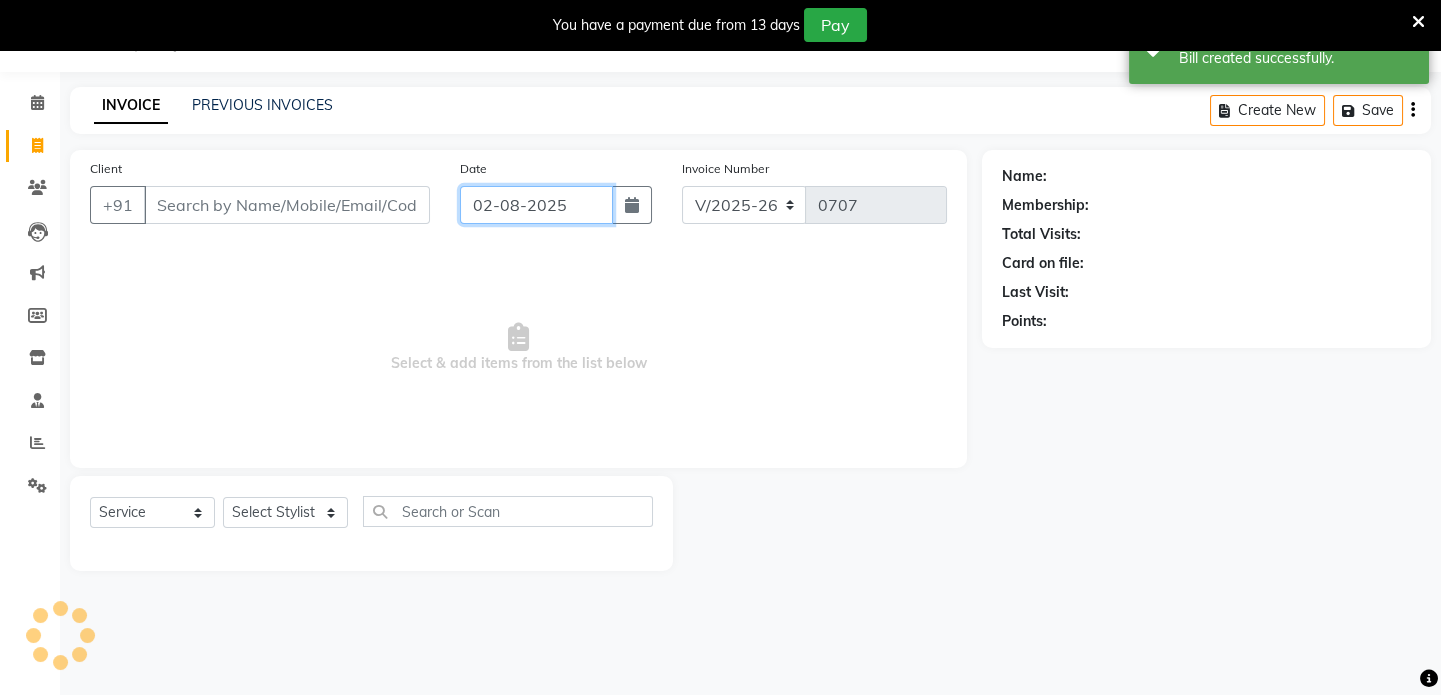 click on "02-08-2025" 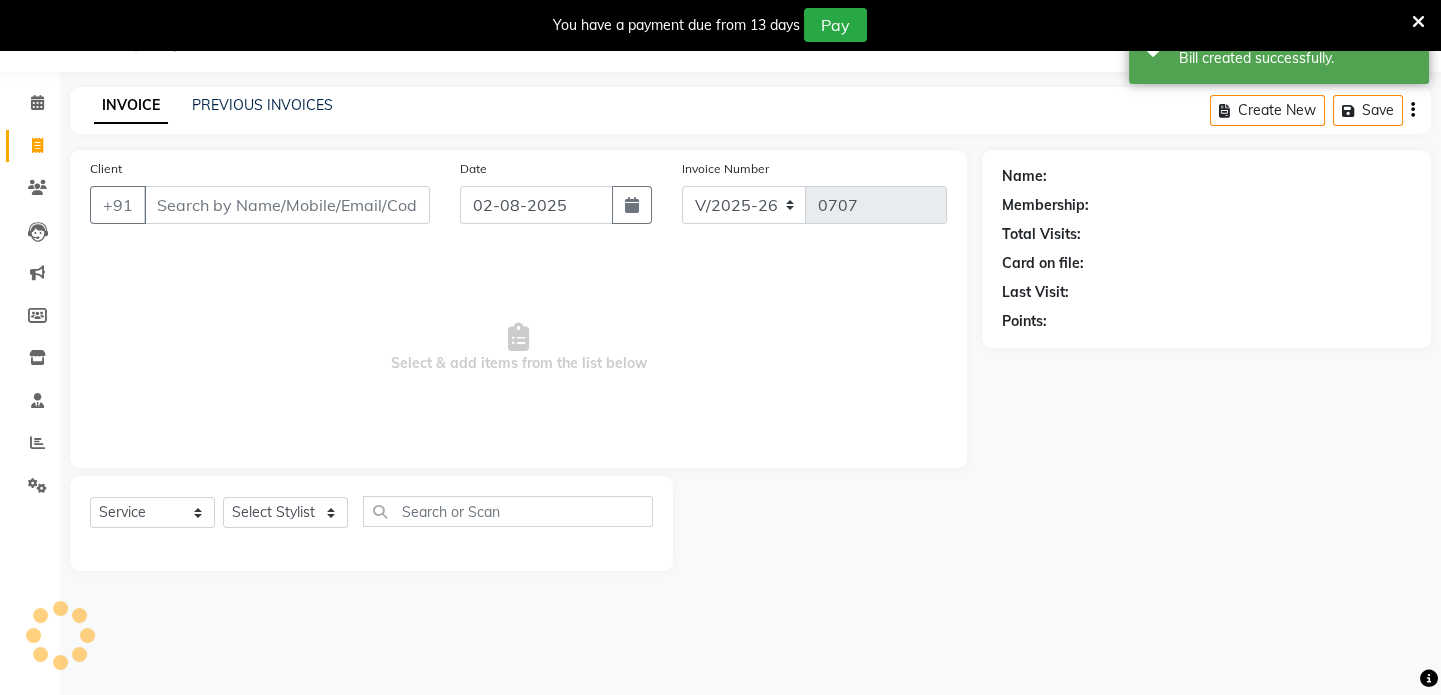 select on "8" 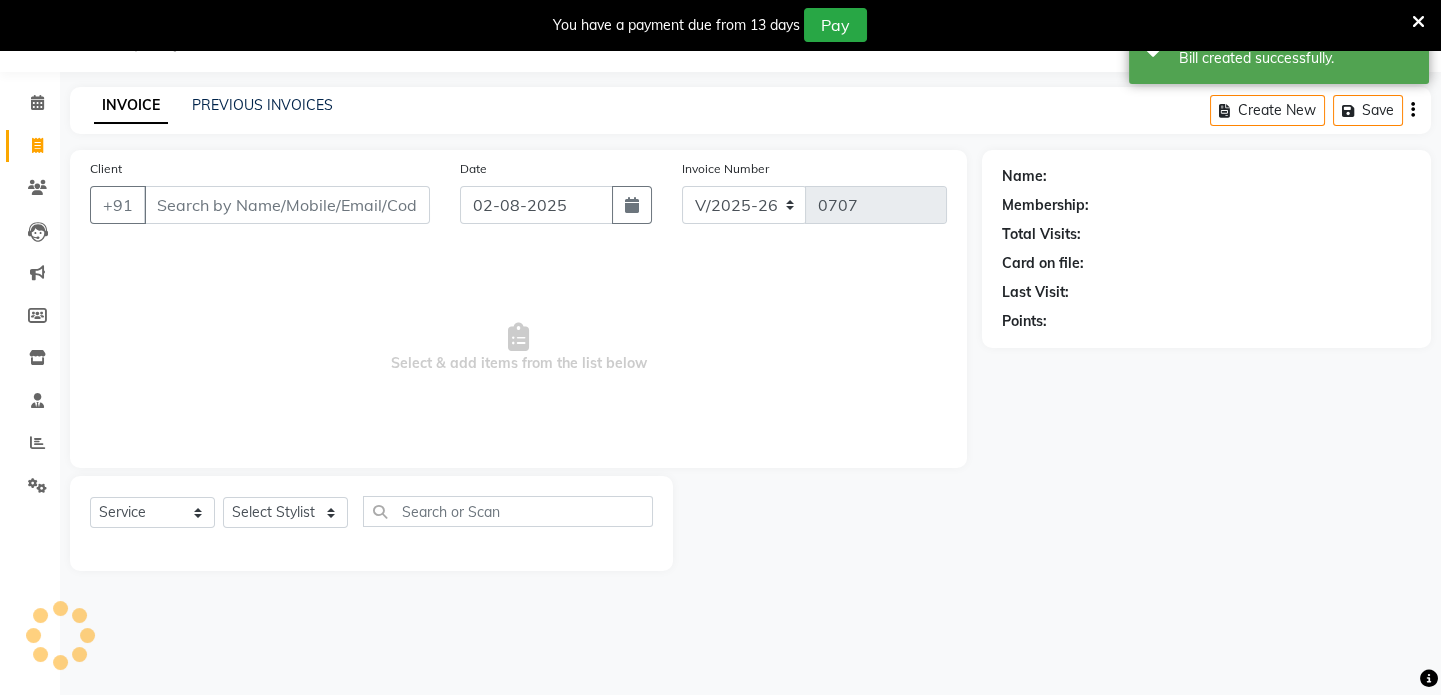 select on "2025" 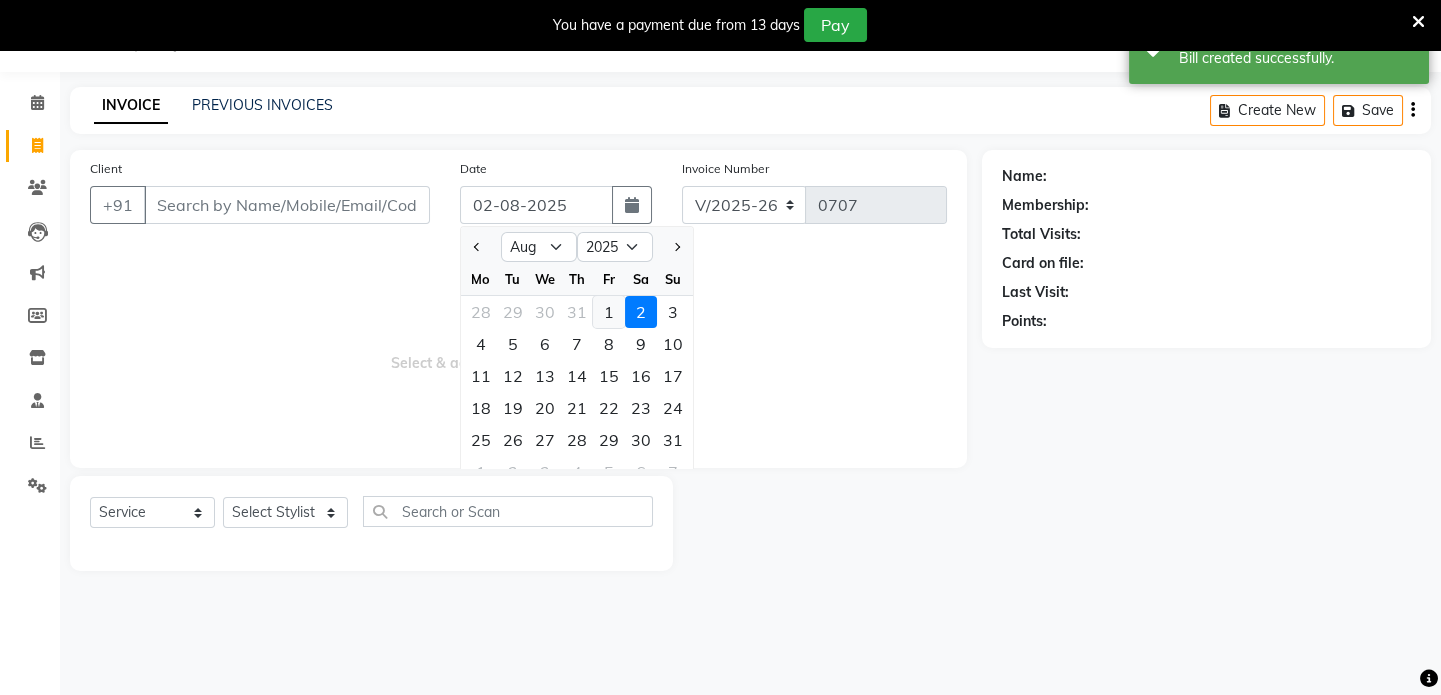click on "1" 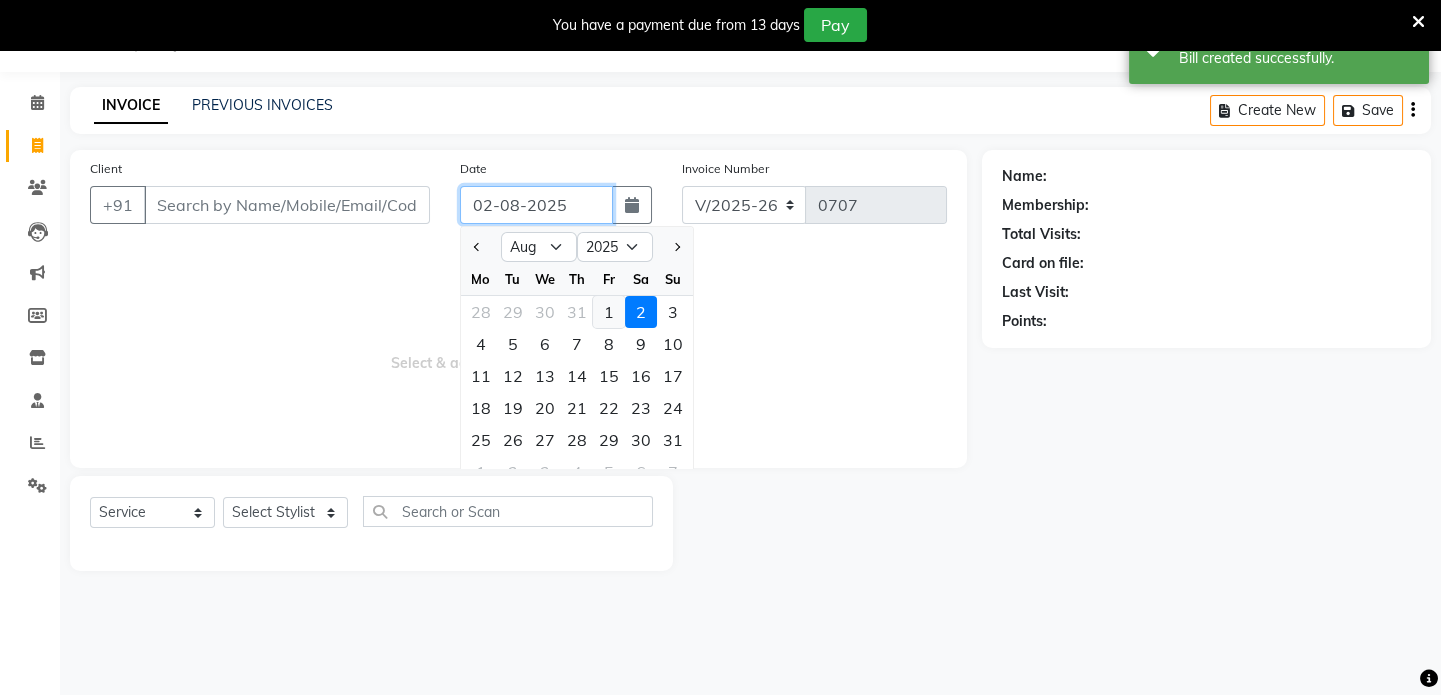 type on "01-08-2025" 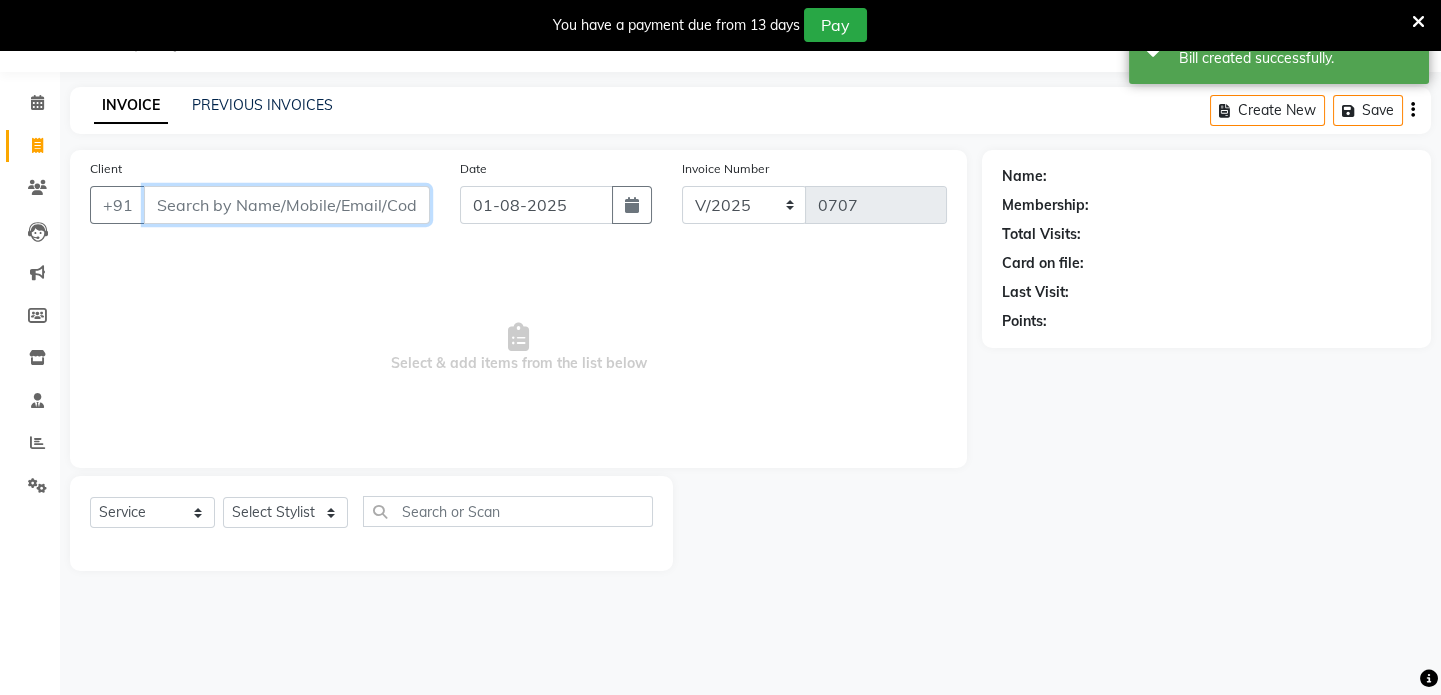 click on "Client" at bounding box center [287, 205] 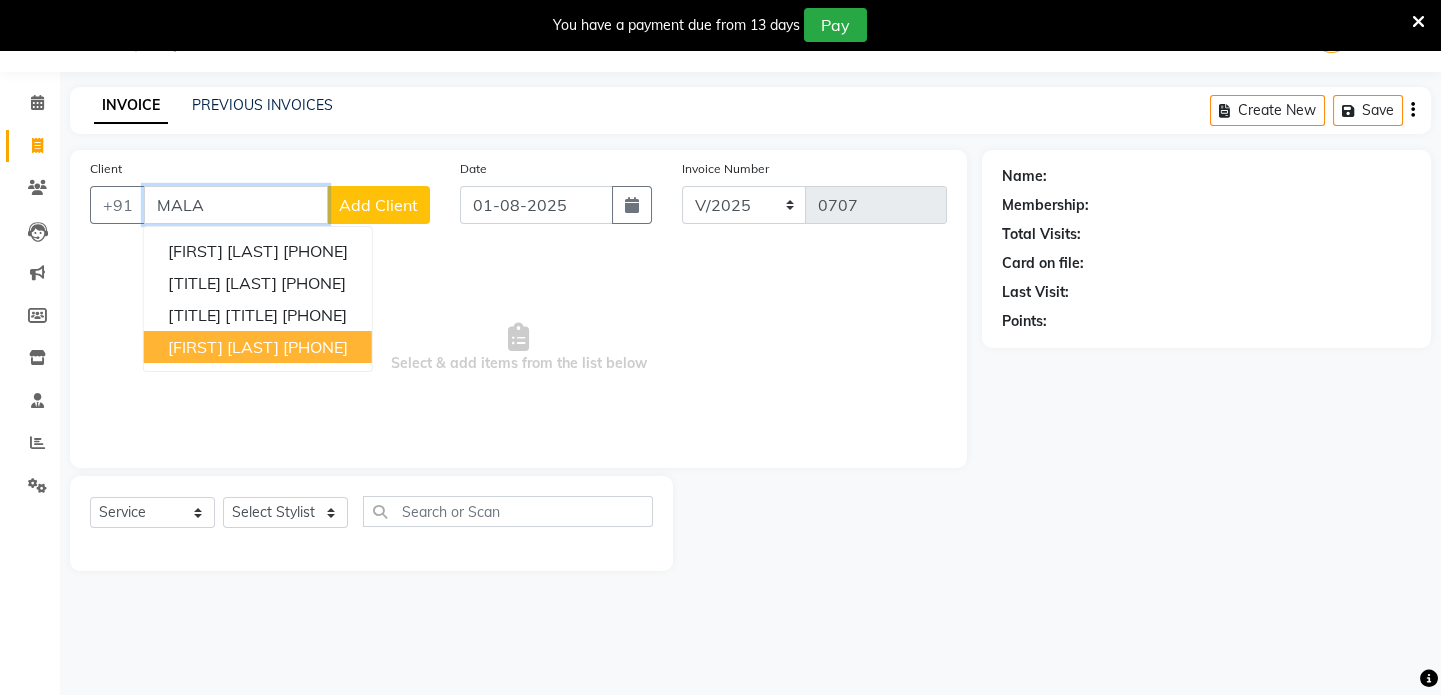 click on "[PHONE]" at bounding box center (315, 347) 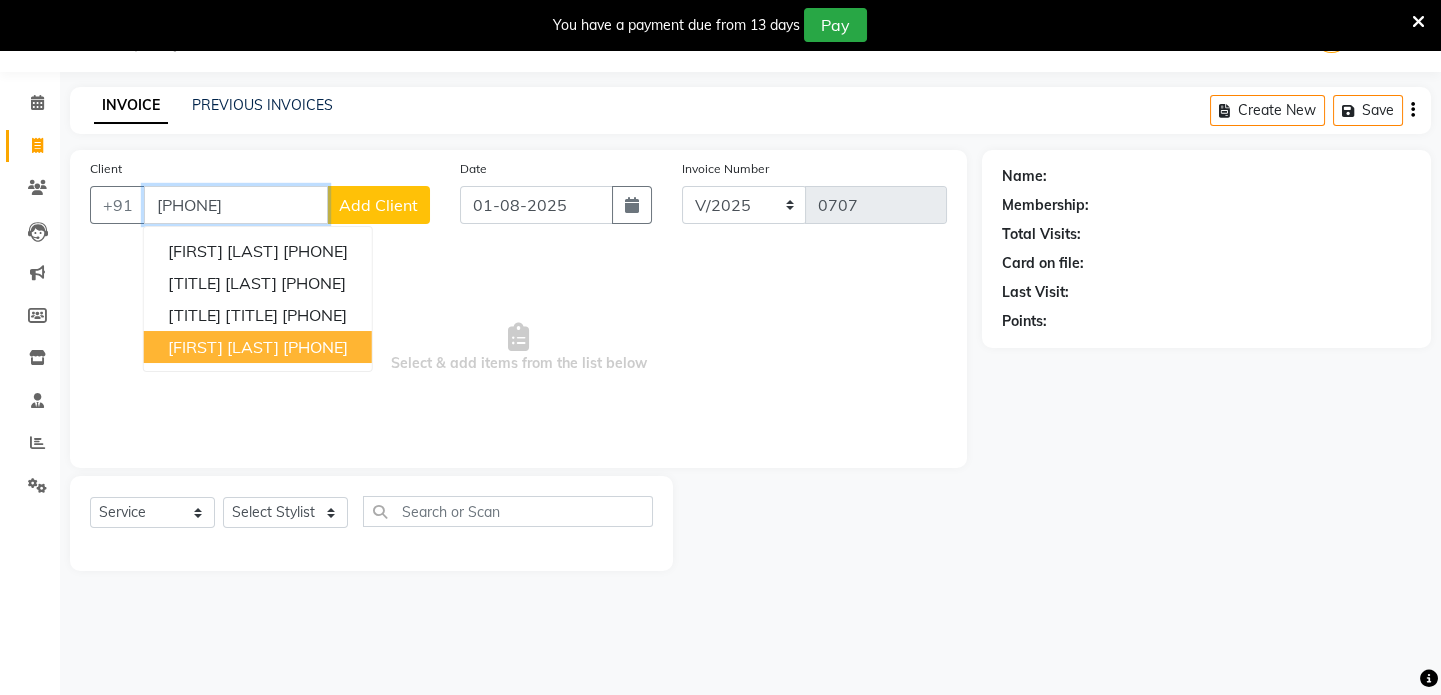 type on "[PHONE]" 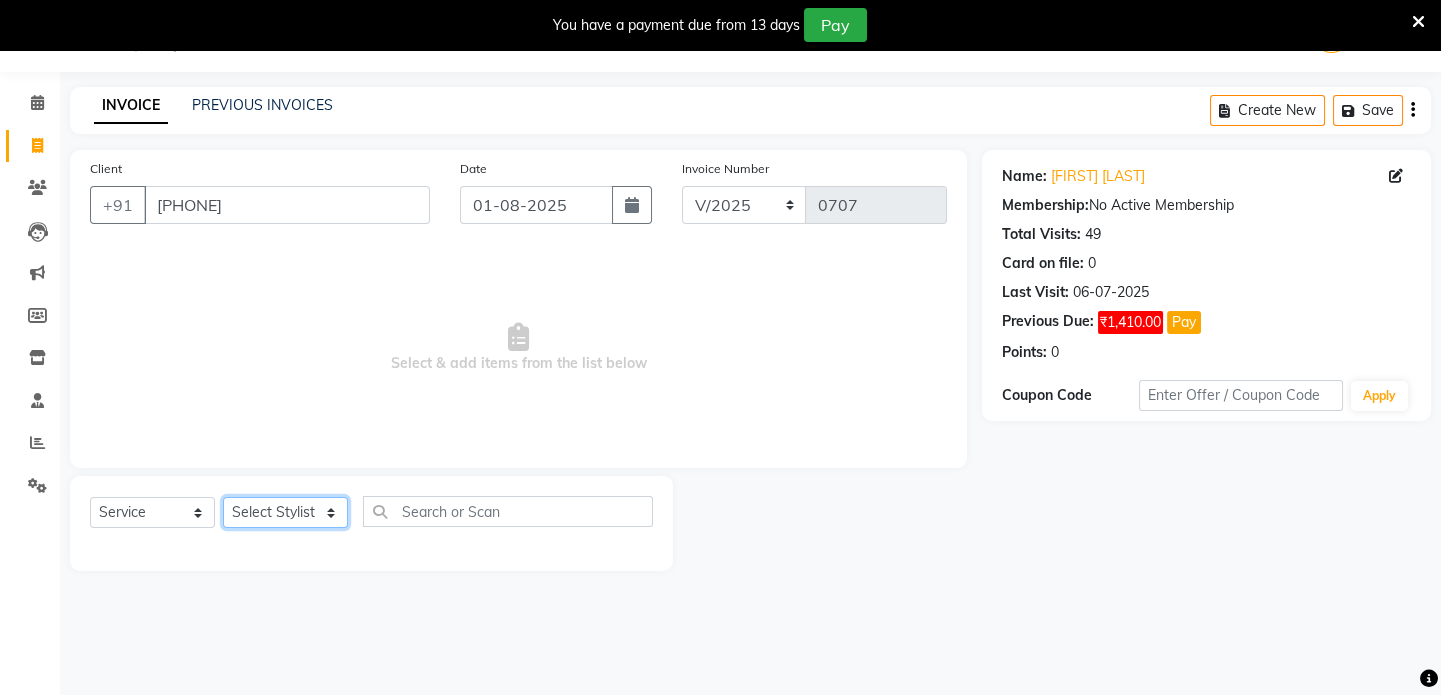 click on "Select Stylist [FIRST] [FIRST] [FIRST] [FIRST] [FIRST] [FIRST]" 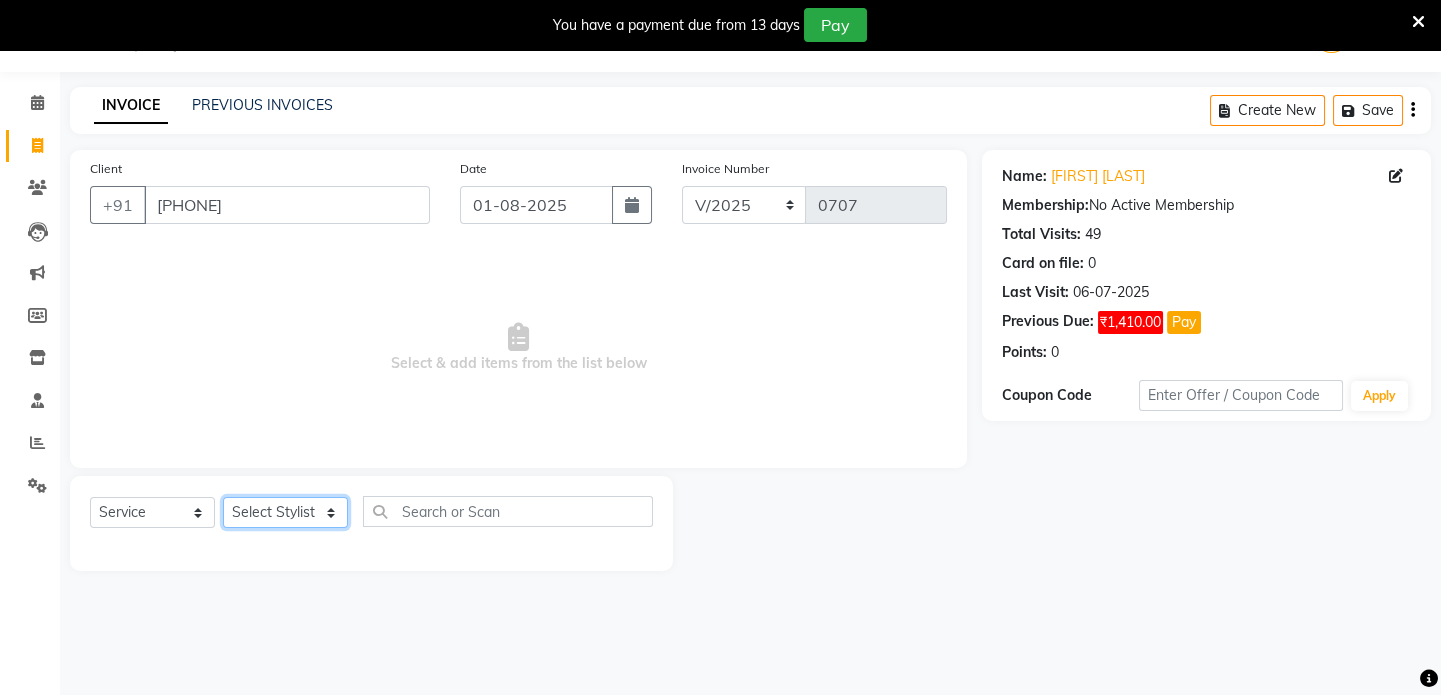 select on "49320" 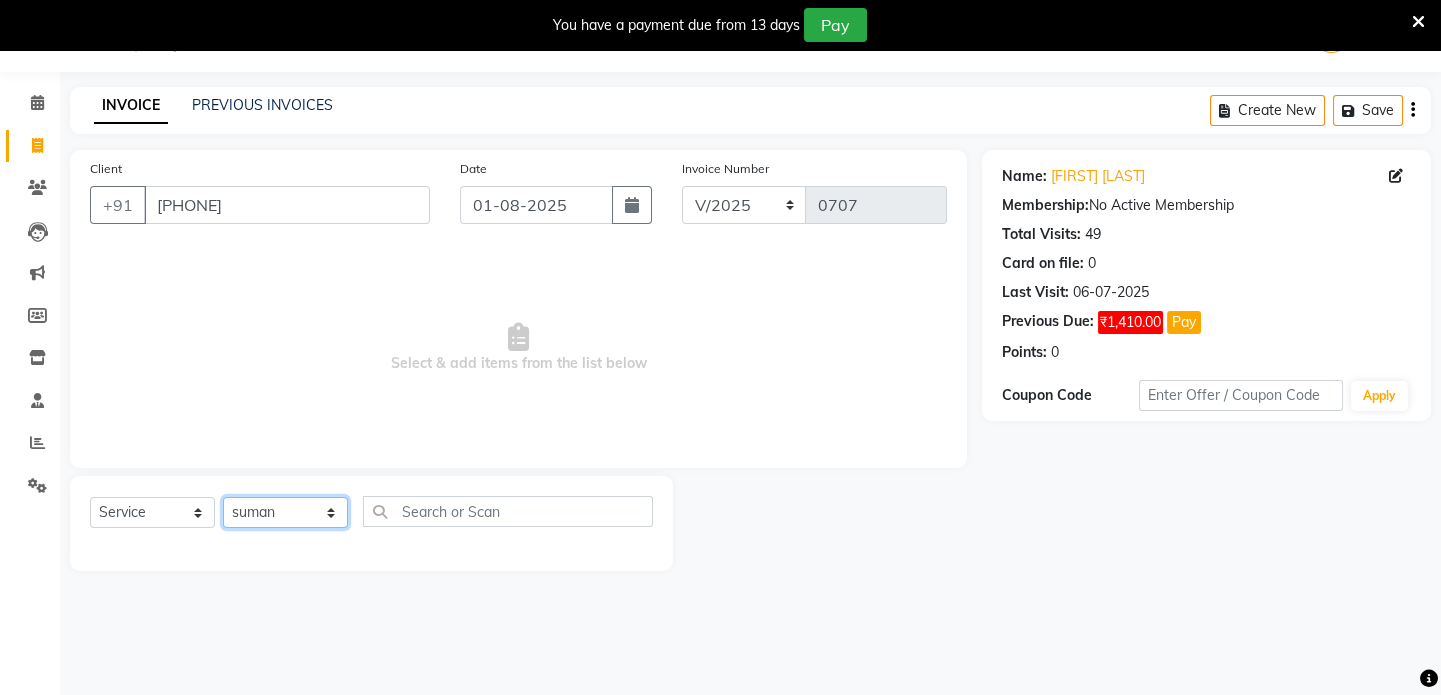 click on "Select Stylist [FIRST] [FIRST] [FIRST] [FIRST] [FIRST] [FIRST]" 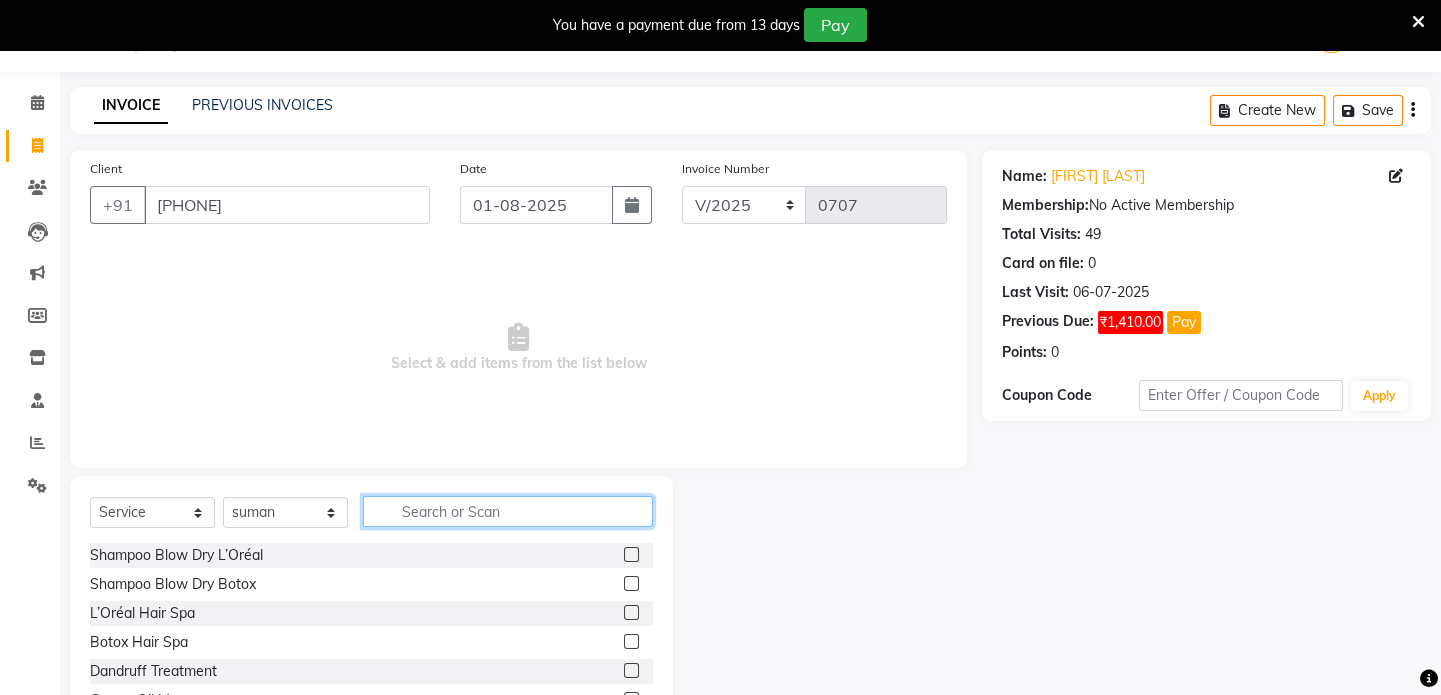 click 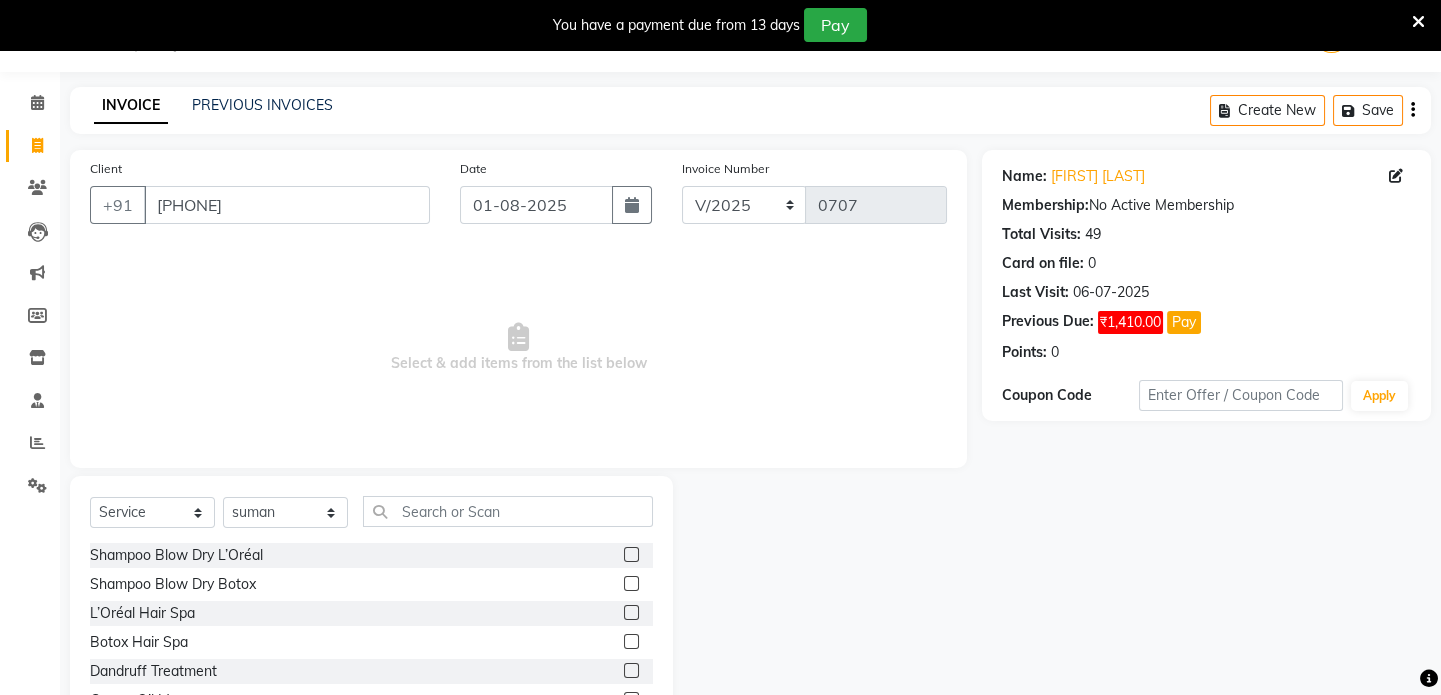 click 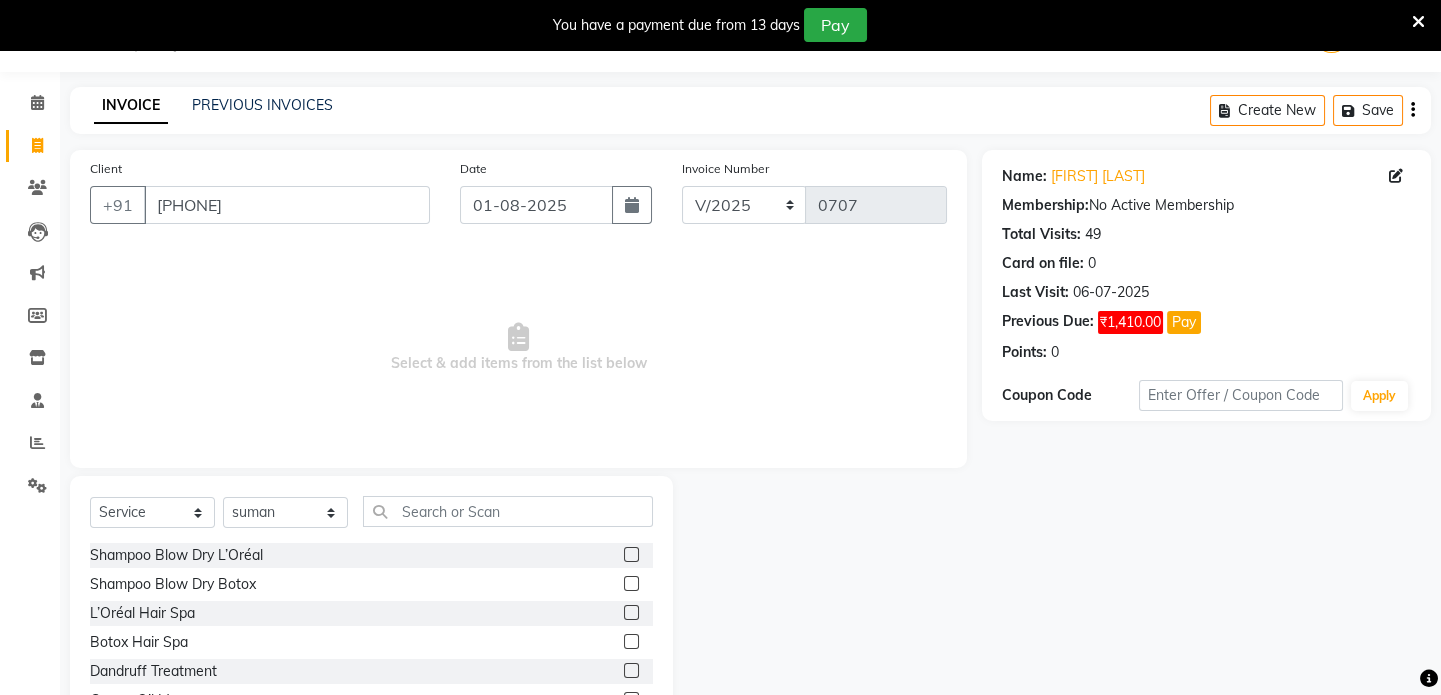 click at bounding box center [630, 555] 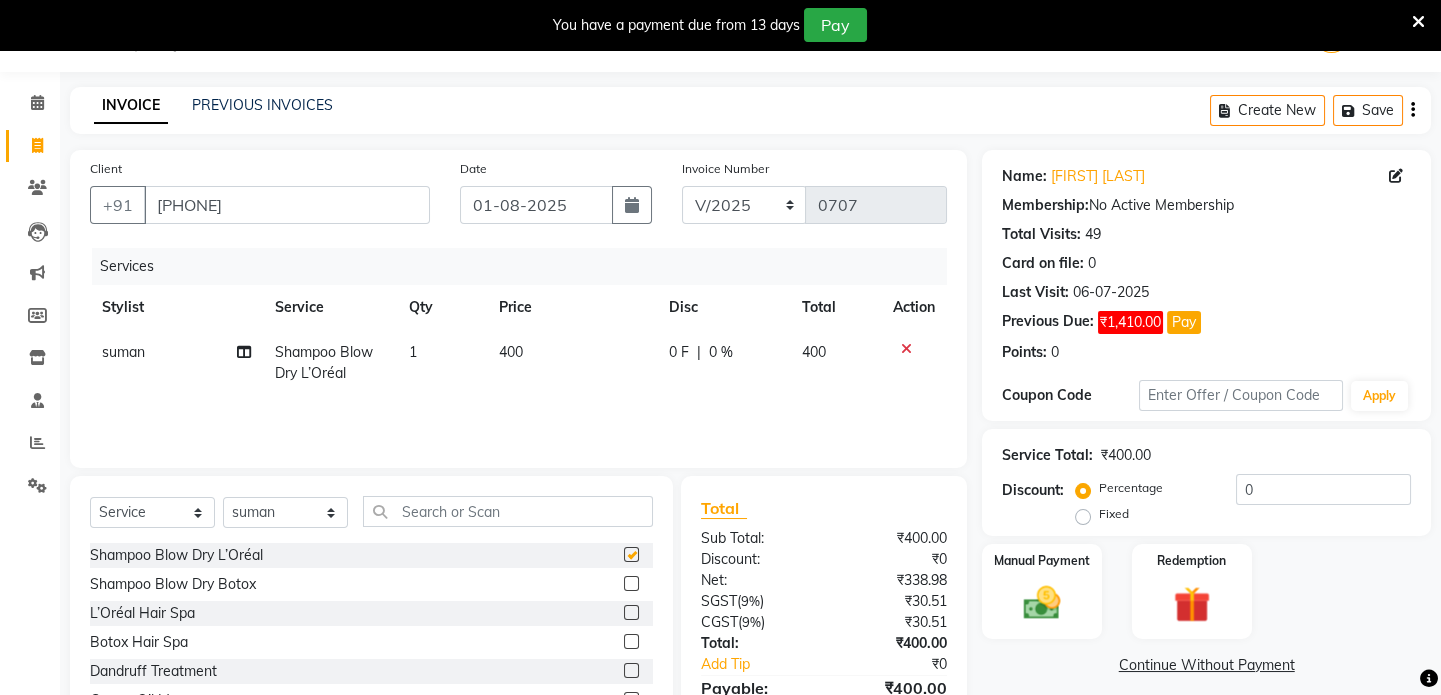 checkbox on "false" 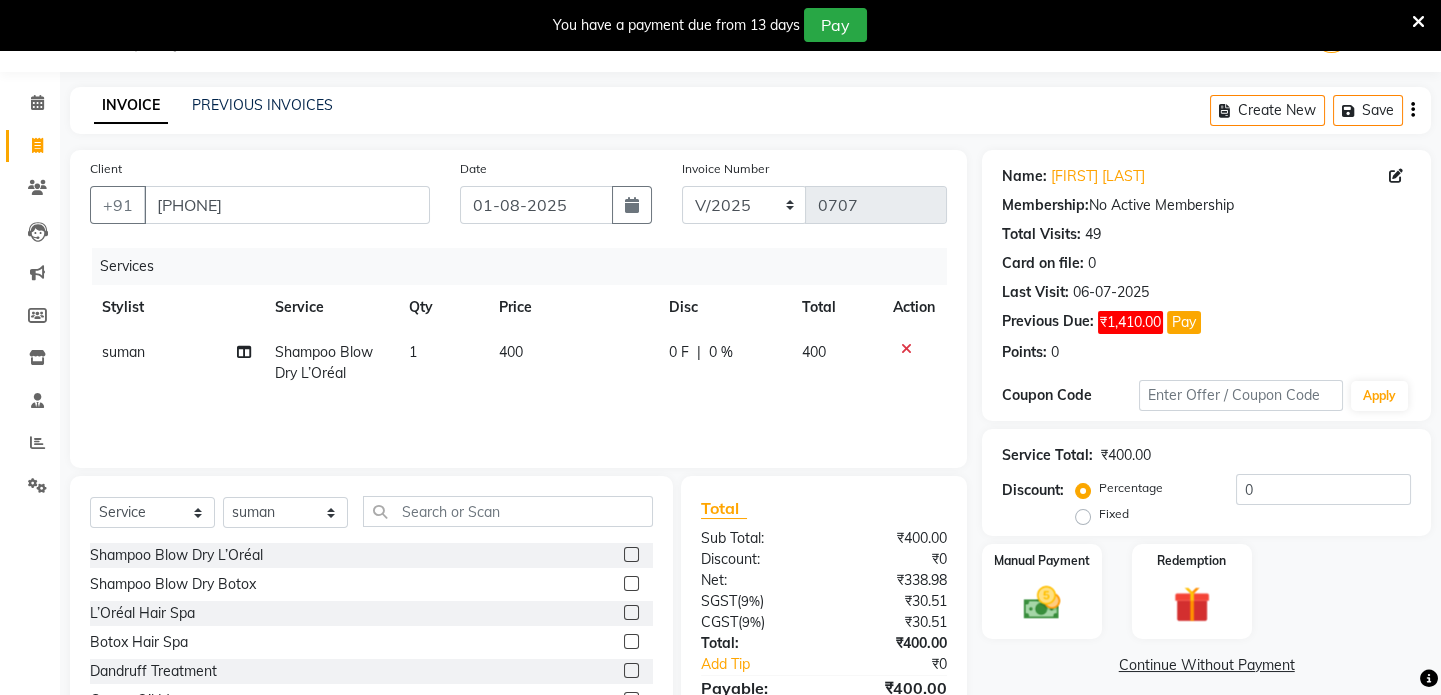 click on "0 F | 0 %" 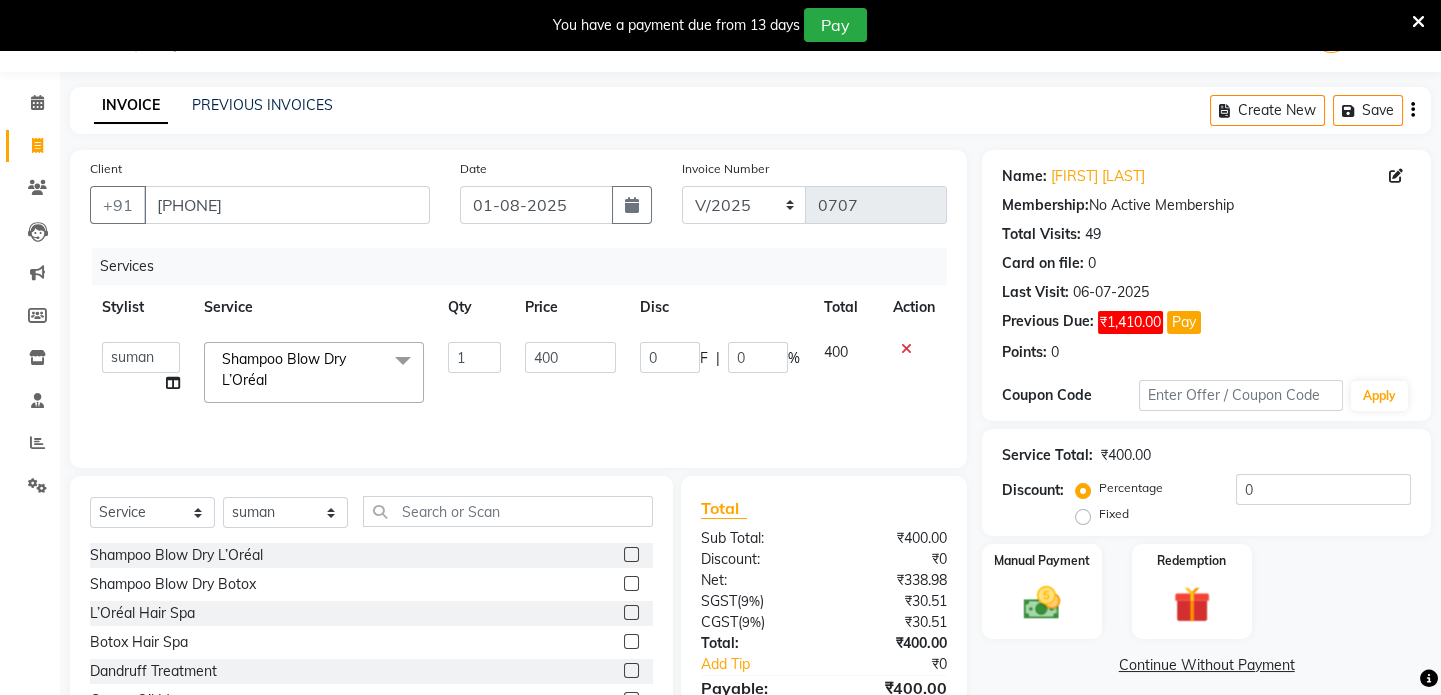 click on "0" 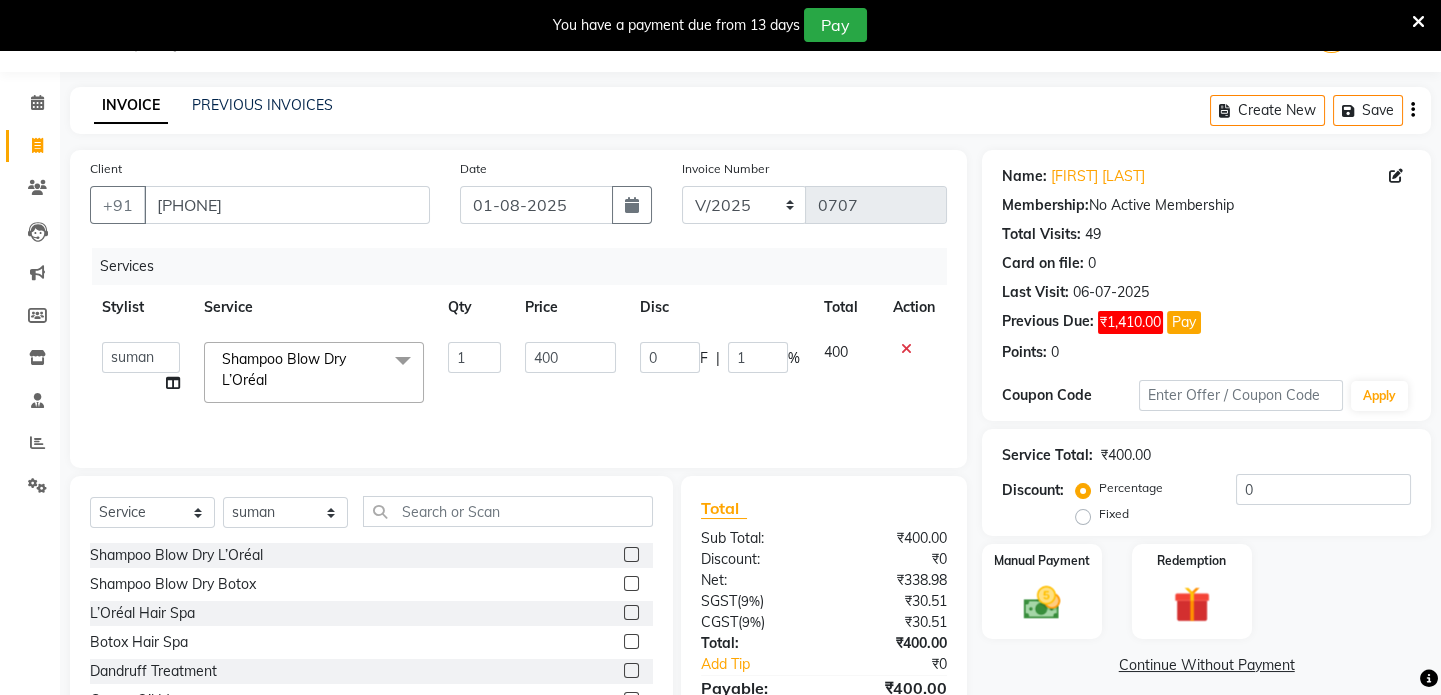 type on "10" 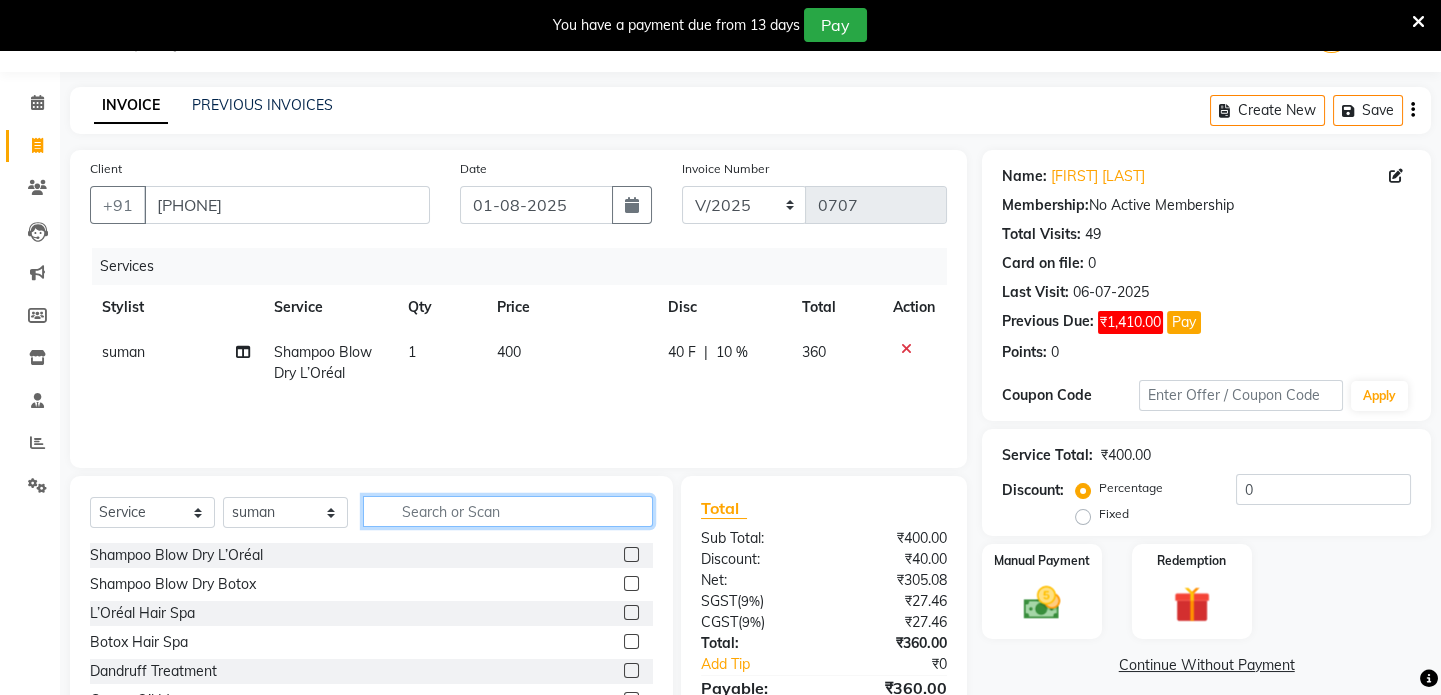 click 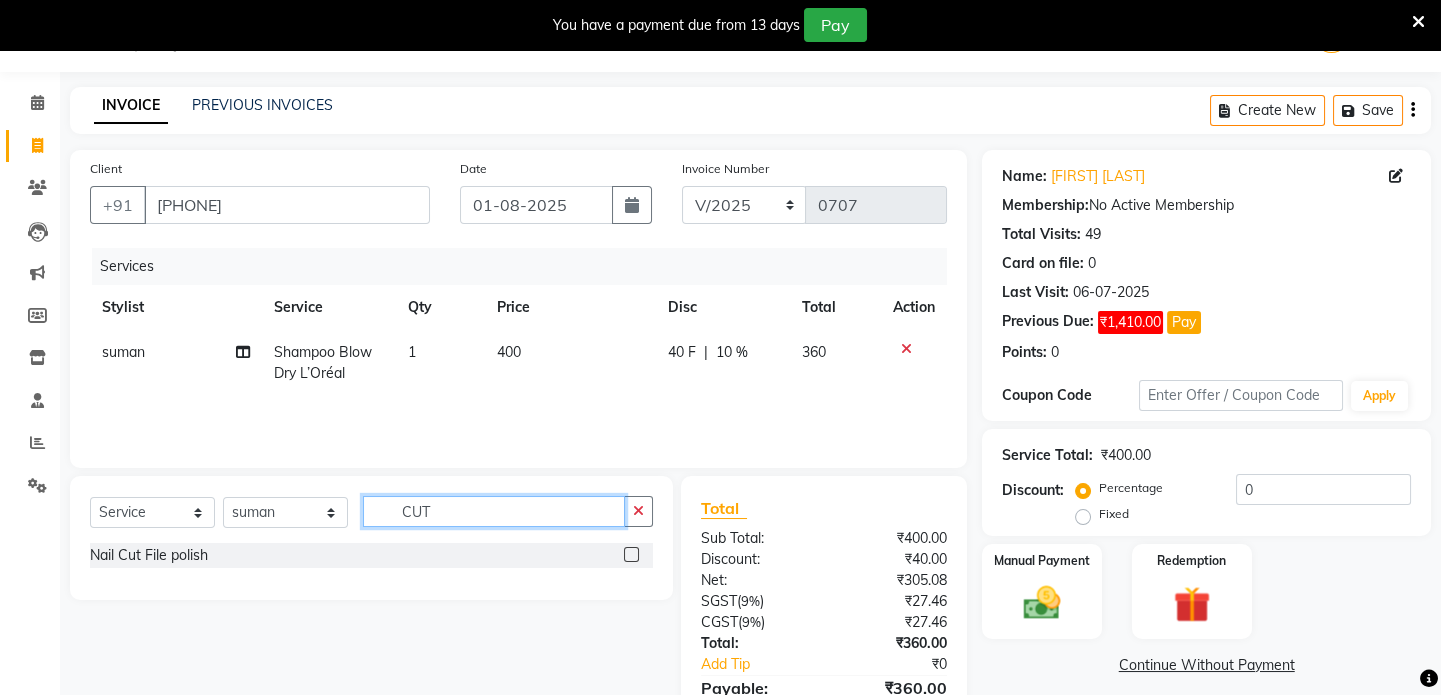 type on "CUT" 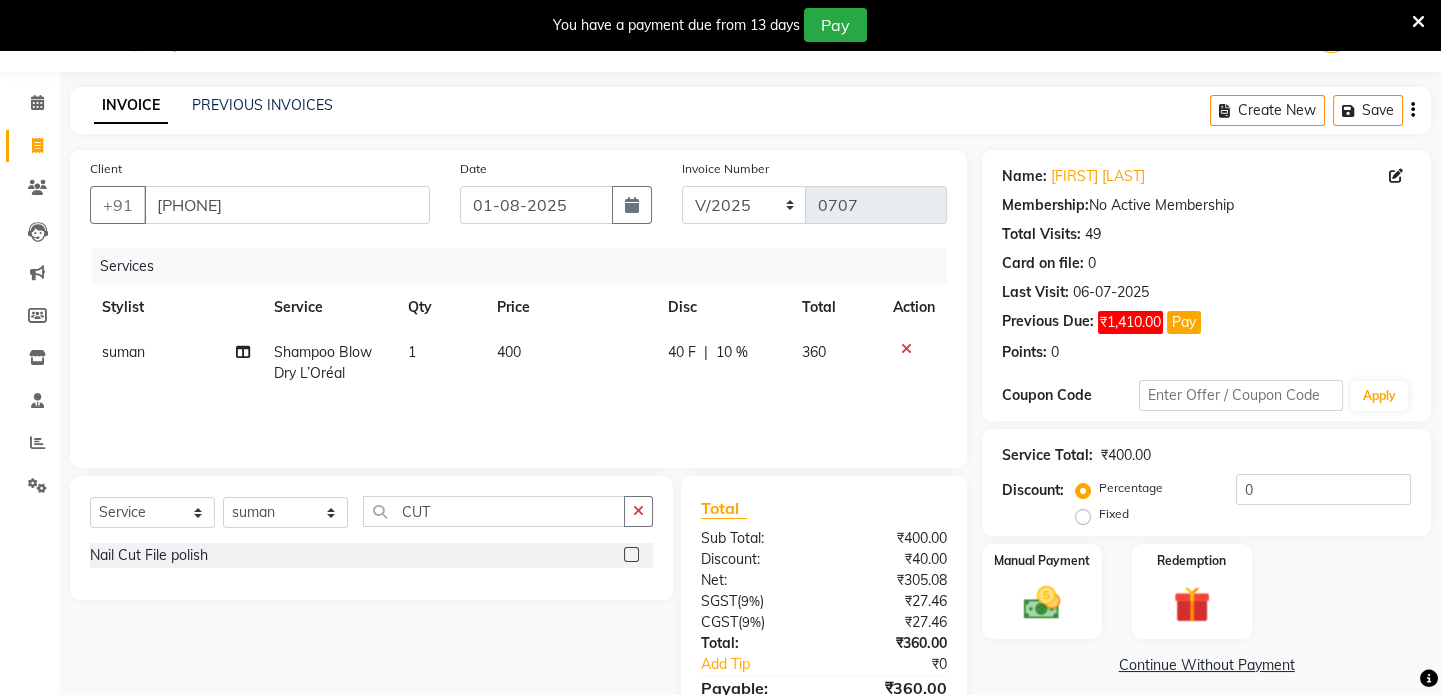click 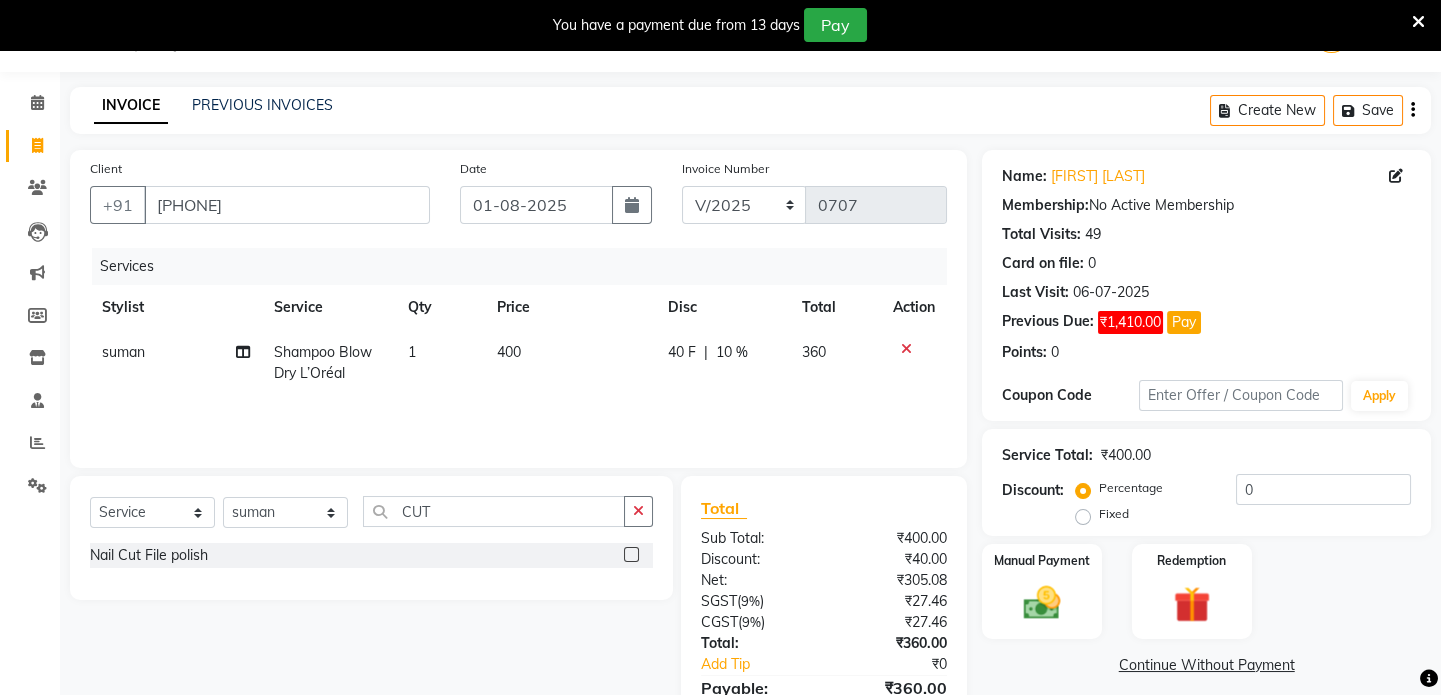 click at bounding box center (630, 555) 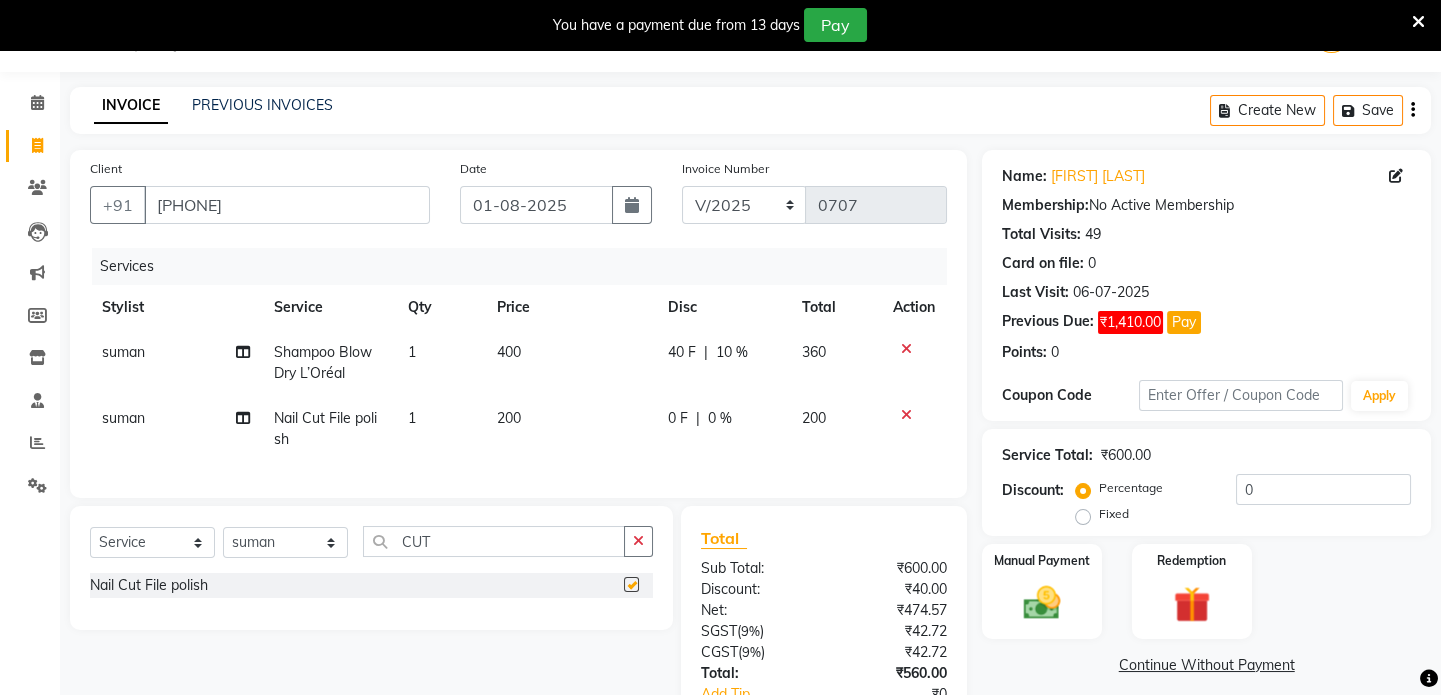 checkbox on "false" 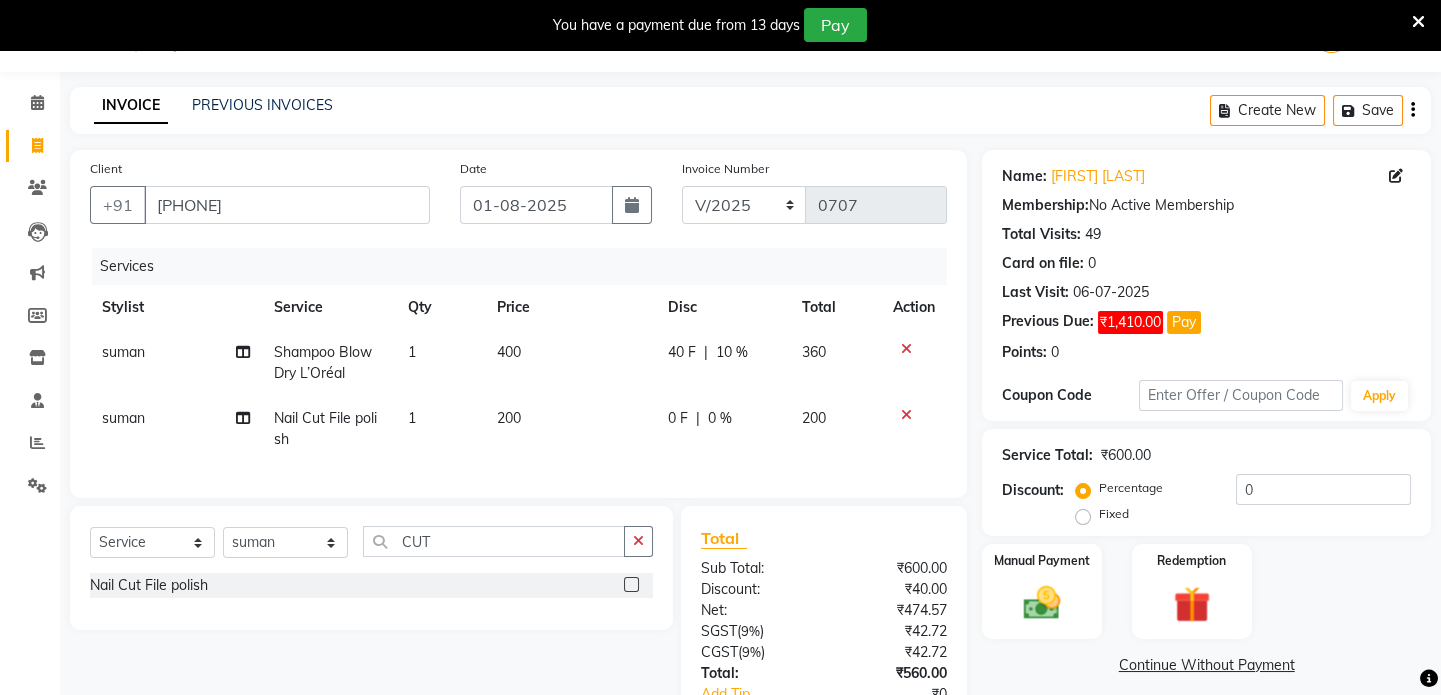 click on "0 F | 0 %" 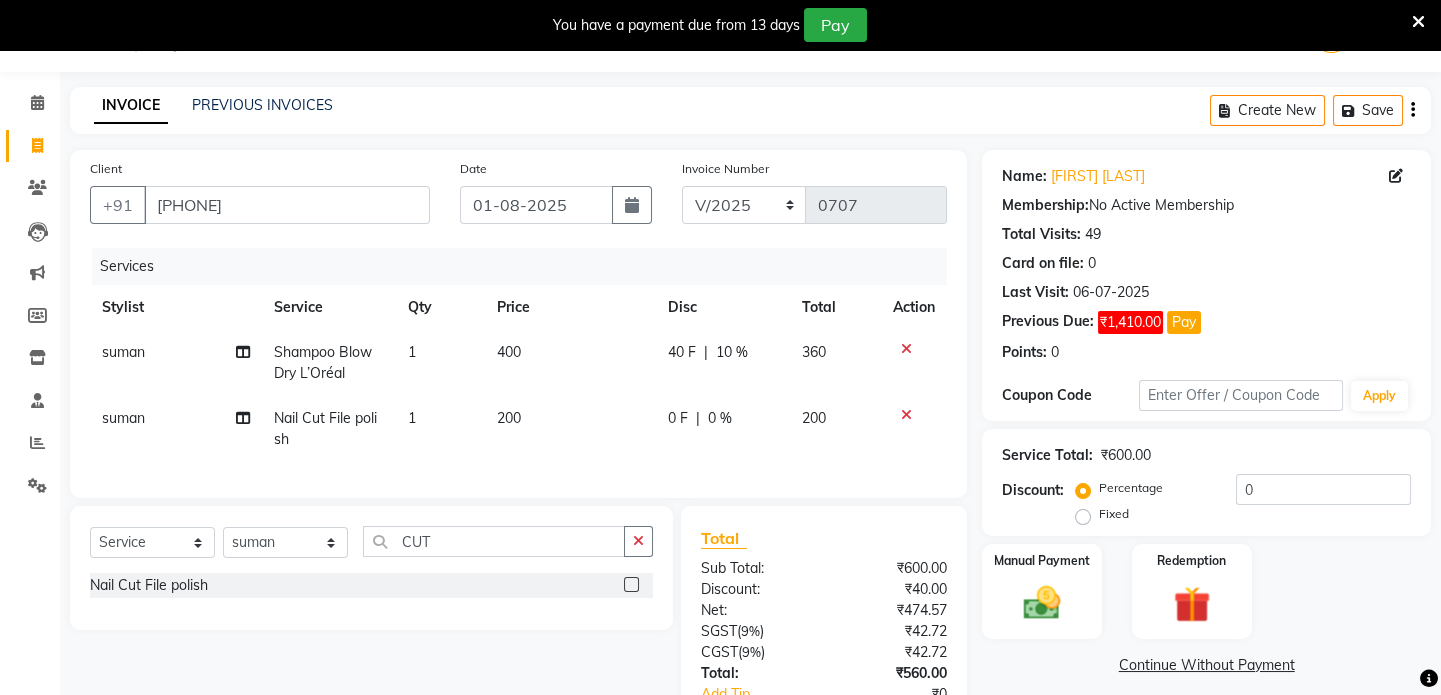 select on "49320" 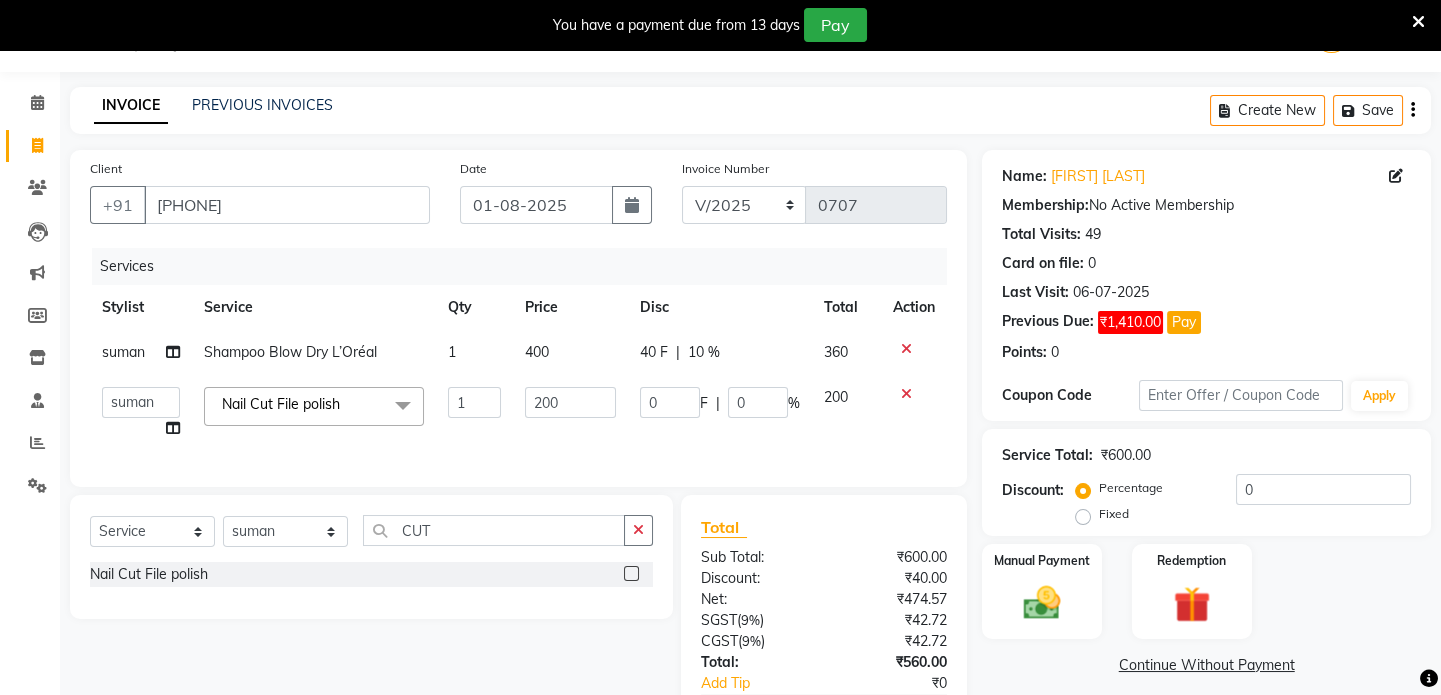 click on "0 F | 0 %" 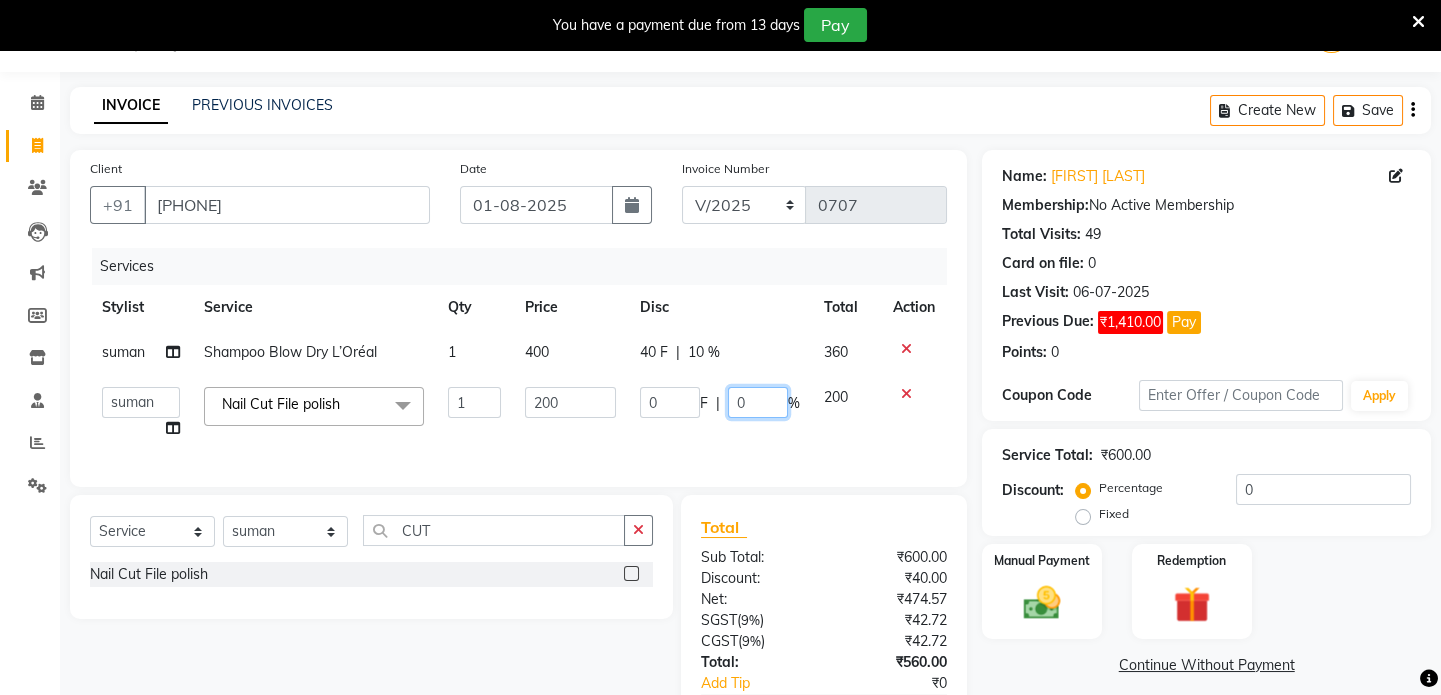 click on "0" 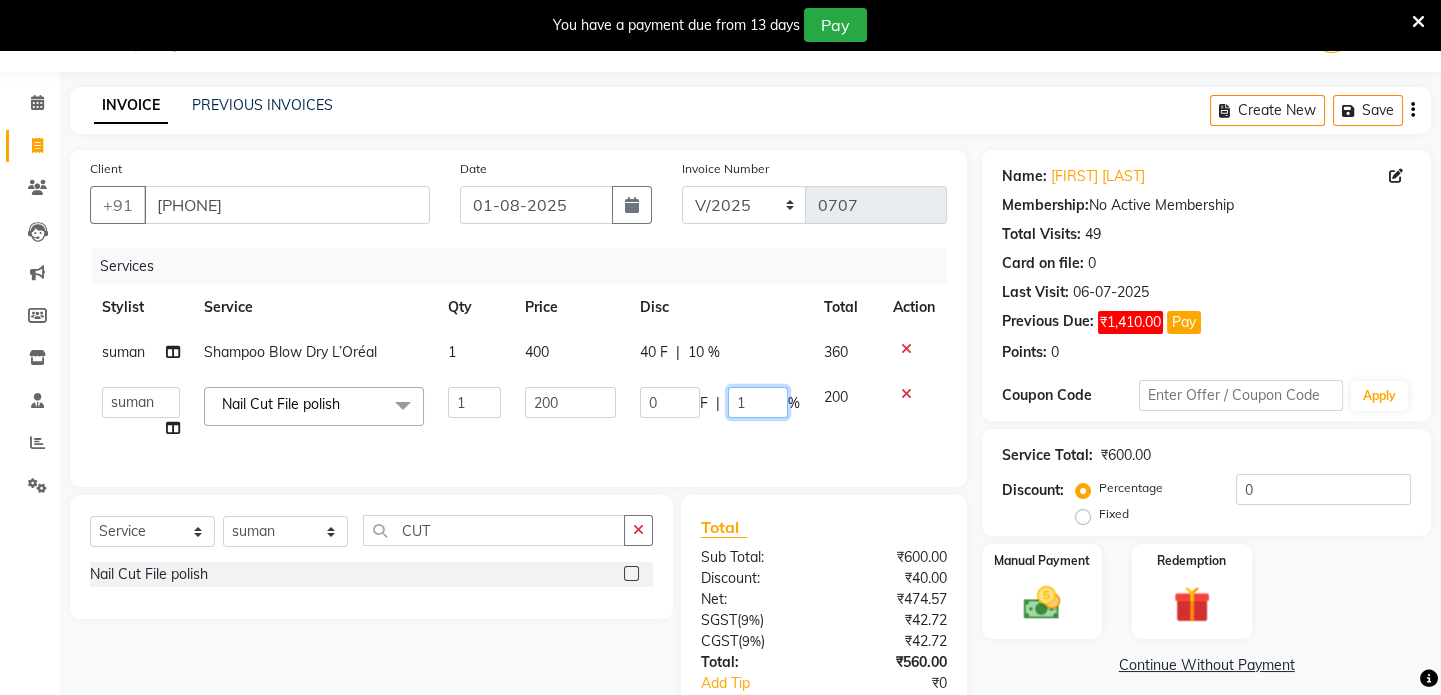 type on "10" 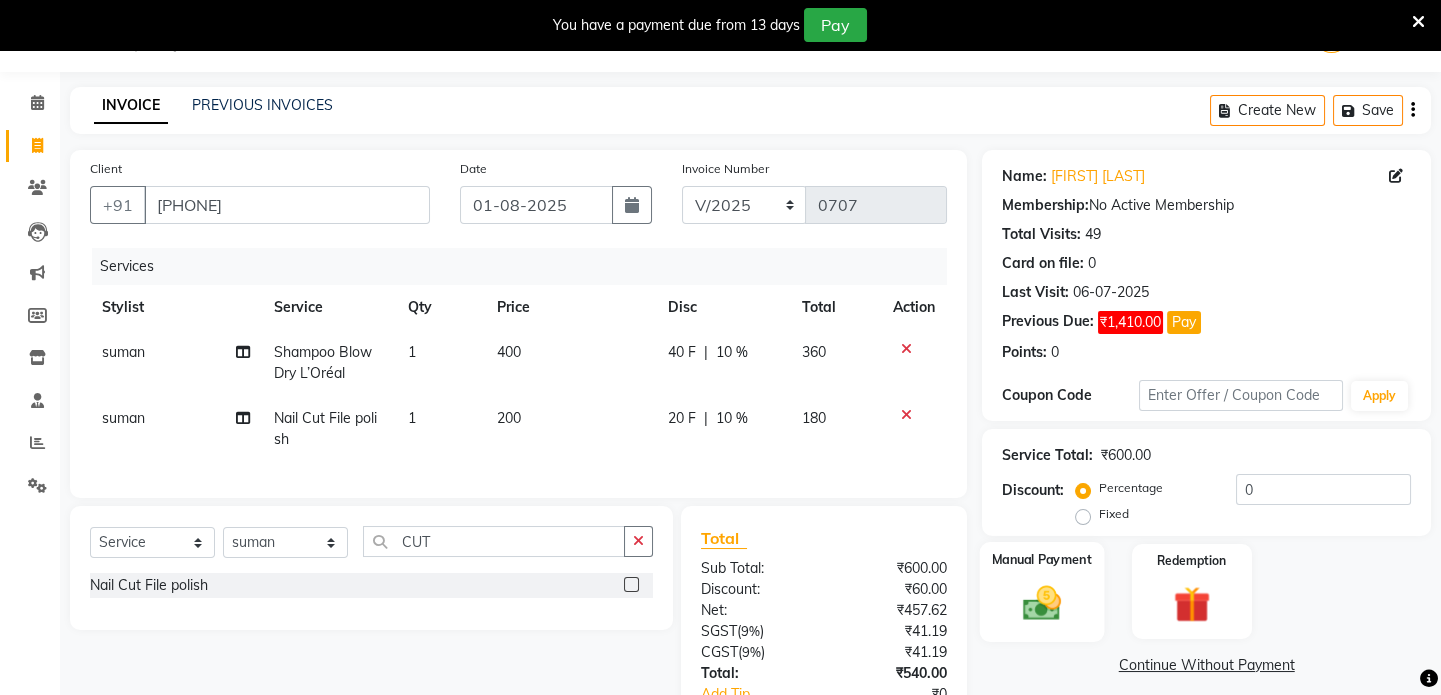click 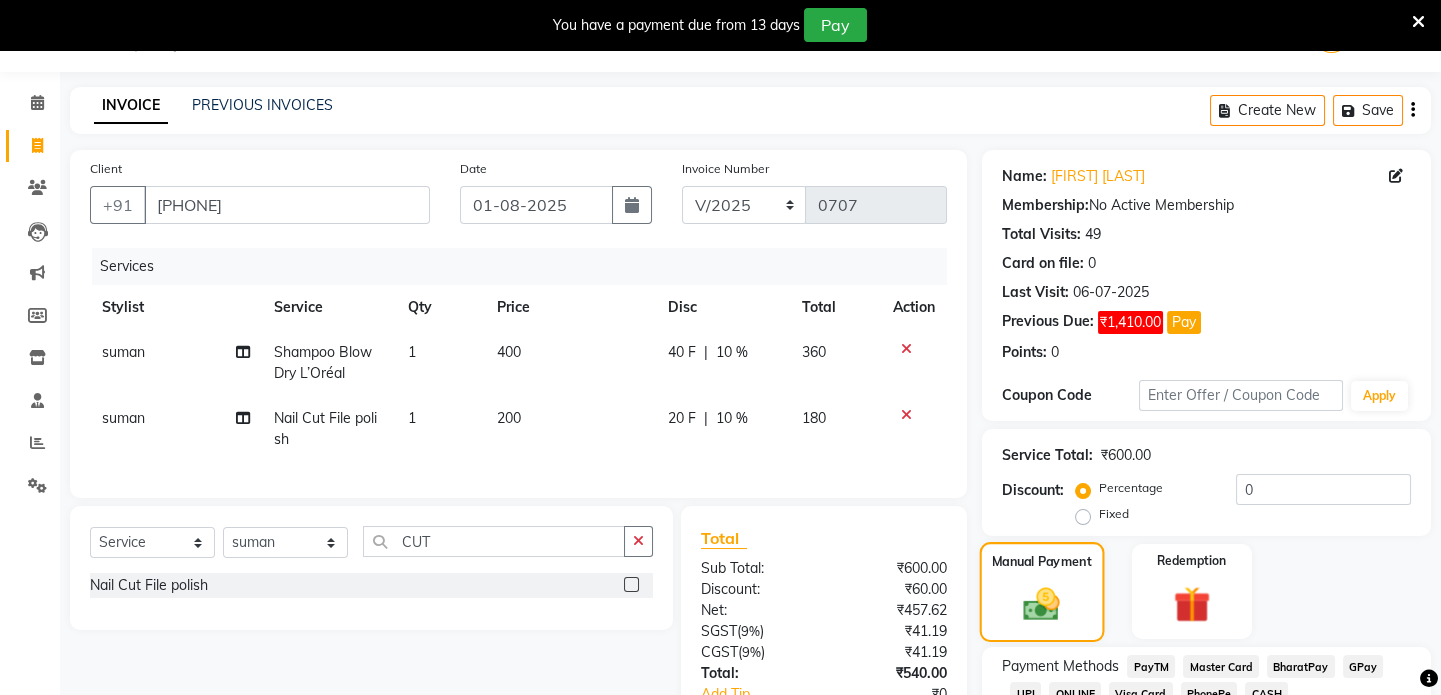 scroll, scrollTop: 199, scrollLeft: 0, axis: vertical 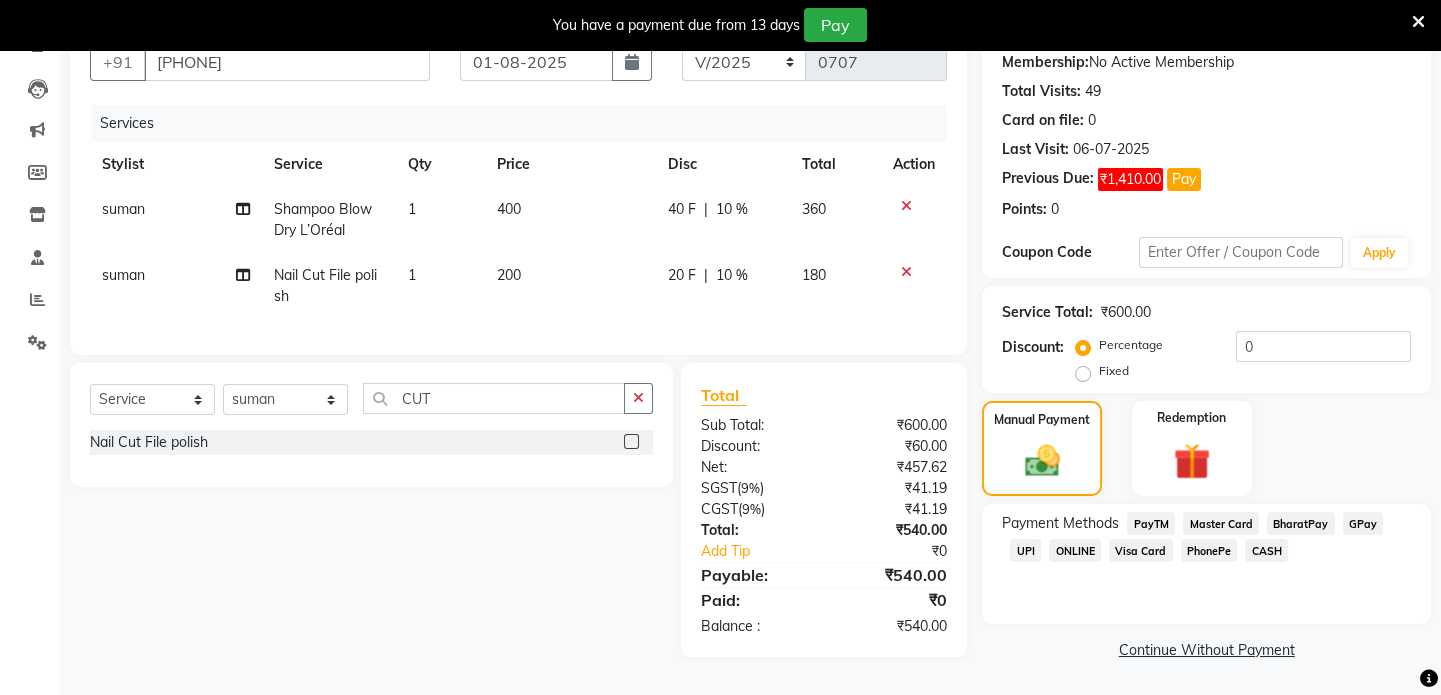 click on "CASH" 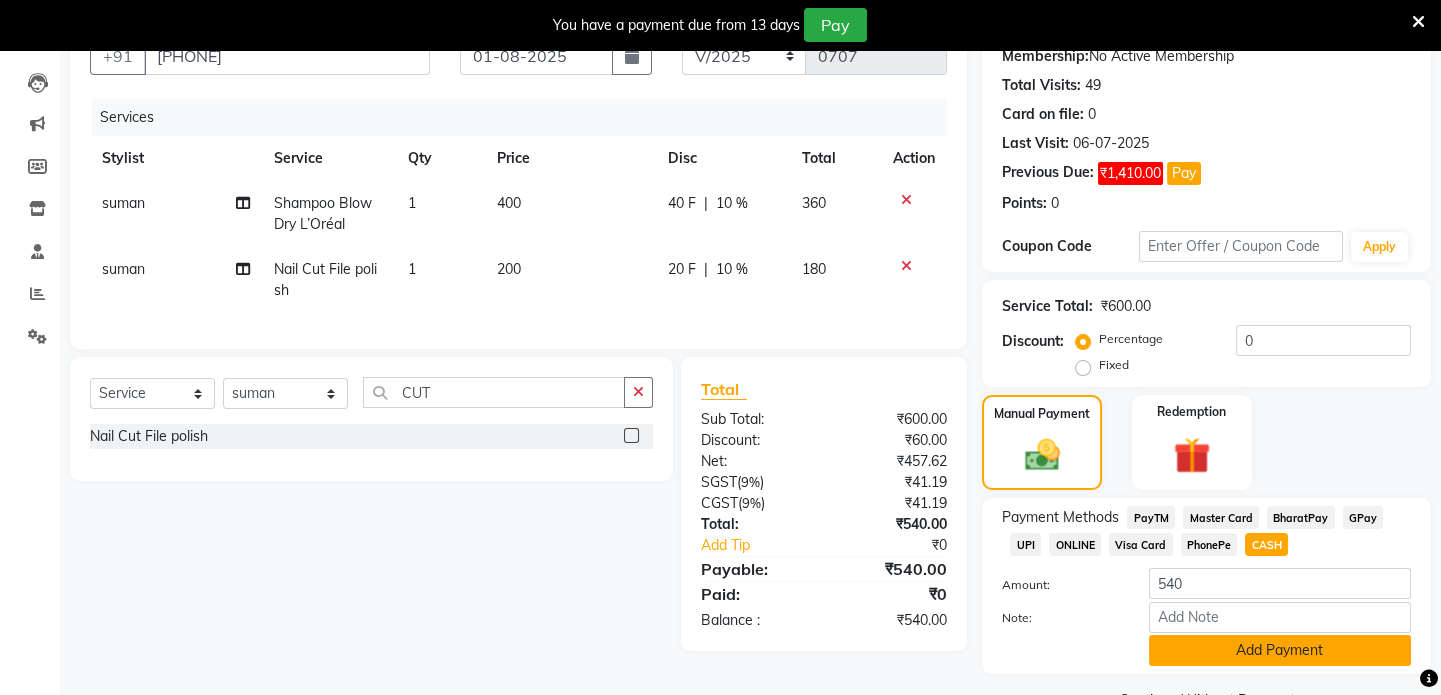 click on "Add Payment" 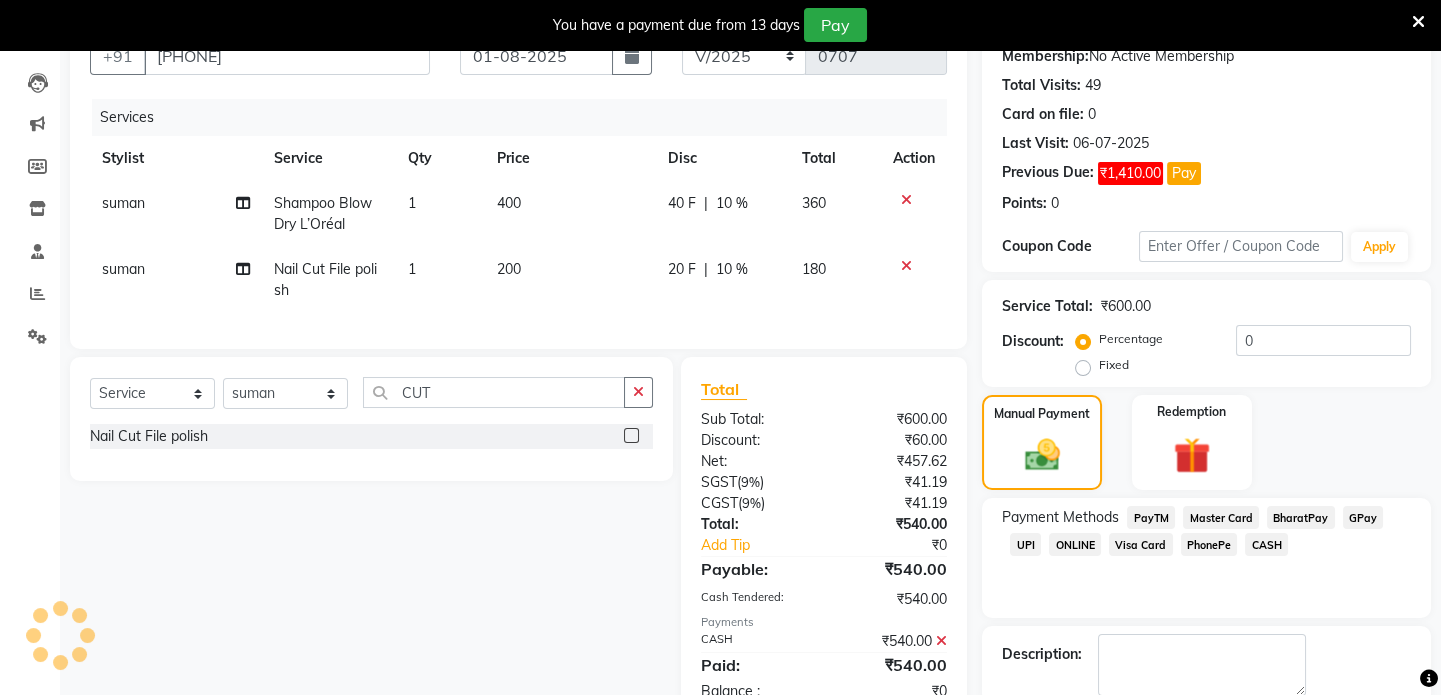 scroll, scrollTop: 305, scrollLeft: 0, axis: vertical 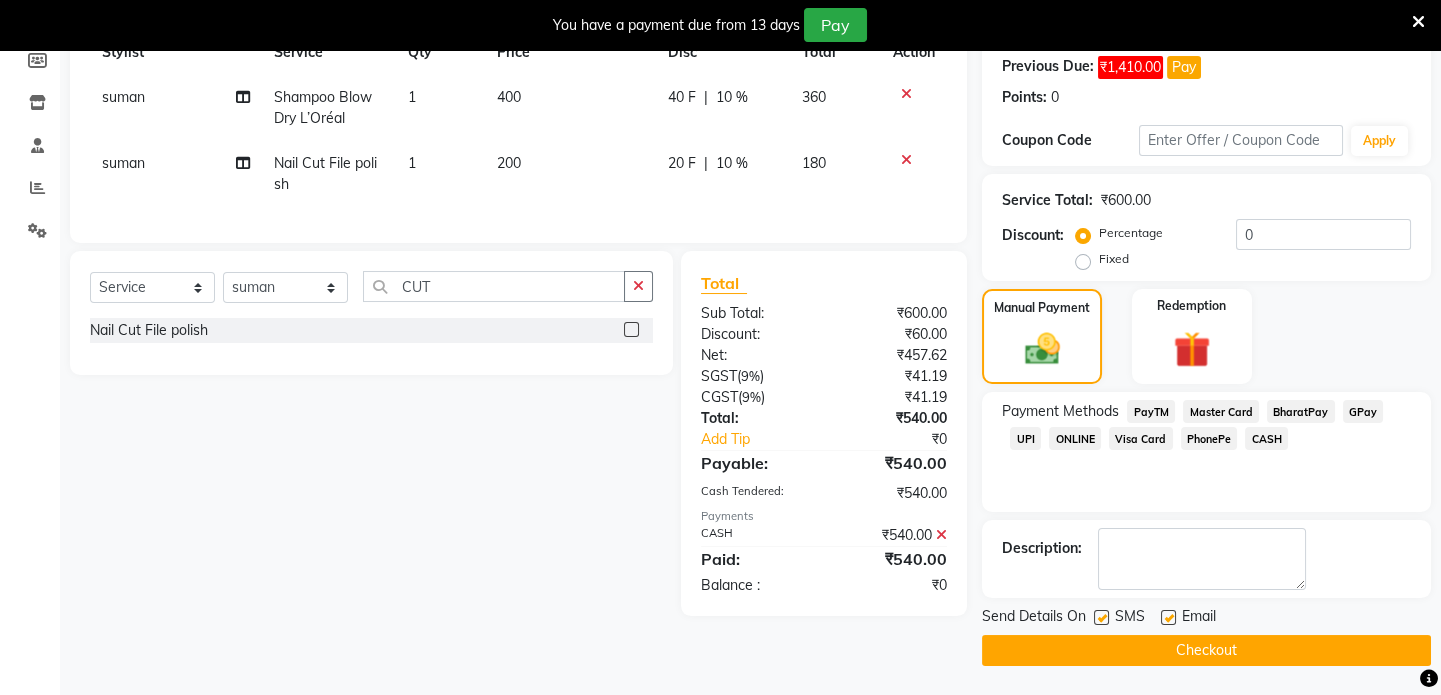 click on "Checkout" 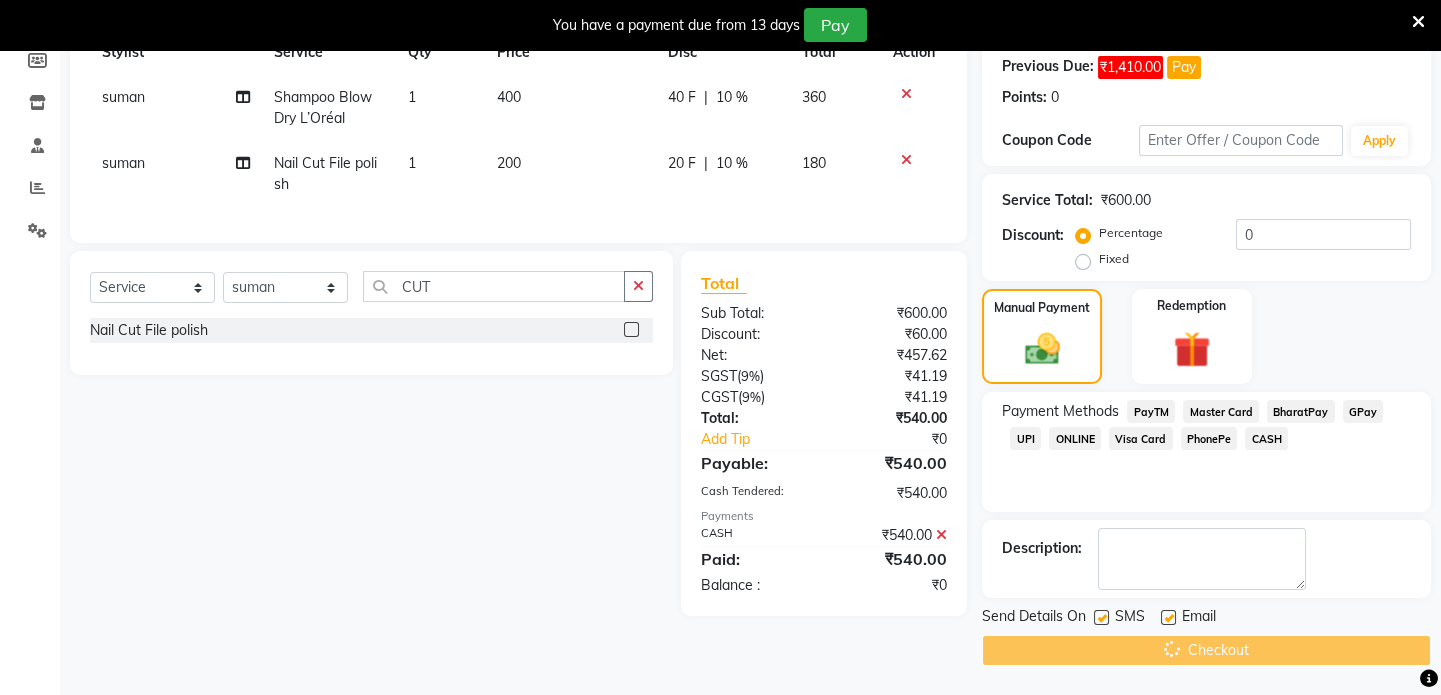 scroll, scrollTop: 0, scrollLeft: 0, axis: both 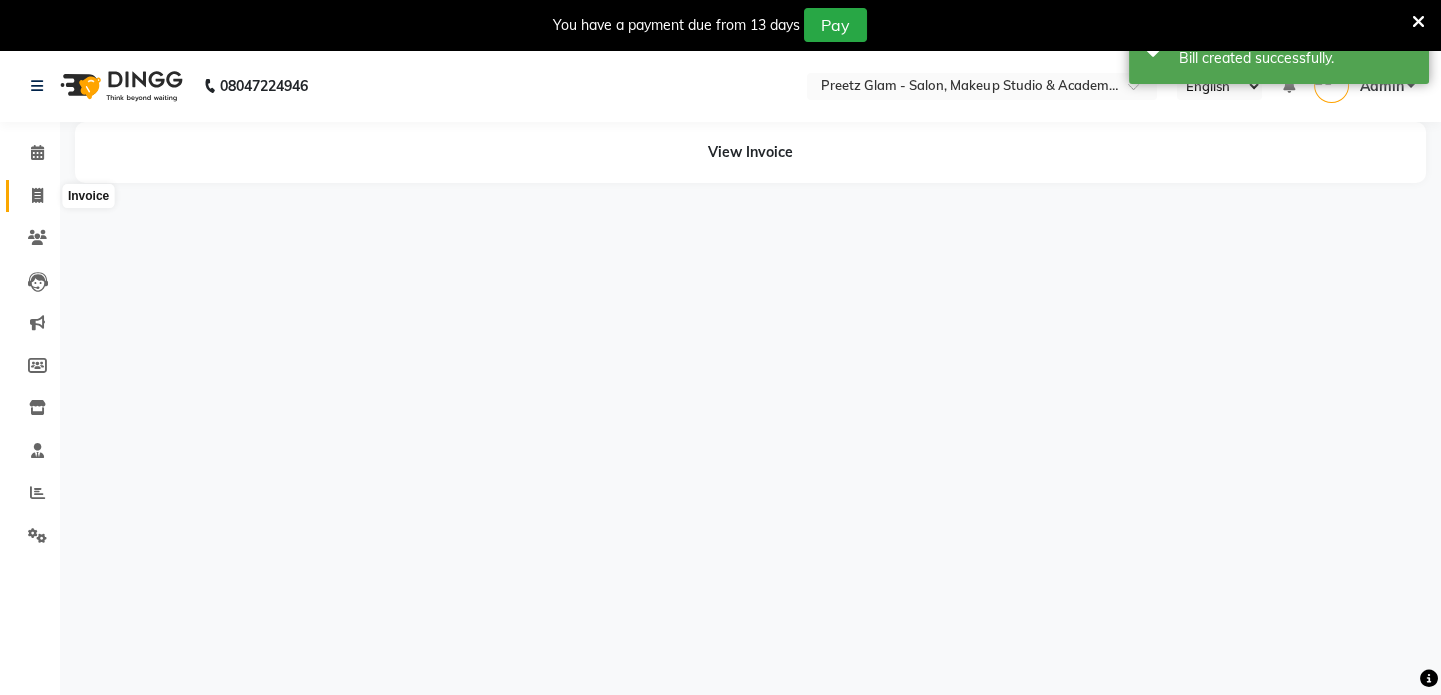 click 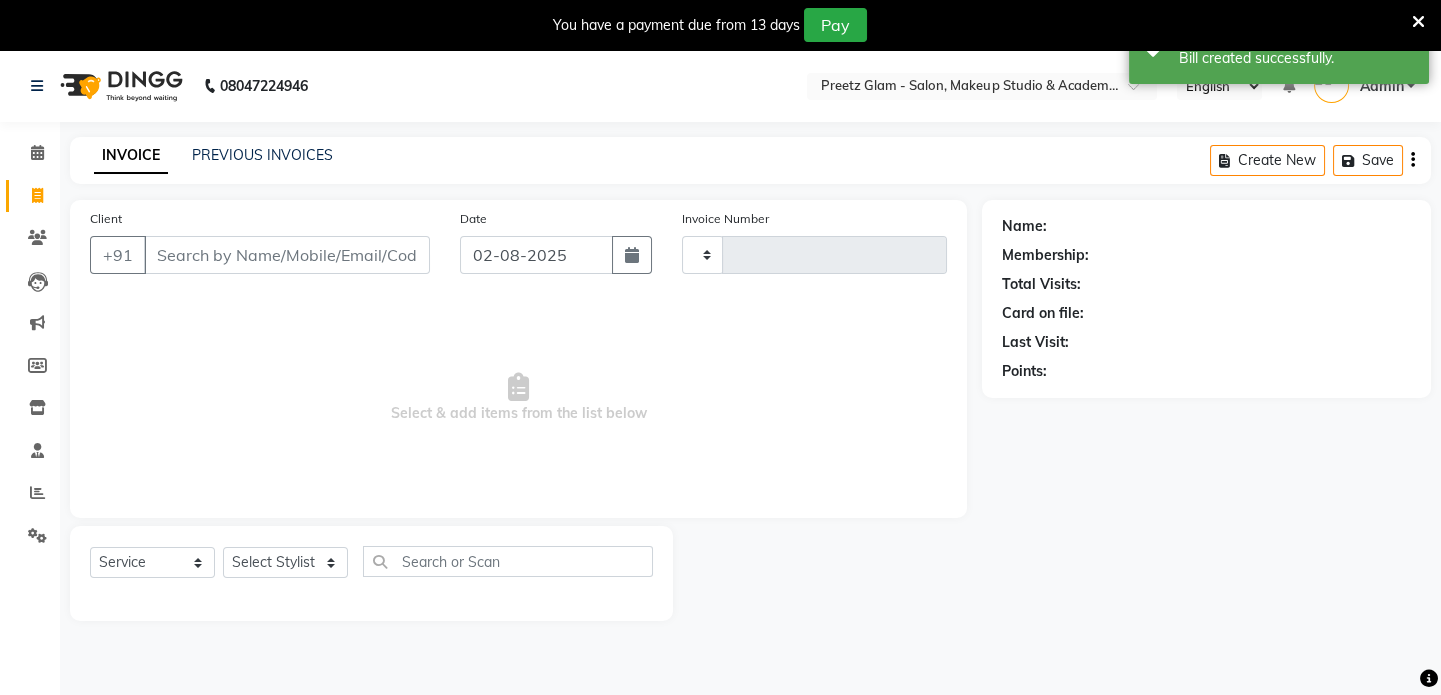 type on "0708" 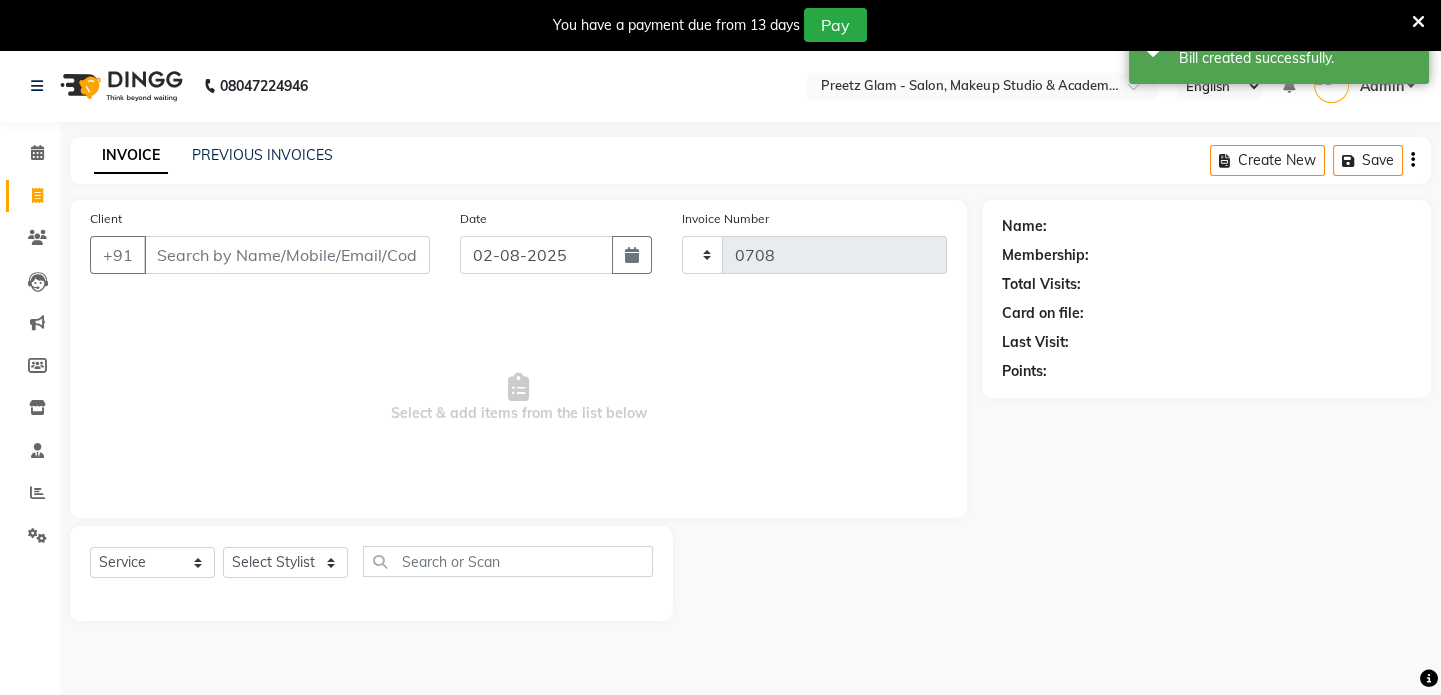 select on "4263" 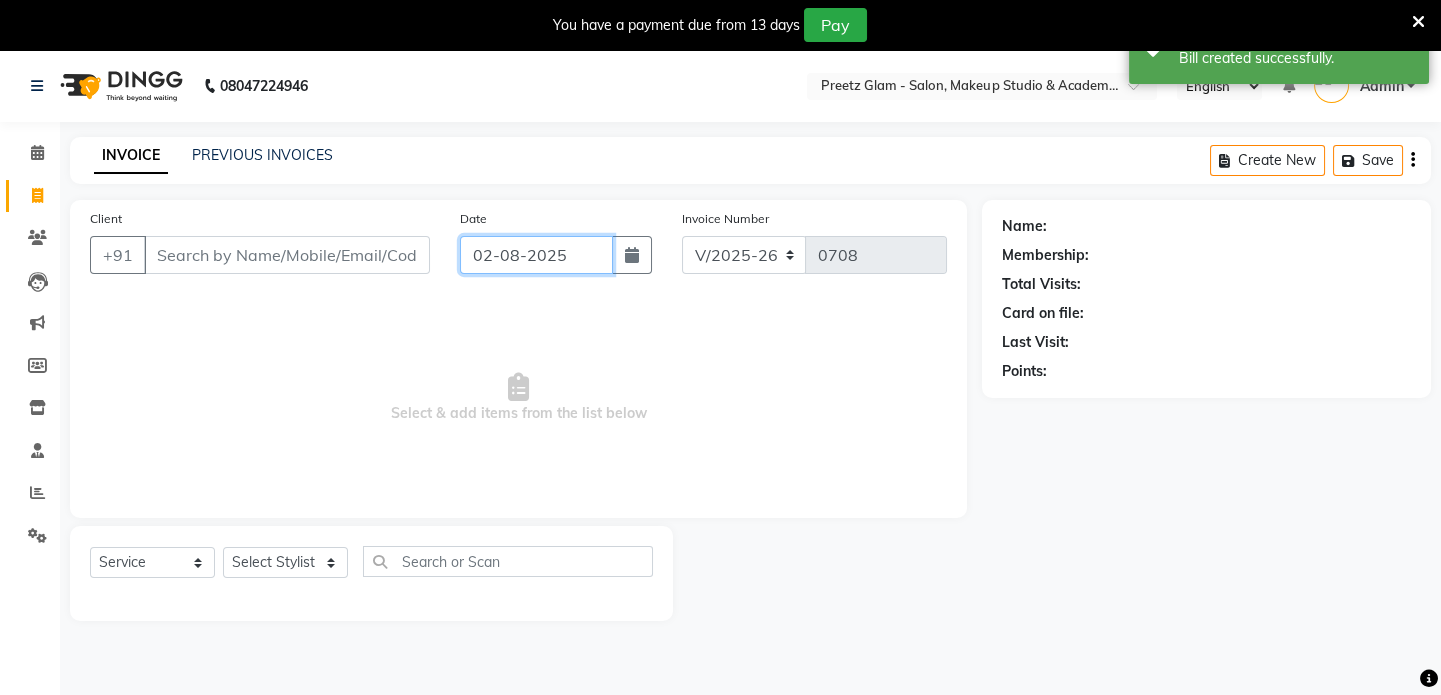 click on "02-08-2025" 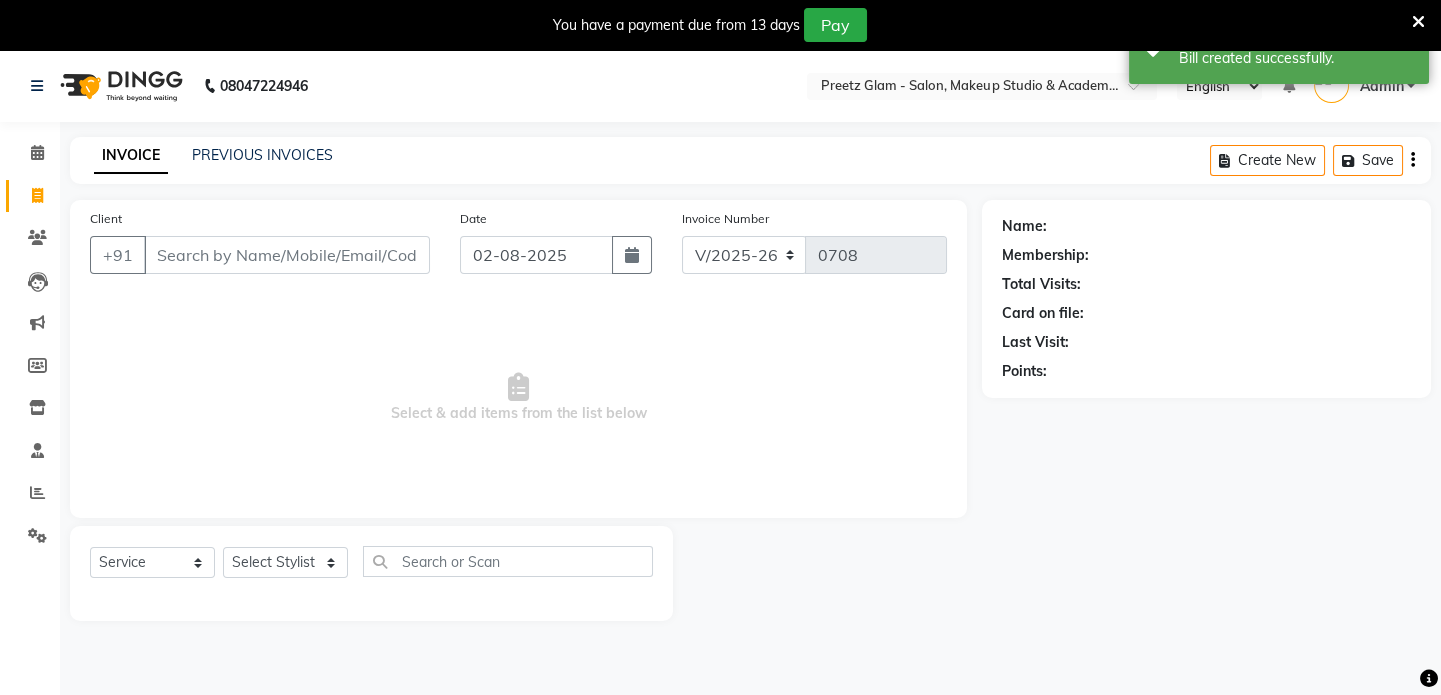 select on "8" 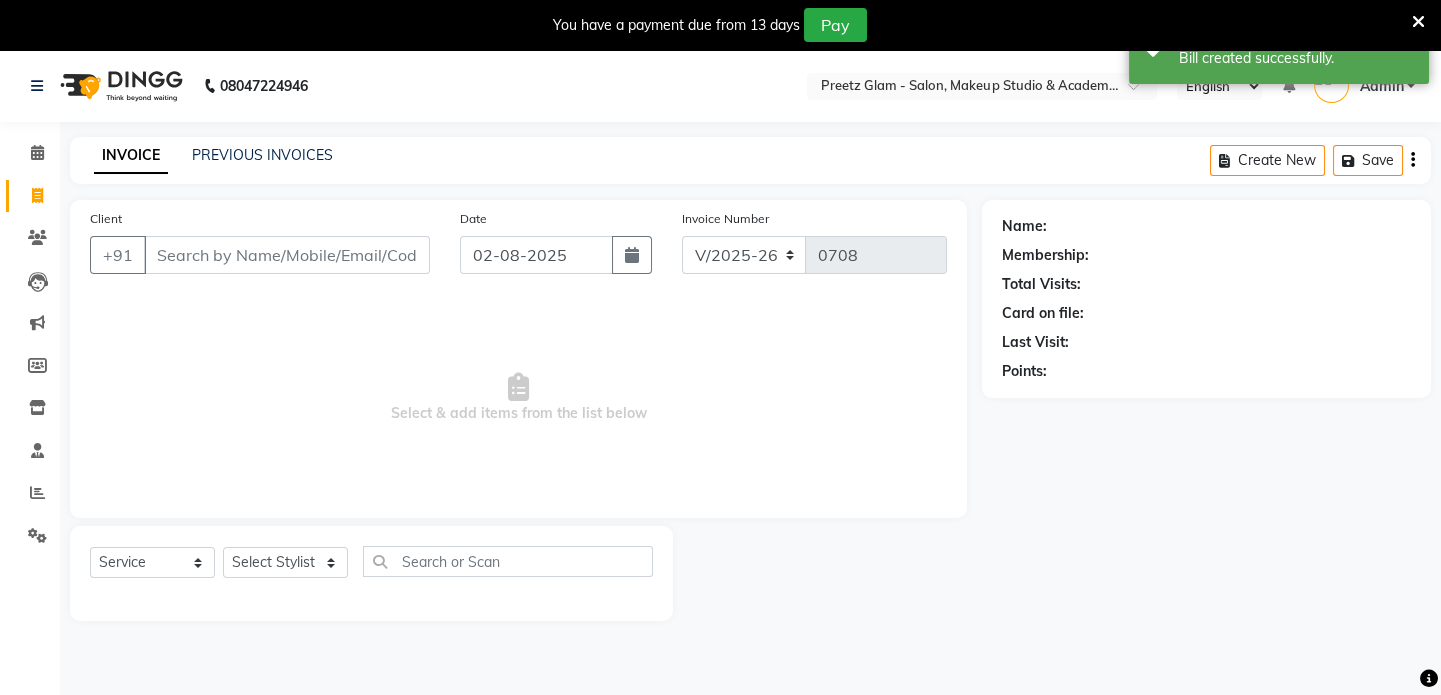 select on "2025" 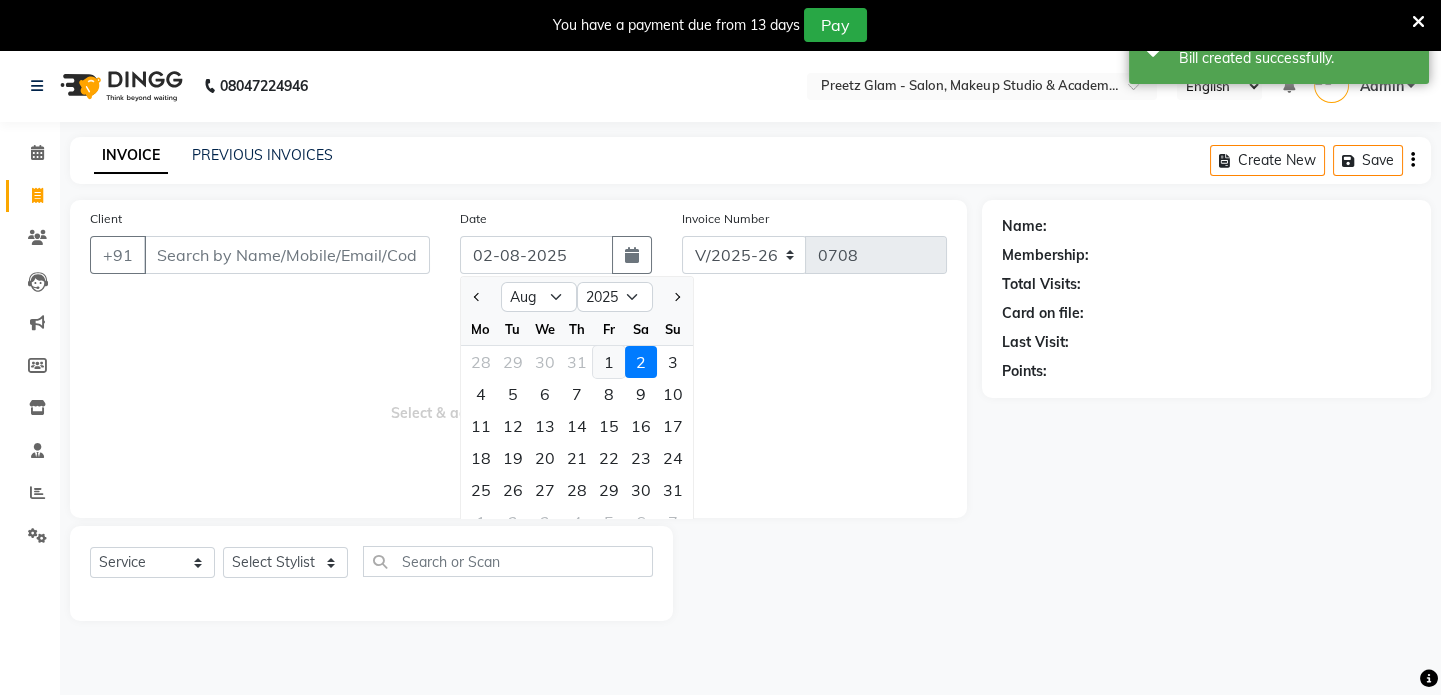 click on "1" 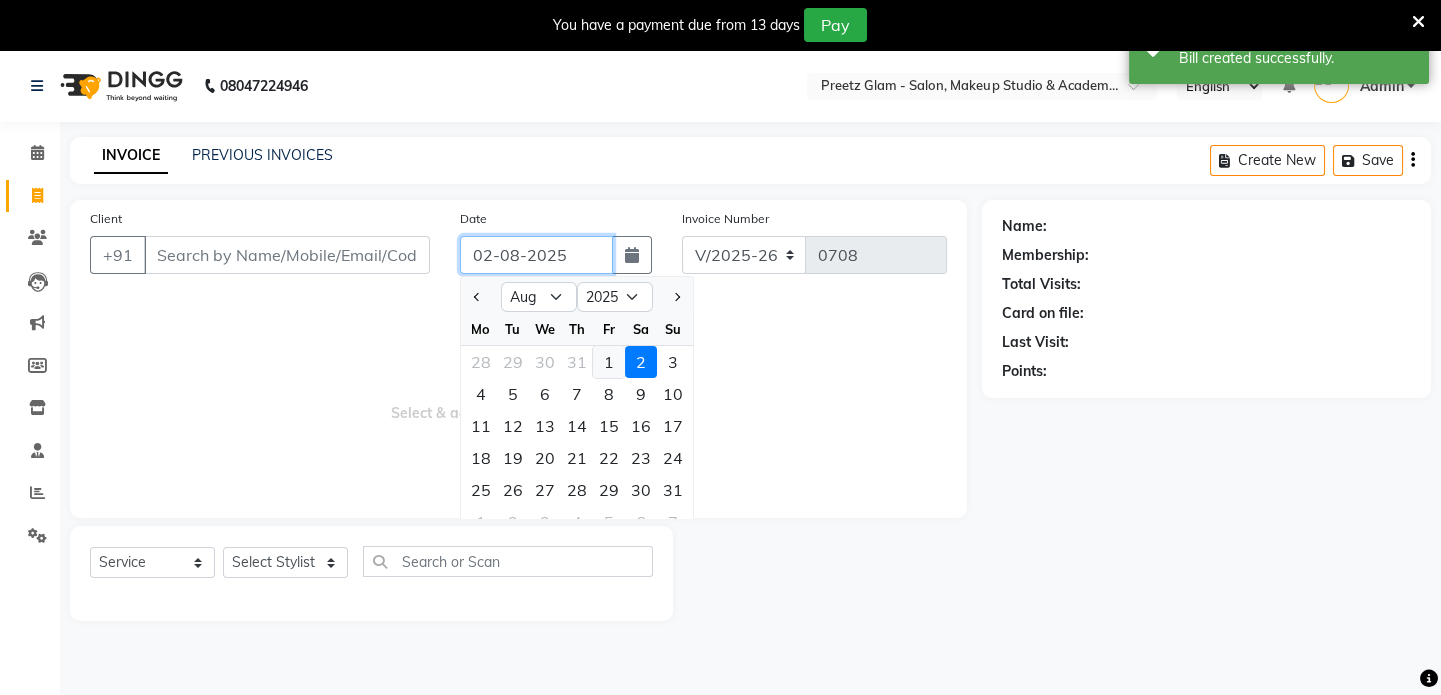 type on "01-08-2025" 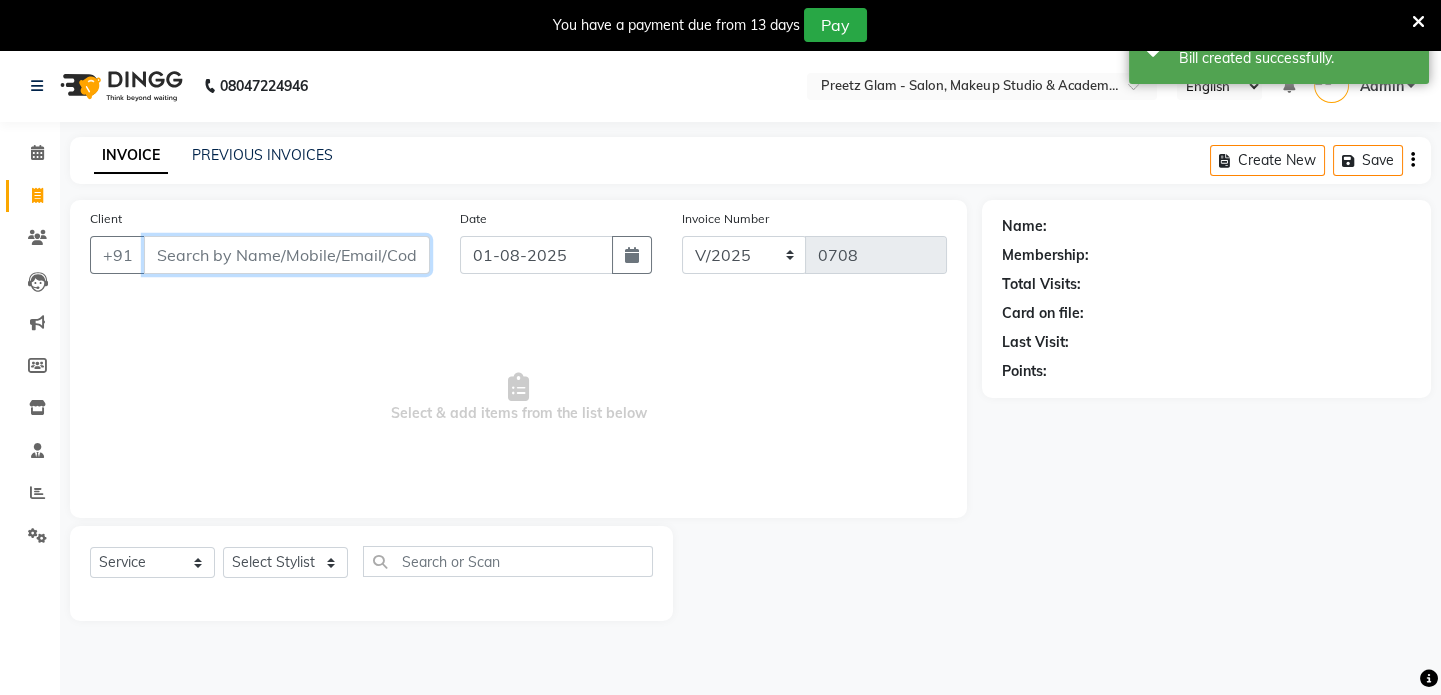 click on "Client" at bounding box center (287, 255) 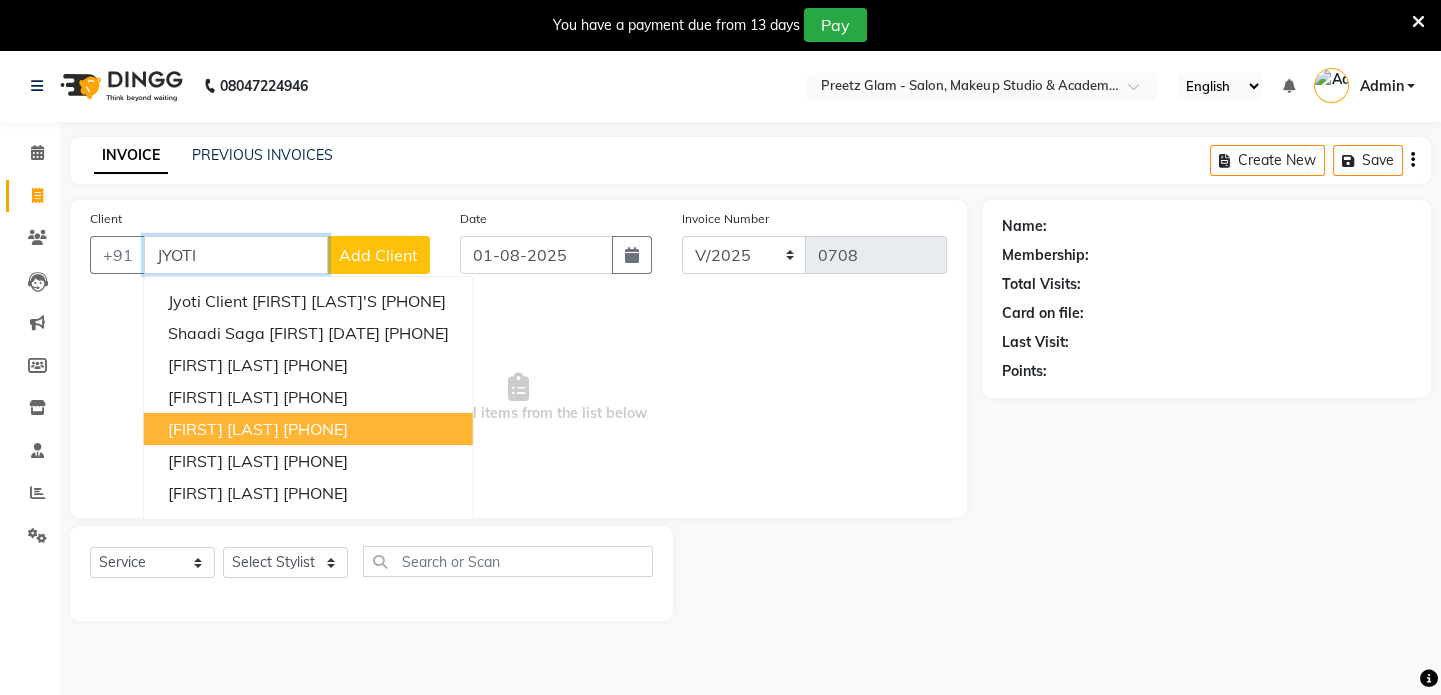 click on "[FIRST] [LAST] [PHONE]" at bounding box center [308, 429] 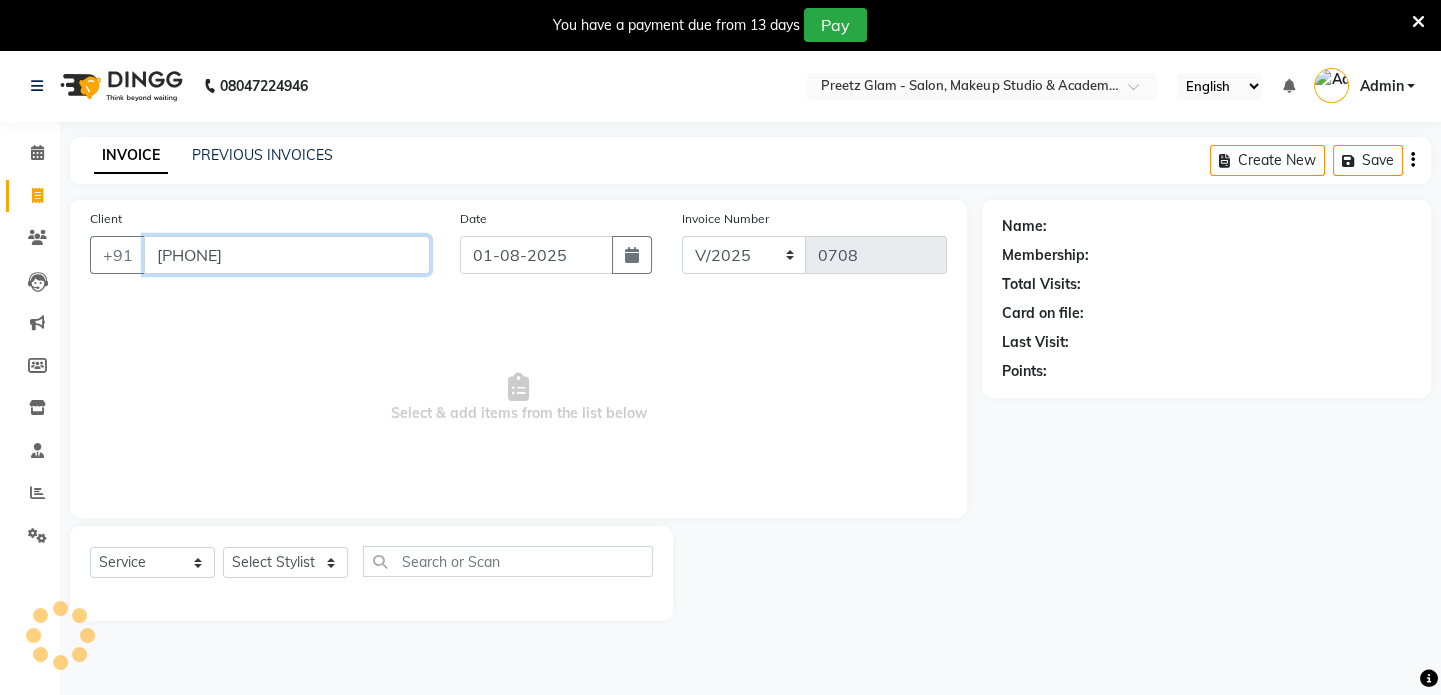 type on "[PHONE]" 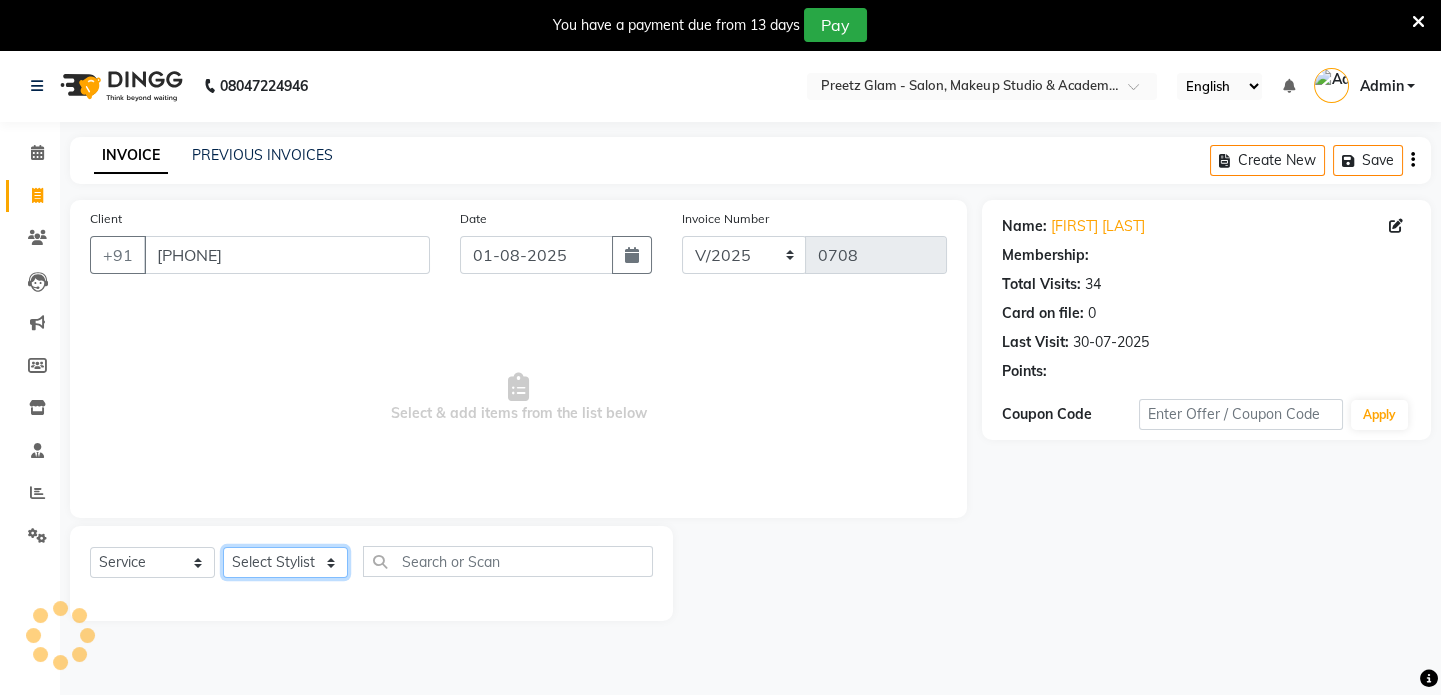 click on "Select Stylist [FIRST] [FIRST] [FIRST] [FIRST] [FIRST] [FIRST]" 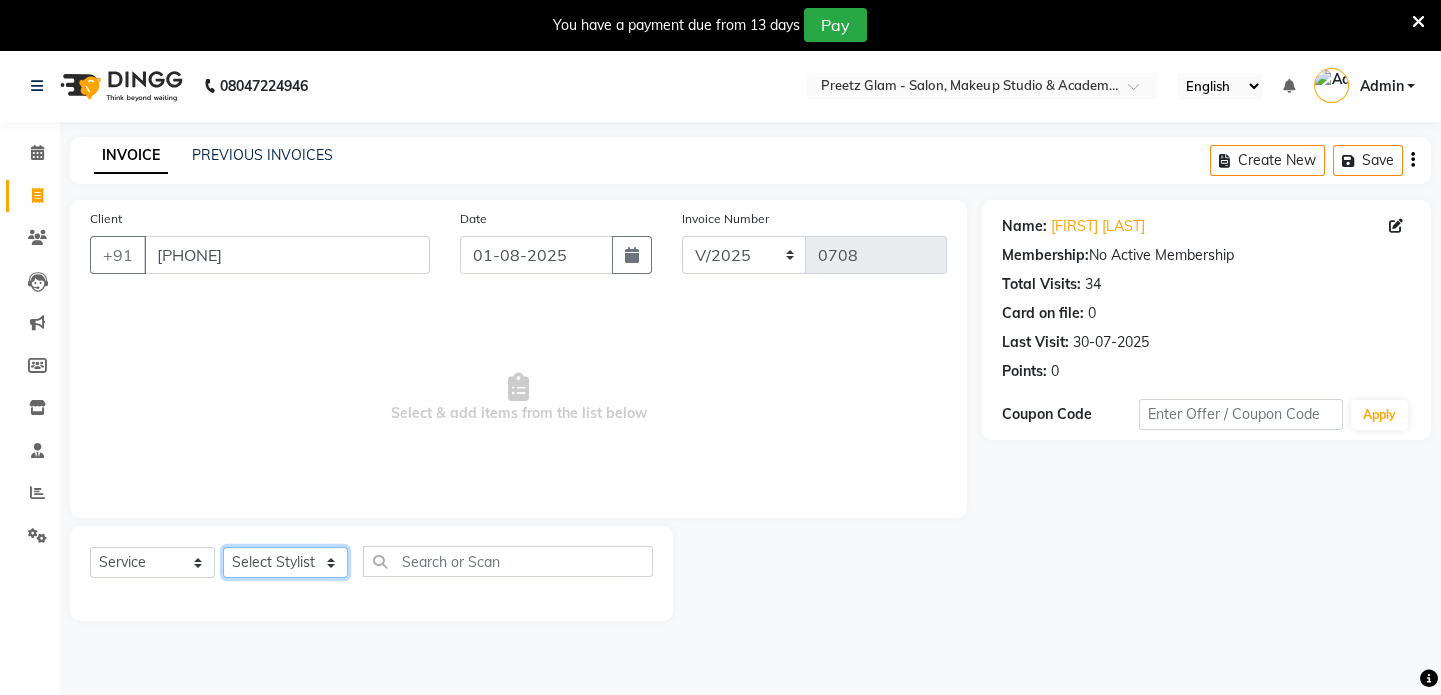 select on "49320" 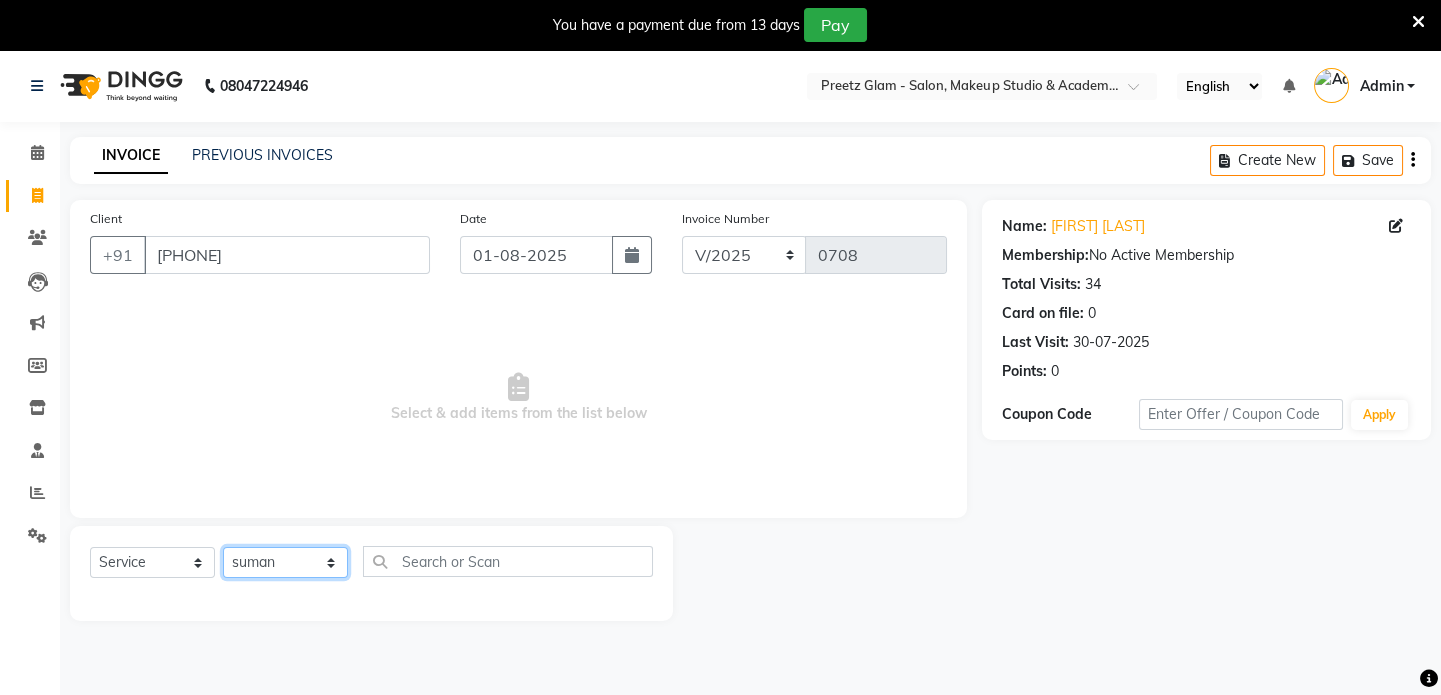 click on "Select Stylist [FIRST] [FIRST] [FIRST] [FIRST] [FIRST] [FIRST]" 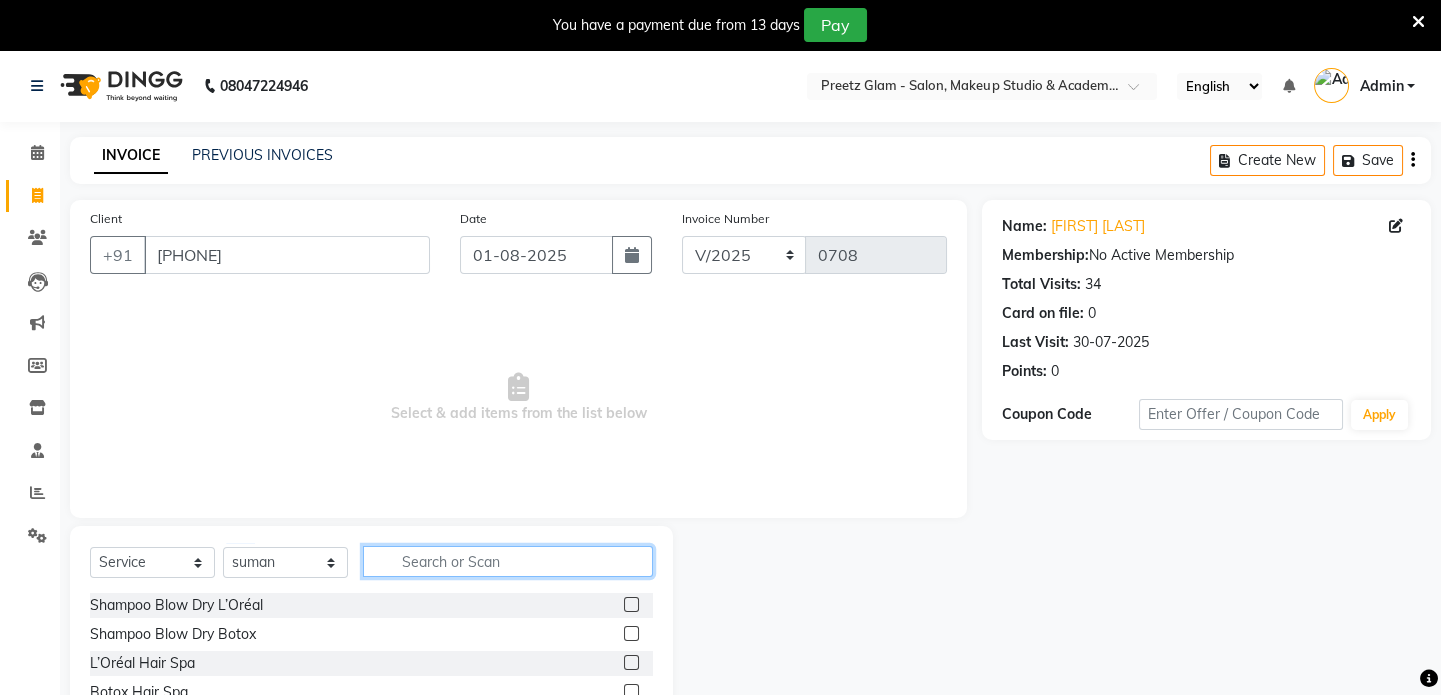 click 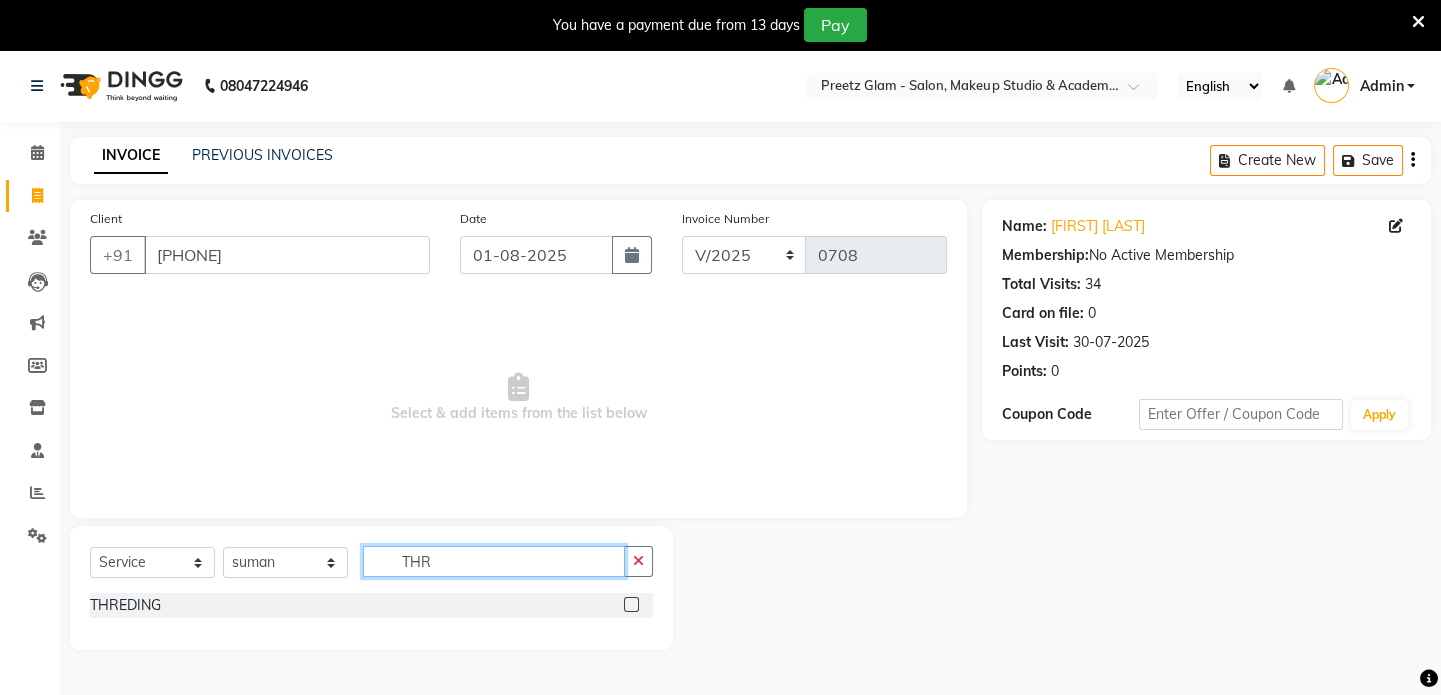 type on "THR" 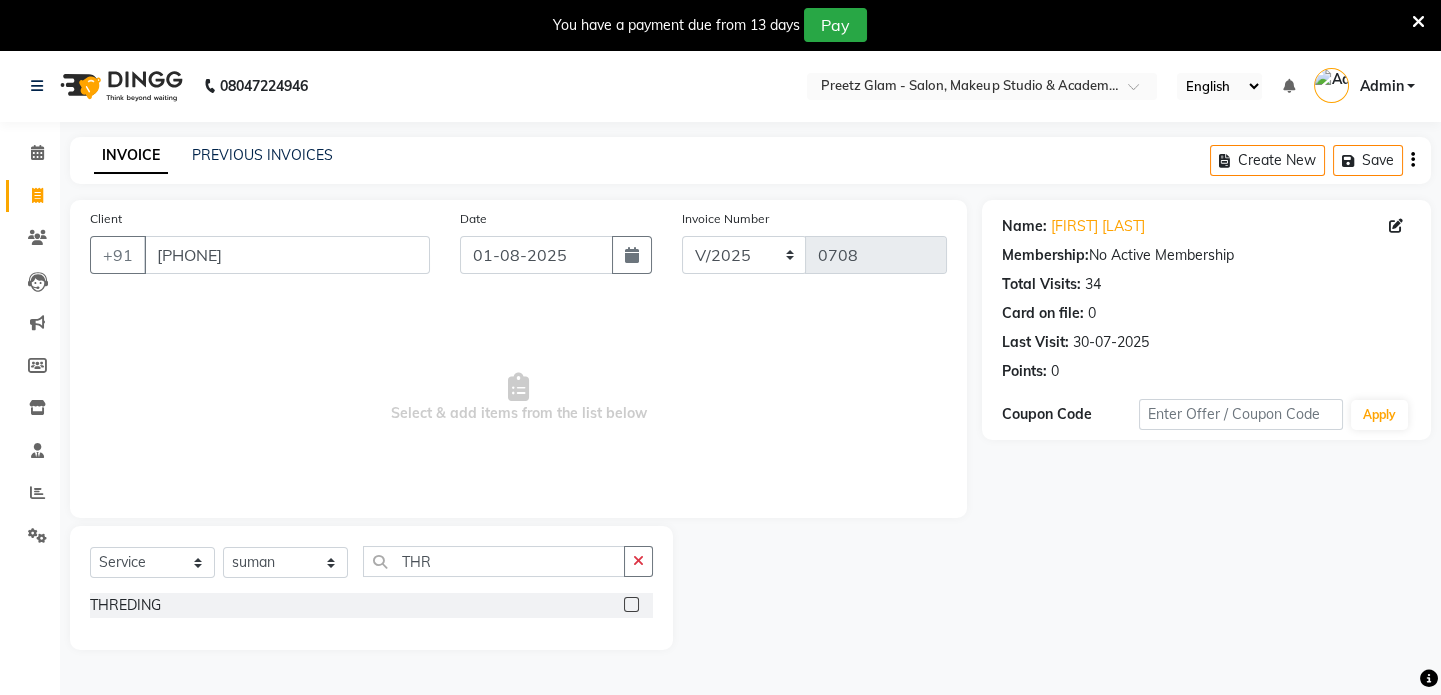 click 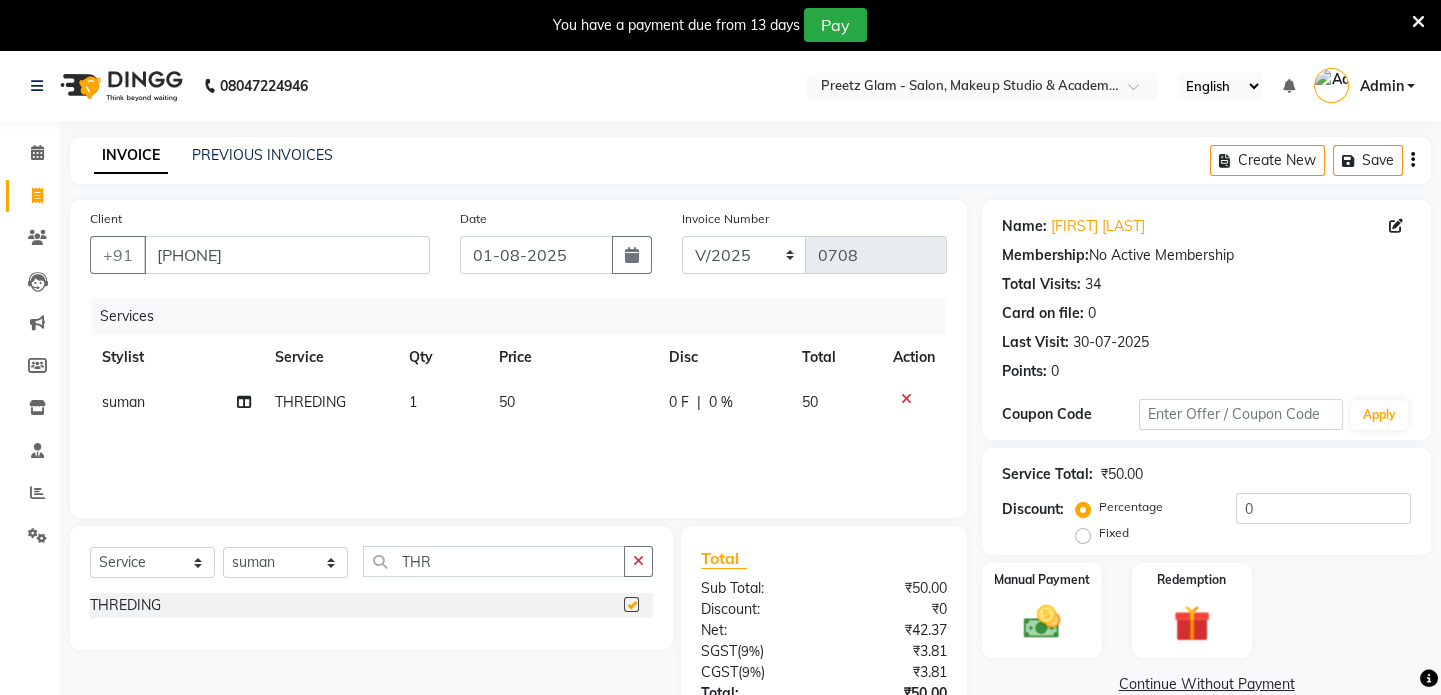 checkbox on "false" 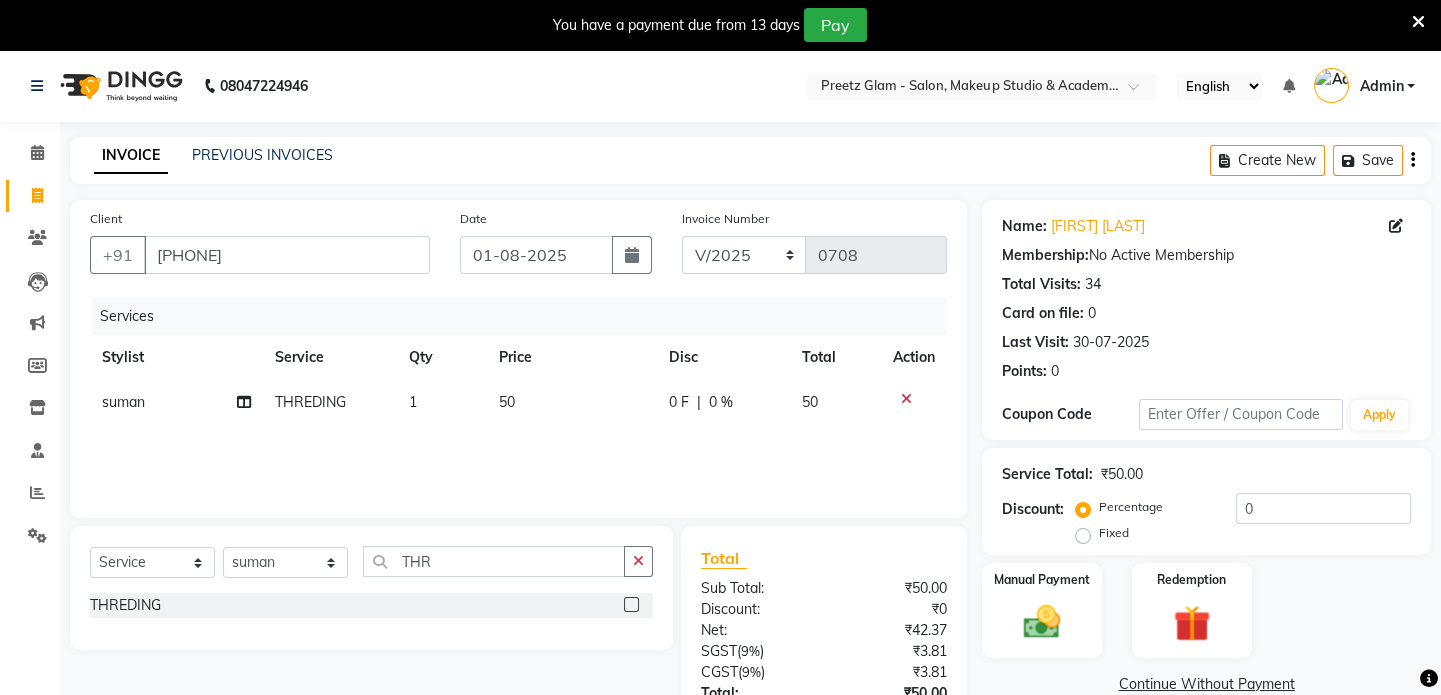 click on "50" 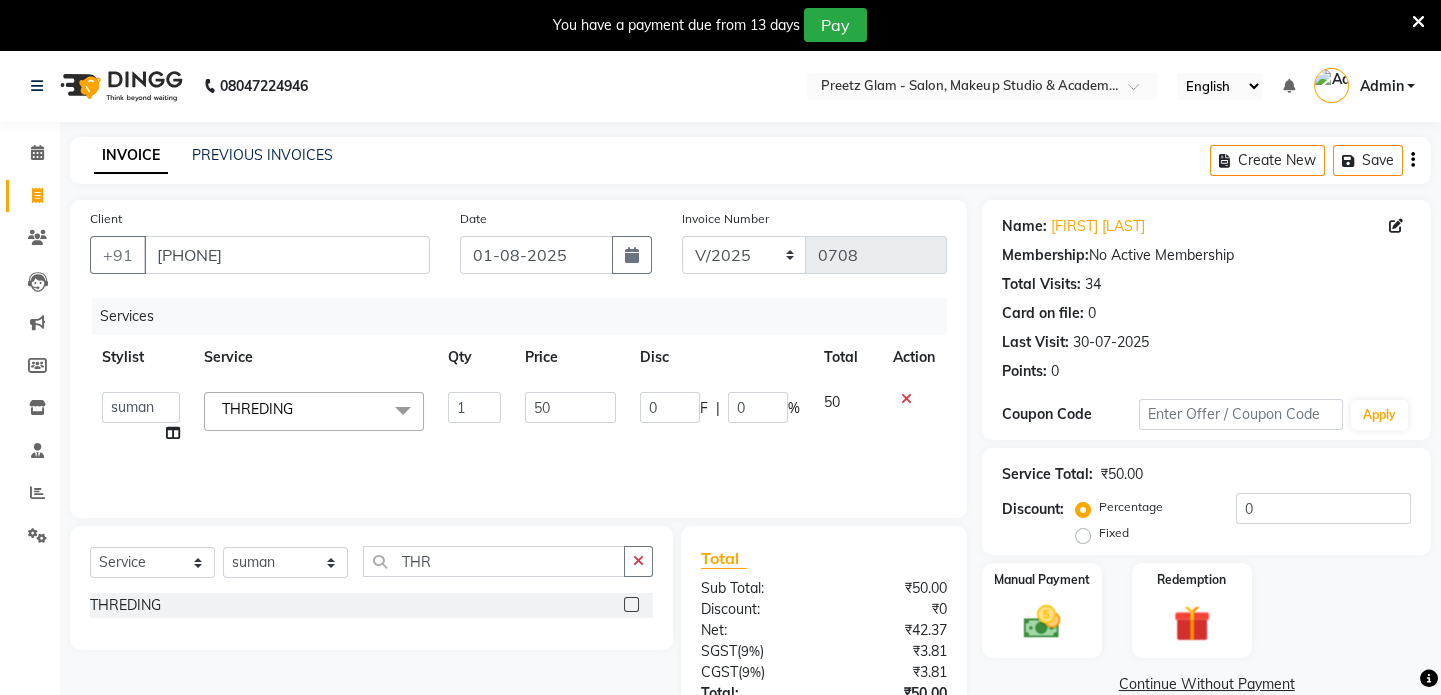 click on "50" 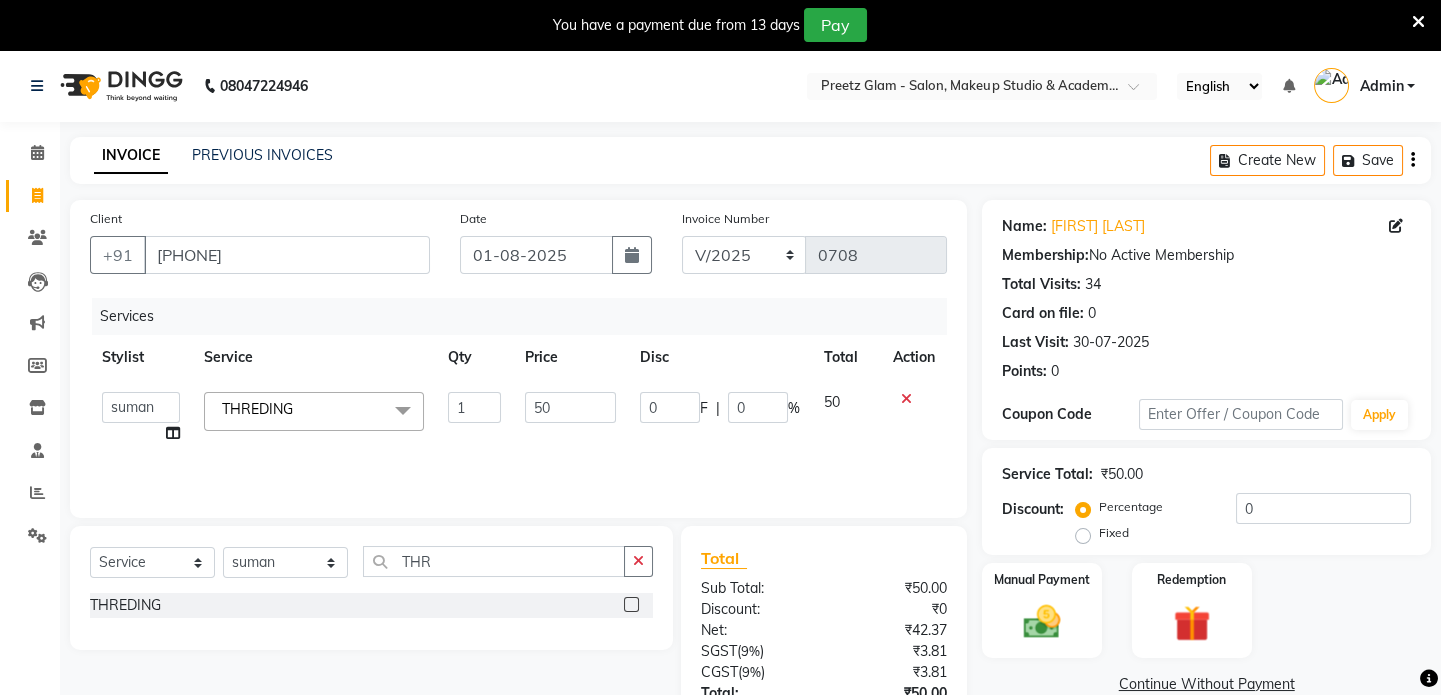click on "50" 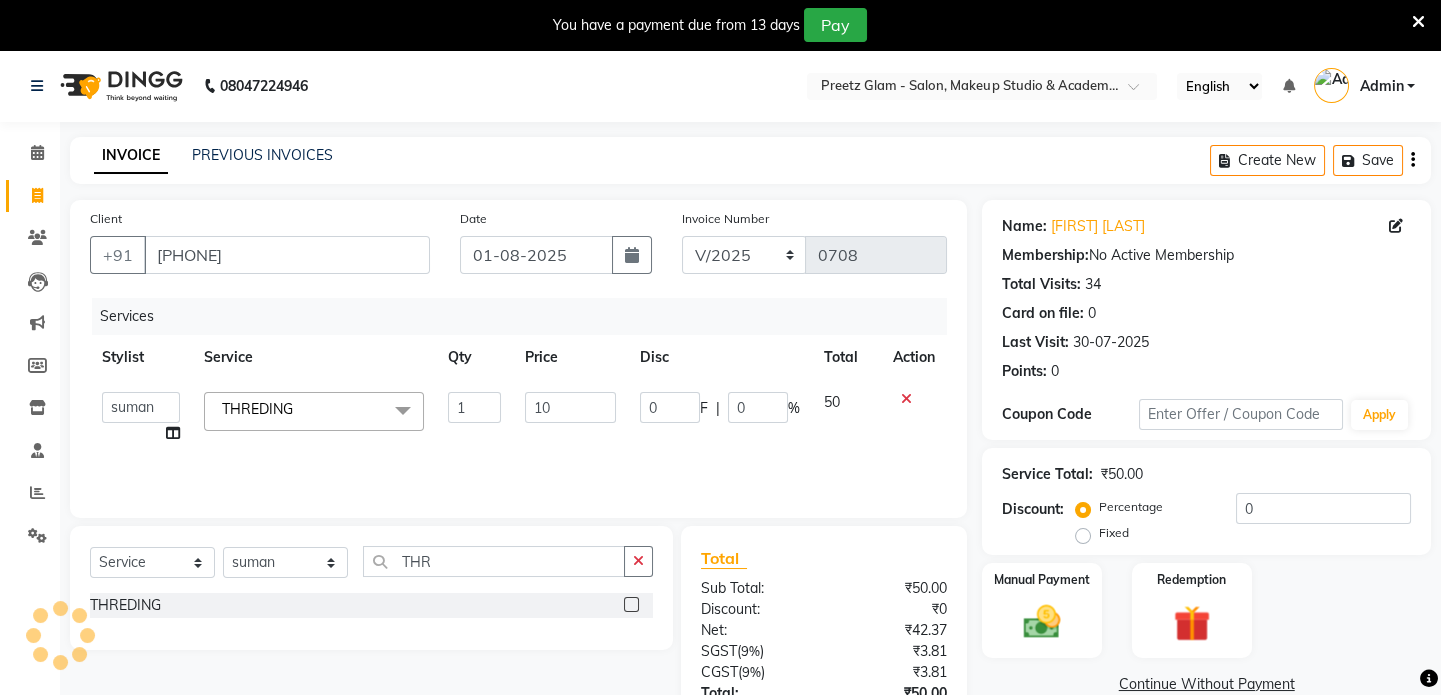 type on "100" 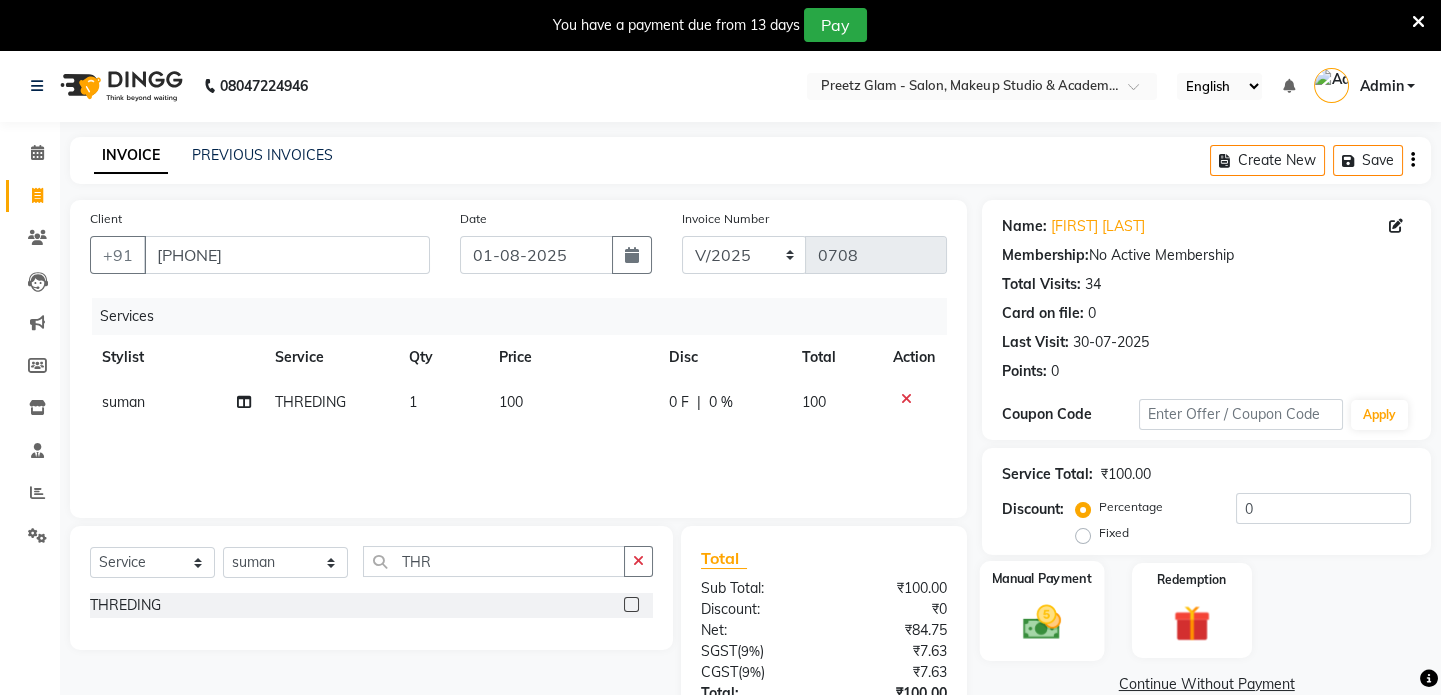 click on "Manual Payment" 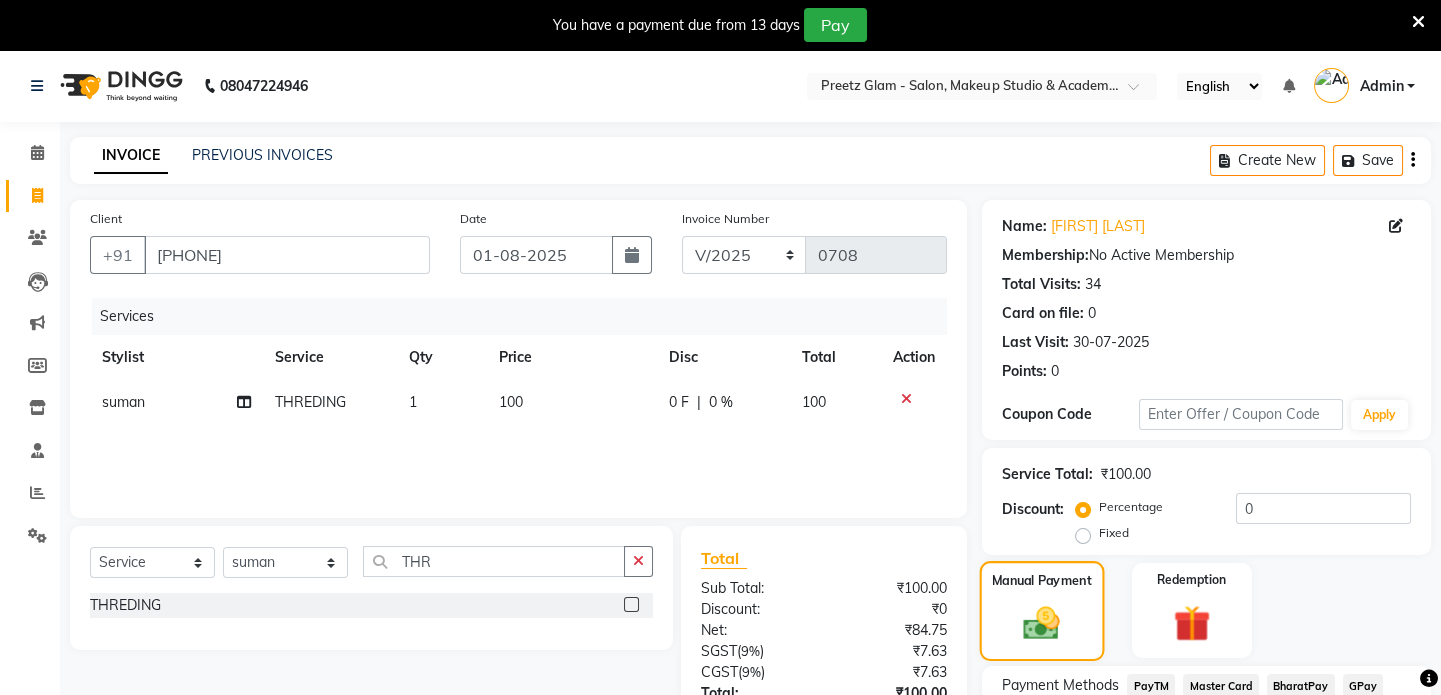 scroll, scrollTop: 161, scrollLeft: 0, axis: vertical 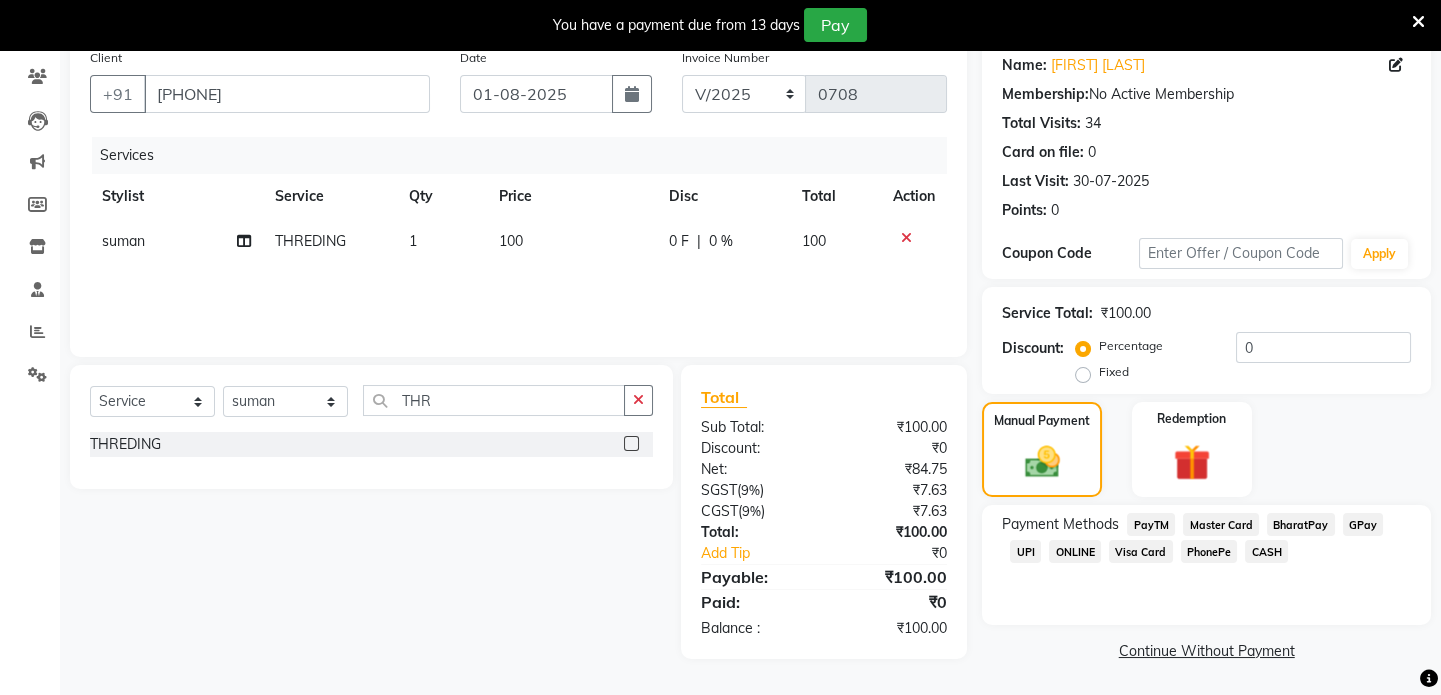 click on "UPI" 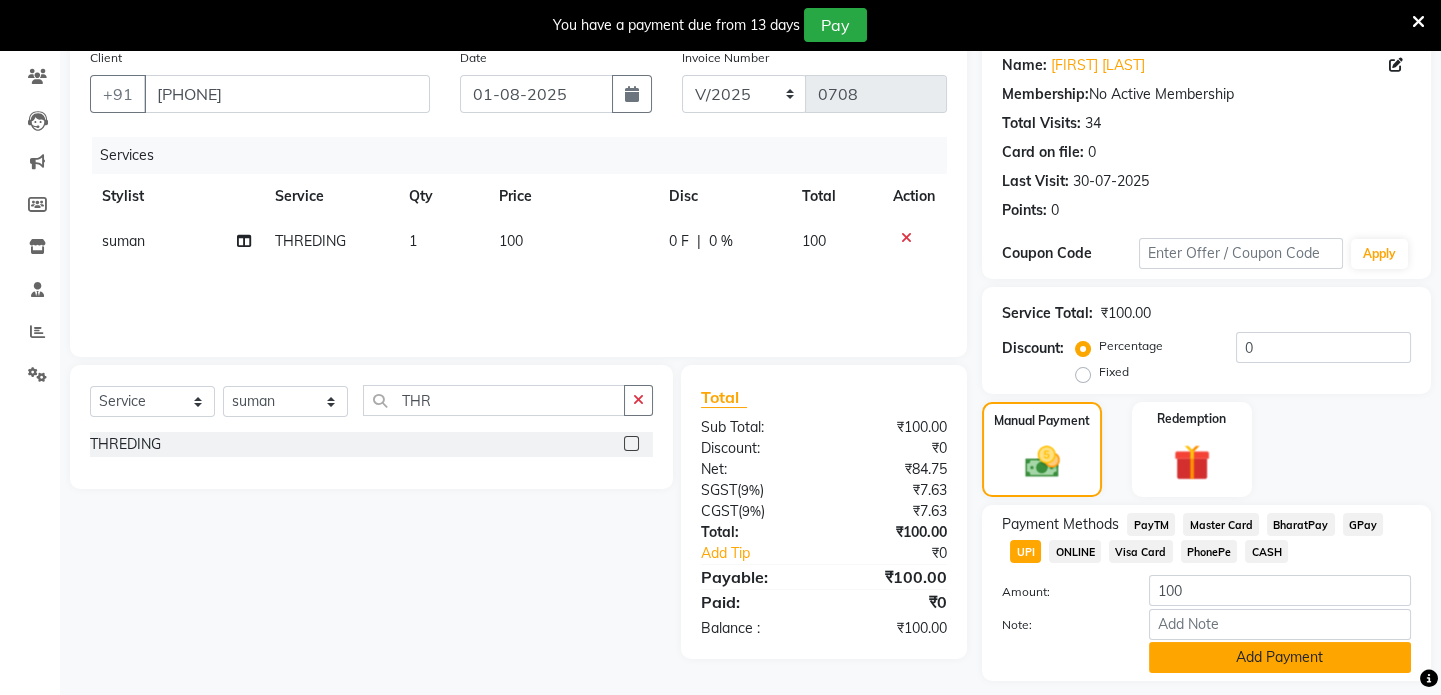 click on "Add Payment" 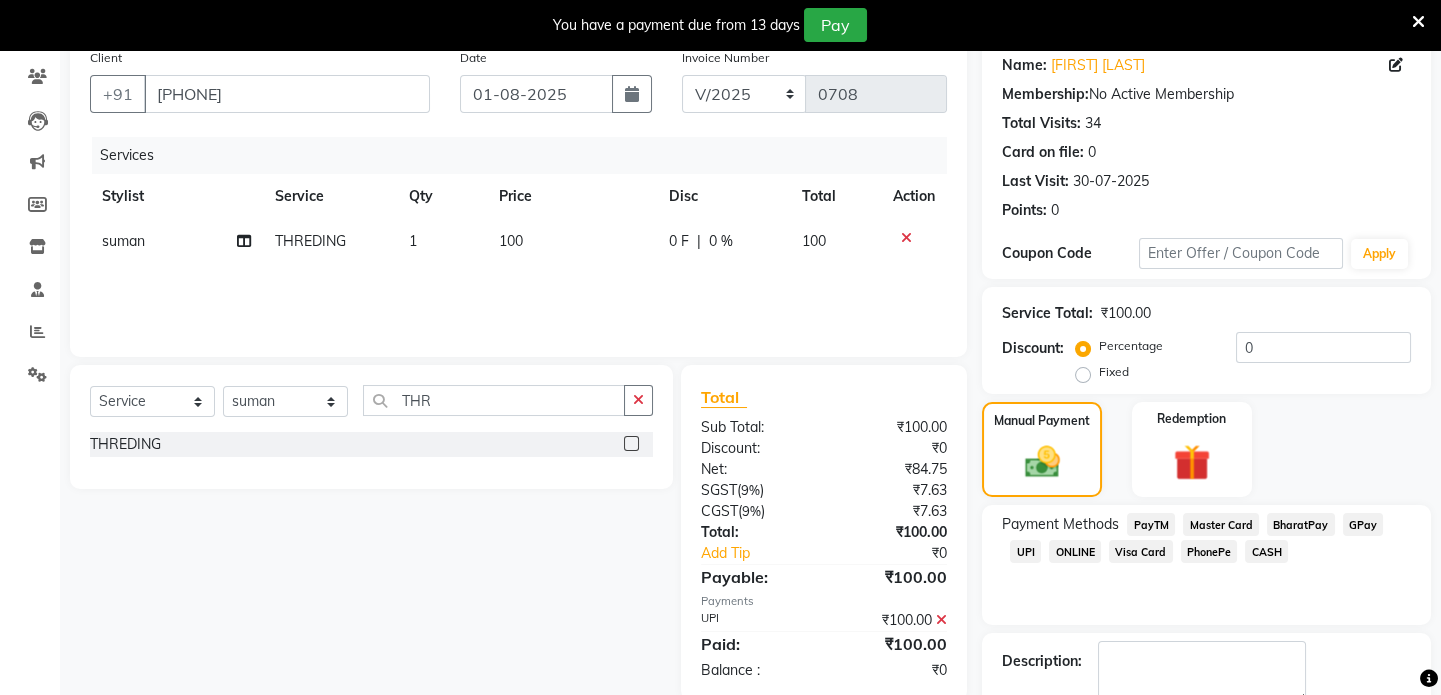 scroll, scrollTop: 273, scrollLeft: 0, axis: vertical 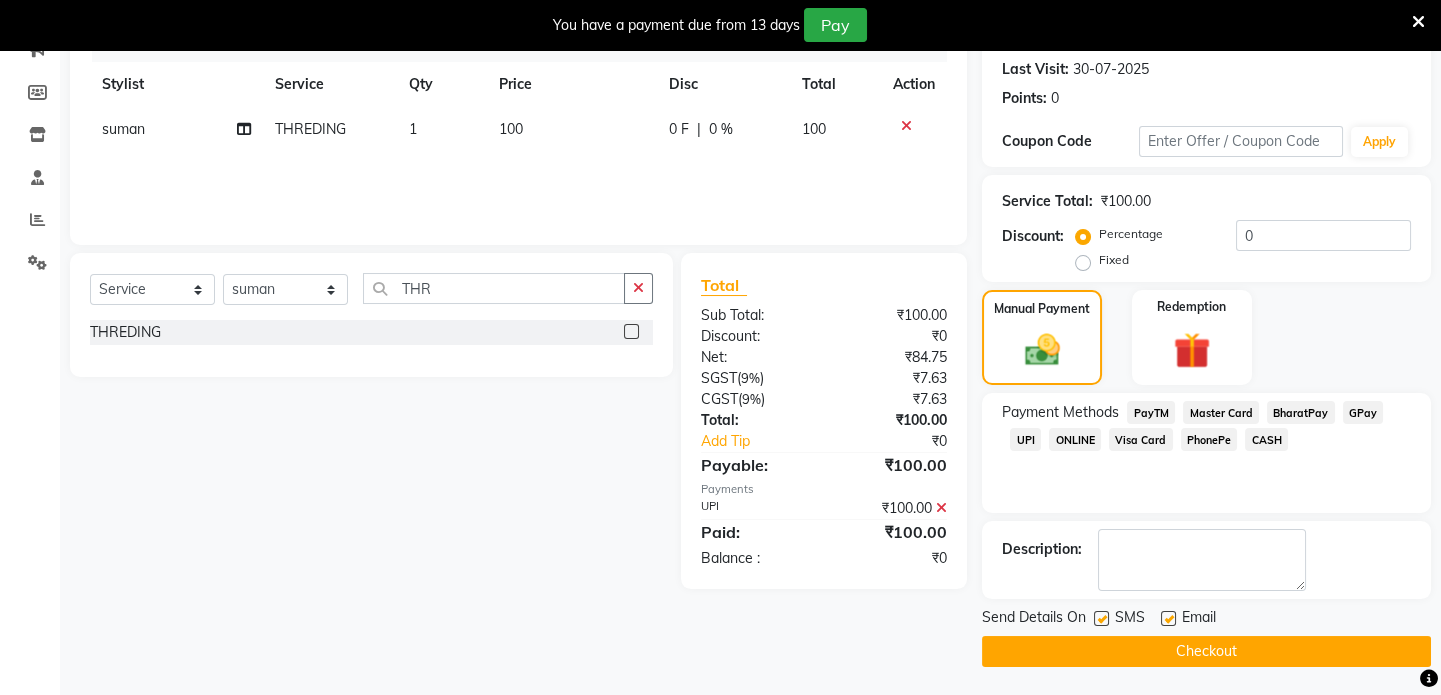 click on "Checkout" 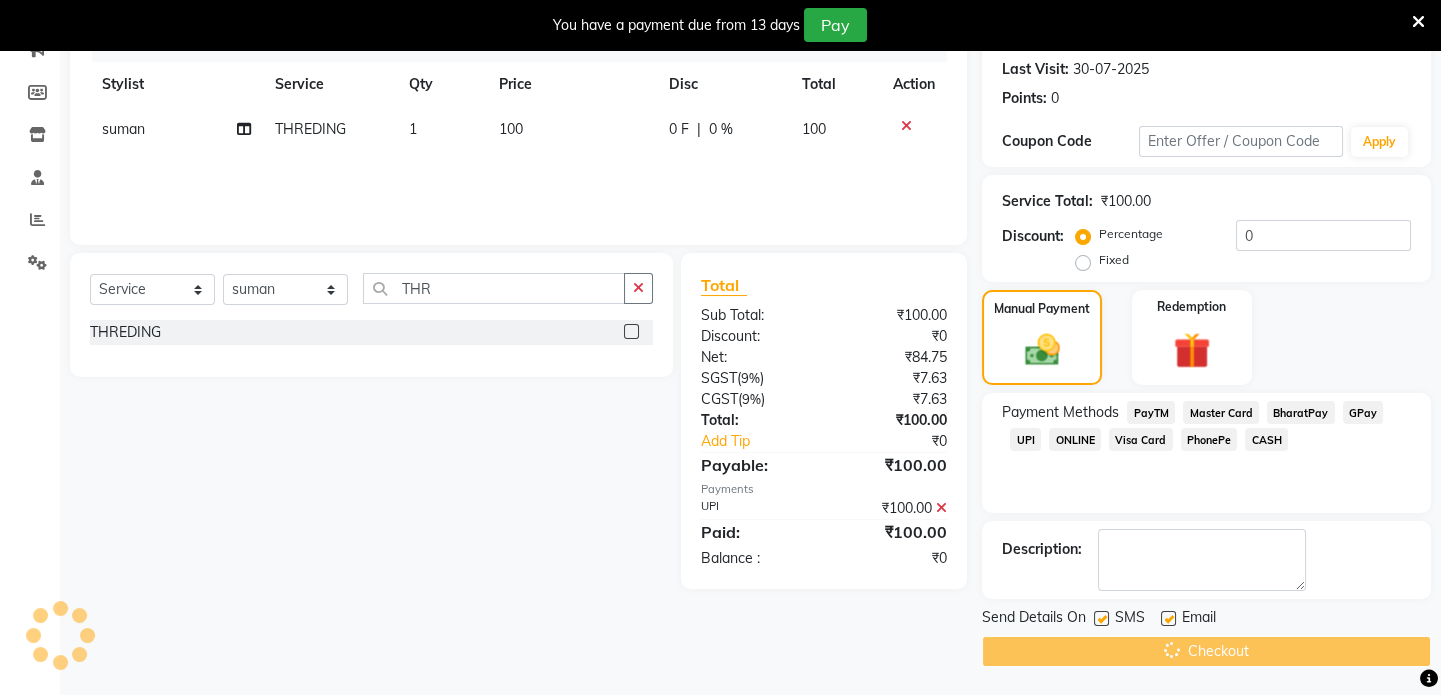 scroll, scrollTop: 0, scrollLeft: 0, axis: both 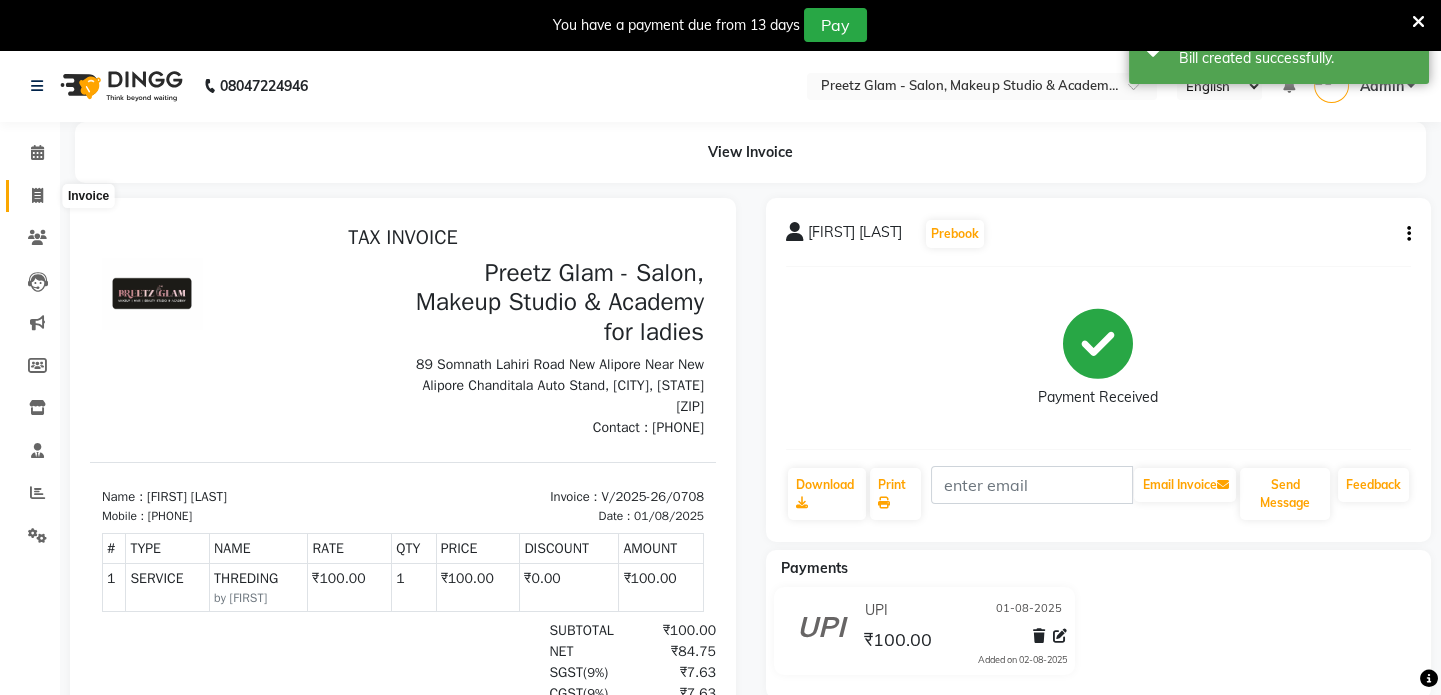 click 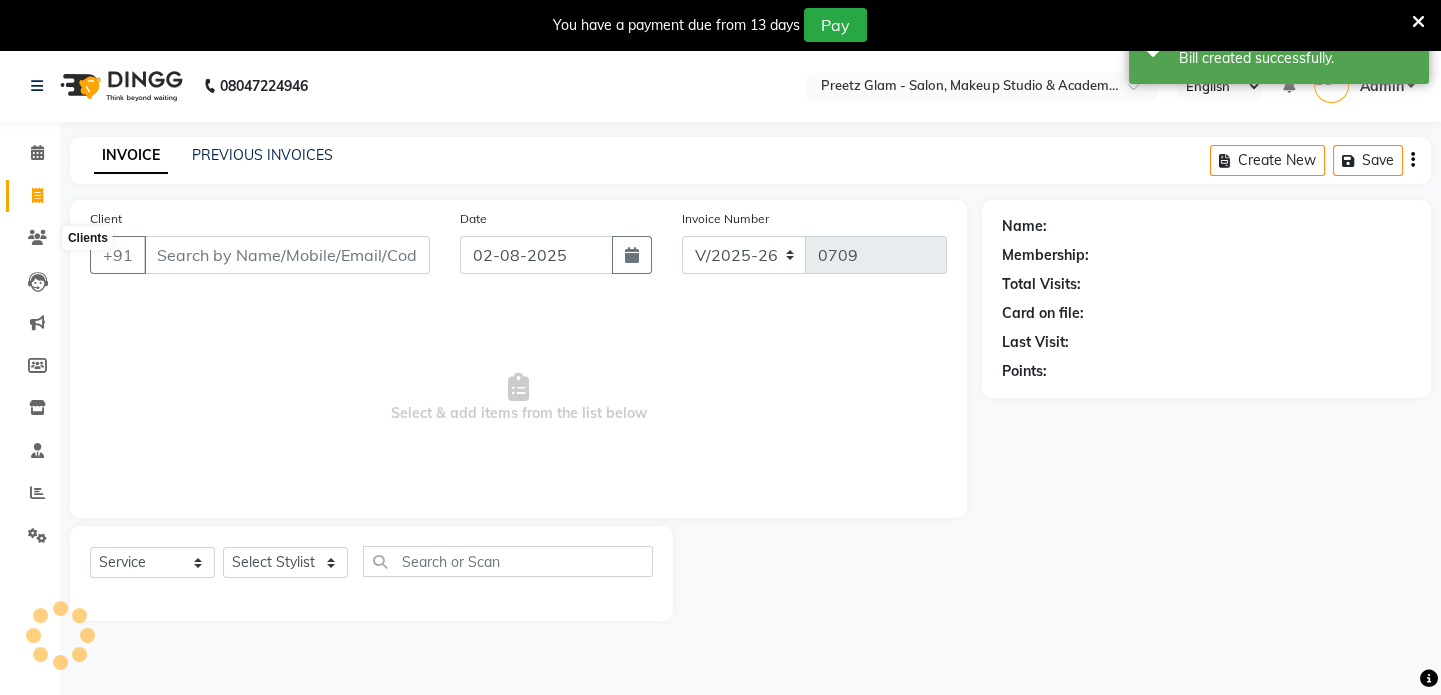 scroll, scrollTop: 50, scrollLeft: 0, axis: vertical 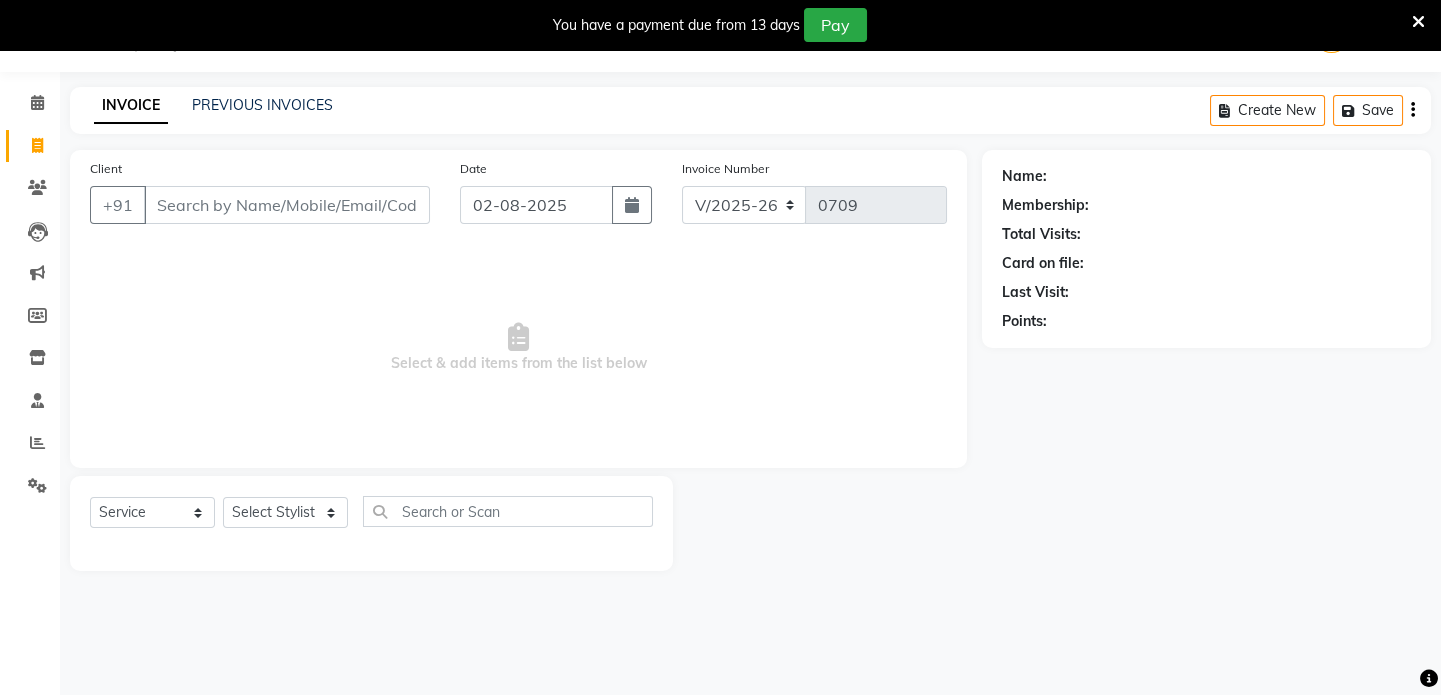 click on "Client" at bounding box center (287, 205) 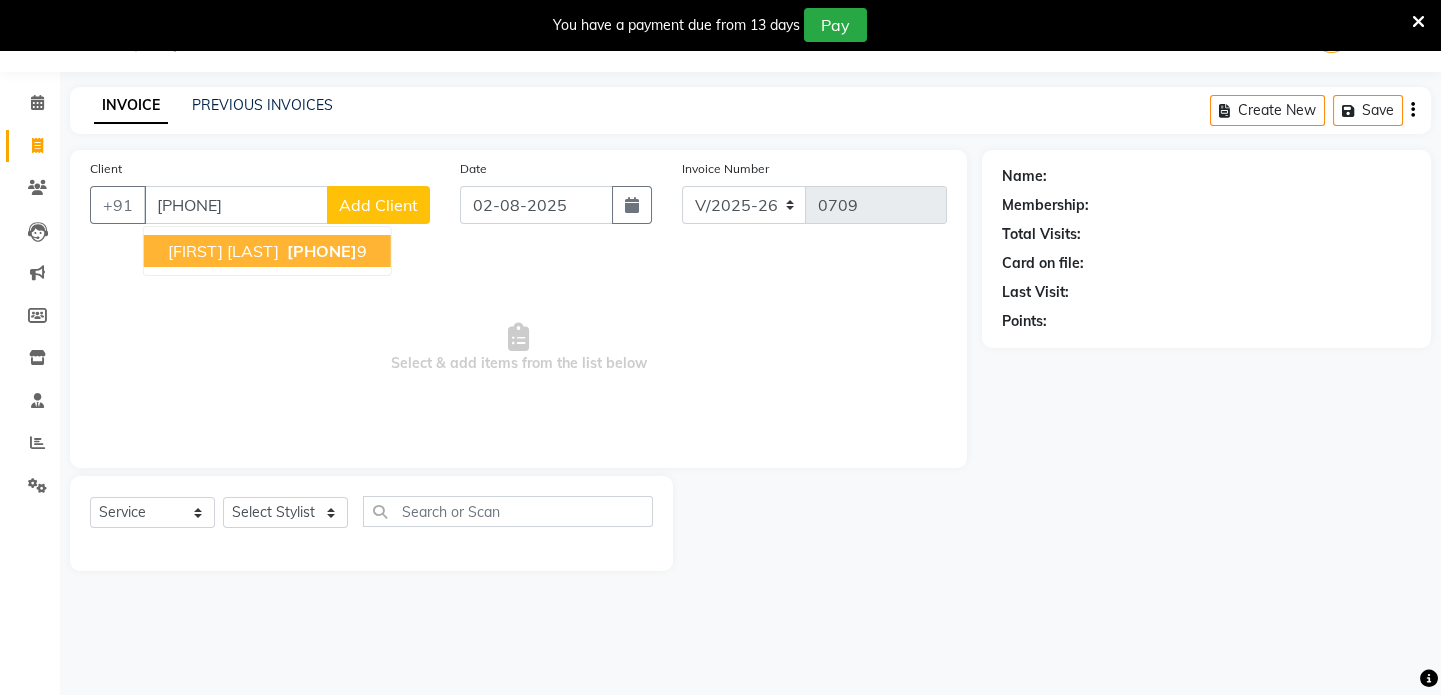 type on "[PHONE]" 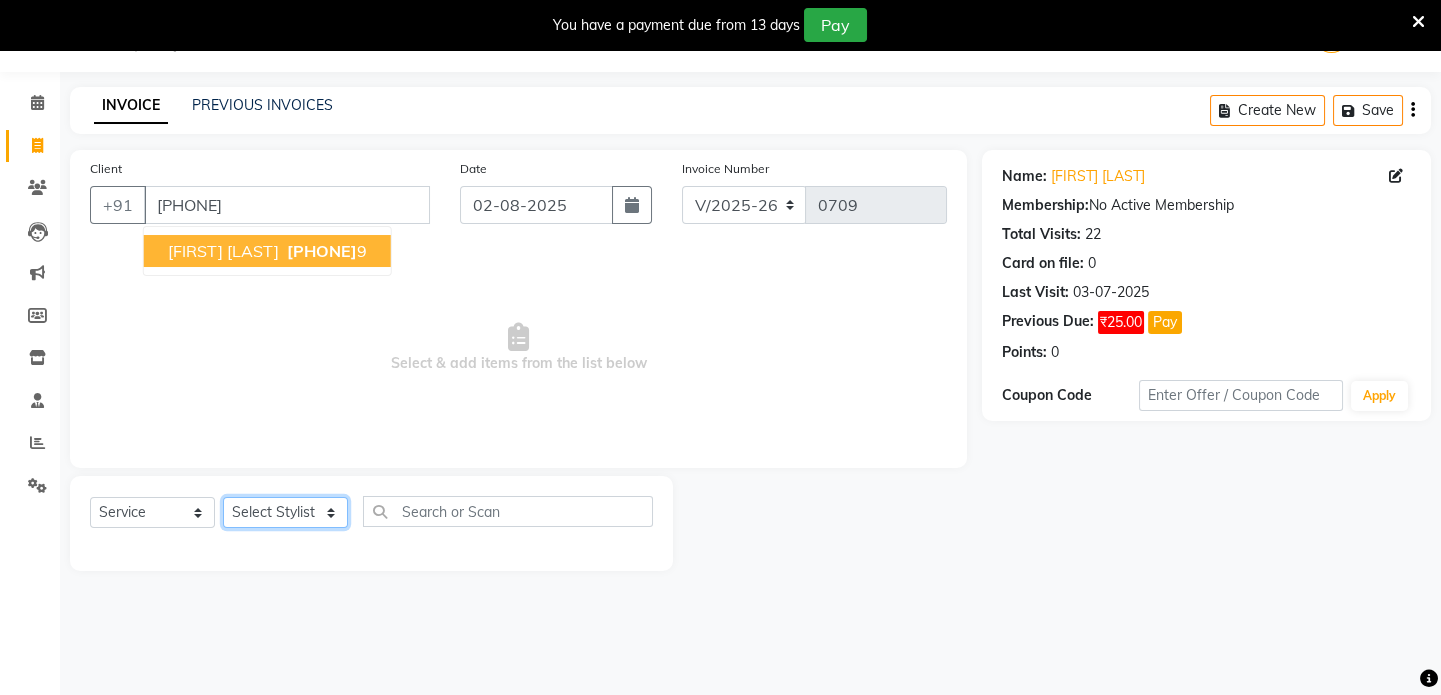 click on "Select Stylist [FIRST] [FIRST] [FIRST] [FIRST] [FIRST] [FIRST]" 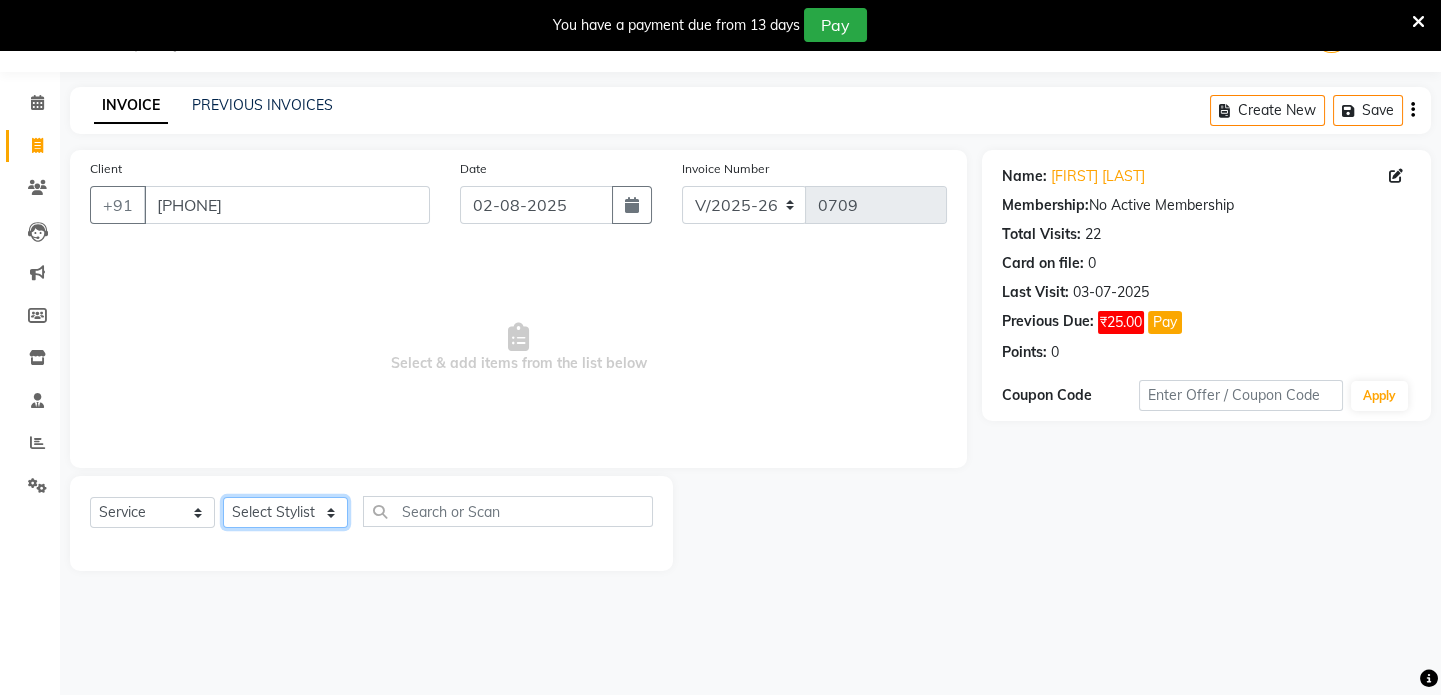 select on "49320" 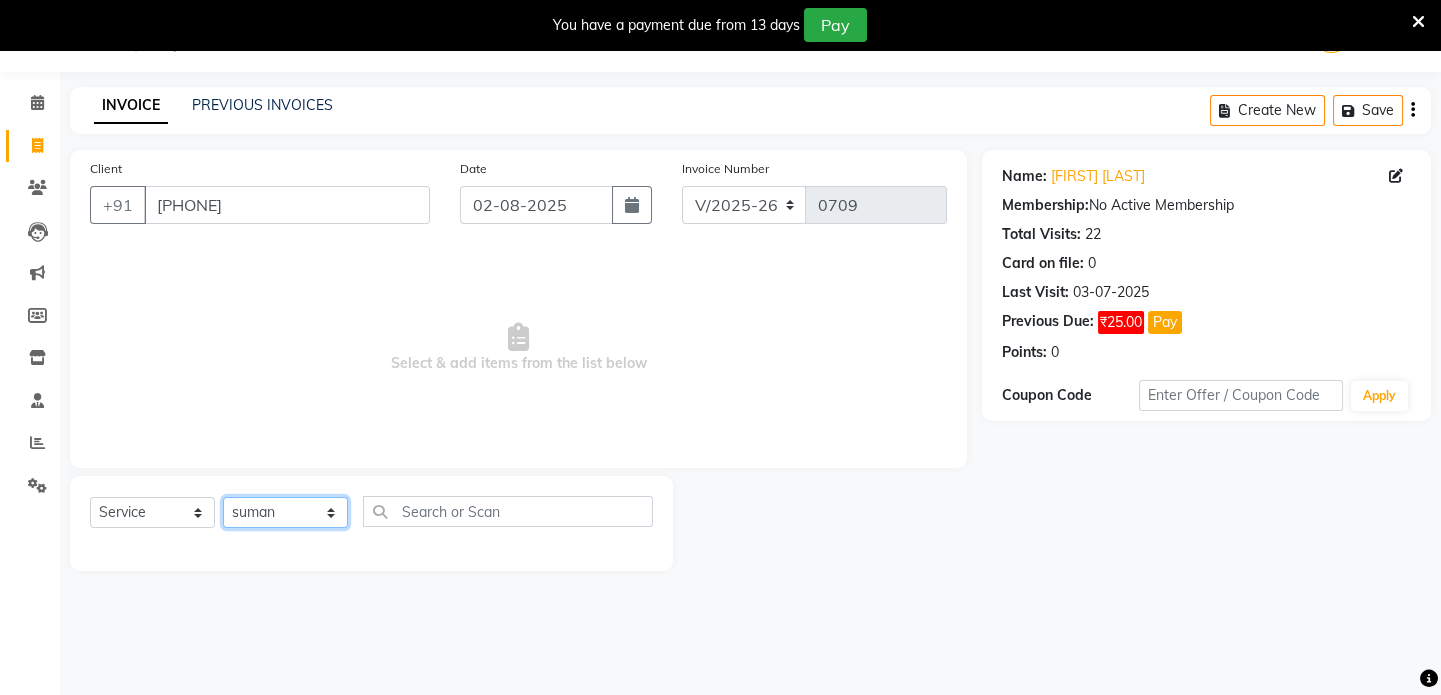 click on "Select Stylist [FIRST] [FIRST] [FIRST] [FIRST] [FIRST] [FIRST]" 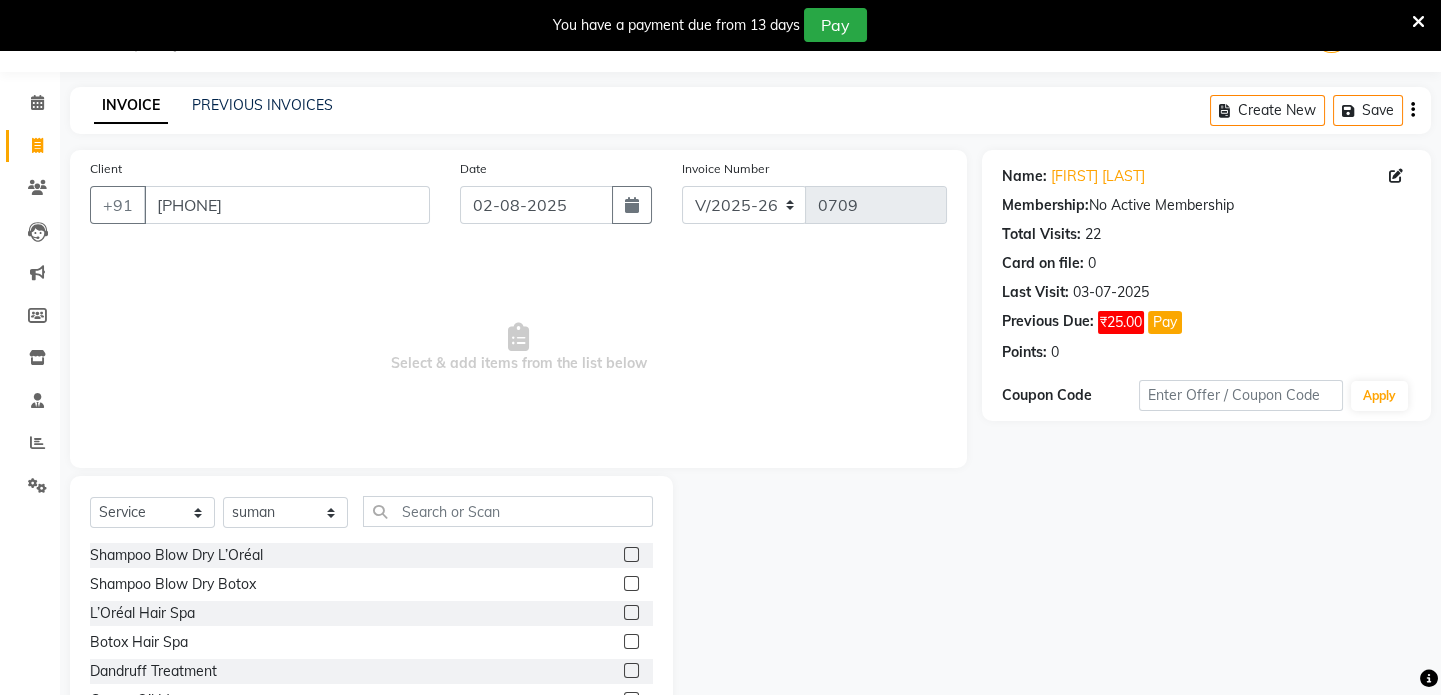 click 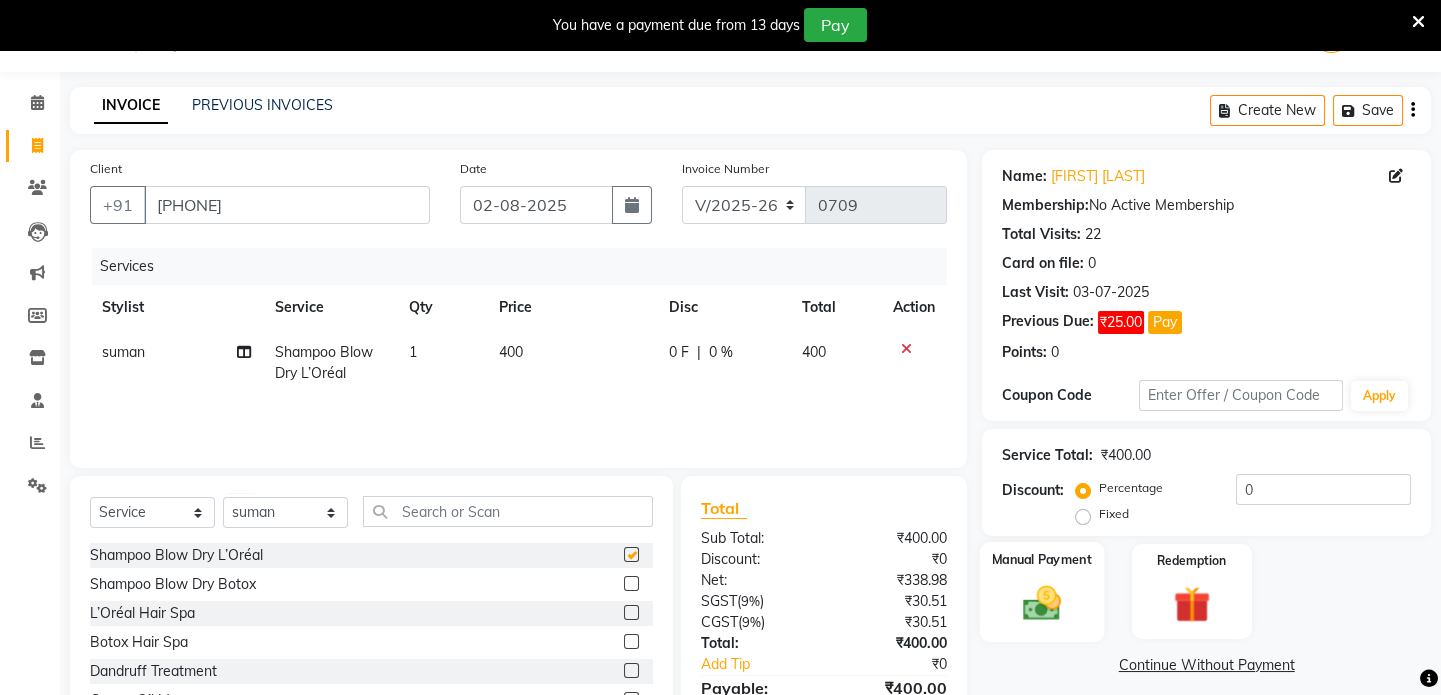 checkbox on "false" 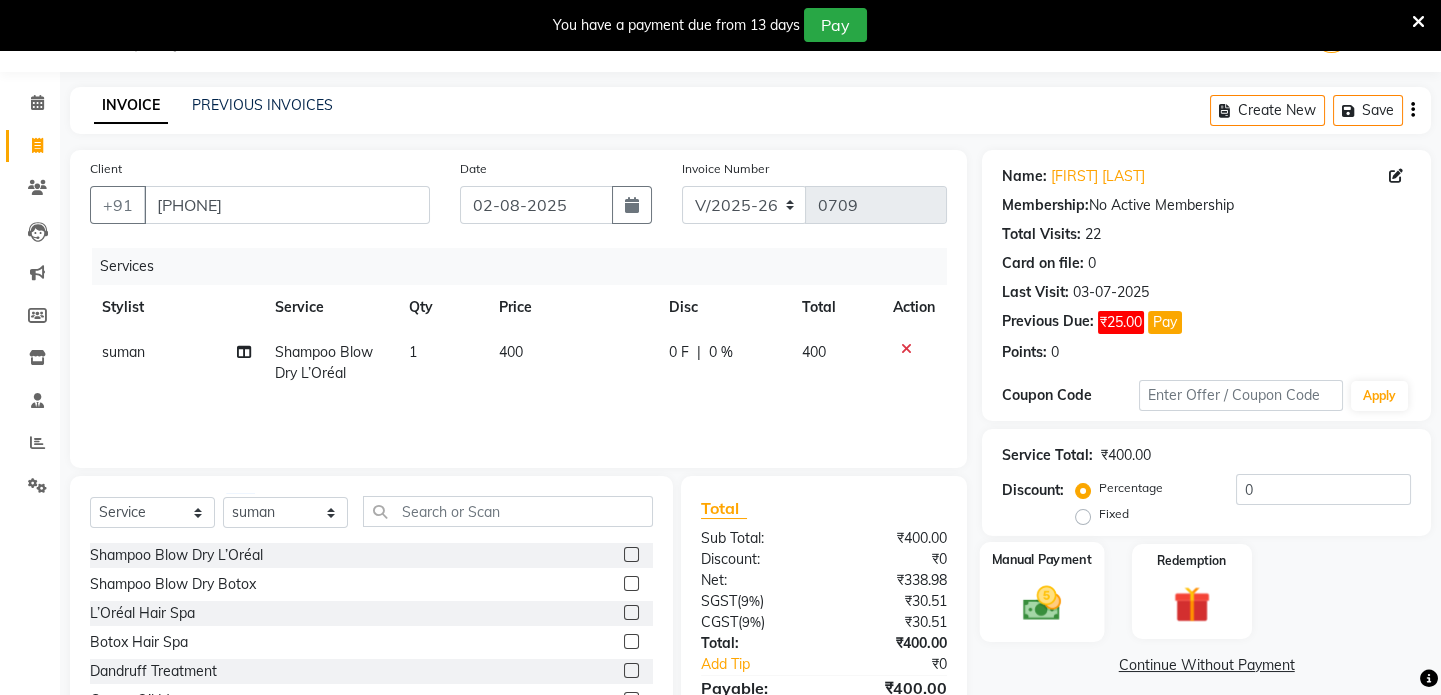 click 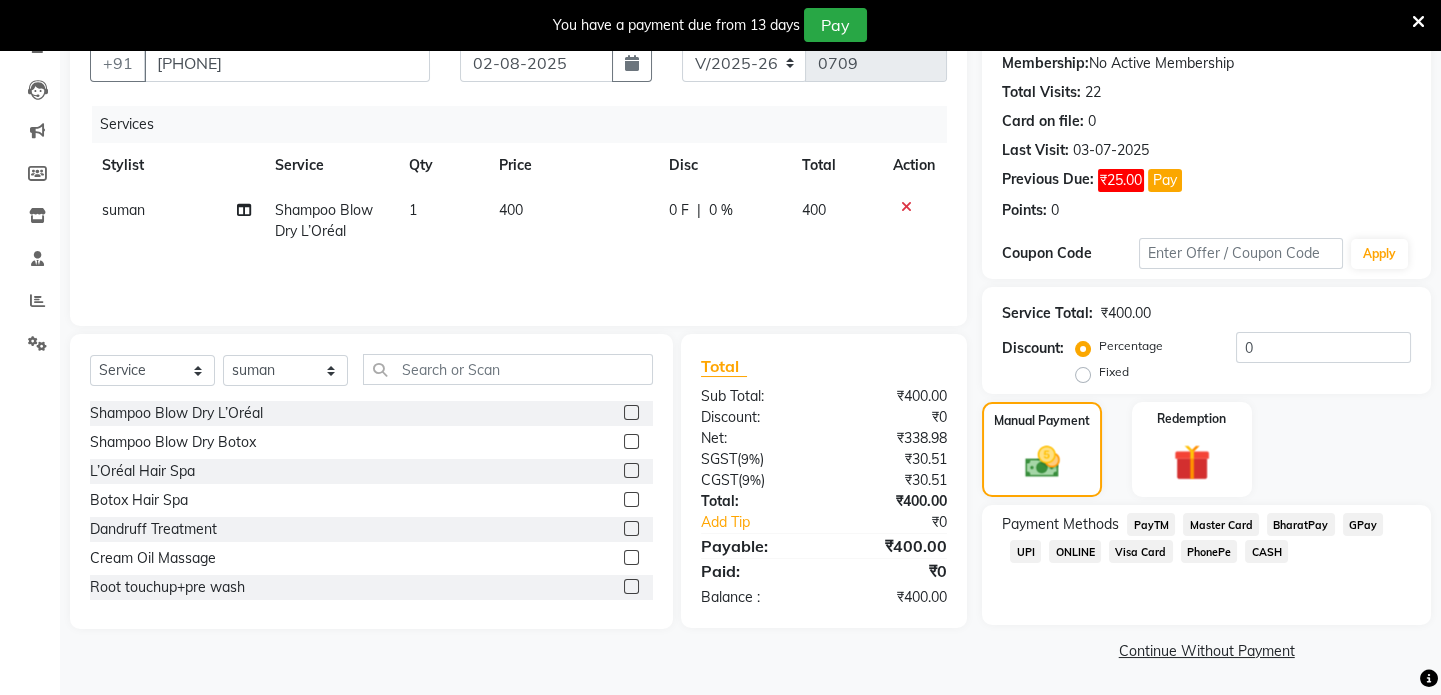 click on "CASH" 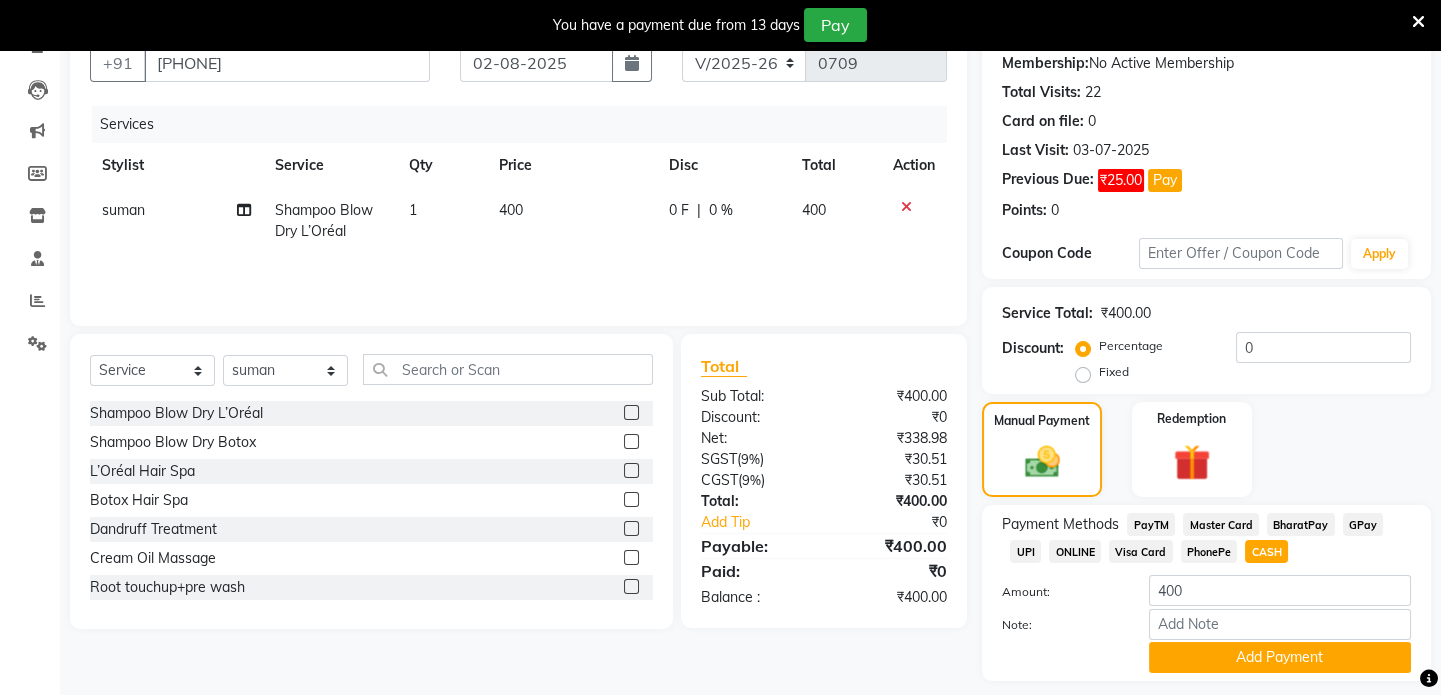 scroll, scrollTop: 249, scrollLeft: 0, axis: vertical 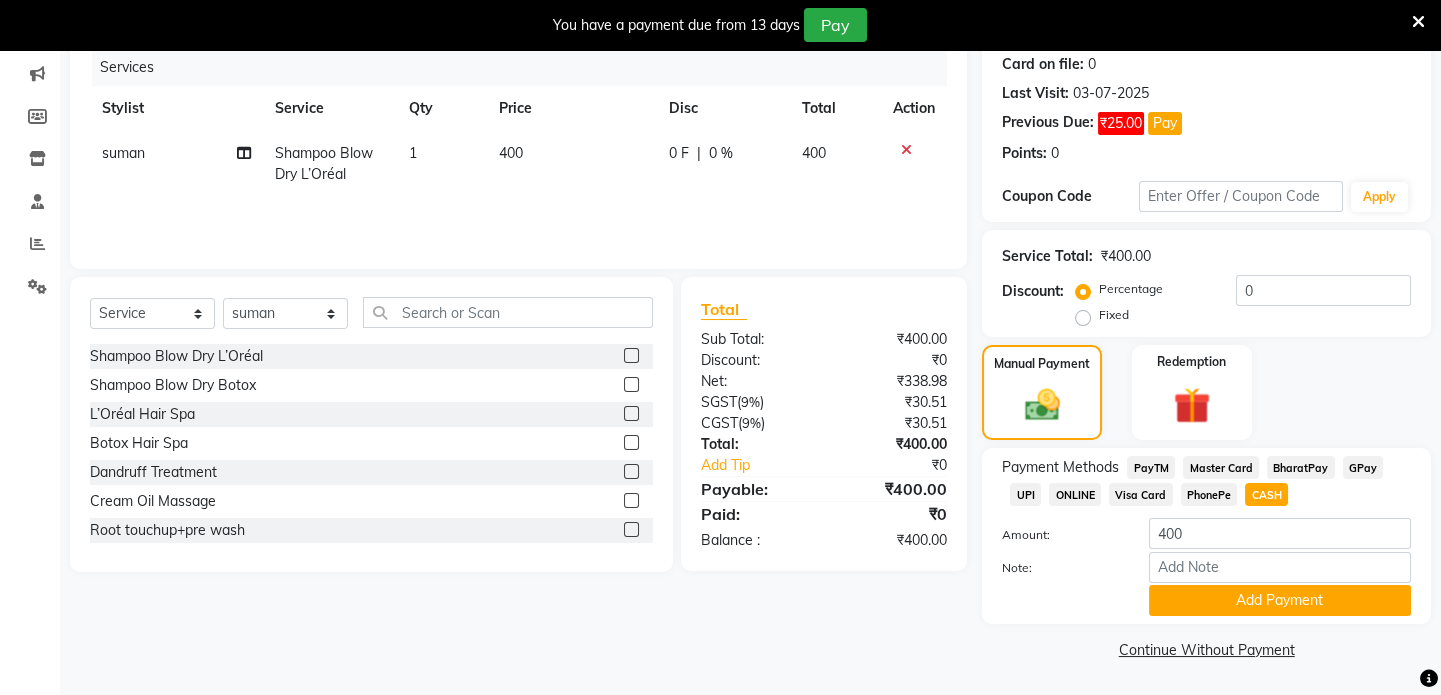 click on "Payment Methods  PayTM   Master Card   BharatPay   GPay   UPI   ONLINE   Visa Card   PhonePe   CASH  Amount: 400 Note: Add Payment" 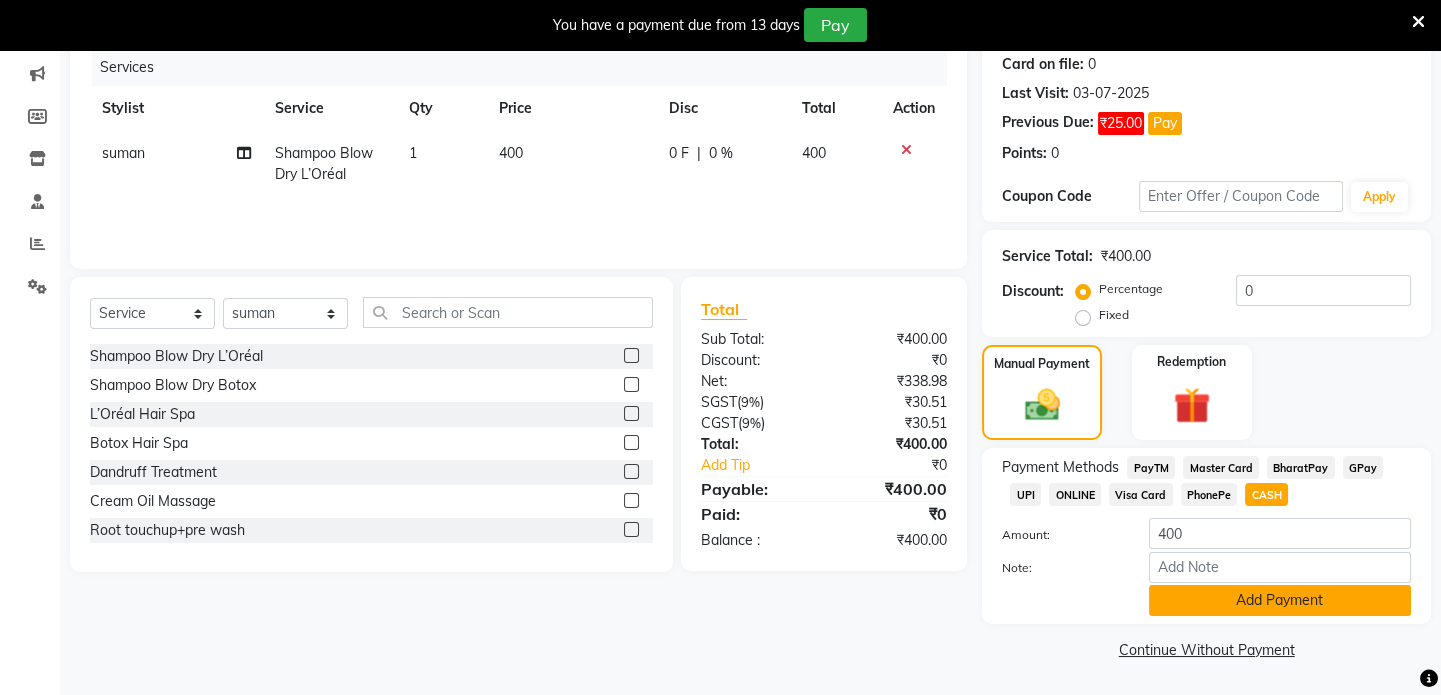 click on "Add Payment" 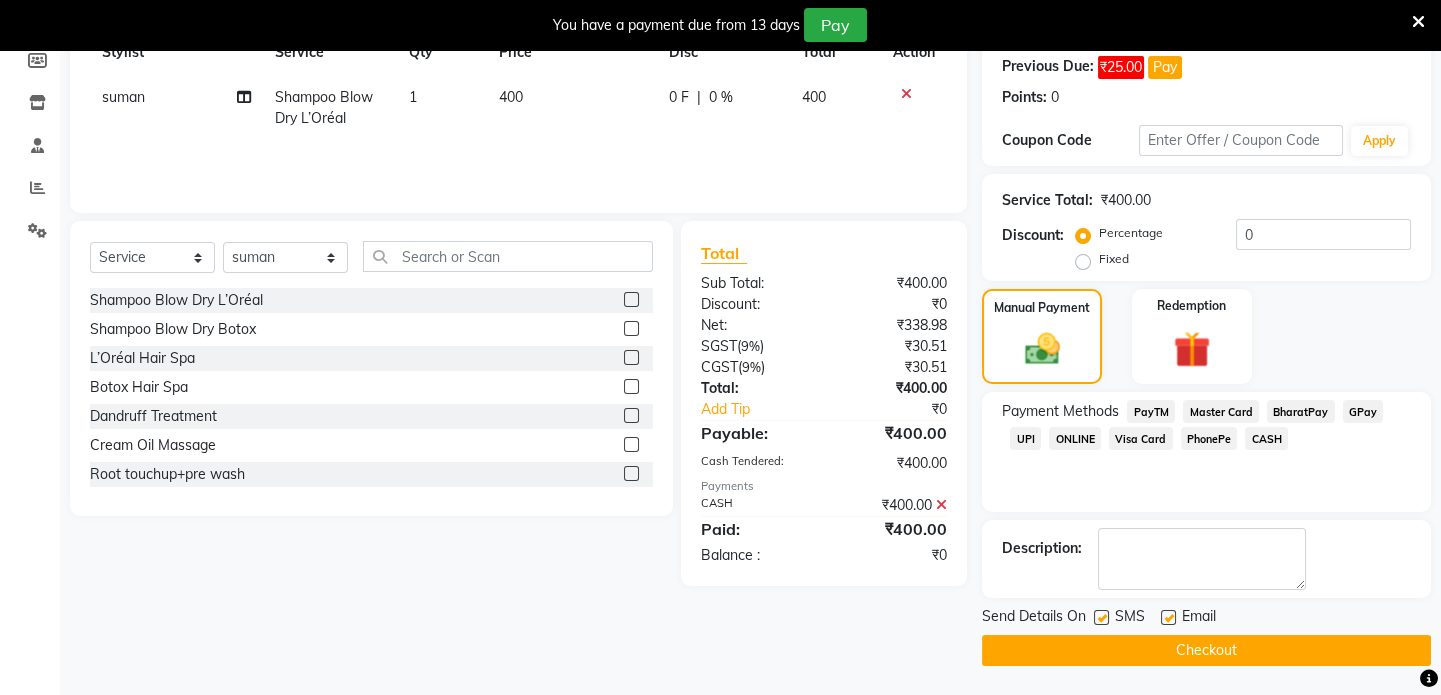 click on "Checkout" 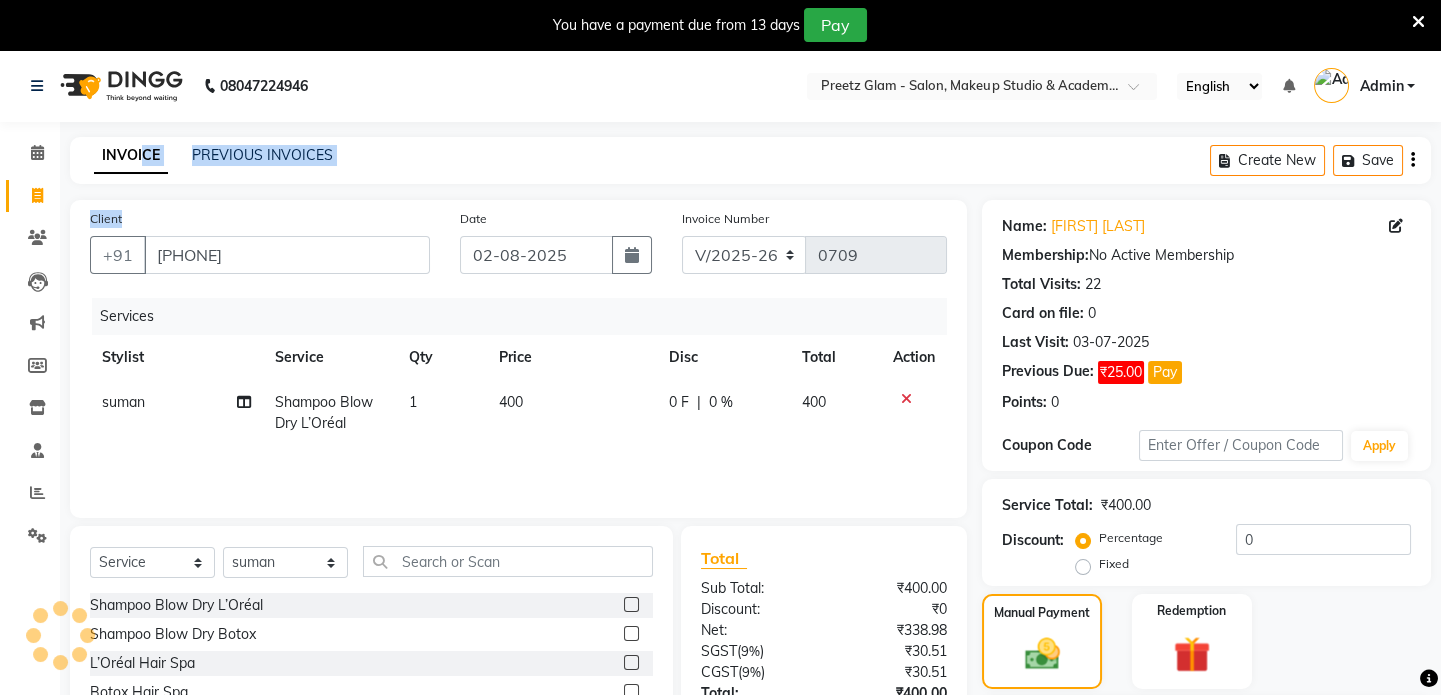 drag, startPoint x: 175, startPoint y: 200, endPoint x: 136, endPoint y: 170, distance: 49.20366 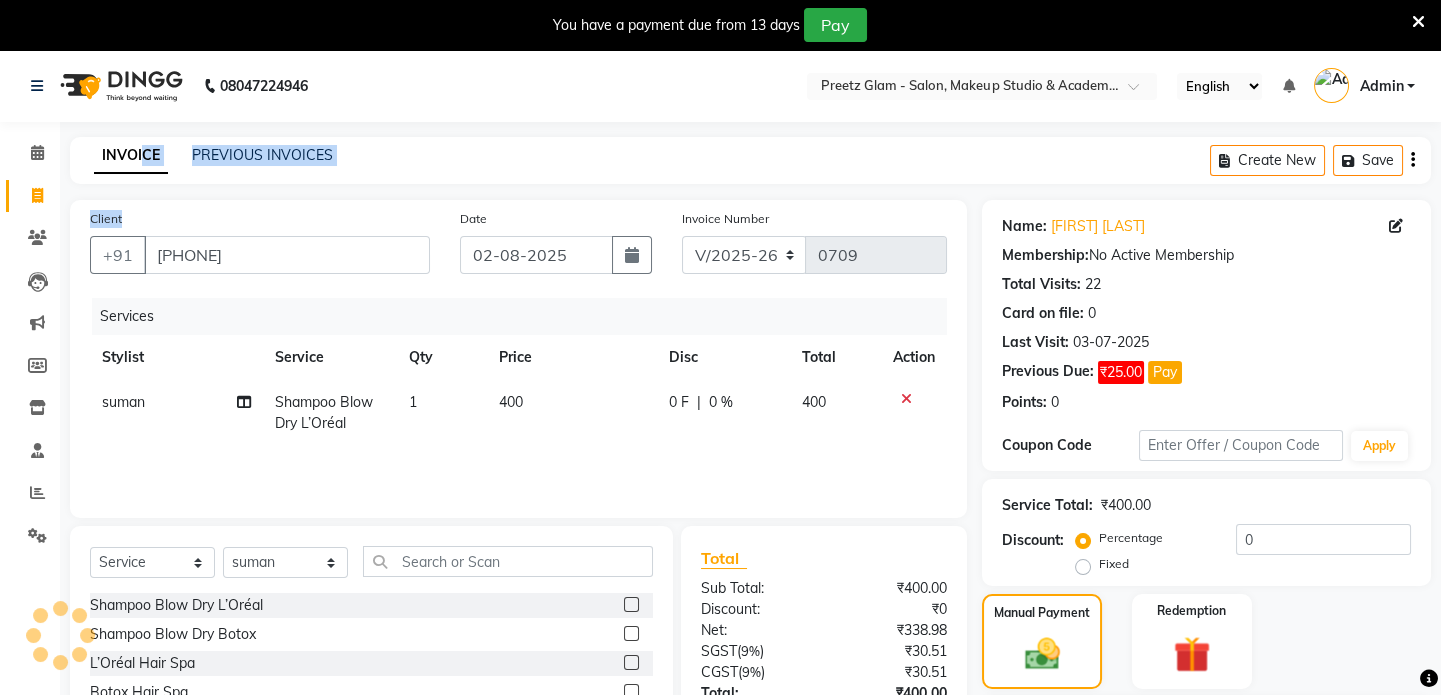 click on "INVOICE PREVIOUS INVOICES Create New   Save  Client +91 [PHONE] Date [DATE] Invoice Number V/2025 V/2025-26 0709 Services Stylist Service Qty Price Disc Total Action suman  Shampoo Blow Dry L’Oréal 1 400 0 F | 0 % 400 Select  Service  Product  Membership  Package Voucher Prepaid Gift Card  Select Stylist Neha nilima  Preeti pushpa sita  suman  Shampoo Blow Dry L’Oréal  Shampoo Blow Dry Botox  L’Oréal Hair Spa  Botox Hair Spa  Dandruff Treatment  Cream Oil Massage  Root touchup+pre wash   Nail Cut File polish  @2222  Herbal Basic Clean up  Kanpeki Furutsu Quinoa + Hydra   Glow Facial  Kankepi Furutsu Anti aging + Hydra  Kanpeki hydrating glow + hydra   O3+ D-Tan  O3+ Peel Off Mask  O3+ Clean Up  O3+ D- Tan Facial  O3+ Skin Treatments Onwards ( According to skin concerns )  Kanpeki Papaya & Marshmallow + Hydra  Eyes + Upper Lip  Full Face Therding  Face Wax  Basic wax Full Arms + Under Arms  Basic Full Leg  Basic Full Body  Rica Full Arms + Under Arms  Rica Full Leg  Rica Full Body  Bikini Wax" 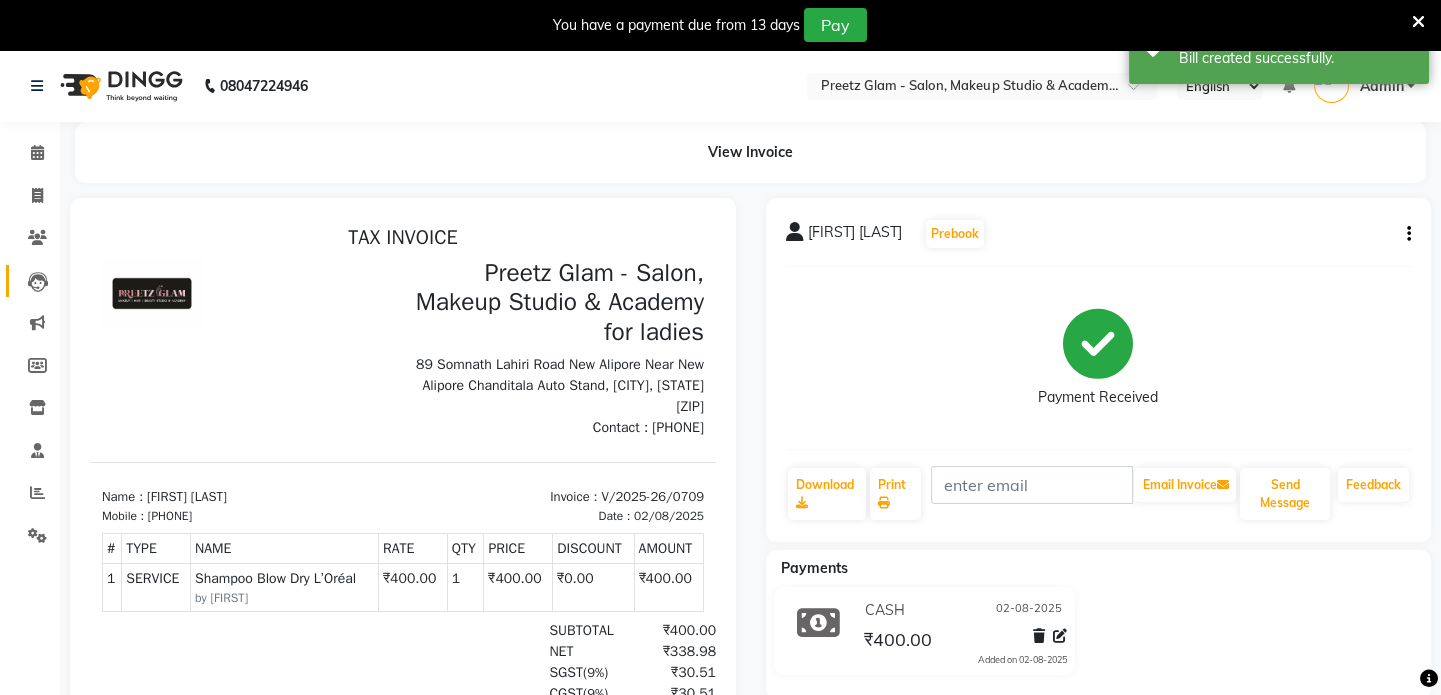 scroll, scrollTop: 0, scrollLeft: 0, axis: both 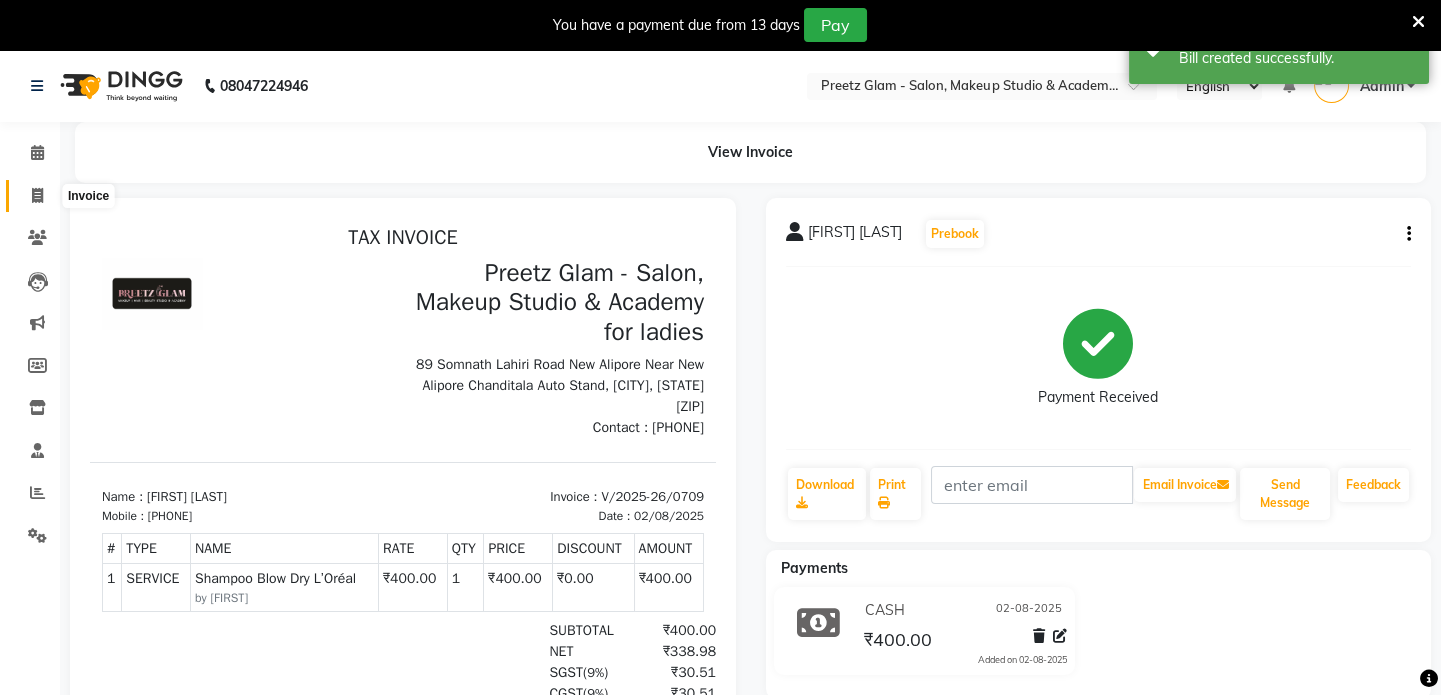 click 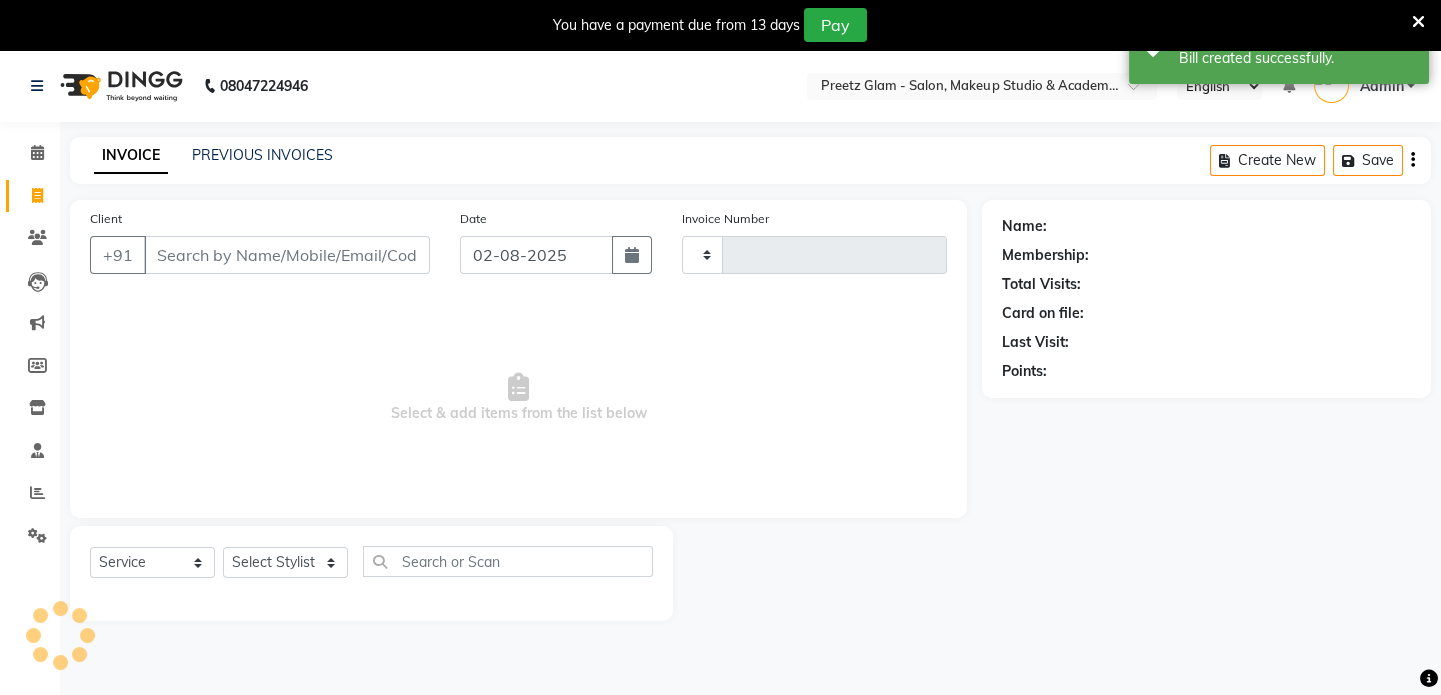 scroll, scrollTop: 50, scrollLeft: 0, axis: vertical 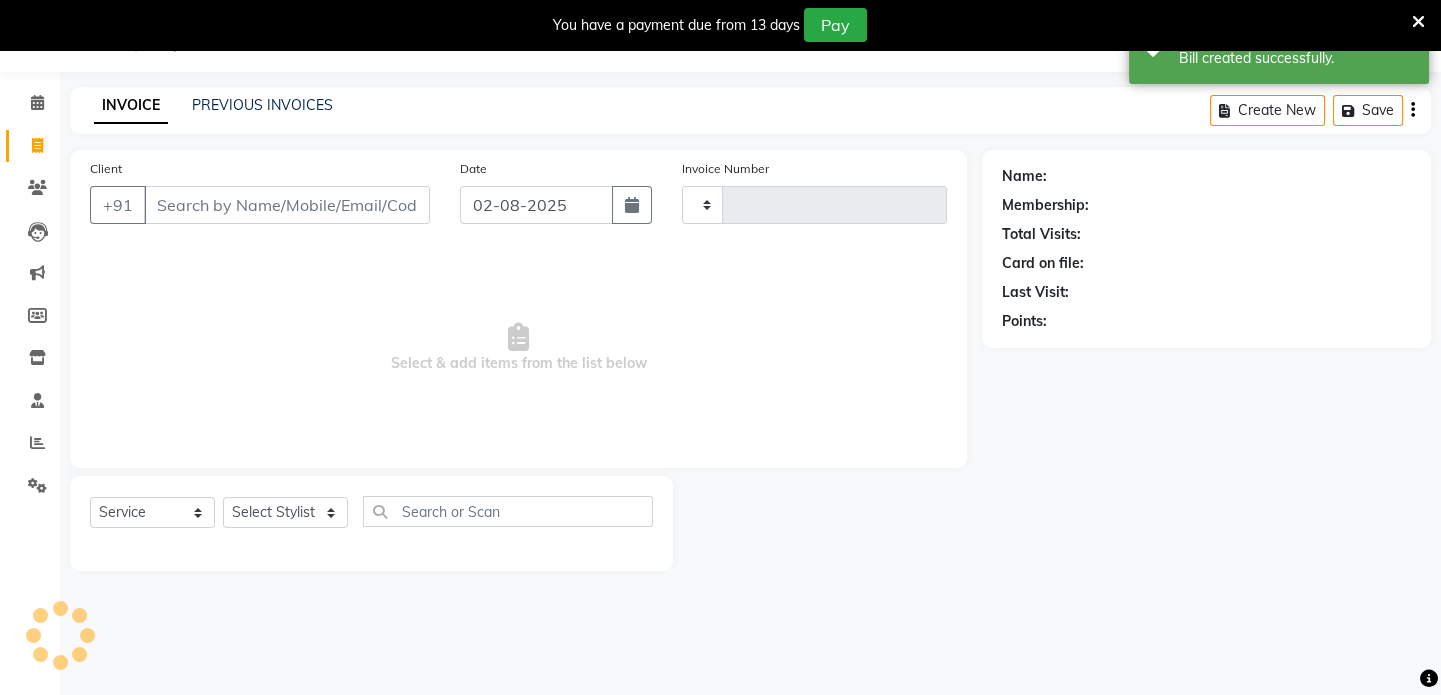 type on "0710" 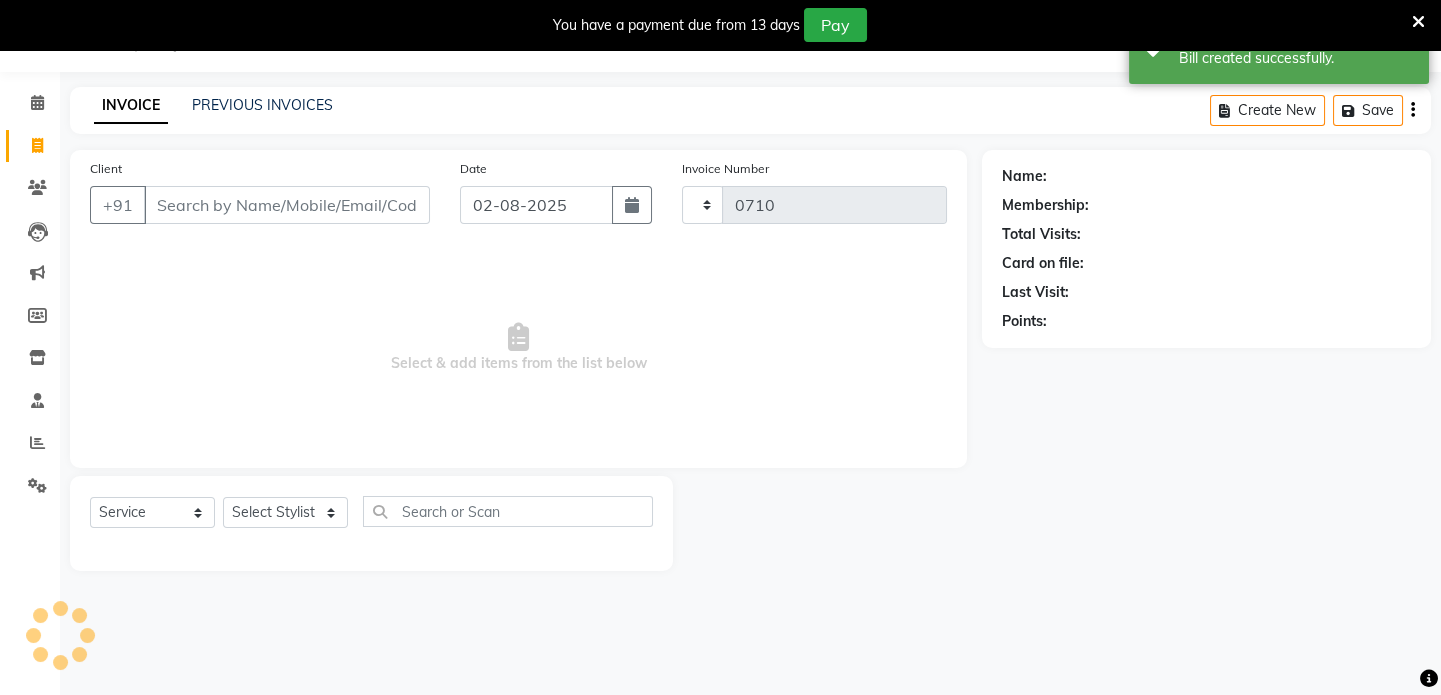 select on "4263" 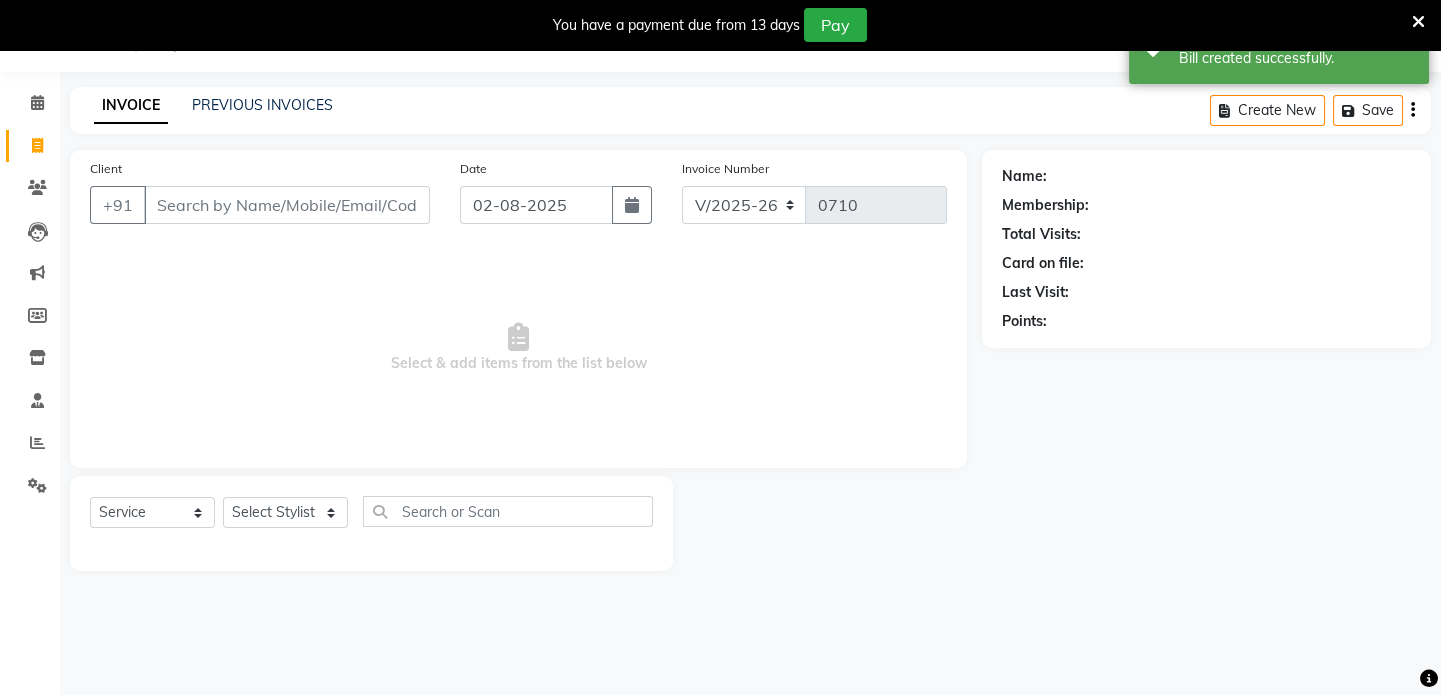click on "Client" at bounding box center (287, 205) 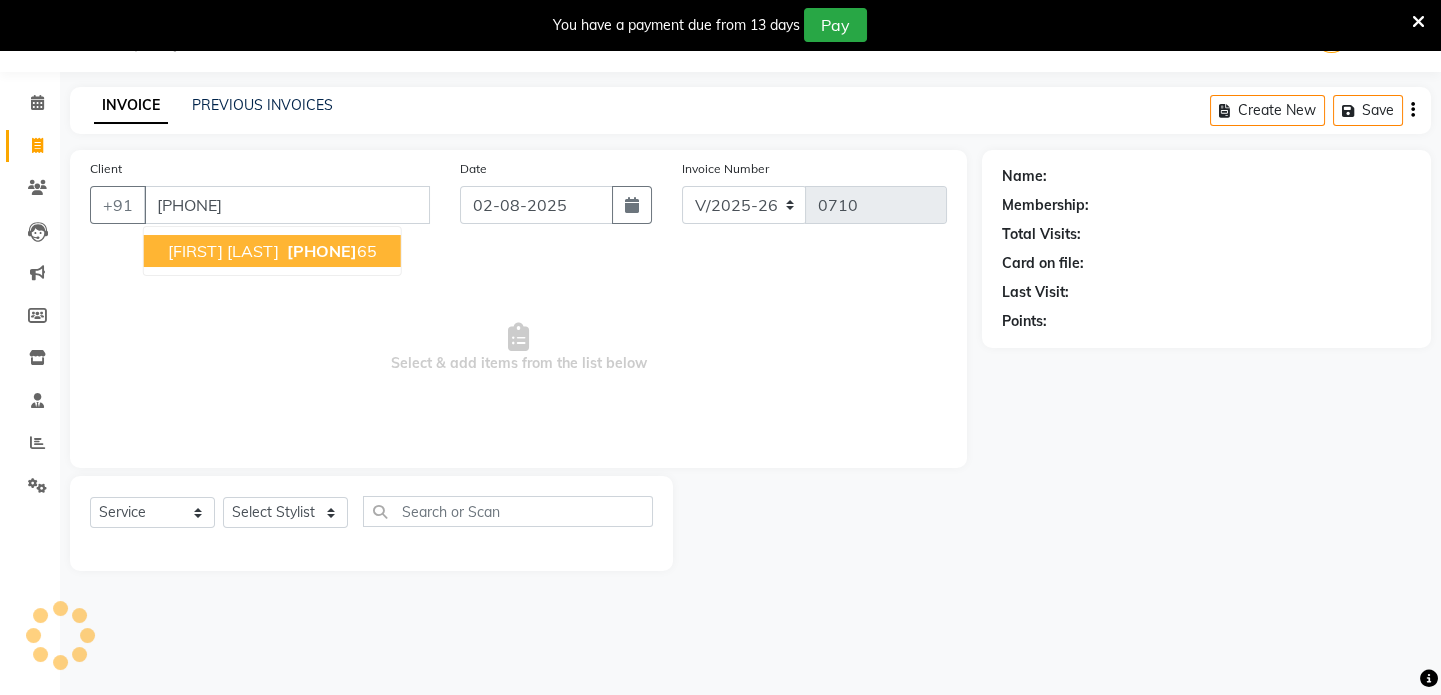 type on "[PHONE]" 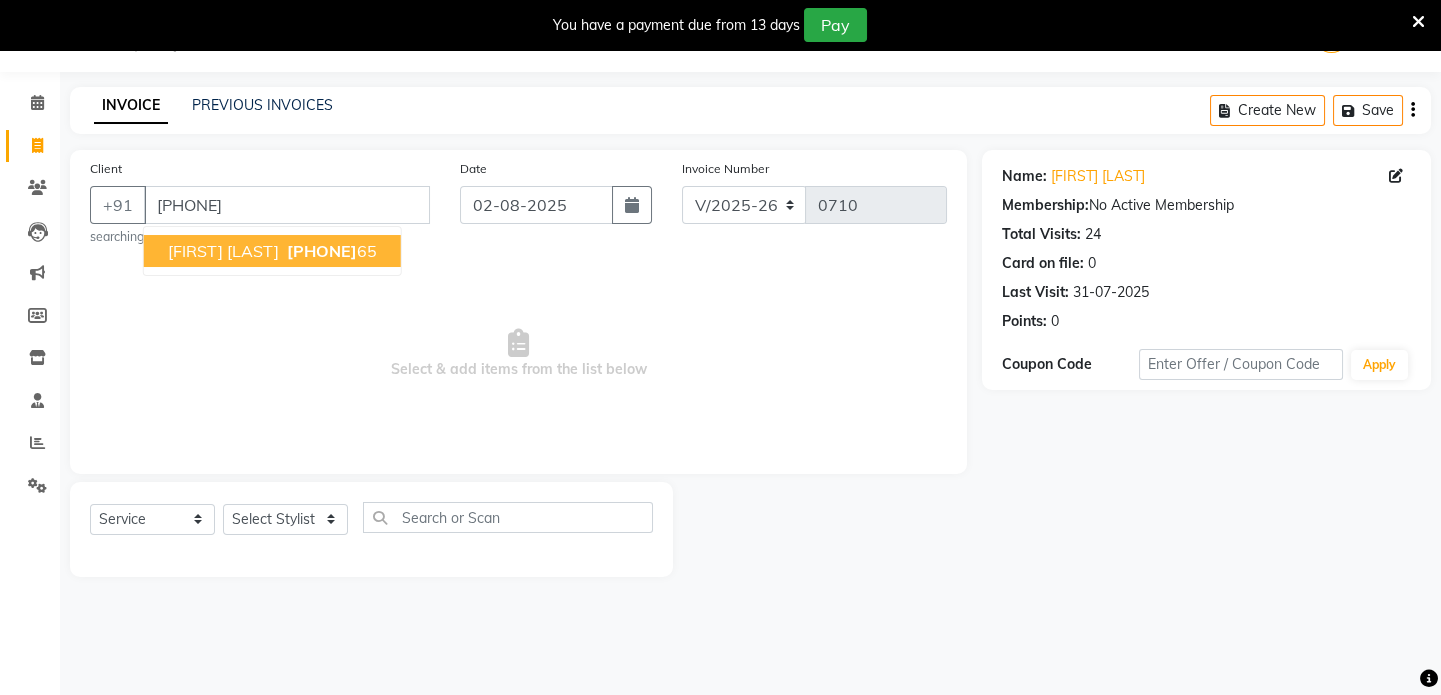 click on "[PHONE]" at bounding box center [322, 251] 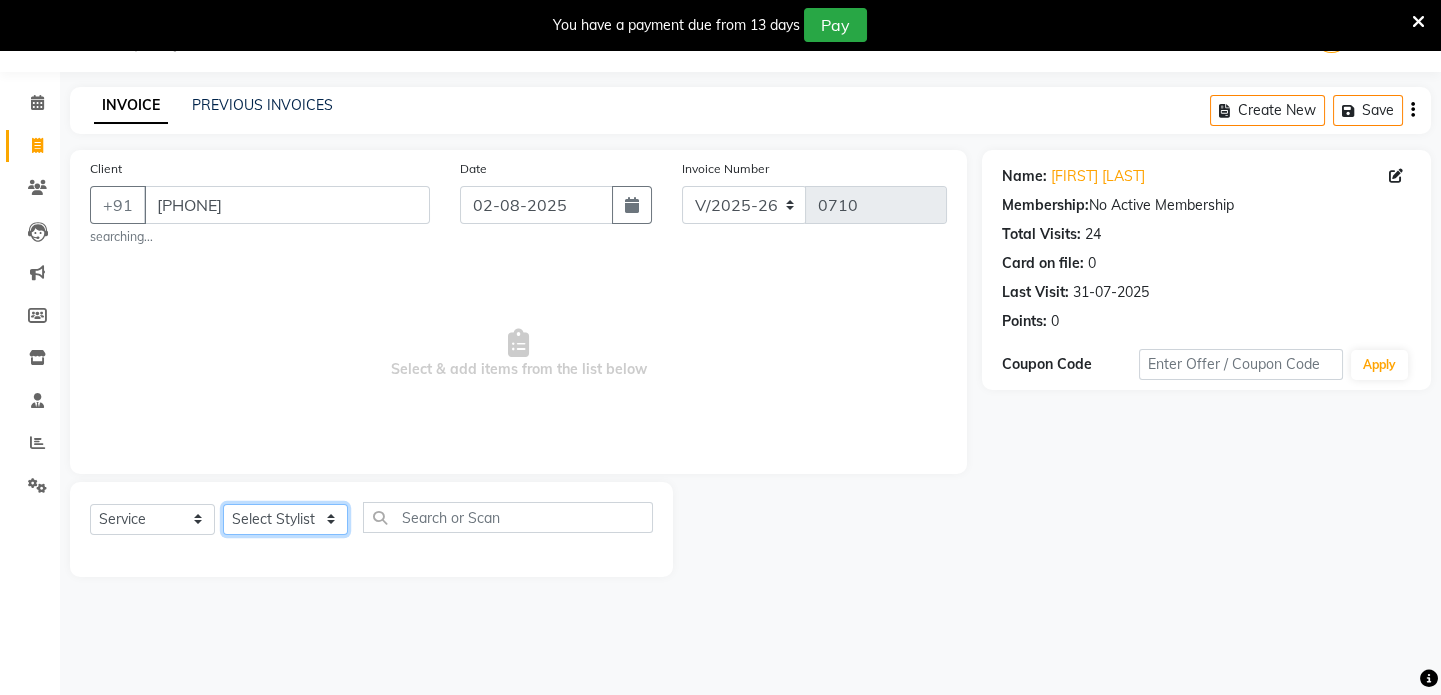 click on "Select Stylist [FIRST] [FIRST] [FIRST] [FIRST] [FIRST] [FIRST]" 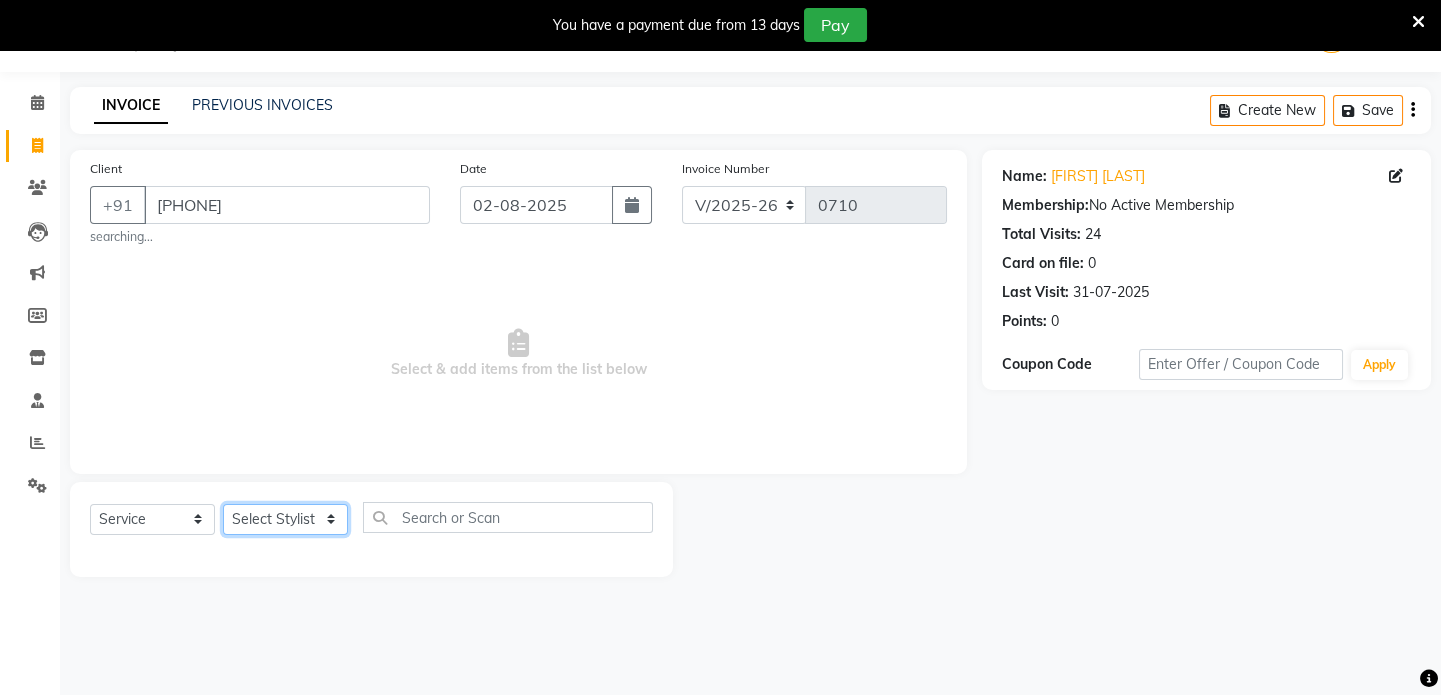 select on "49320" 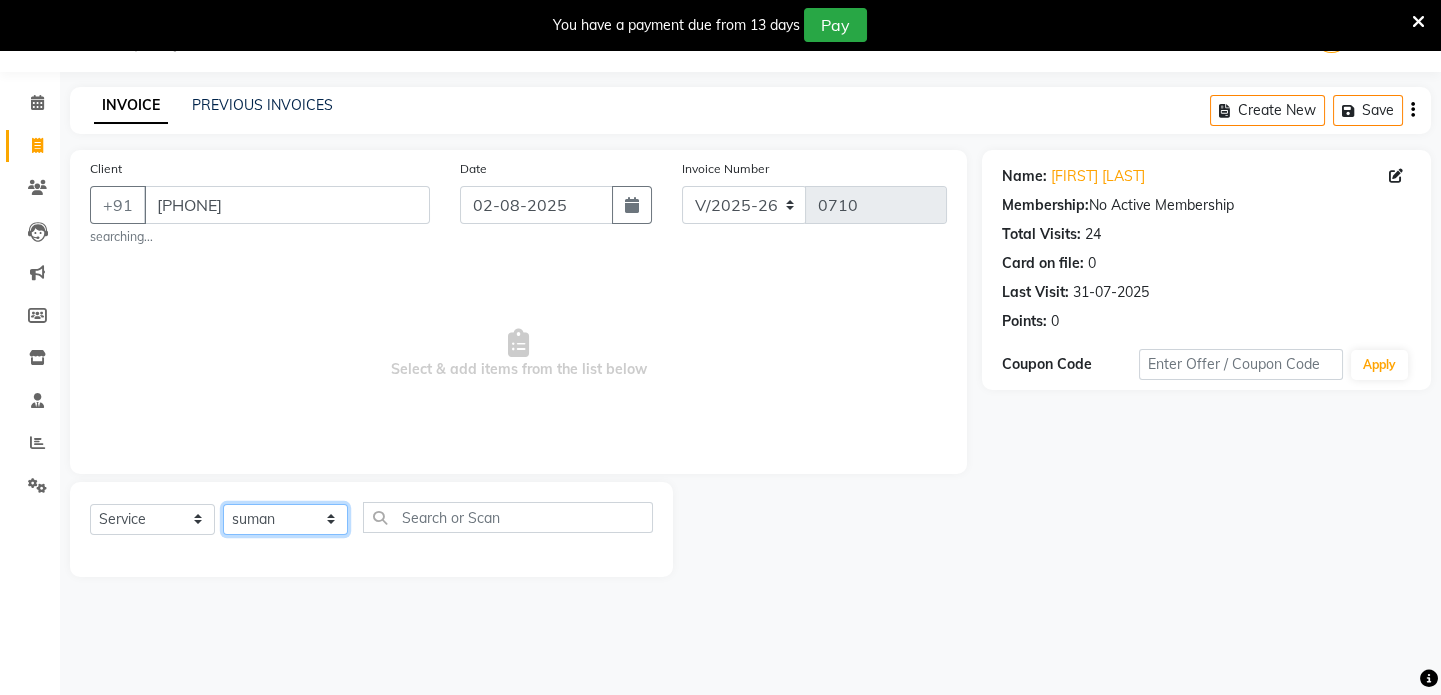click on "Select Stylist [FIRST] [FIRST] [FIRST] [FIRST] [FIRST] [FIRST]" 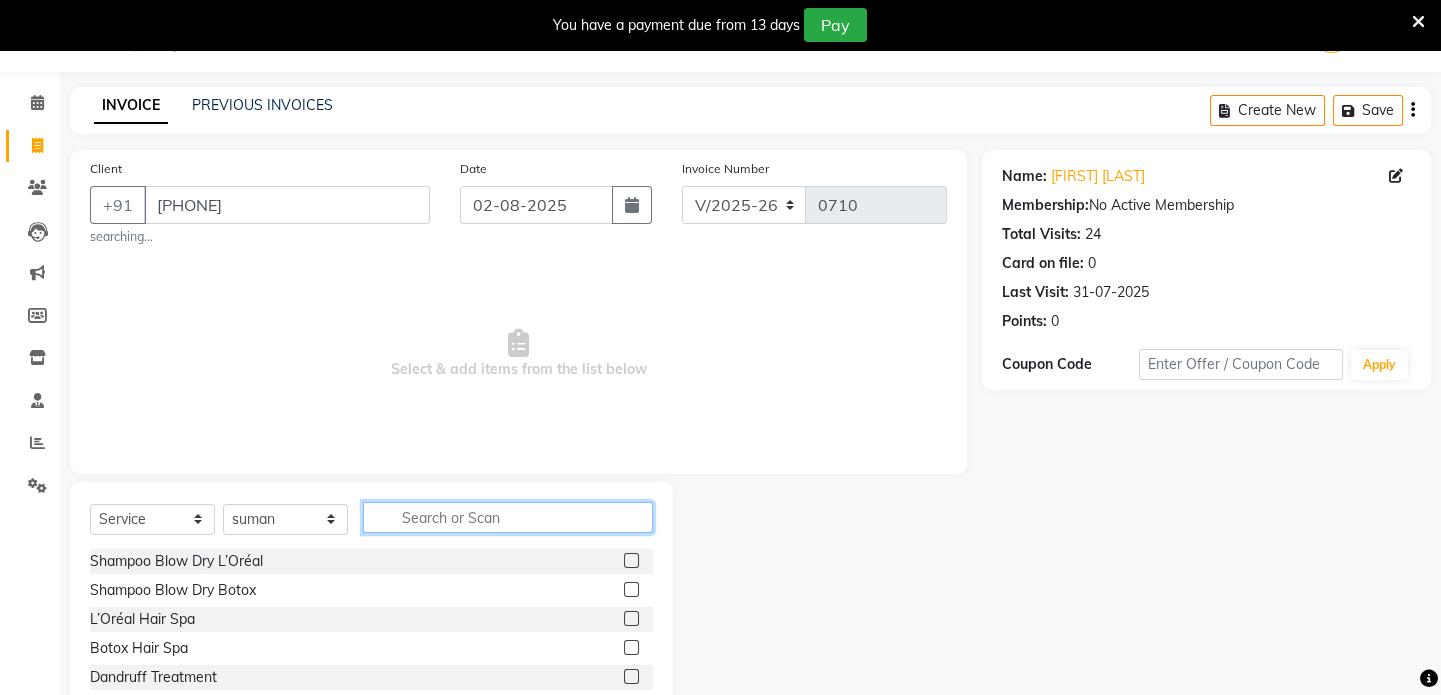 click 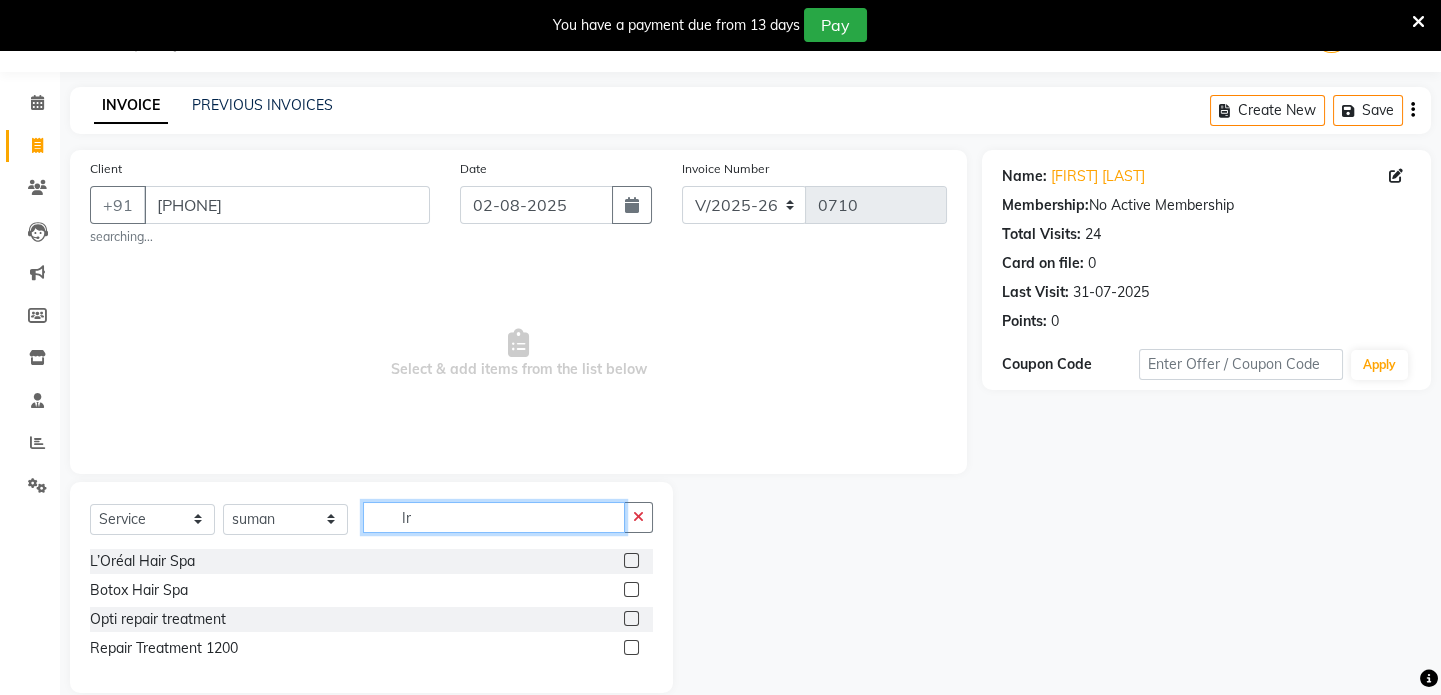 type on "I" 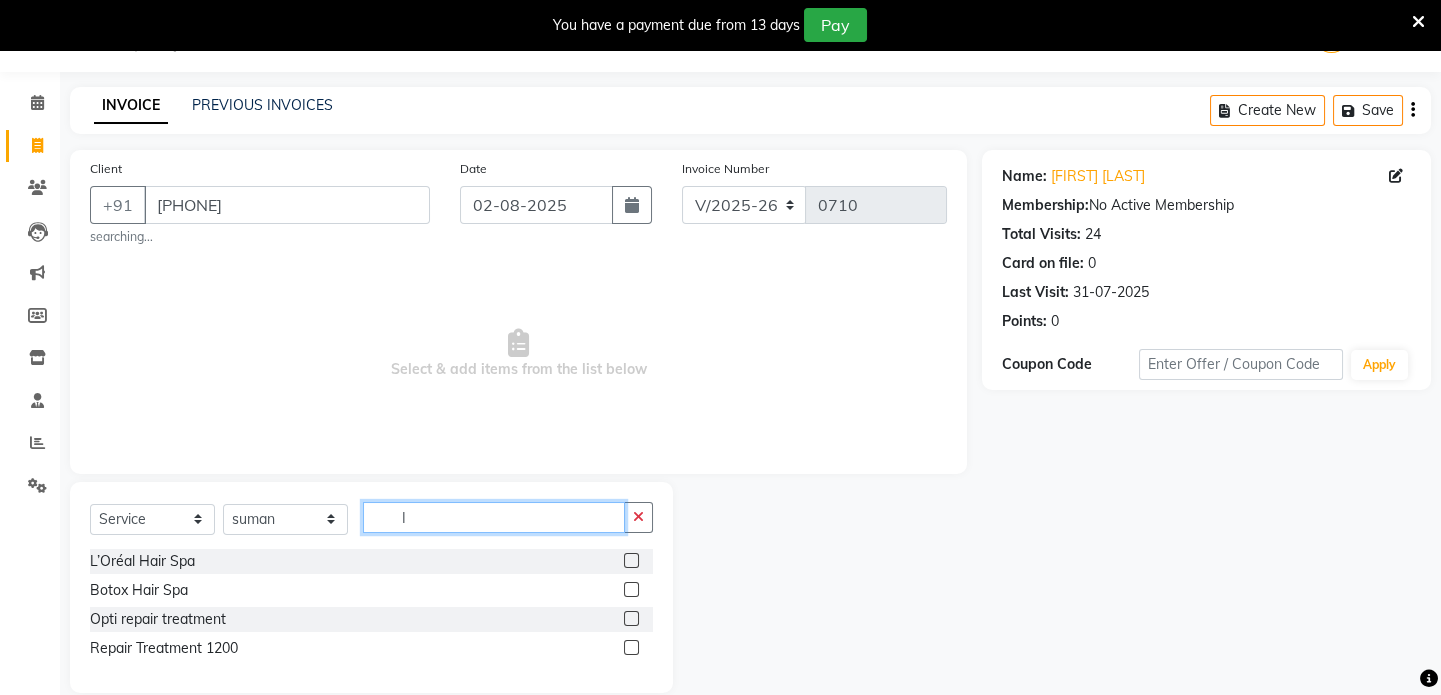type 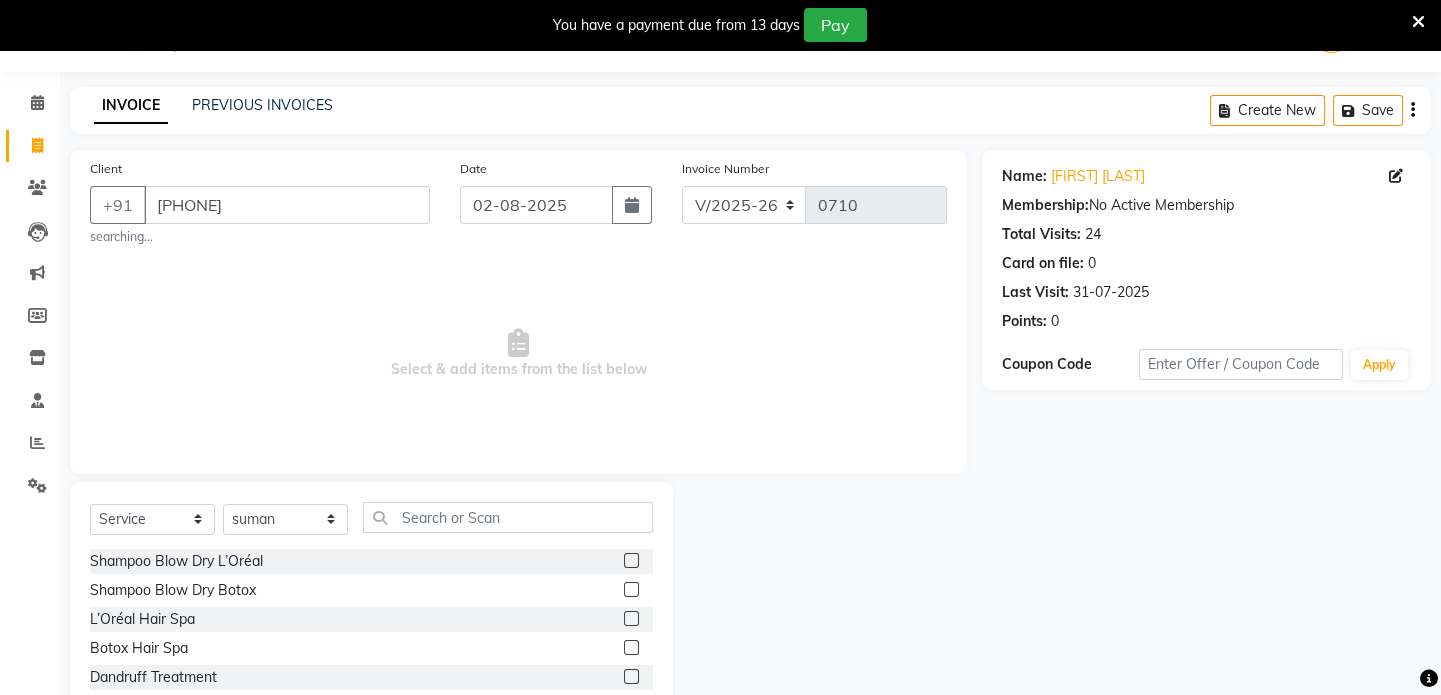 click on "Select  Service  Product  Membership  Package Voucher Prepaid Gift Card  Select Stylist [NAME] [NAME]  [NAME] [NAME] [NAME]  [NAME]" 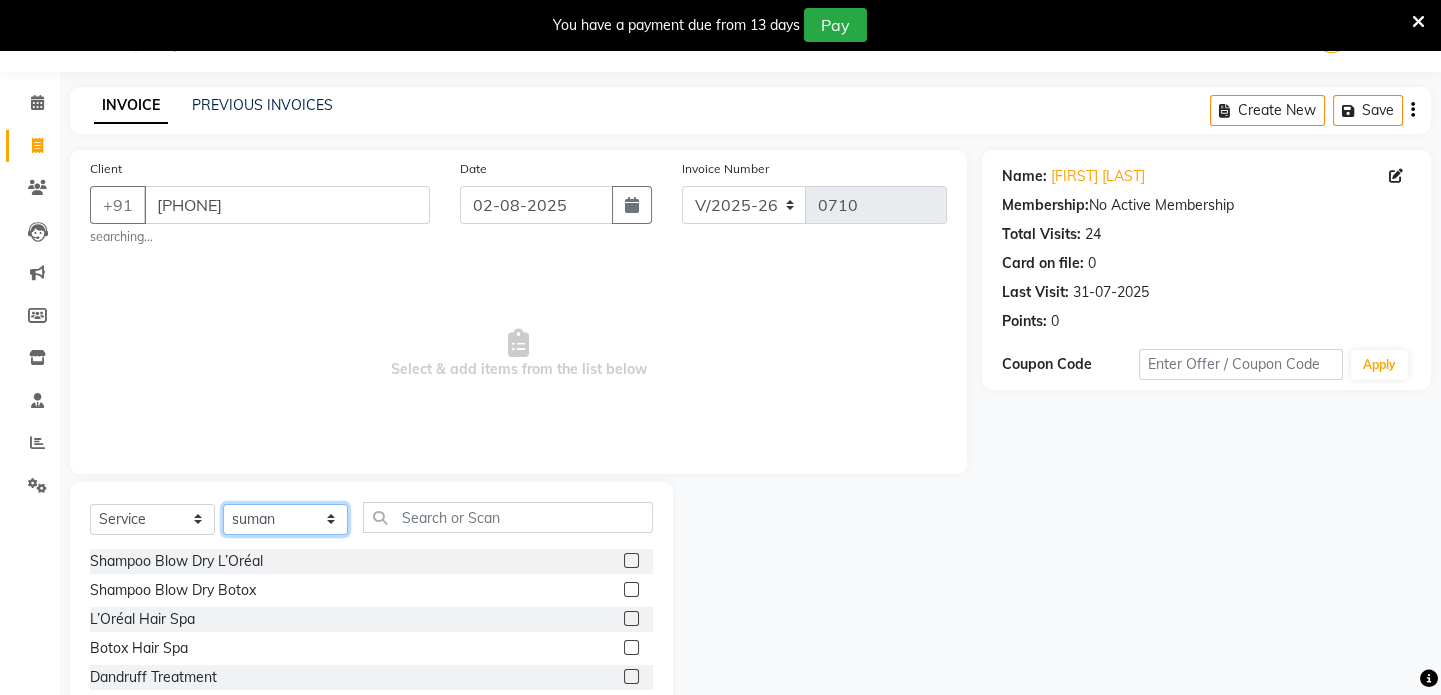 click on "Select Stylist [FIRST] [FIRST] [FIRST] [FIRST] [FIRST] [FIRST]" 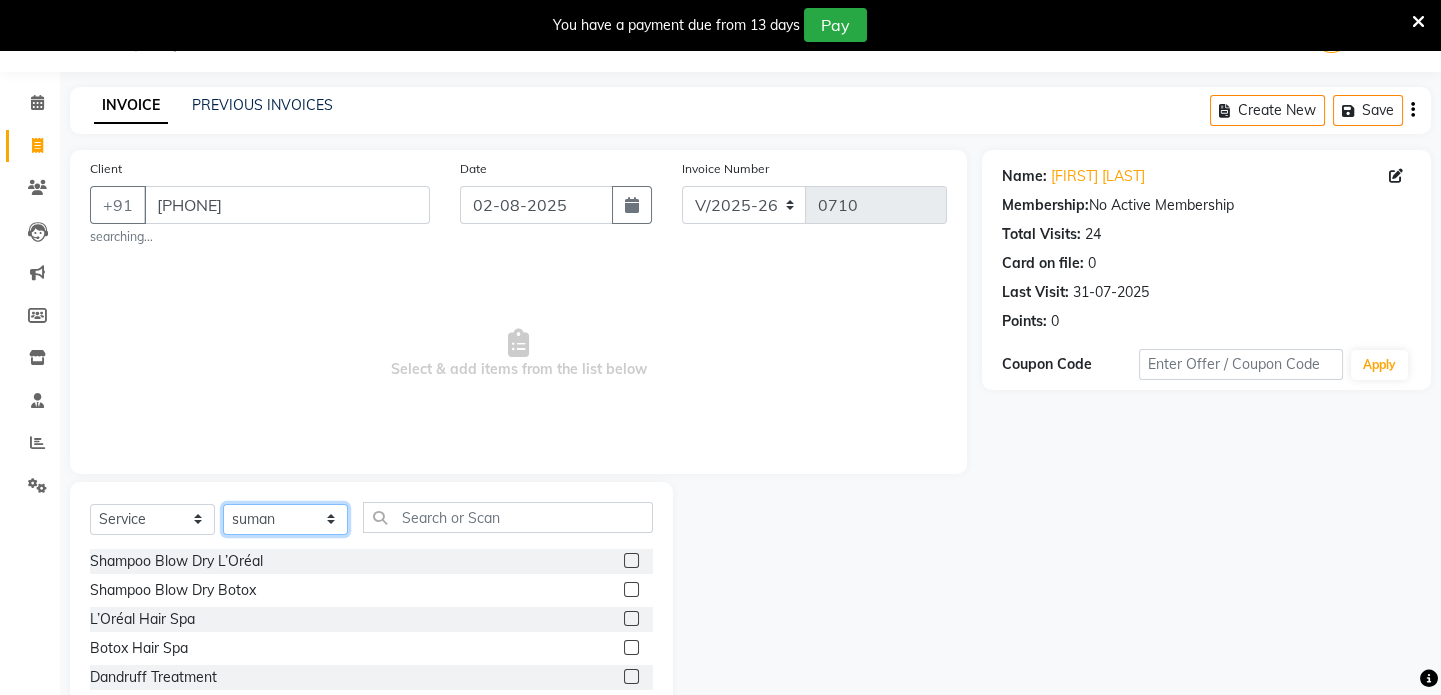 select on "86174" 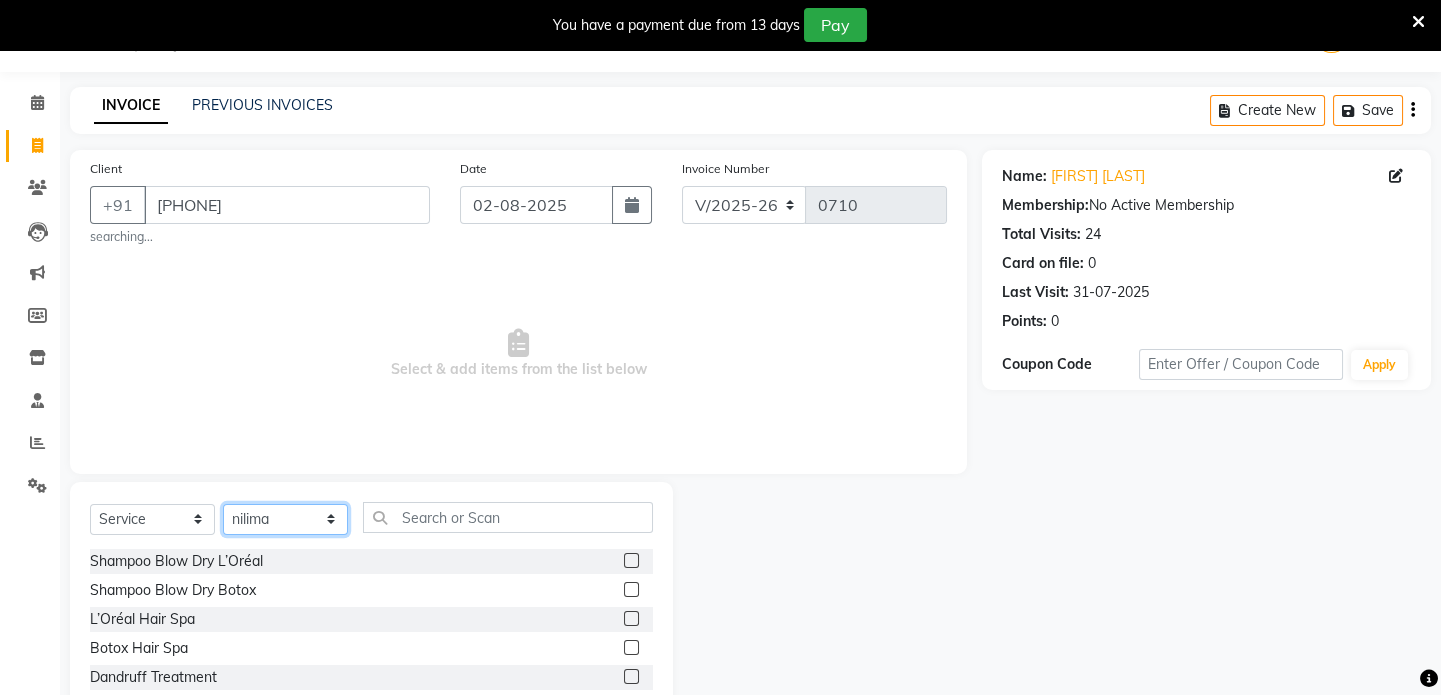 click on "Select Stylist [FIRST] [FIRST] [FIRST] [FIRST] [FIRST] [FIRST]" 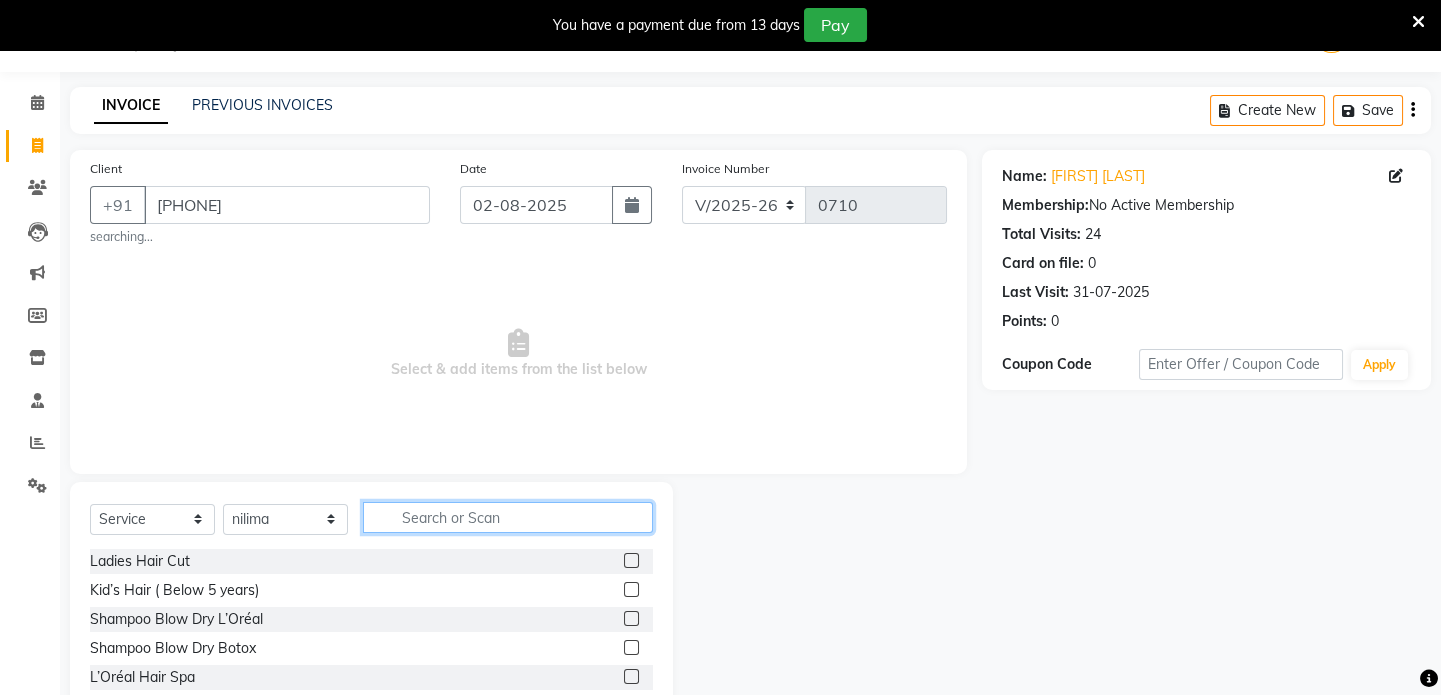click 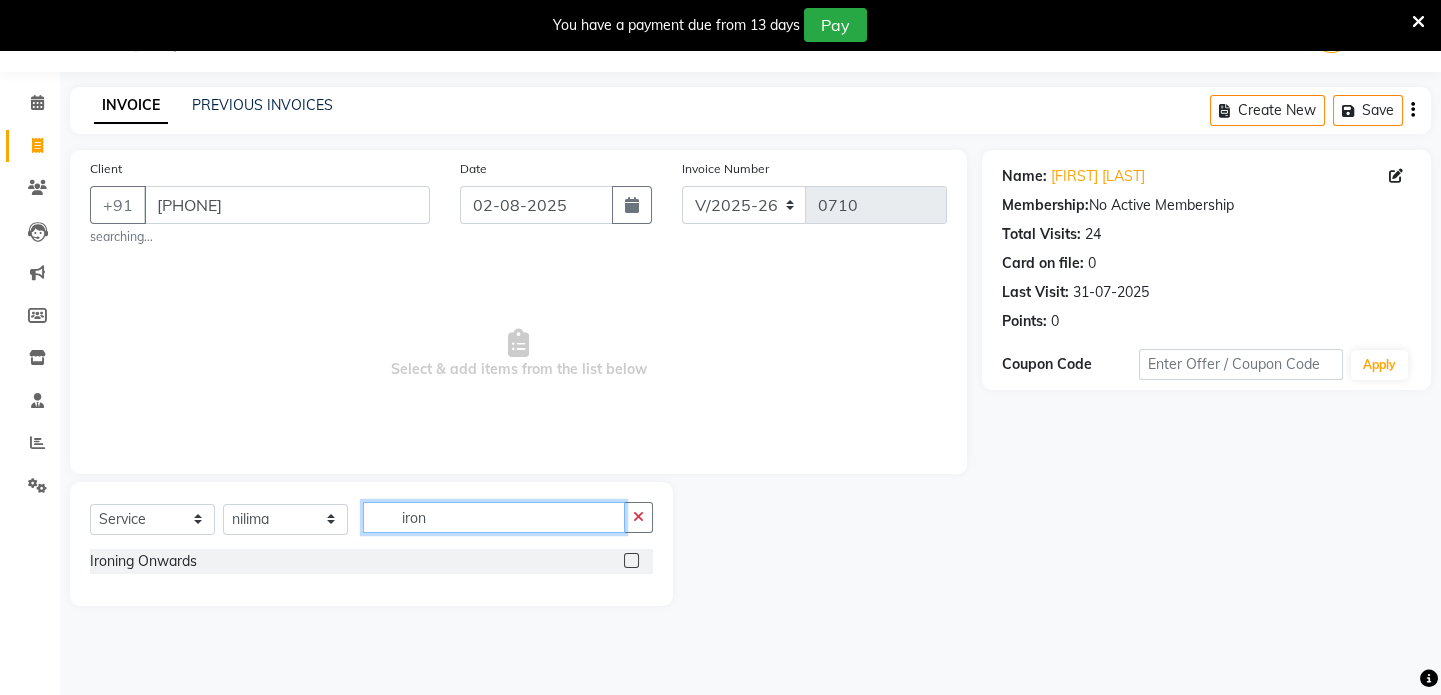 type on "iron" 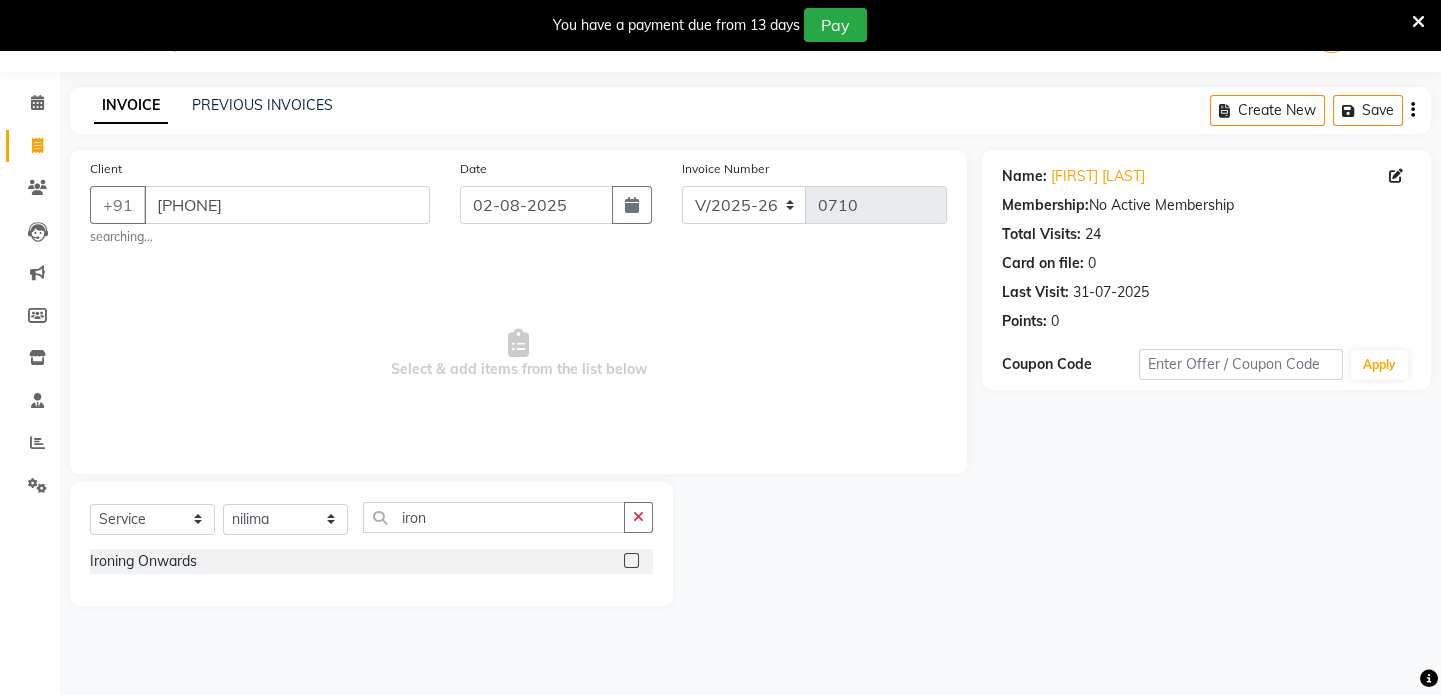 click 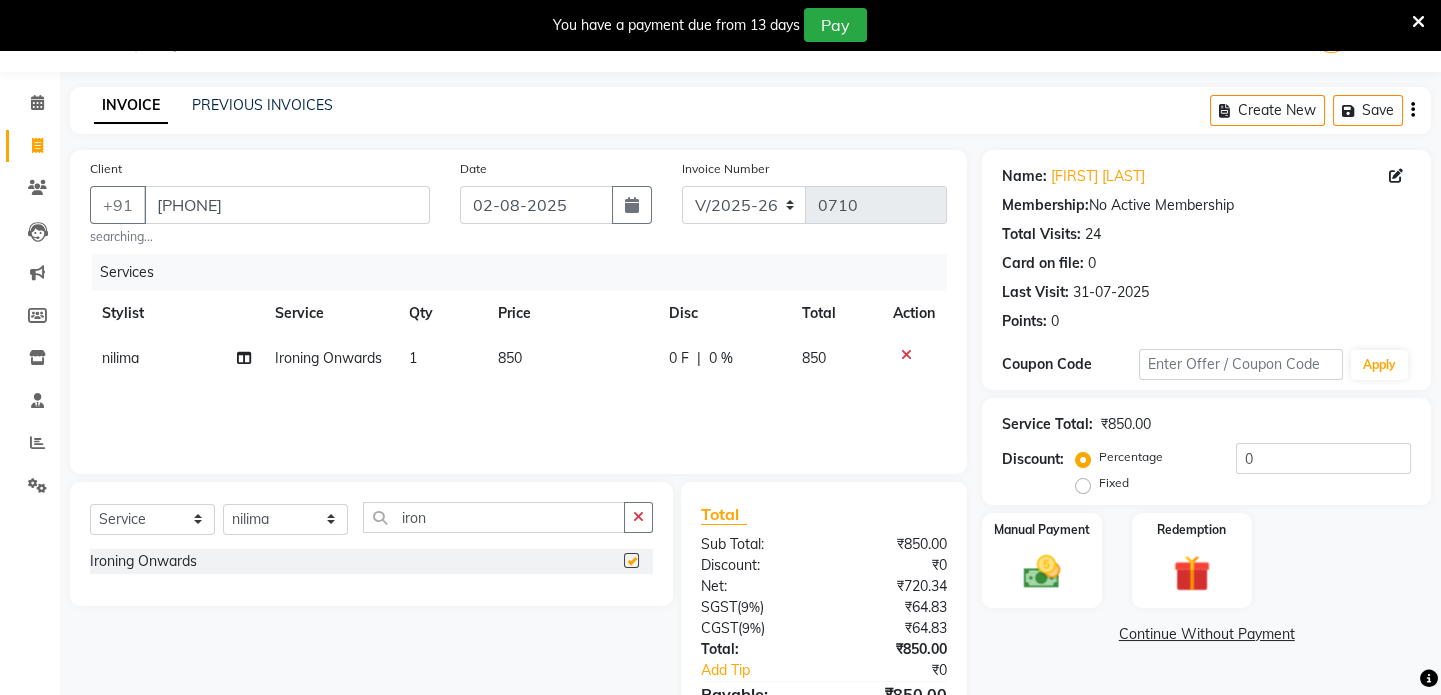 checkbox on "false" 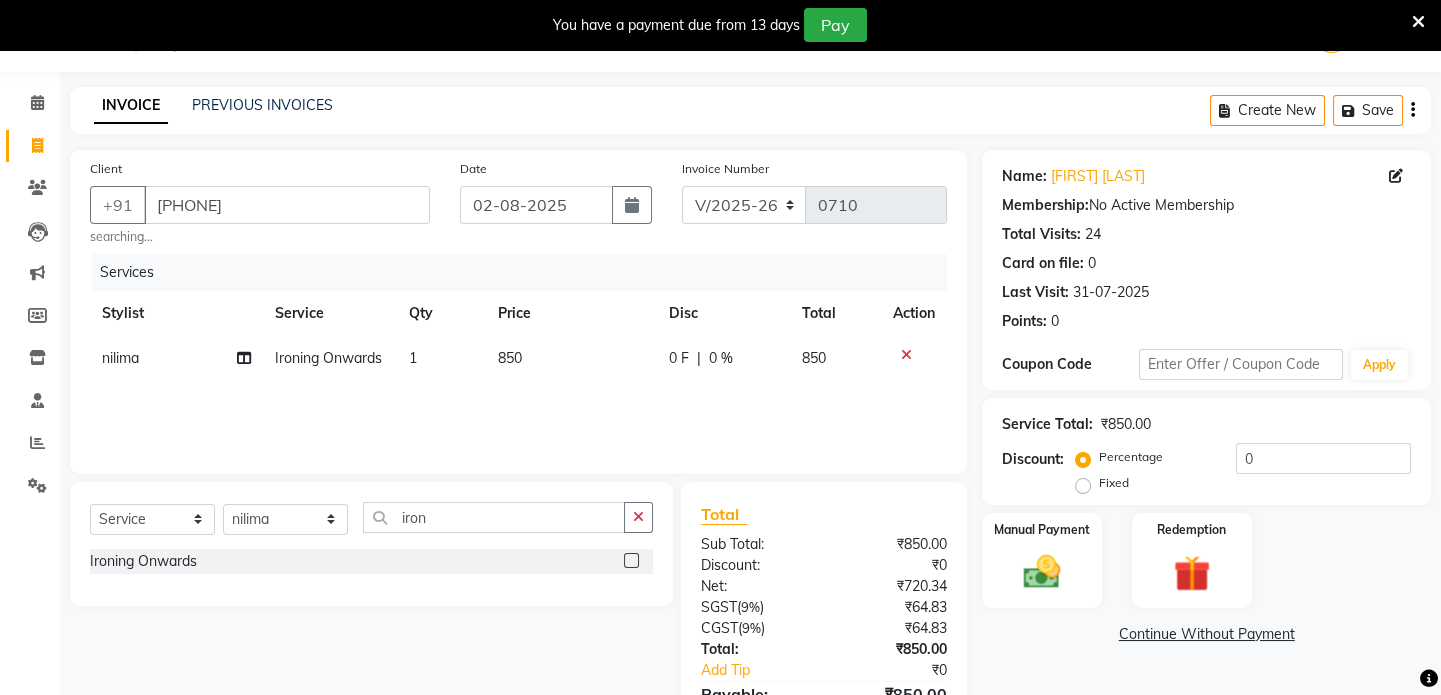 click on "850" 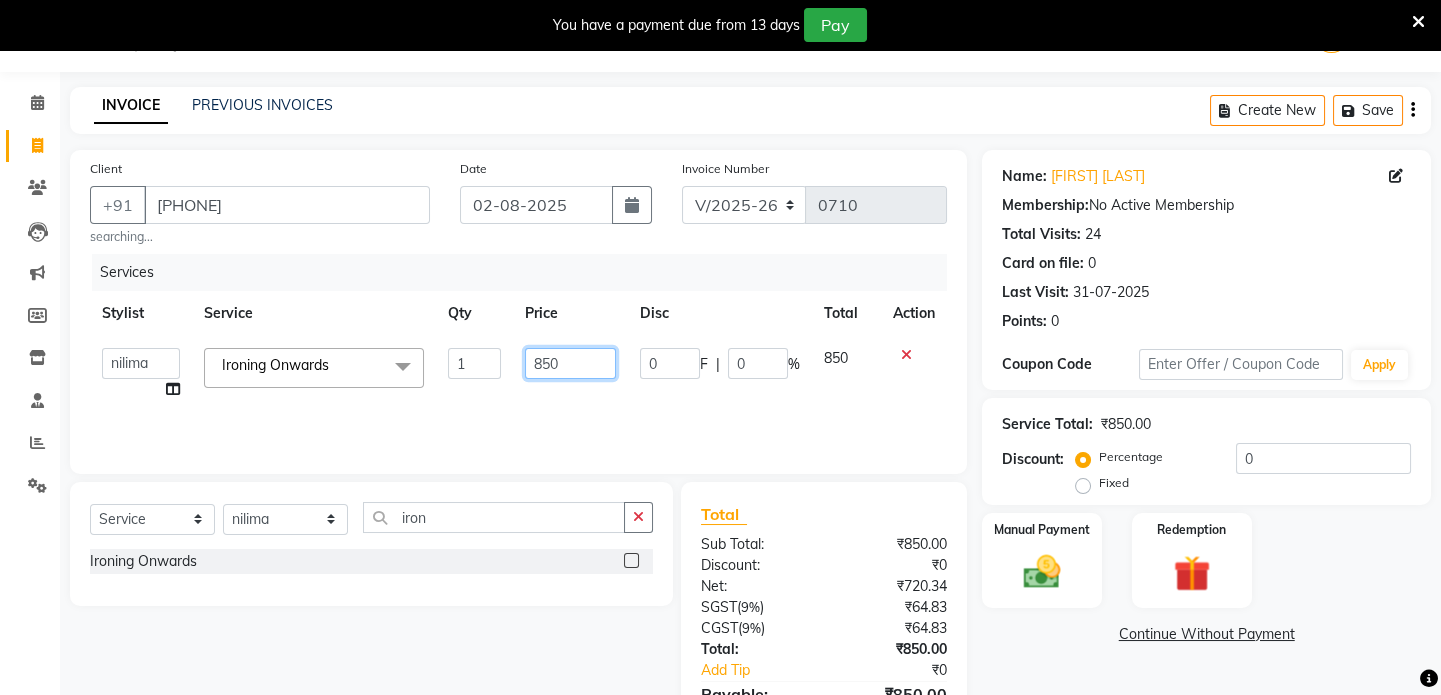 click on "850" 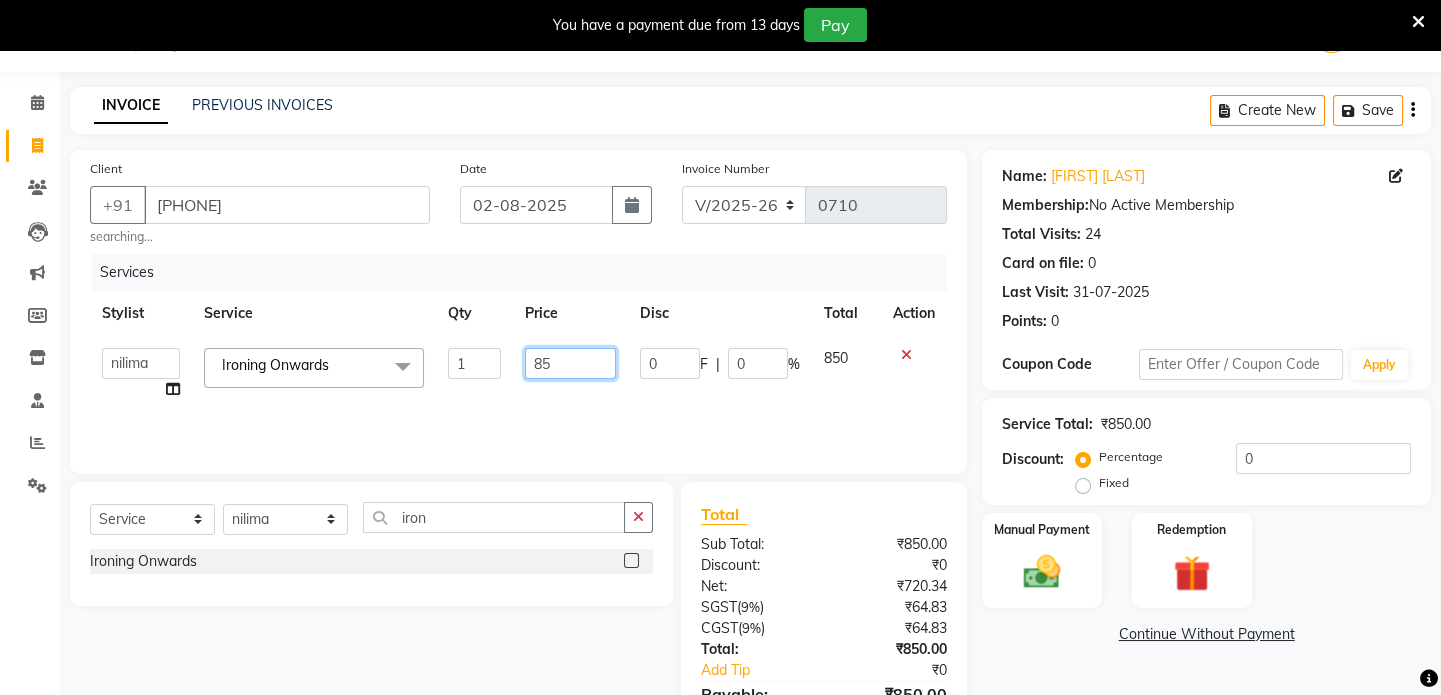 type on "8" 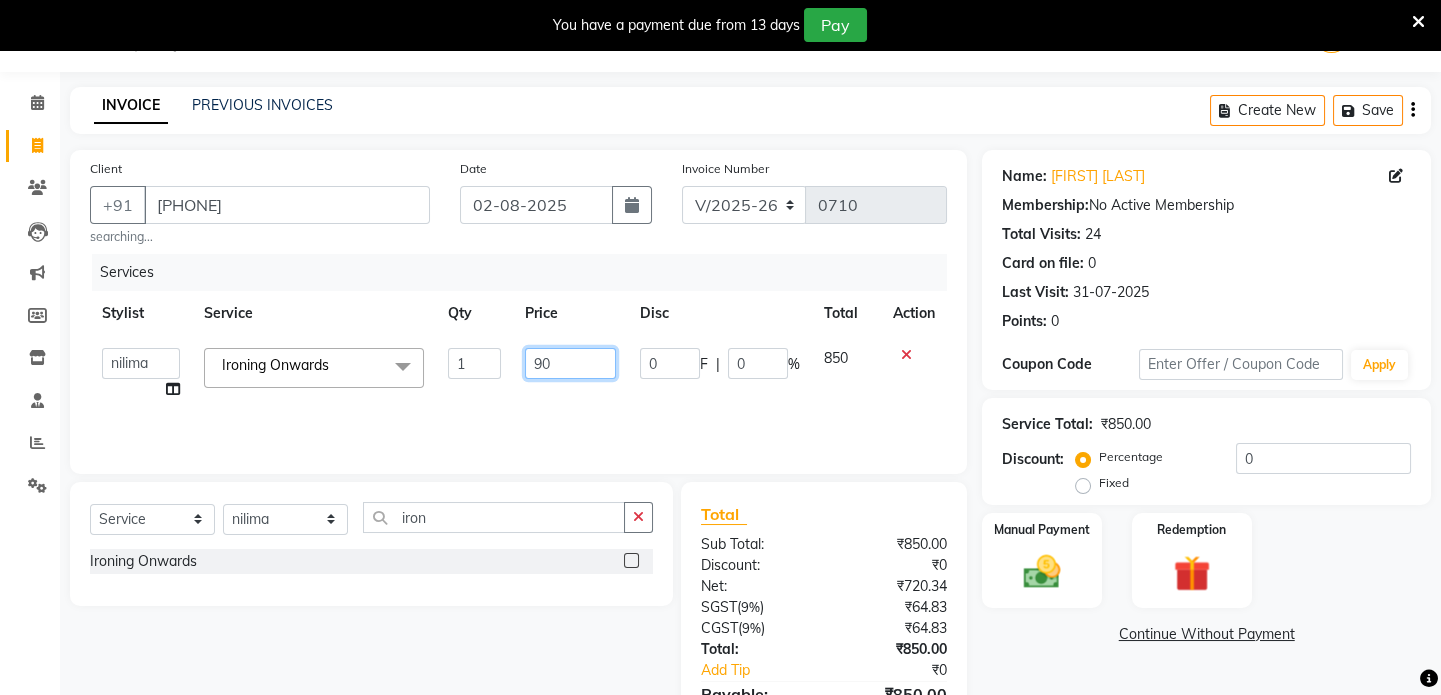 type on "900" 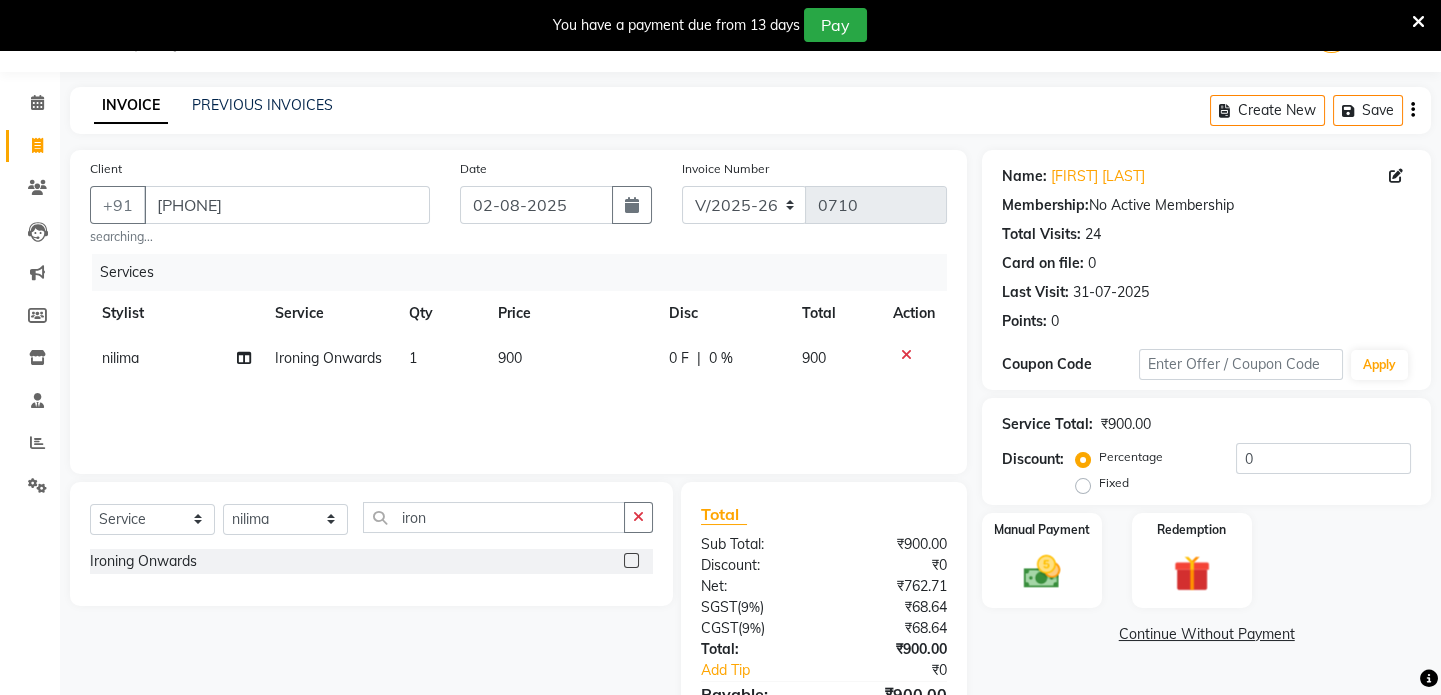 click on "0 F | 0 %" 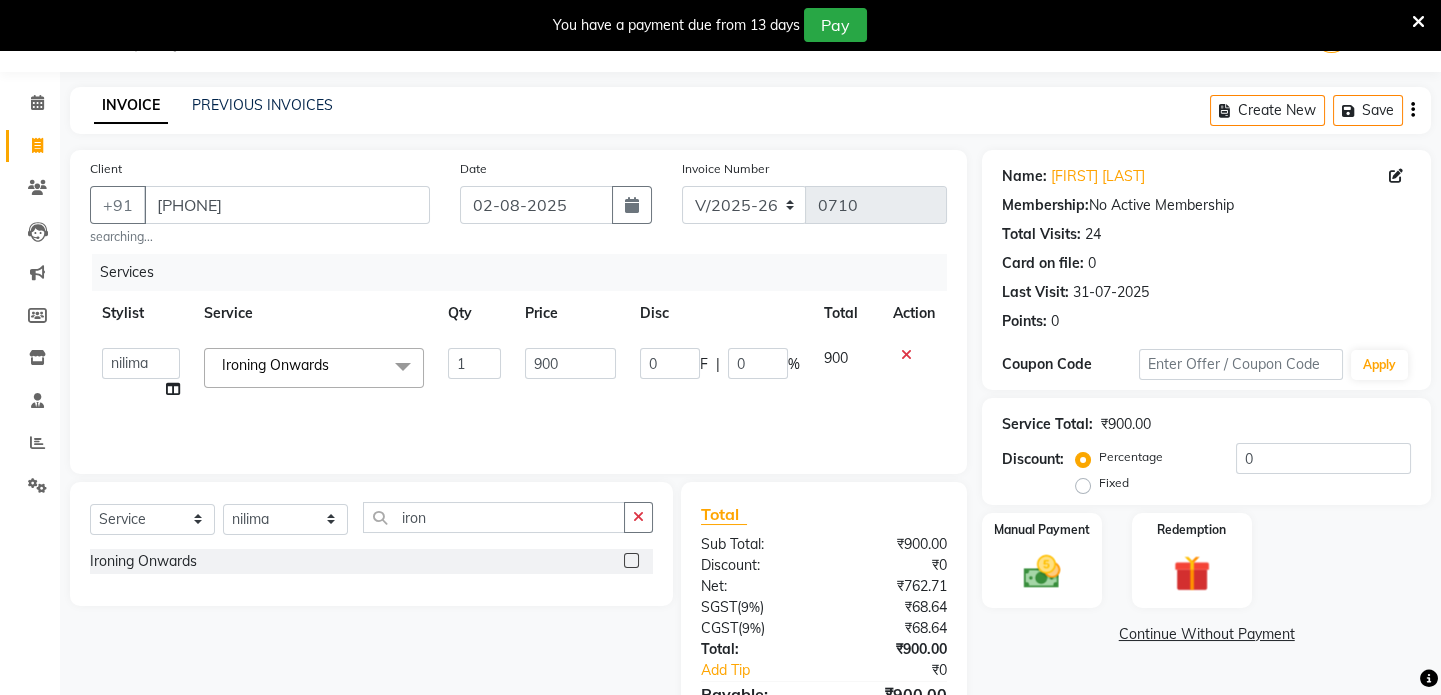 click on "0" 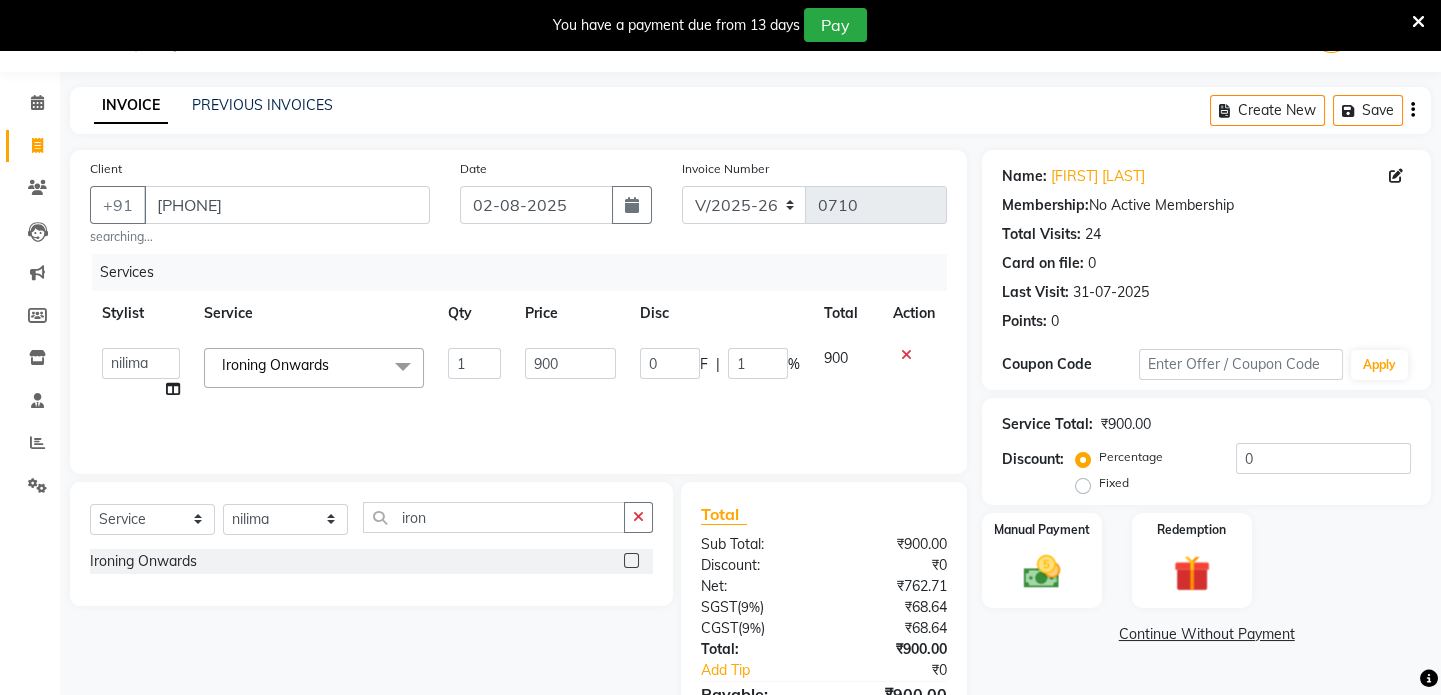type on "10" 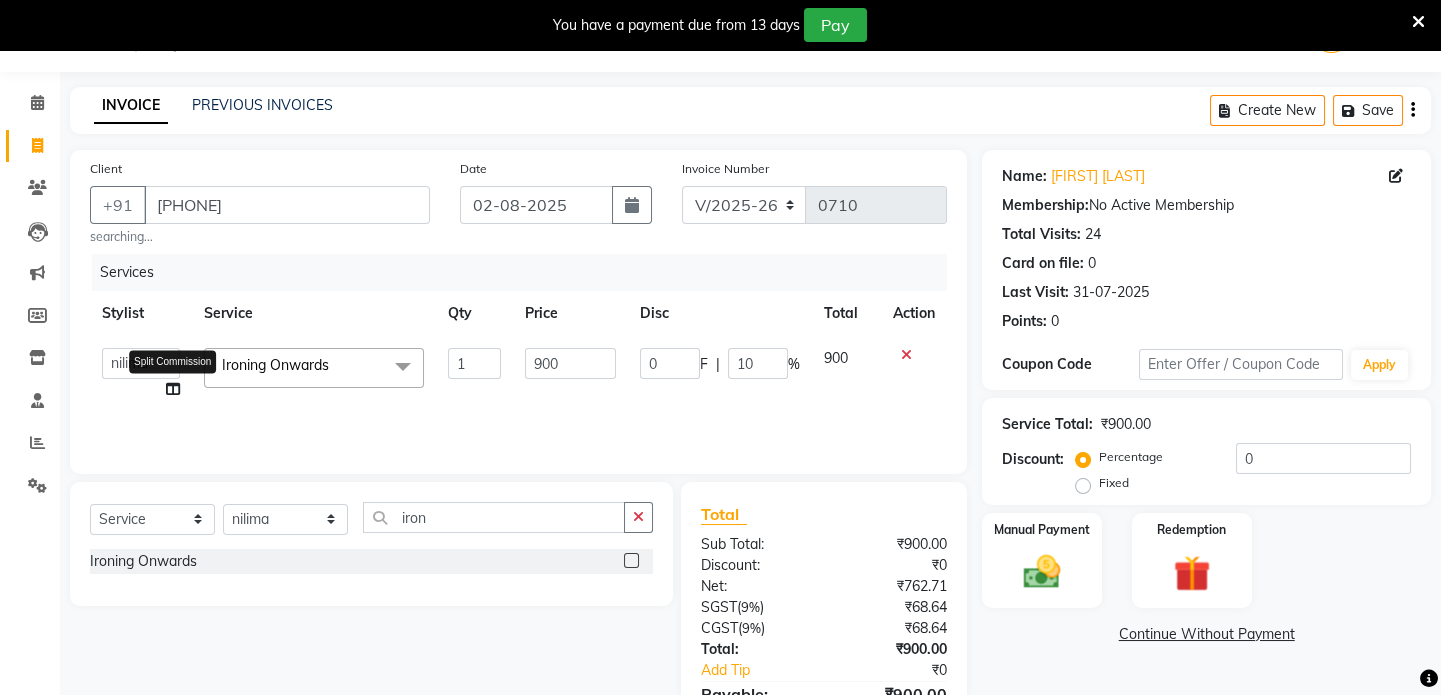 click on "Services Stylist Service Qty Price Disc Total Action  [FIRST]   [FIRST]    [FIRST]   [FIRST]   [FIRST]   [FIRST]   Split Commission Ironing  Onwards  x Ladies Hair Cut Kid’s Hair ( Below 5 years) Shampoo Blow Dry L’Oréal Shampoo Blow Dry Botox L’Oréal Hair Spa Botox Hair Spa Dandruff Treatment Cream Oil Massage Global Hair Colour wonder colour Global Loreal Majirel Global Loreal Inoa Classic Highlights French Balayage Per Stics Highlights L’Oréal Xtenso Smoothening/ Rebonding Nanoplastia Treatment Hair CUT BY [FIRST] Root touchup+pre wash  smoothning pakage@2999 Nail Cut File polish saree draping onwards  @2222 Herbal Basic Clean up Kanpeki Furutsu Quinoa + Hydra  Glow Facial Kankepi Furutsu Anti aging + Hydra Kanpeki hydrating glow + hydra  O3+ D-Tan O3+ Peel Off Mask O3+ Clean Up O3+ D- Tan Facial O3+ Skin Treatments Onwards ( According to skin concerns ) Kanpeki Papaya & Marshmallow + Hydra Eyes + Upper Lip Full Face Therding Face Wax Basic wax Full Arms + Under Arms Basic Full Leg Basic Full Body THREDING" 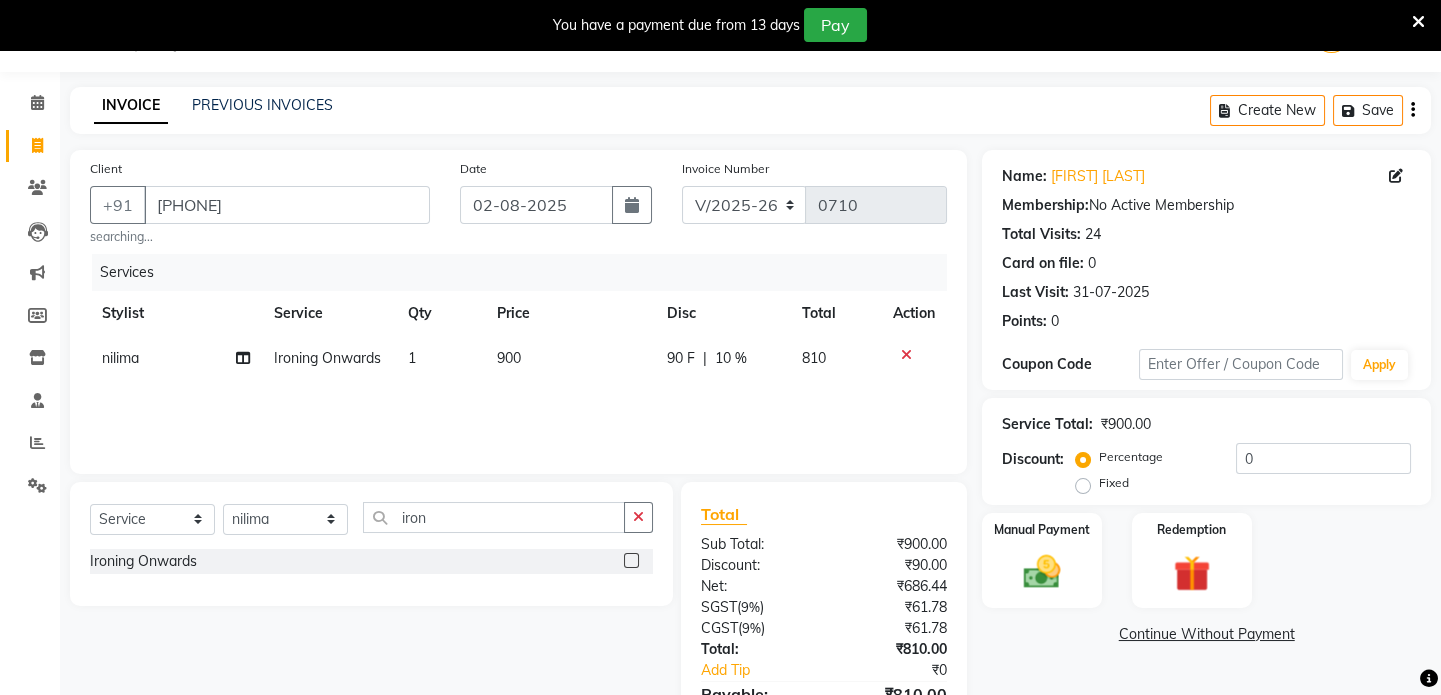click on "Services Stylist Service Qty Price Disc Total Action [NAME]  Ironing  Onwards 1 900 90 F | 10 % 810" 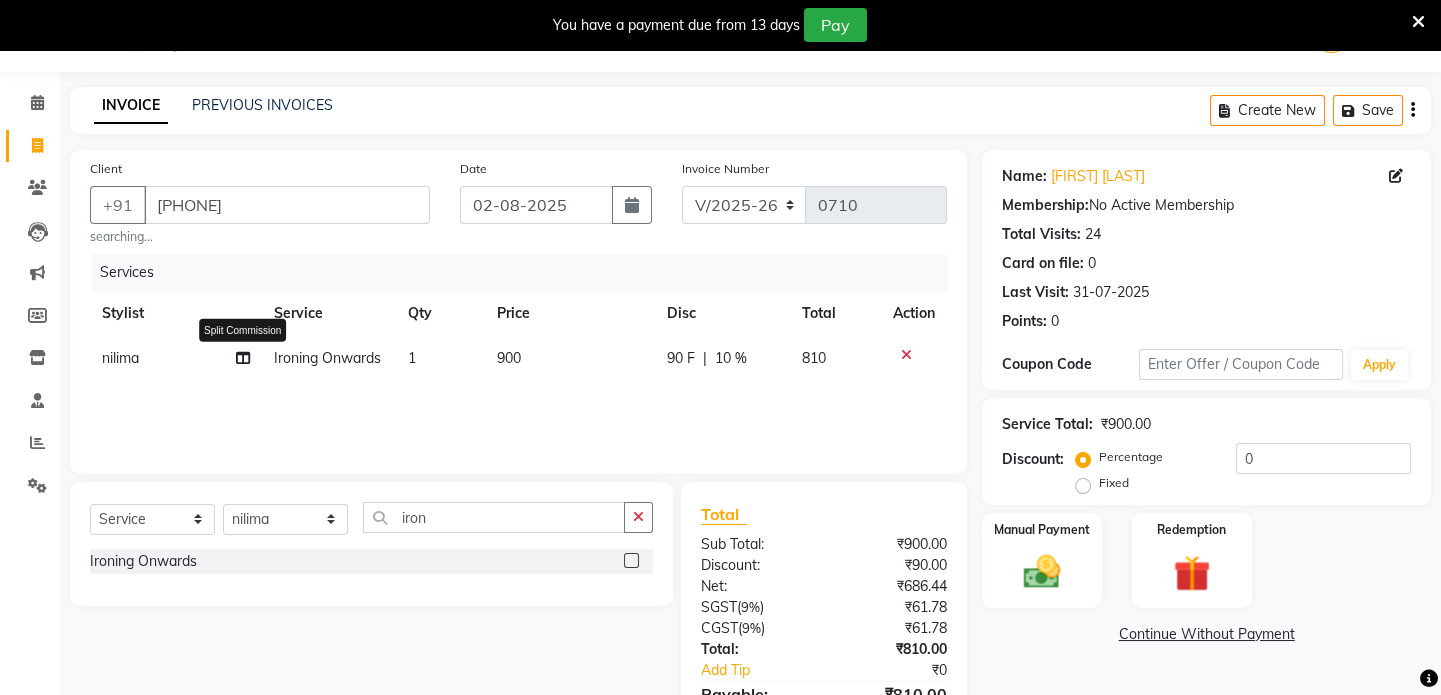 click 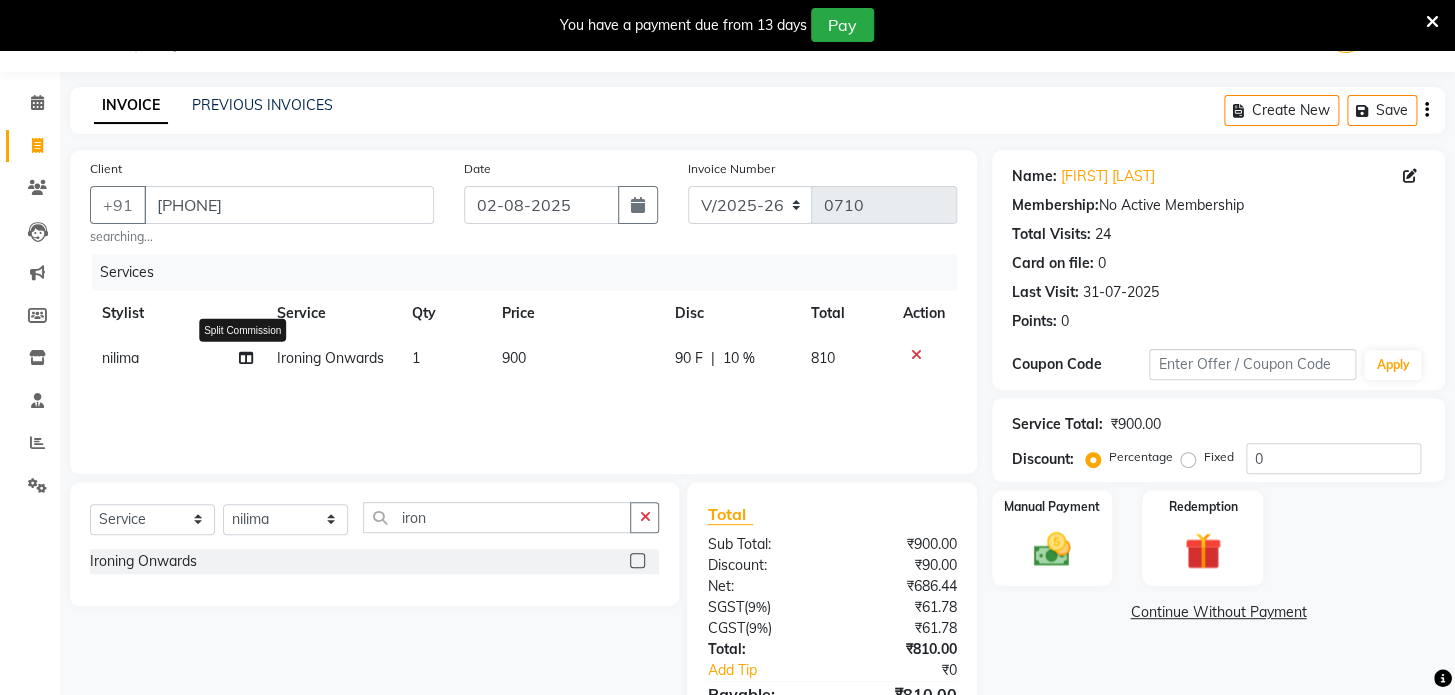 select on "86174" 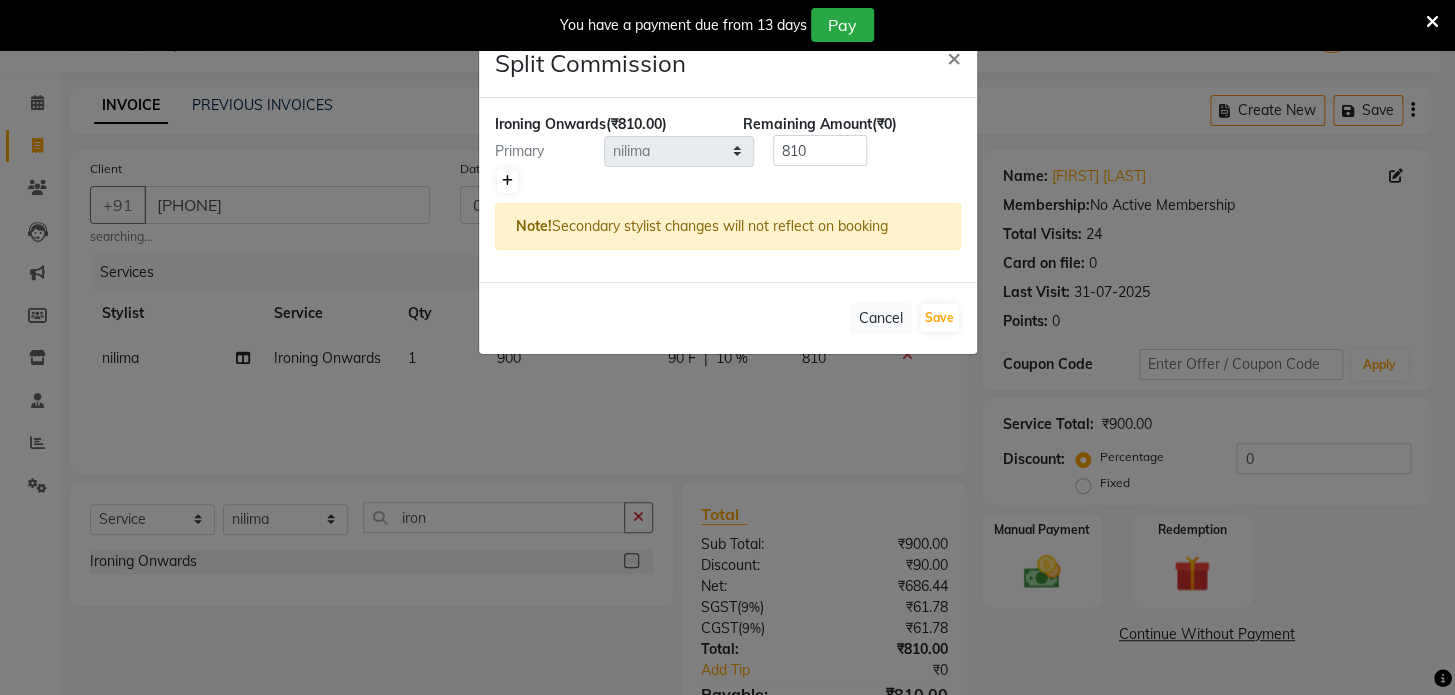 click 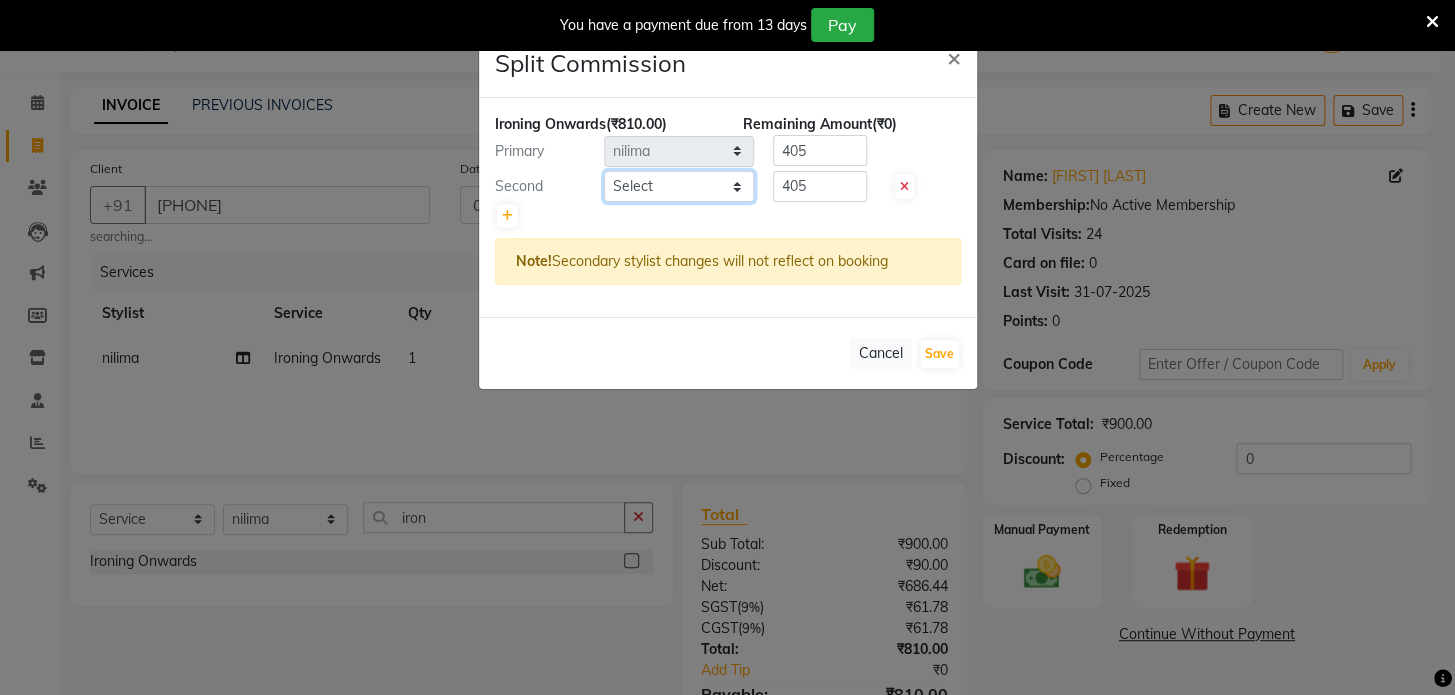click on "Select  [NAME]   [NAME]    [NAME]   [NAME]   [NAME]    [NAME]" 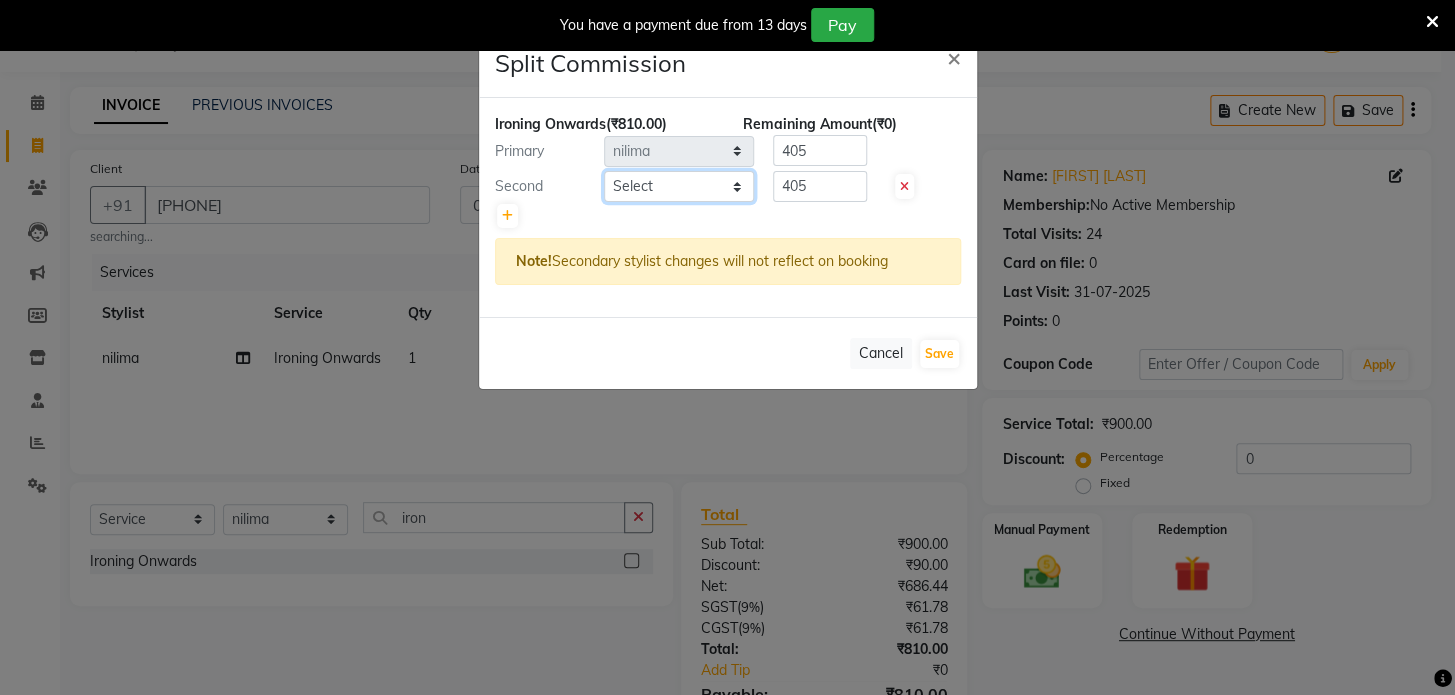 select on "49320" 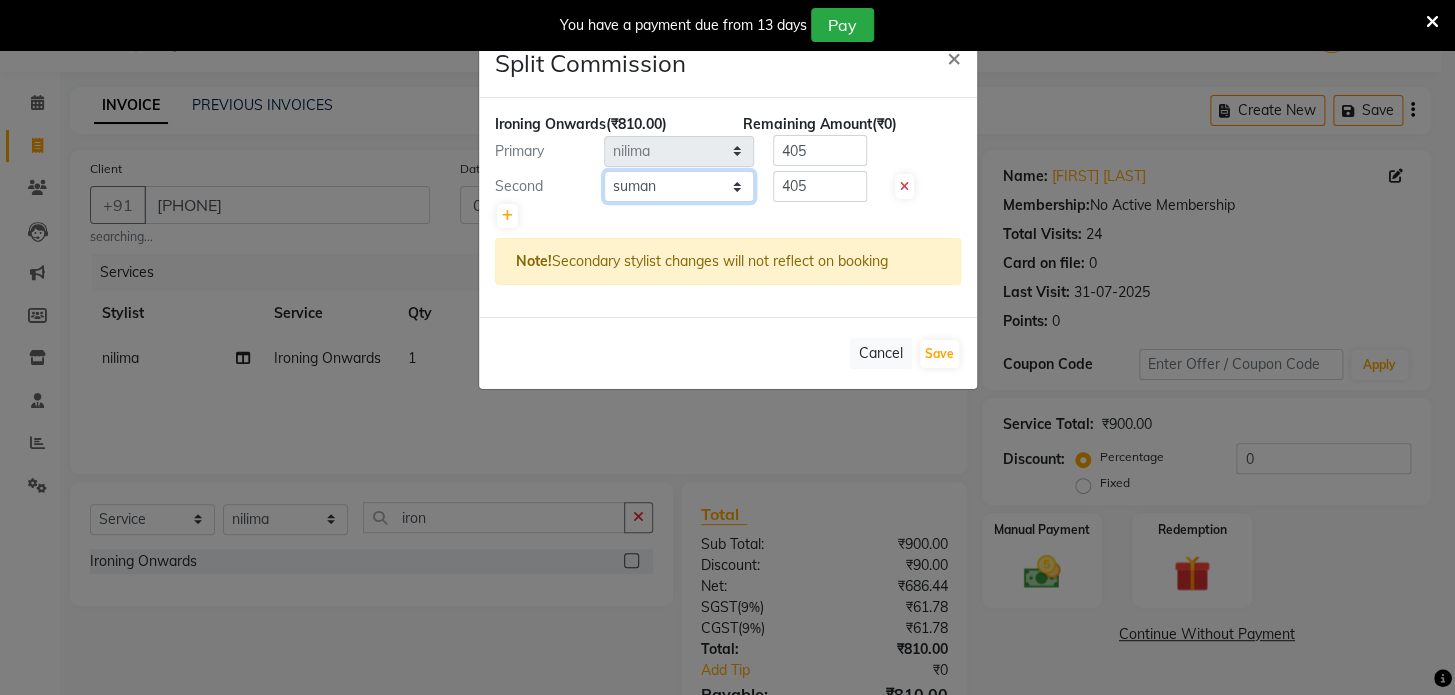 click on "Select  [NAME]   [NAME]    [NAME]   [NAME]   [NAME]    [NAME]" 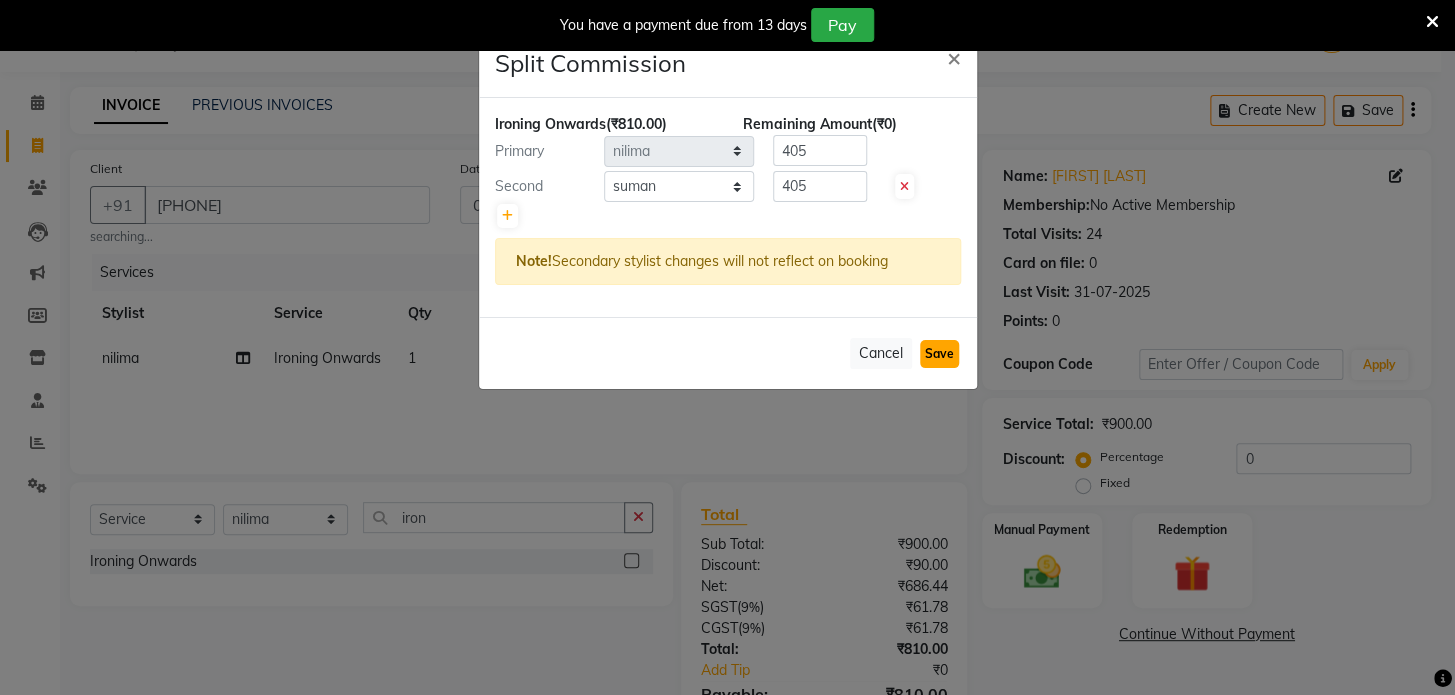 click on "Save" 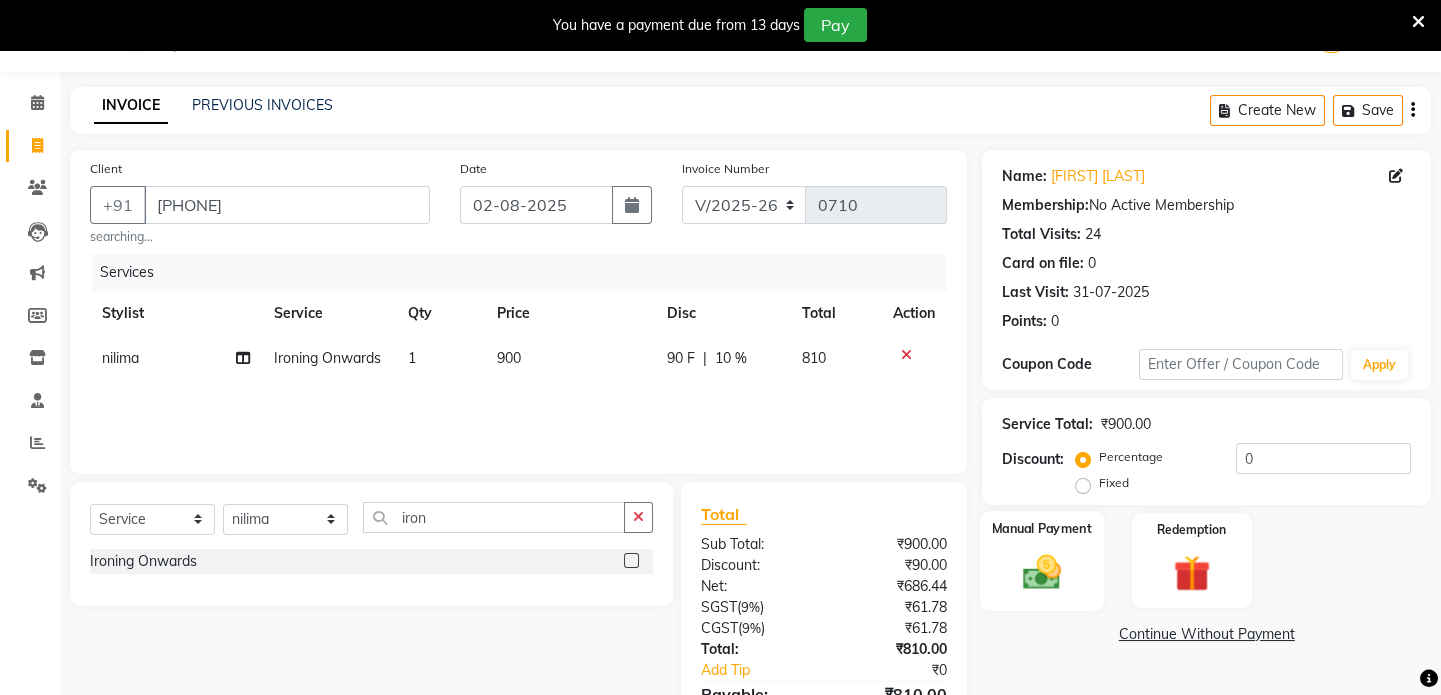 click 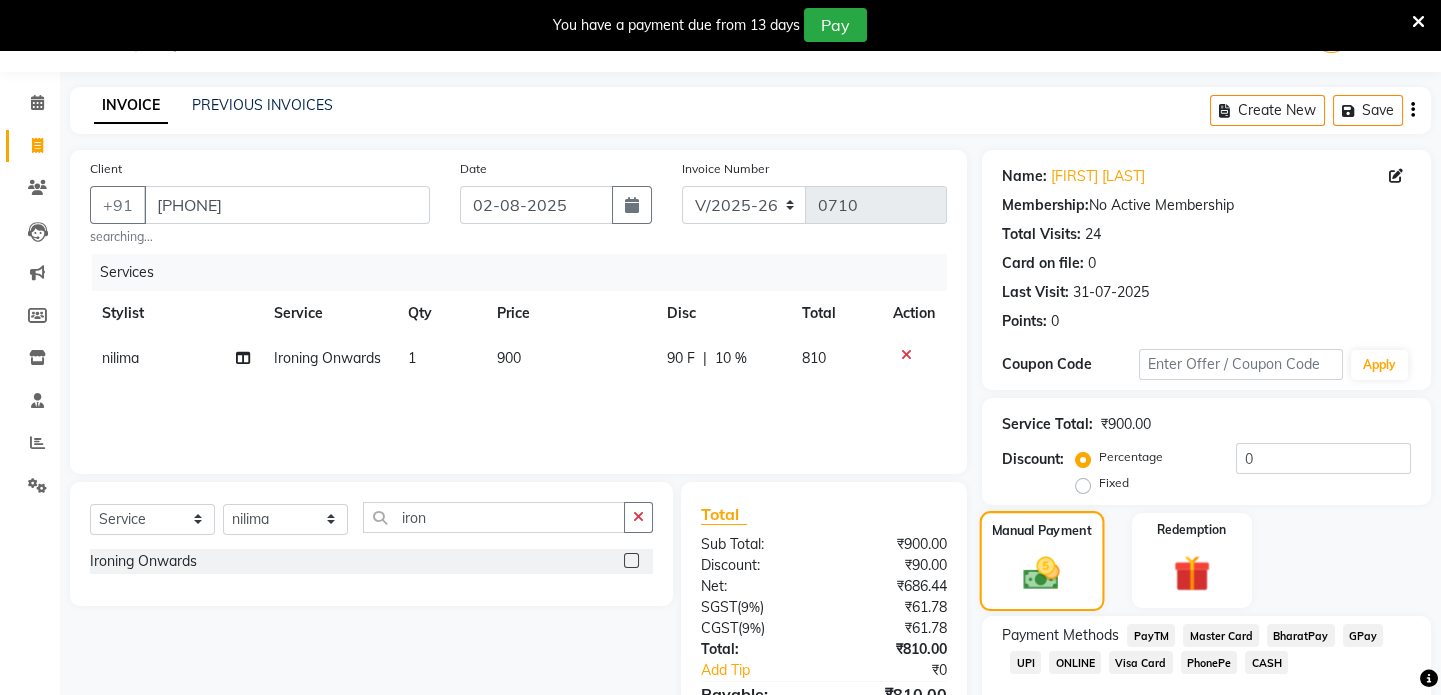 scroll, scrollTop: 161, scrollLeft: 0, axis: vertical 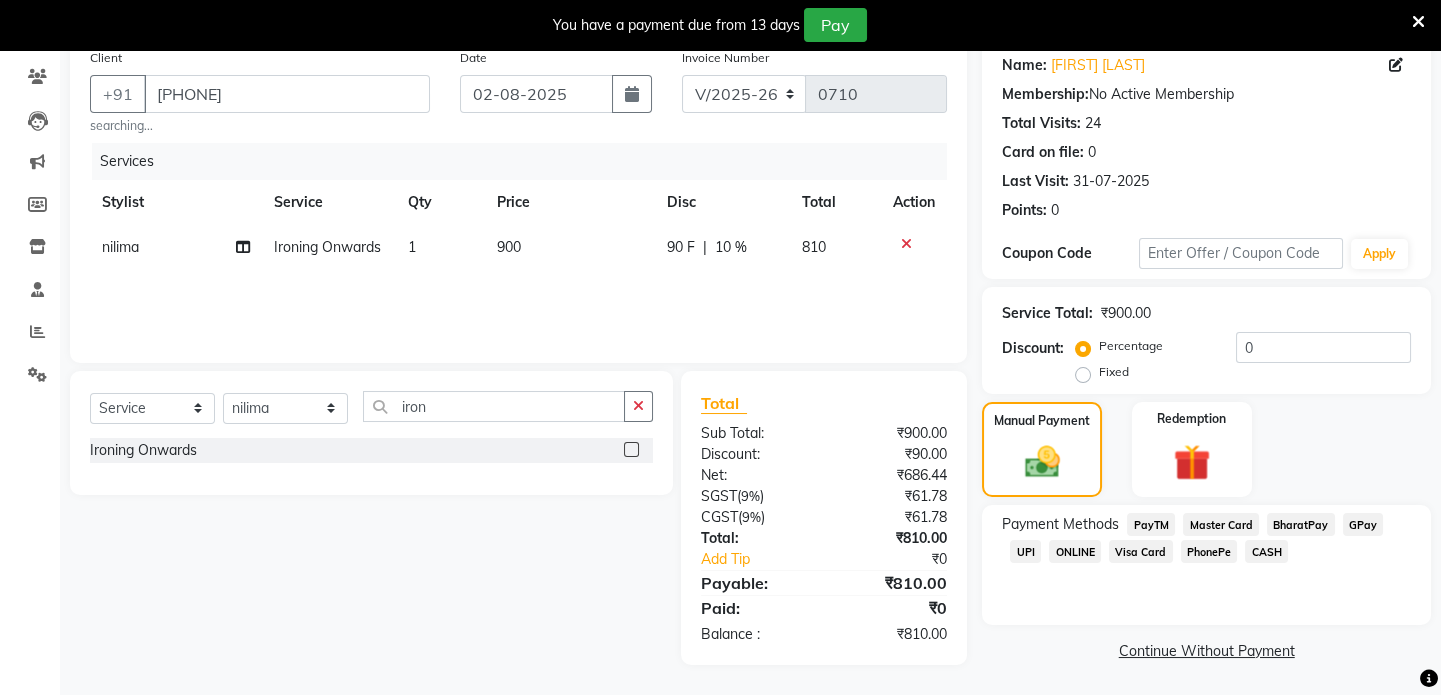 click on "UPI" 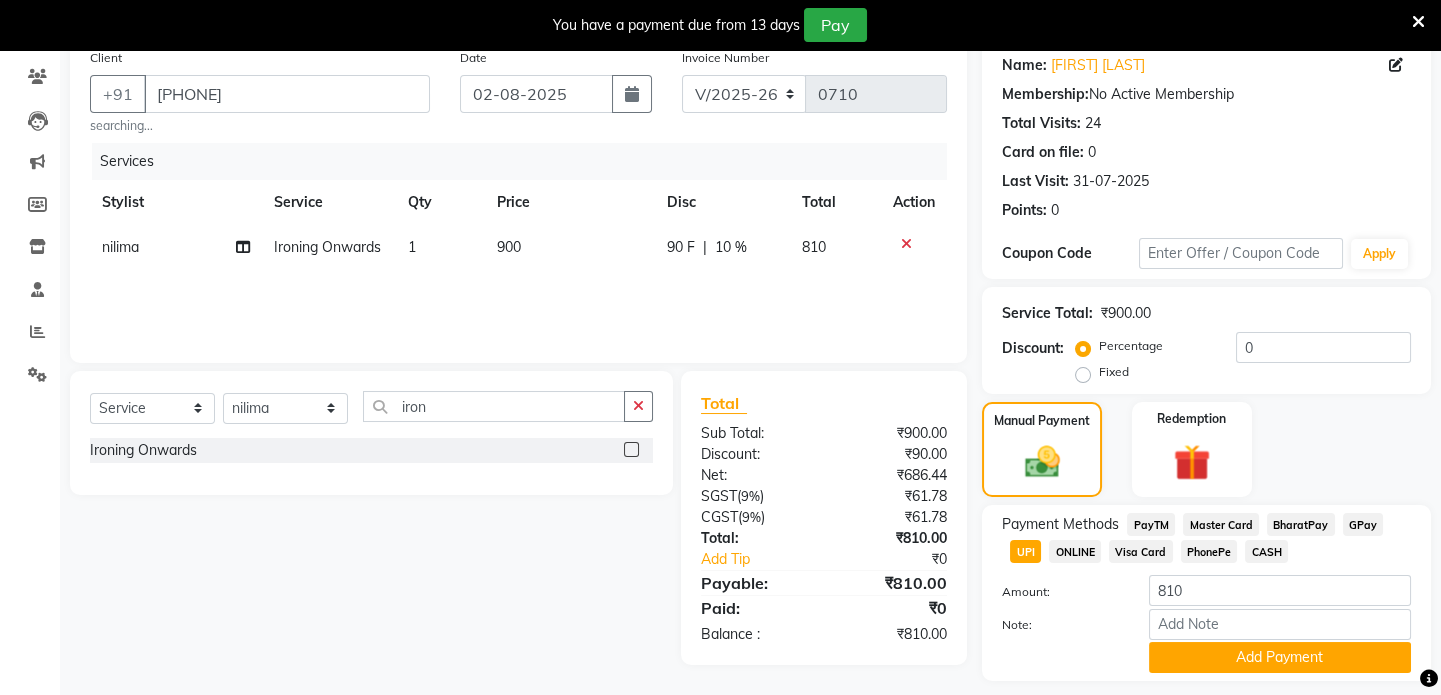 click on "CASH" 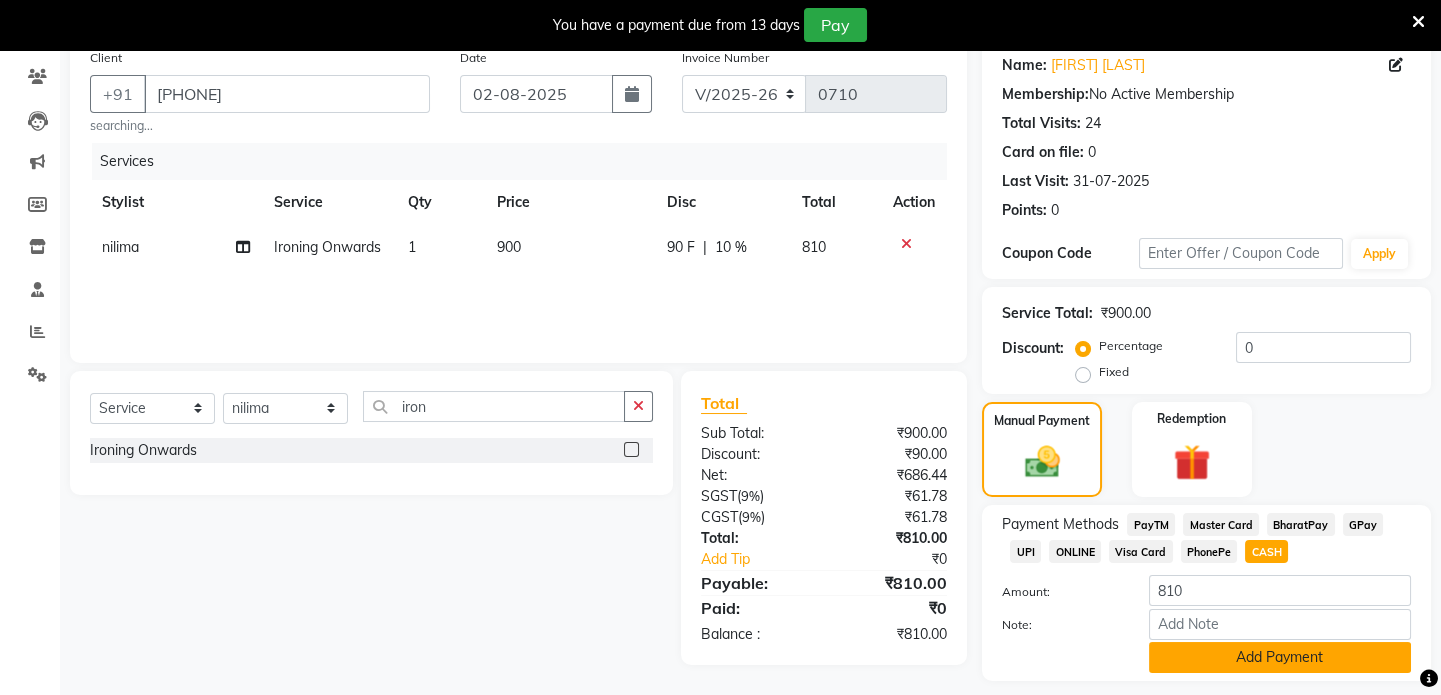 click on "Add Payment" 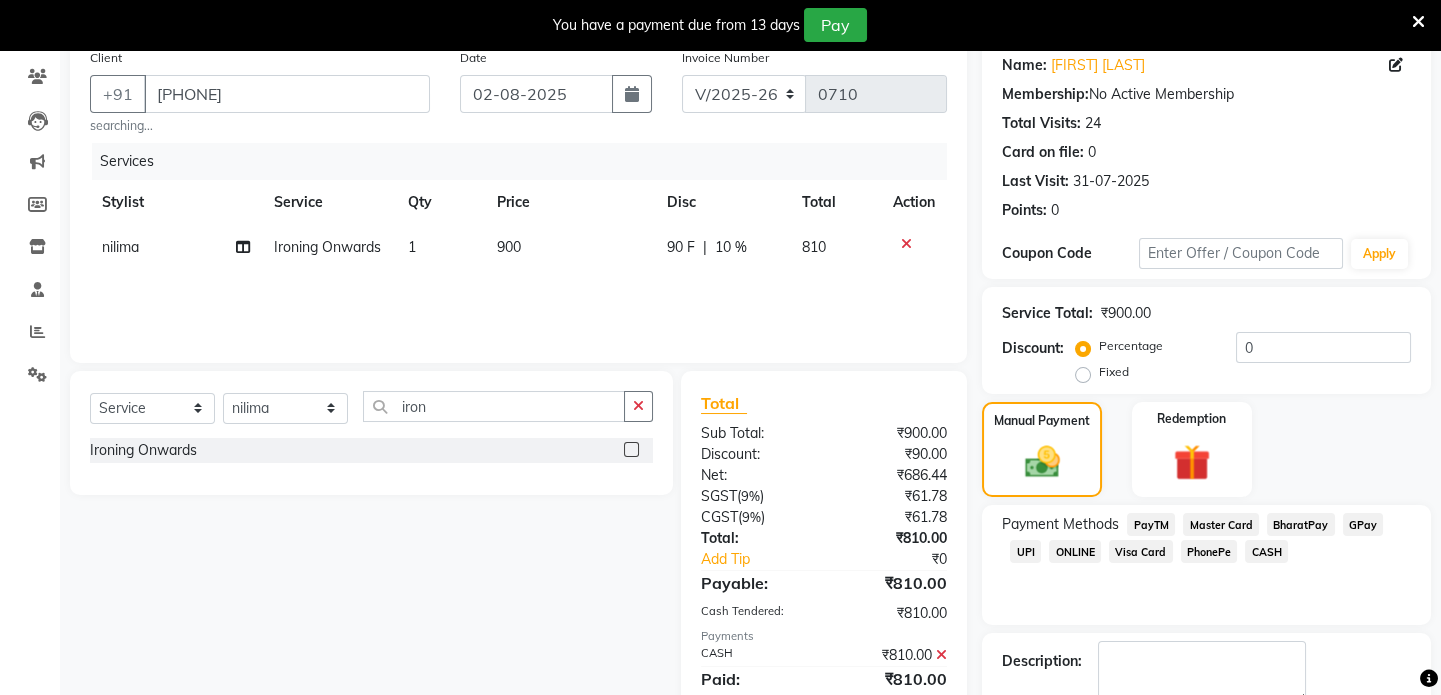 scroll, scrollTop: 273, scrollLeft: 0, axis: vertical 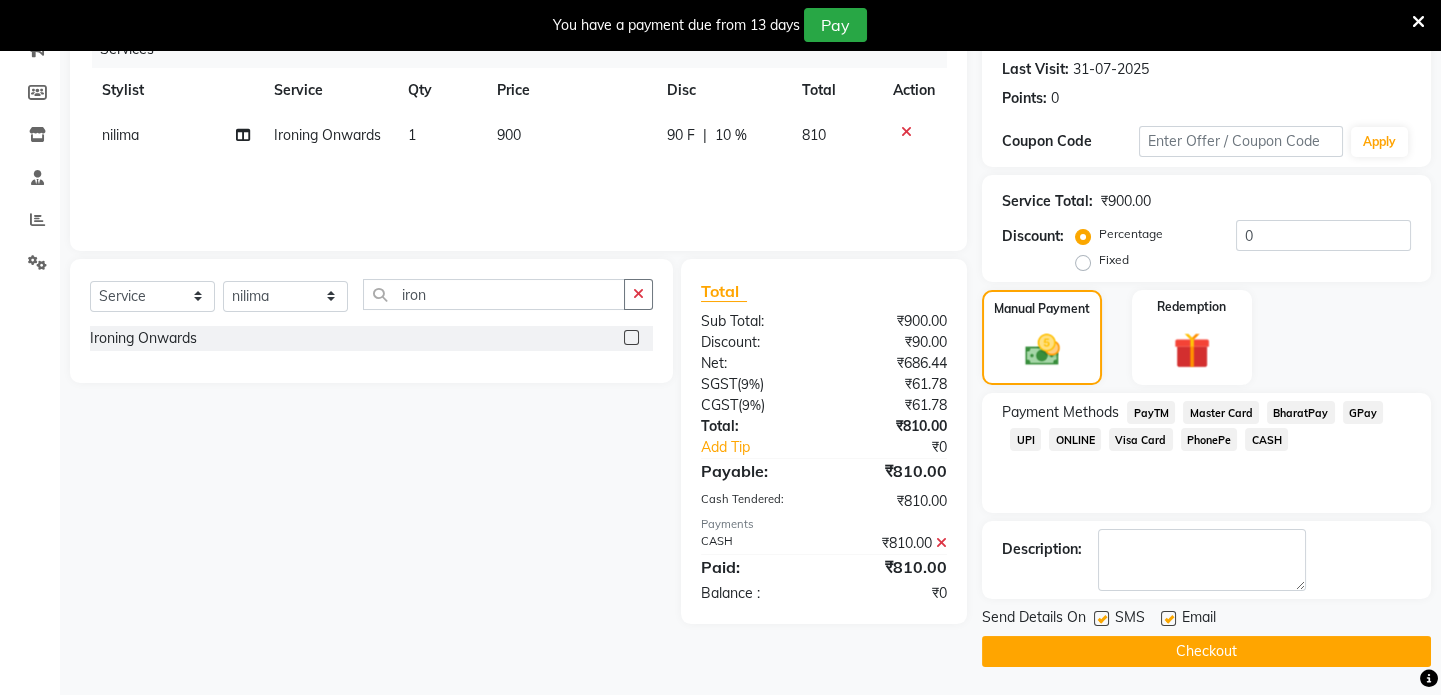 click on "Checkout" 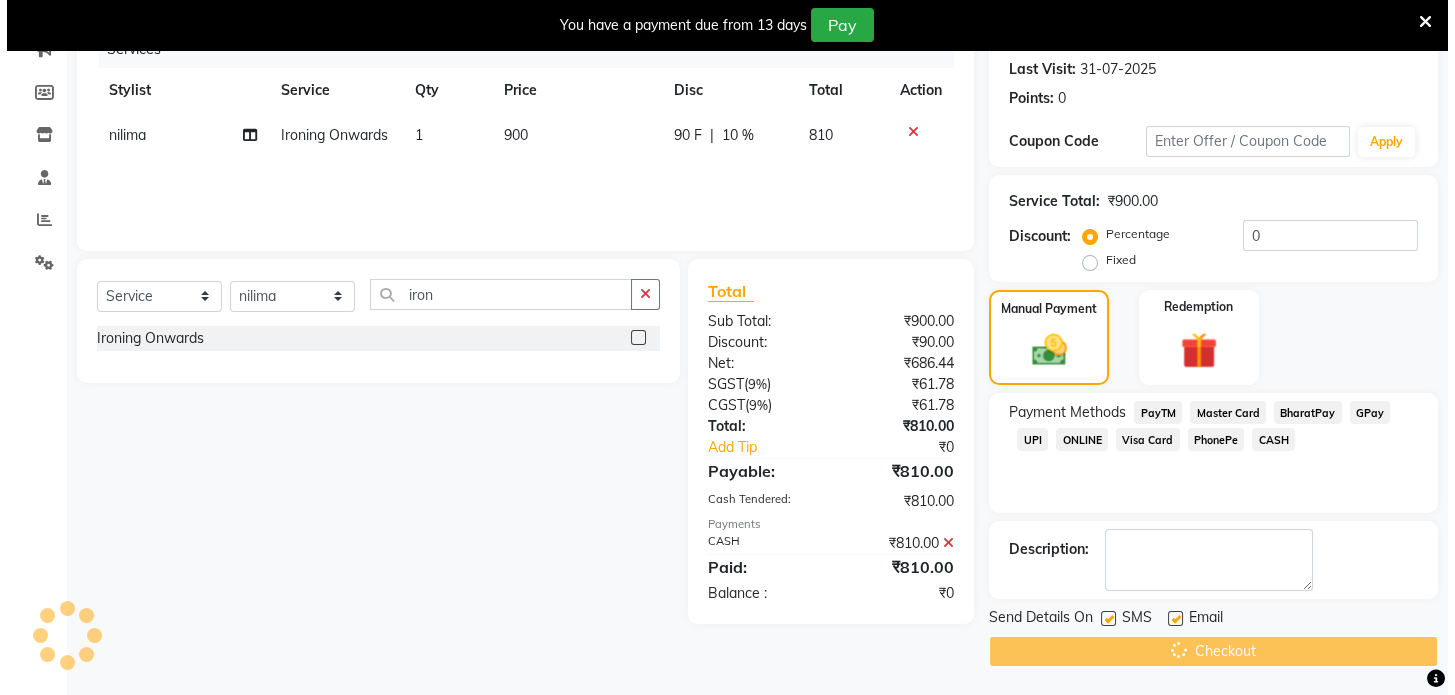 scroll, scrollTop: 0, scrollLeft: 0, axis: both 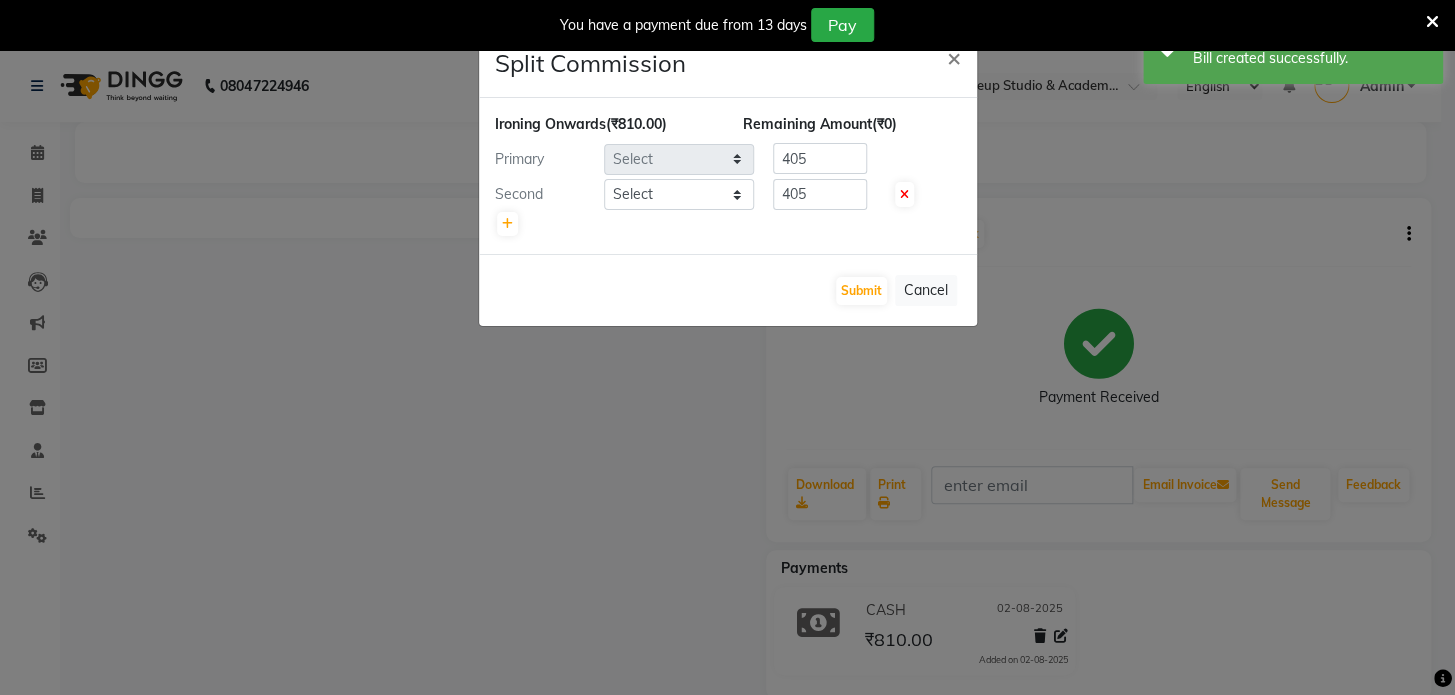 select on "86174" 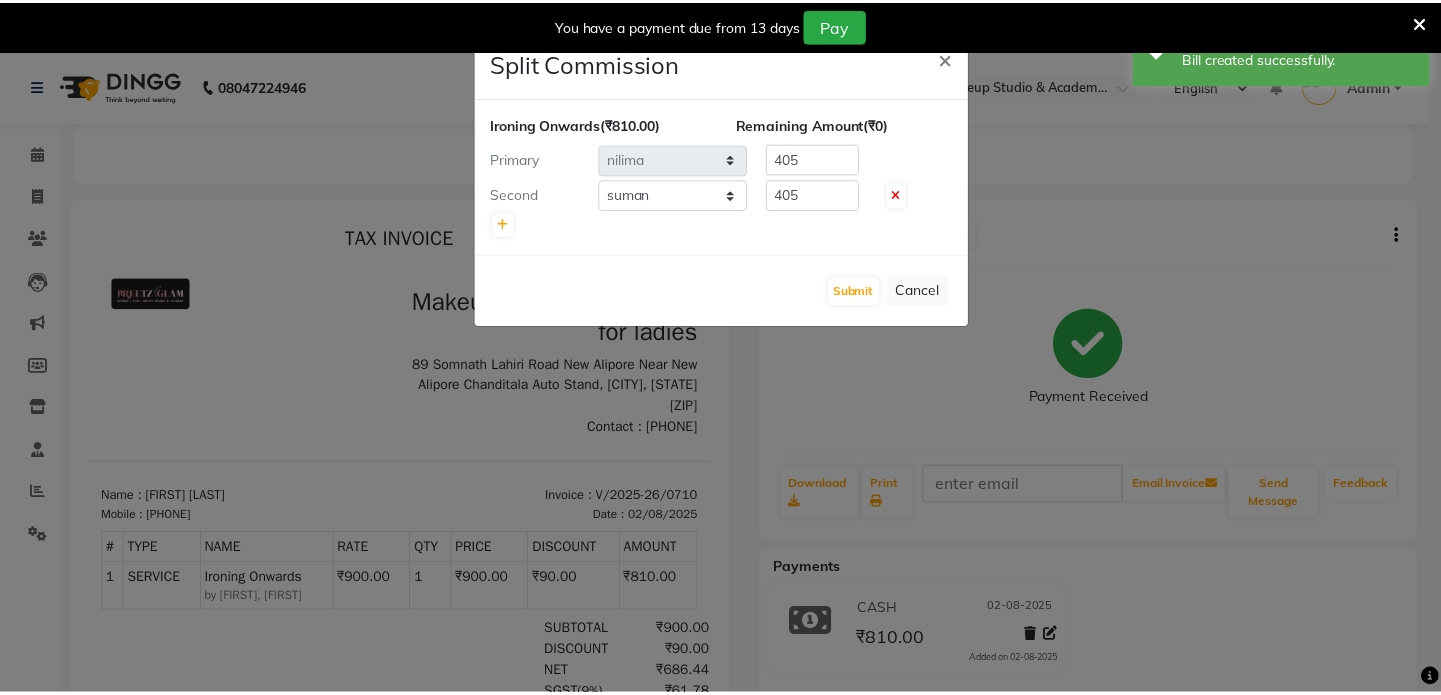 scroll, scrollTop: 0, scrollLeft: 0, axis: both 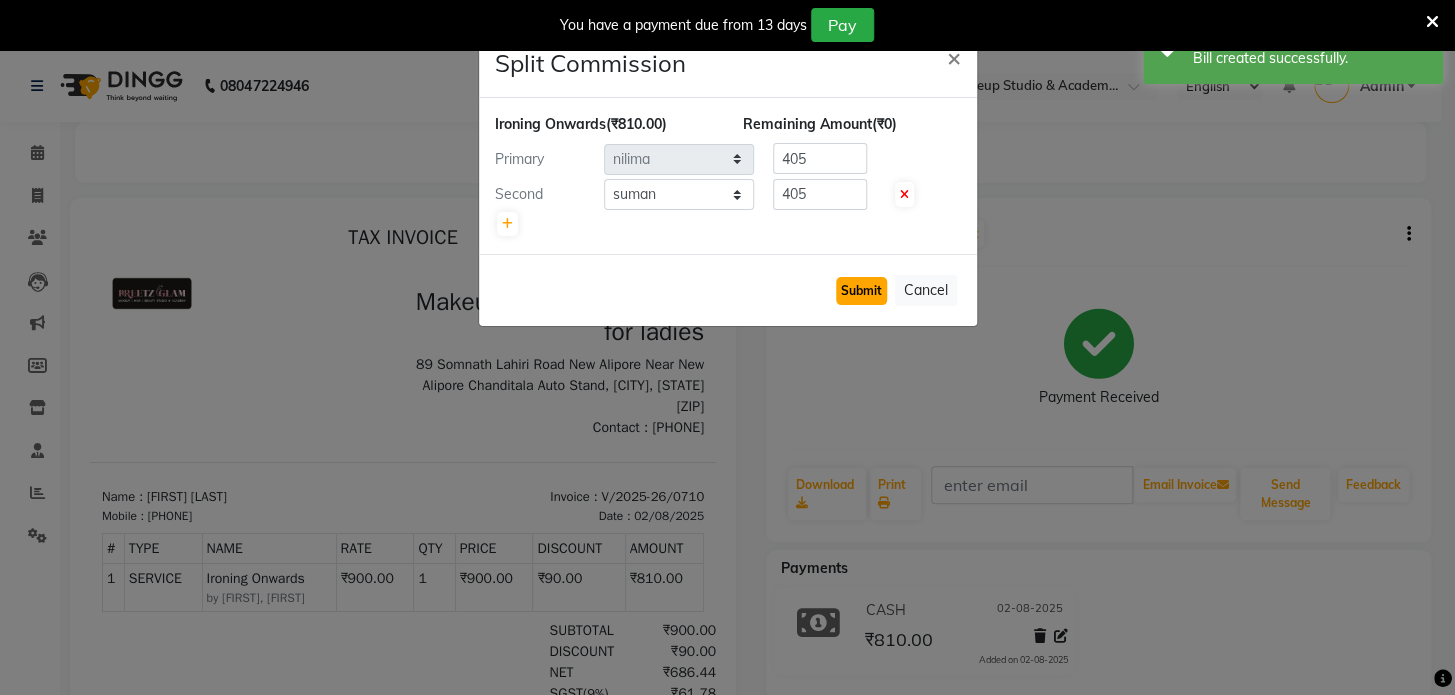 click on "Submit" 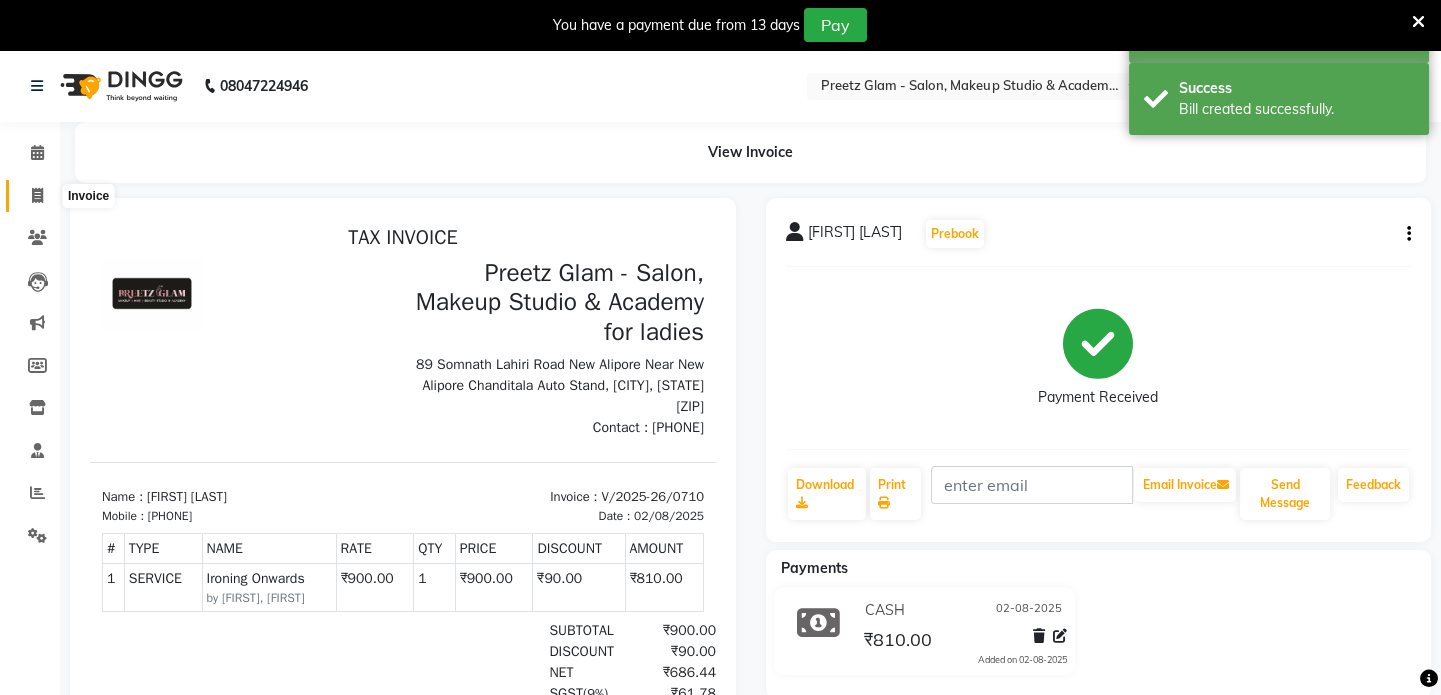 click 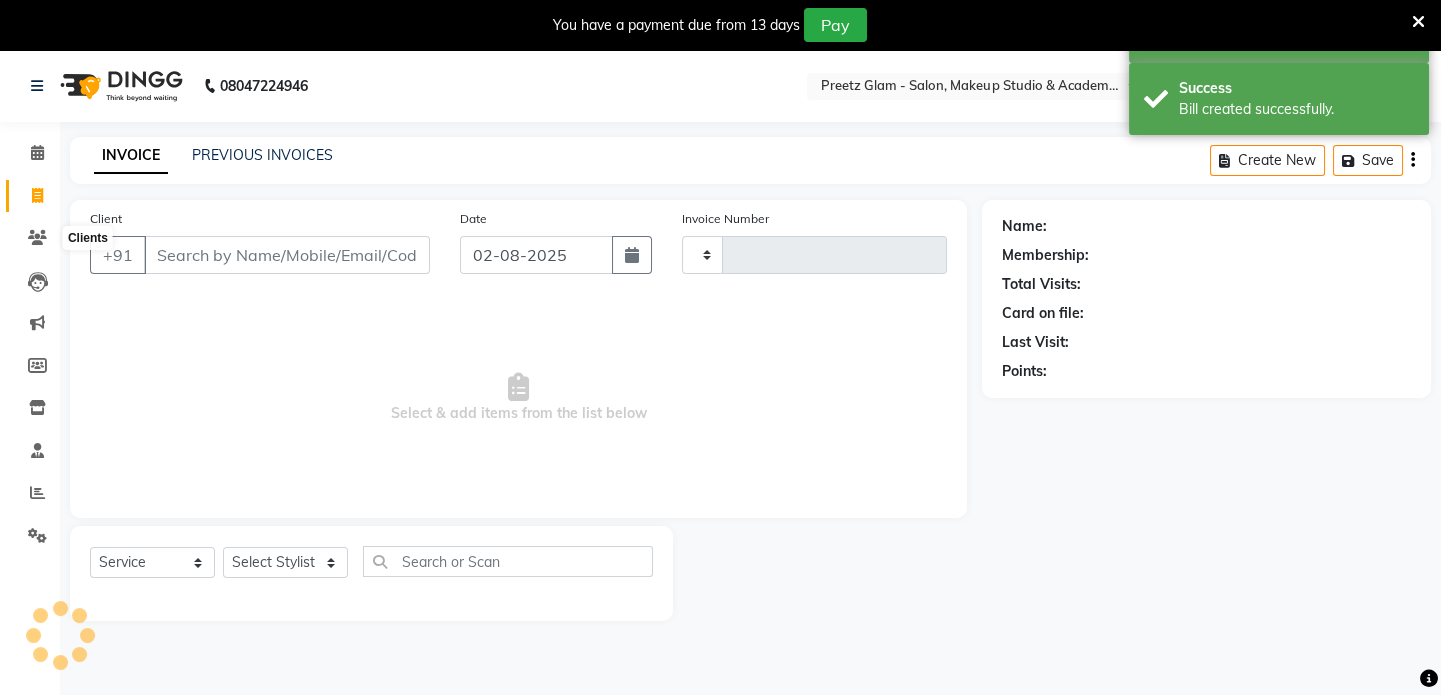 scroll, scrollTop: 50, scrollLeft: 0, axis: vertical 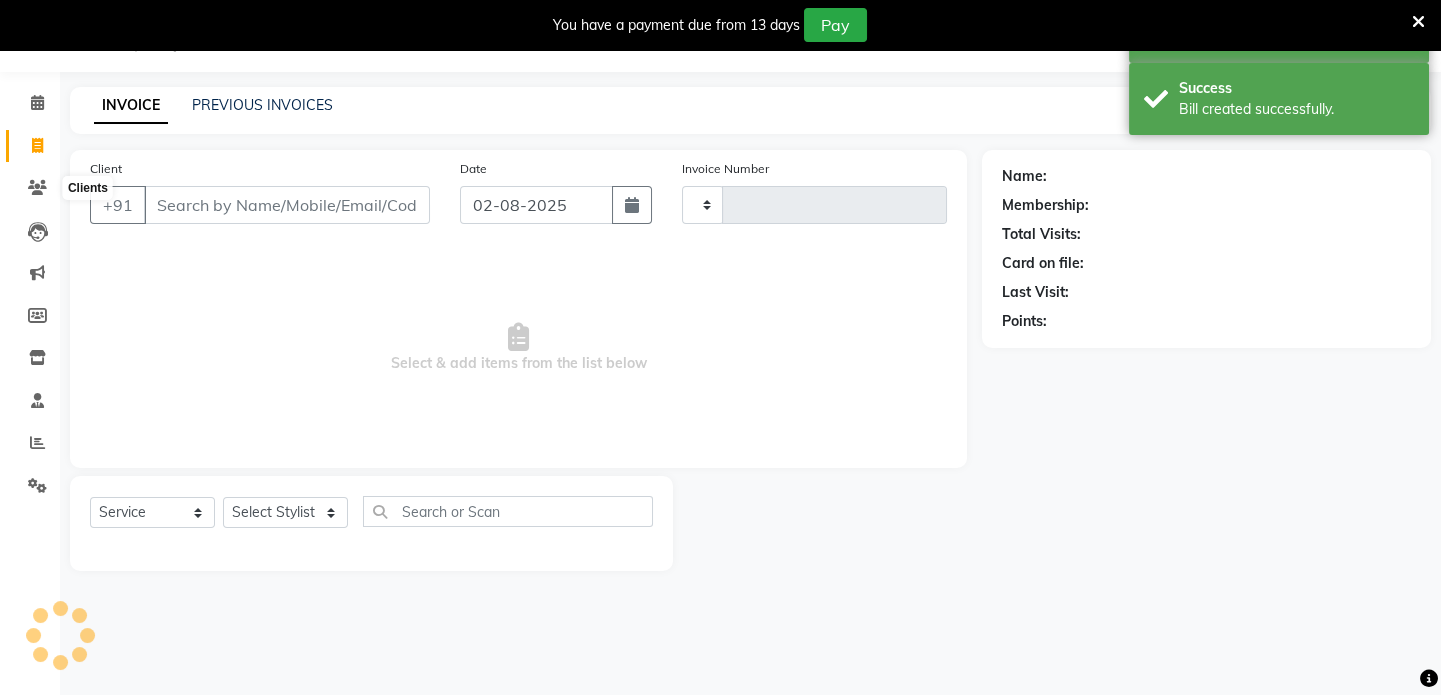 type on "0711" 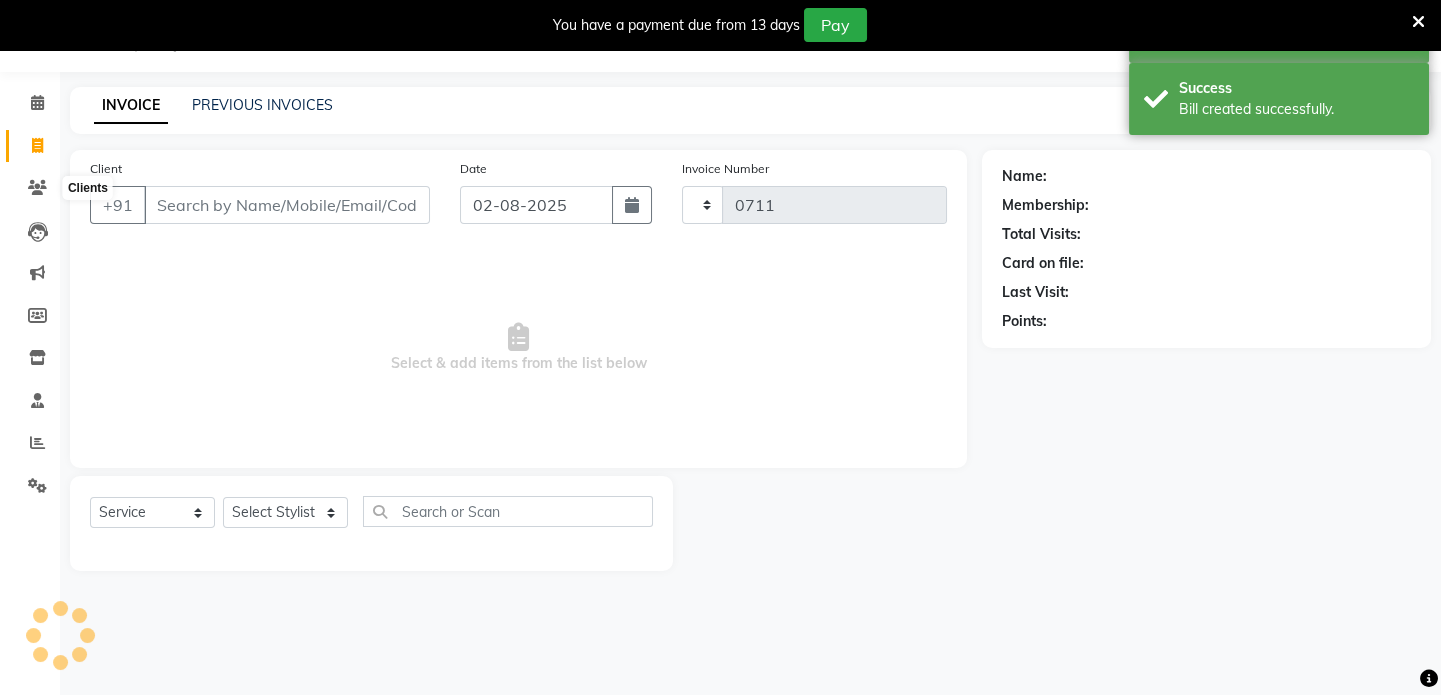 select on "4263" 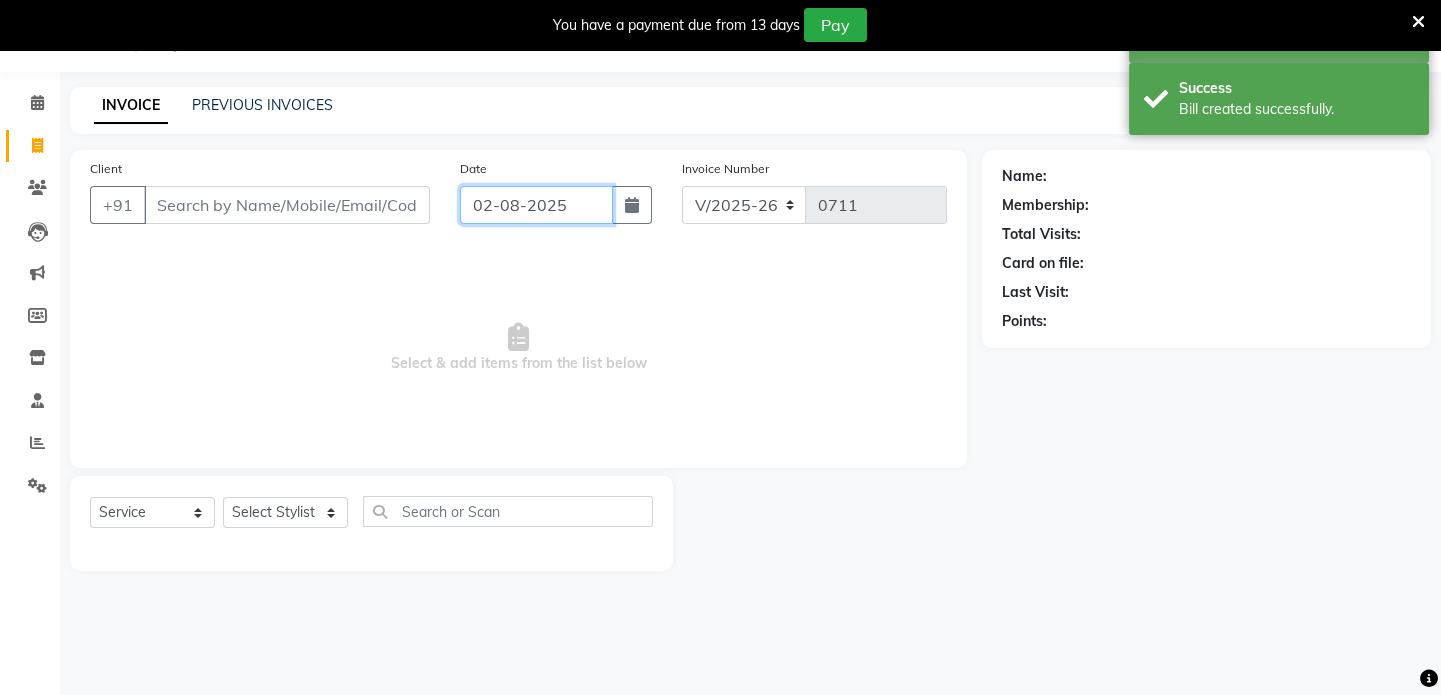 click on "02-08-2025" 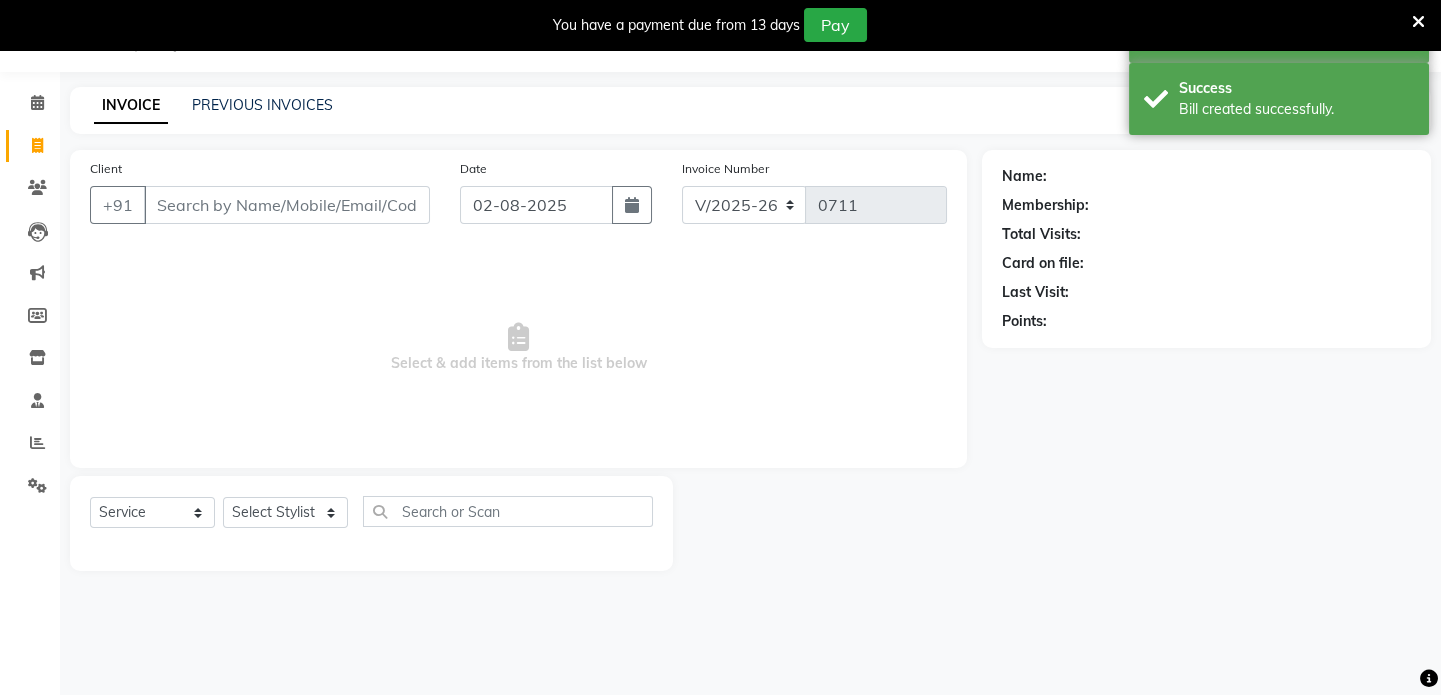 select on "8" 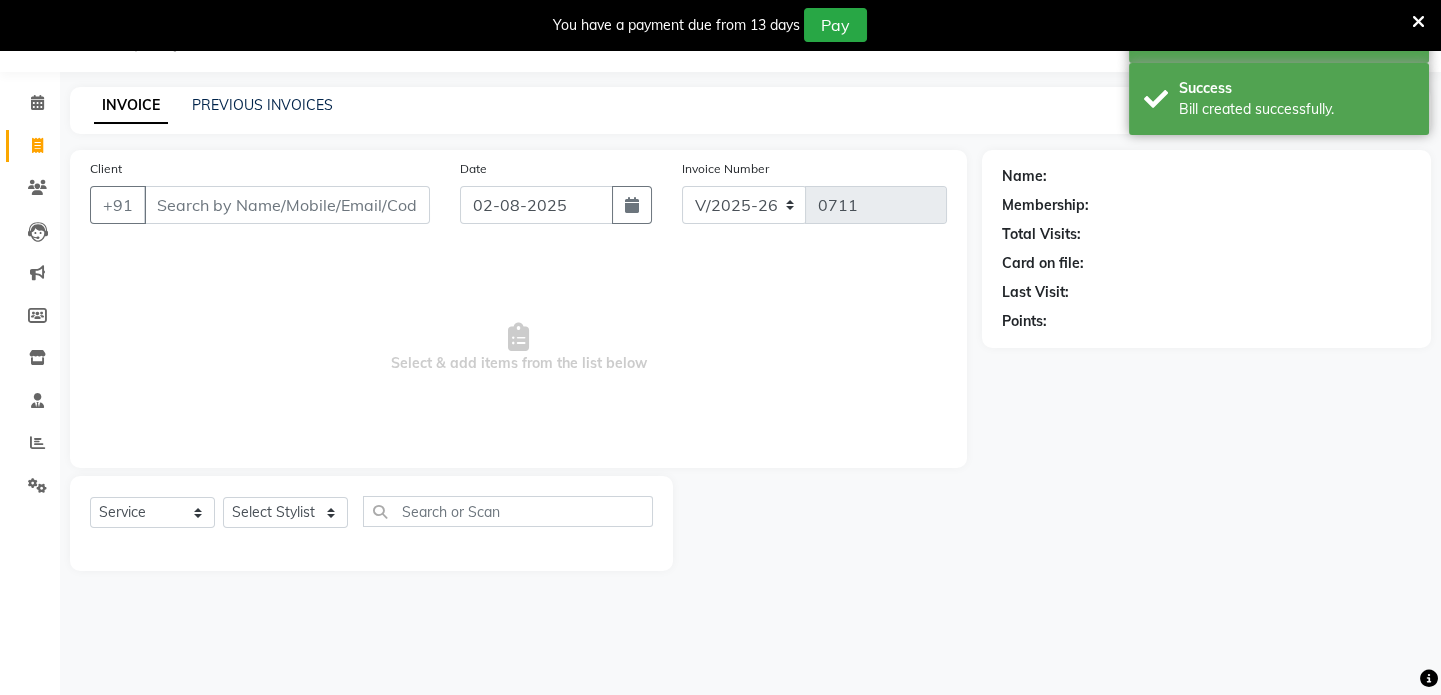 select on "2025" 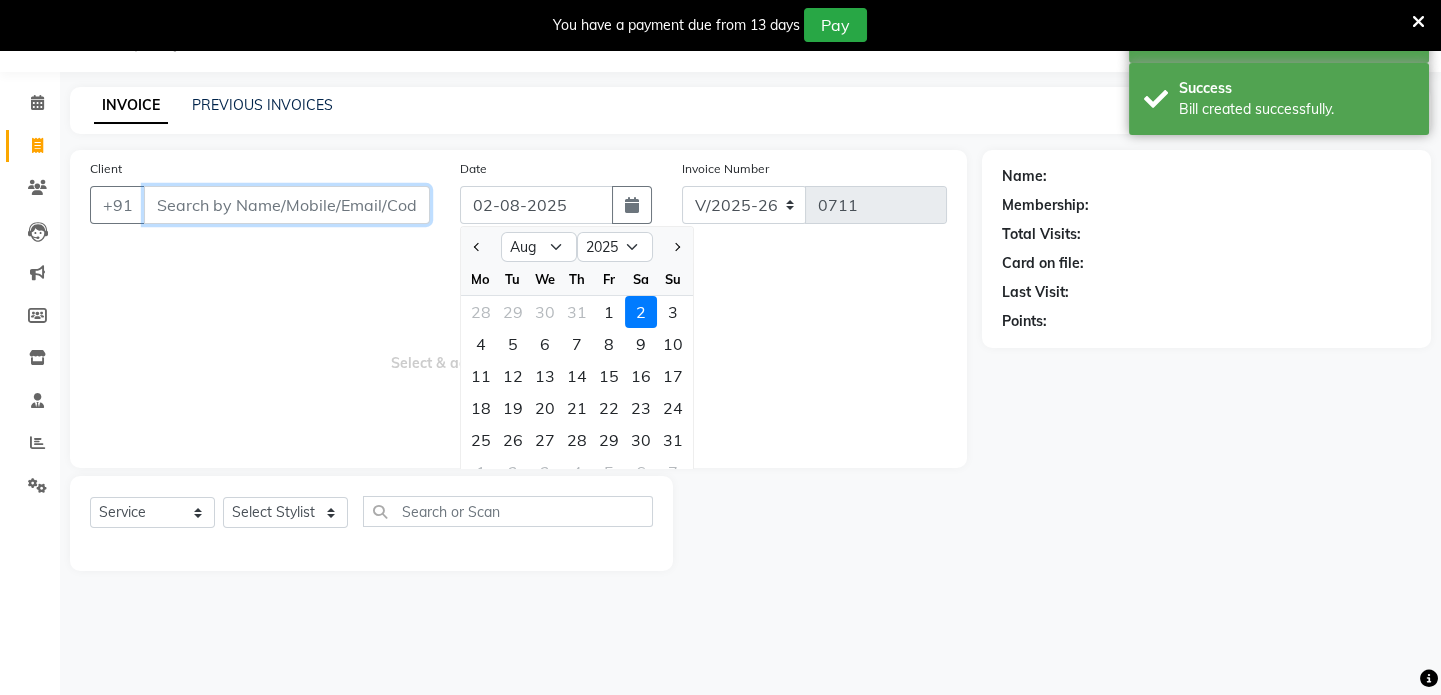 click on "Client" at bounding box center [287, 205] 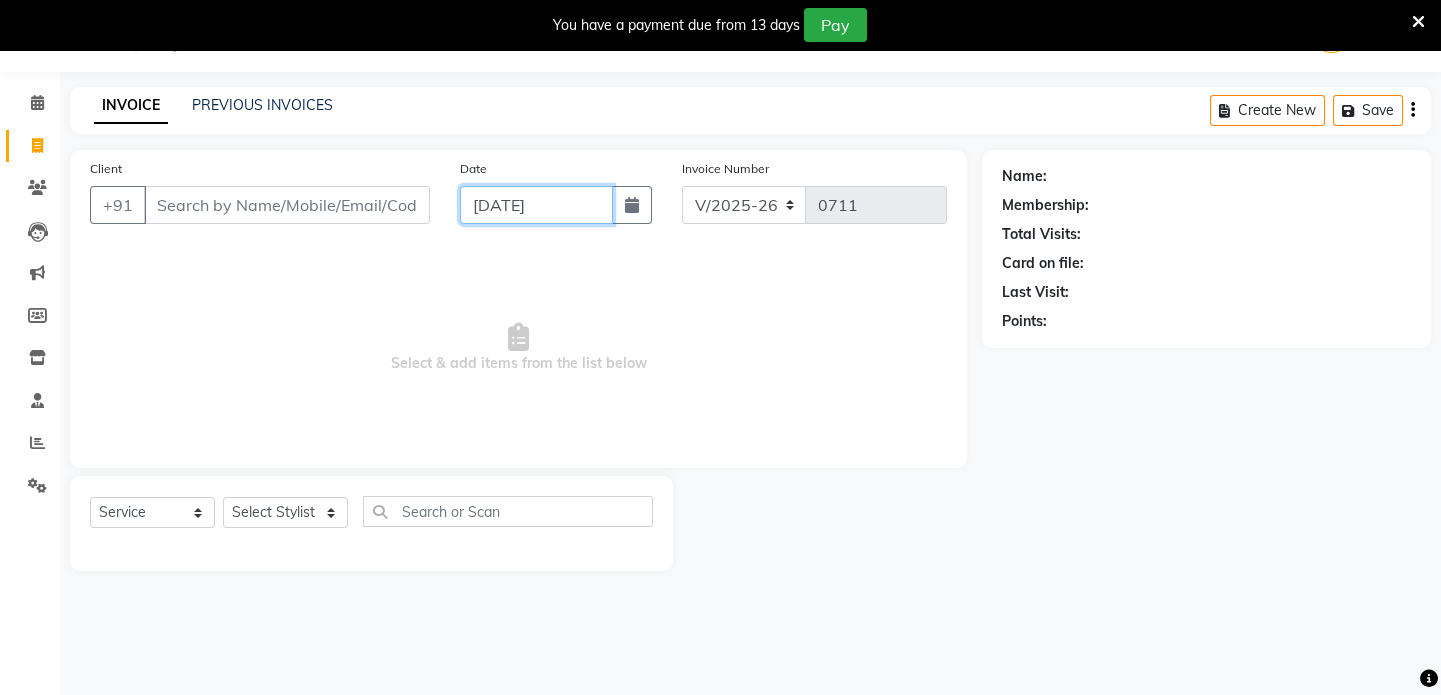 scroll, scrollTop: 0, scrollLeft: 0, axis: both 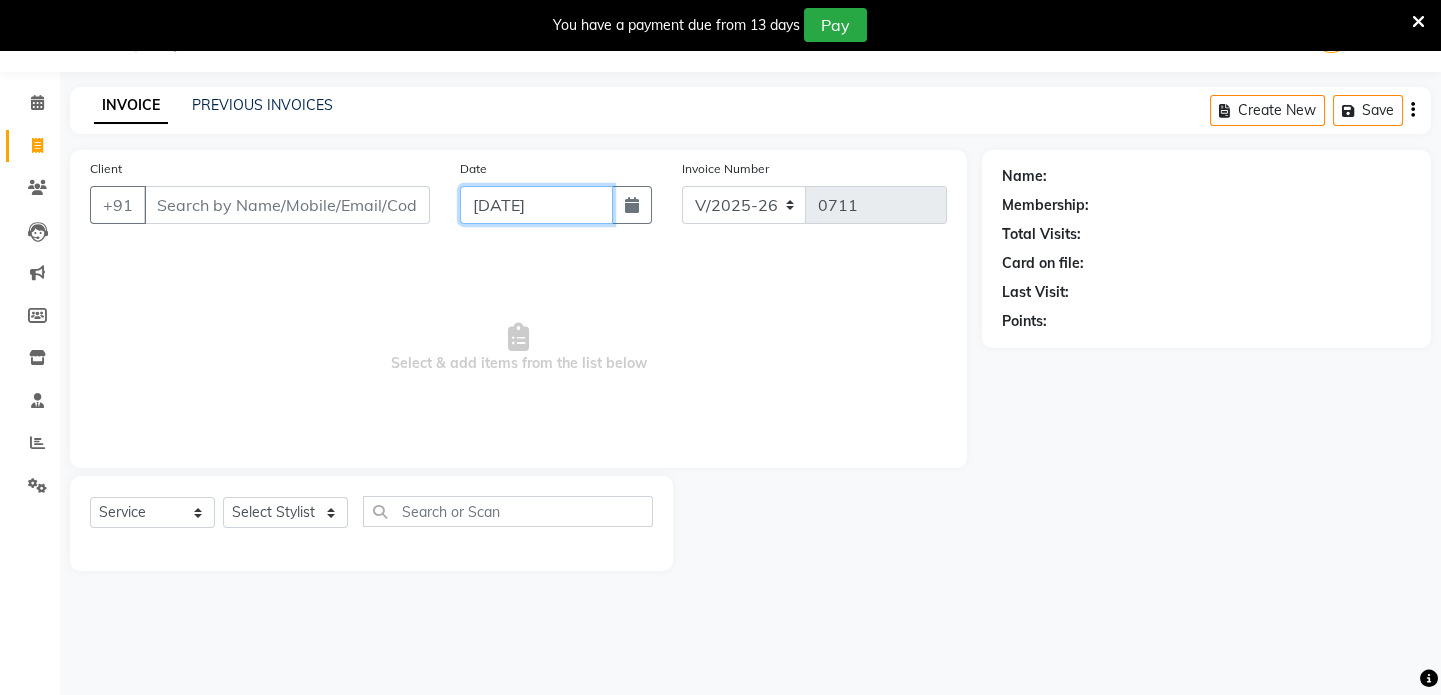 type on "02-08-2025" 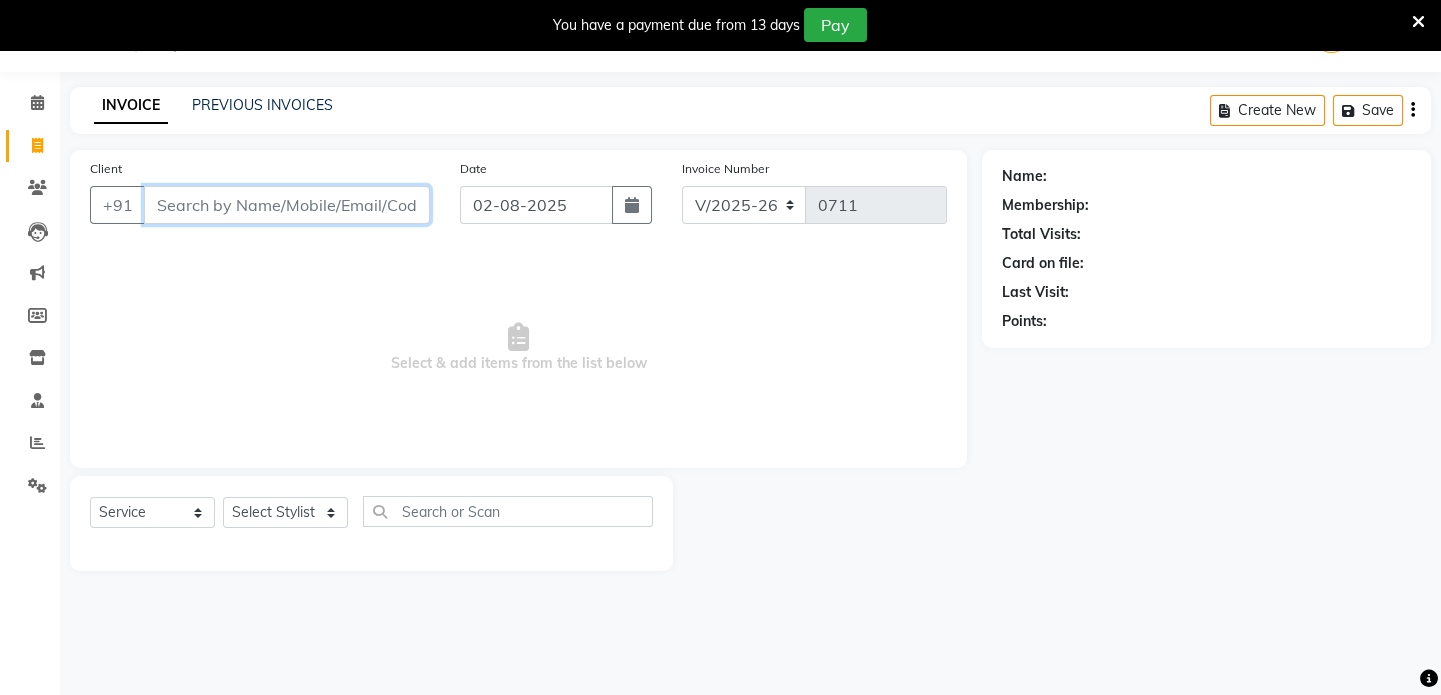 click on "Client" at bounding box center (287, 205) 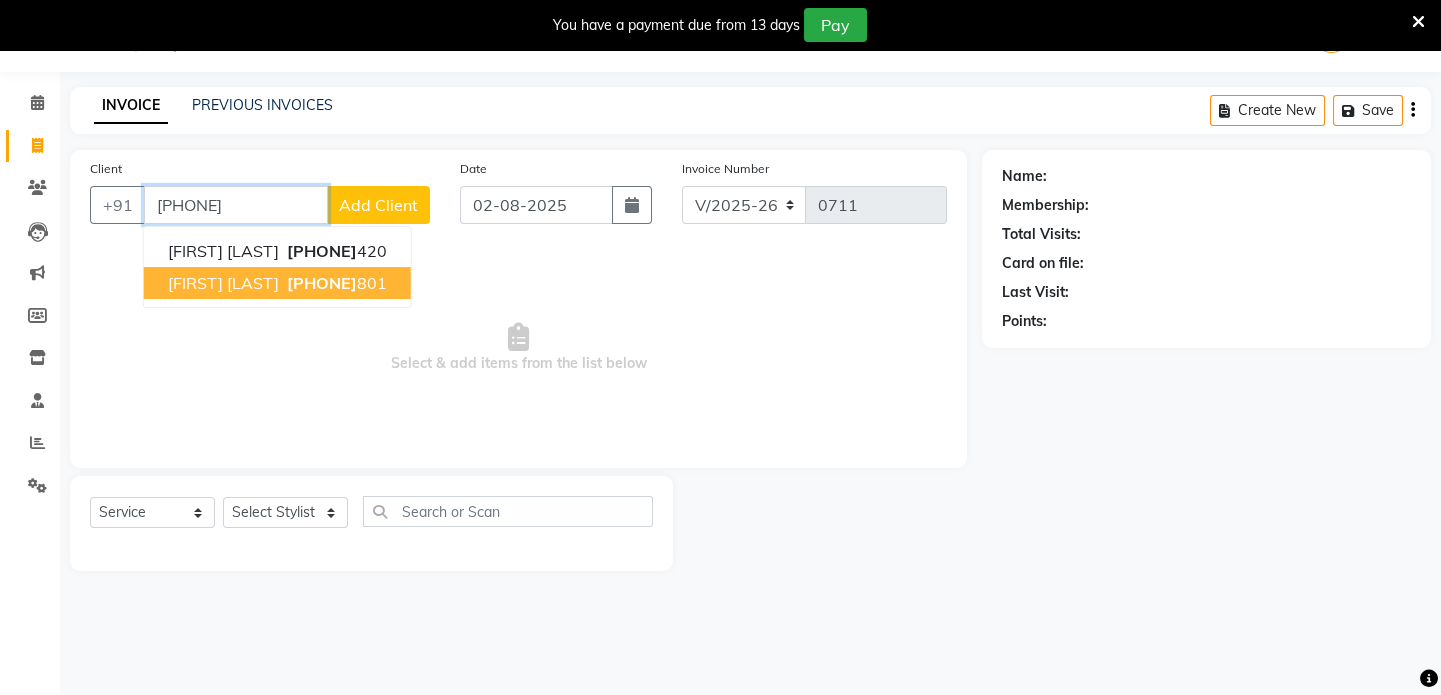 click on "[FIRST] [LAST]" at bounding box center (223, 283) 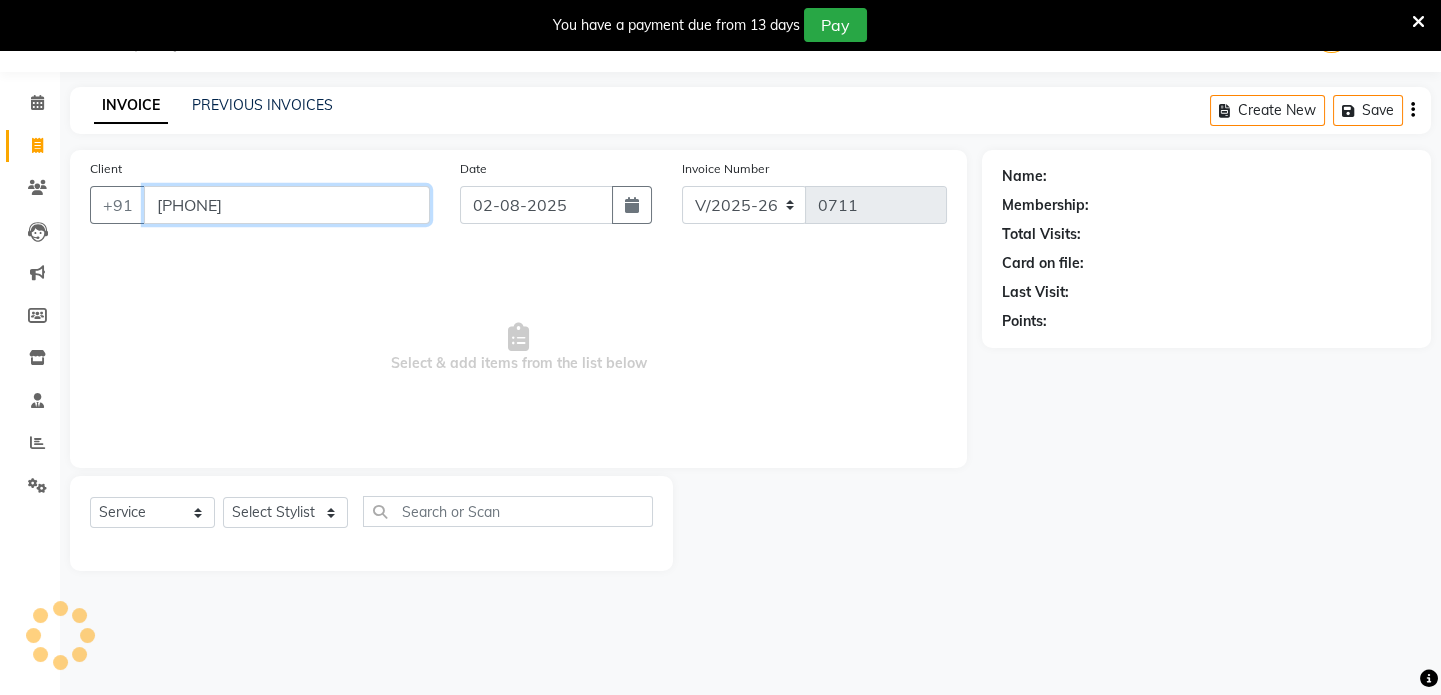 type on "[PHONE]" 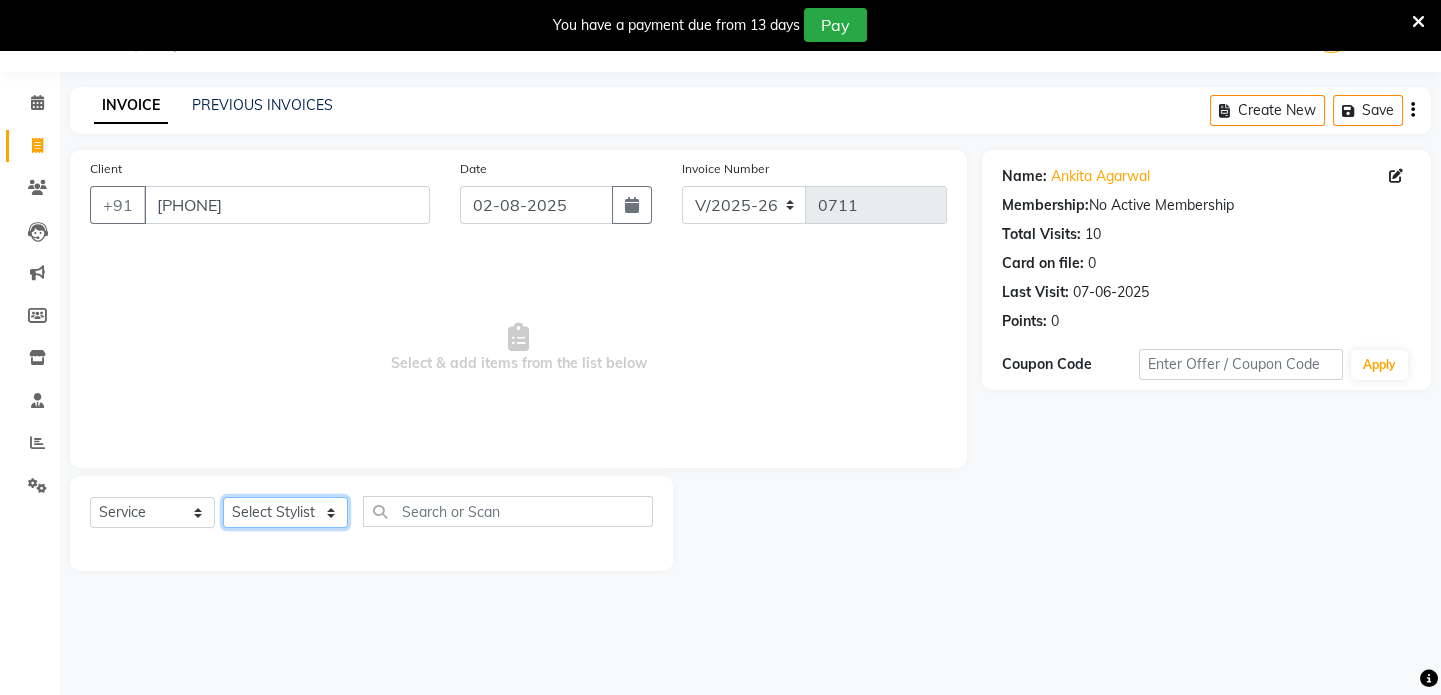 click on "Select Stylist [FIRST] [FIRST] [FIRST] [FIRST] [FIRST] [FIRST]" 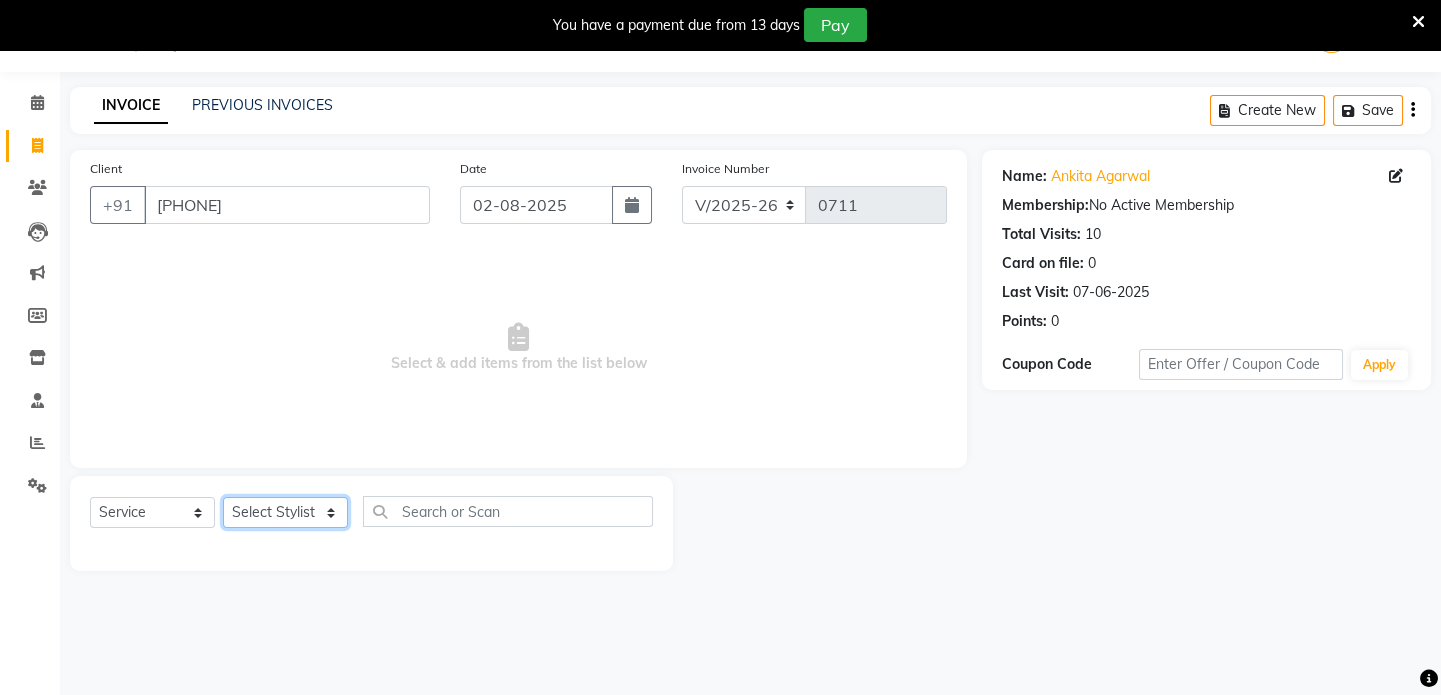 select on "49320" 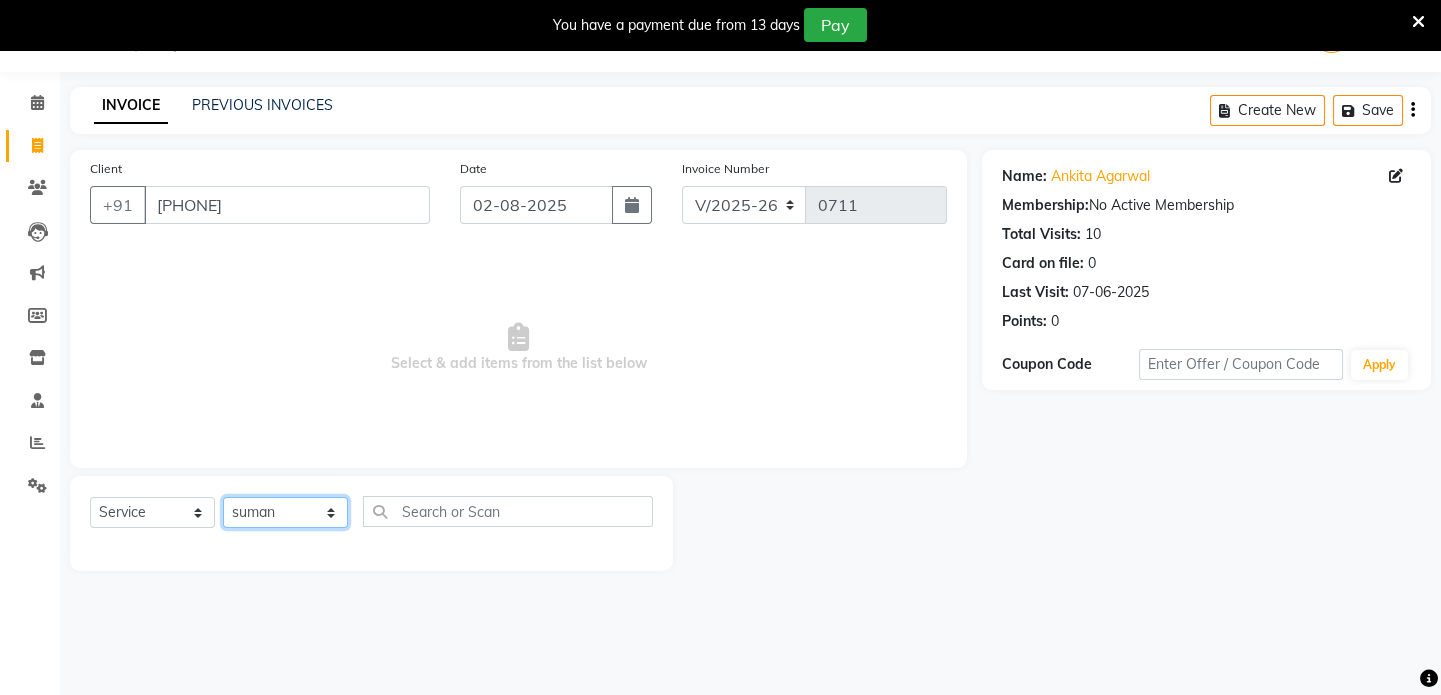 click on "Select Stylist [FIRST] [FIRST] [FIRST] [FIRST] [FIRST] [FIRST]" 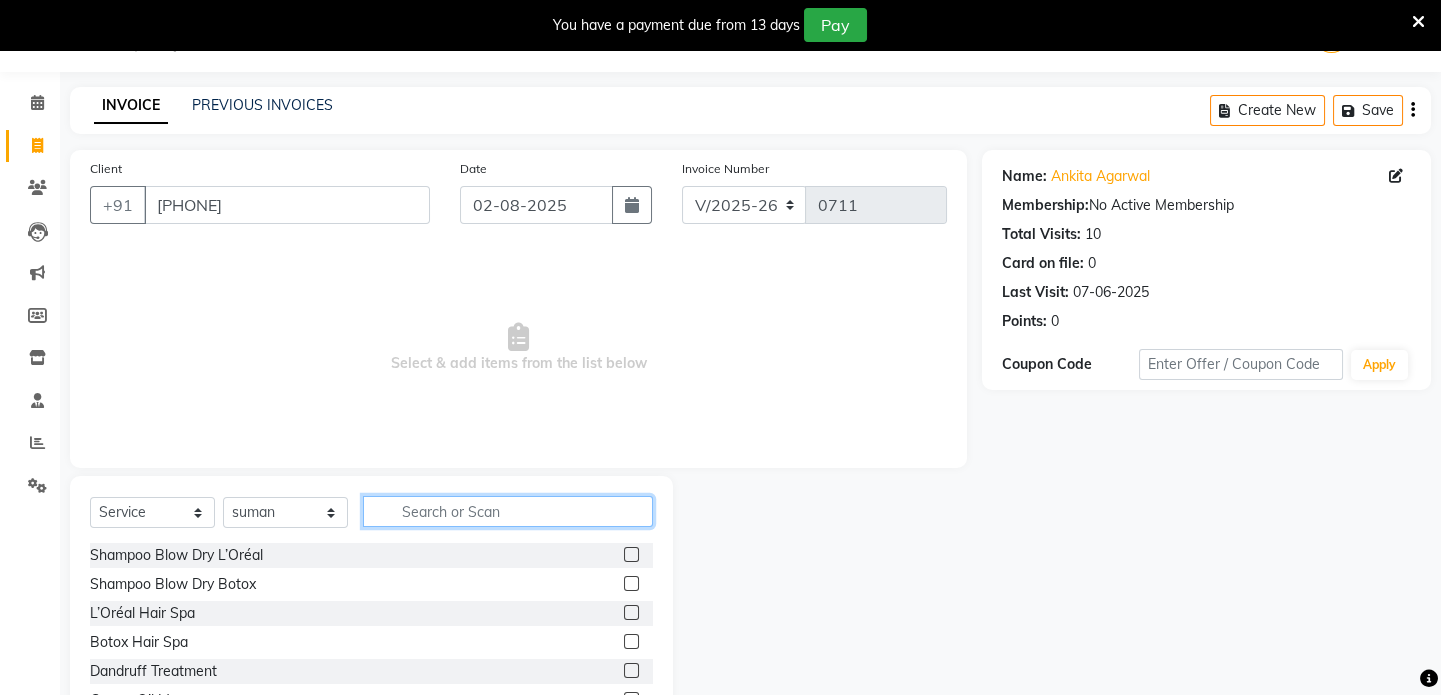 click 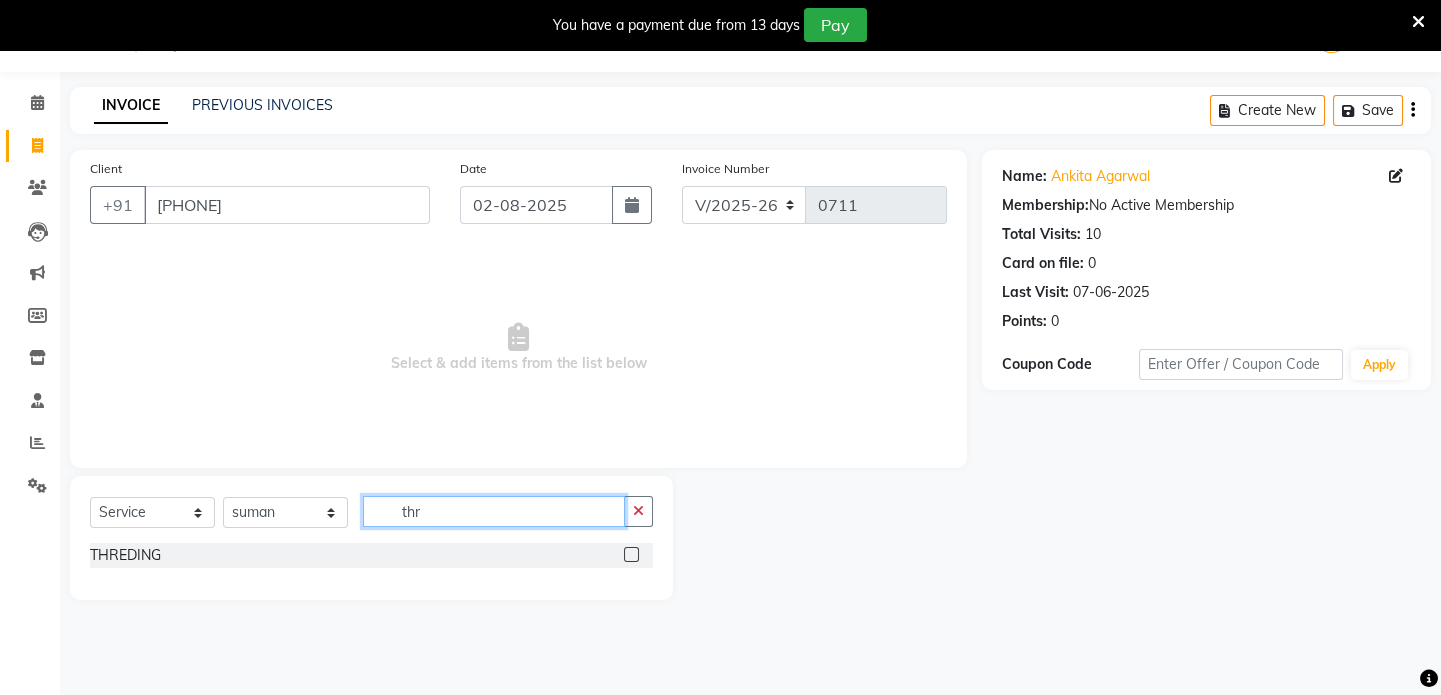 type on "thr" 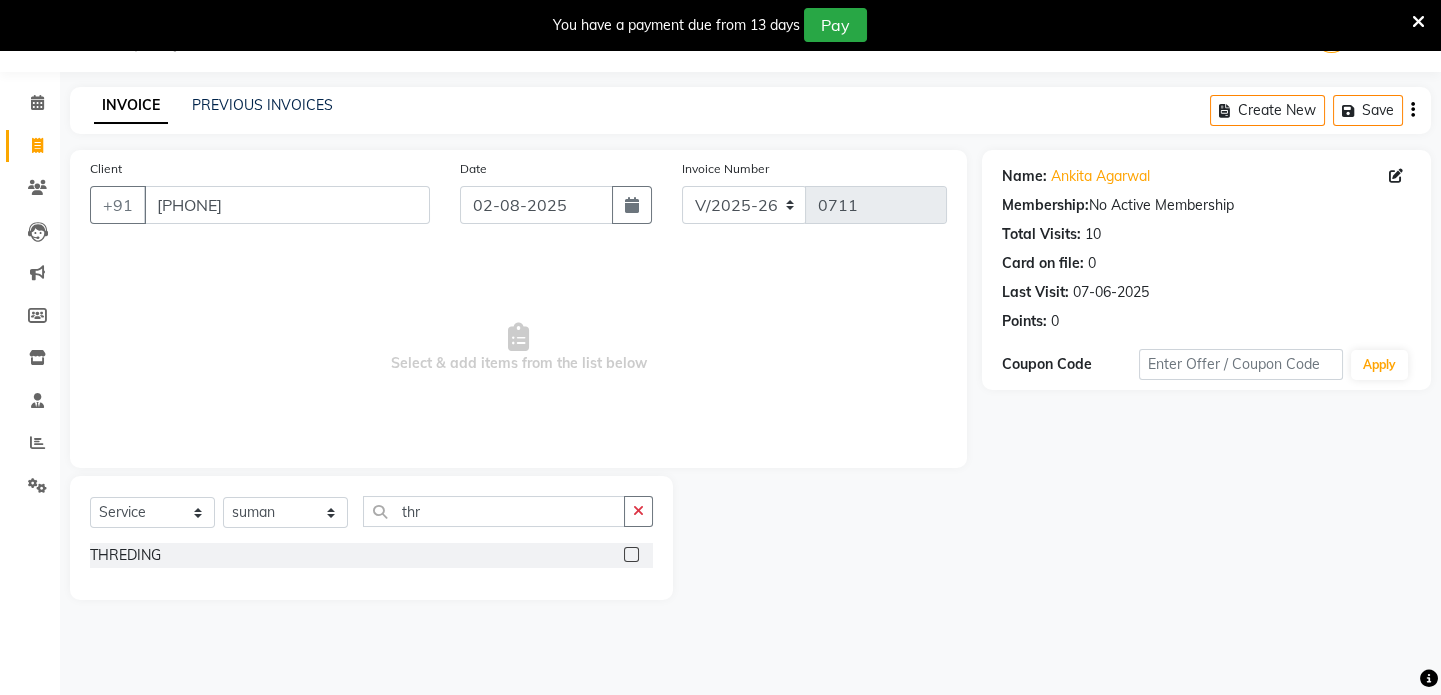click 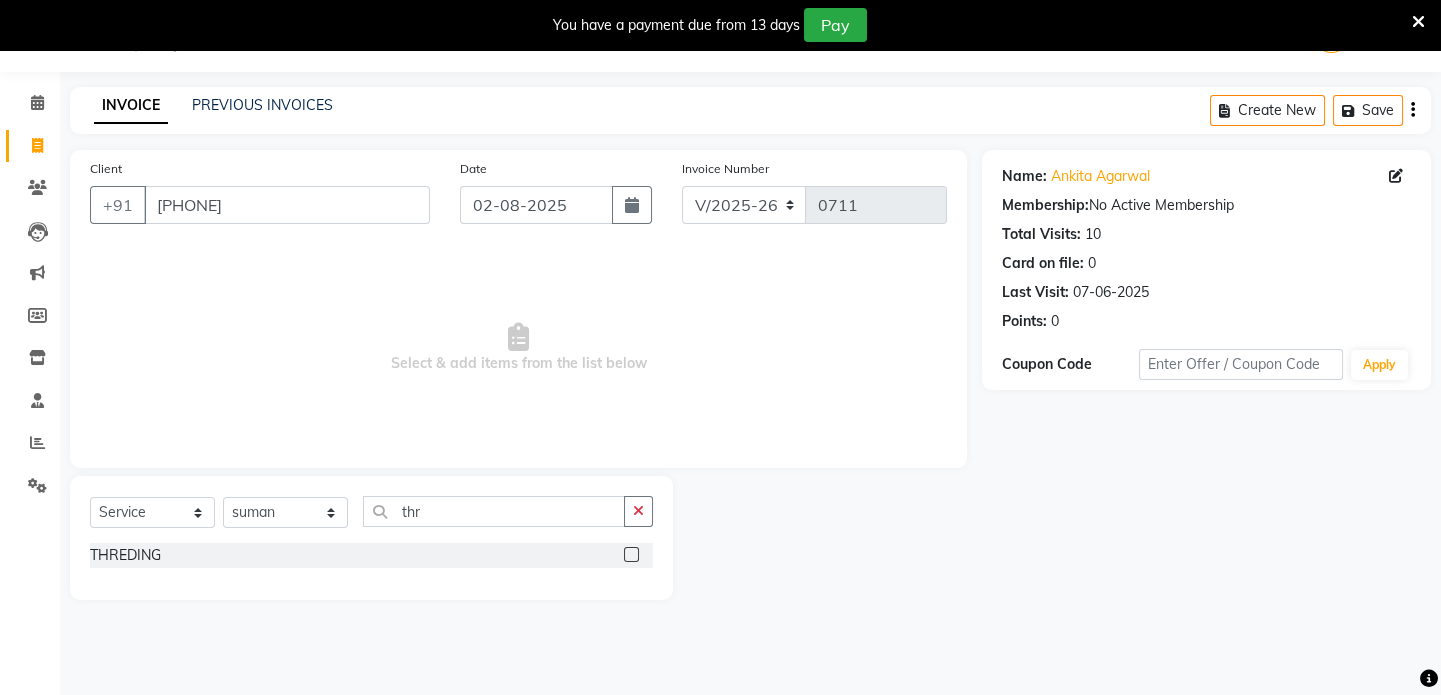 click at bounding box center (630, 555) 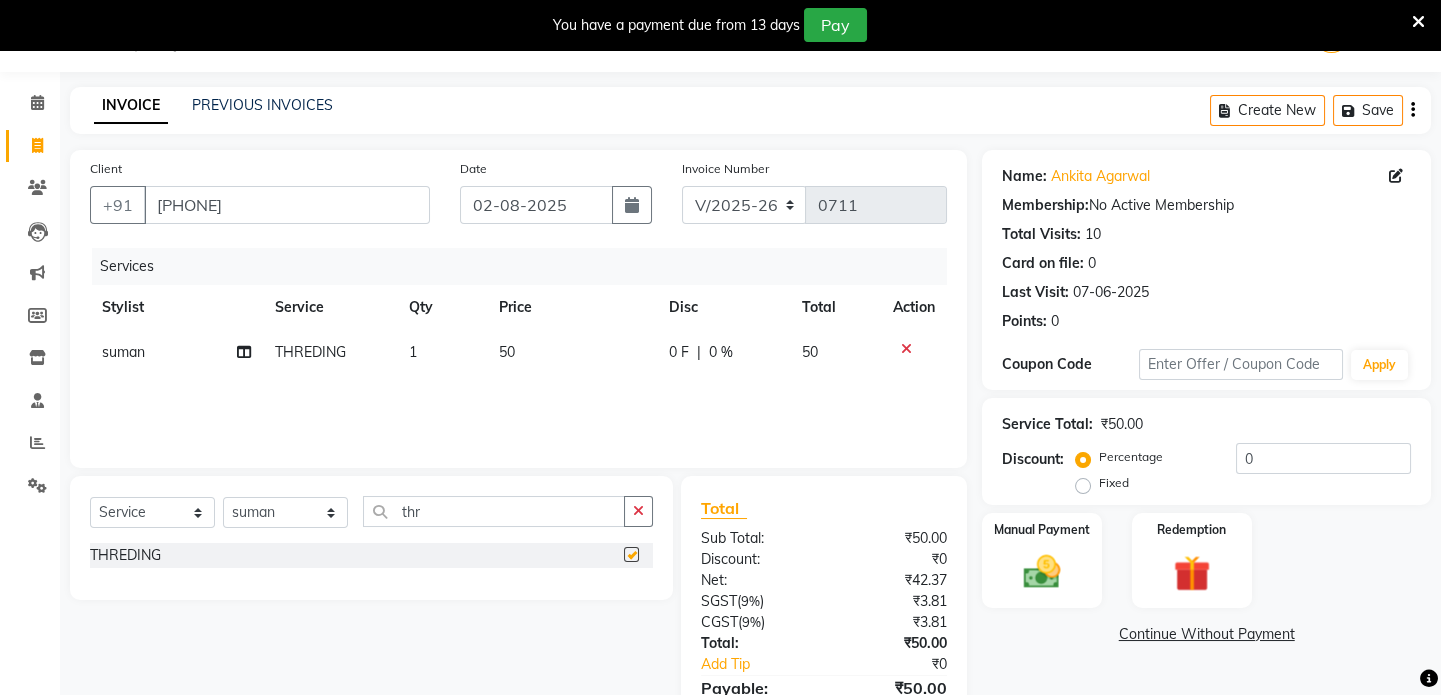 checkbox on "false" 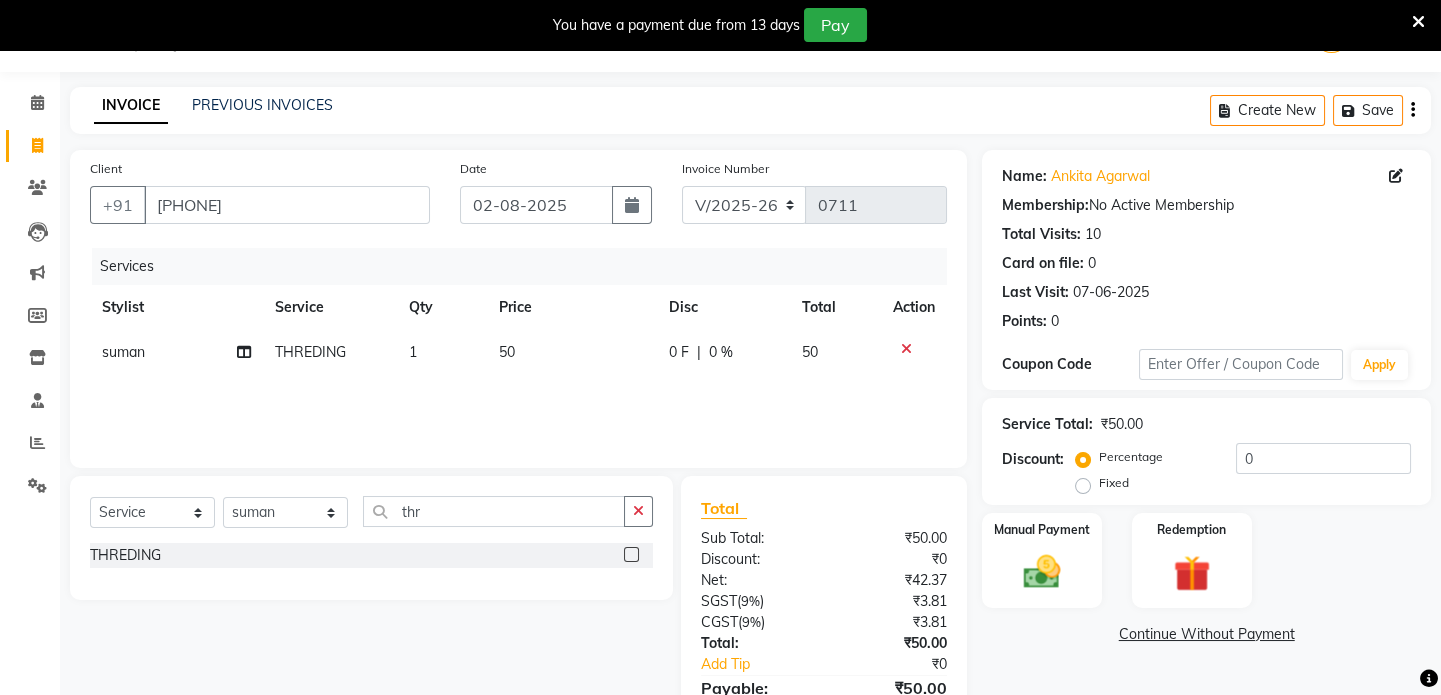 click on "50" 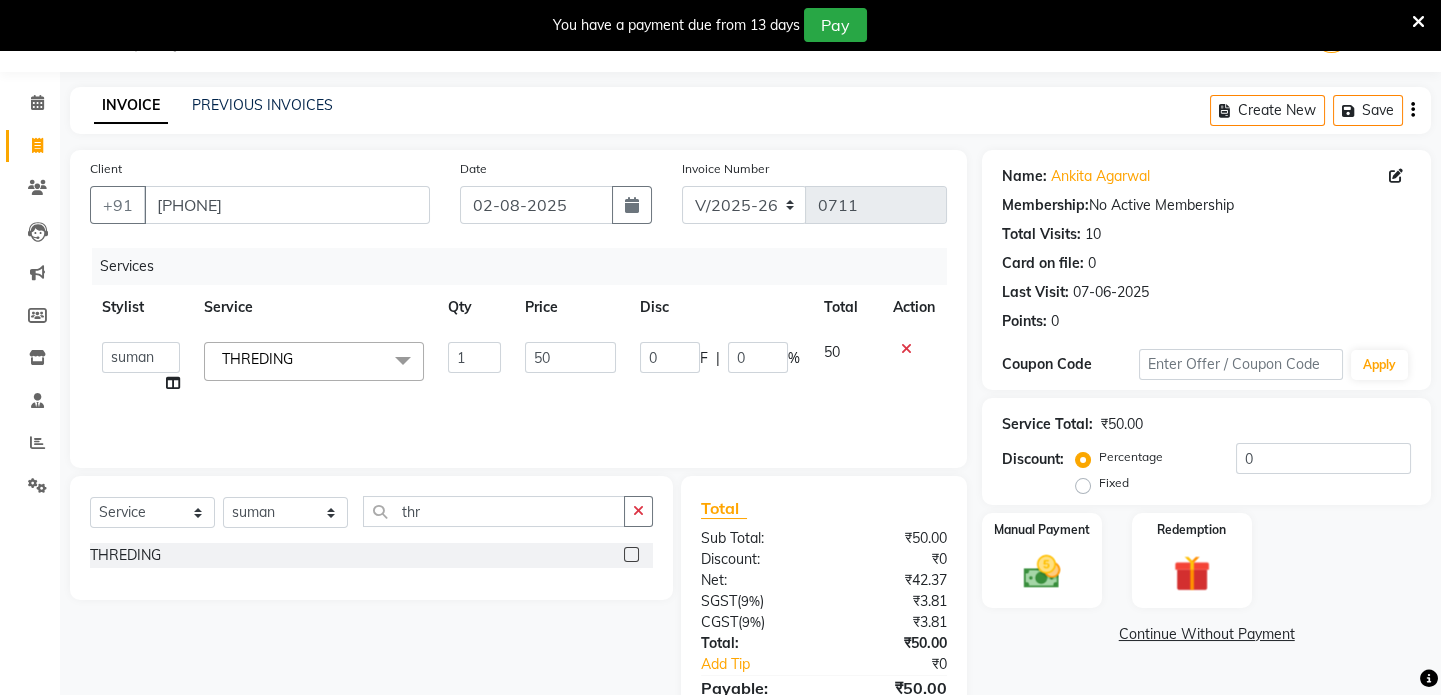 click on "50" 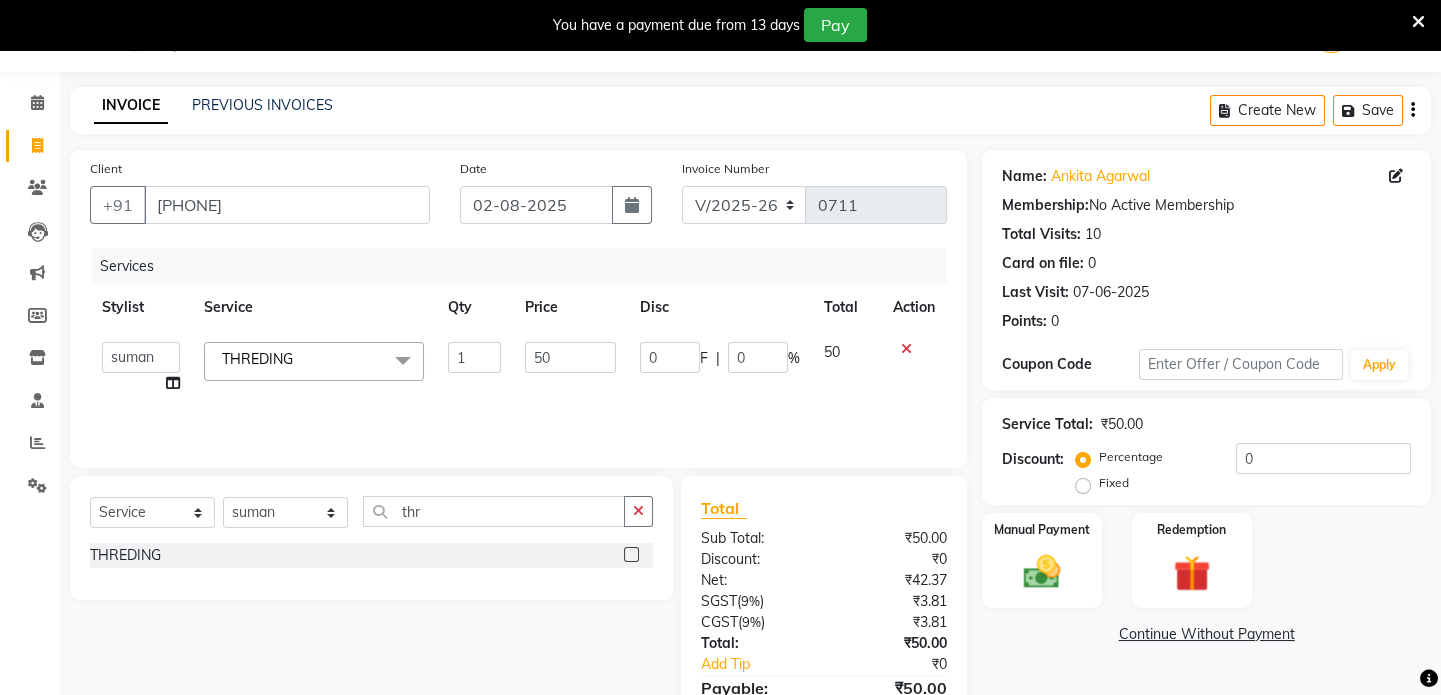 click on "50" 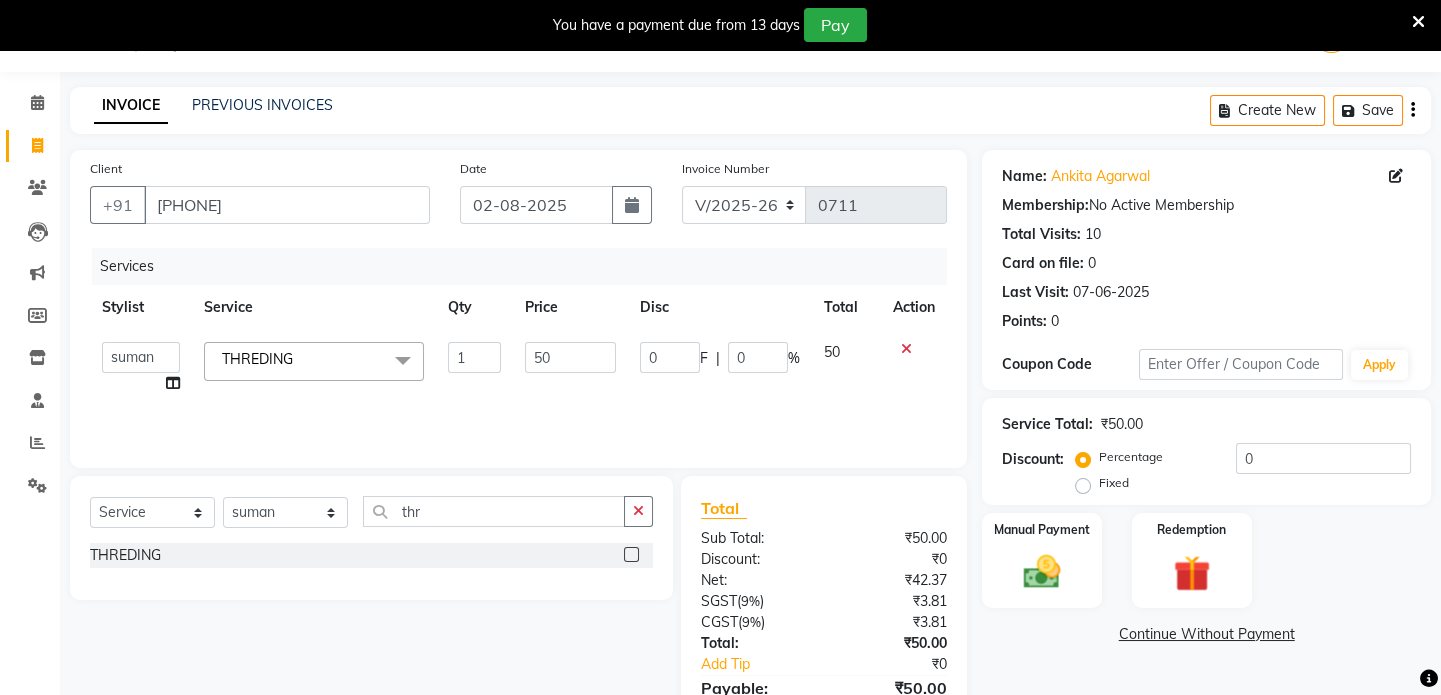 click on "50" 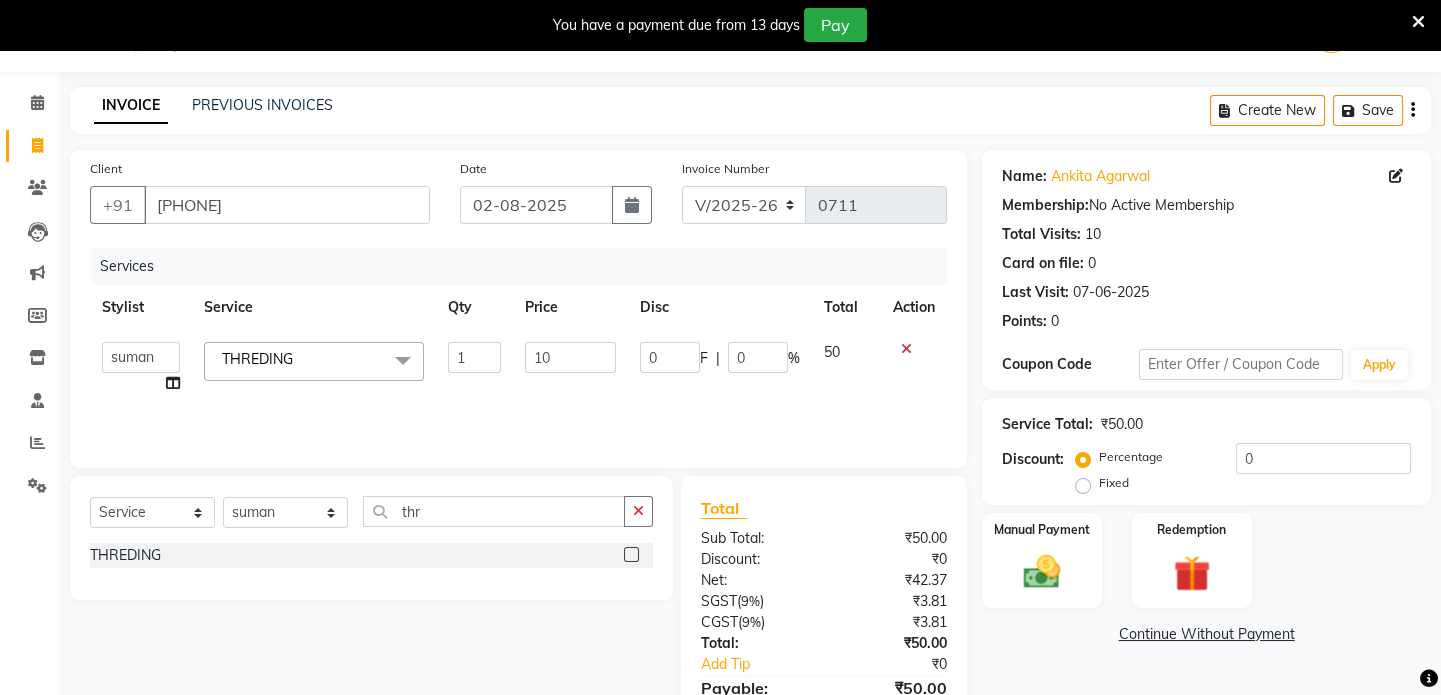 type on "100" 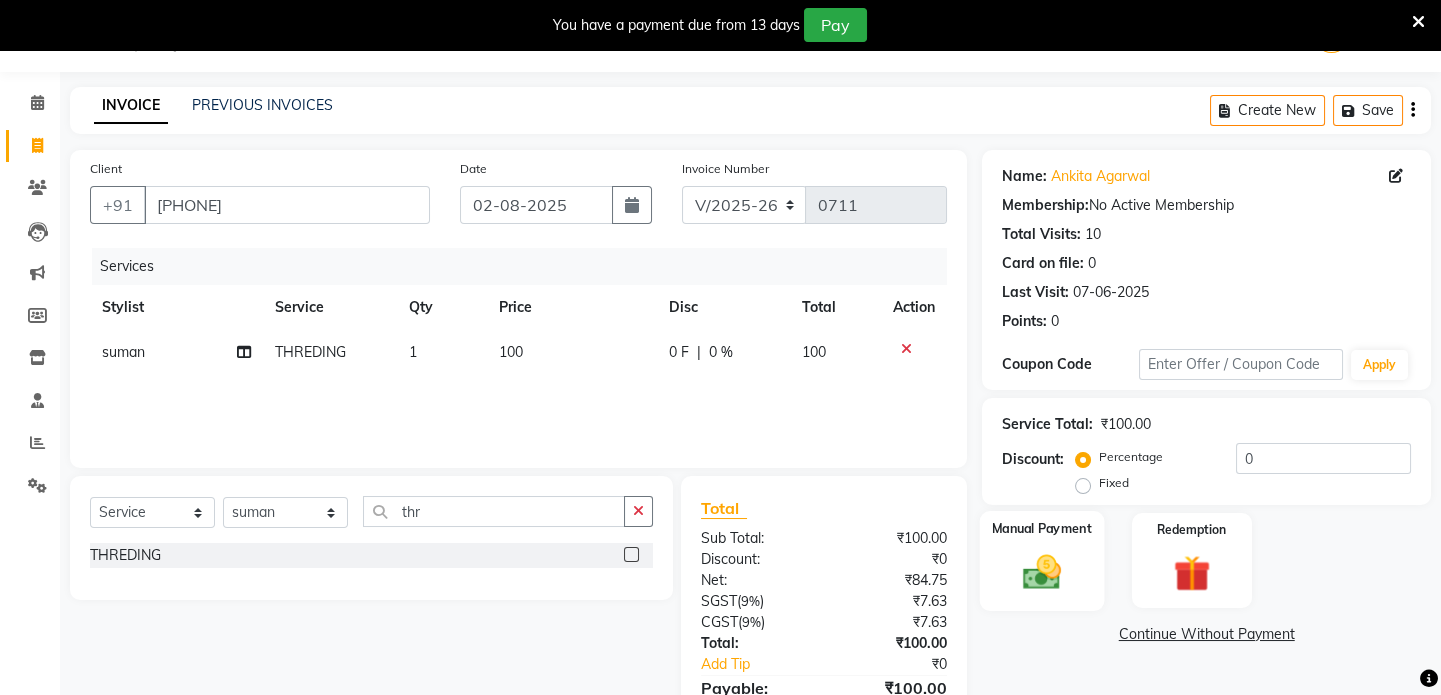 click 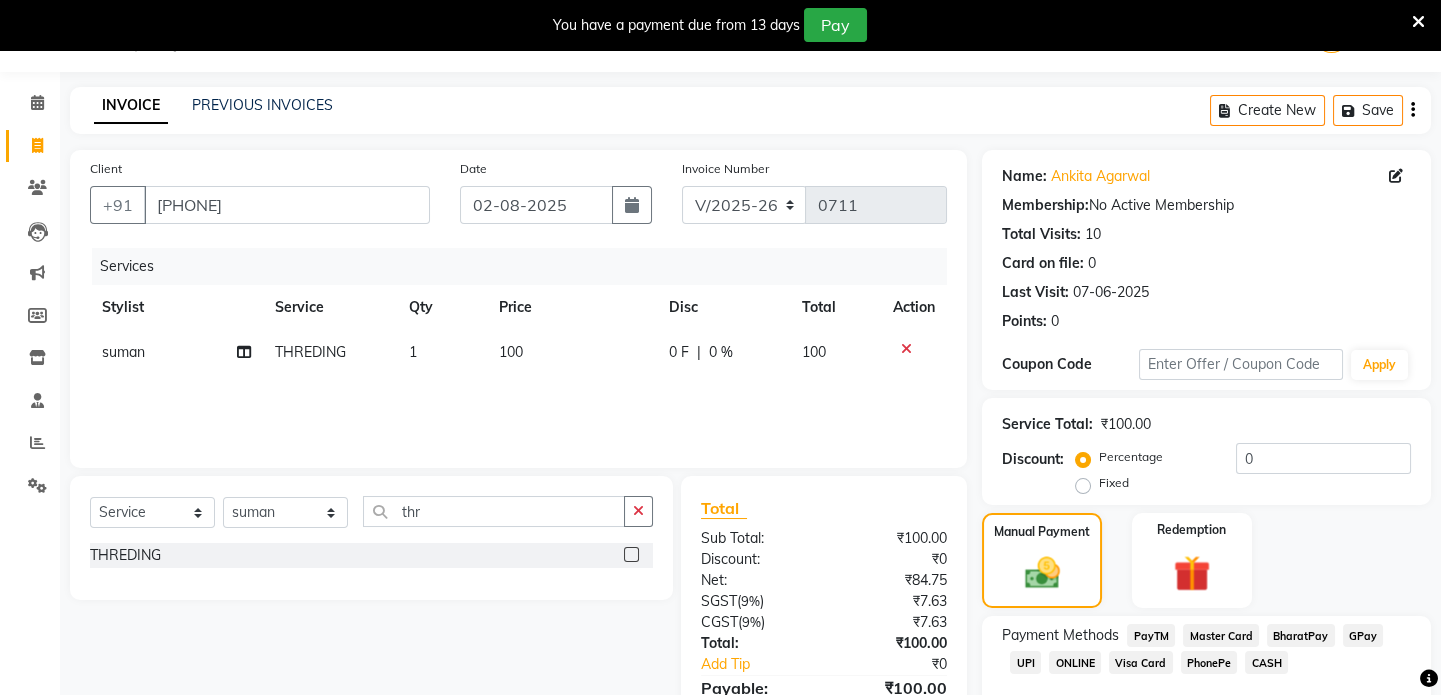 click on "CASH" 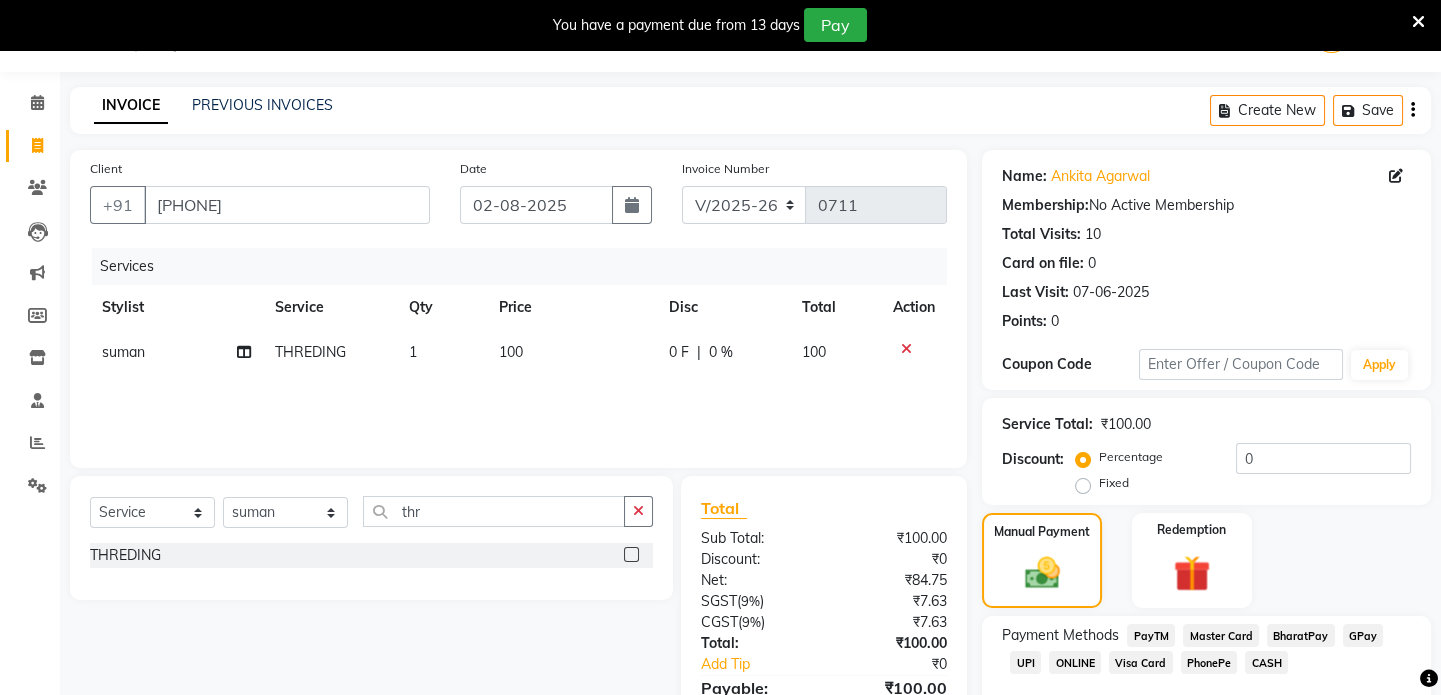 scroll, scrollTop: 218, scrollLeft: 0, axis: vertical 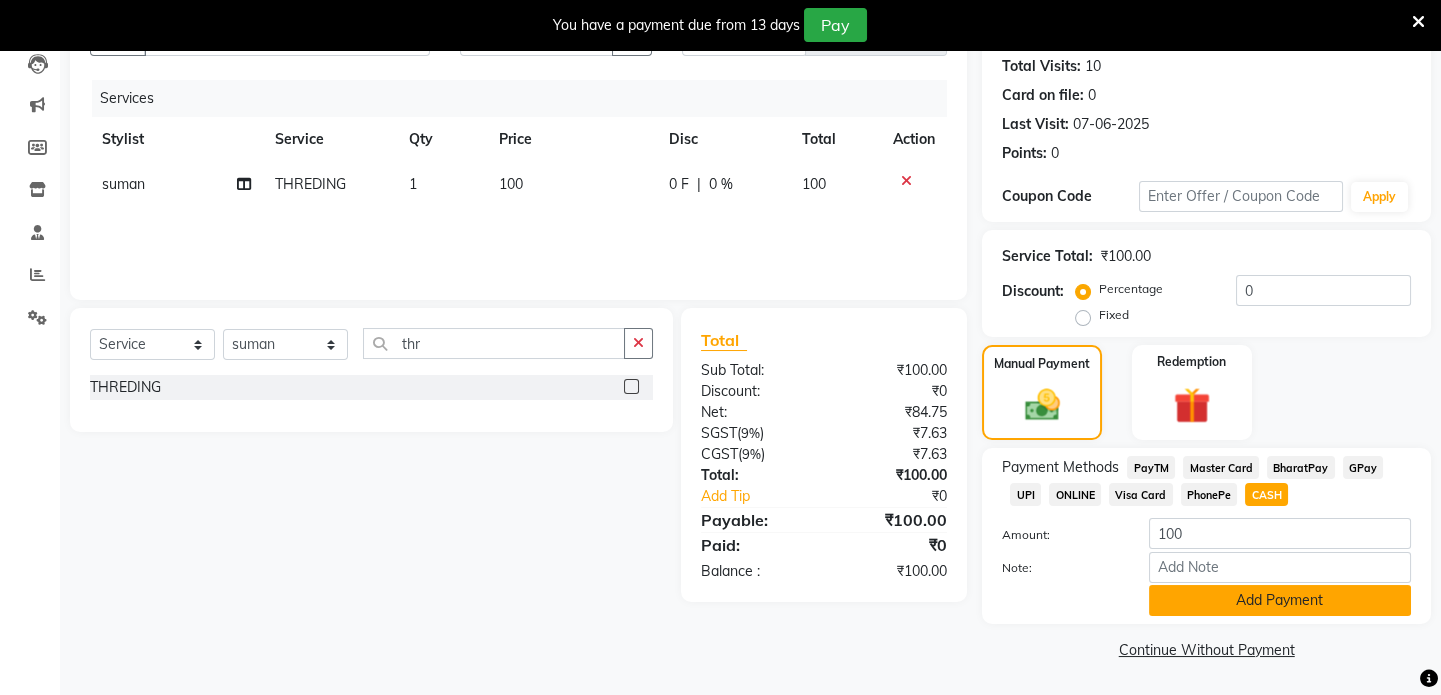 click on "Add Payment" 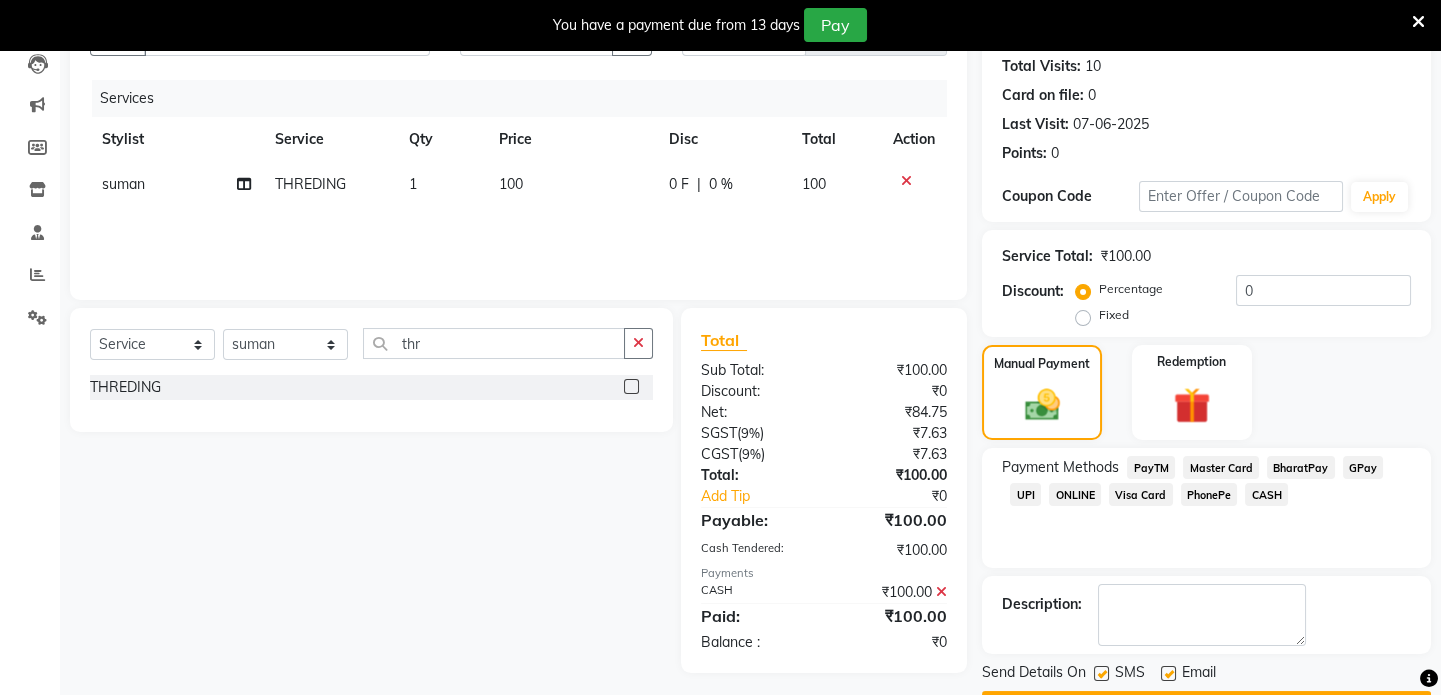 scroll, scrollTop: 273, scrollLeft: 0, axis: vertical 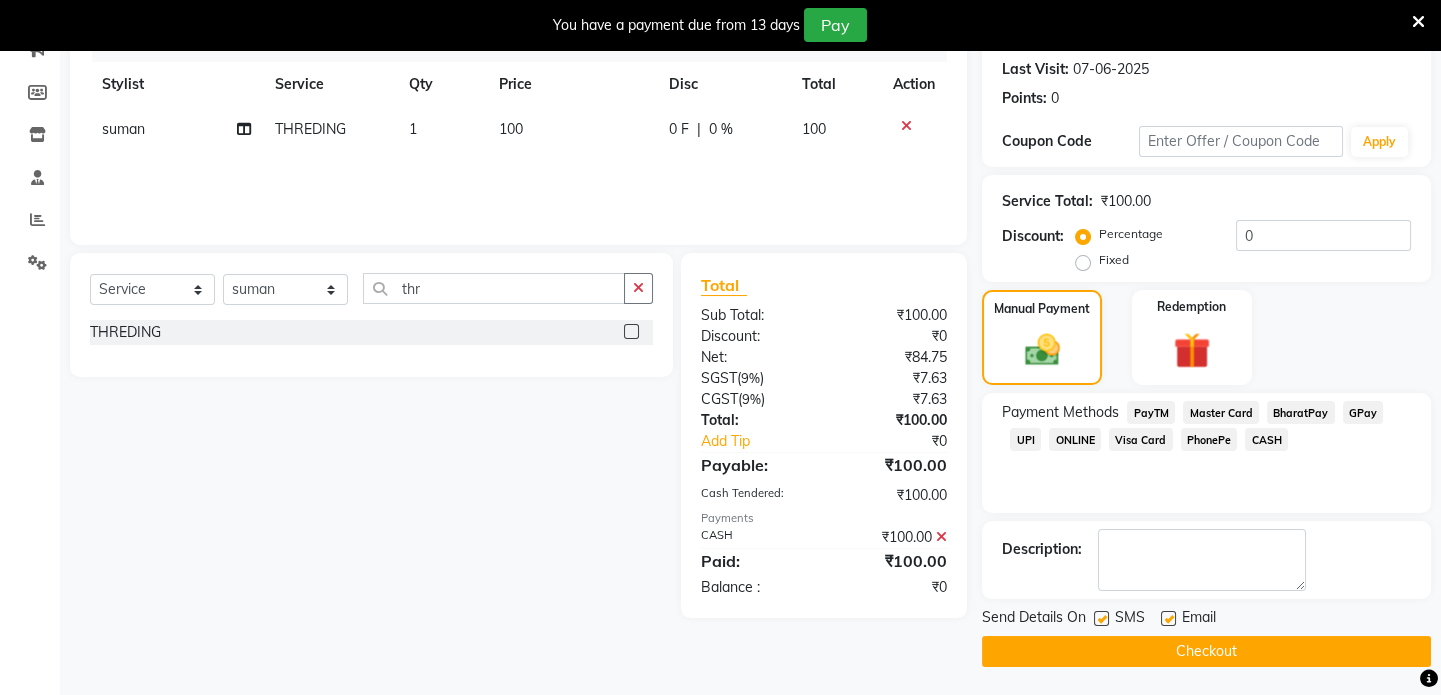 click on "Checkout" 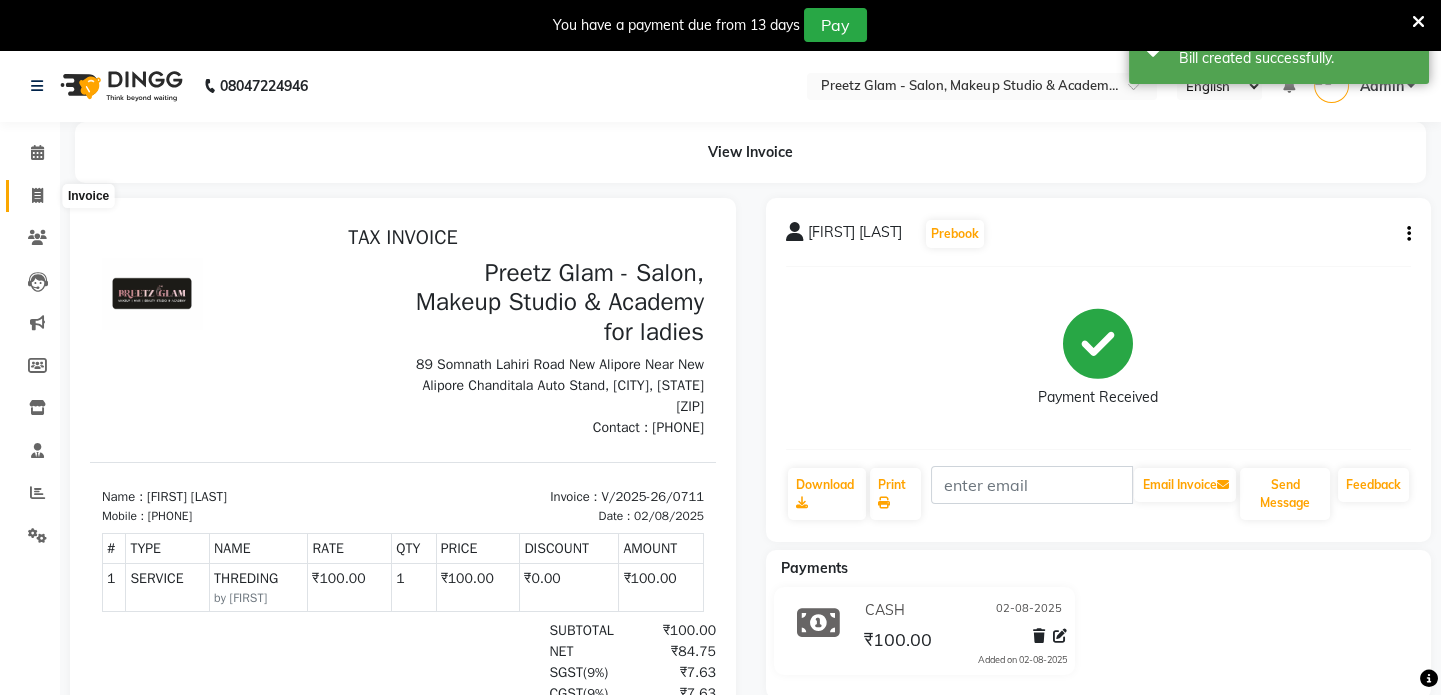 scroll, scrollTop: 0, scrollLeft: 0, axis: both 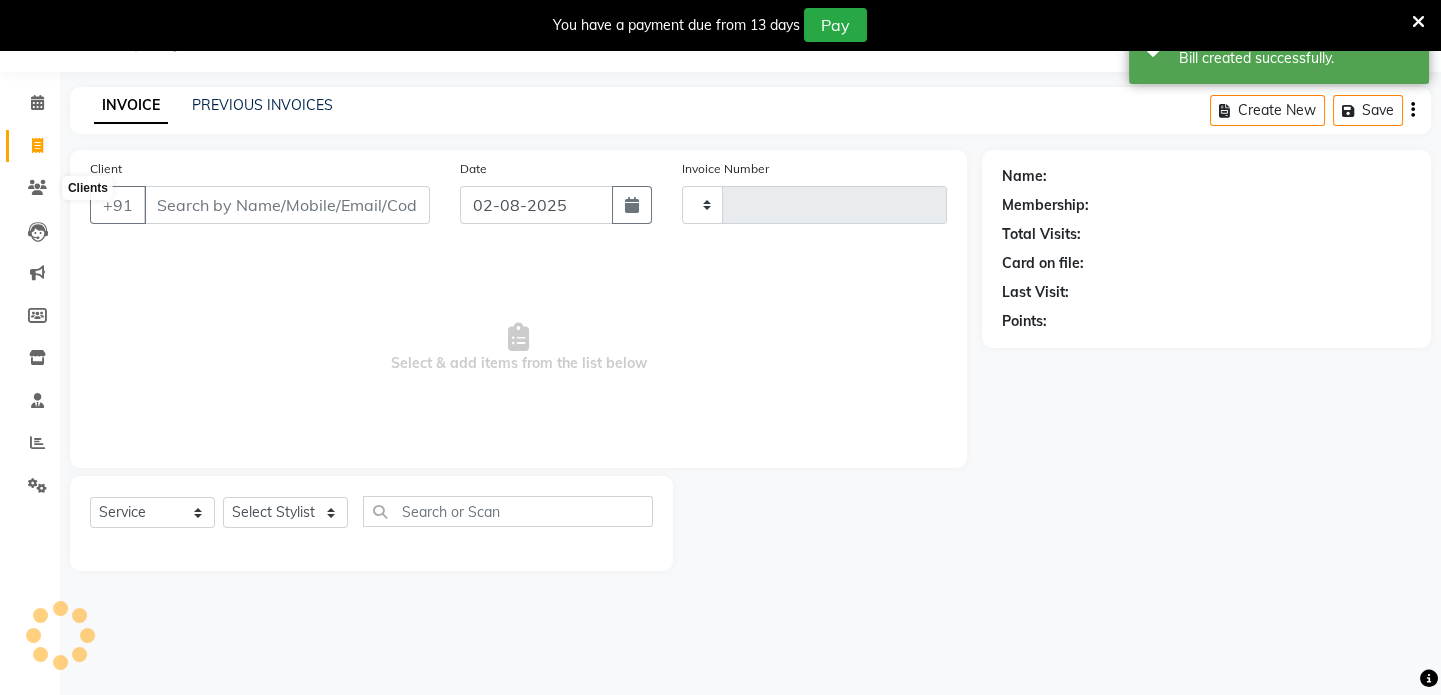 type on "0712" 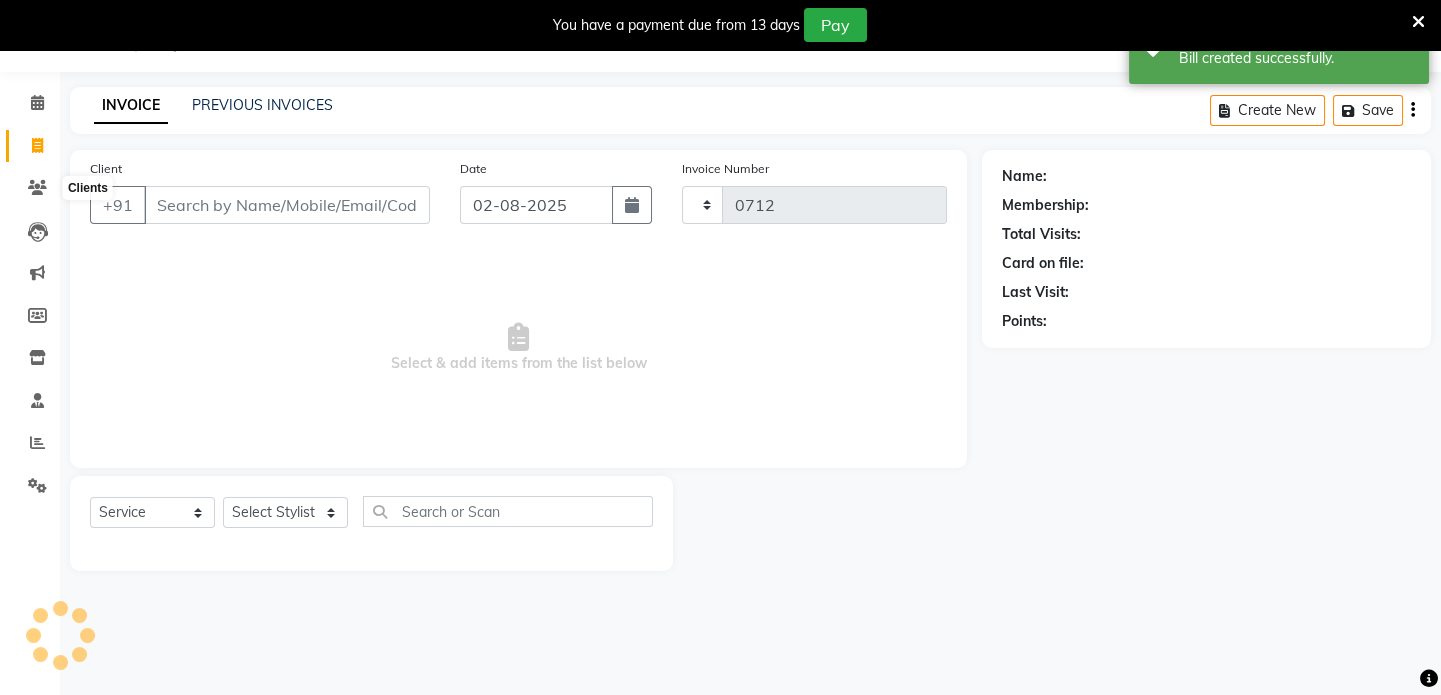 select on "4263" 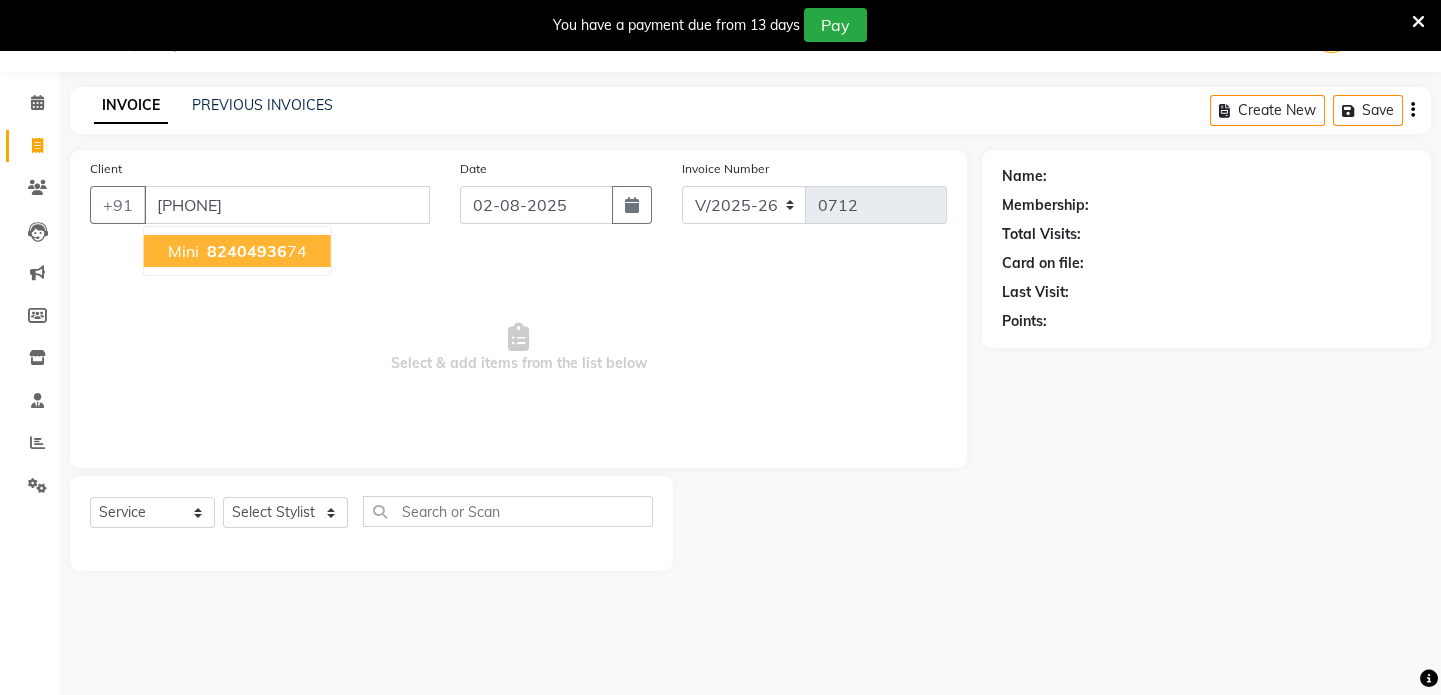 type on "[PHONE]" 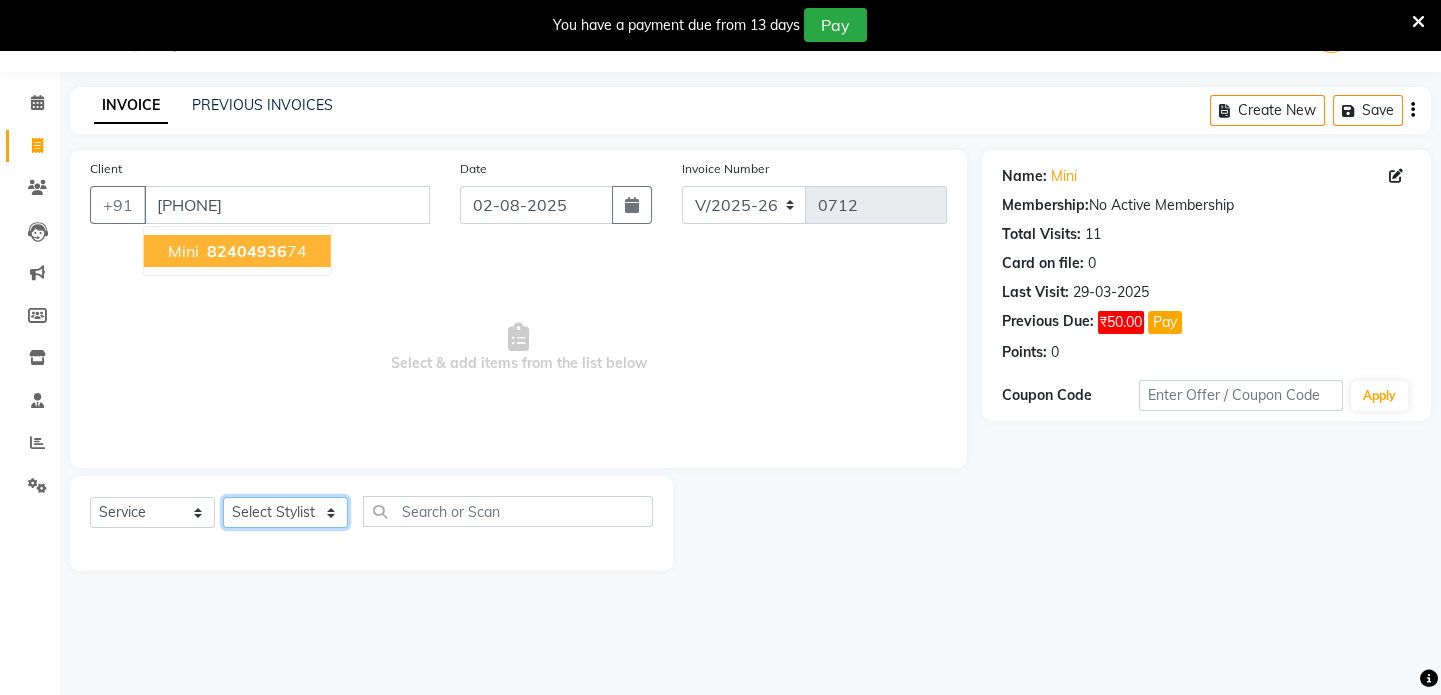 click on "Select Stylist [FIRST] [FIRST] [FIRST] [FIRST] [FIRST] [FIRST]" 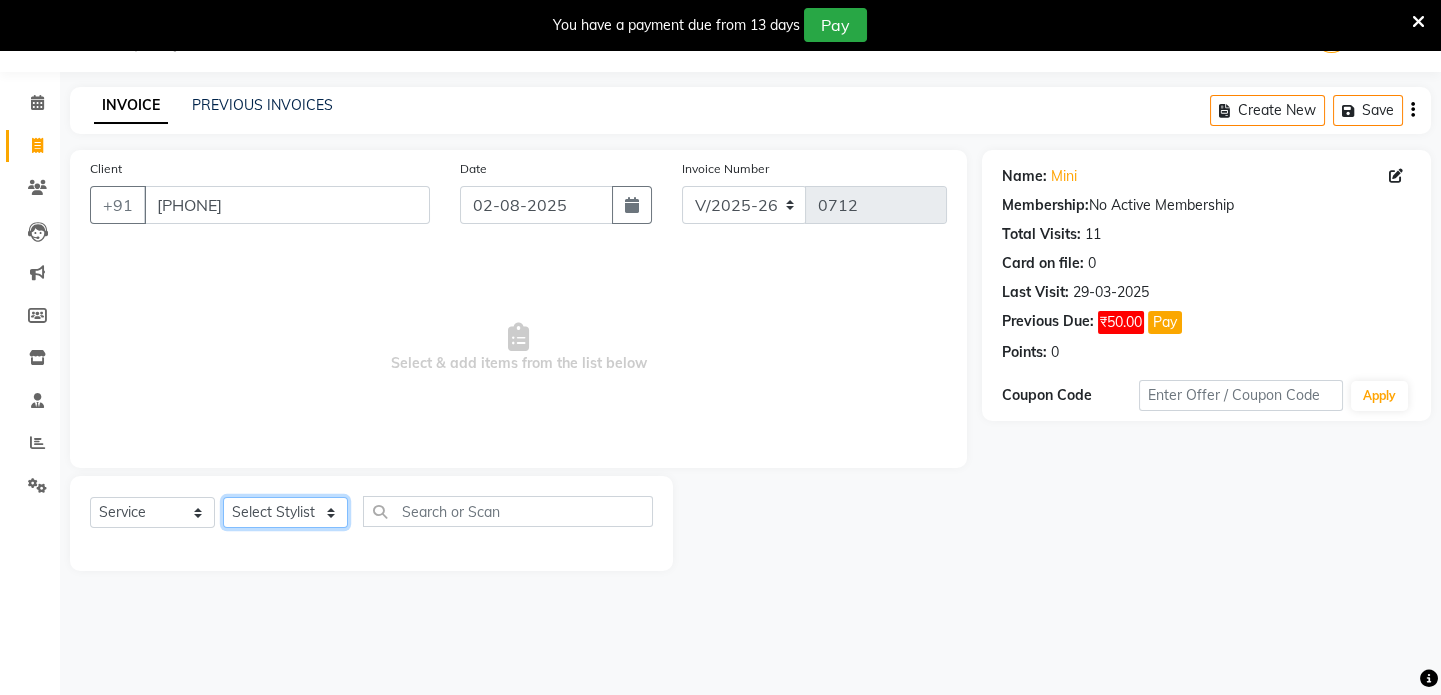 select on "86174" 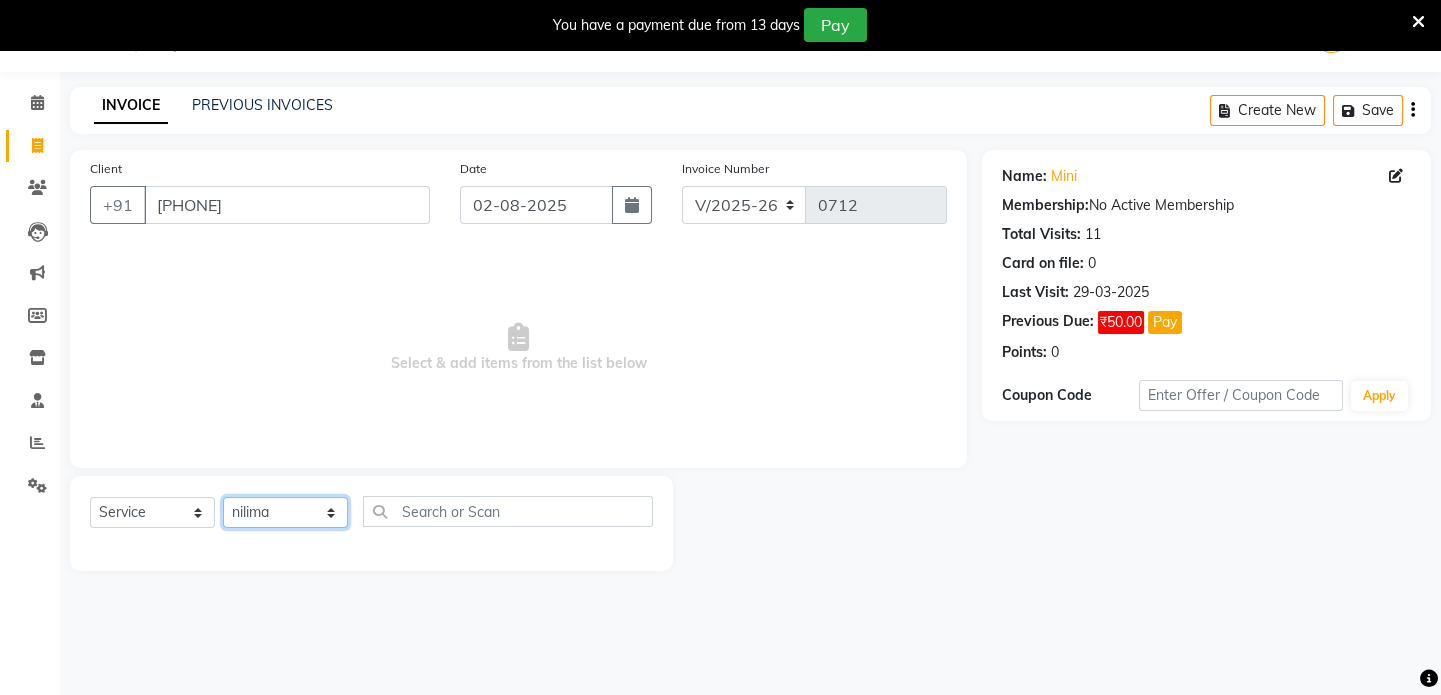 click on "Select Stylist [FIRST] [FIRST] [FIRST] [FIRST] [FIRST] [FIRST]" 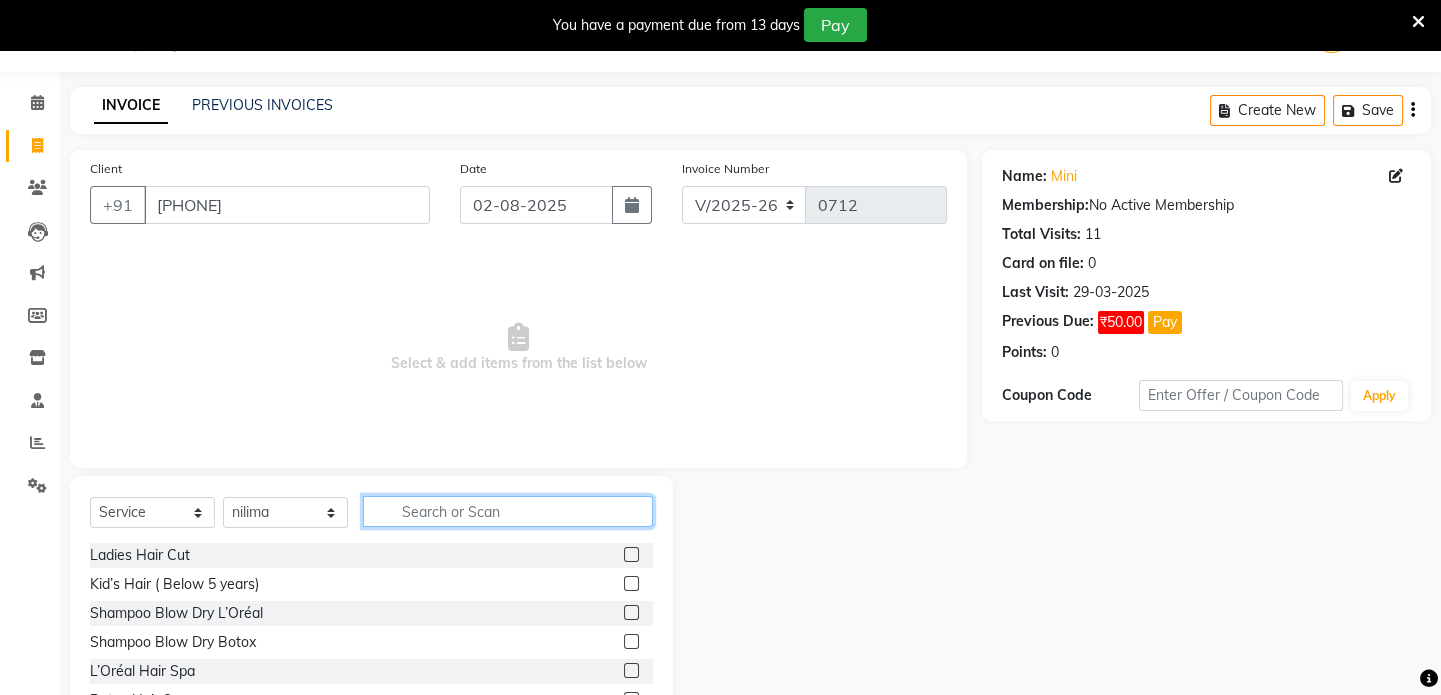 click 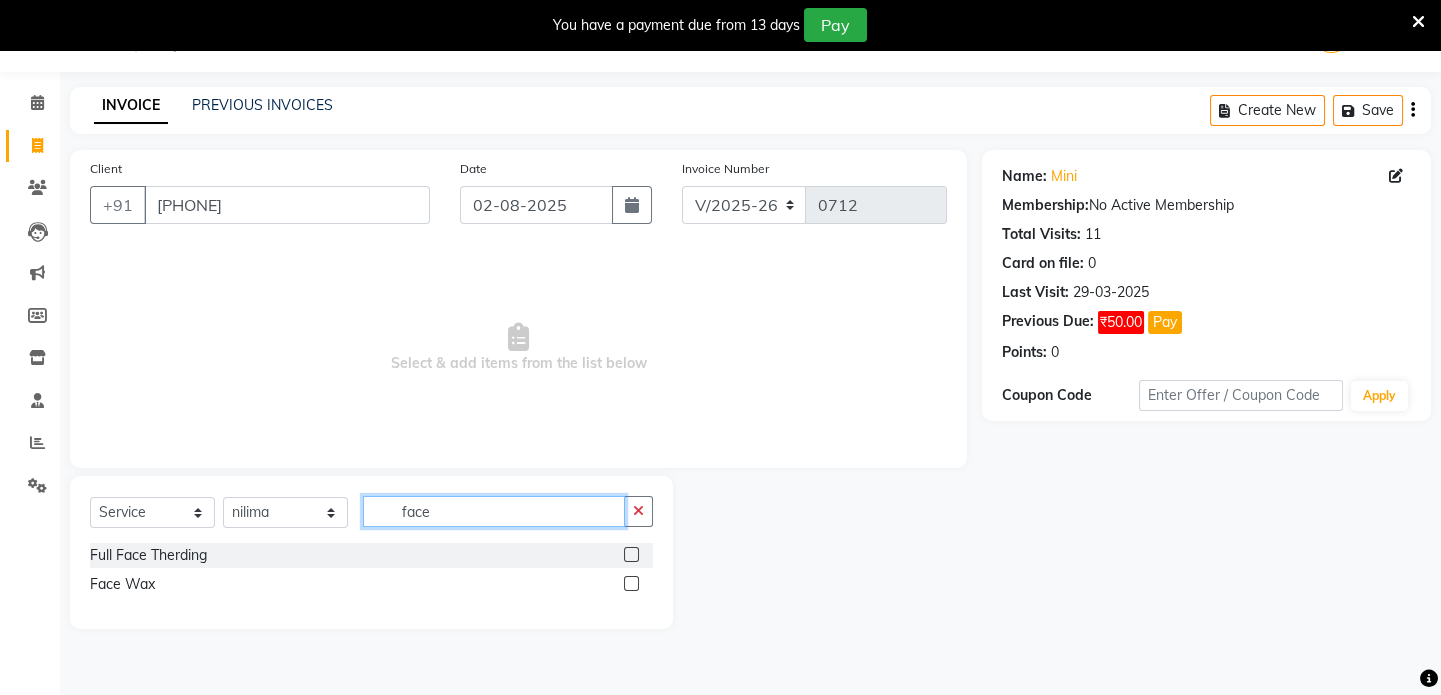 type on "face" 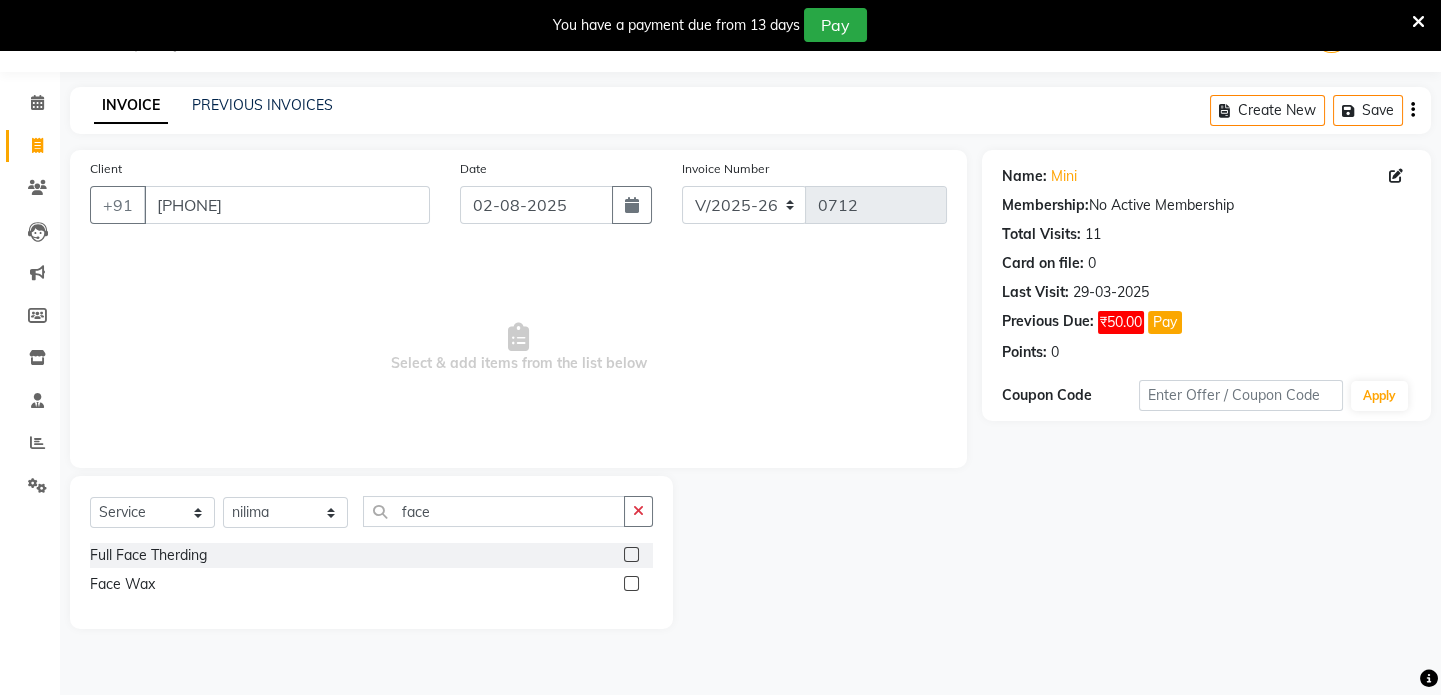 click 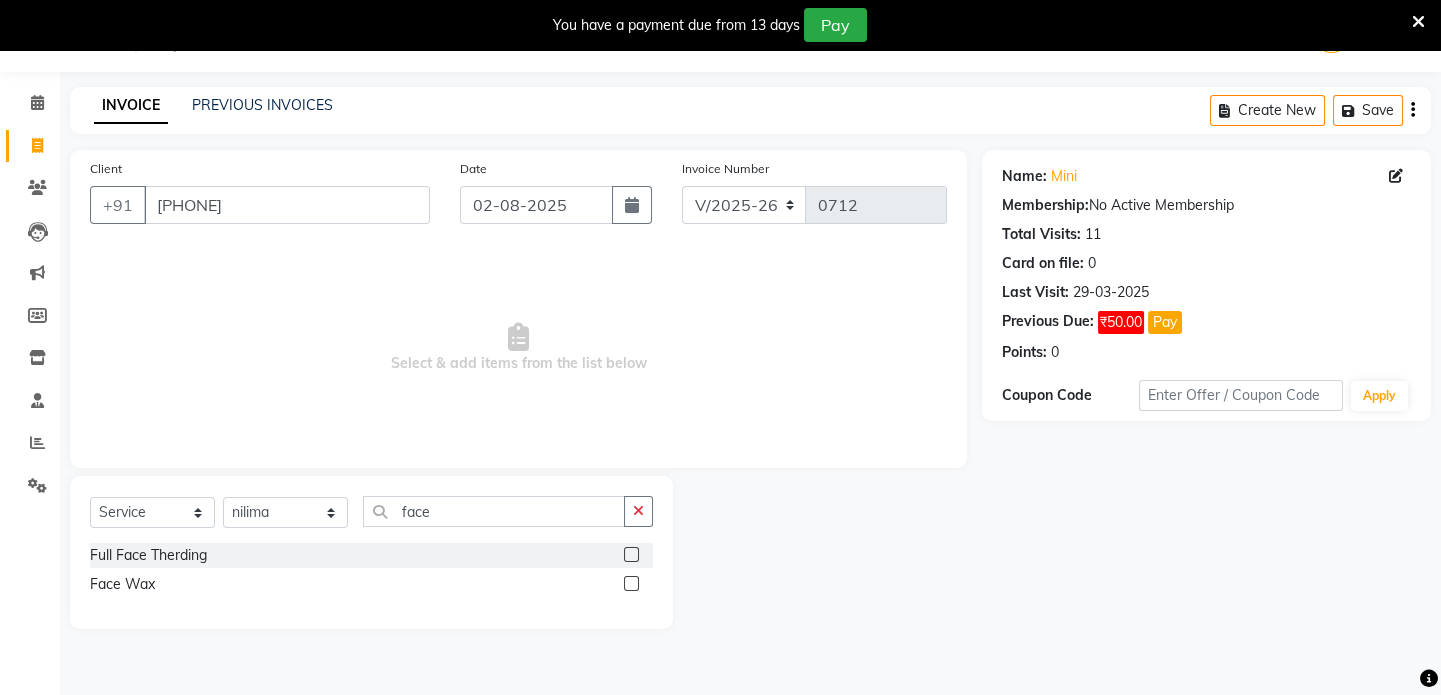 click at bounding box center (630, 584) 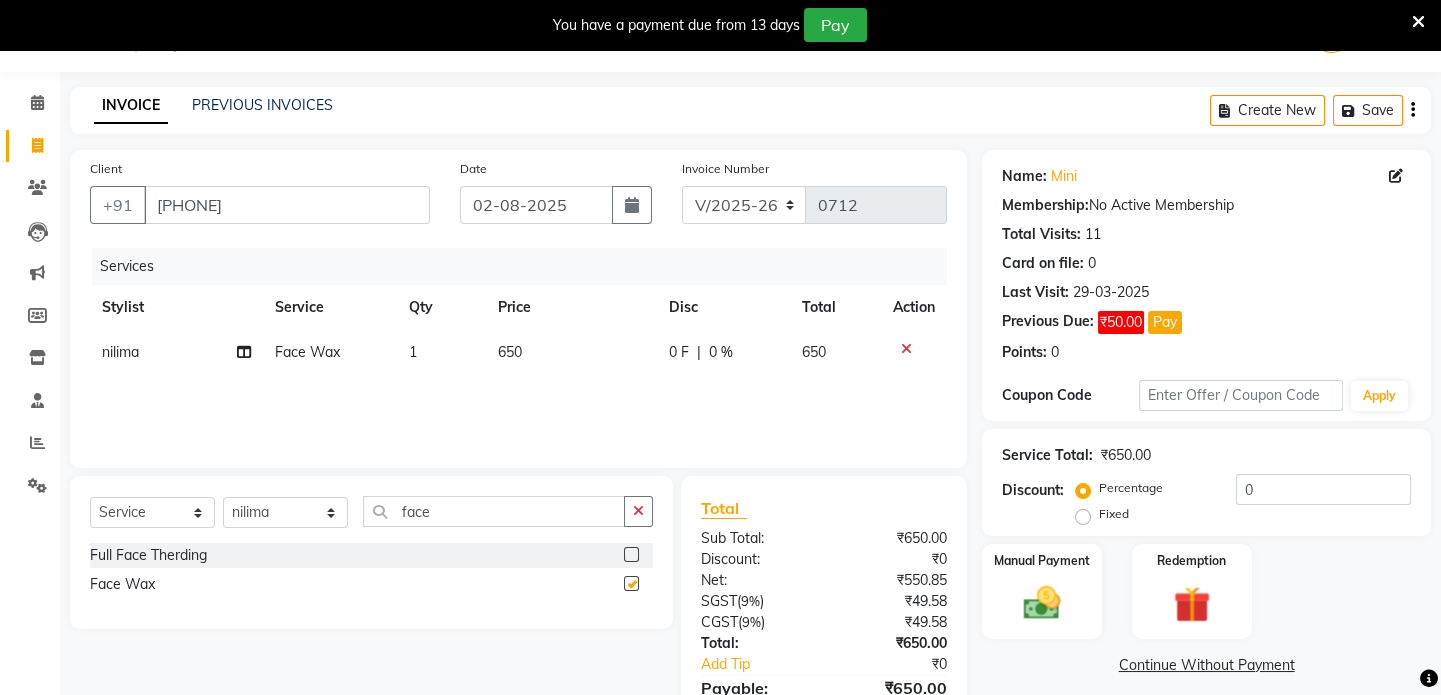 checkbox on "false" 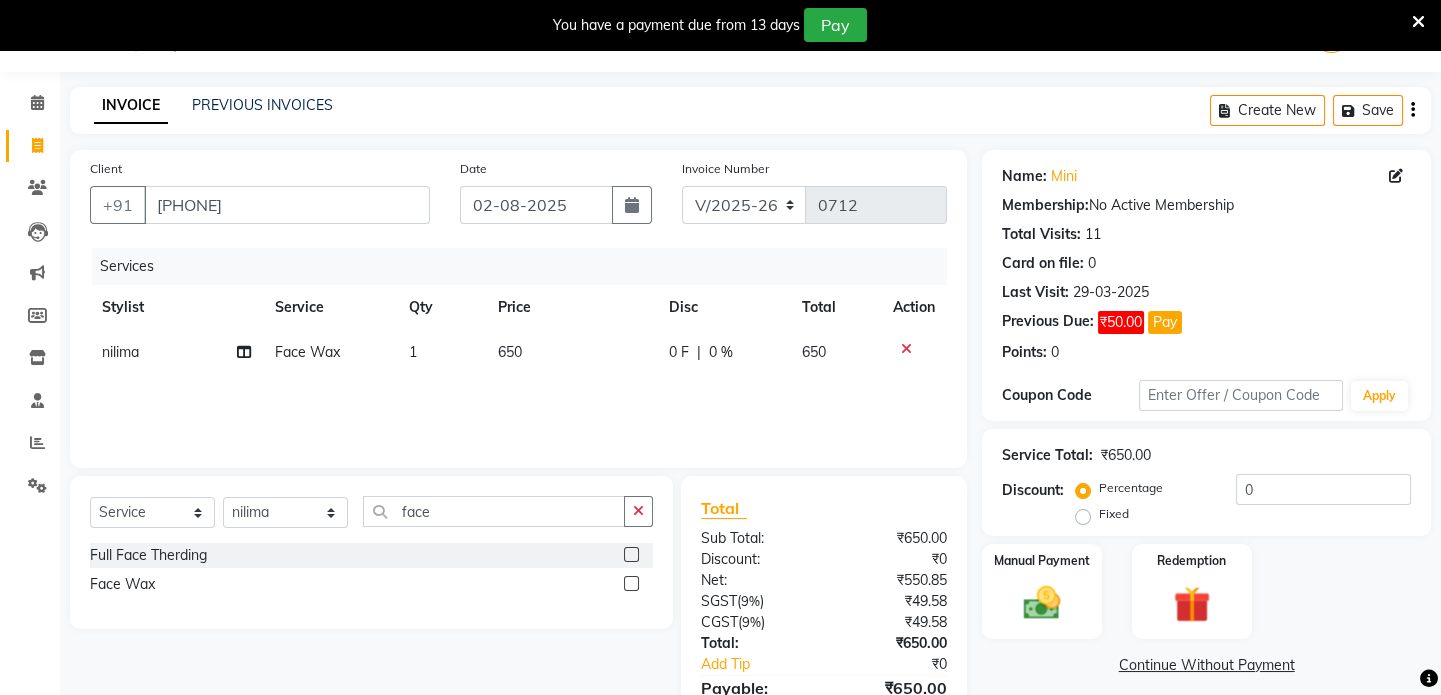 click on "650" 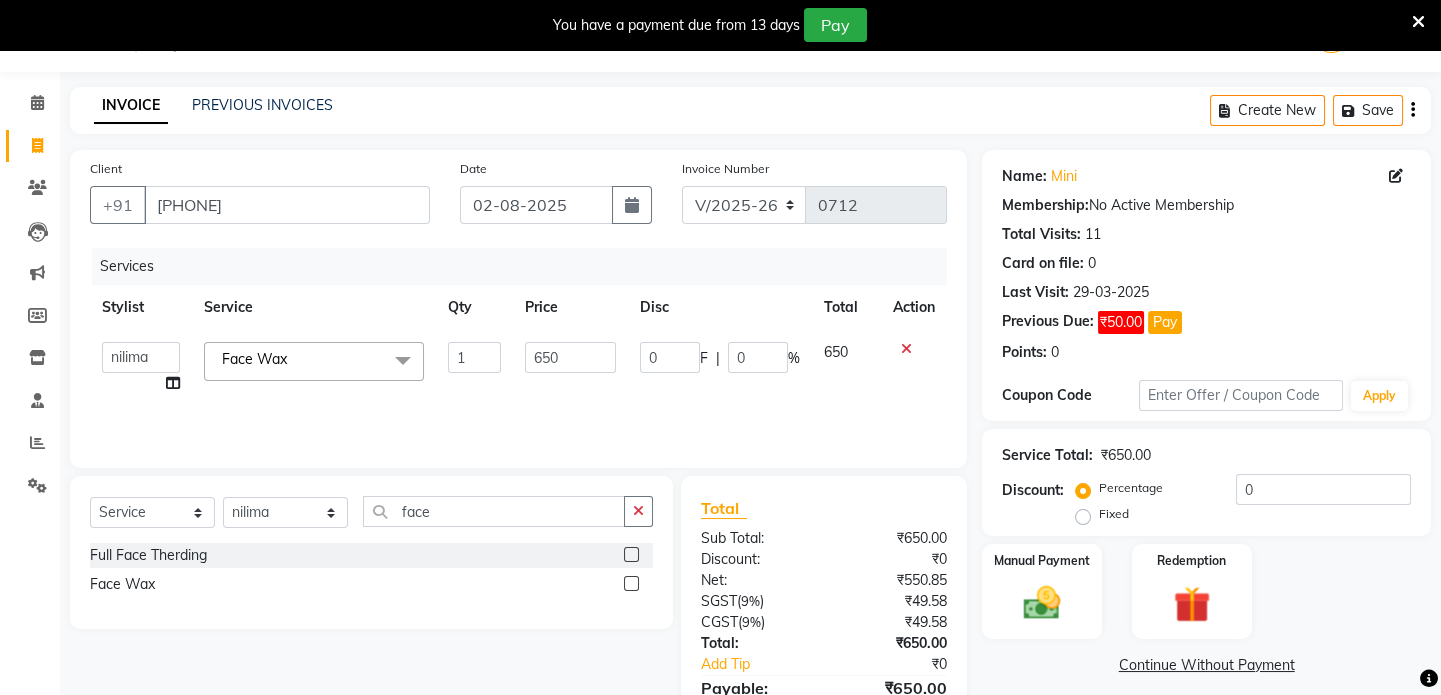 click on "650" 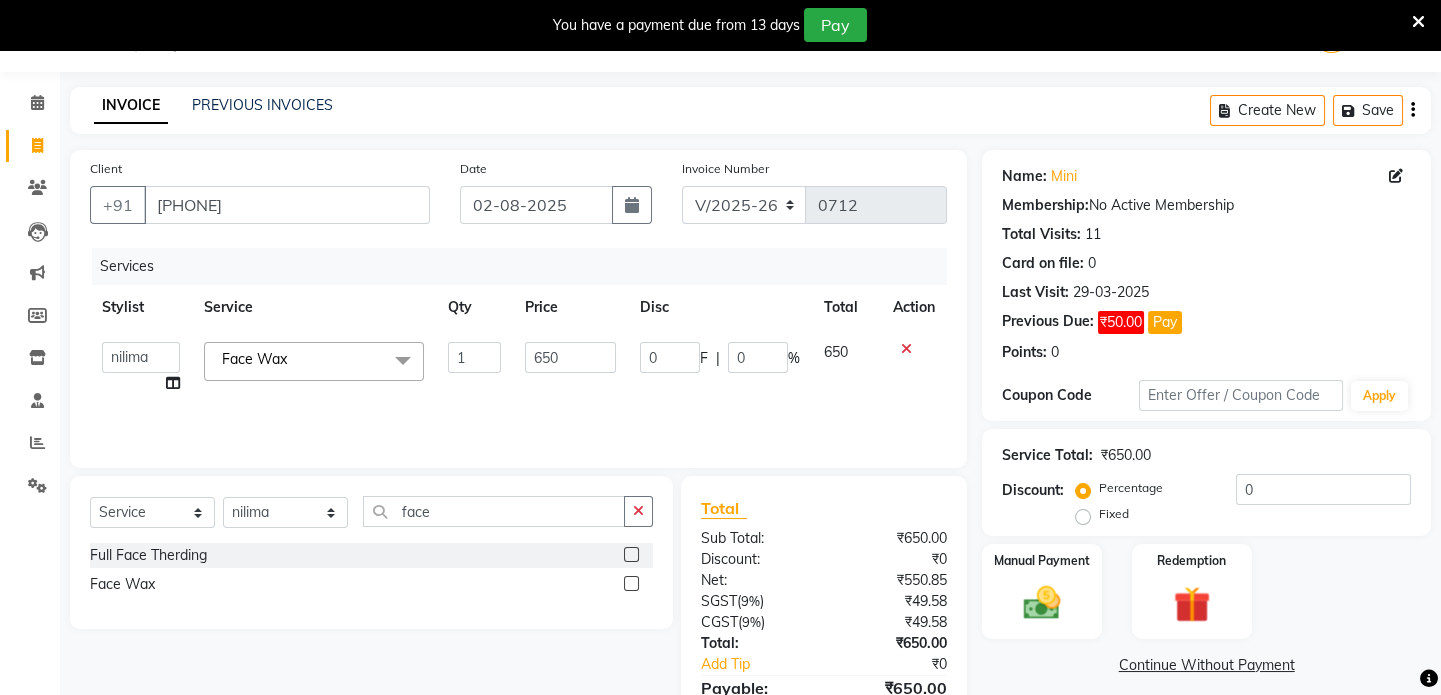 click on "650" 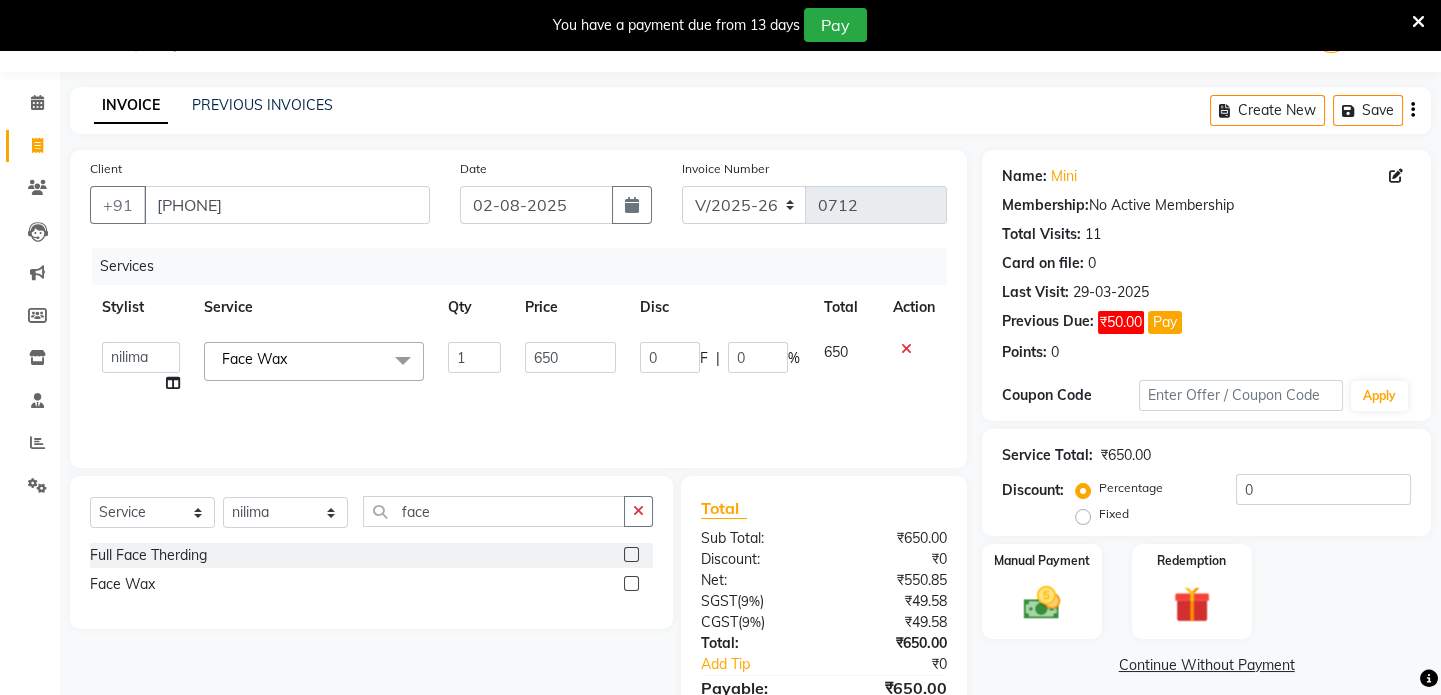 click on "650" 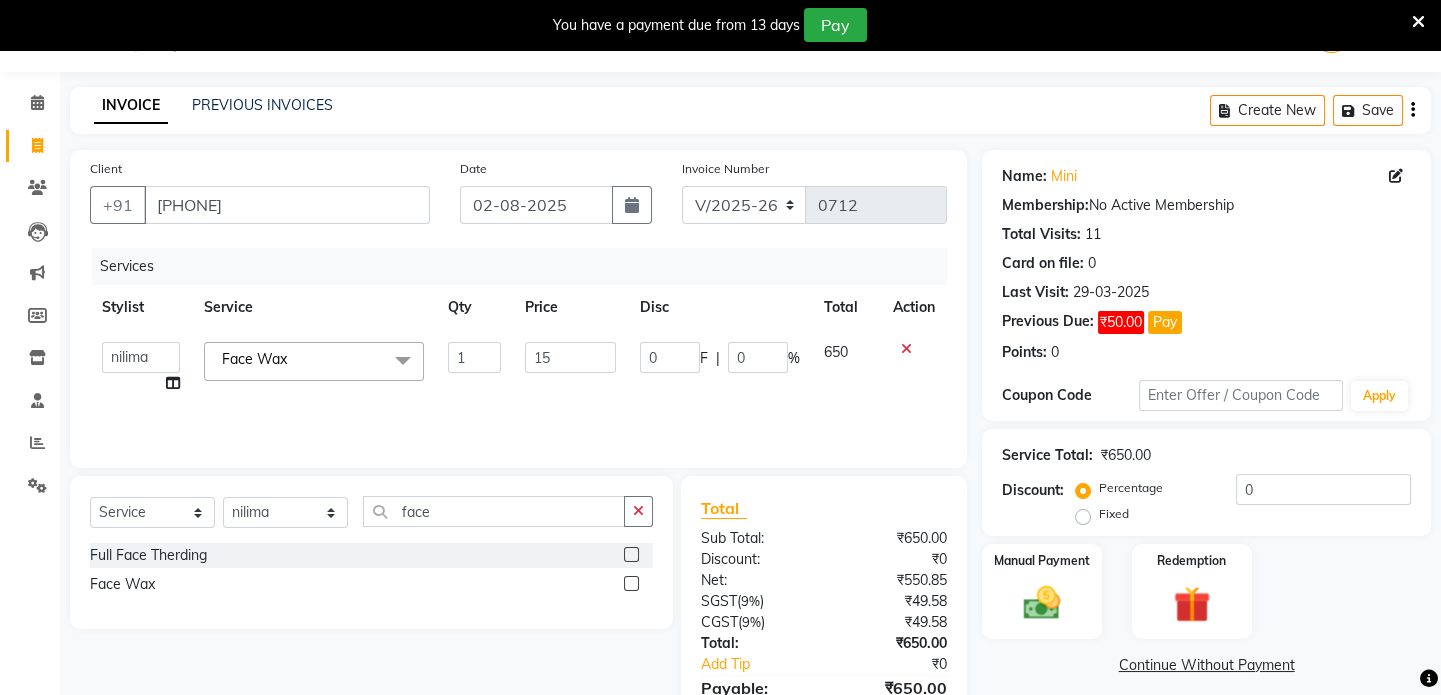 type on "150" 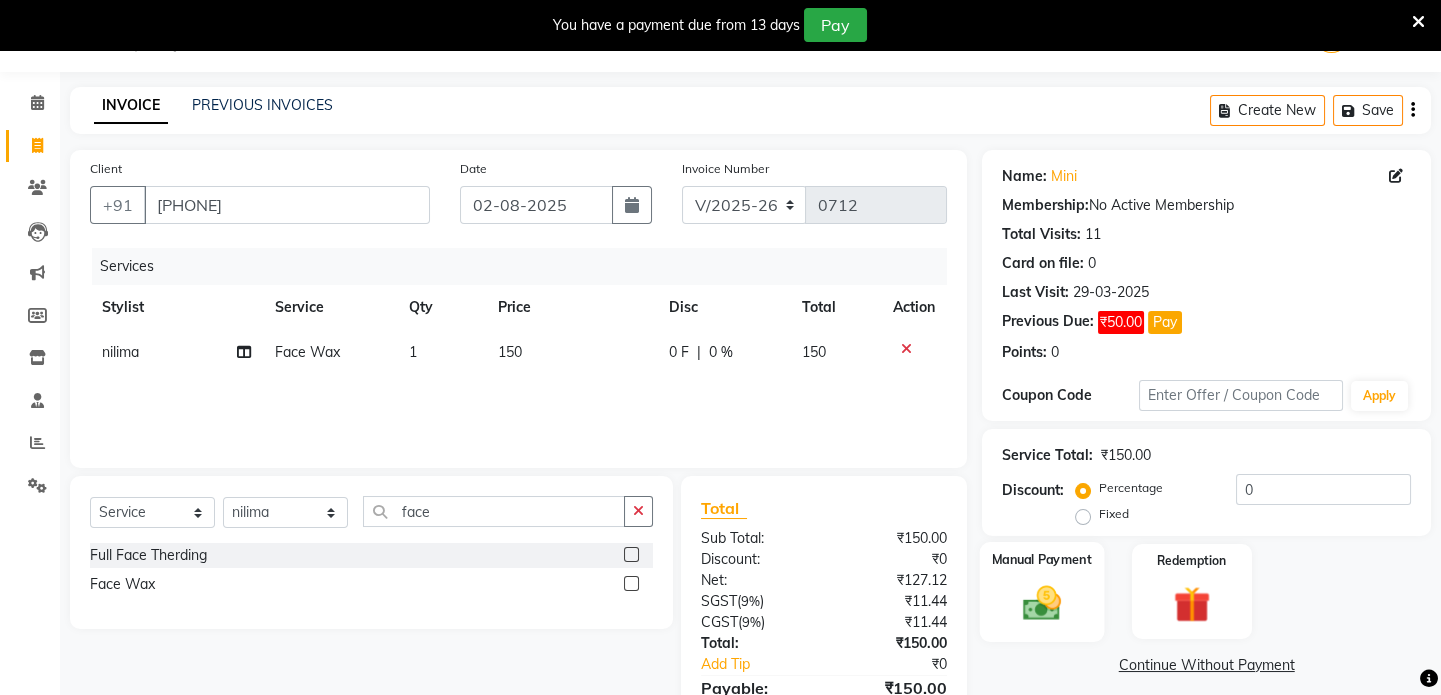 click on "Manual Payment" 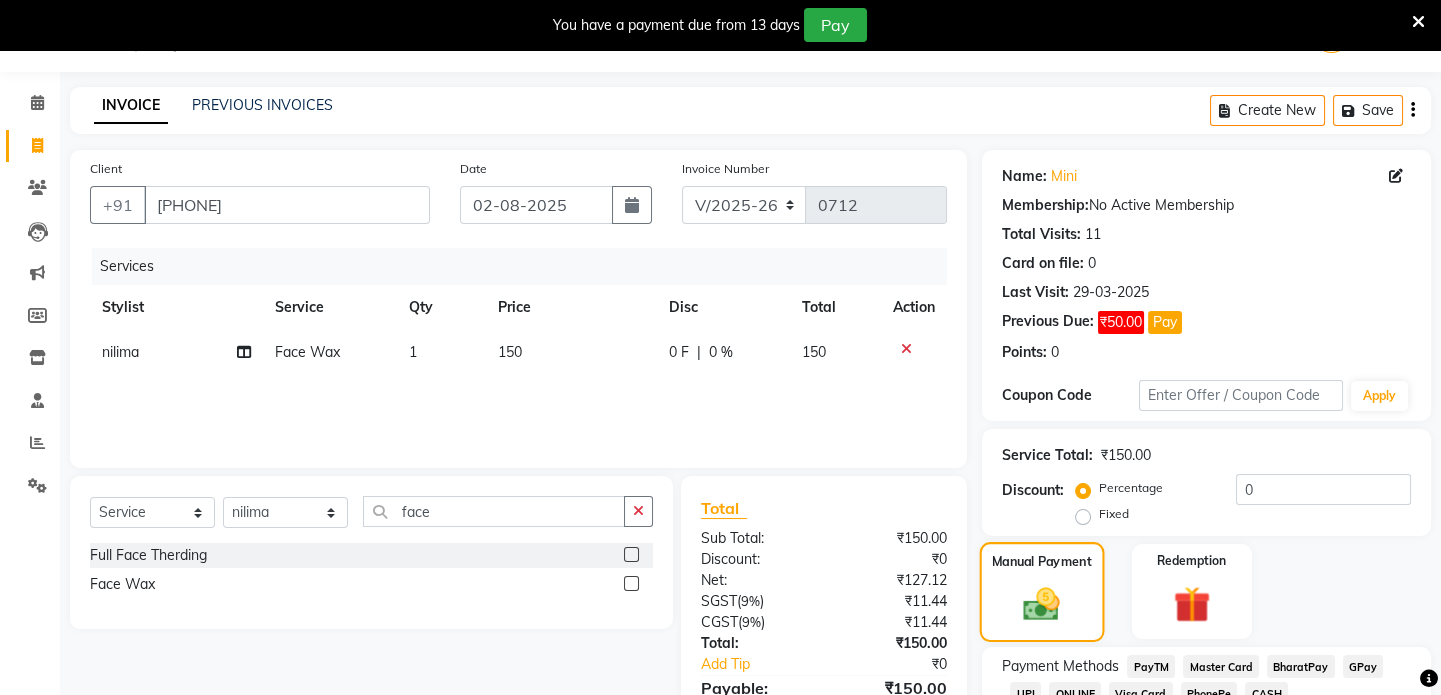 scroll, scrollTop: 192, scrollLeft: 0, axis: vertical 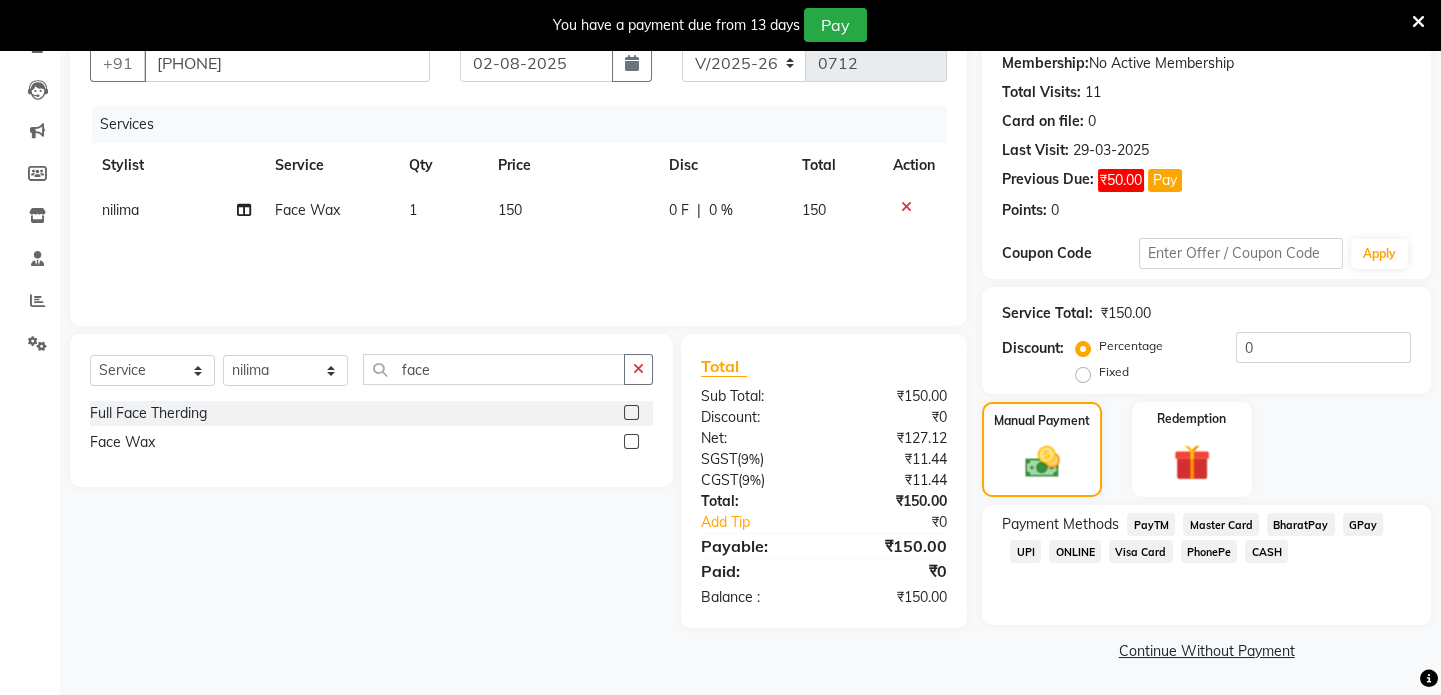 click on "UPI" 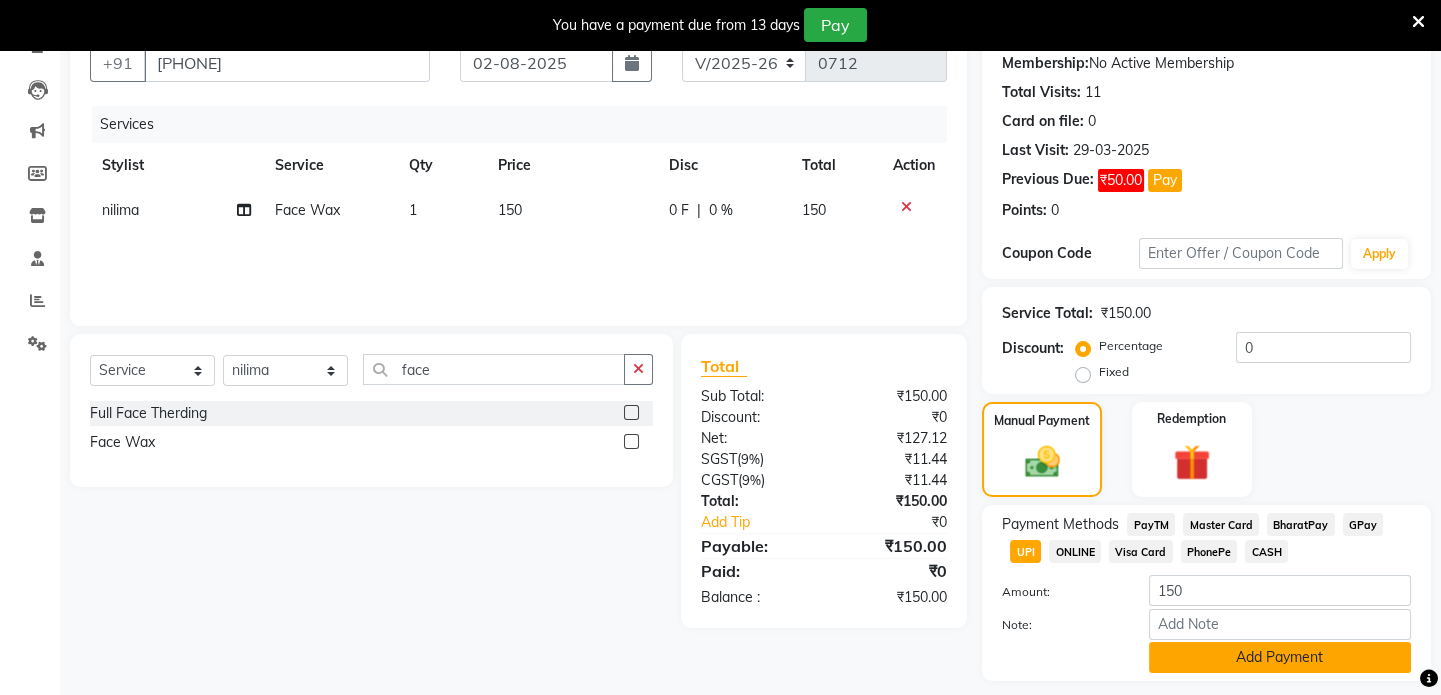 click on "Add Payment" 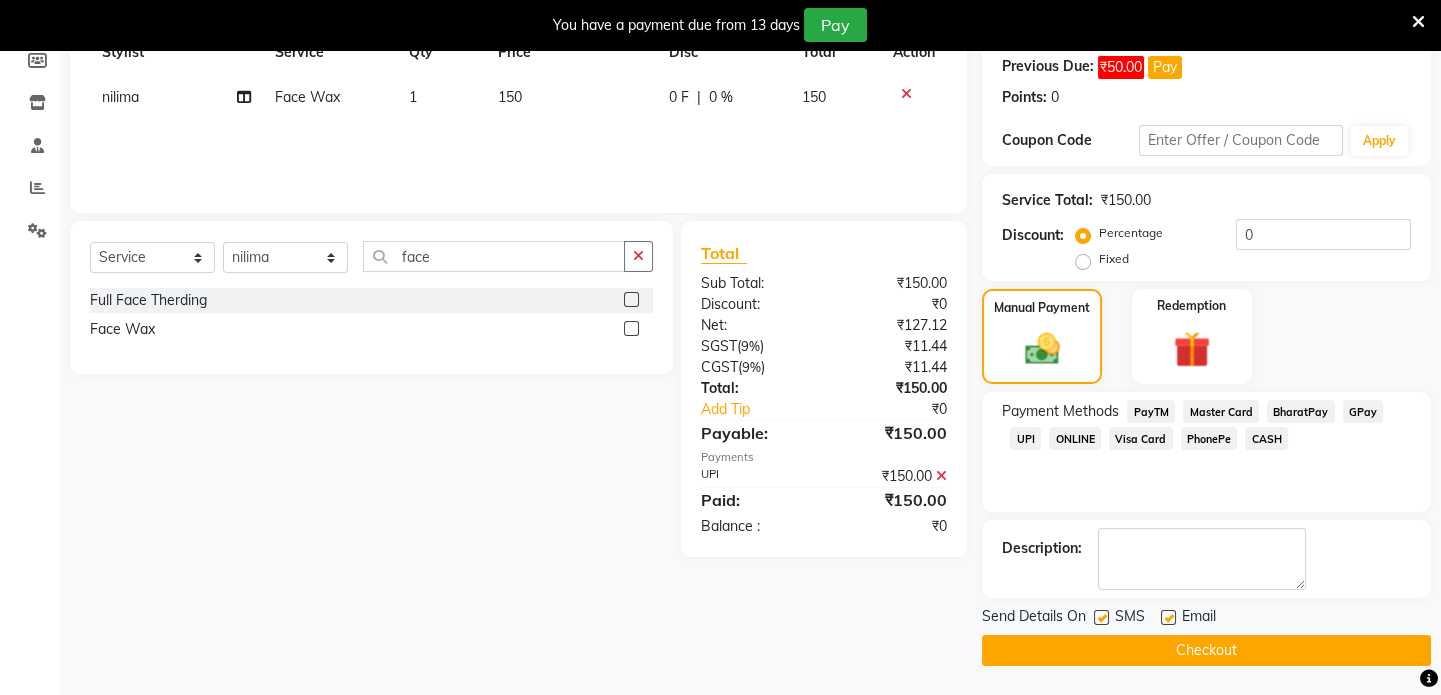 click on "Checkout" 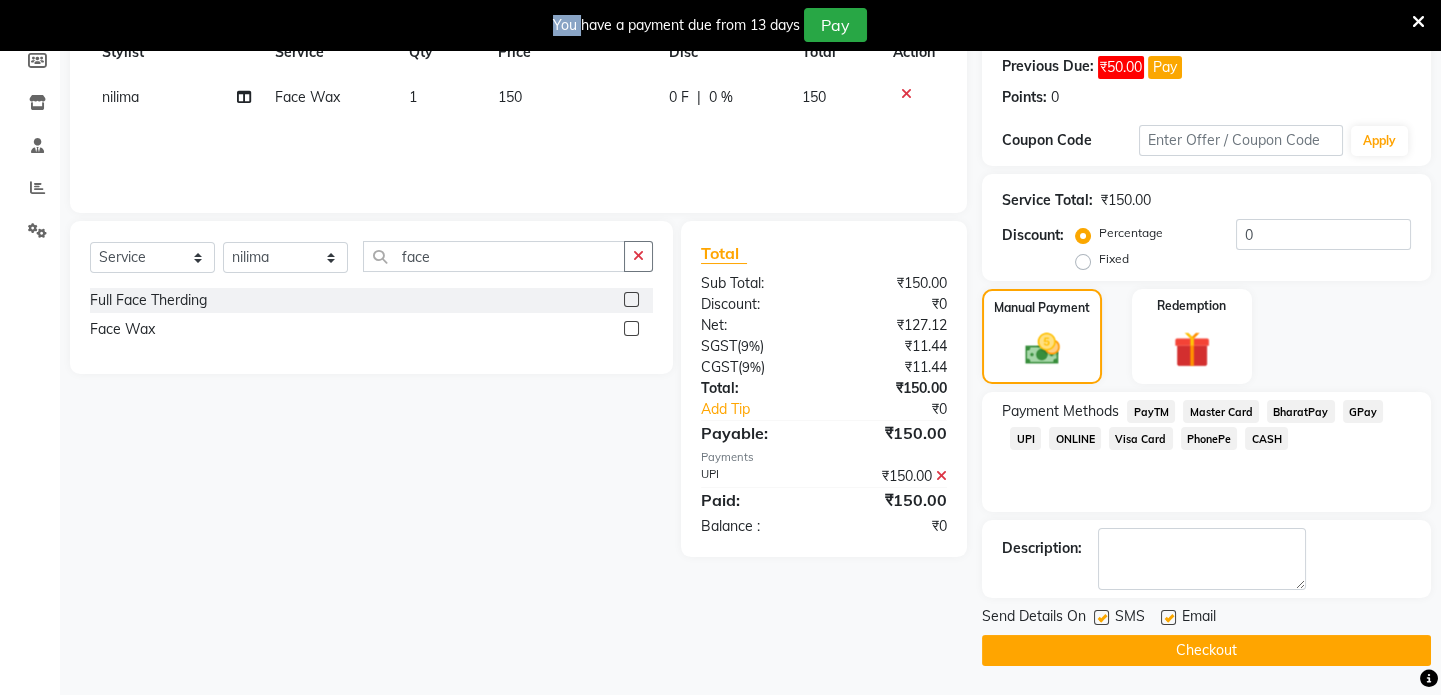 click on "Checkout" 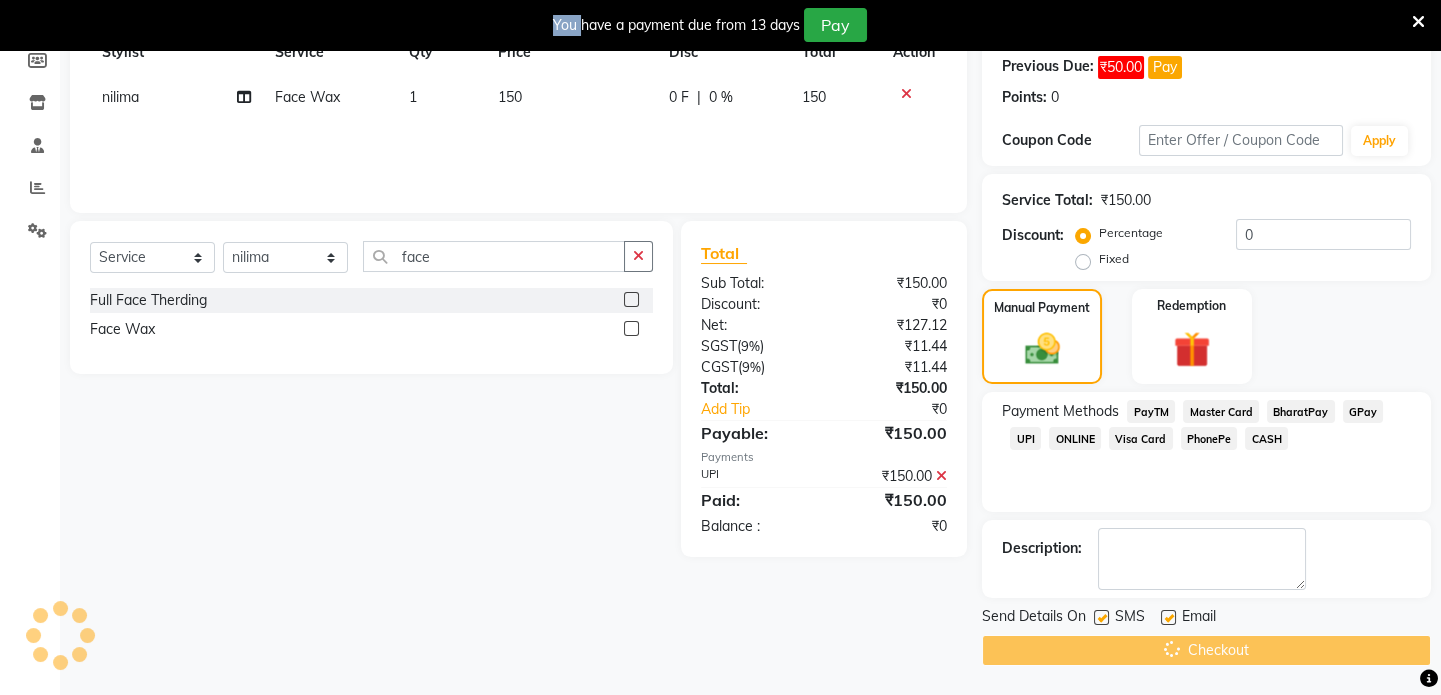 scroll, scrollTop: 0, scrollLeft: 0, axis: both 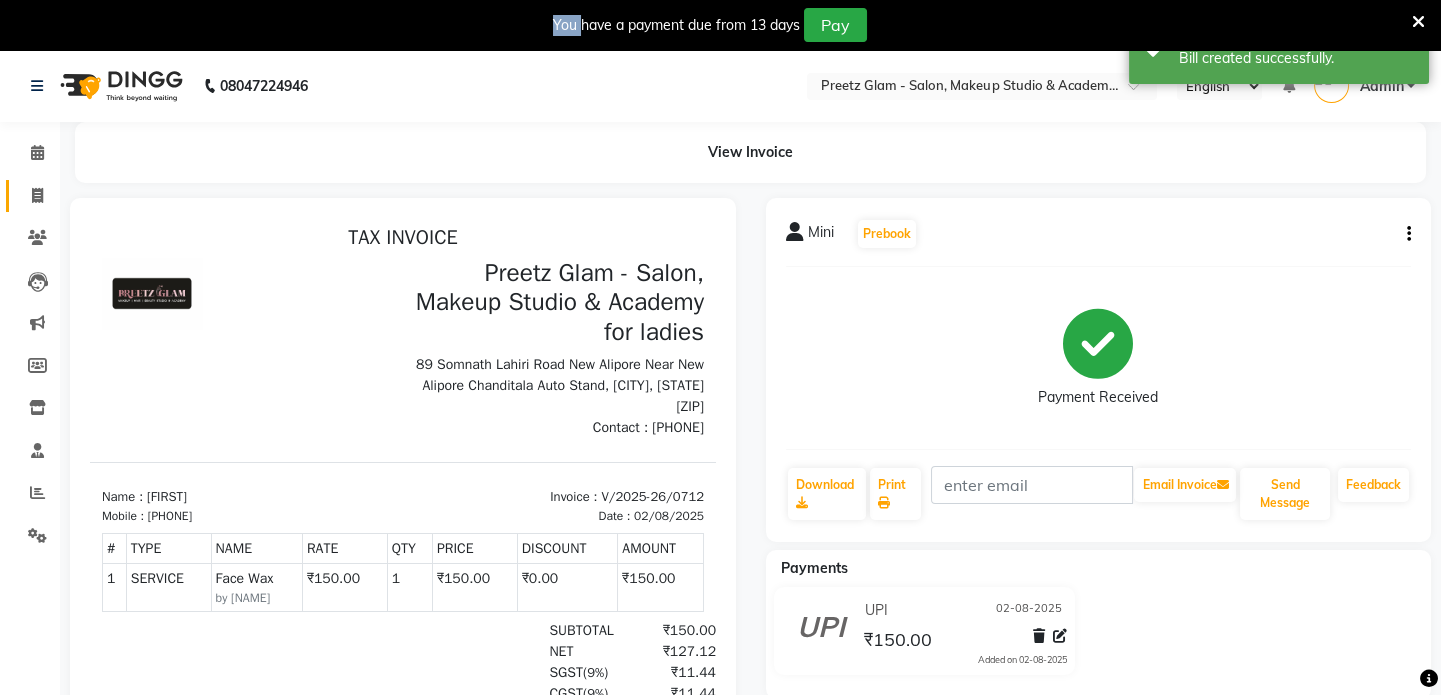 click on "Invoice" 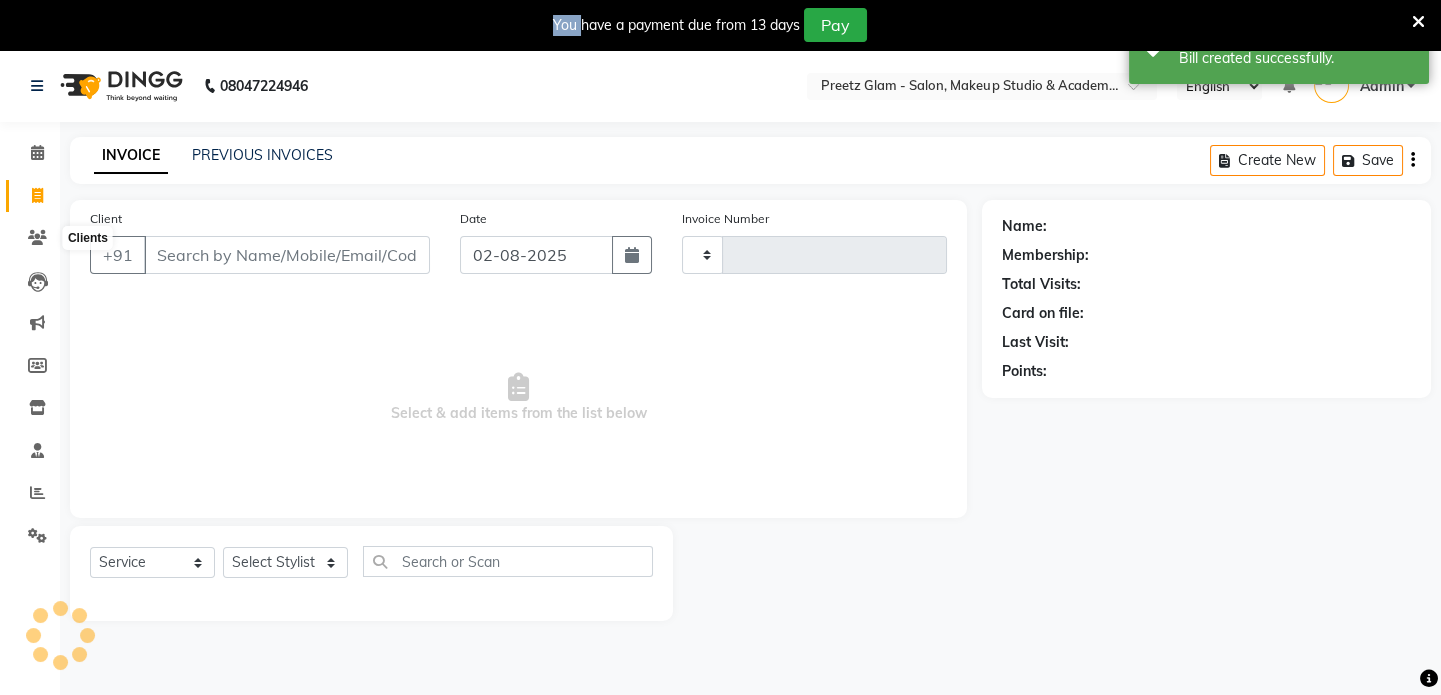 scroll, scrollTop: 50, scrollLeft: 0, axis: vertical 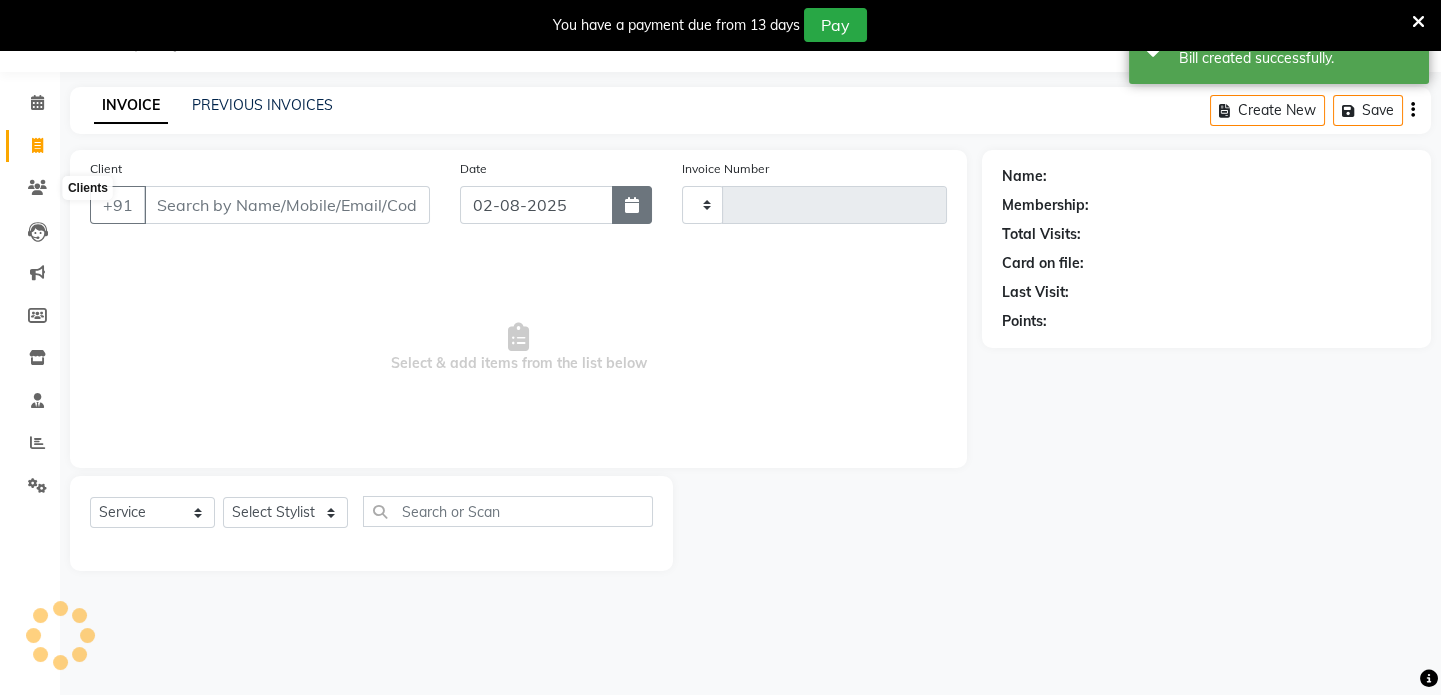 type on "0713" 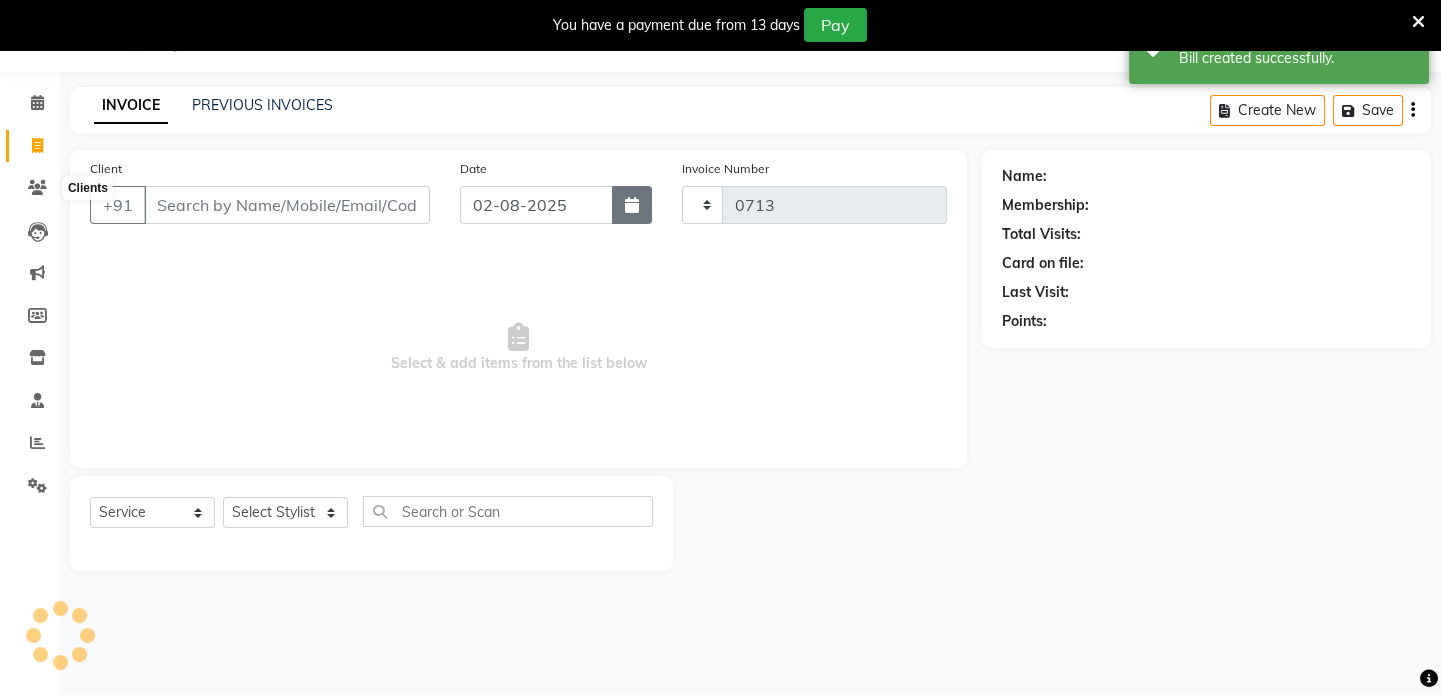 select on "4263" 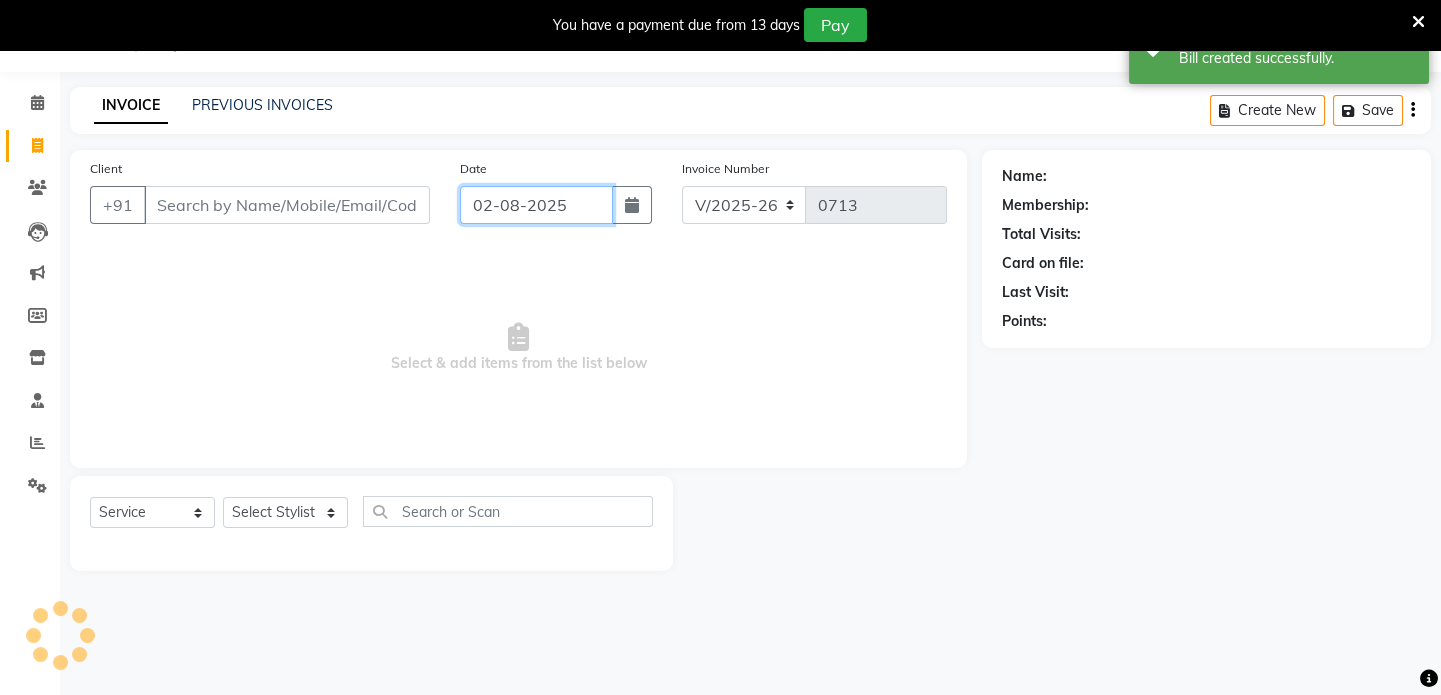 click on "02-08-2025" 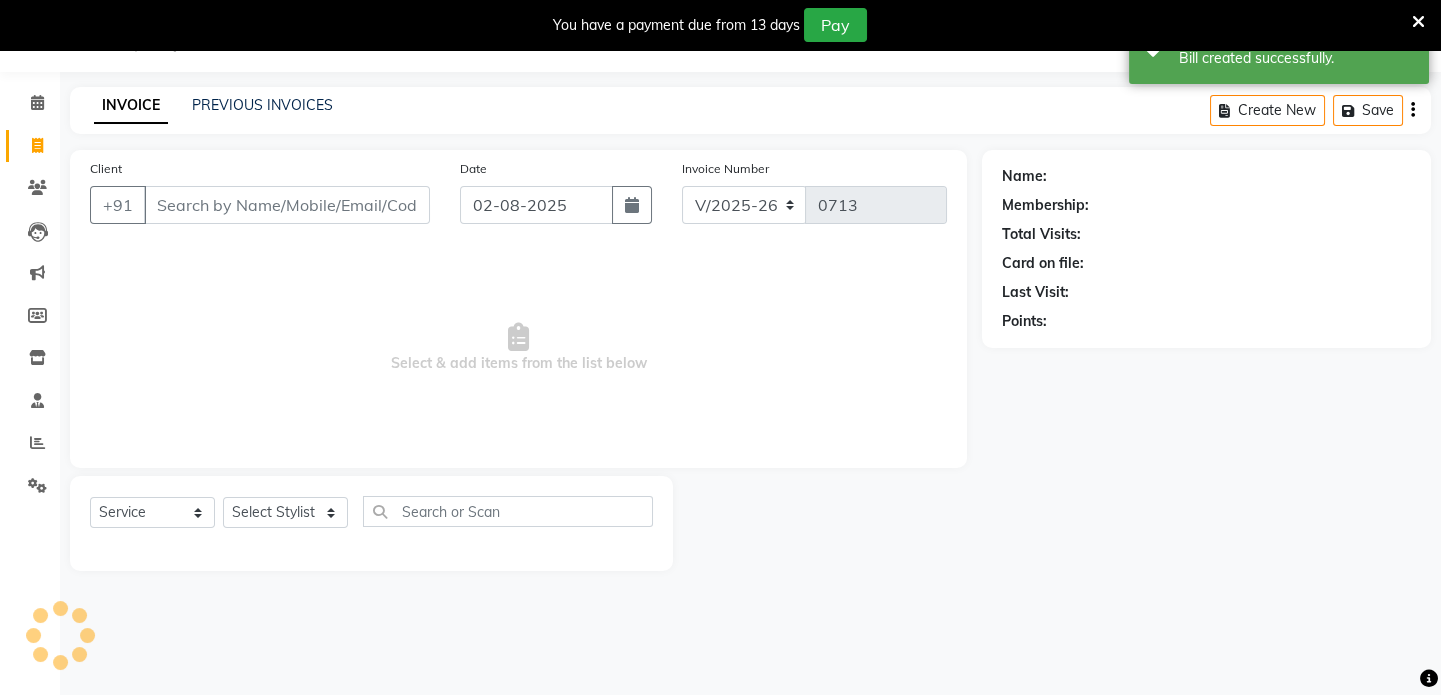select on "8" 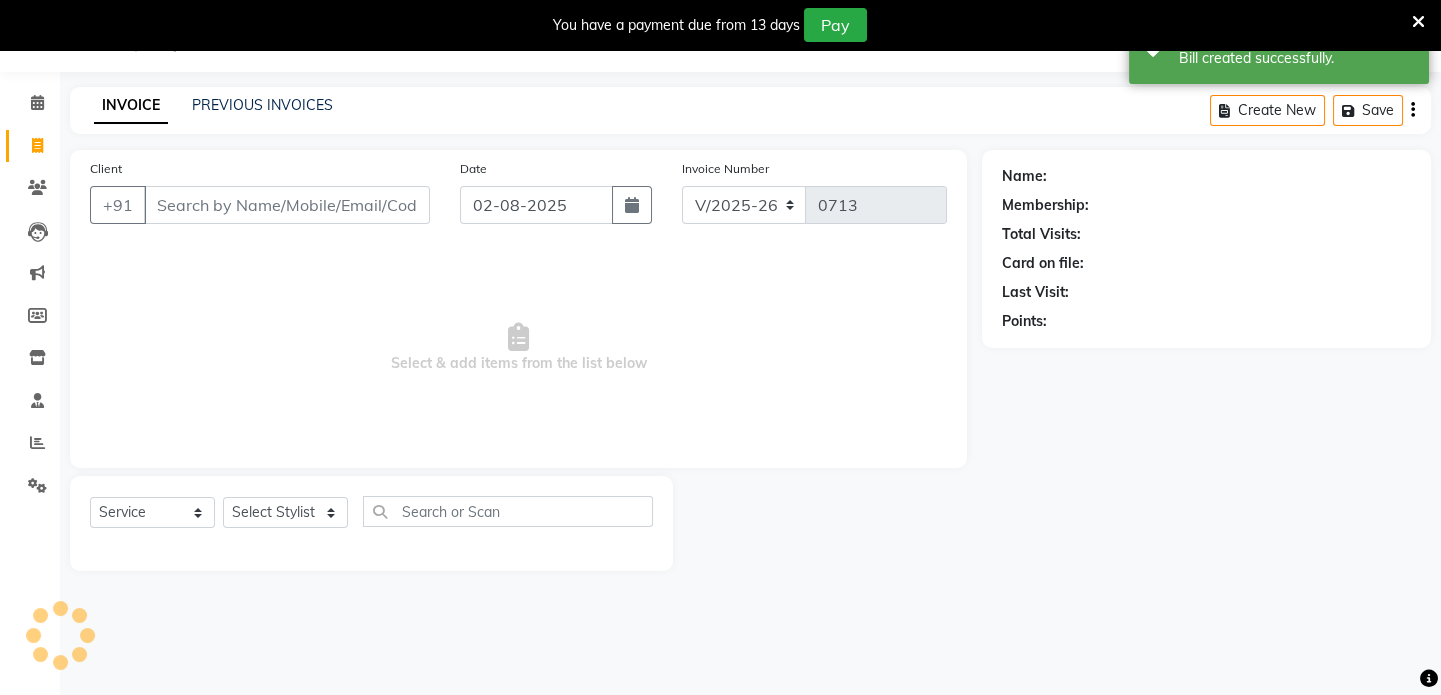 select on "2025" 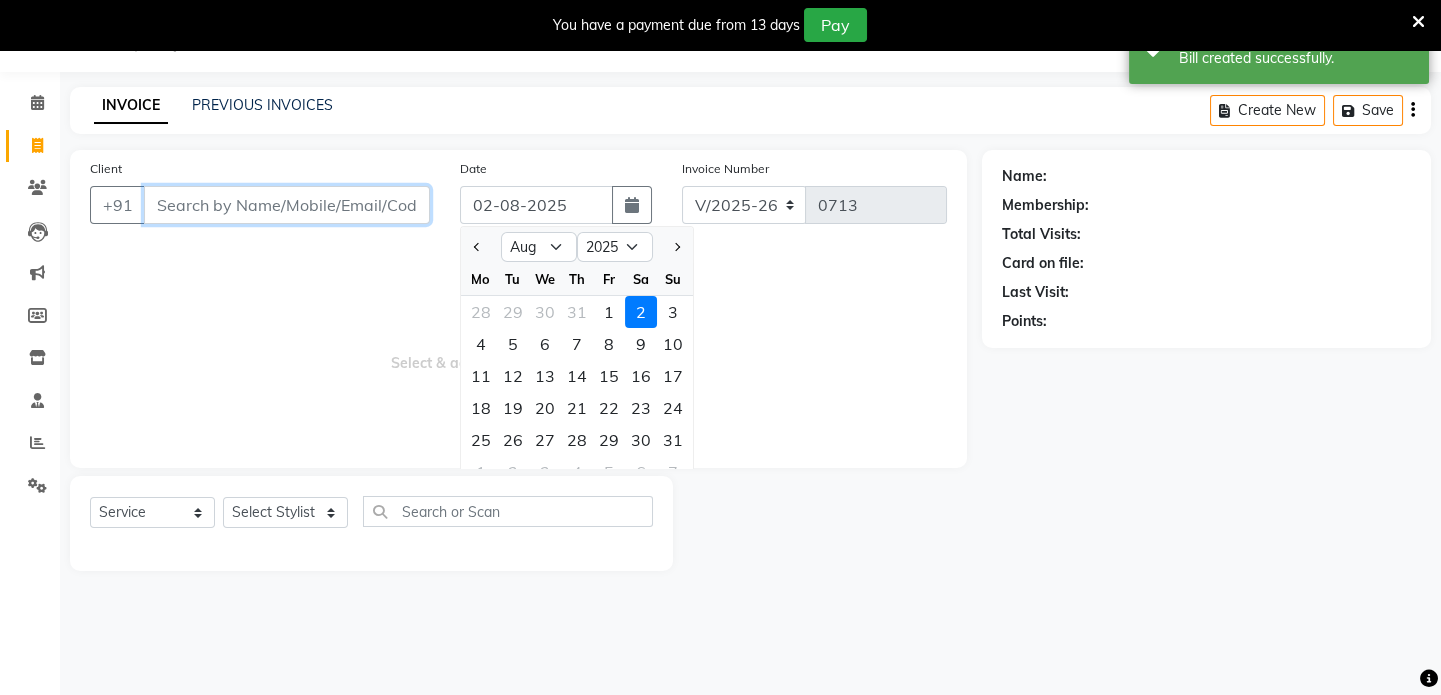 click on "Client" at bounding box center (287, 205) 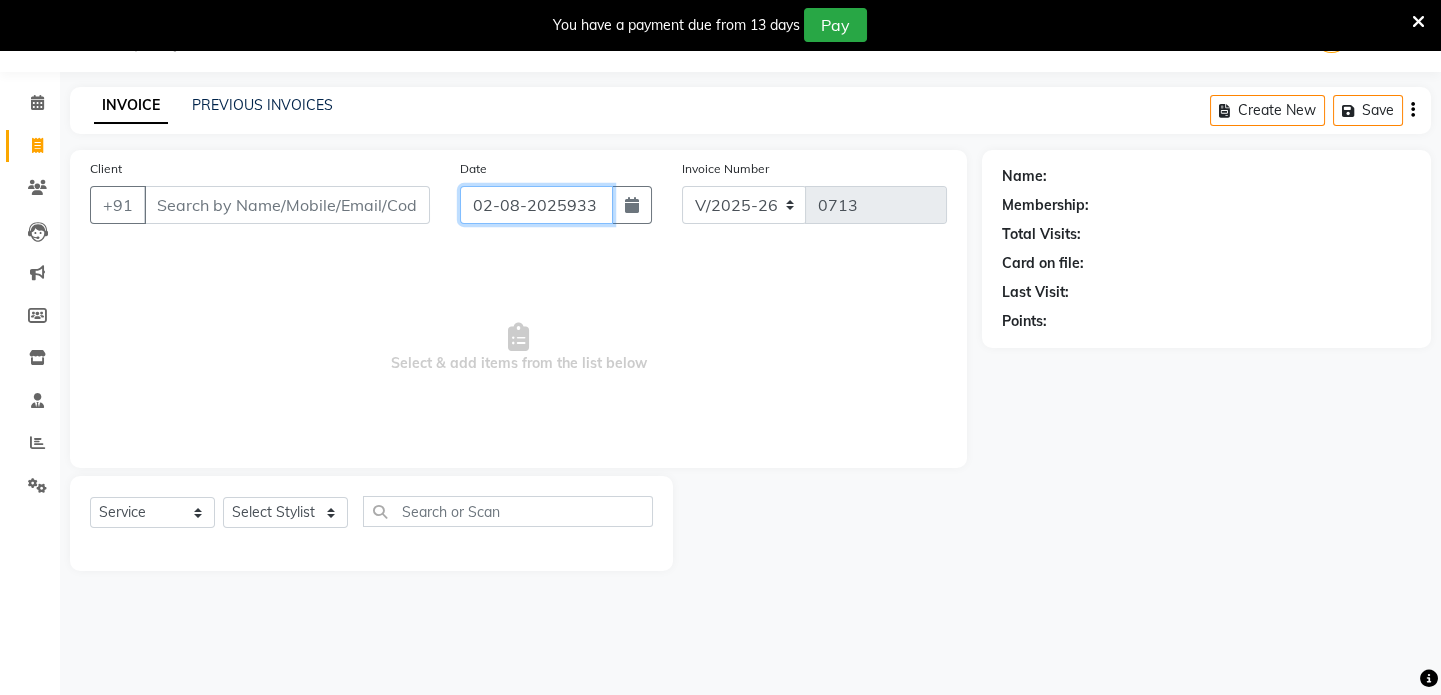 scroll, scrollTop: 0, scrollLeft: 0, axis: both 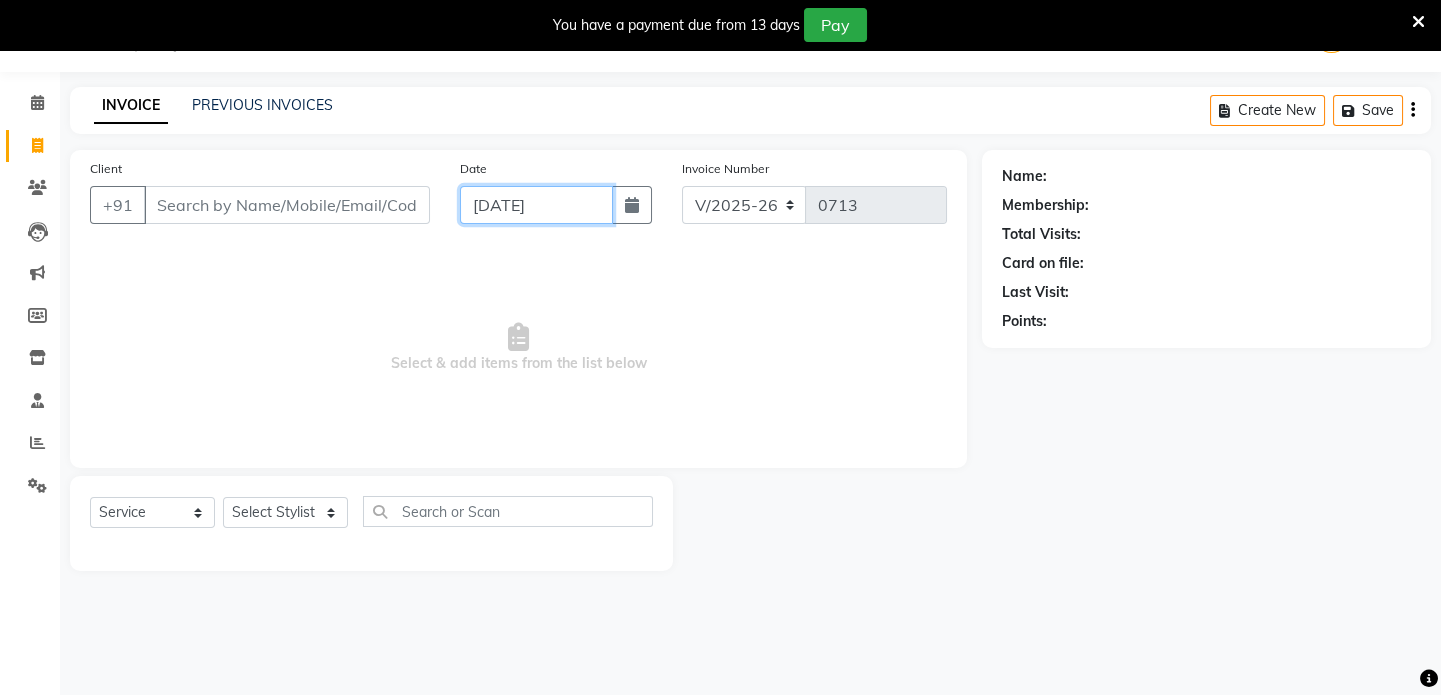 type 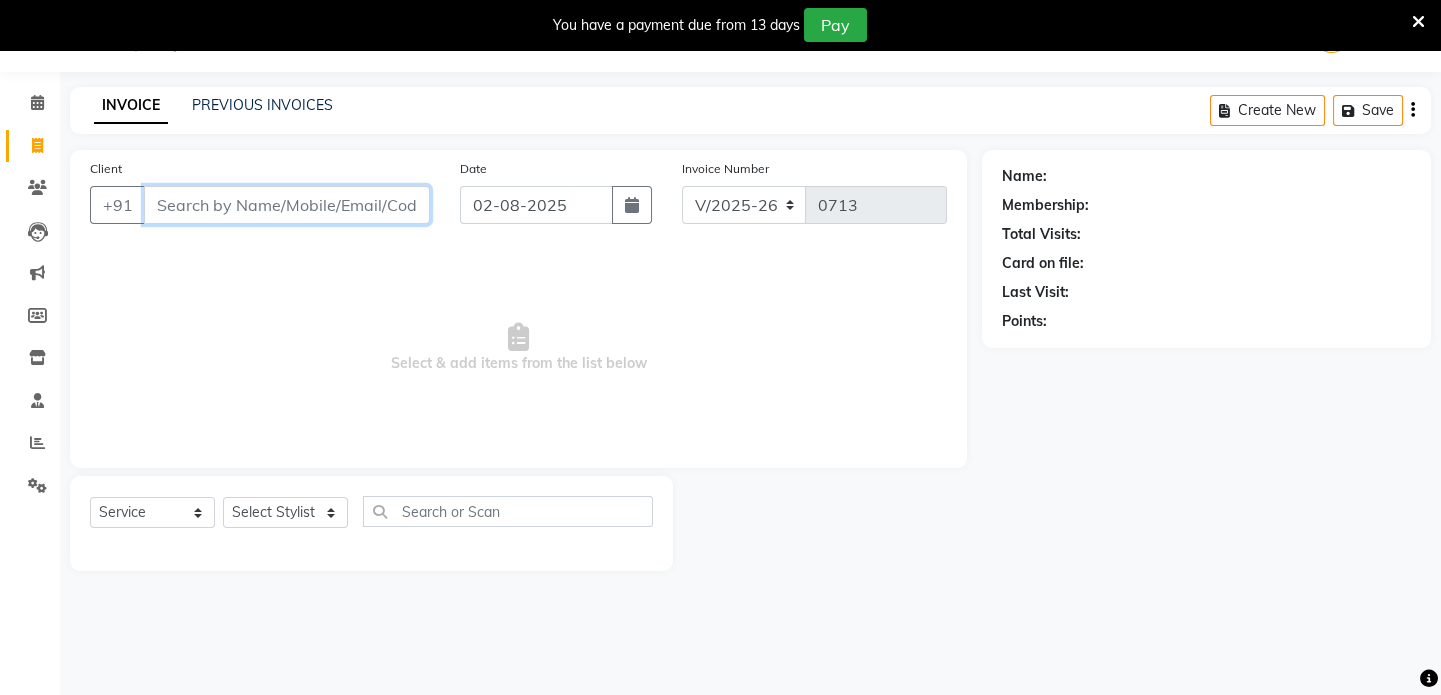 click on "Client" at bounding box center [287, 205] 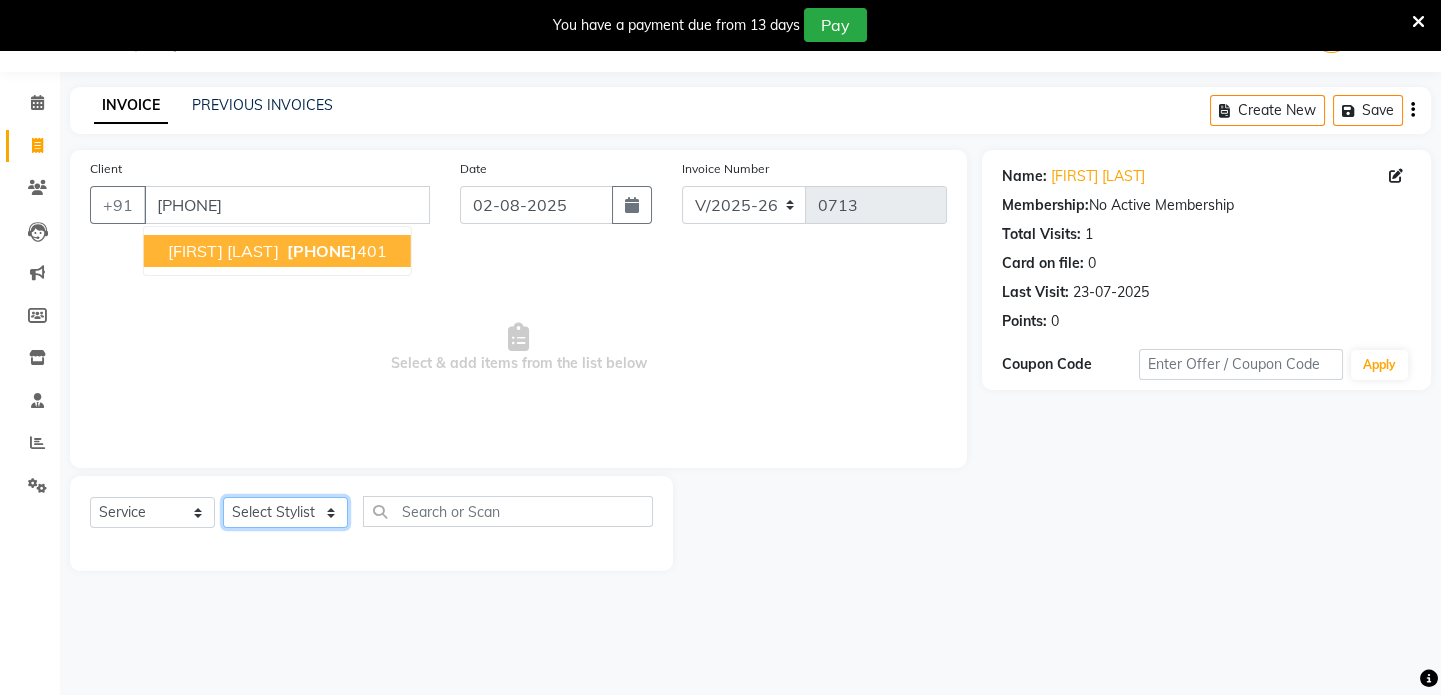 click on "Select Stylist [FIRST] [FIRST] [FIRST] [FIRST] [FIRST] [FIRST]" 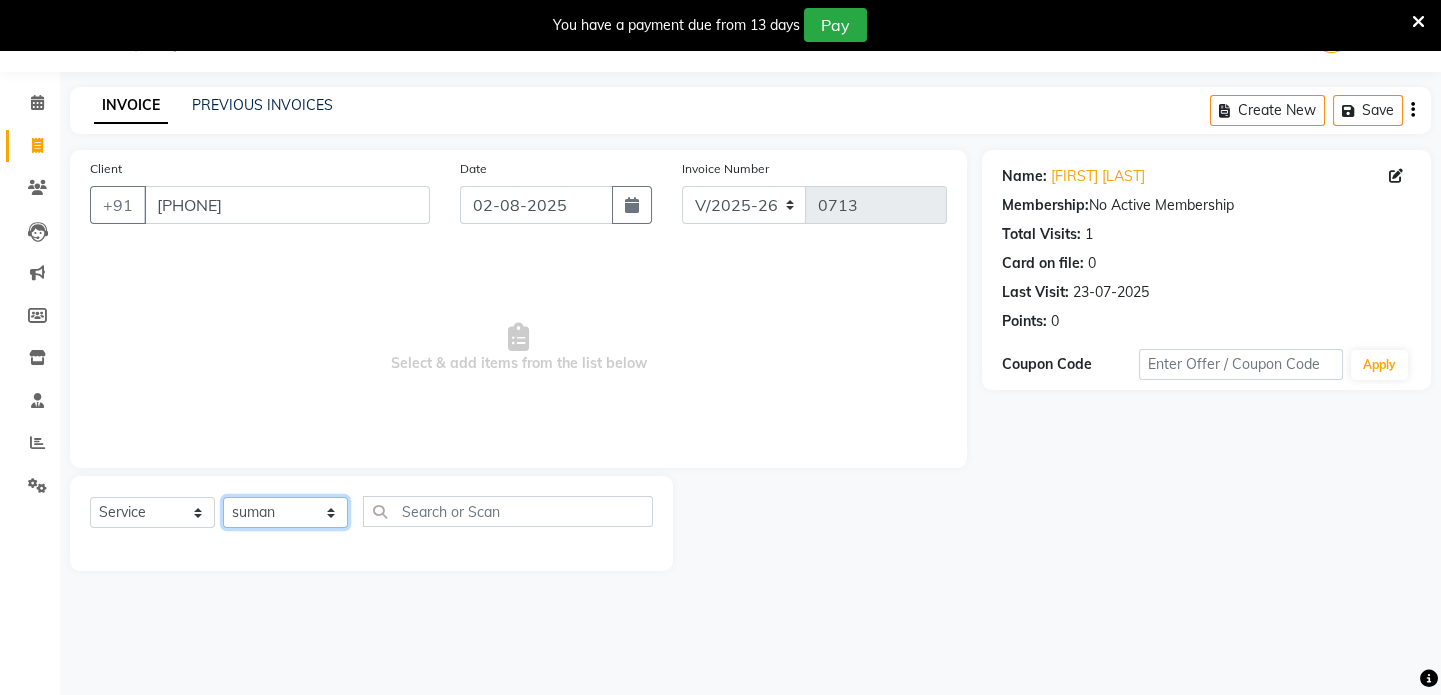 click on "Select Stylist [FIRST] [FIRST] [FIRST] [FIRST] [FIRST] [FIRST]" 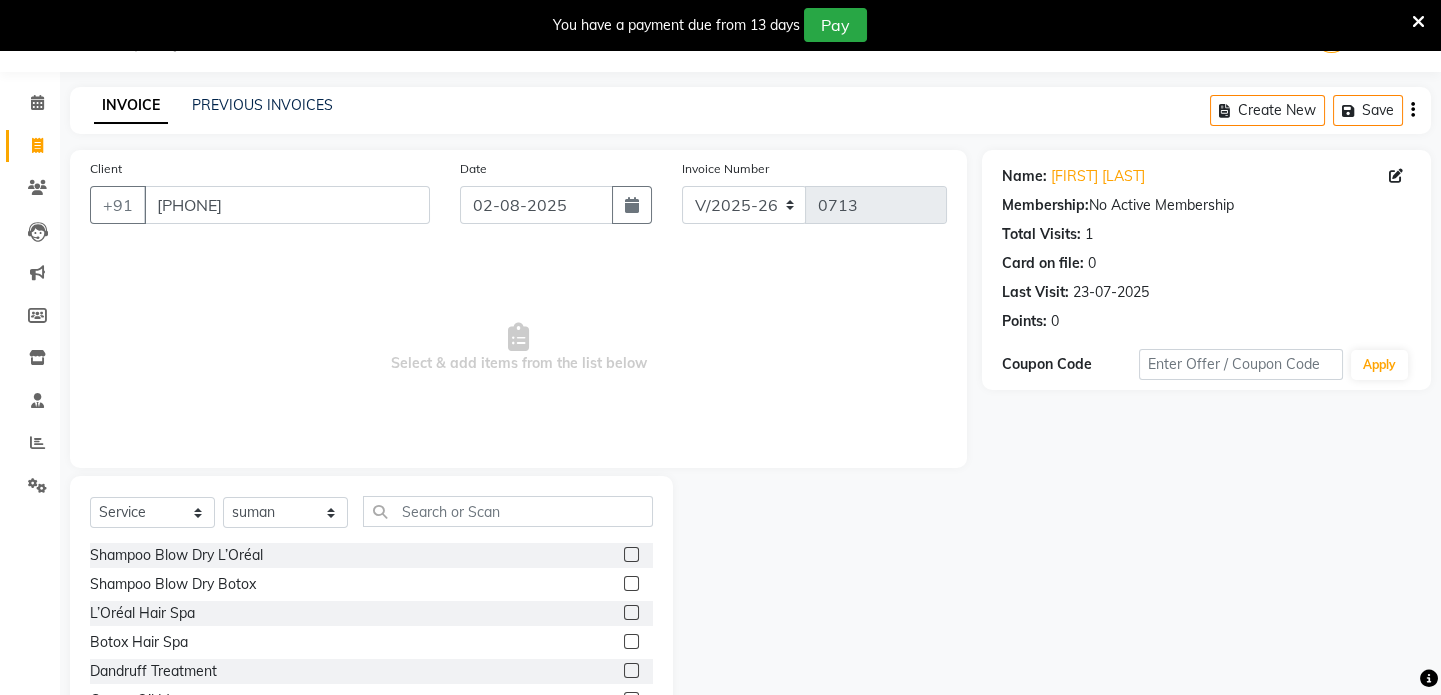 click 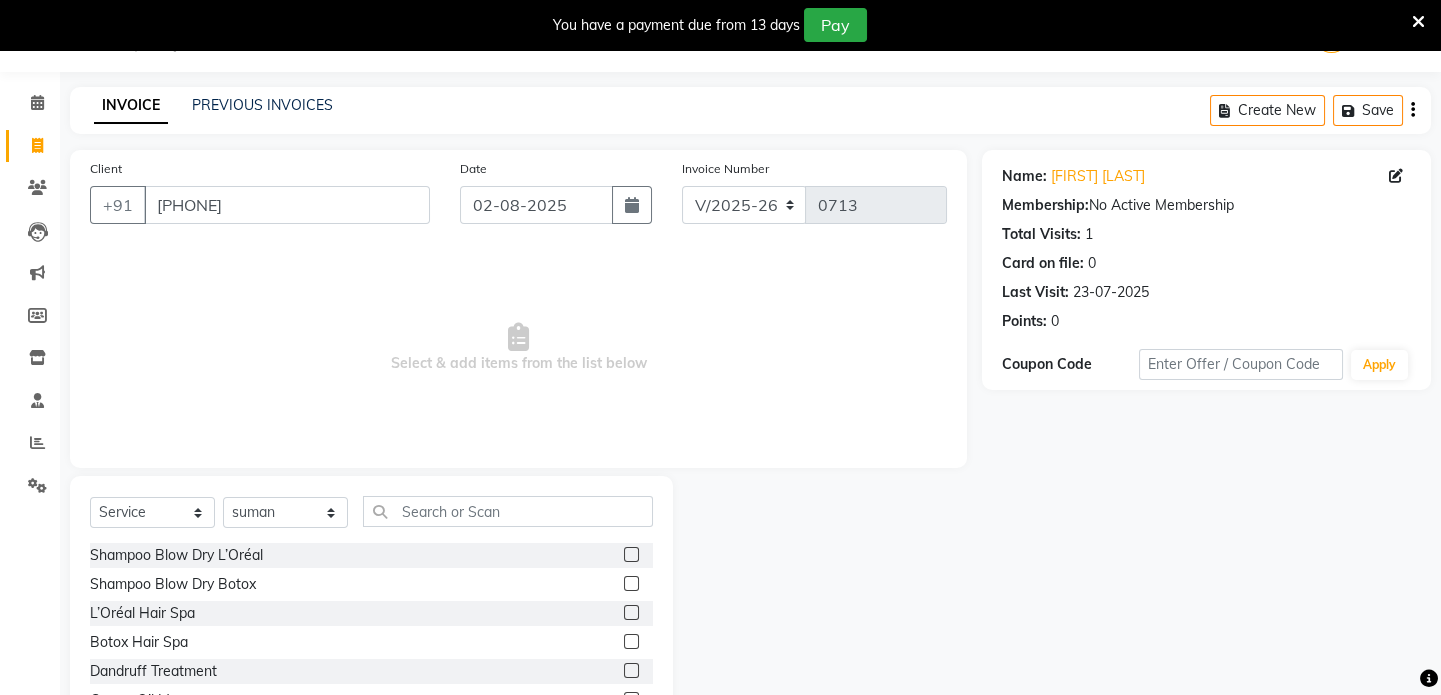 click at bounding box center (630, 555) 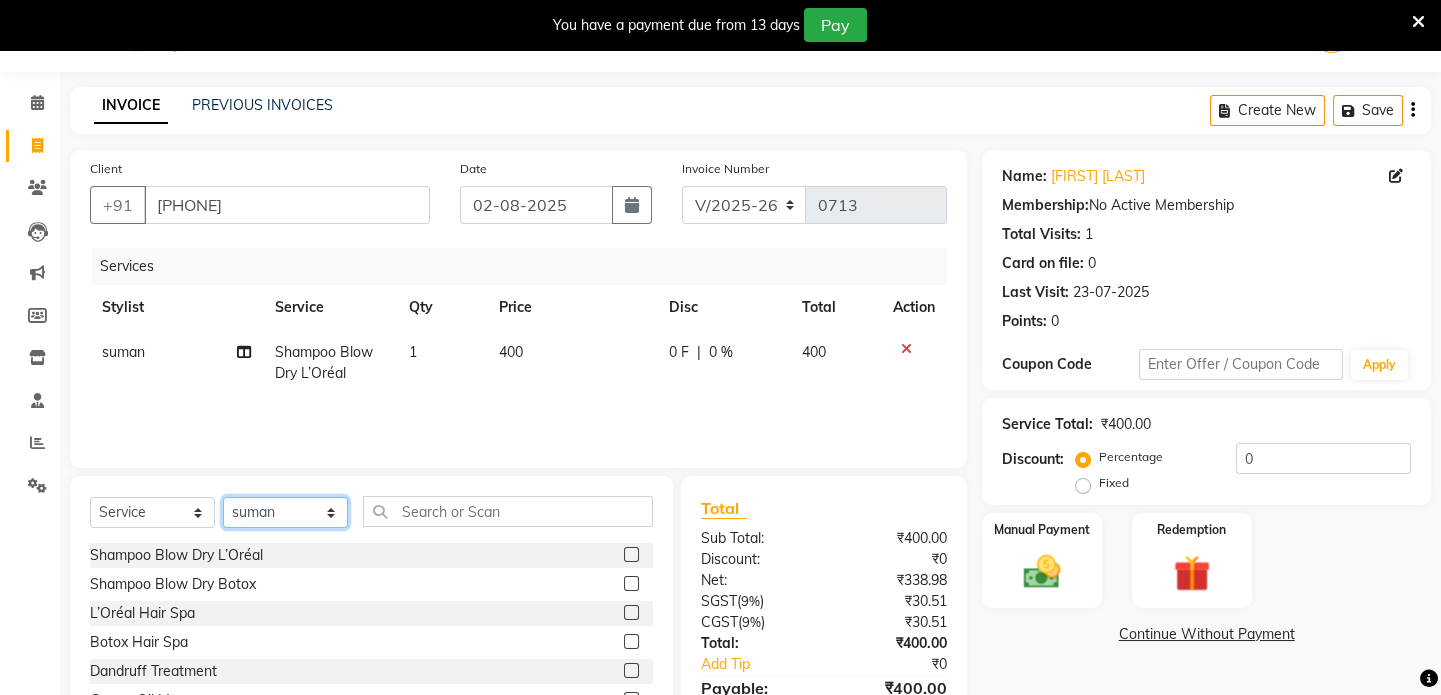 click on "Select Stylist [FIRST] [FIRST] [FIRST] [FIRST] [FIRST] [FIRST]" 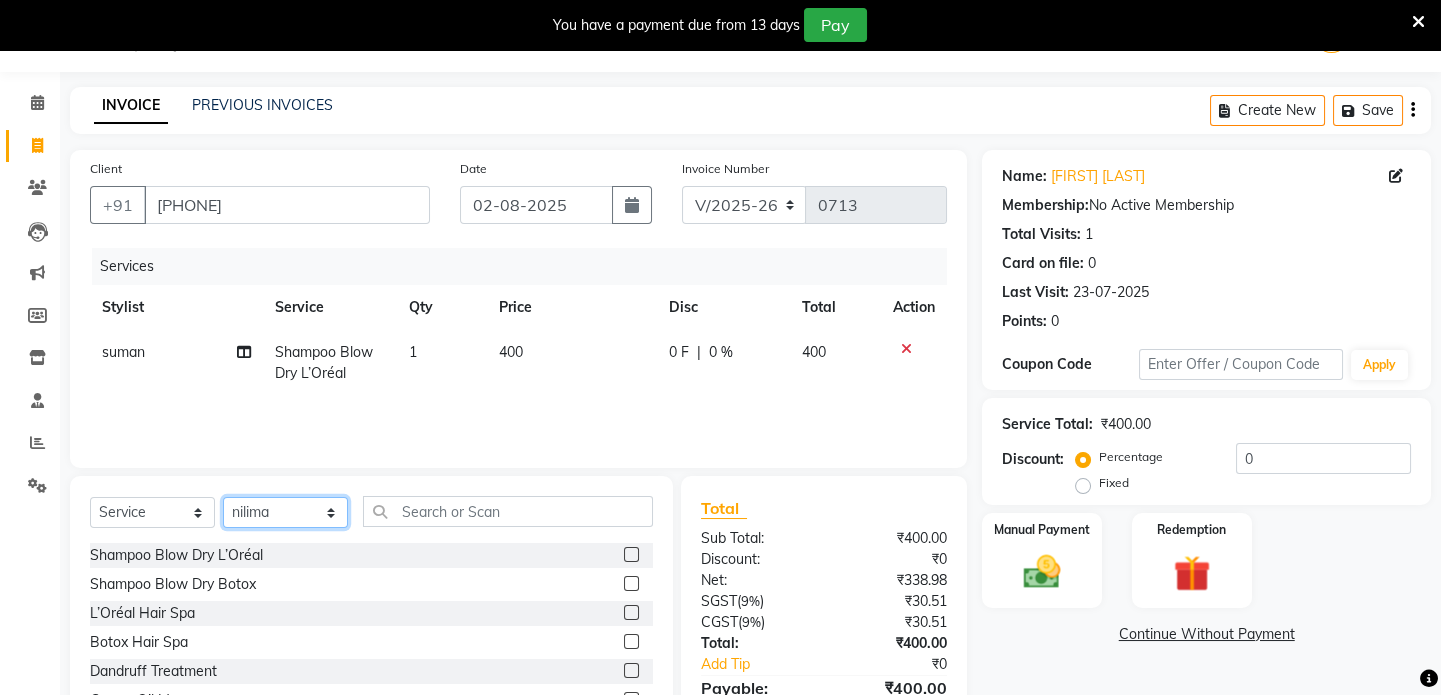 click on "Select Stylist [FIRST] [FIRST] [FIRST] [FIRST] [FIRST] [FIRST]" 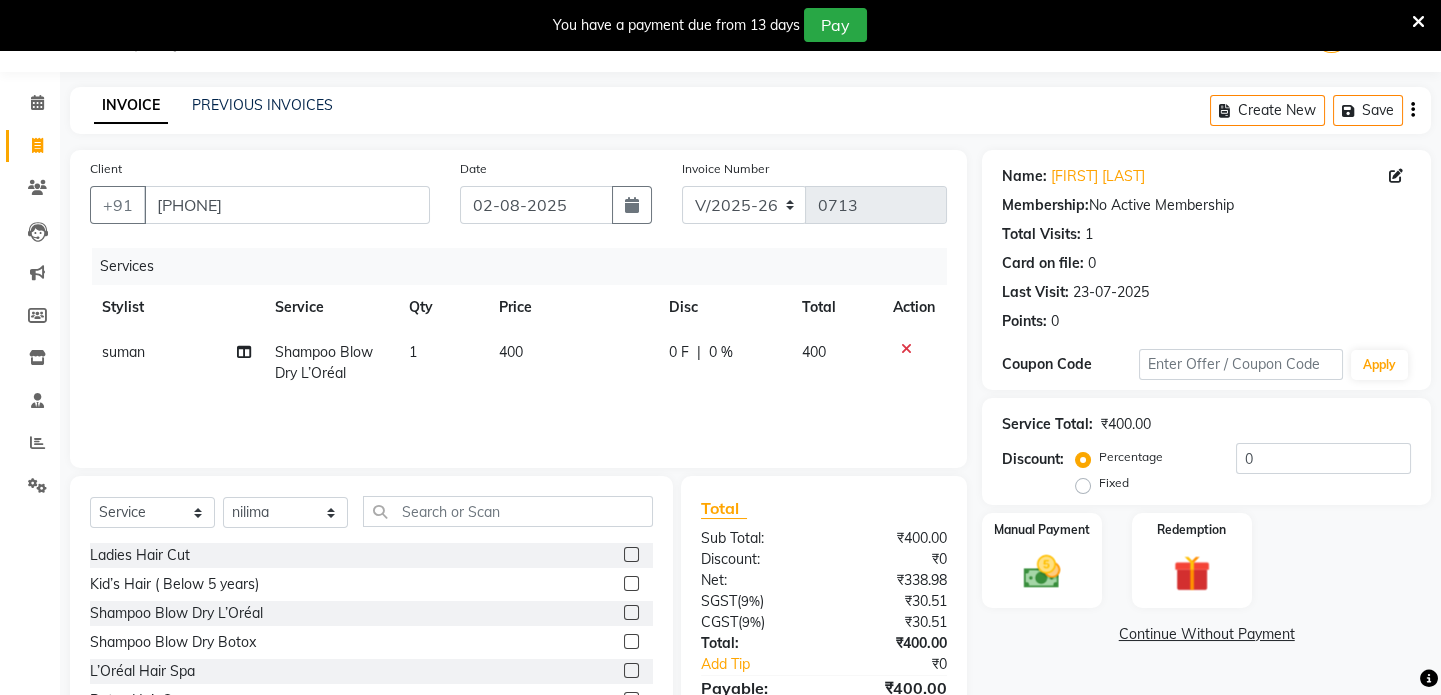 click on "Select  Service  Product  Membership  Package Voucher Prepaid Gift Card  Select Stylist [NAME] [NAME]  [NAME] [NAME] [NAME]  [NAME]  Ladies Hair Cut  Kid’s Hair ( Below 5 years)  Shampoo Blow Dry L’Oréal  Shampoo Blow Dry Botox  L’Oréal Hair Spa  Botox Hair Spa  Dandruff Treatment  Cream Oil Massage  Global Hair Colour wonder colour  Global Loreal Majirel  Global Loreal Inoa  Classic Highlights  French Balayage  Per Stics Highlights  L’Oréal Xtenso Smoothening/ Rebonding  Nanoplastia Treatment  Hair CUT BY [NAME]  Root touchup+pre wash   smoothning pakage@2999  Nail Cut File polish  saree draping onwards   @2222  Herbal Basic Clean up  Kanpeki Furutsu Quinoa + Hydra   Glow Facial  Kankepi Furutsu Anti aging + Hydra  Kanpeki hydrating glow + hydra   O3+ D-Tan  O3+ Peel Off Mask  O3+ Clean Up  O3+ D- Tan Facial  O3+ Skin Treatments Onwards ( According to skin concerns )  Kanpeki Papaya & Marshmallow + Hydra  Eyes + Upper Lip  Full Face Therding  Face Wax  Basic wax Full Arms + Under Arms  Basic Full Leg" 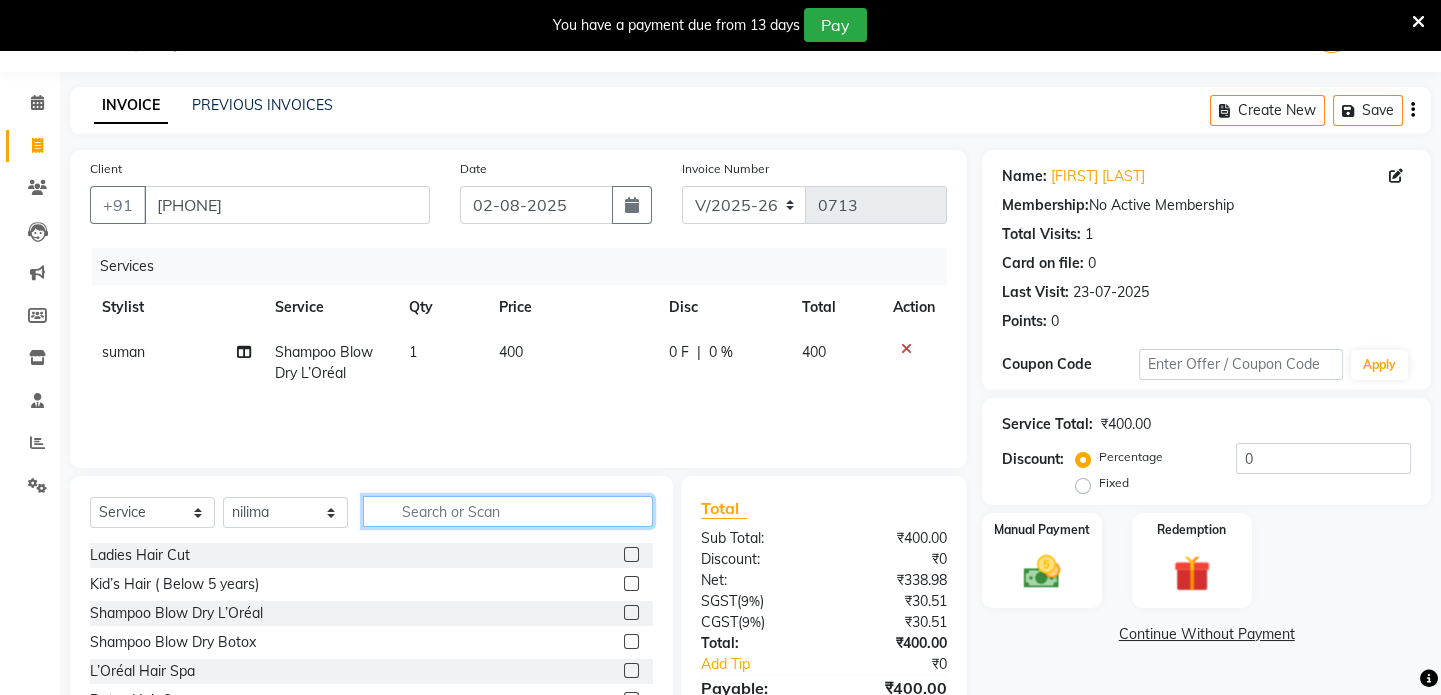 click 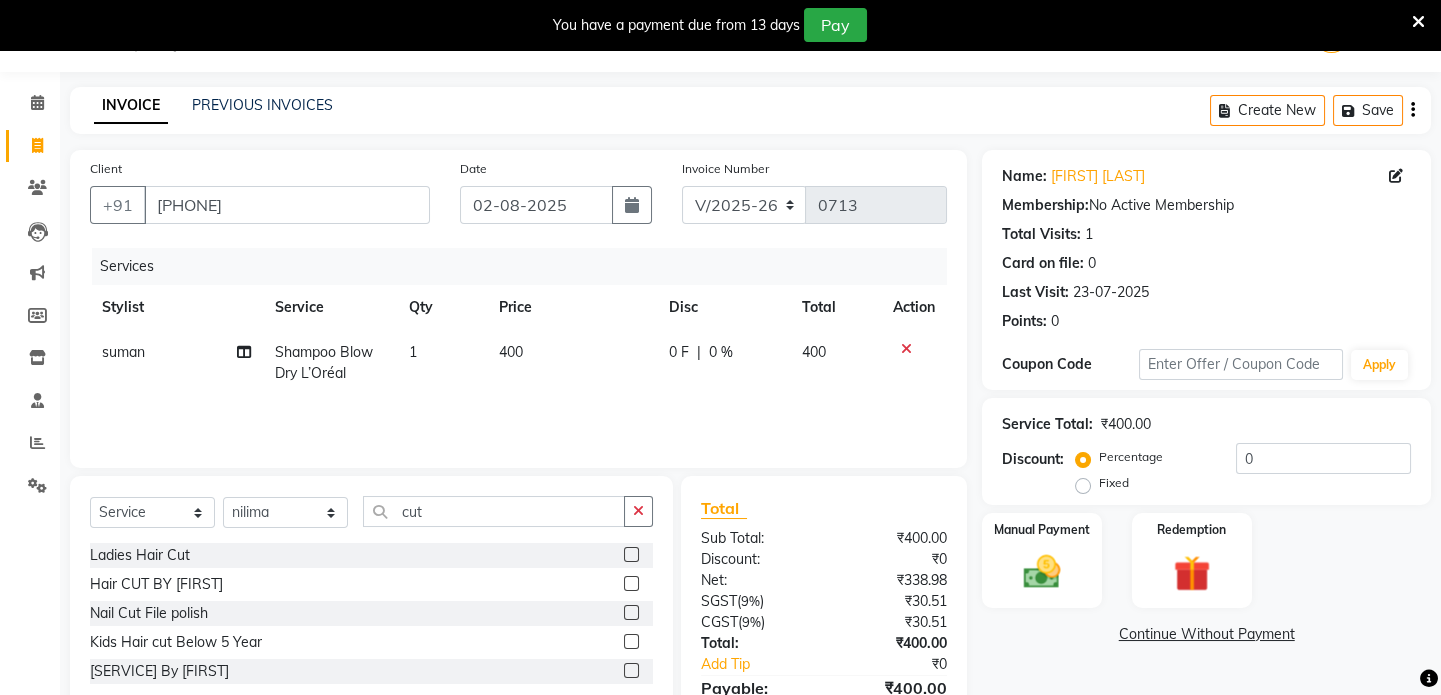 click 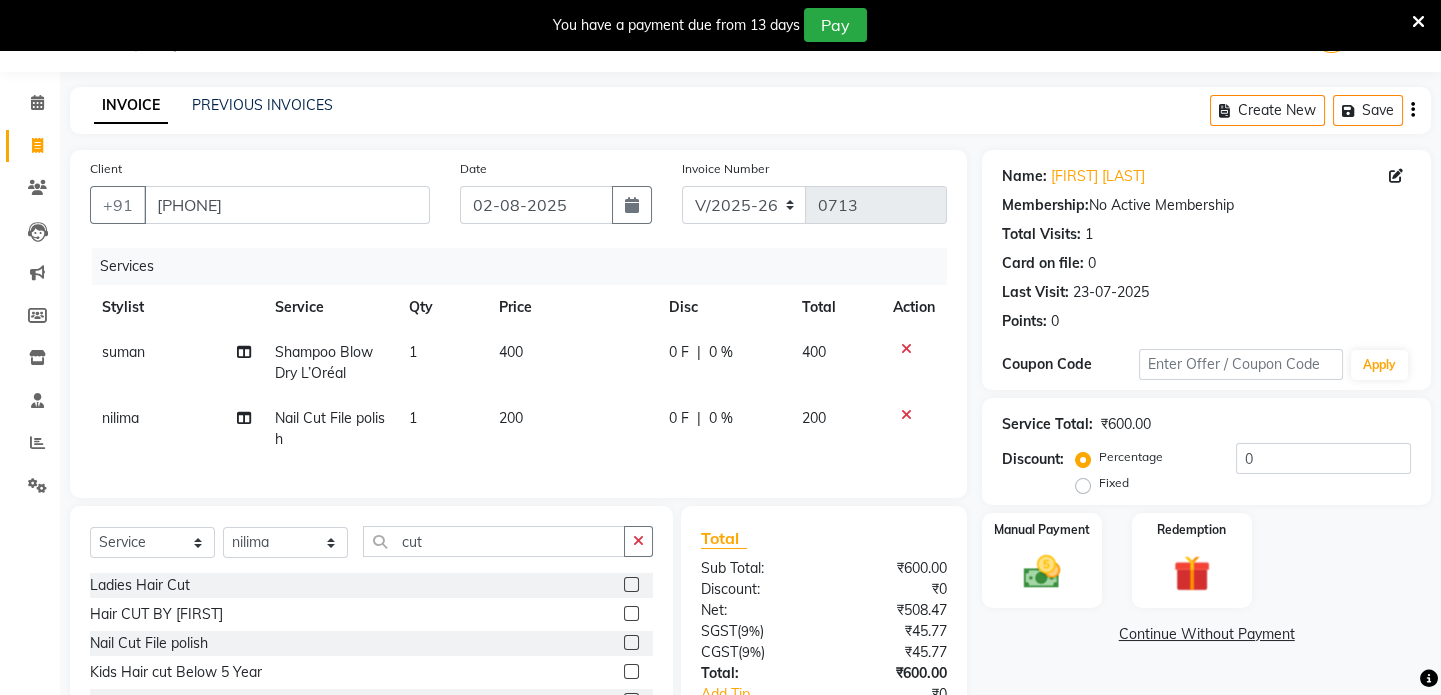 click on "200" 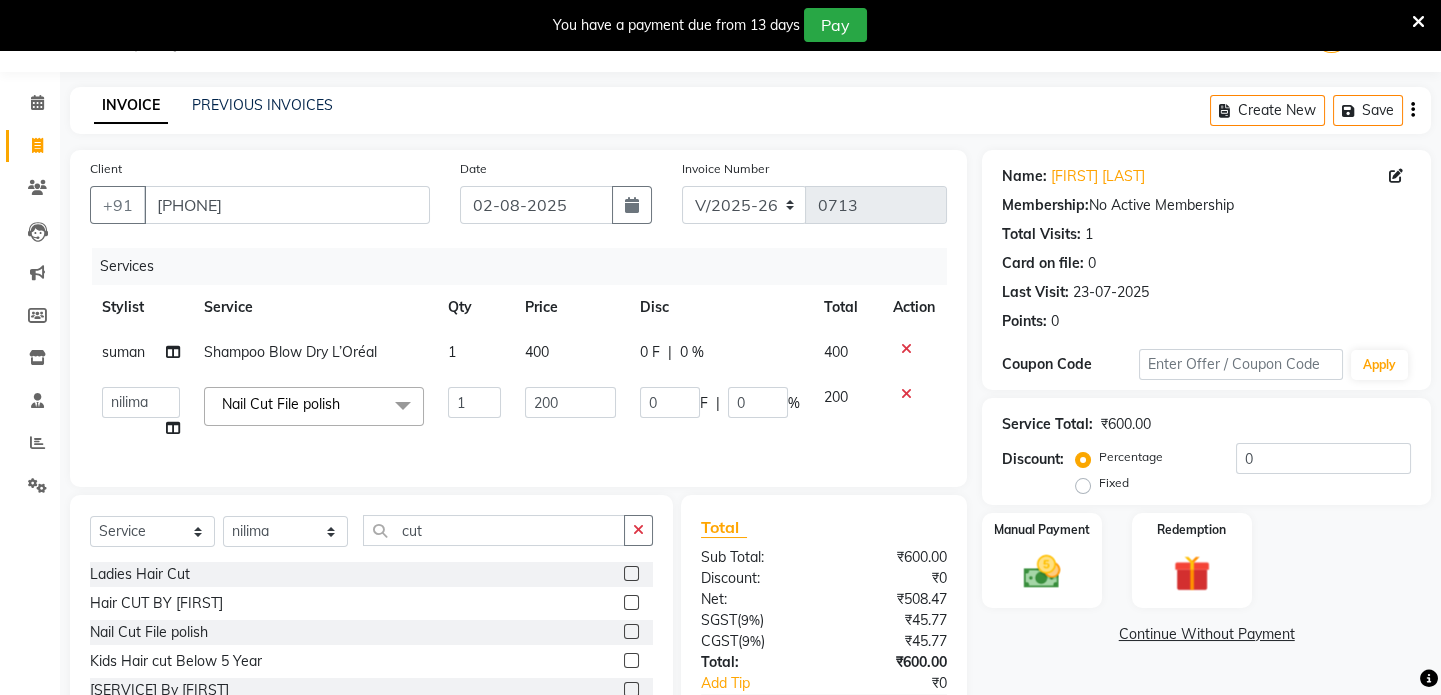 click on "200" 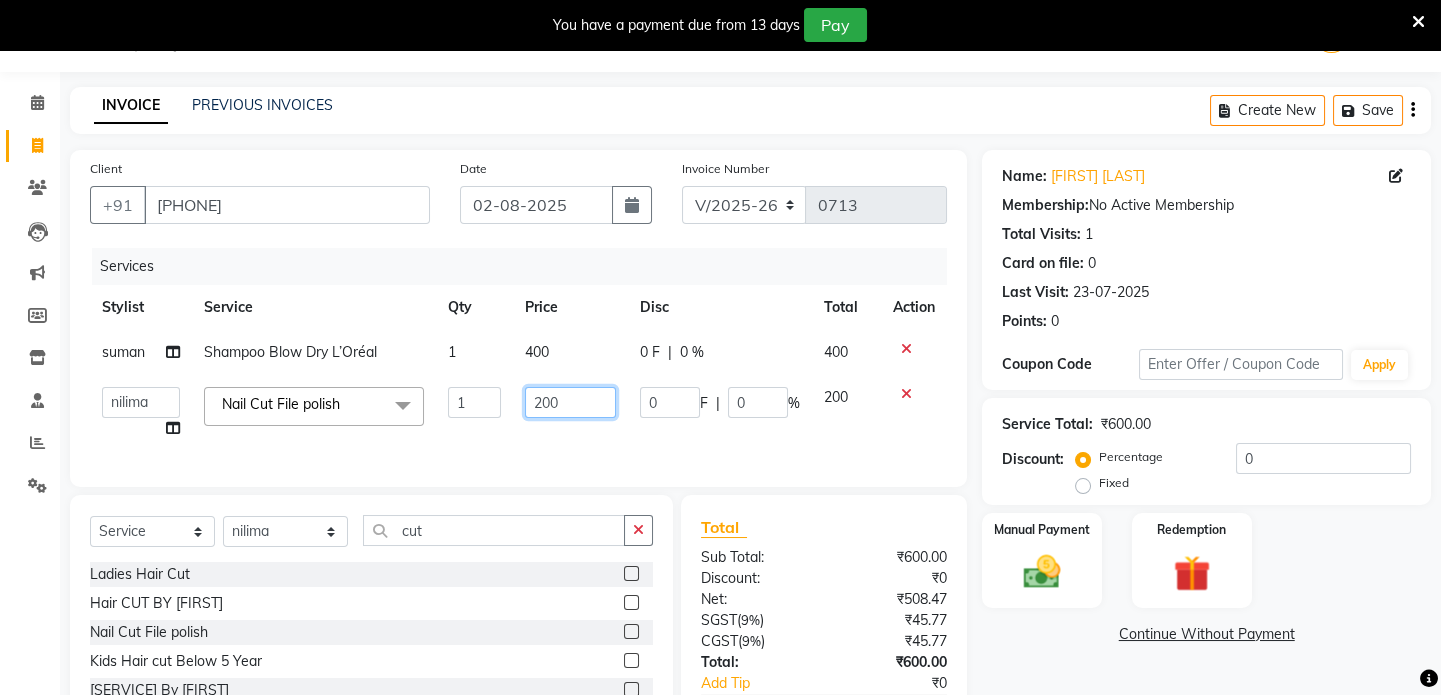 click on "200" 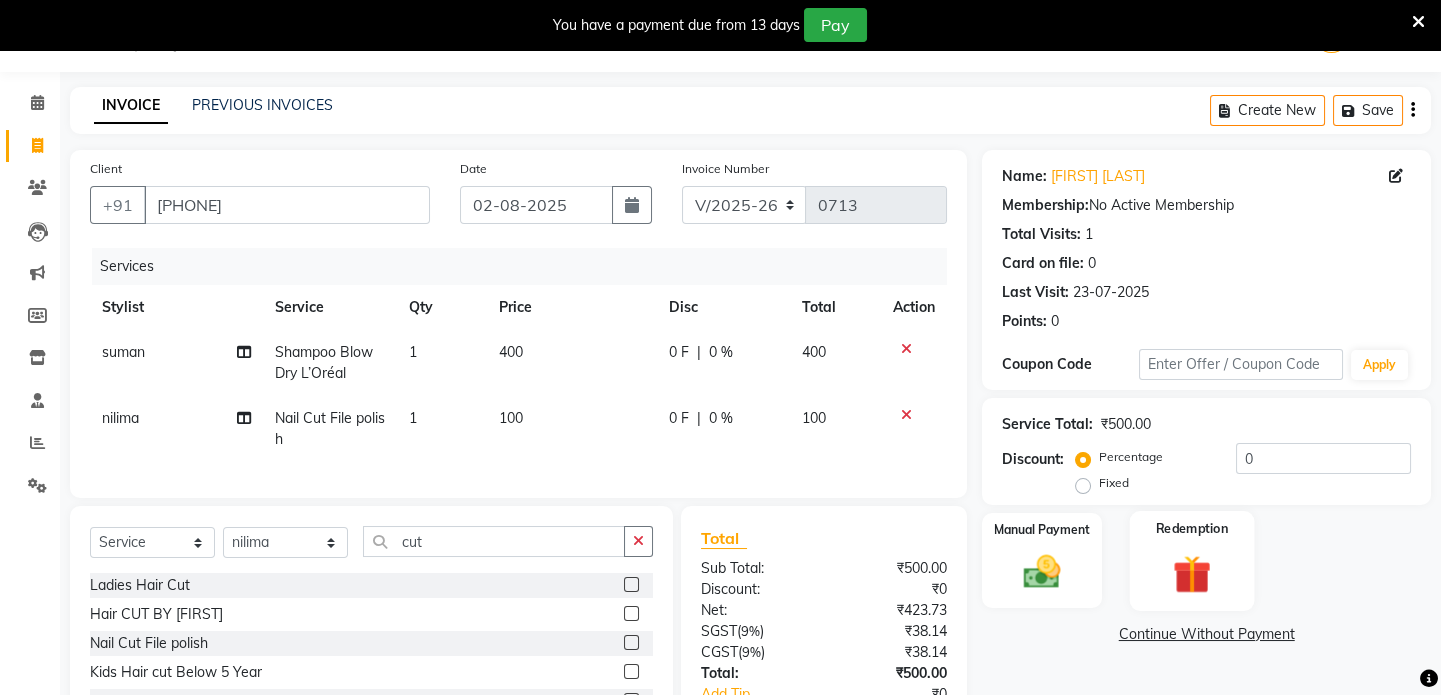 click on "Redemption" 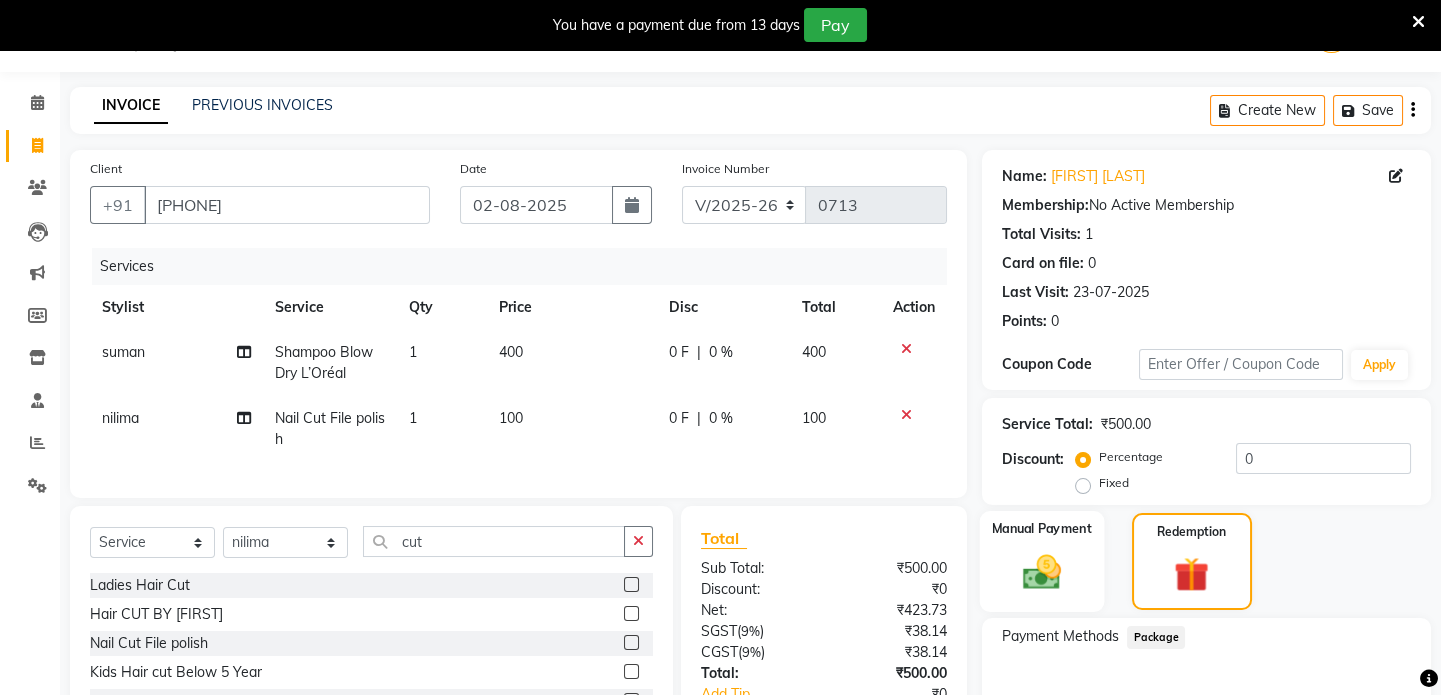 click on "Manual Payment" 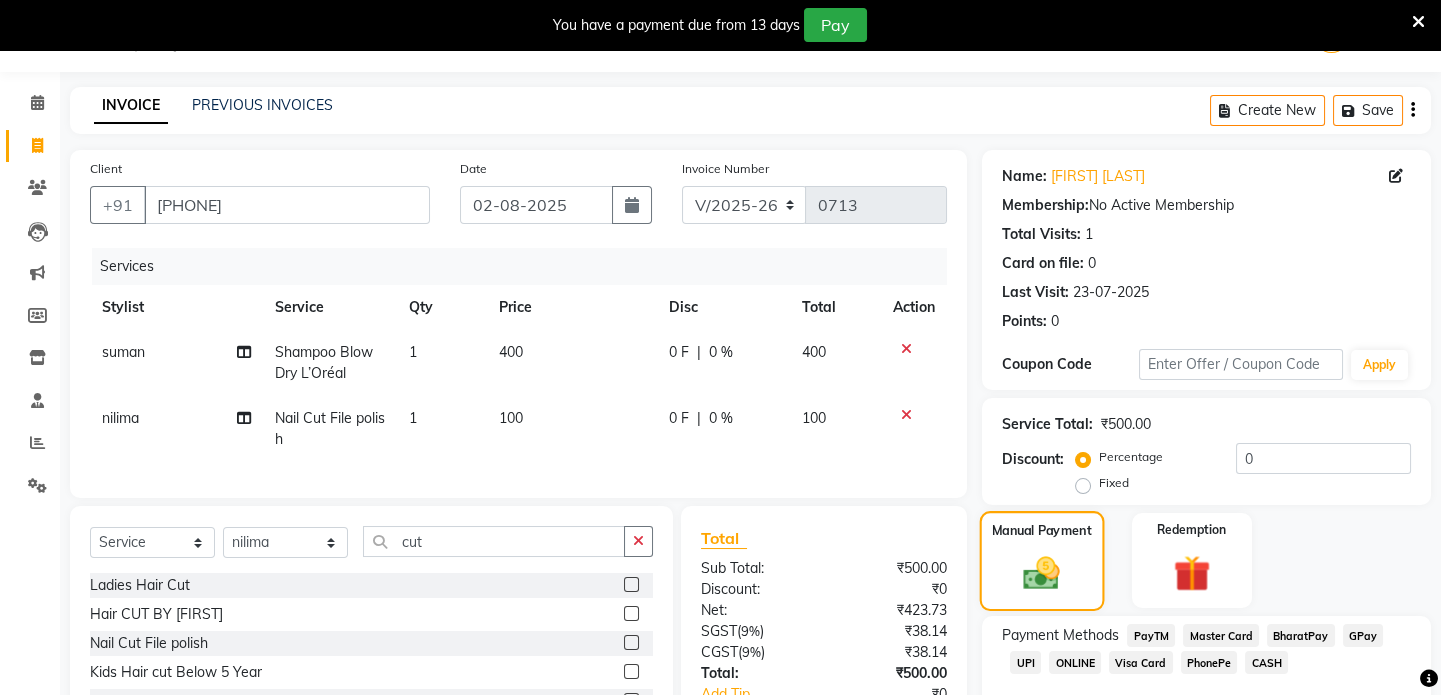 scroll, scrollTop: 199, scrollLeft: 0, axis: vertical 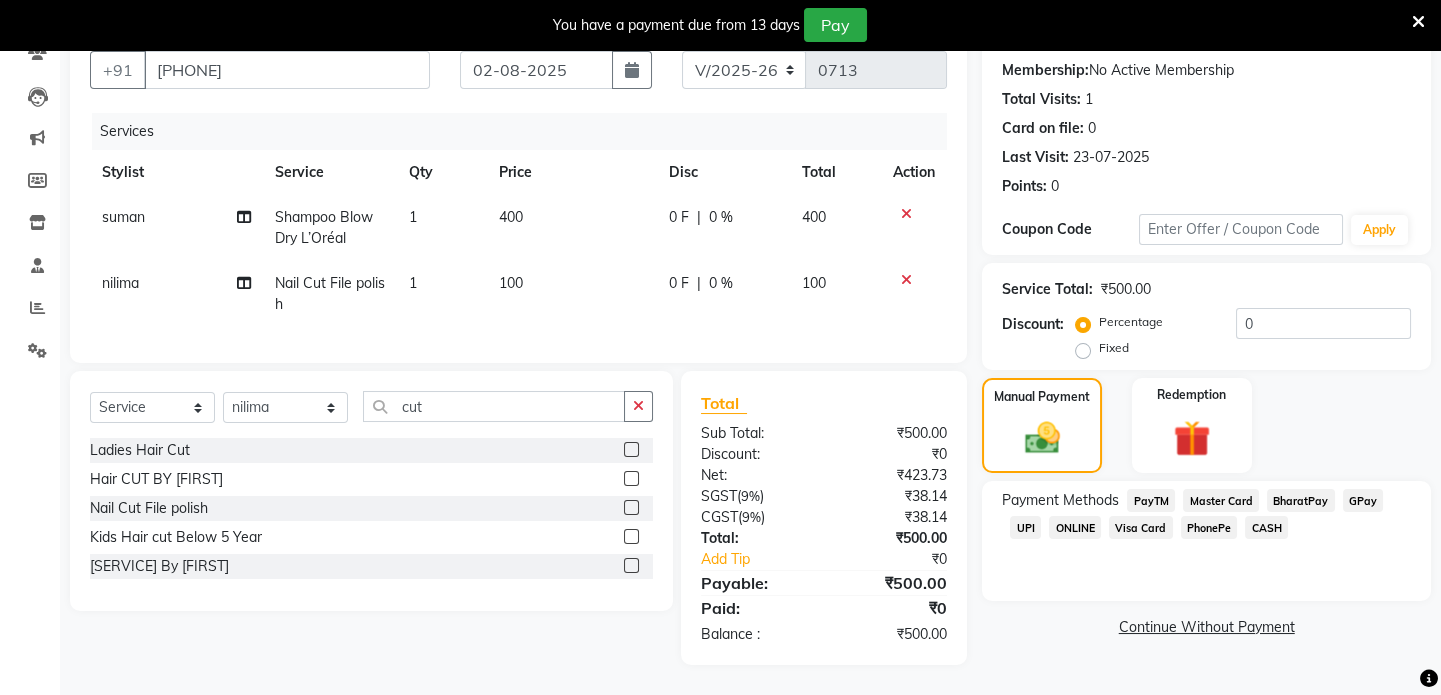 click on "0 F | 0 %" 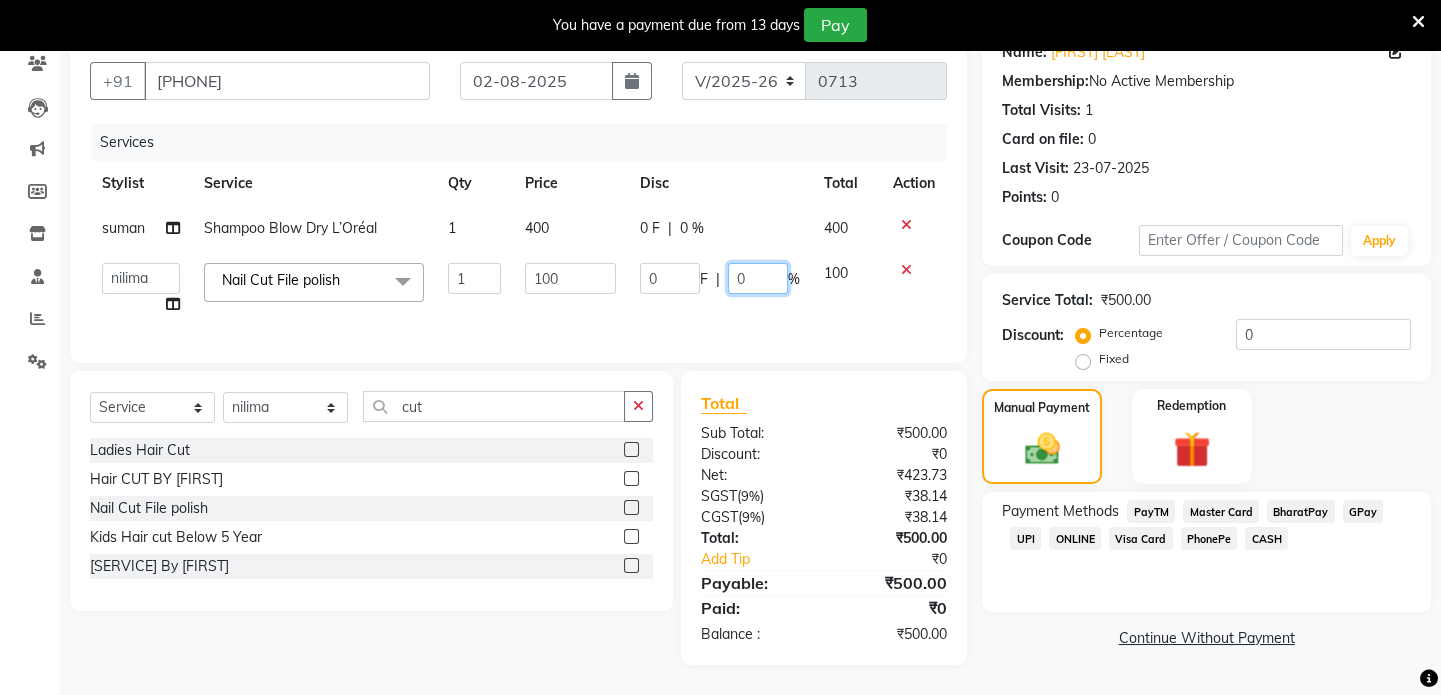 scroll, scrollTop: 188, scrollLeft: 0, axis: vertical 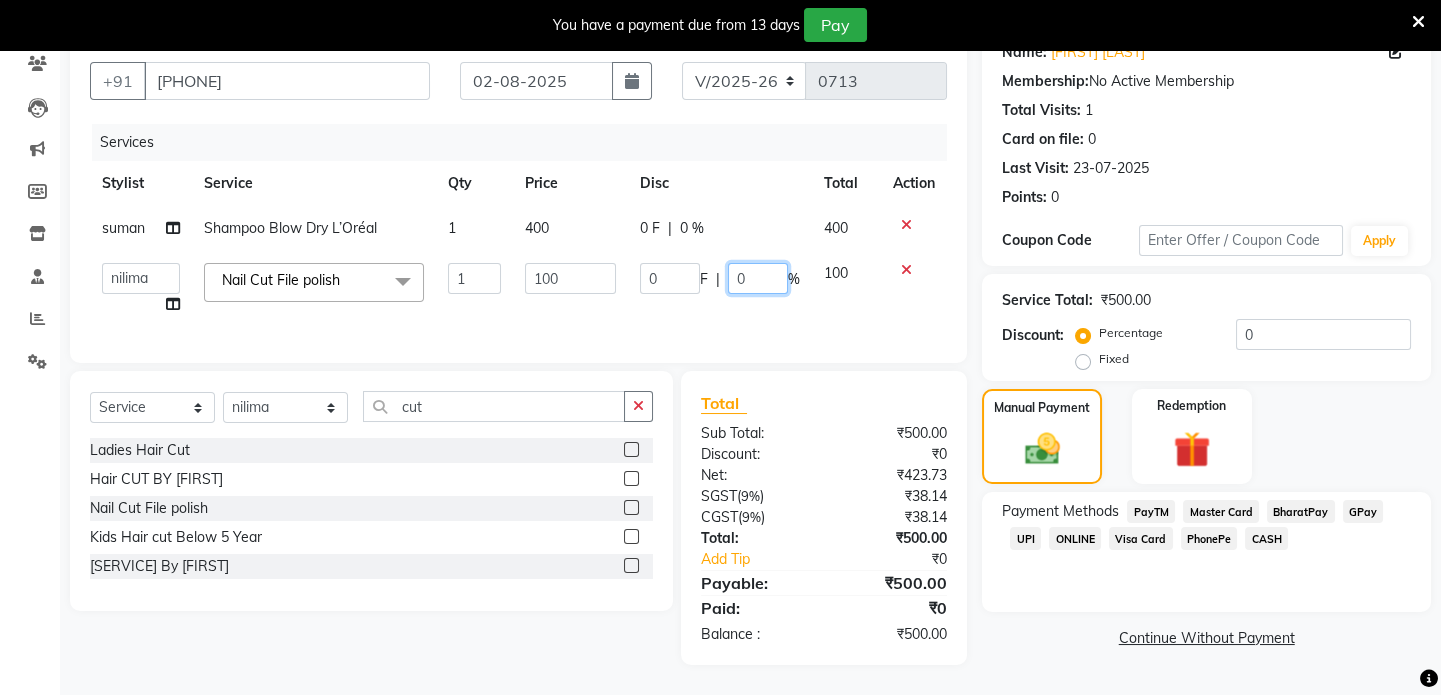 click on "0" 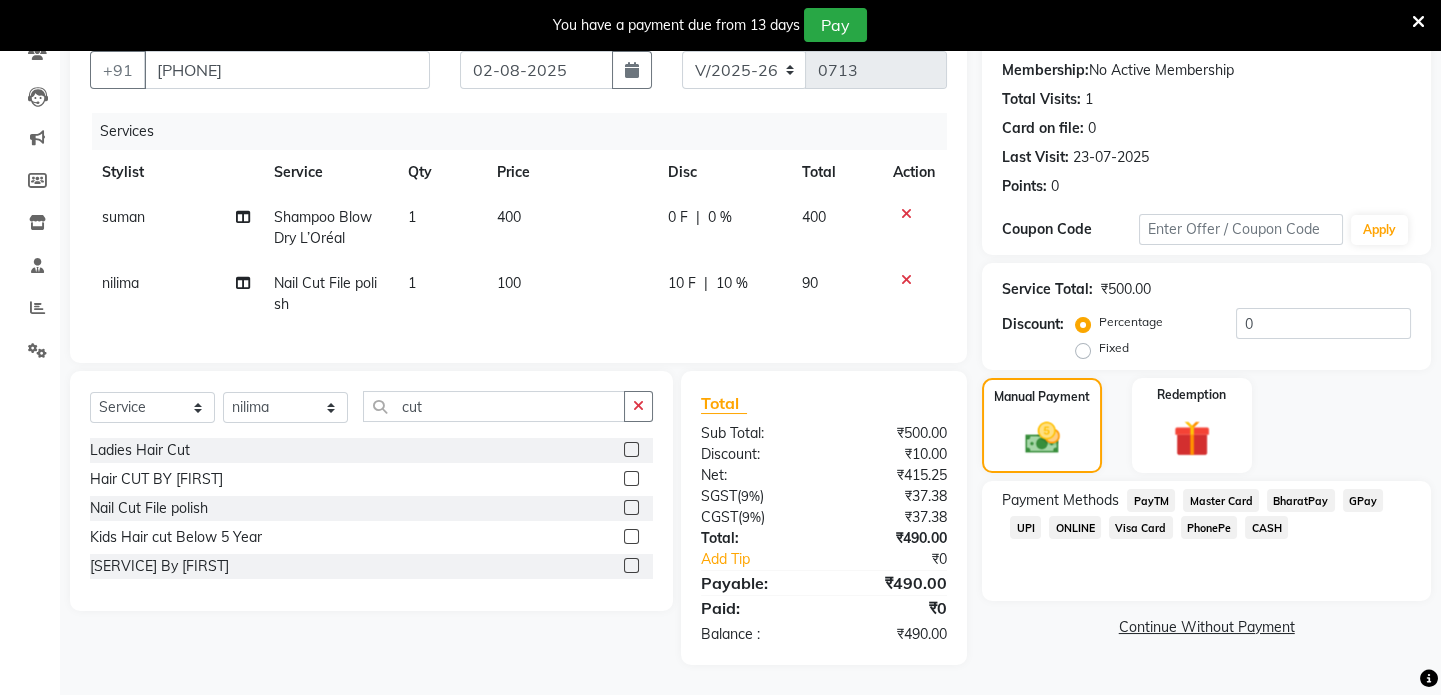 click on "0 F | 0 %" 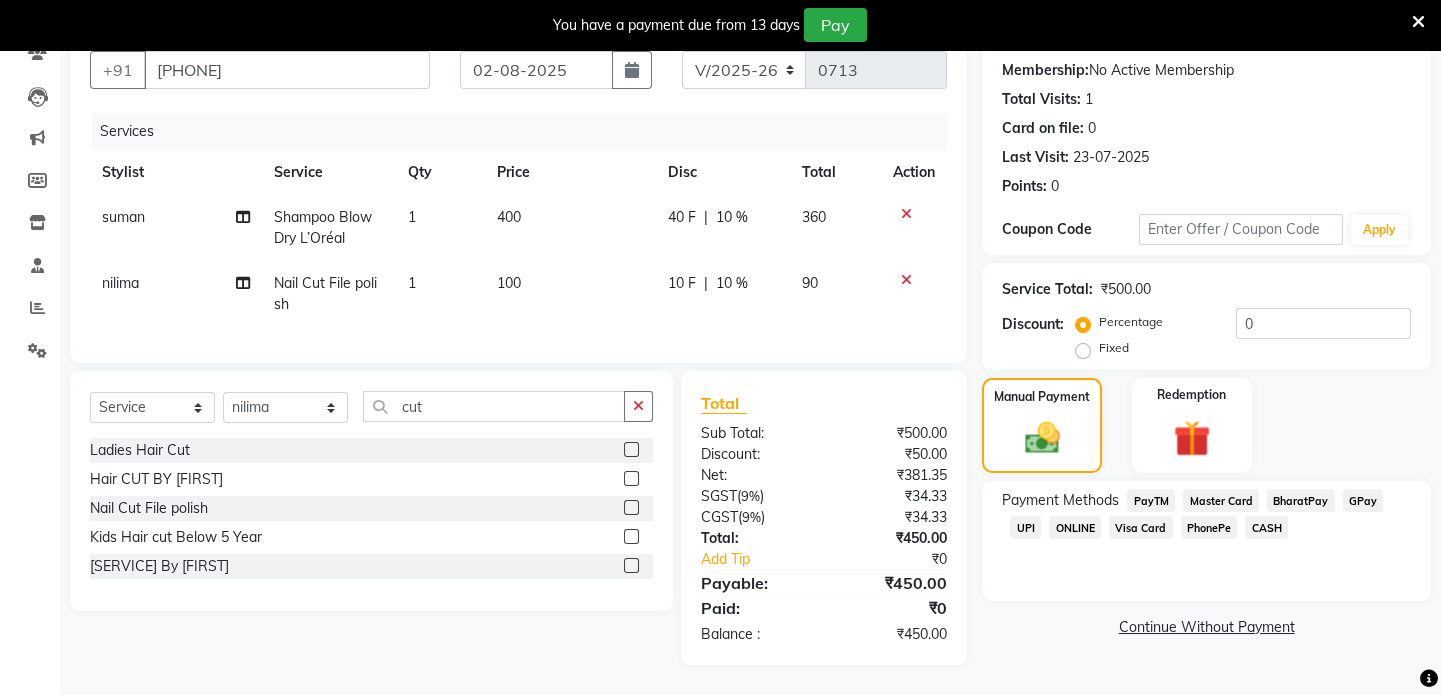 click on "CASH" 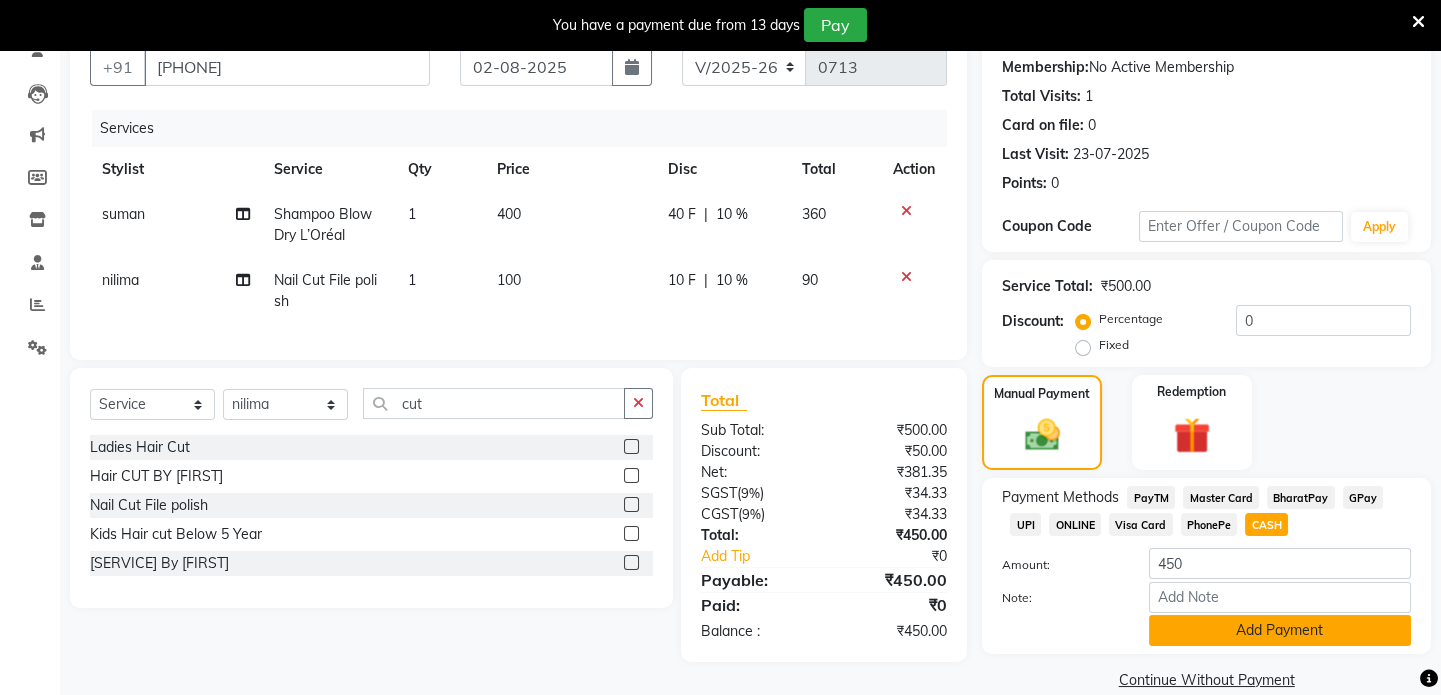 click on "Add Payment" 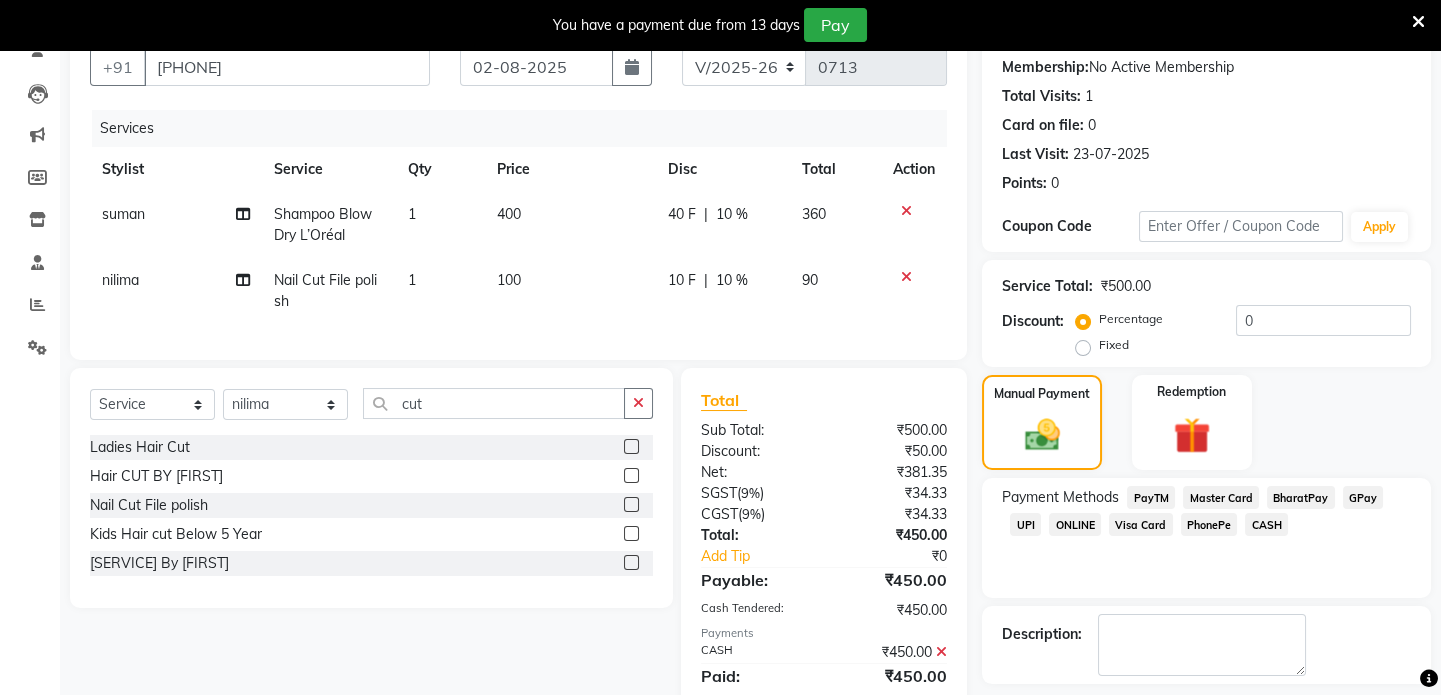 scroll, scrollTop: 273, scrollLeft: 0, axis: vertical 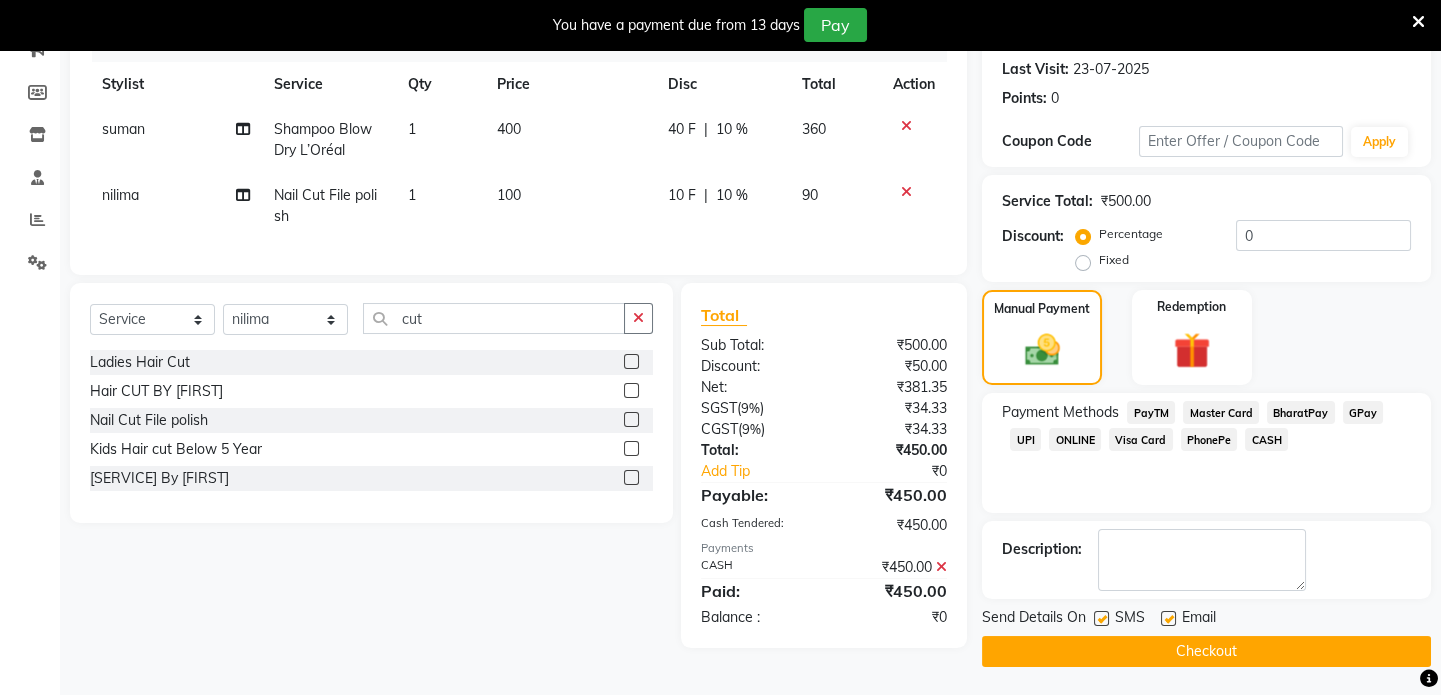 click on "Checkout" 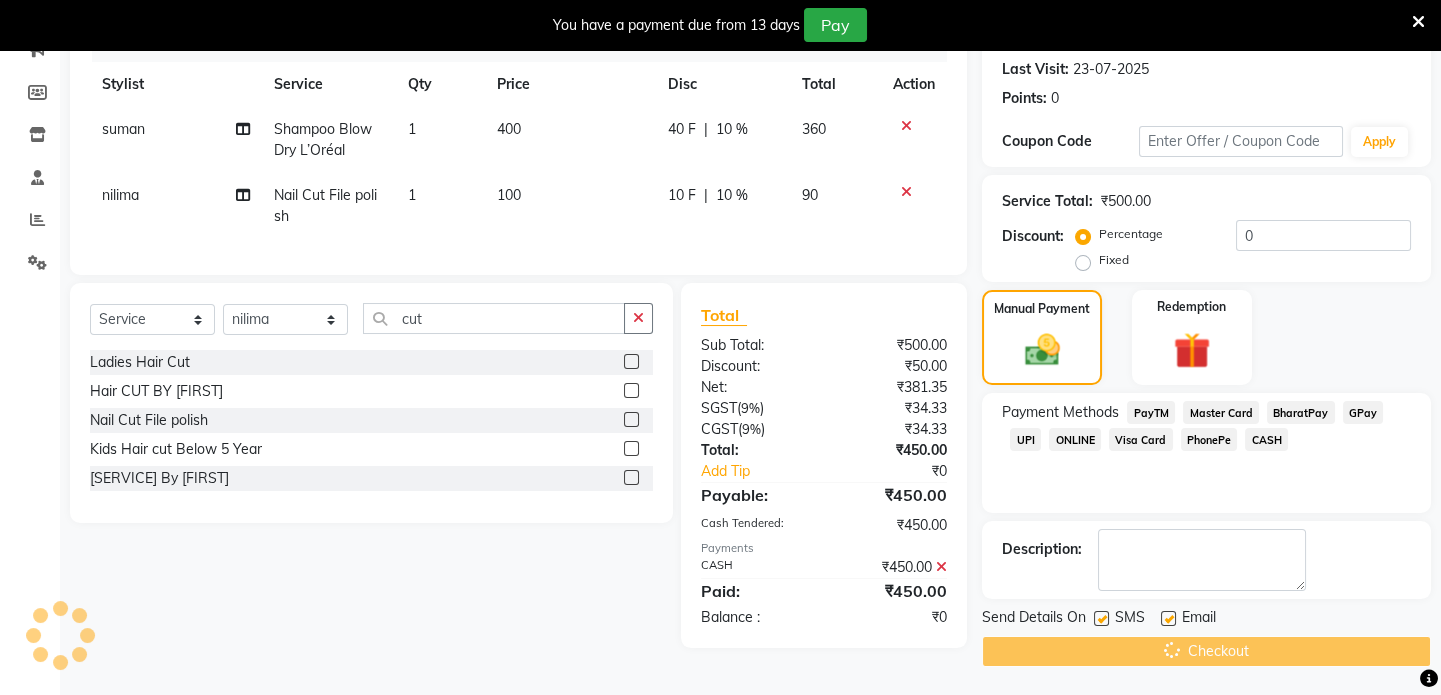 scroll, scrollTop: 0, scrollLeft: 0, axis: both 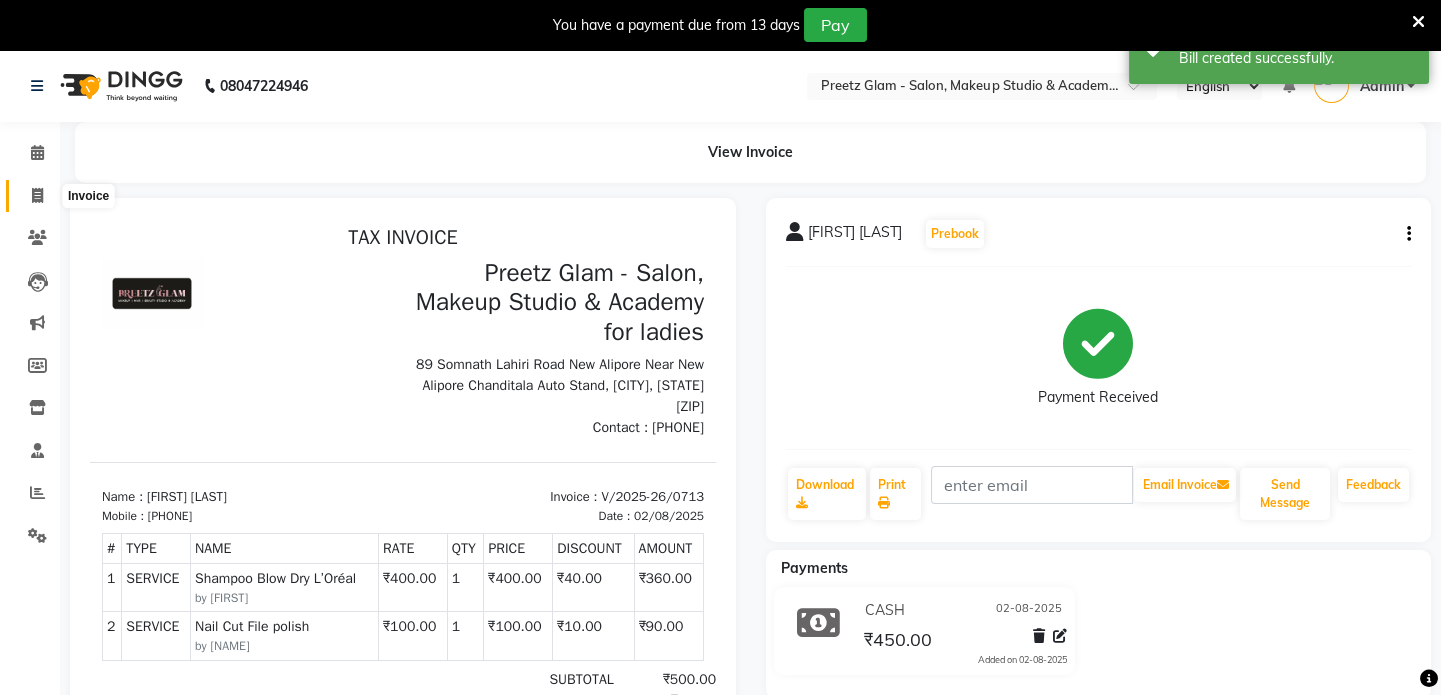 click 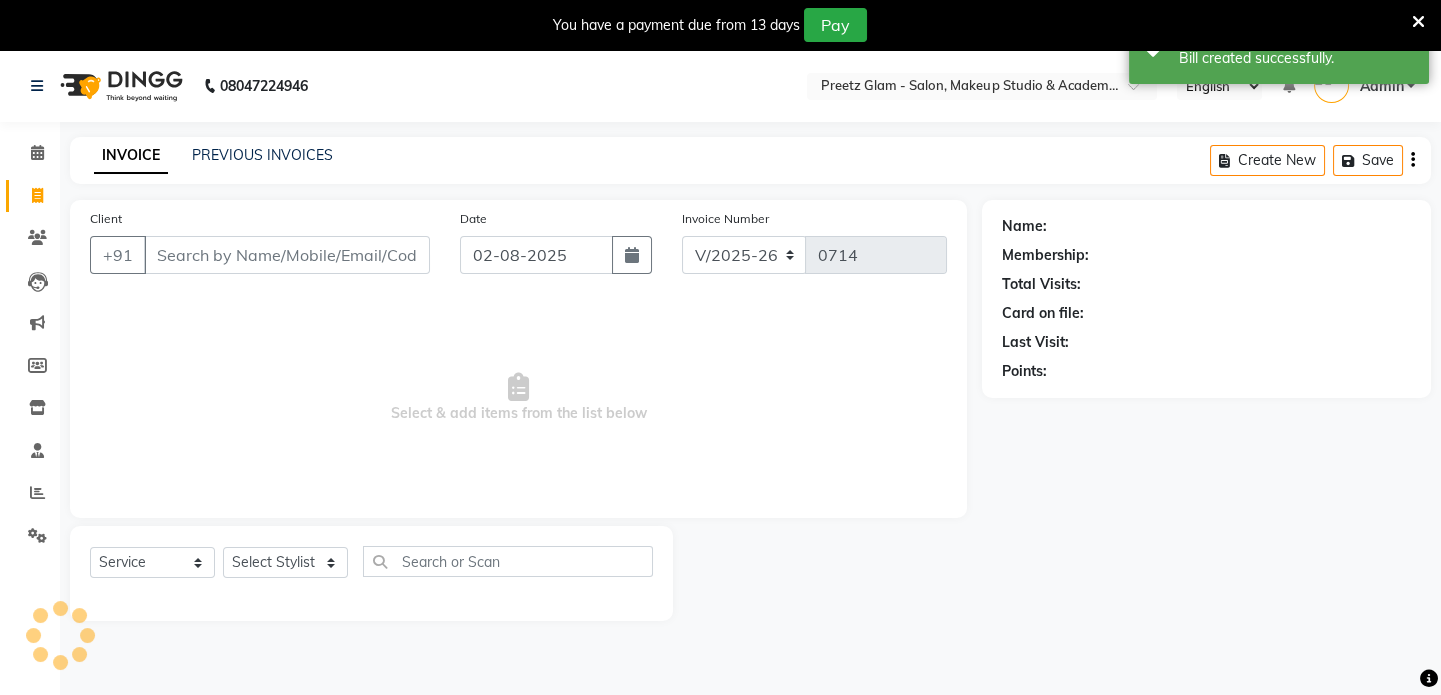 scroll, scrollTop: 50, scrollLeft: 0, axis: vertical 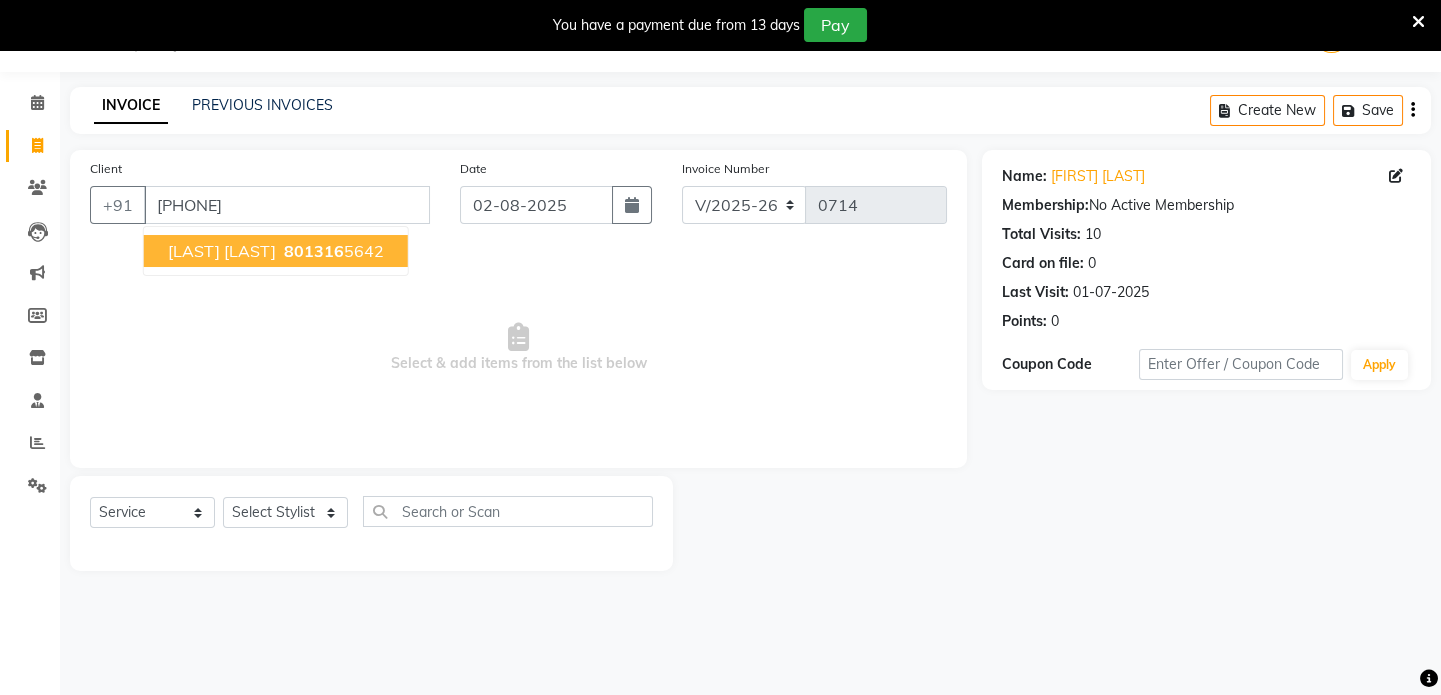 click on "[LAST] [LAST]   [PHONE]" at bounding box center [276, 251] 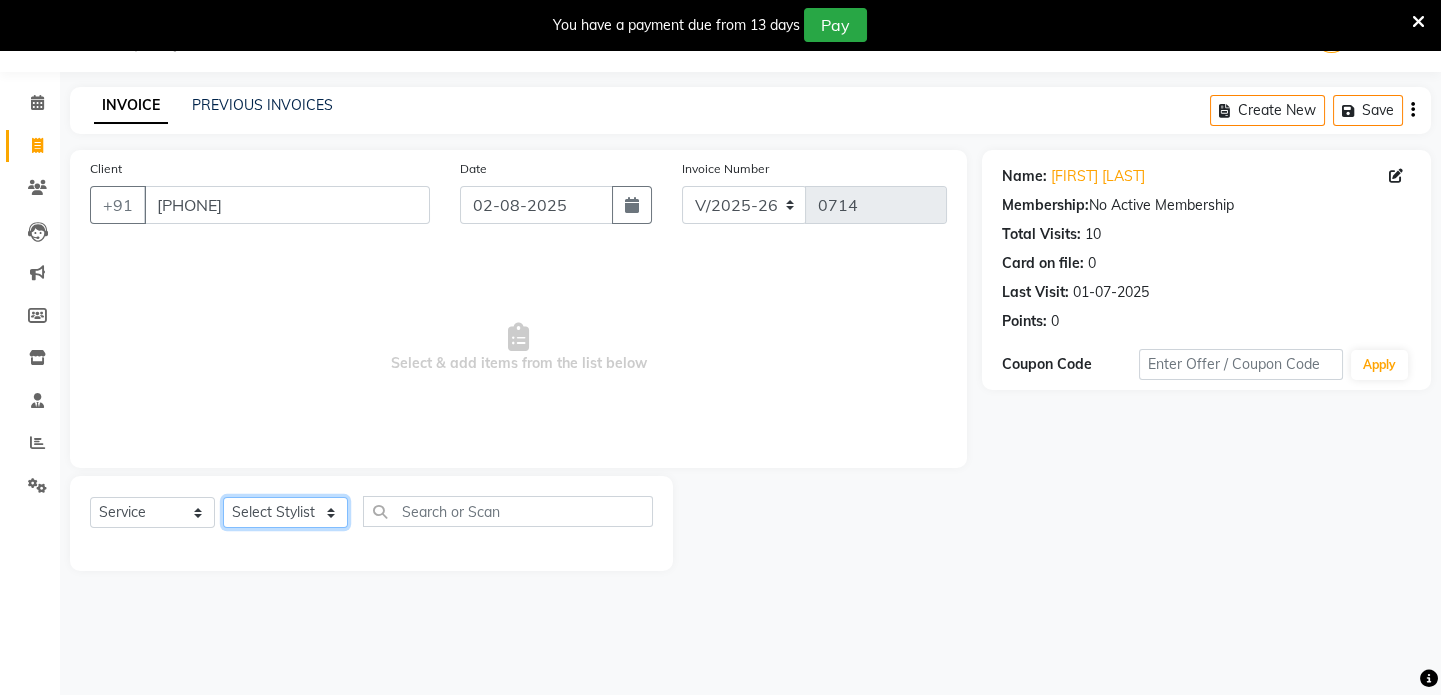 click on "Select Stylist [FIRST] [FIRST] [FIRST] [FIRST] [FIRST] [FIRST]" 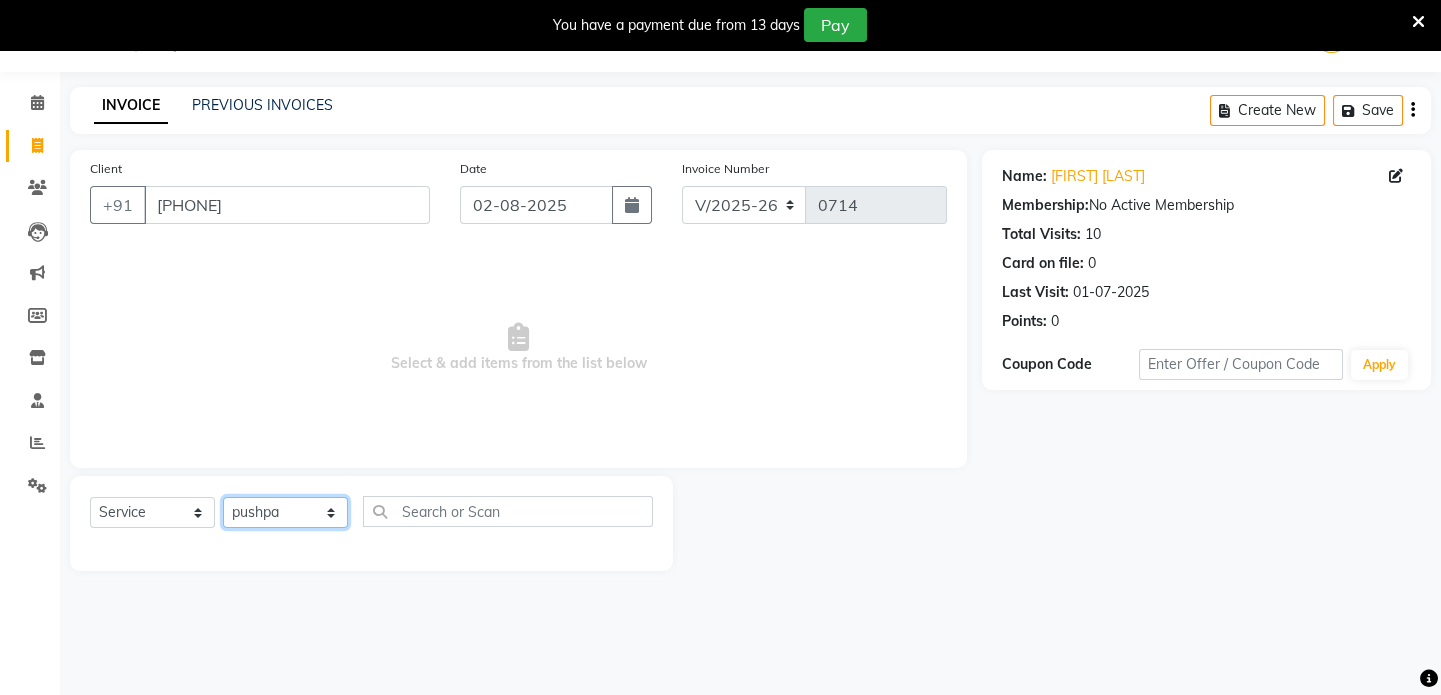 click on "Select Stylist [FIRST] [FIRST] [FIRST] [FIRST] [FIRST] [FIRST]" 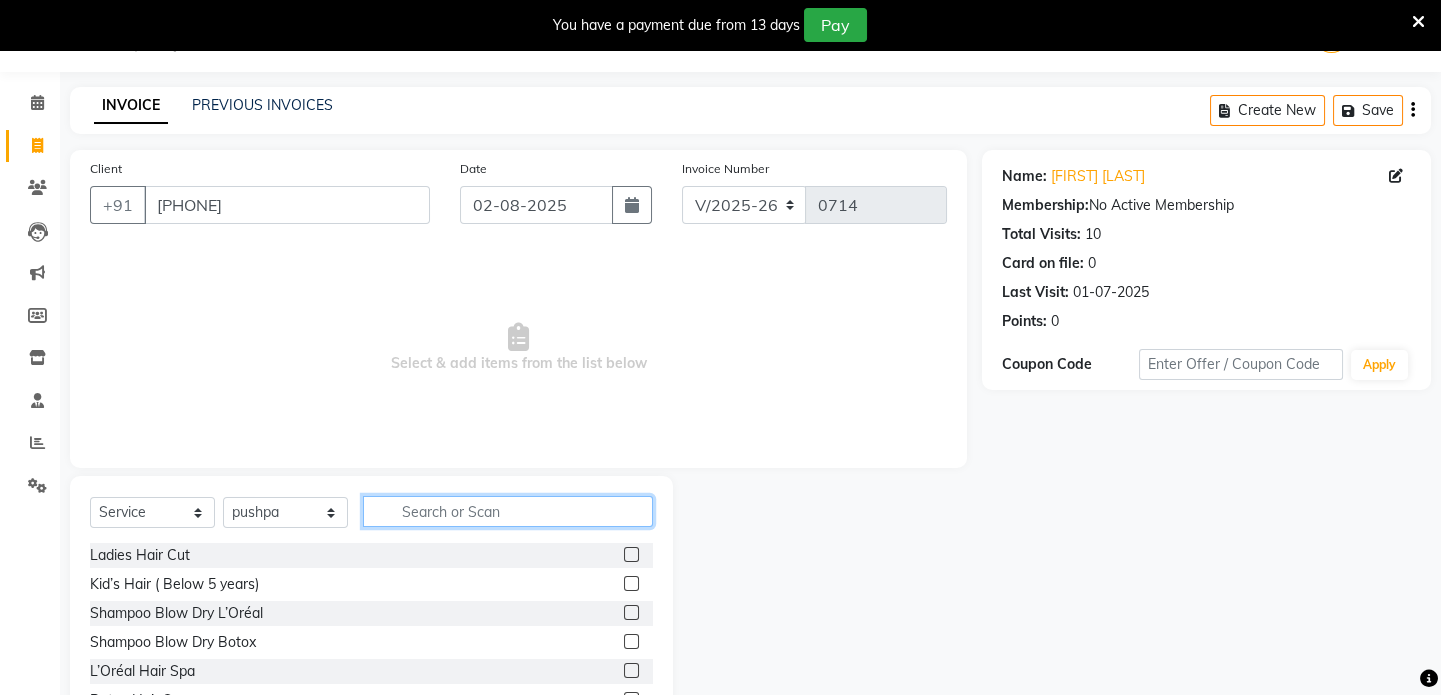 click 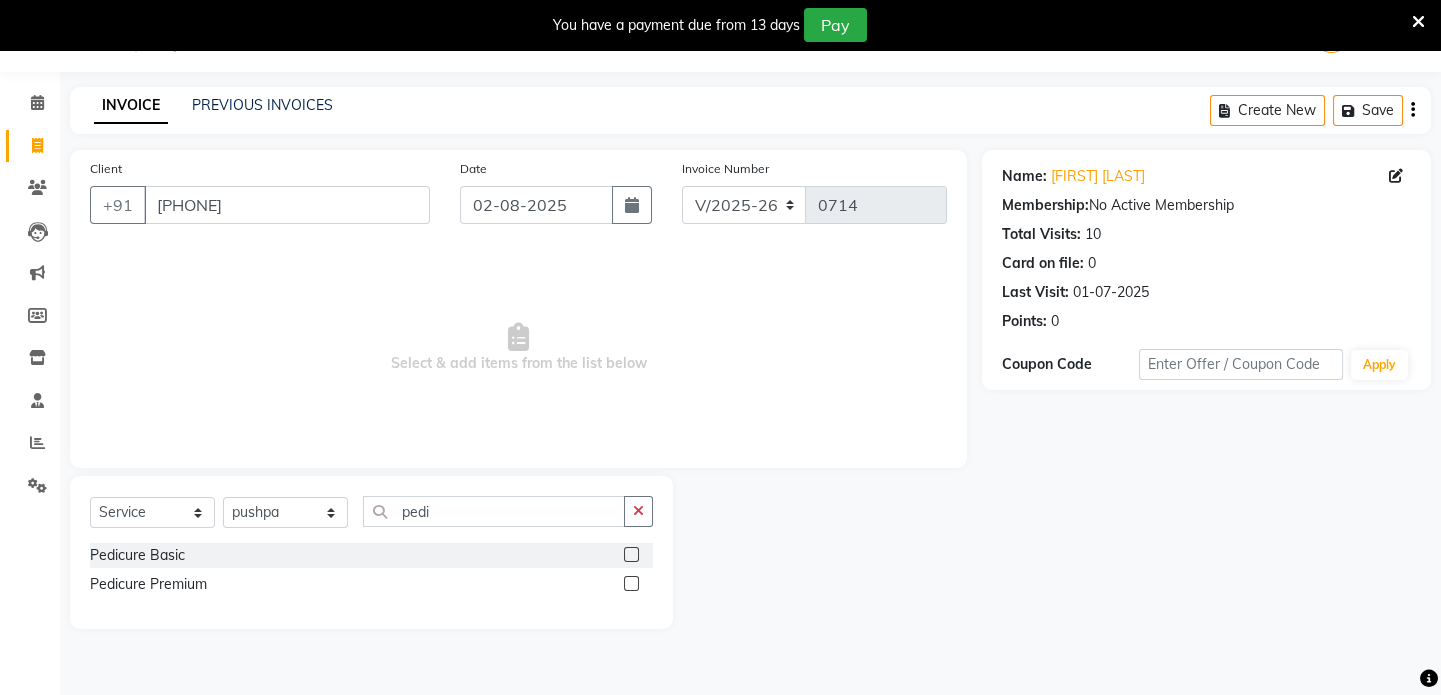 click 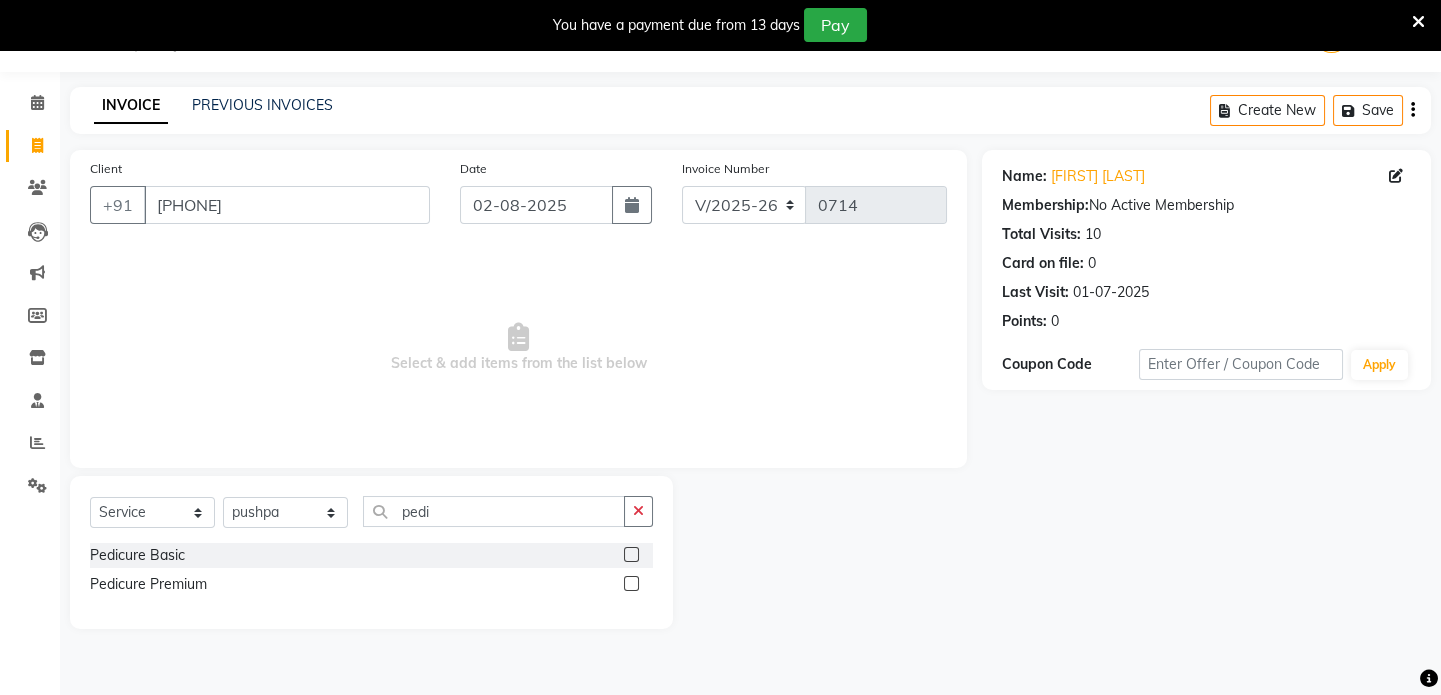 click at bounding box center (630, 555) 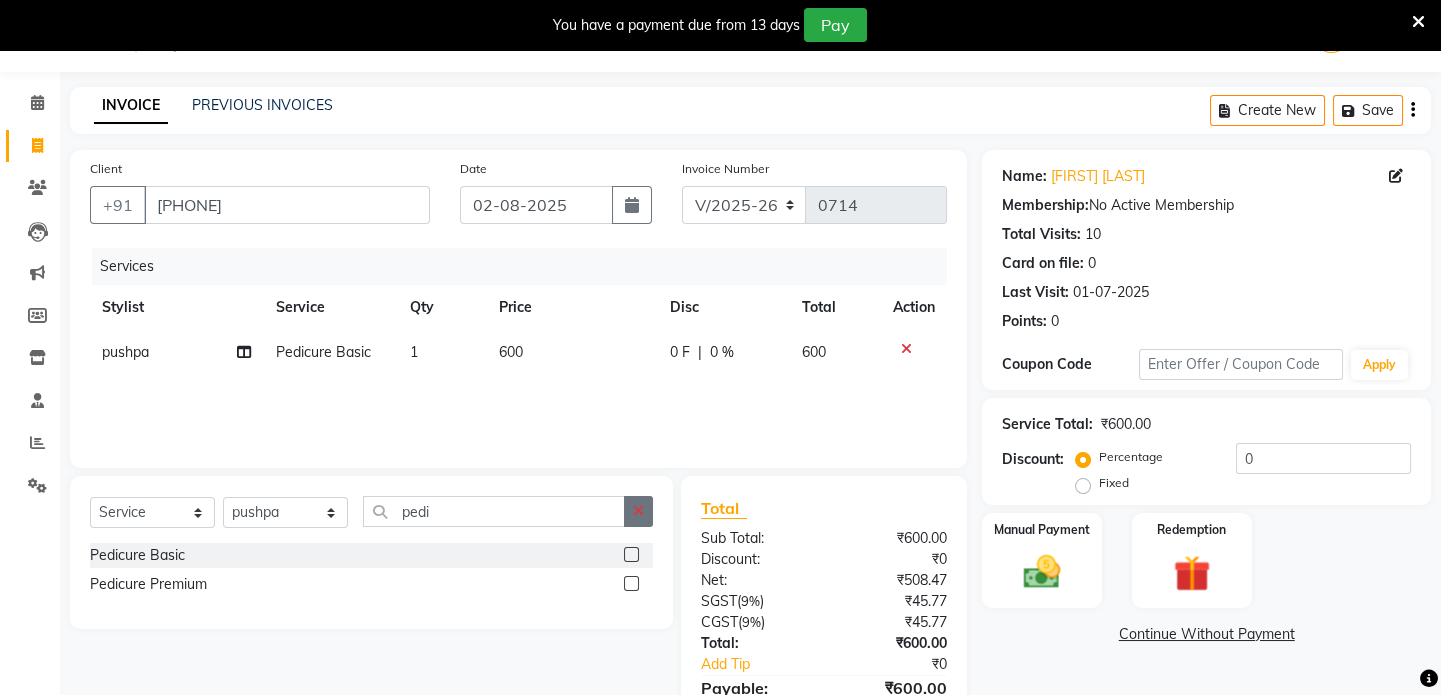 click 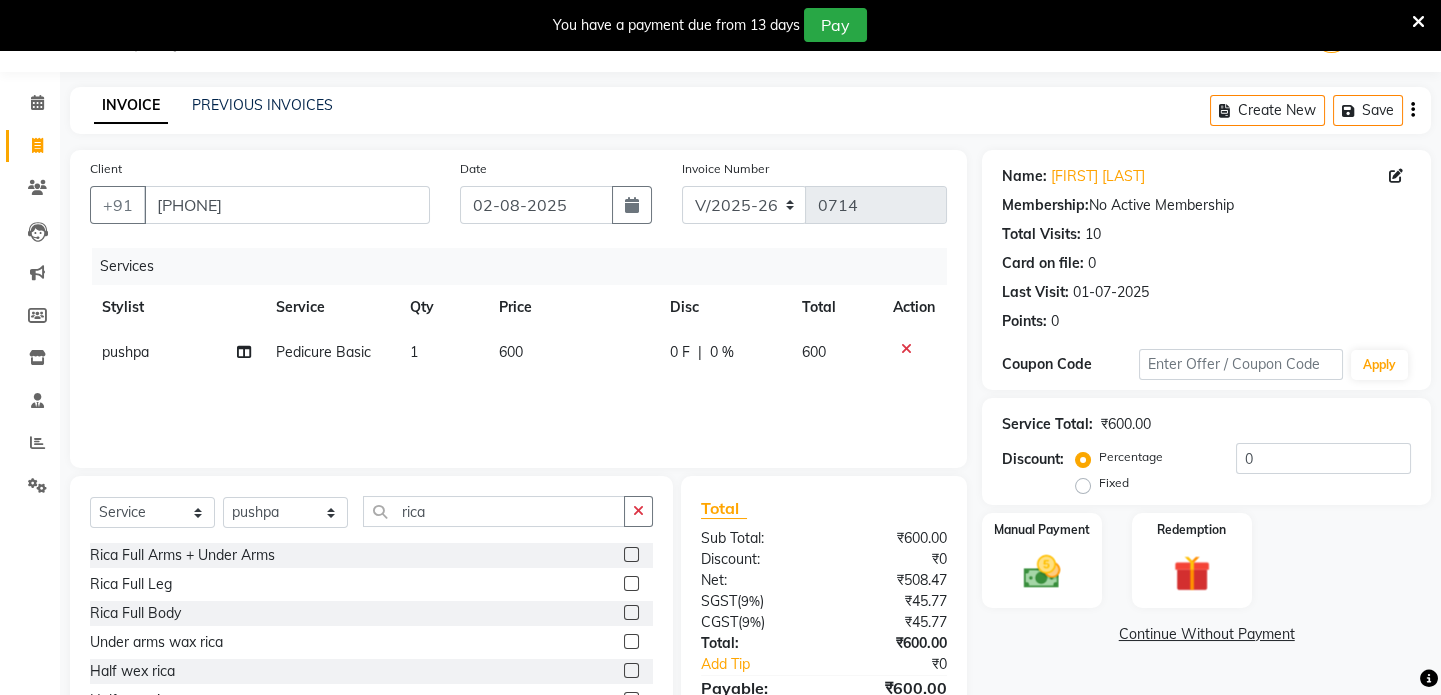 click 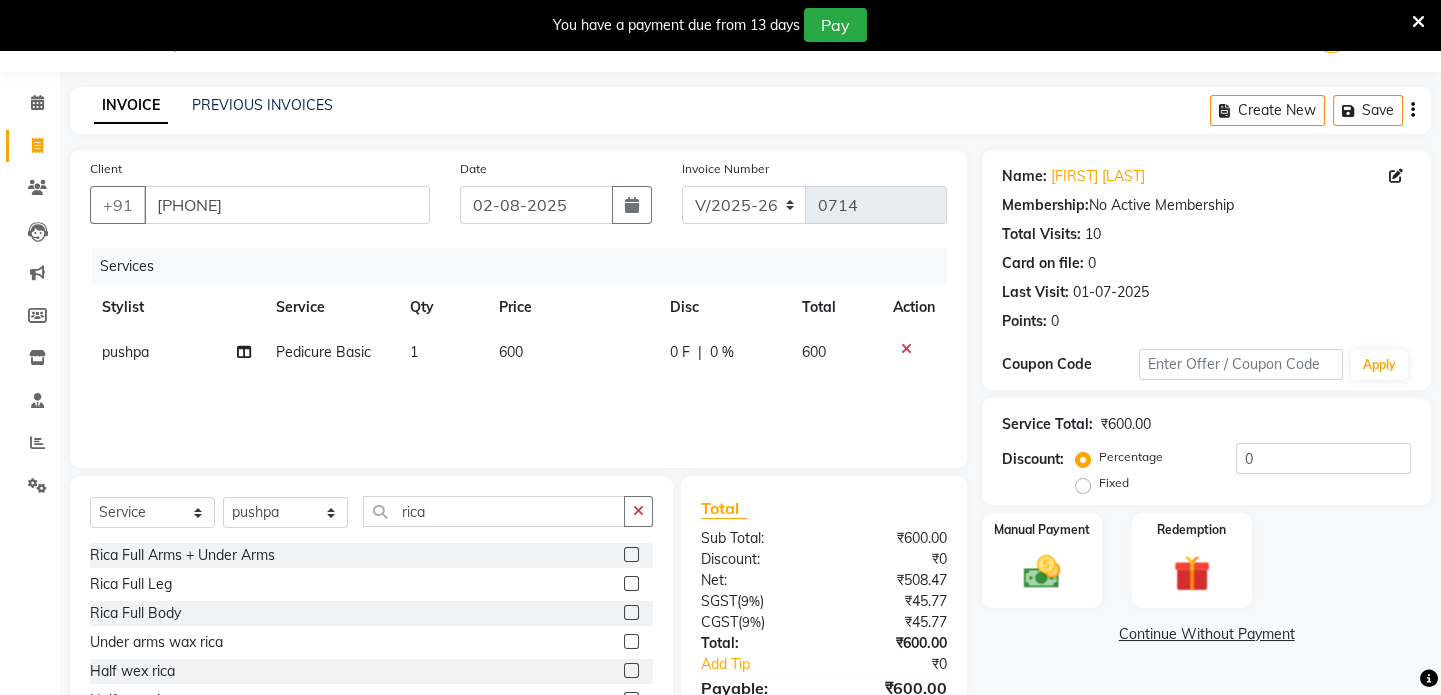 click at bounding box center [630, 555] 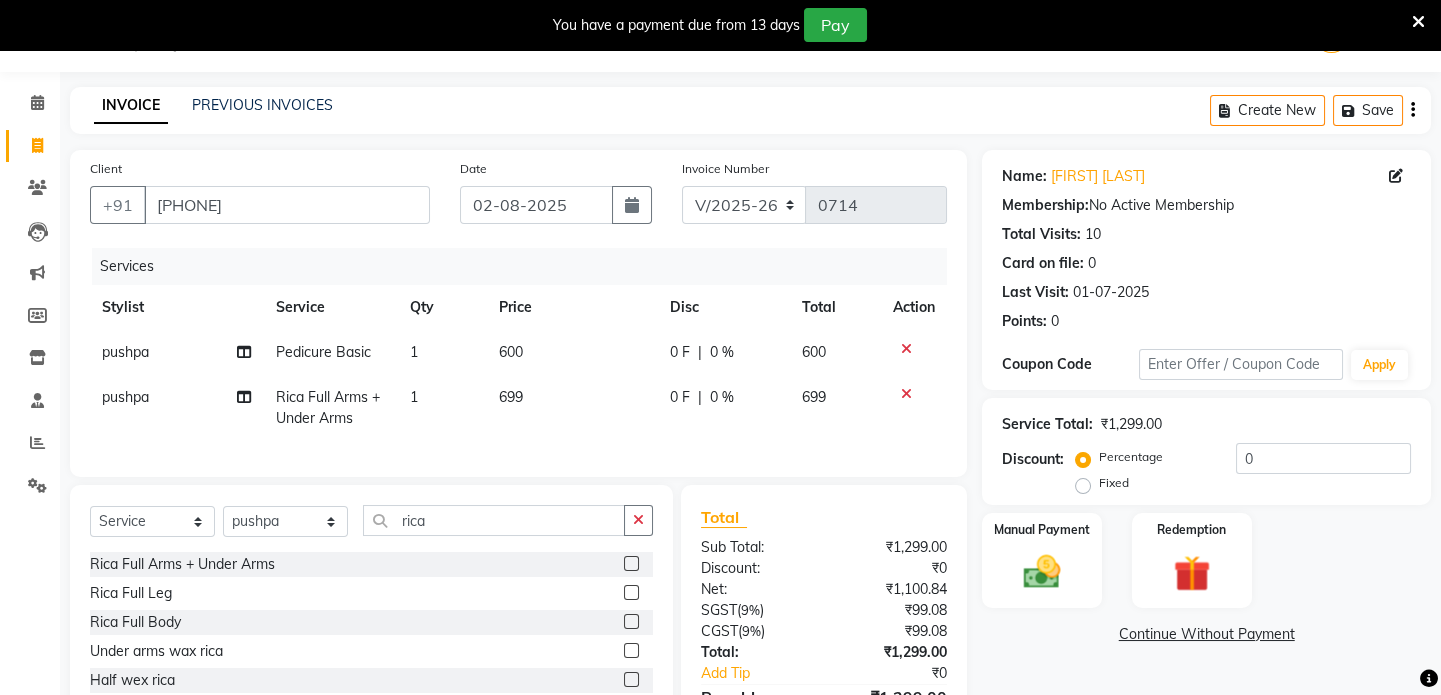 click on "699" 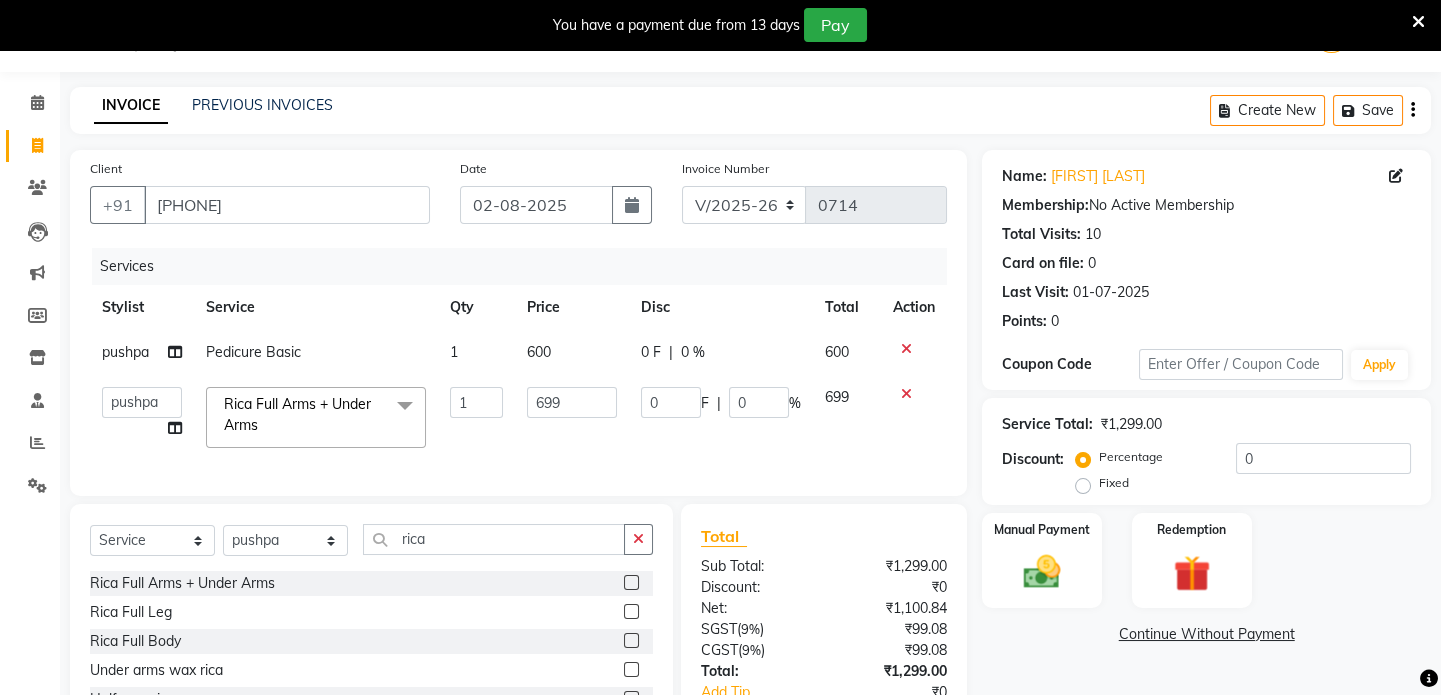 click on "699" 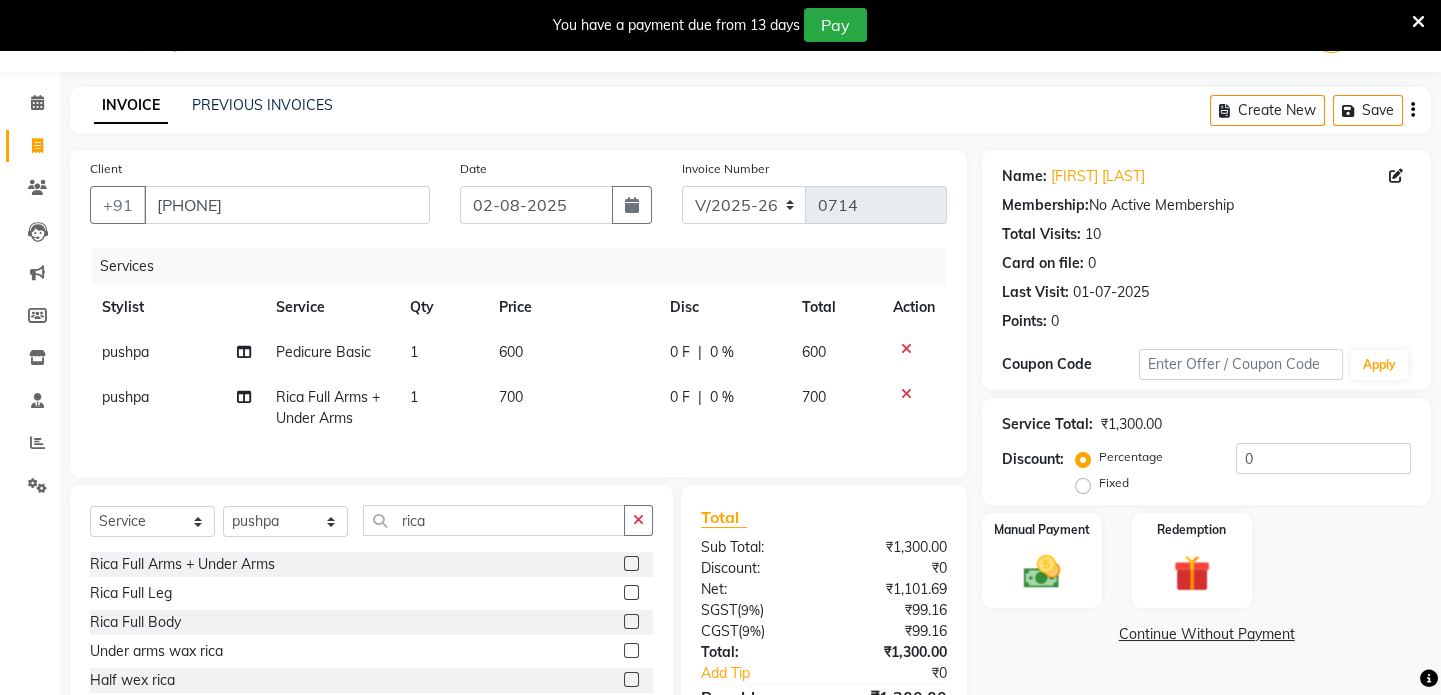 click on "0 F | 0 %" 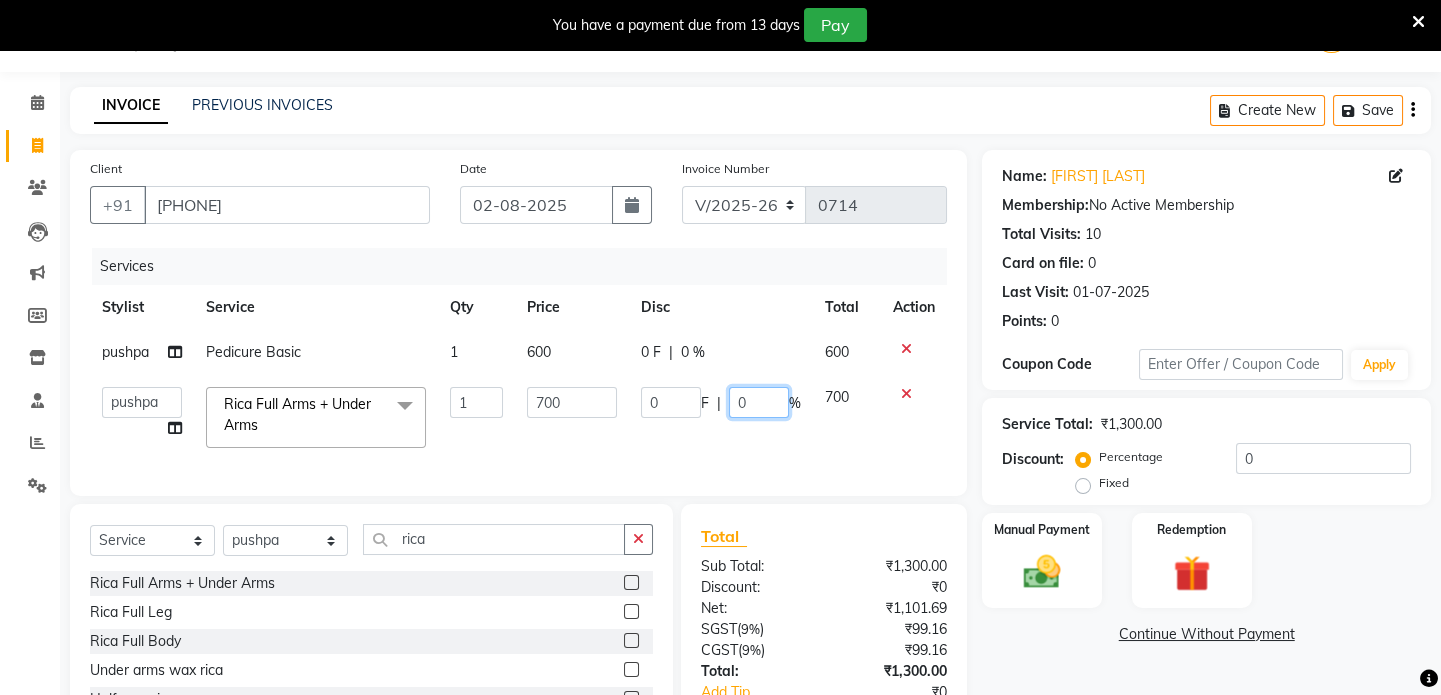 click on "0" 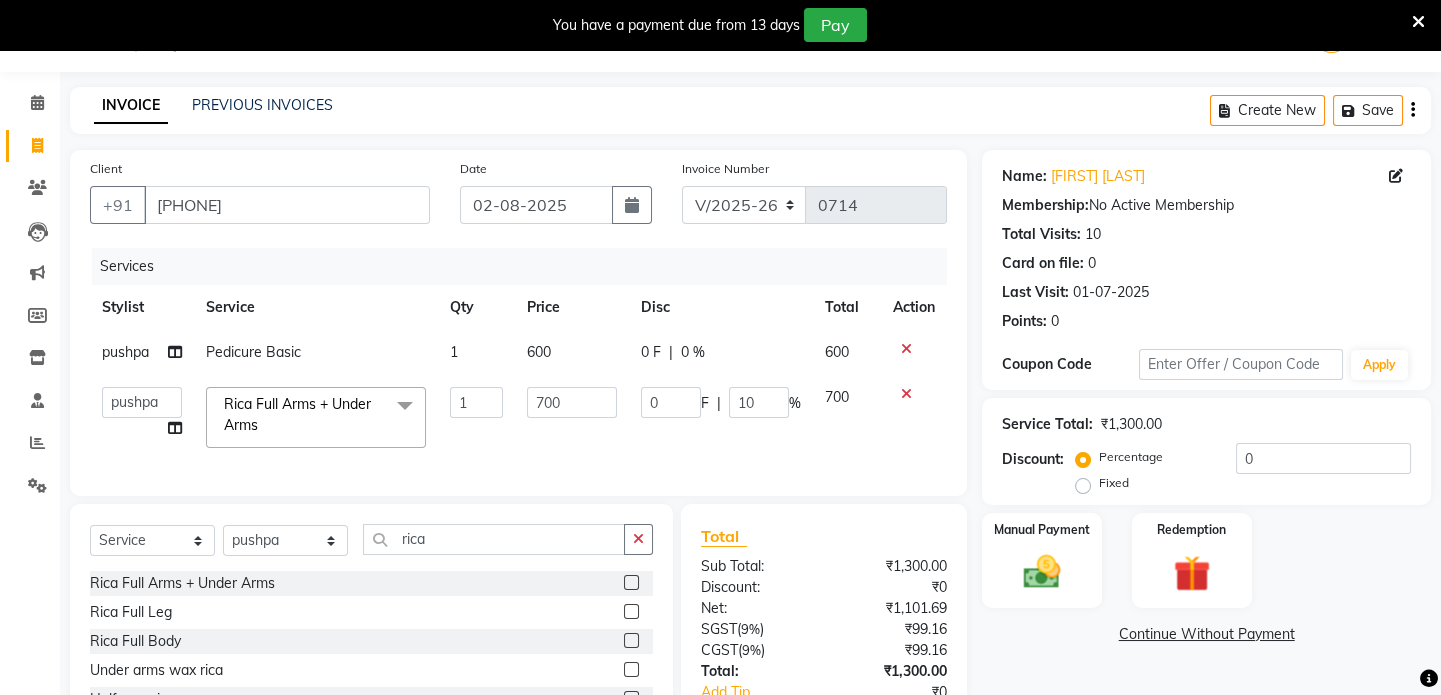 click on "0 F | 0 %" 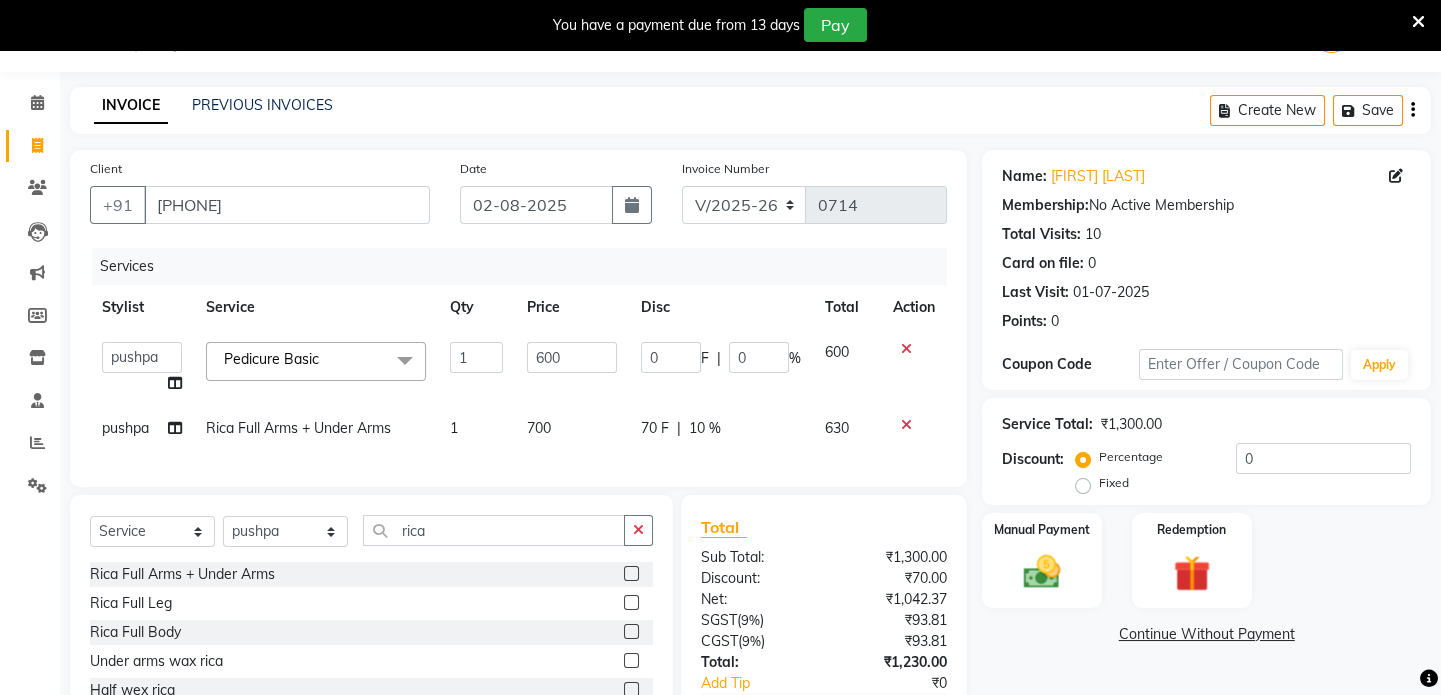 click on "0" 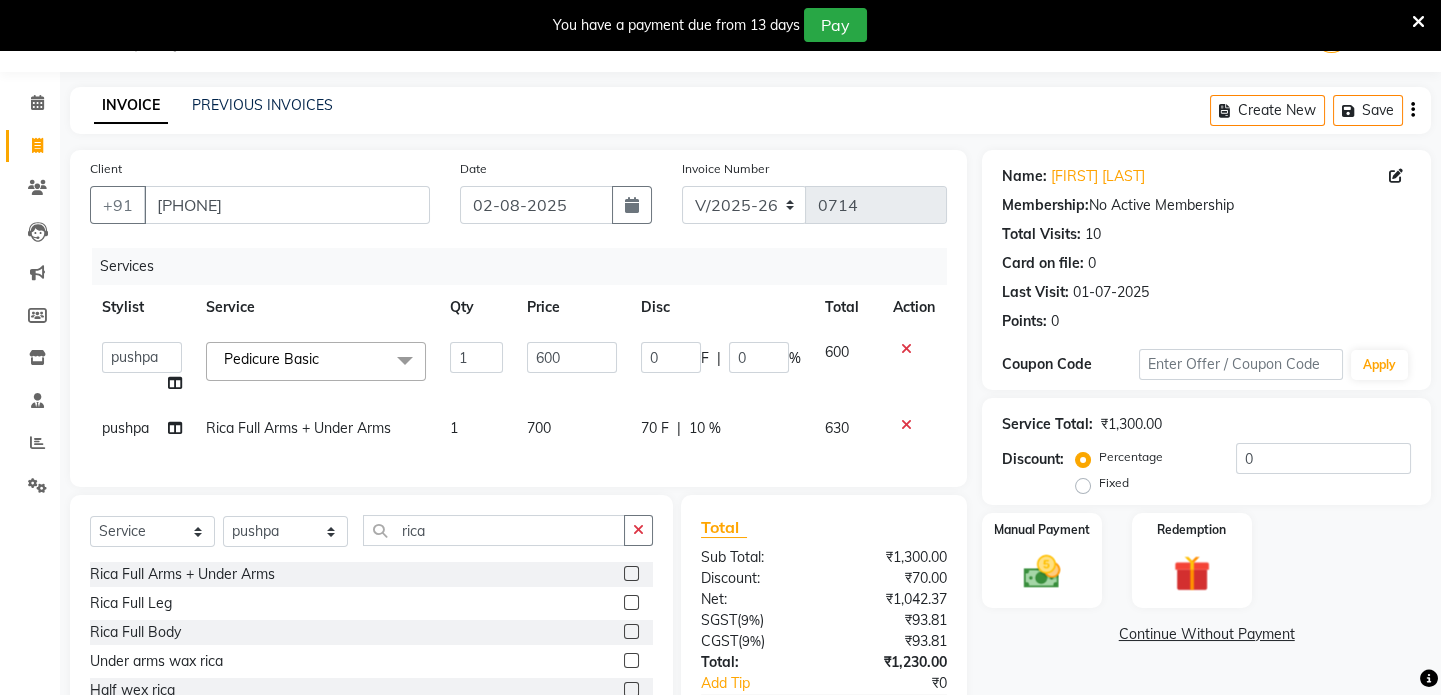 click on "0" 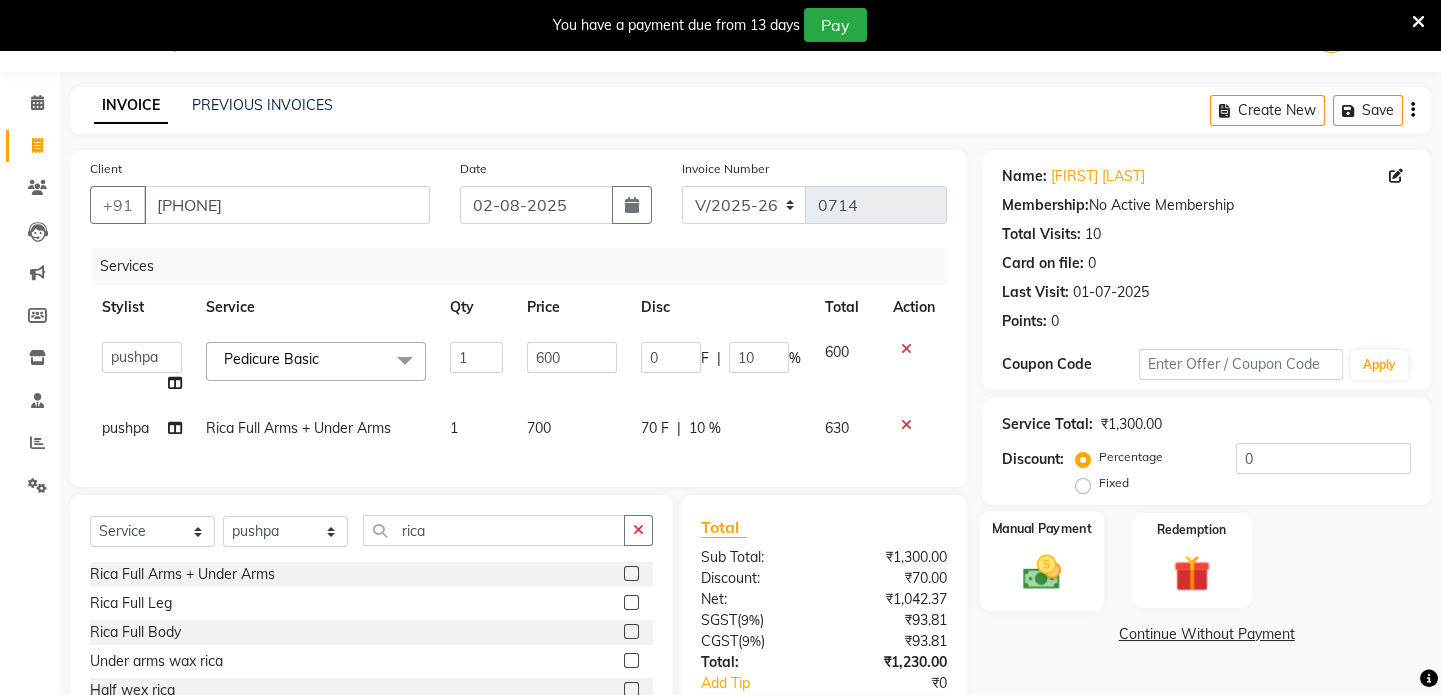 click on "Manual Payment" 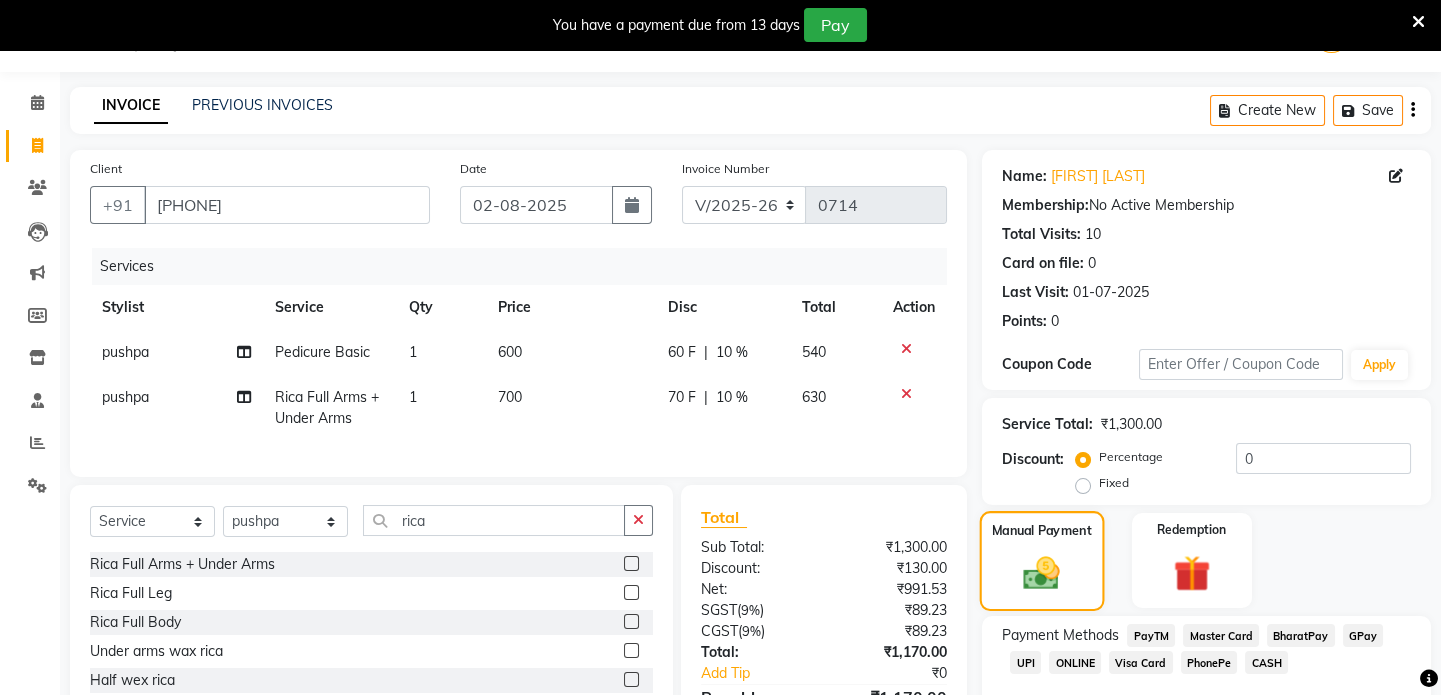 scroll, scrollTop: 178, scrollLeft: 0, axis: vertical 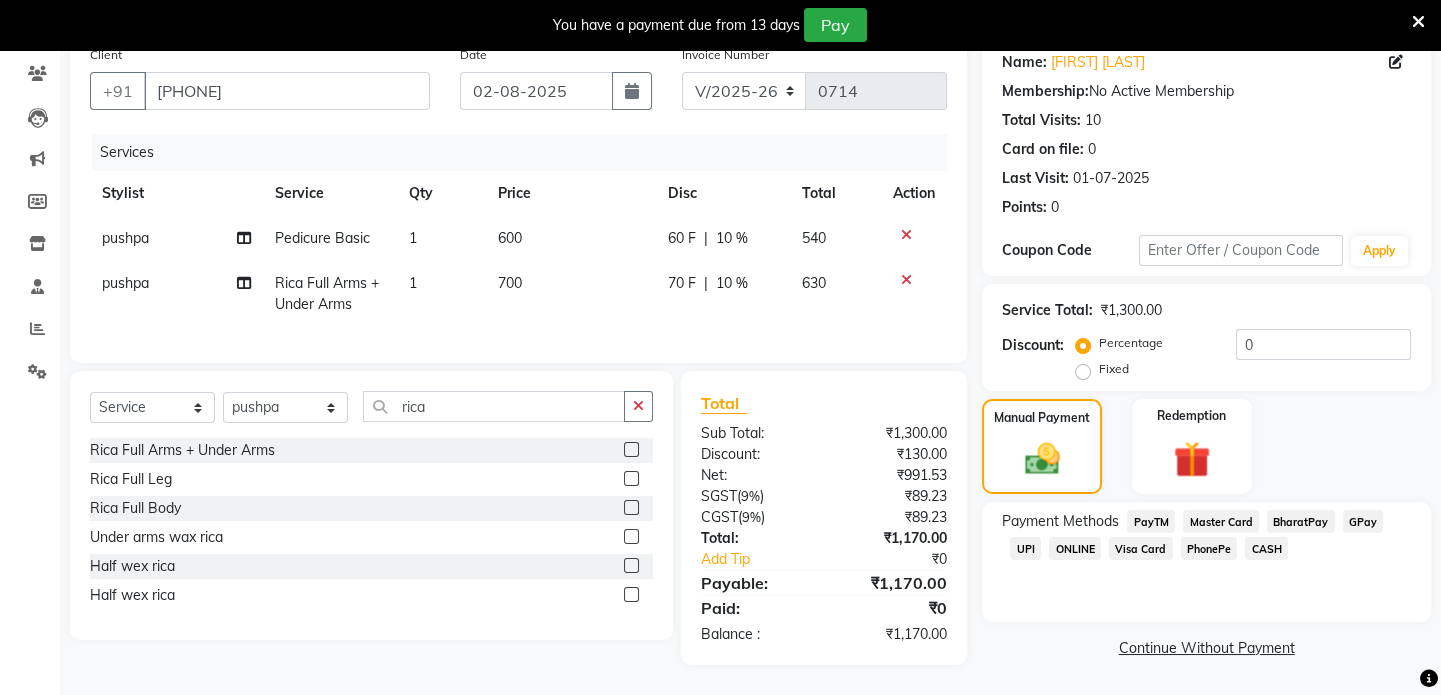 click on "UPI" 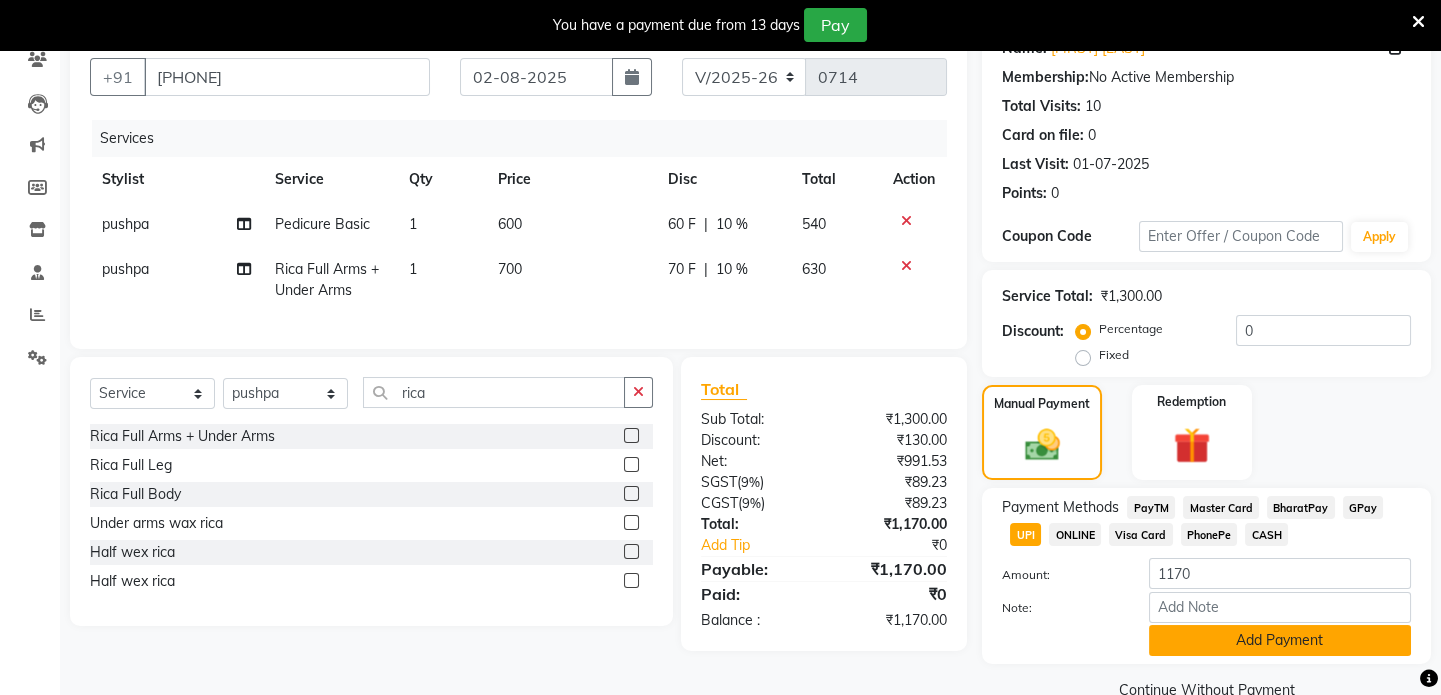 click on "Add Payment" 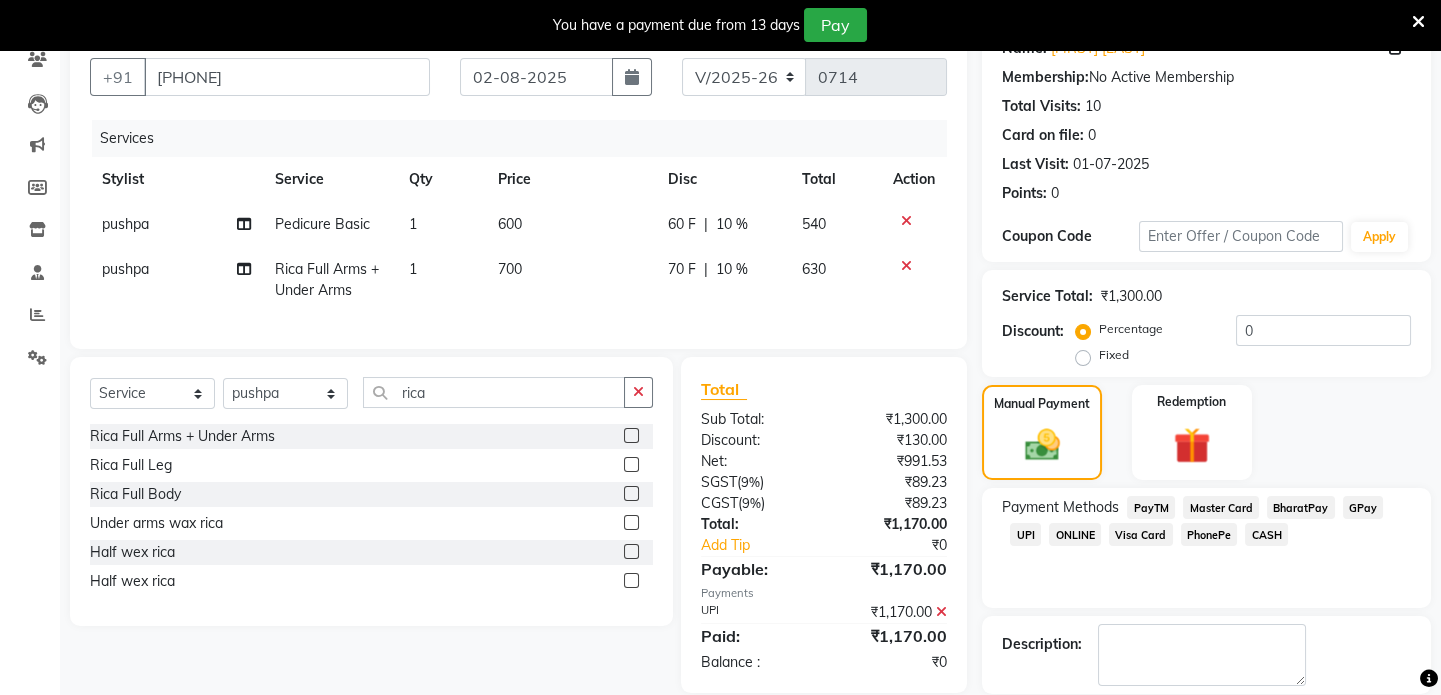 scroll, scrollTop: 273, scrollLeft: 0, axis: vertical 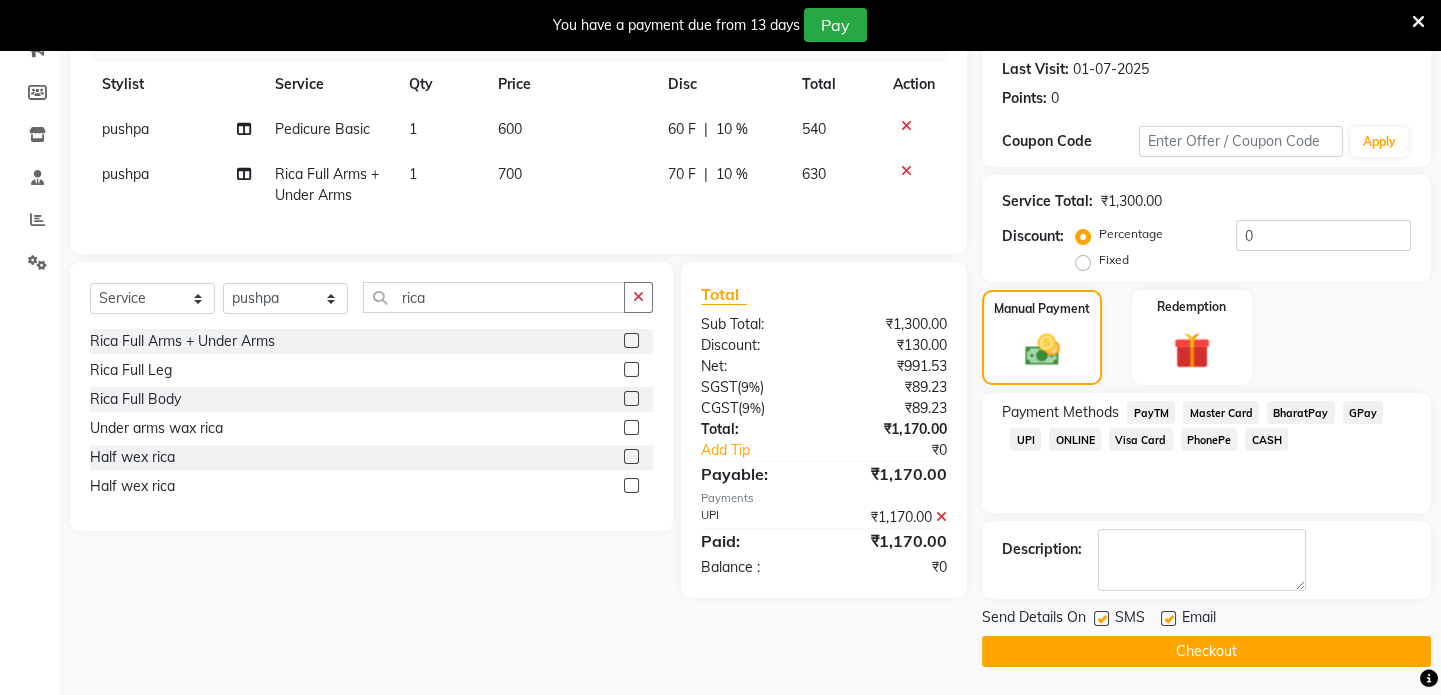 click on "Checkout" 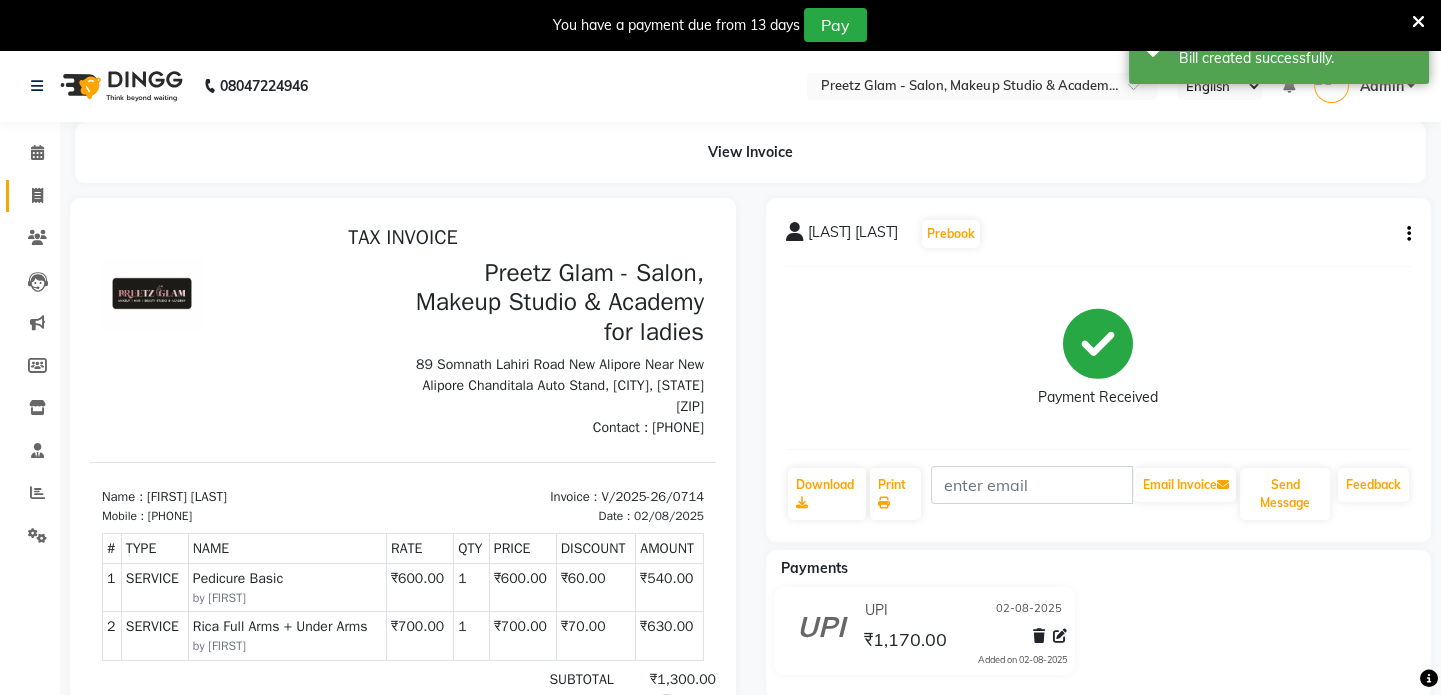scroll, scrollTop: 0, scrollLeft: 0, axis: both 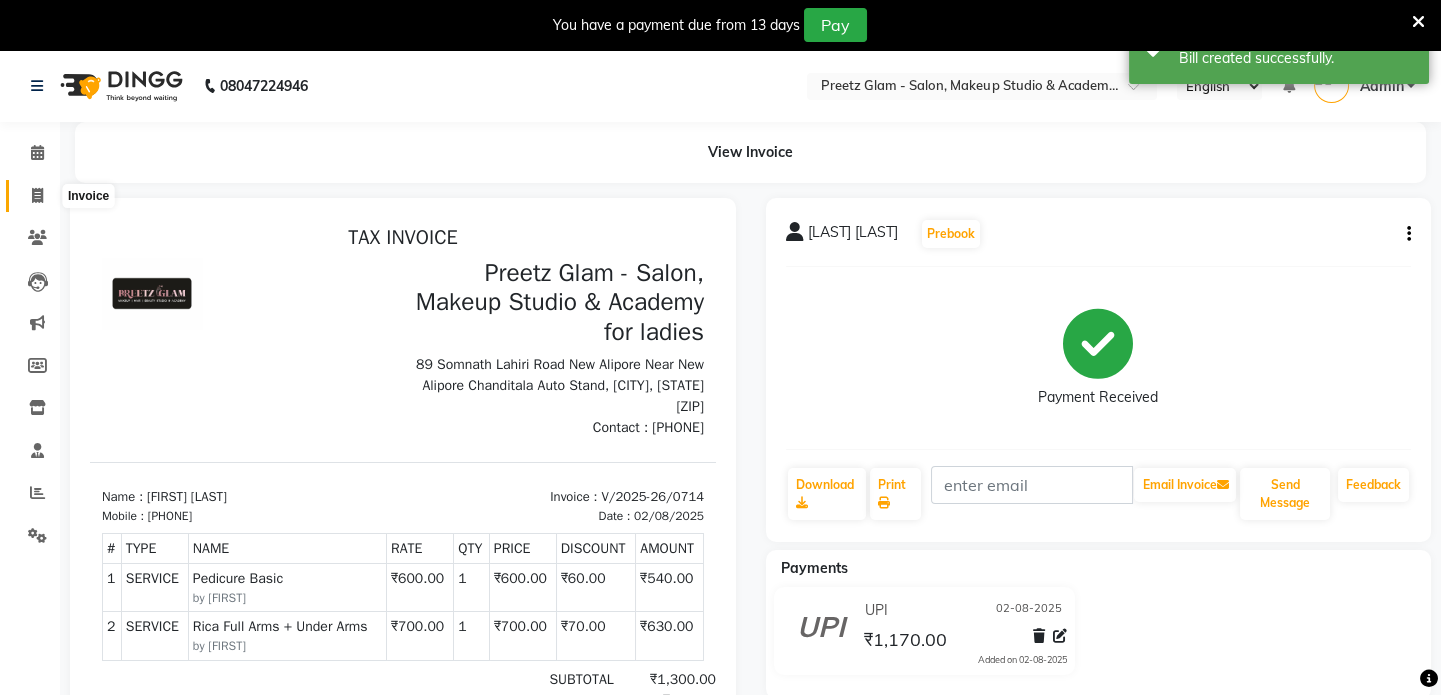 click 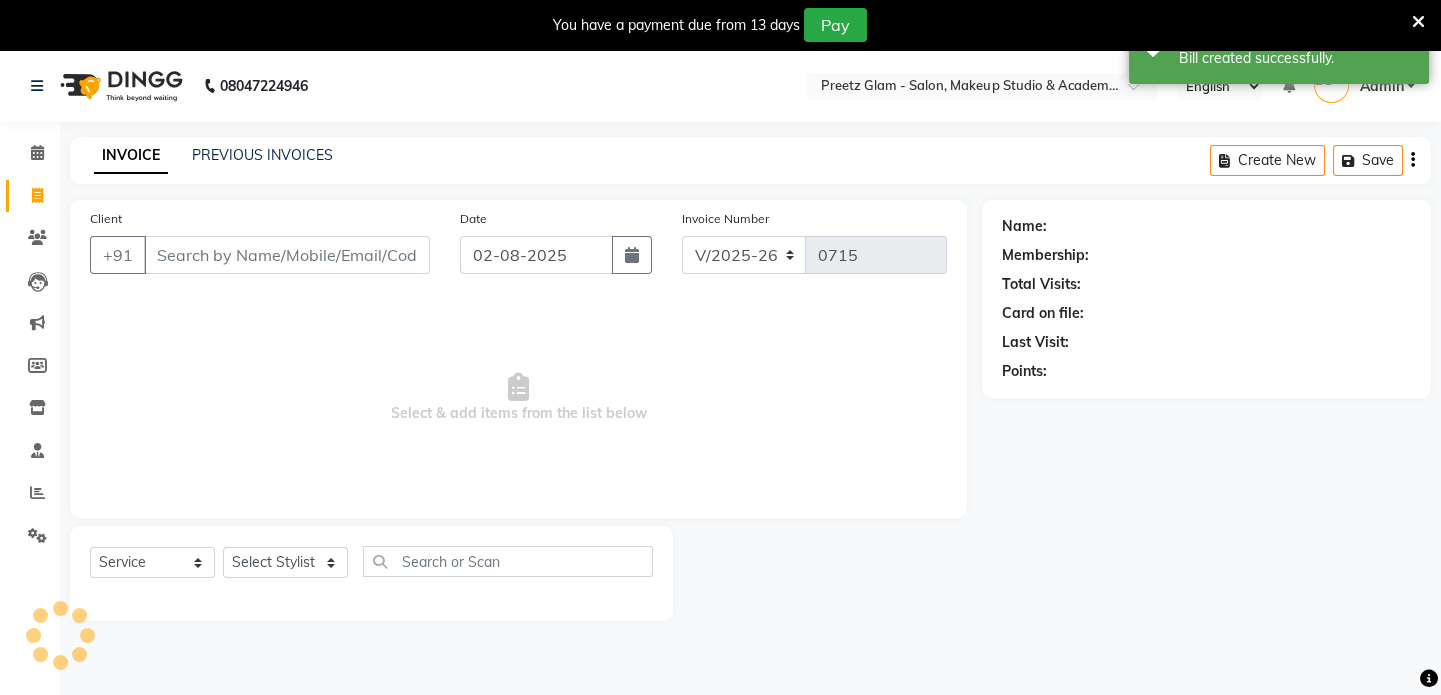 scroll, scrollTop: 50, scrollLeft: 0, axis: vertical 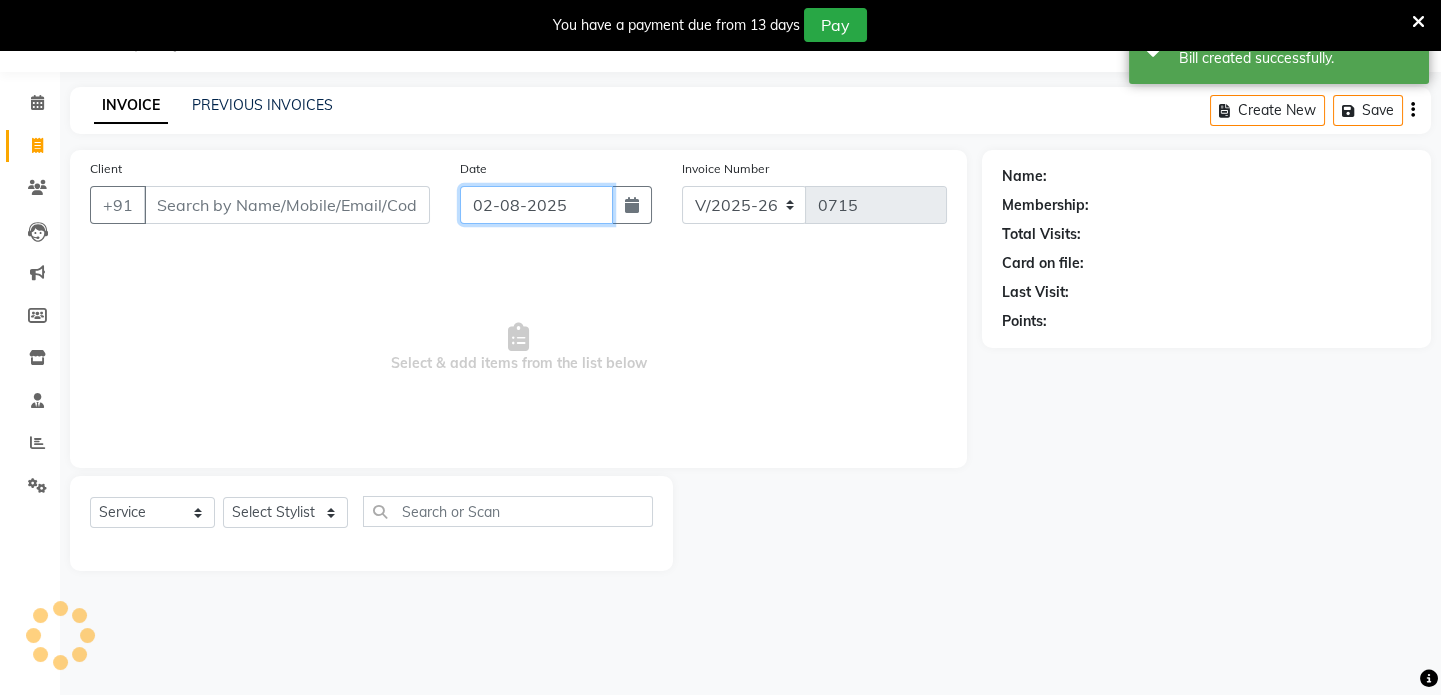 click on "02-08-2025" 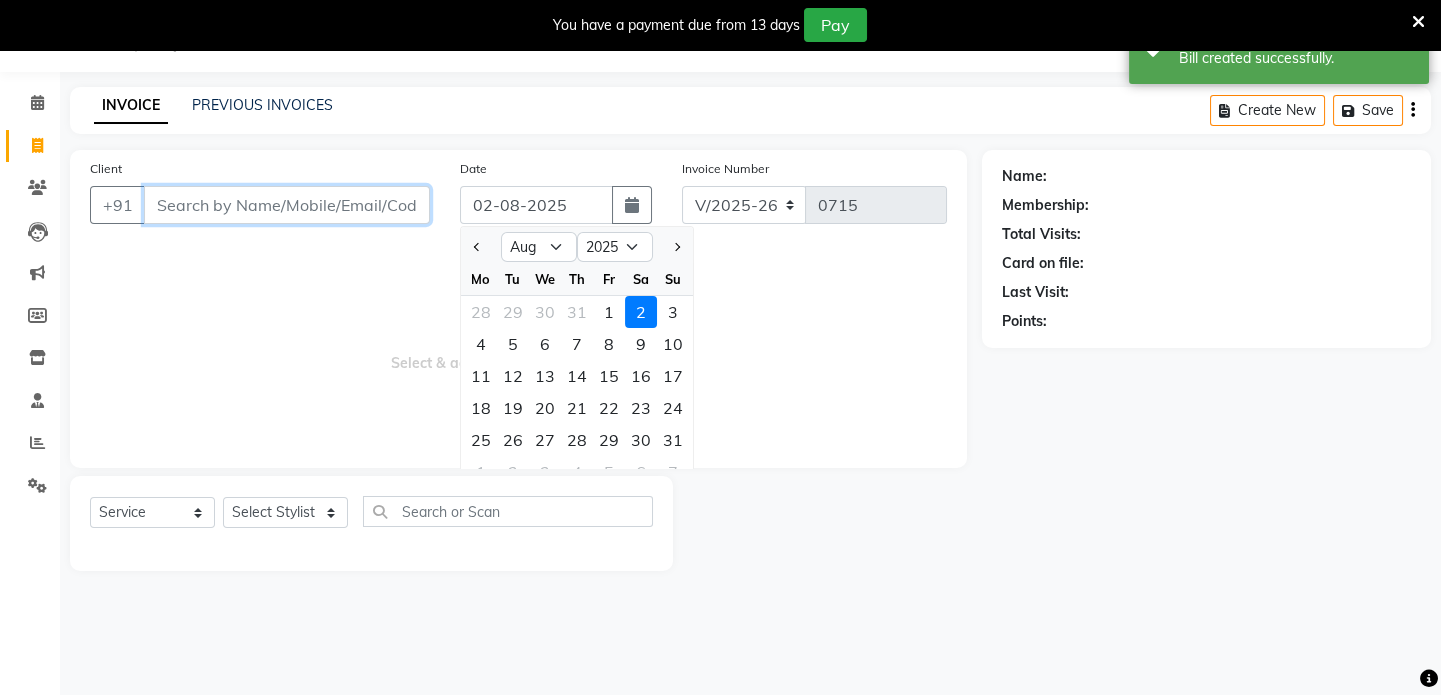 click on "Client" at bounding box center [287, 205] 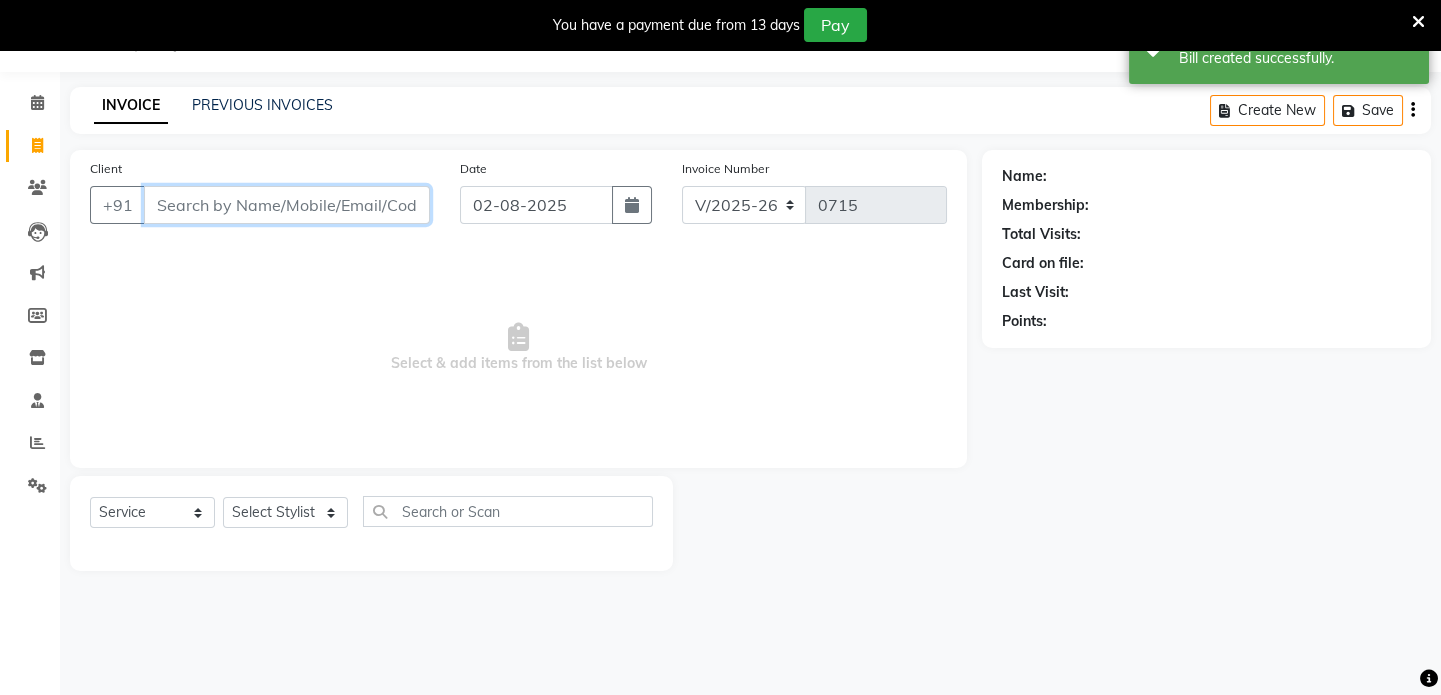 click on "Client" at bounding box center (287, 205) 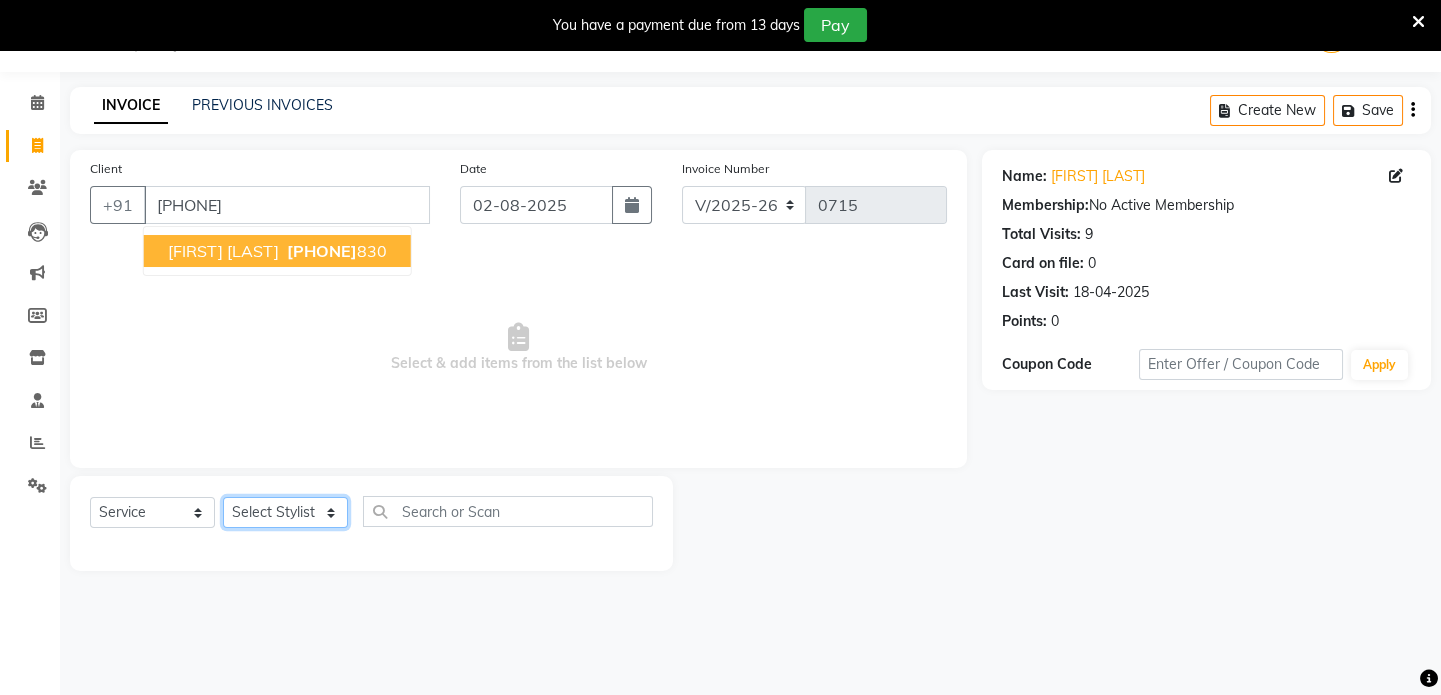 click on "Select Stylist [FIRST] [FIRST] [FIRST] [FIRST] [FIRST] [FIRST]" 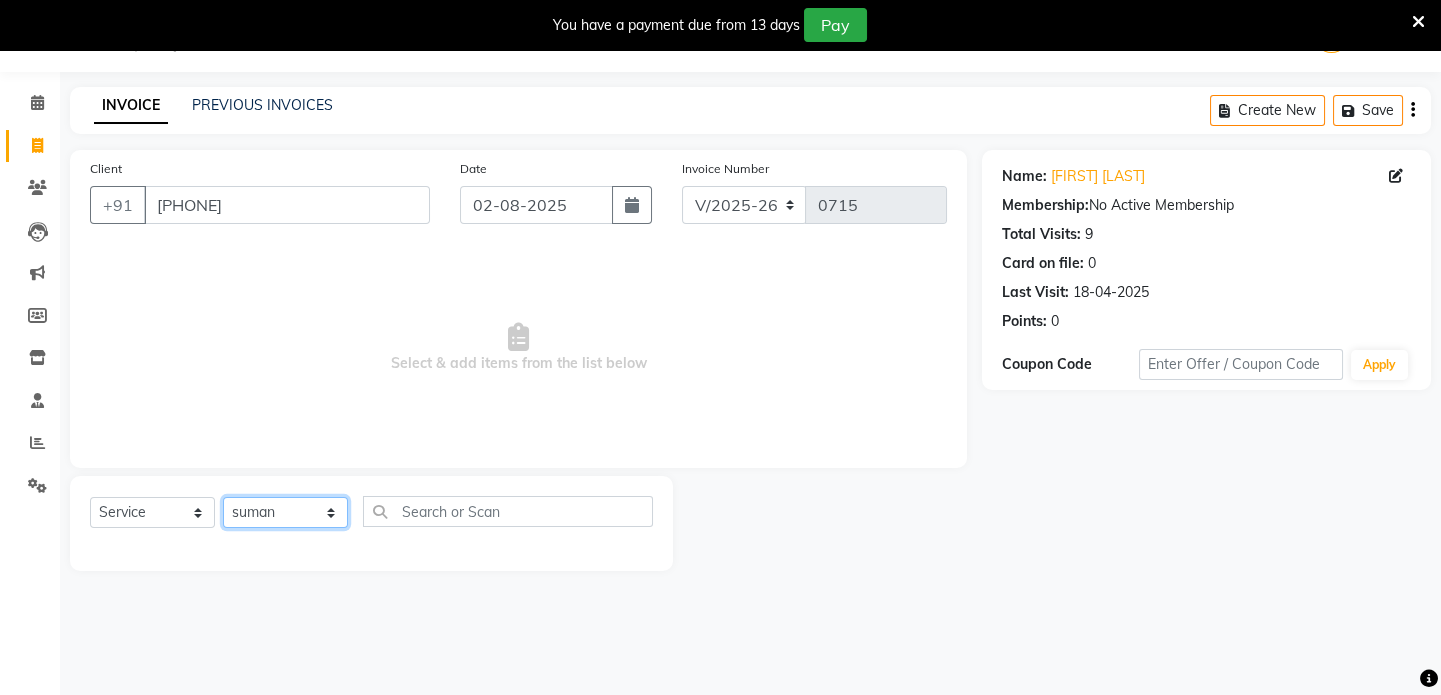 click on "Select Stylist [FIRST] [FIRST] [FIRST] [FIRST] [FIRST] [FIRST]" 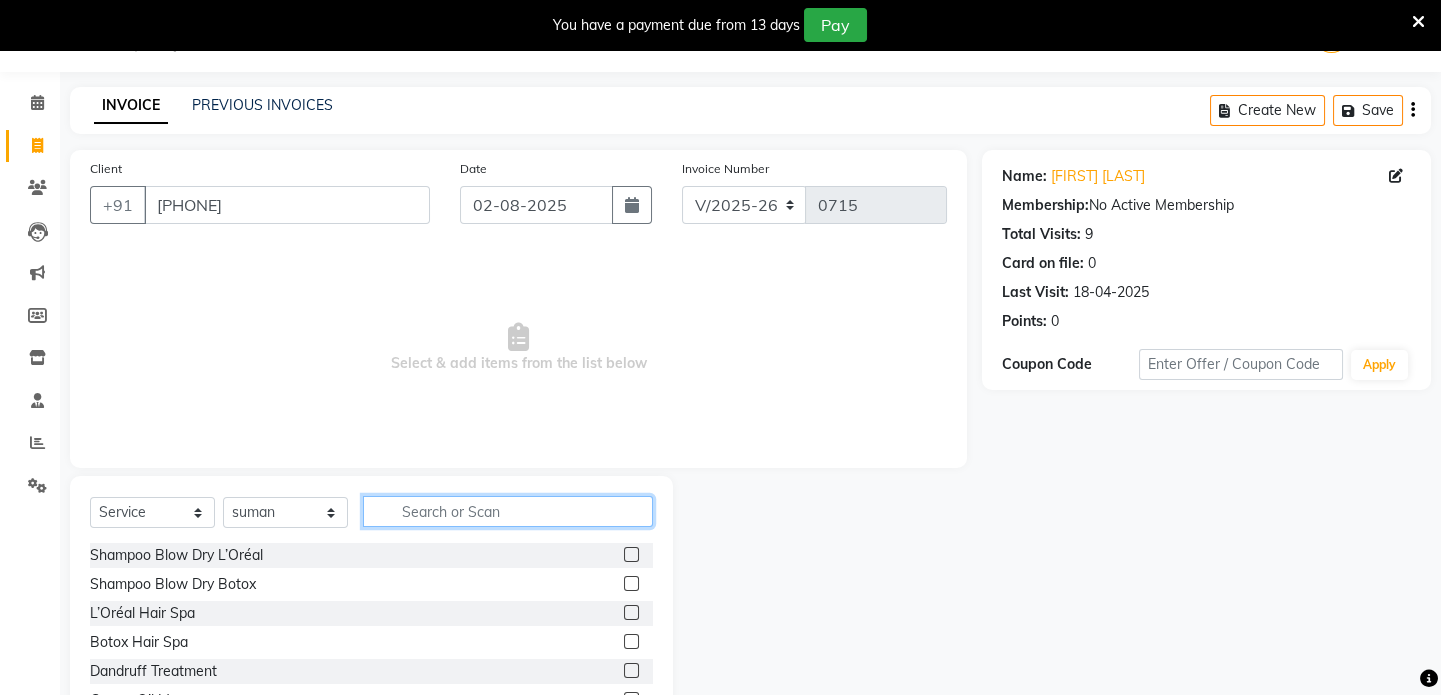 click 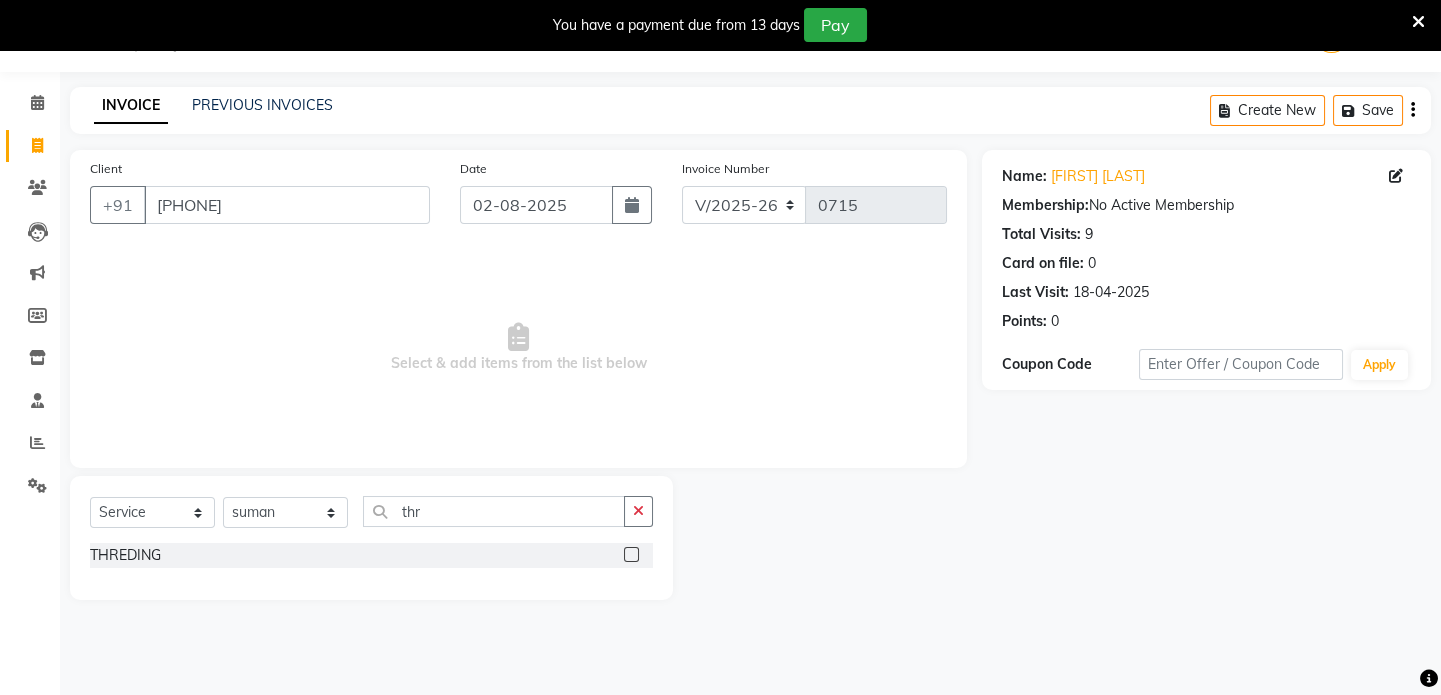 click 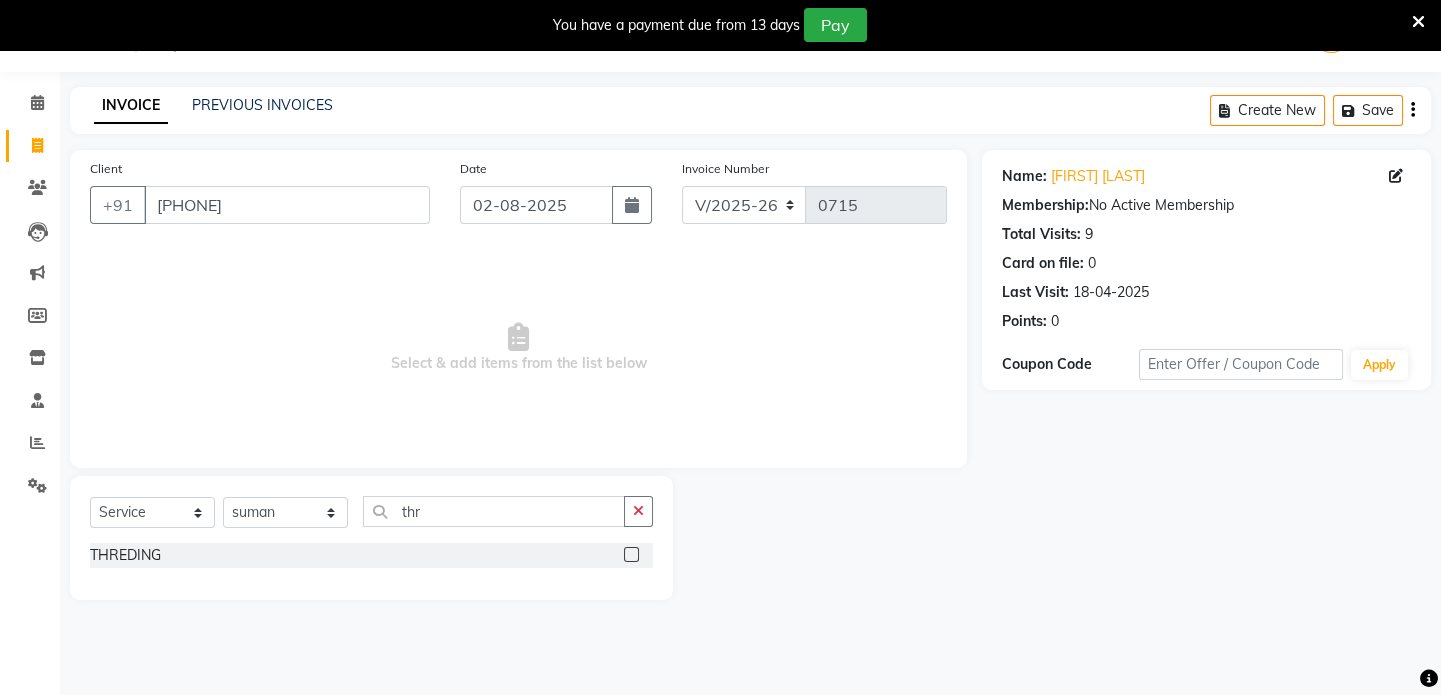 click at bounding box center [630, 555] 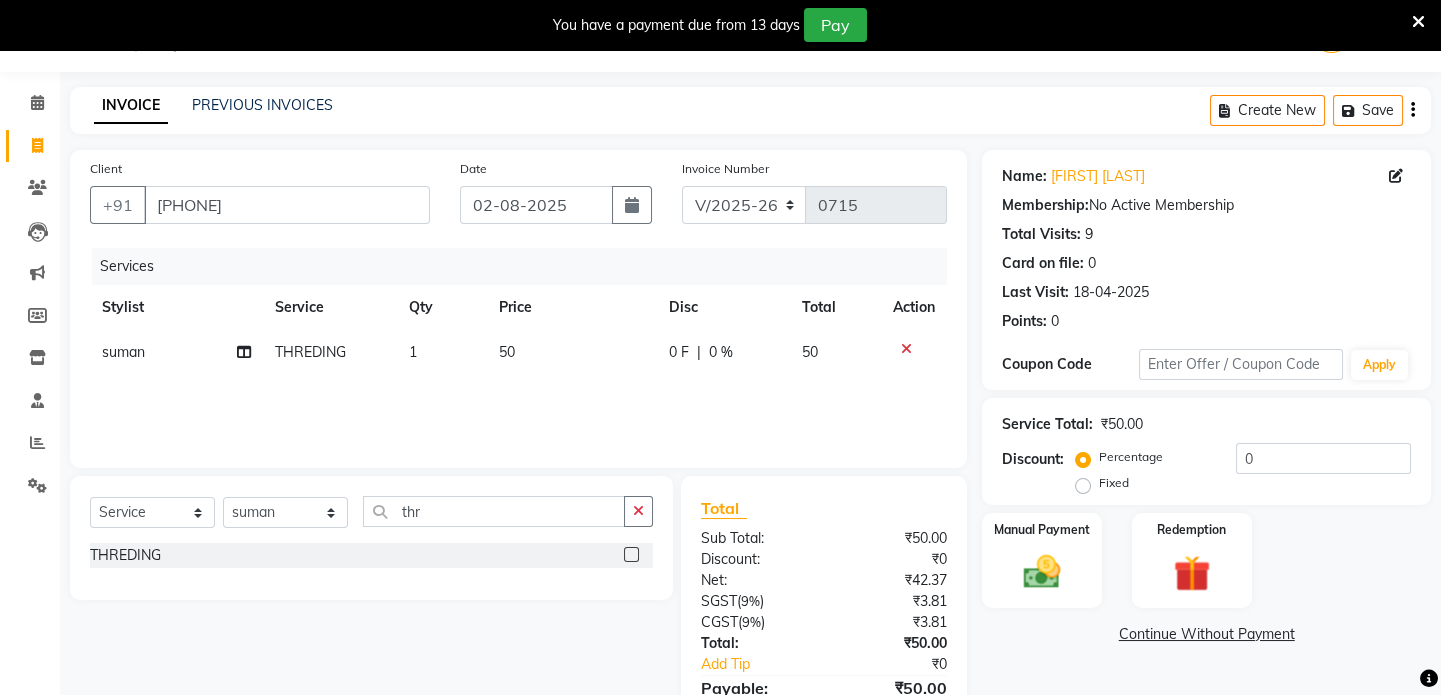 click on "50" 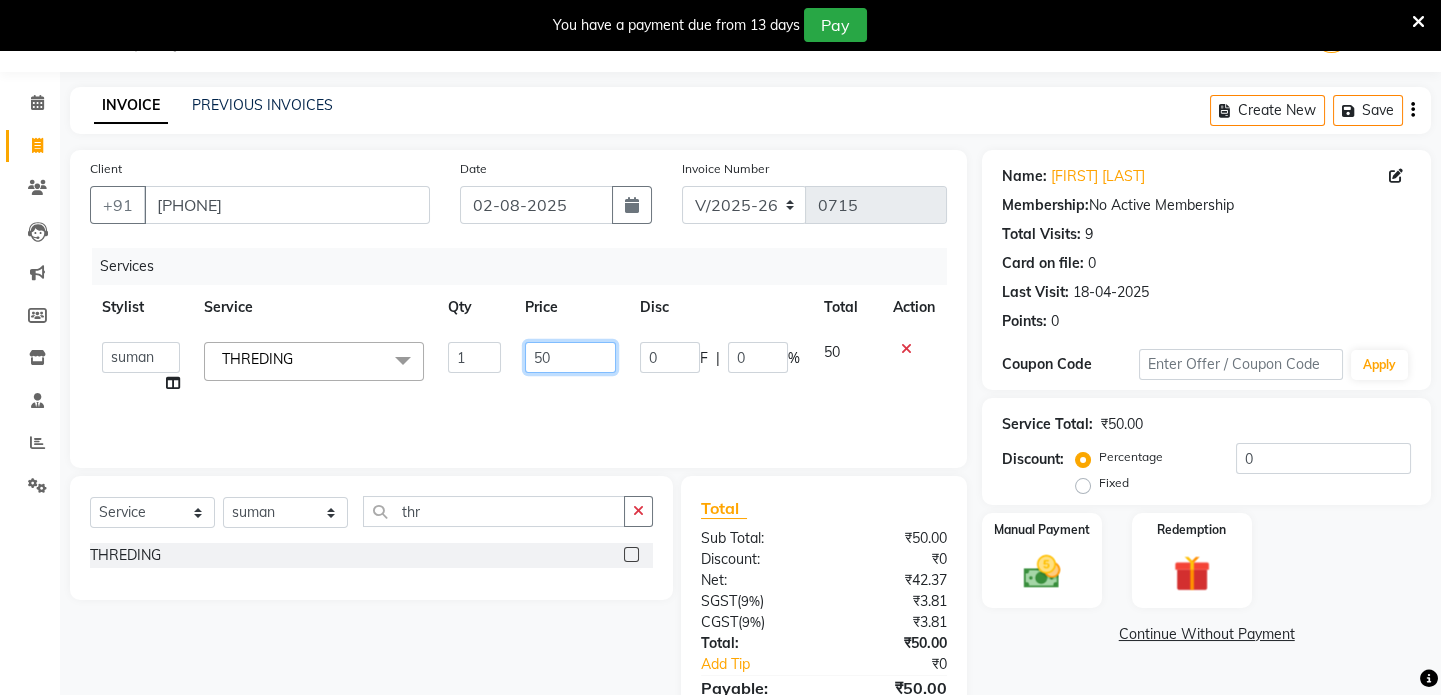 click on "50" 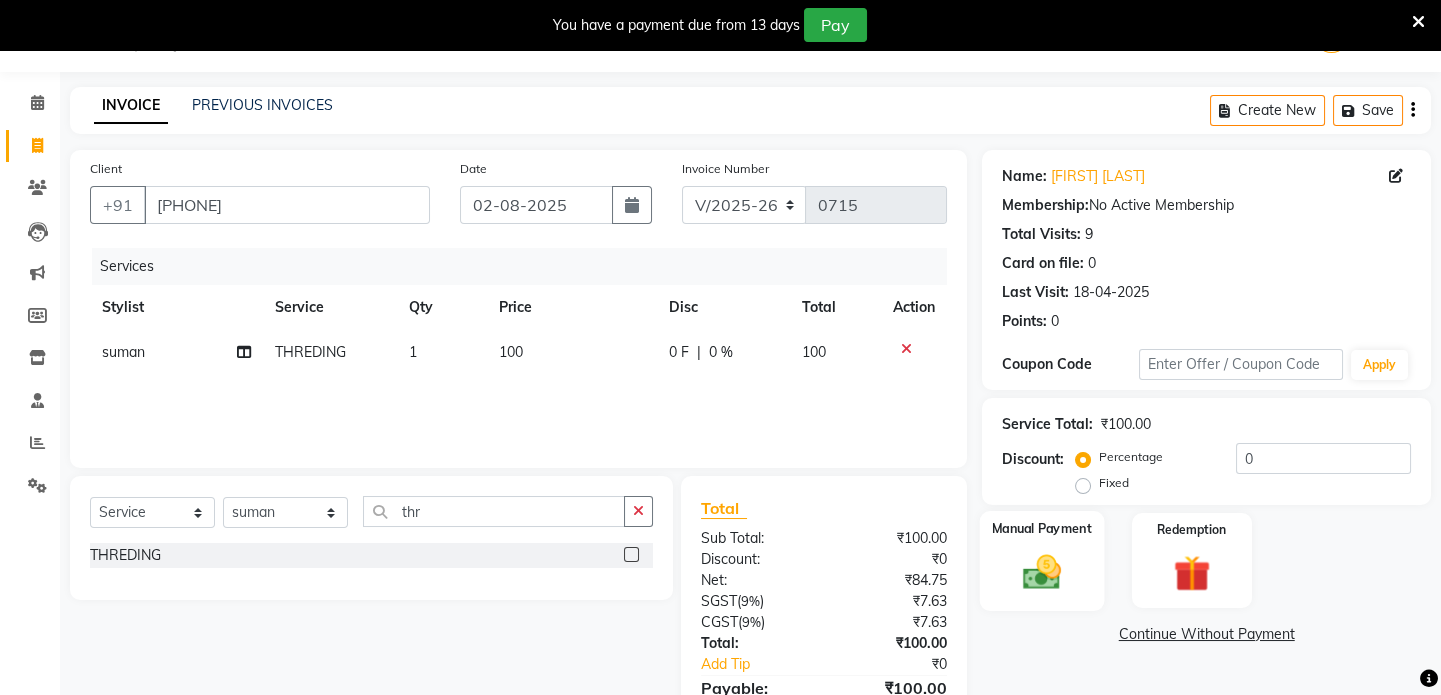 click on "Manual Payment" 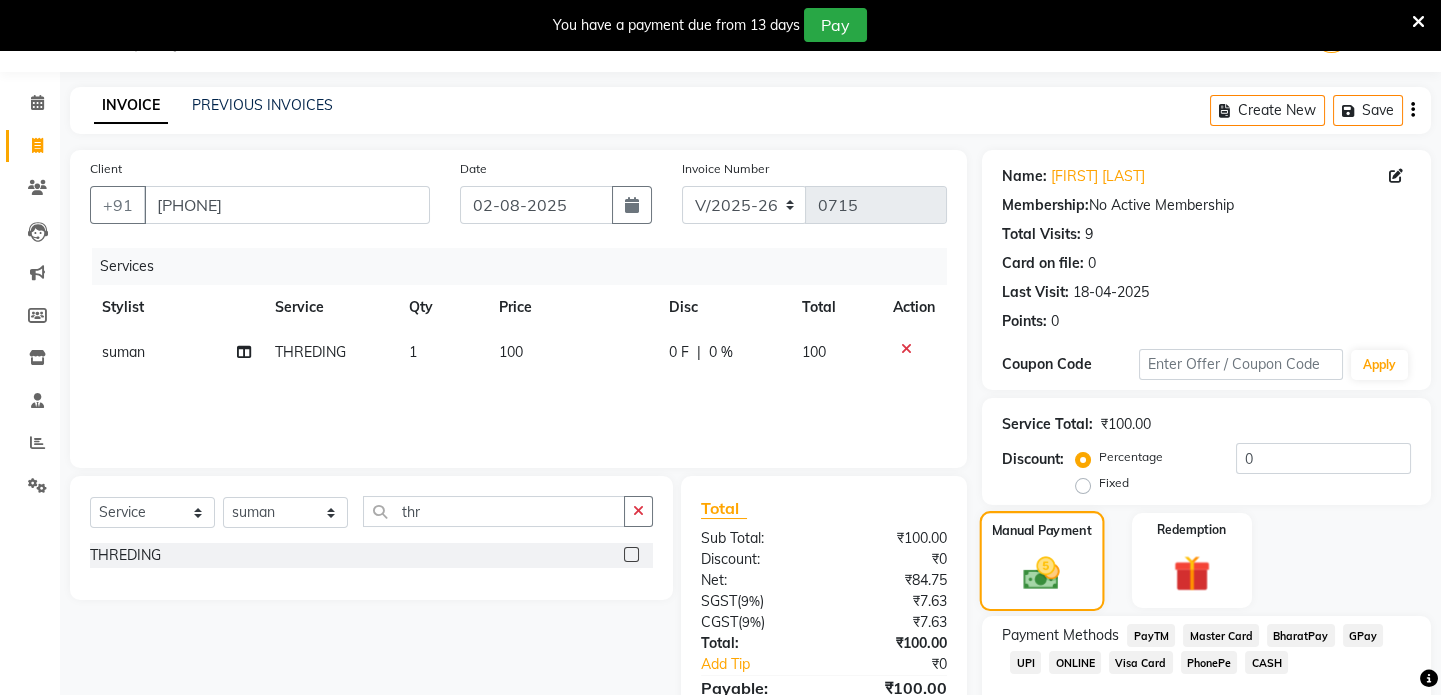 scroll, scrollTop: 161, scrollLeft: 0, axis: vertical 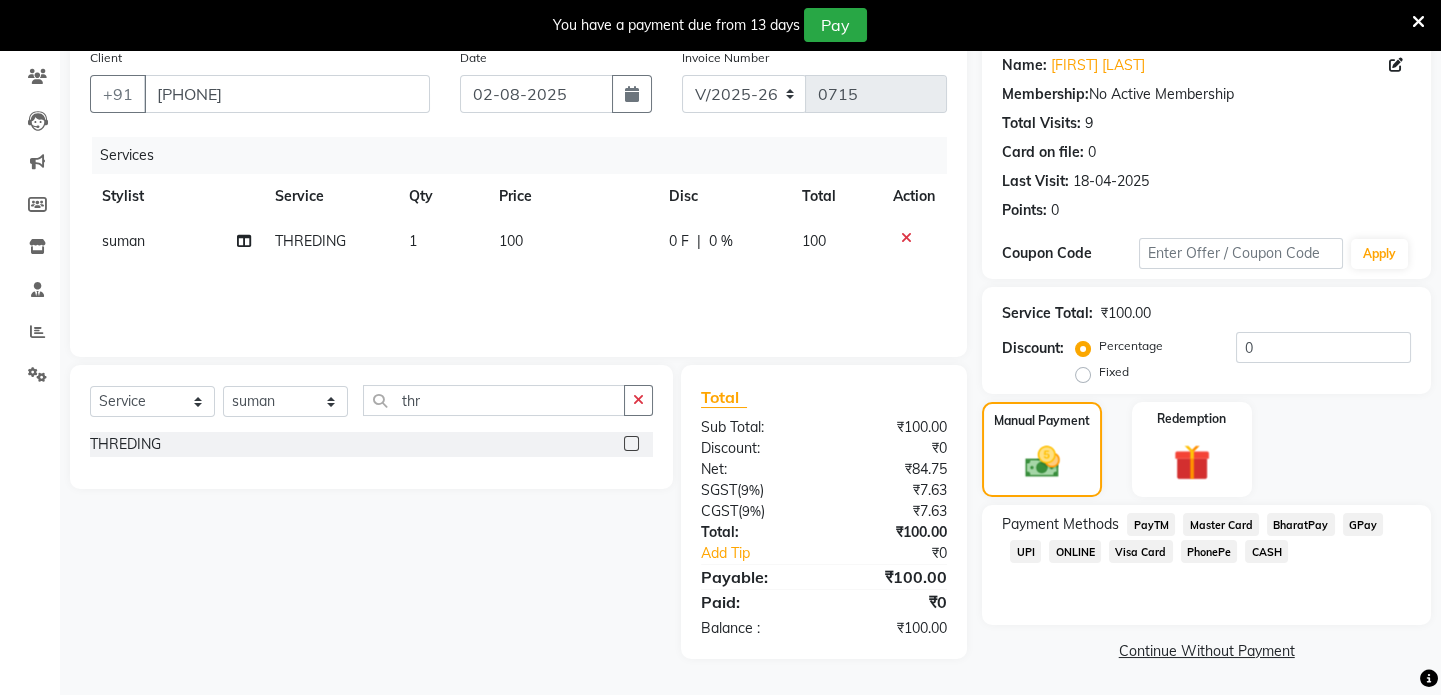 click on "UPI" 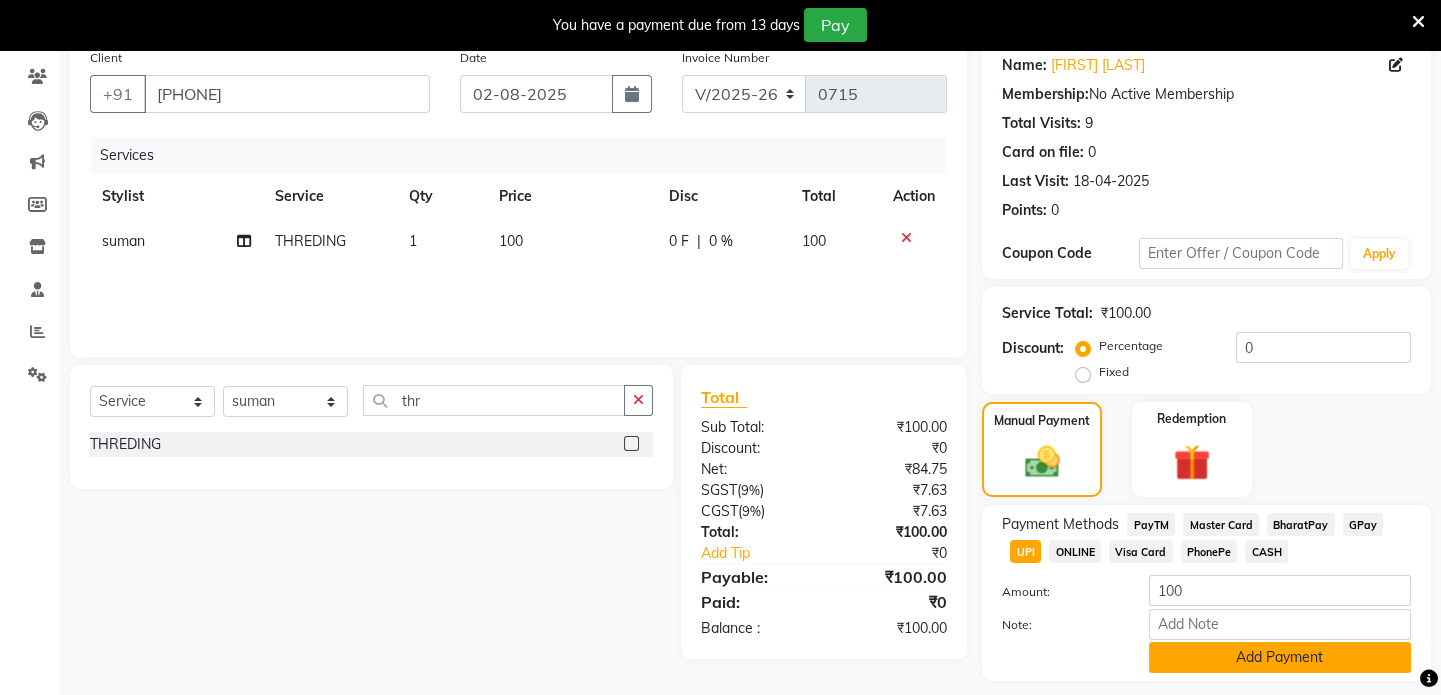 click on "Add Payment" 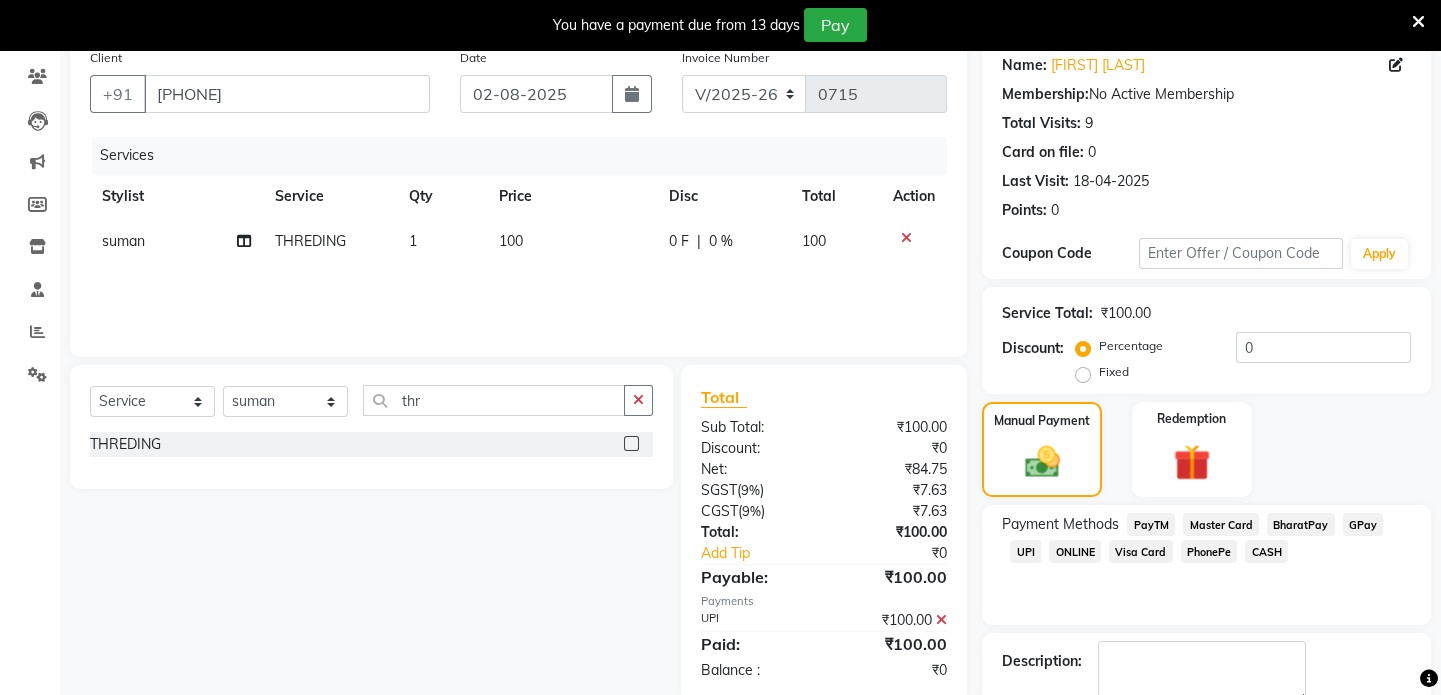 scroll, scrollTop: 273, scrollLeft: 0, axis: vertical 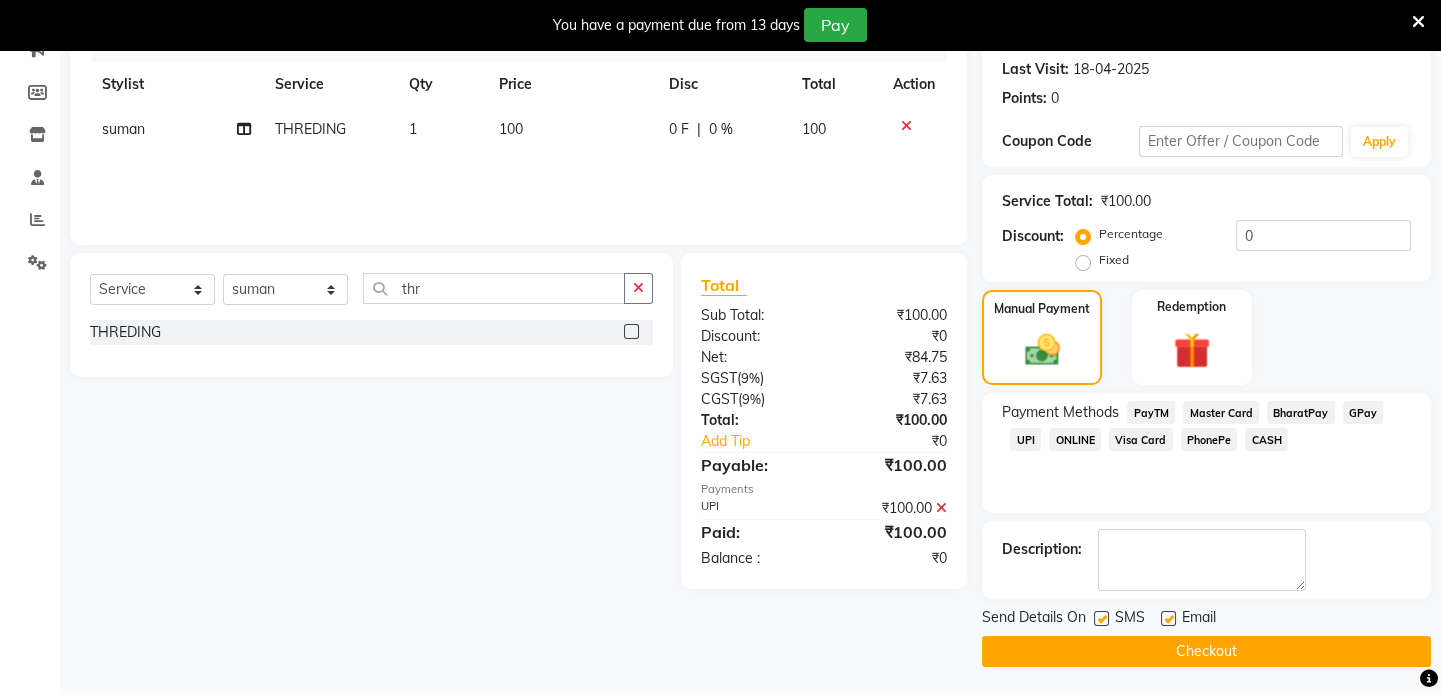 click on "Checkout" 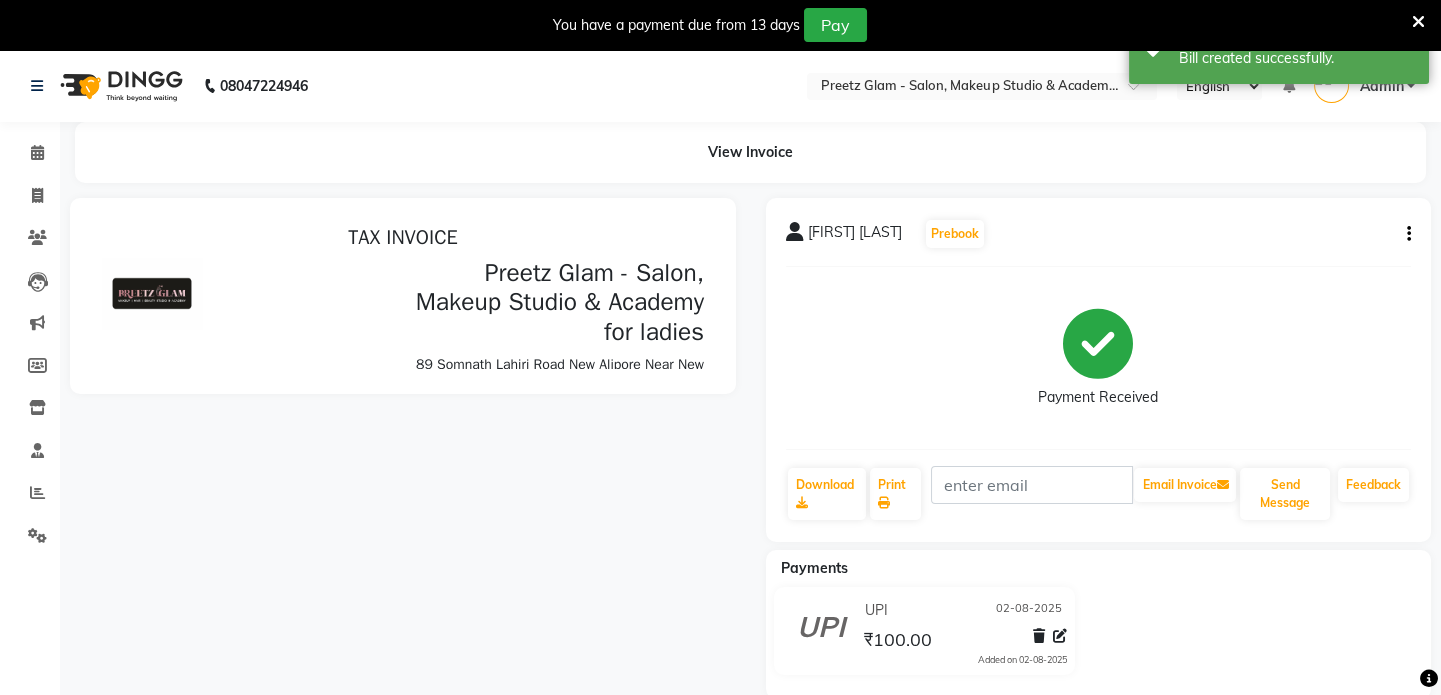 scroll, scrollTop: 0, scrollLeft: 0, axis: both 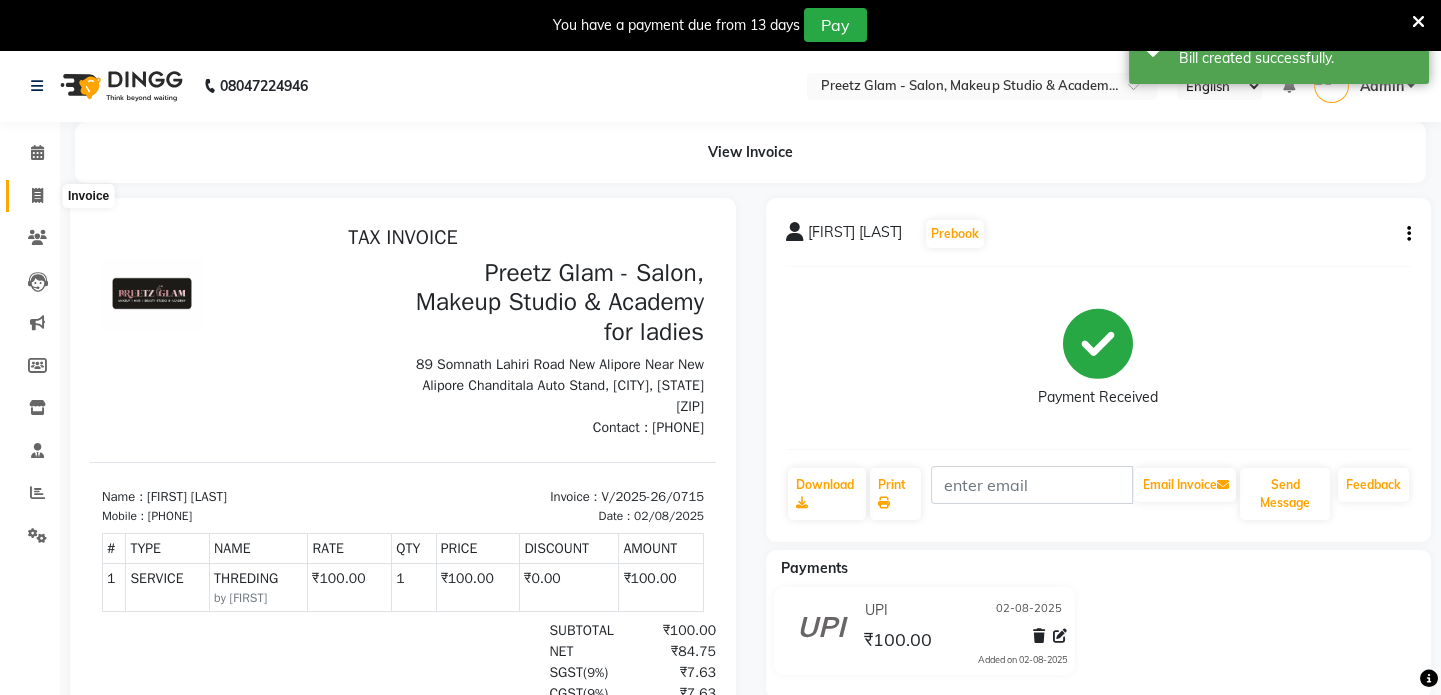 click 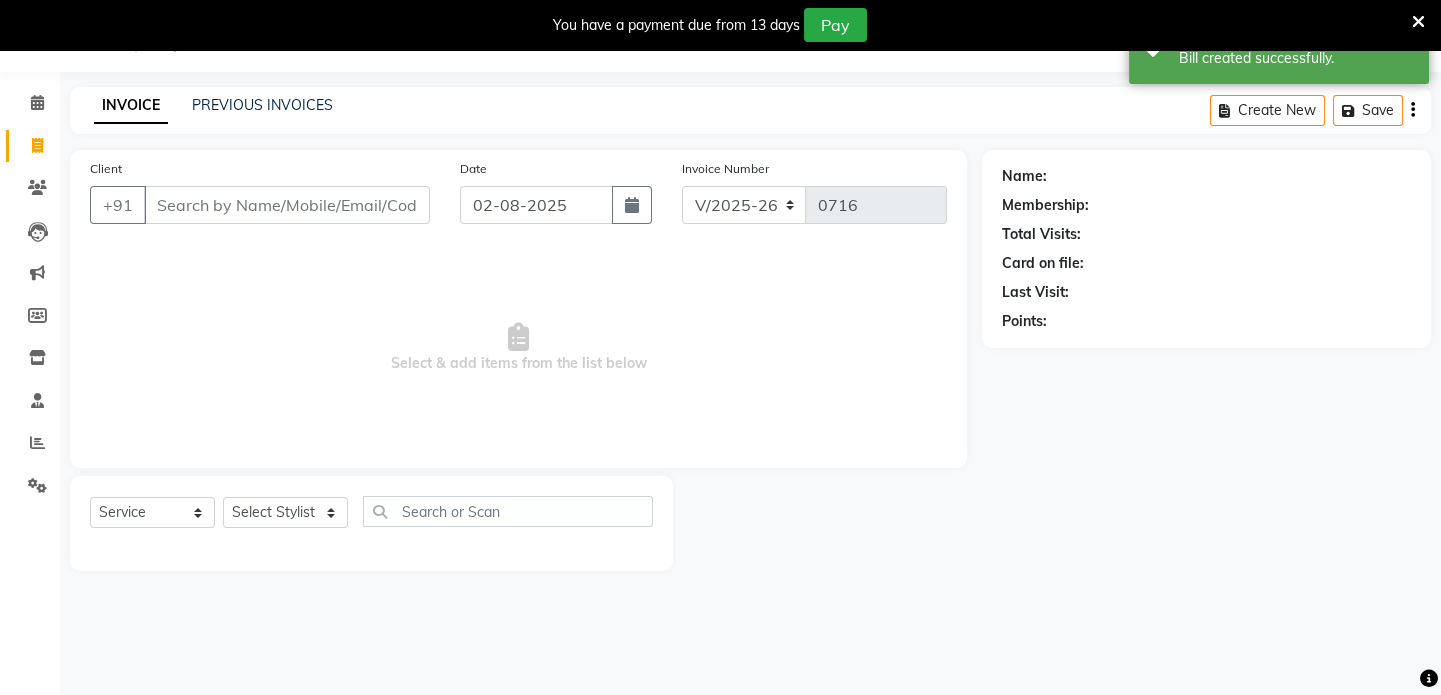 click on "Client" at bounding box center [287, 205] 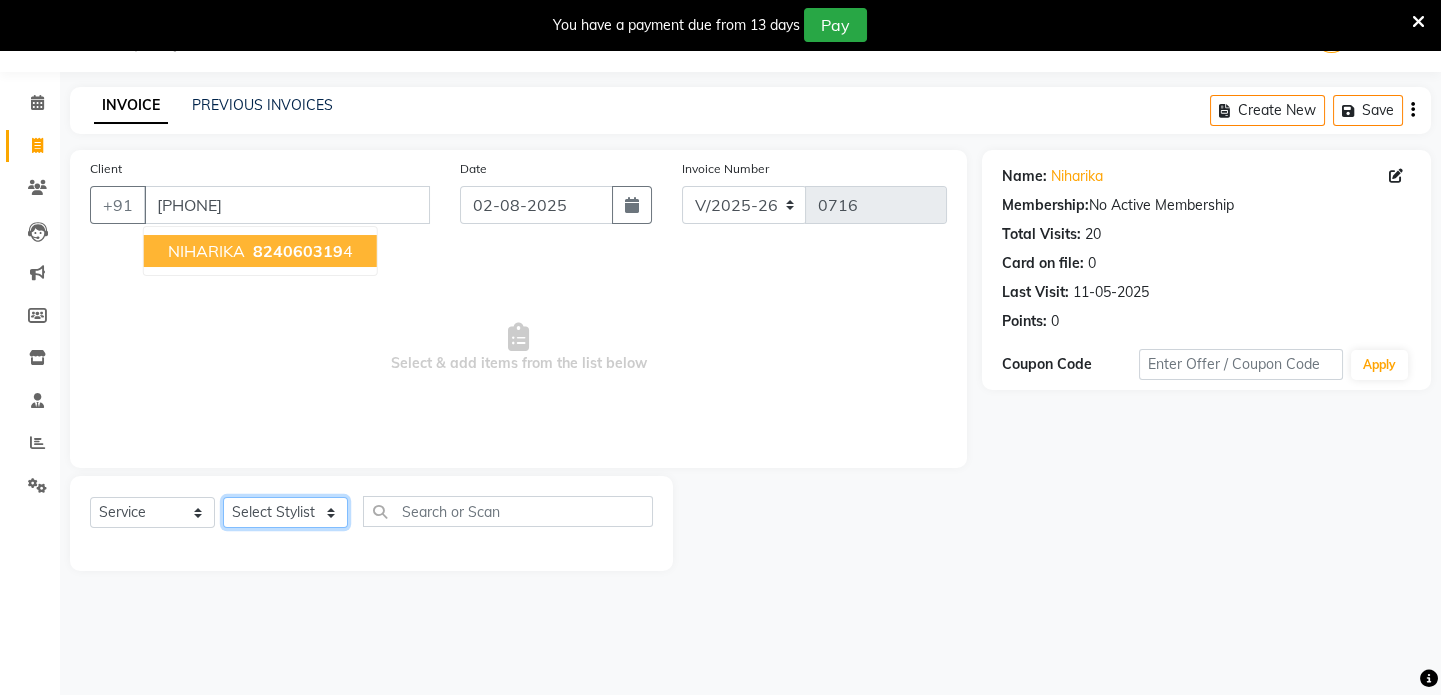 click on "Select Stylist [FIRST] [FIRST] [FIRST] [FIRST] [FIRST] [FIRST]" 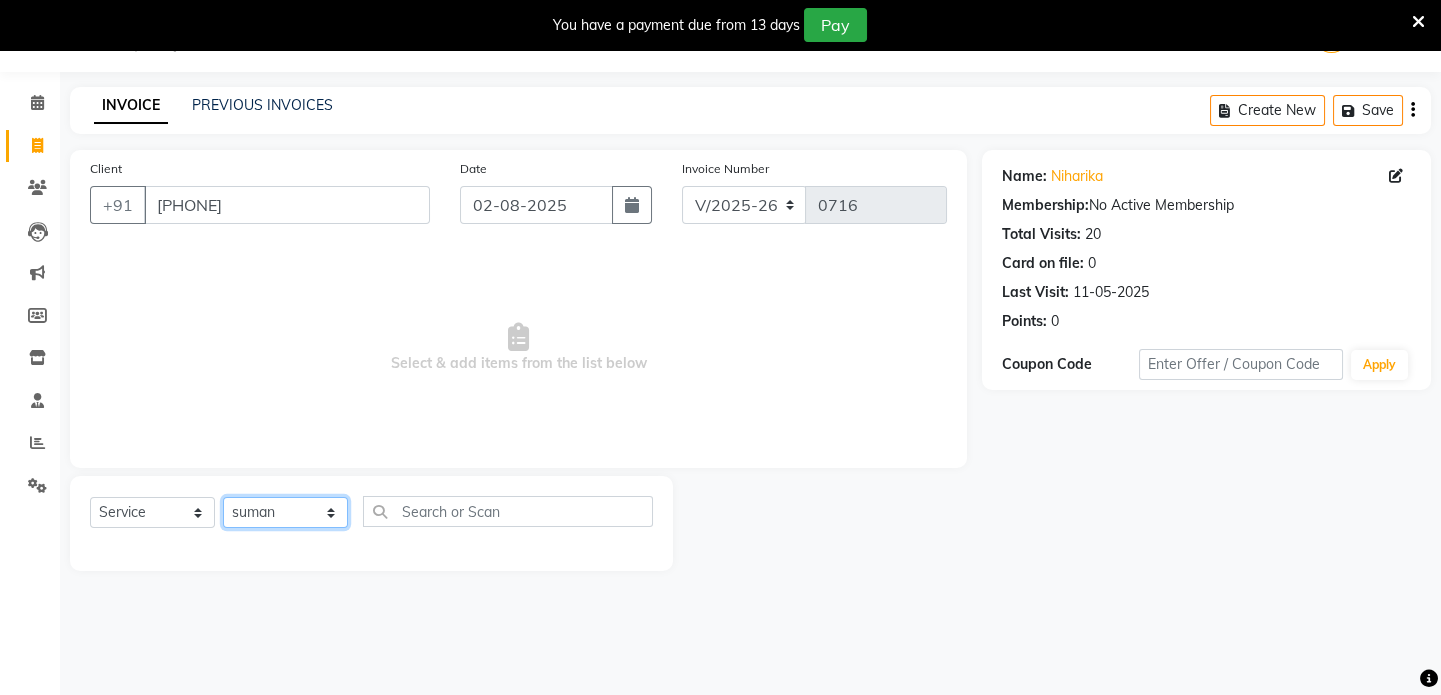 click on "Select Stylist [FIRST] [FIRST] [FIRST] [FIRST] [FIRST] [FIRST]" 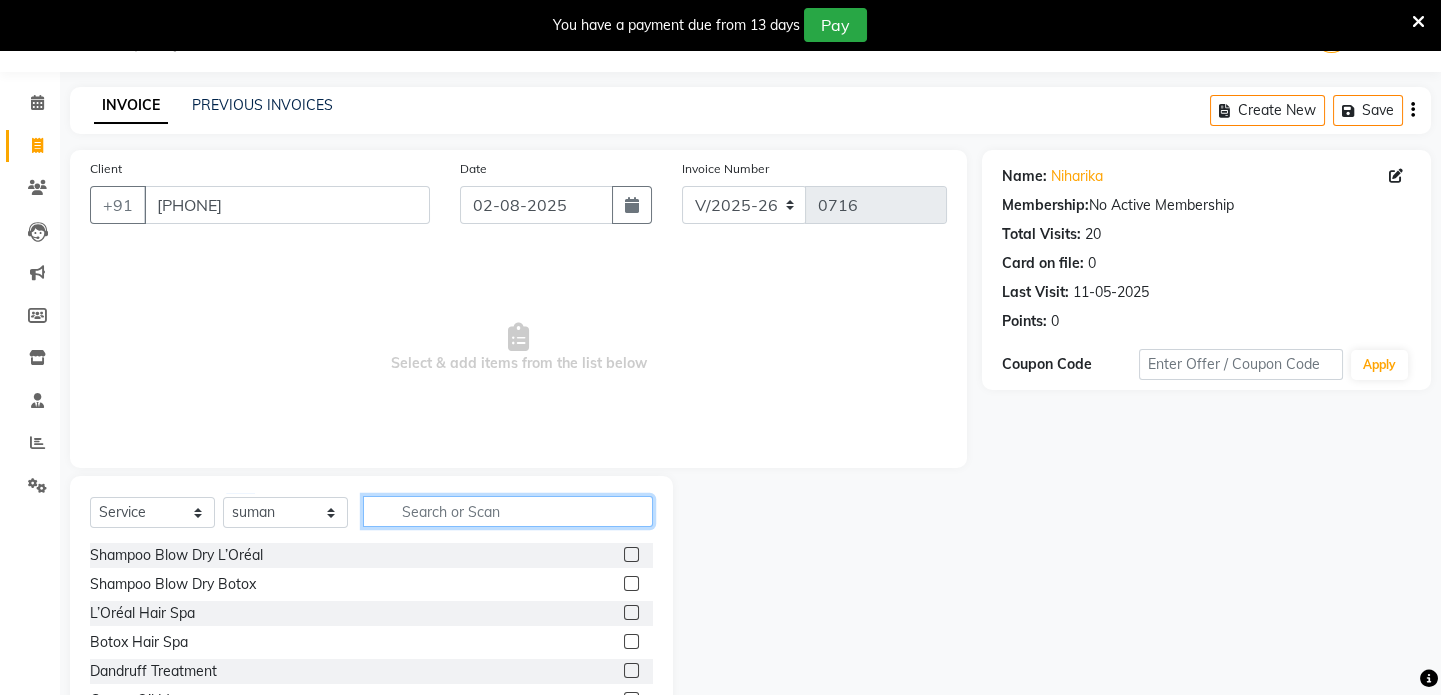 click 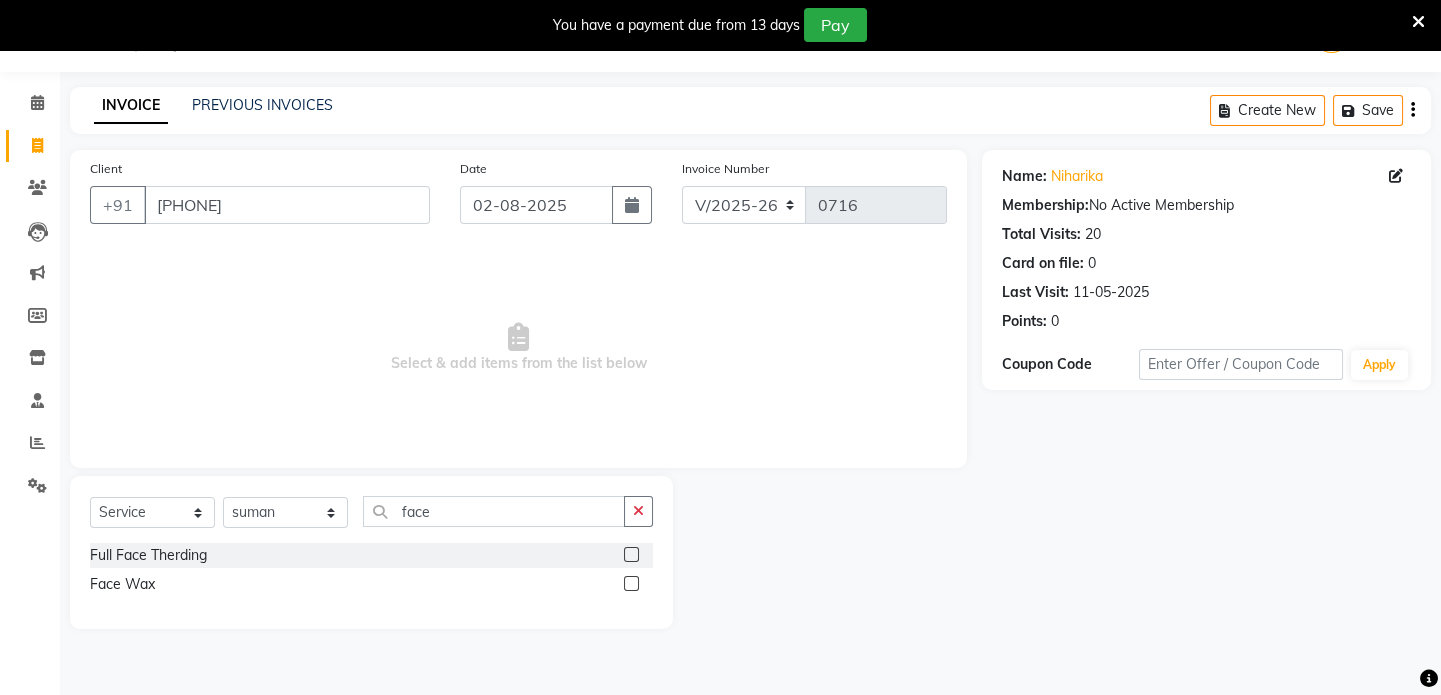 click 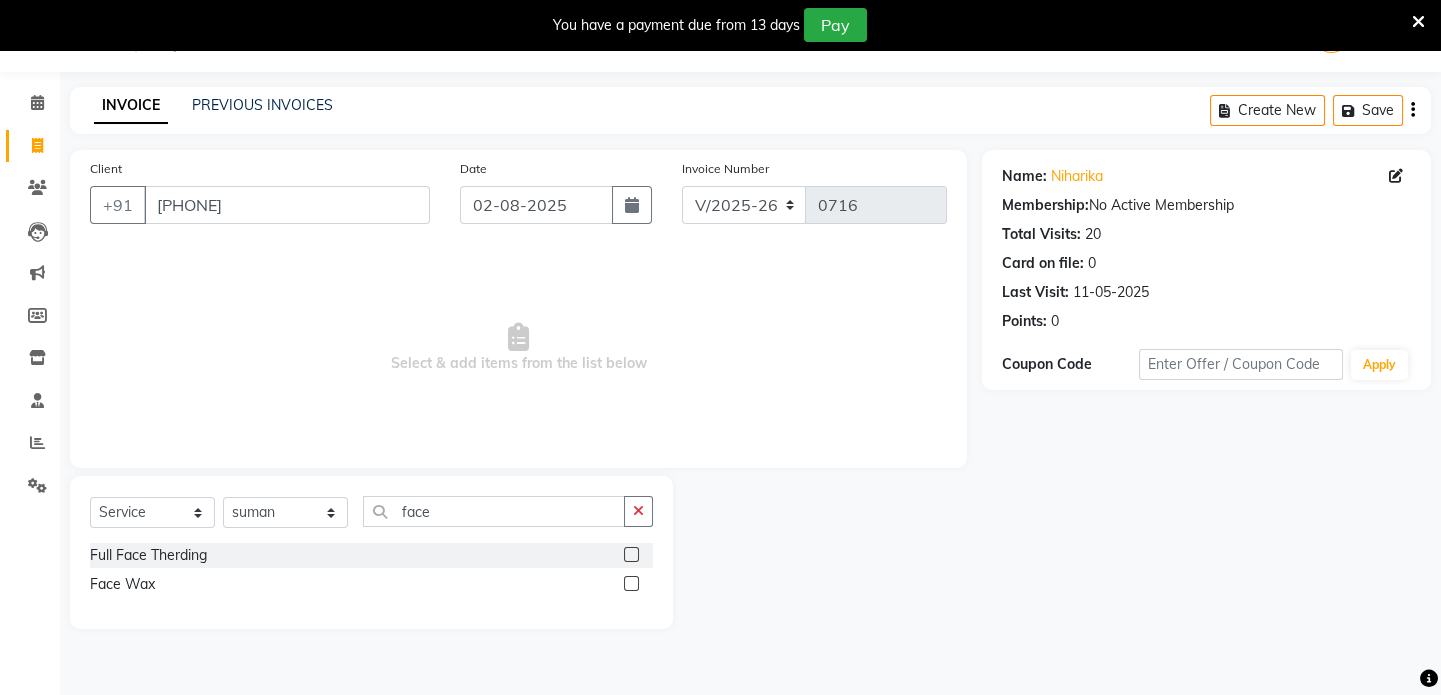 click at bounding box center (630, 584) 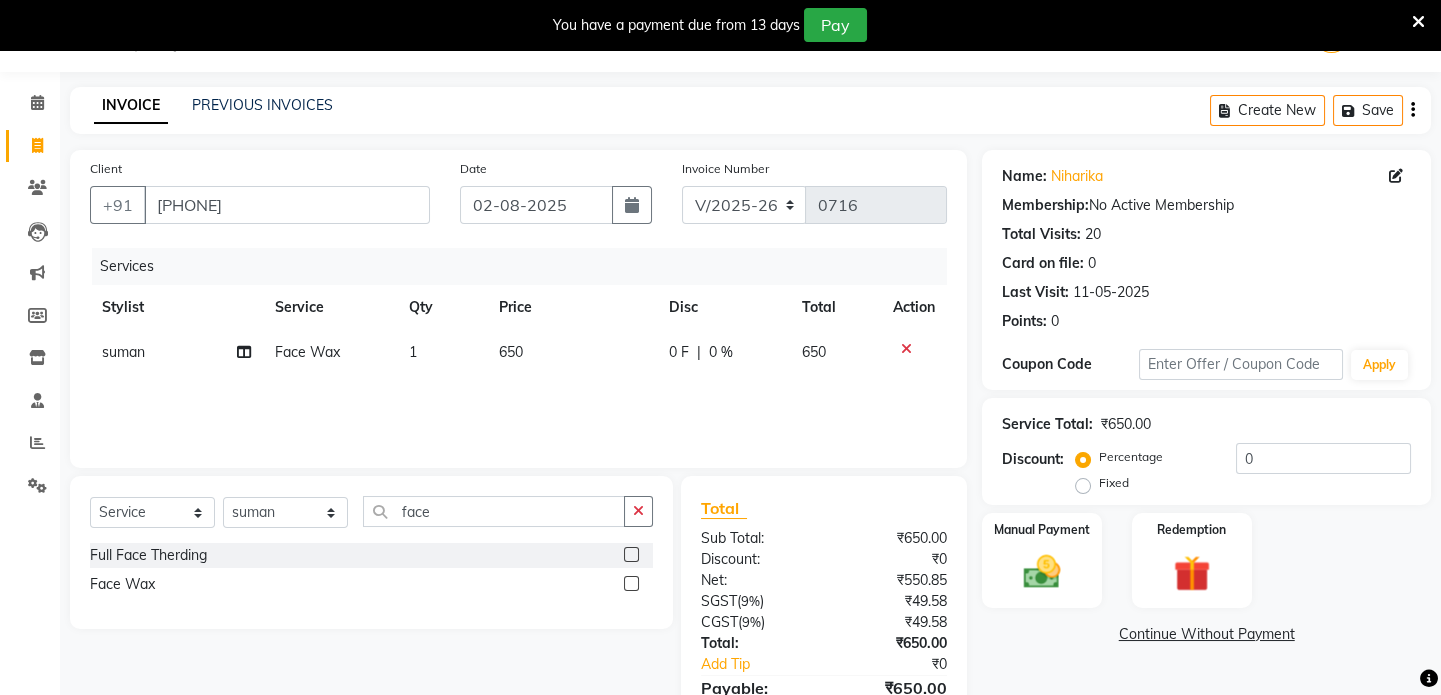 click on "650" 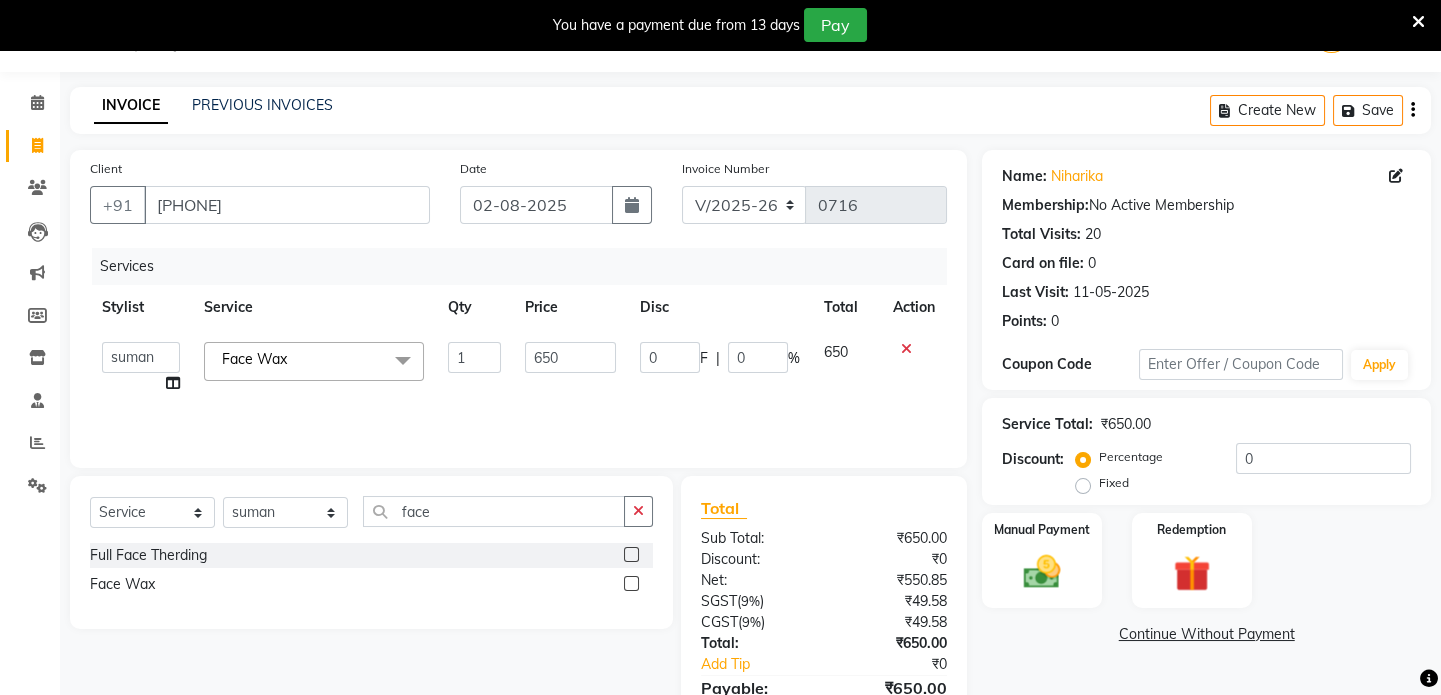 click on "650" 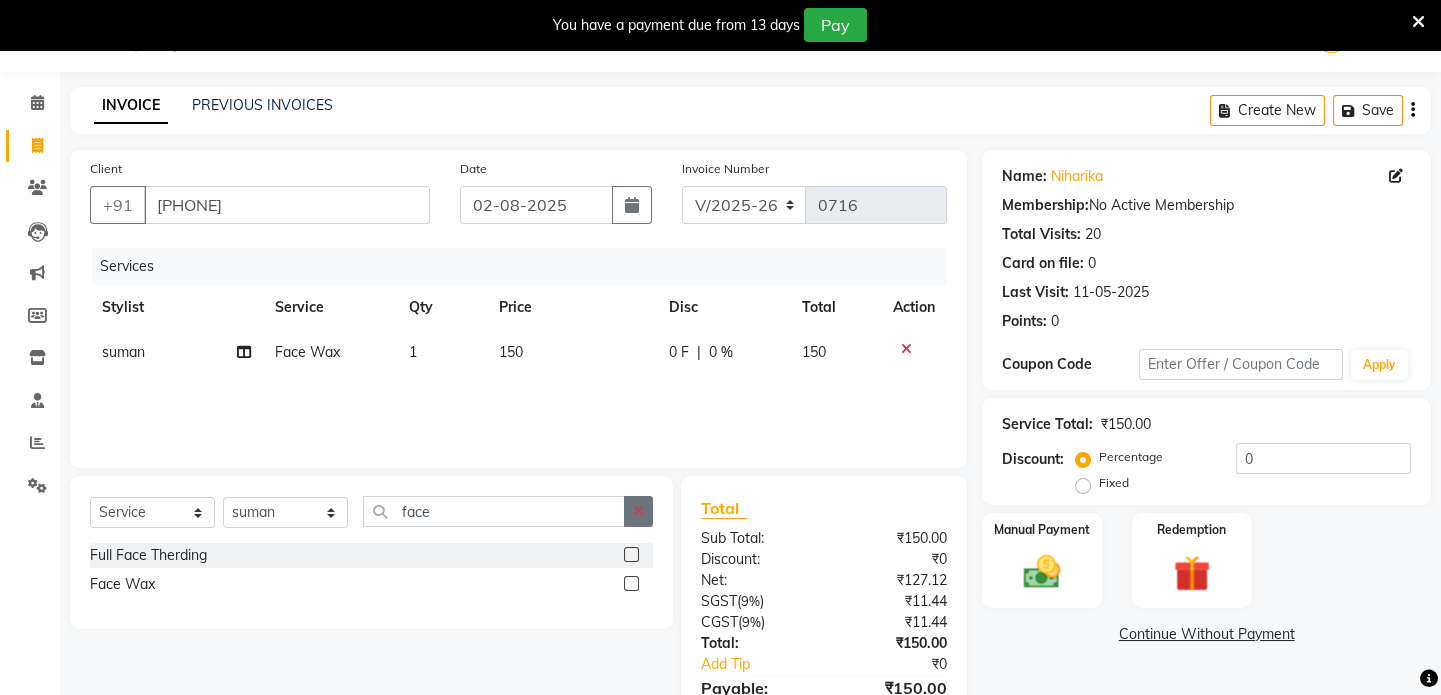 click 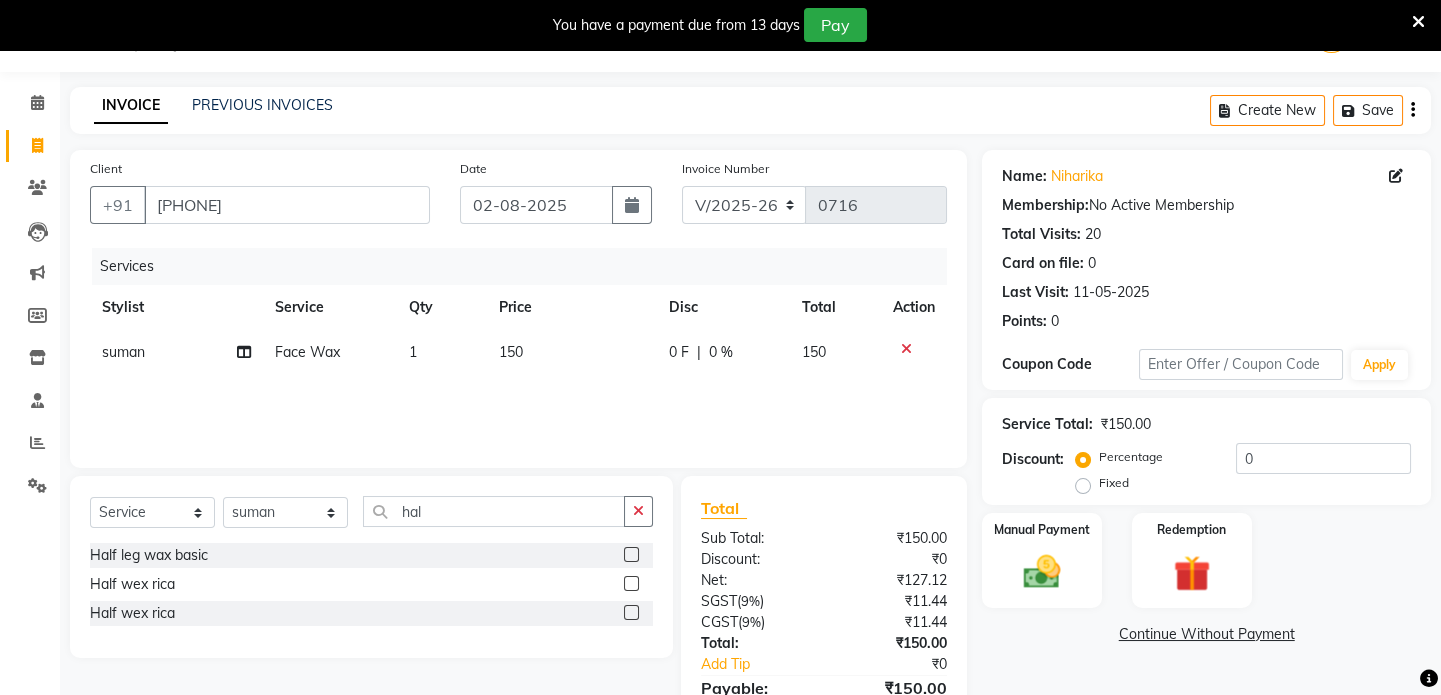 click 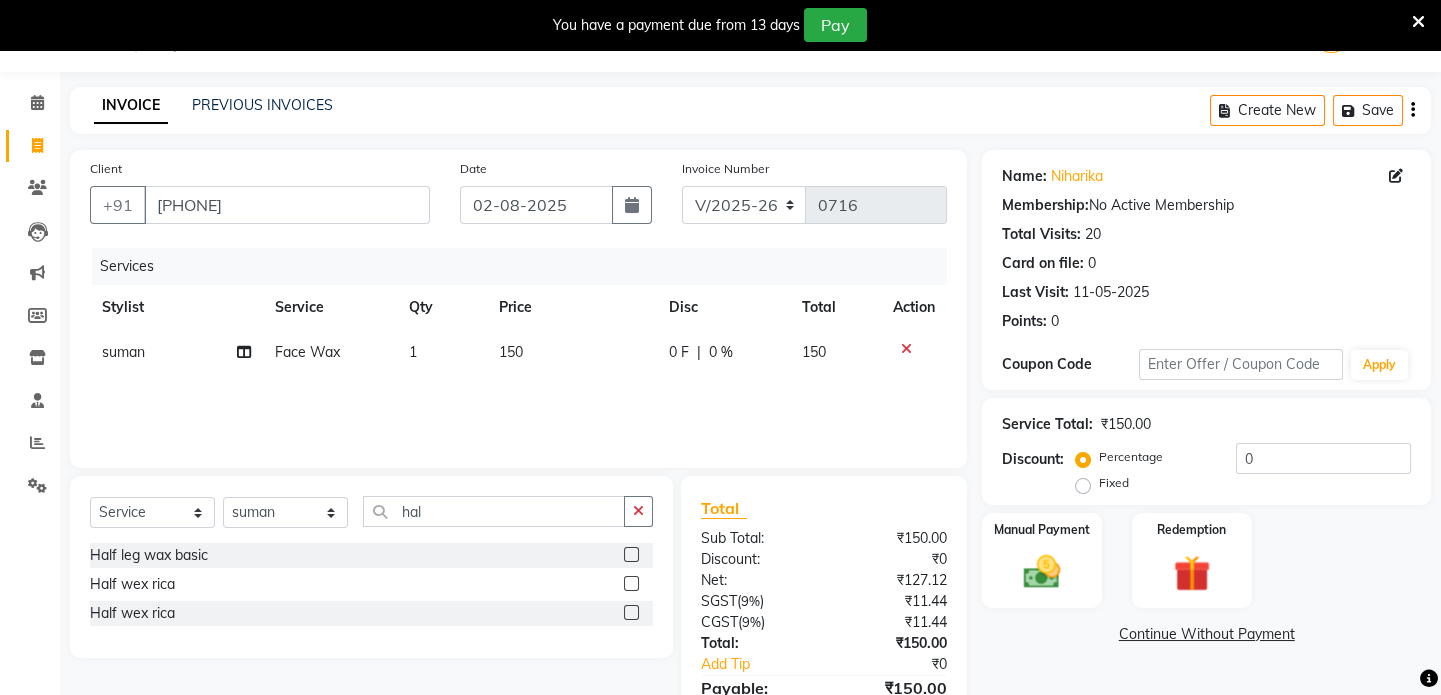 click at bounding box center (630, 555) 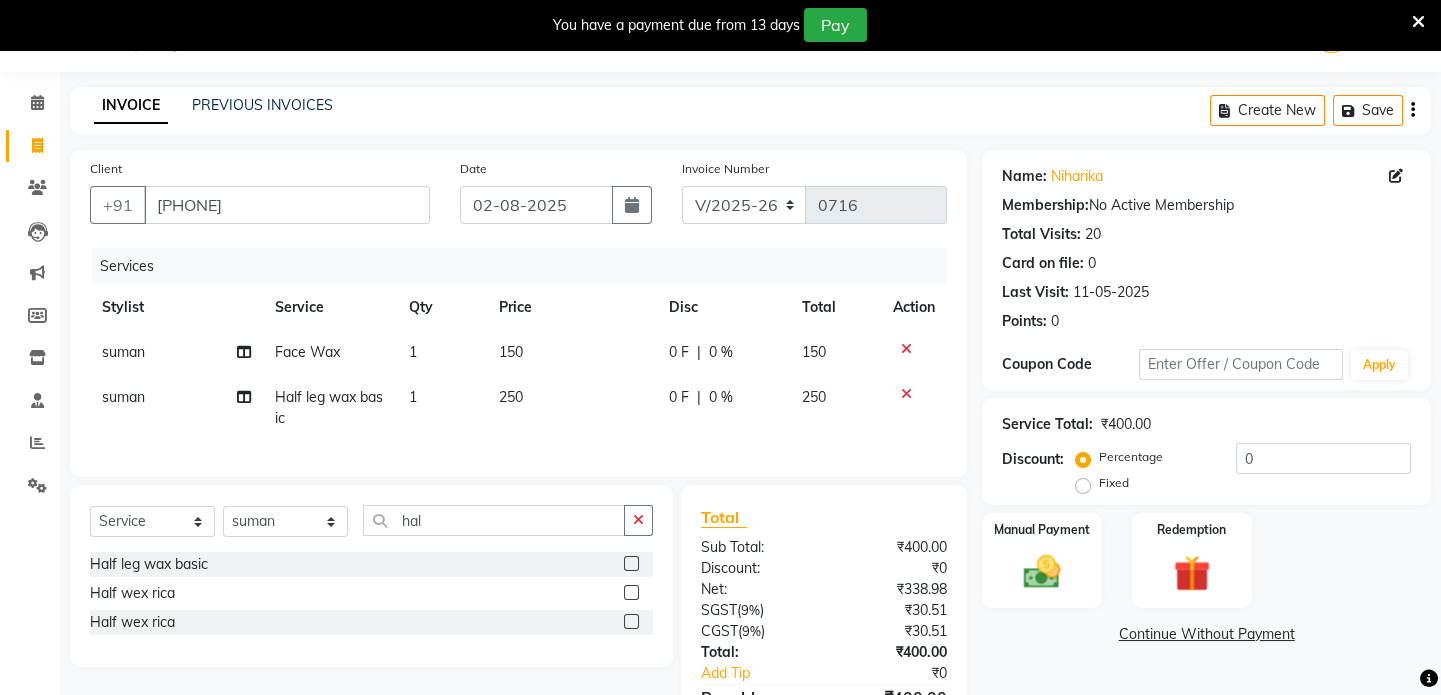 click on "suman" 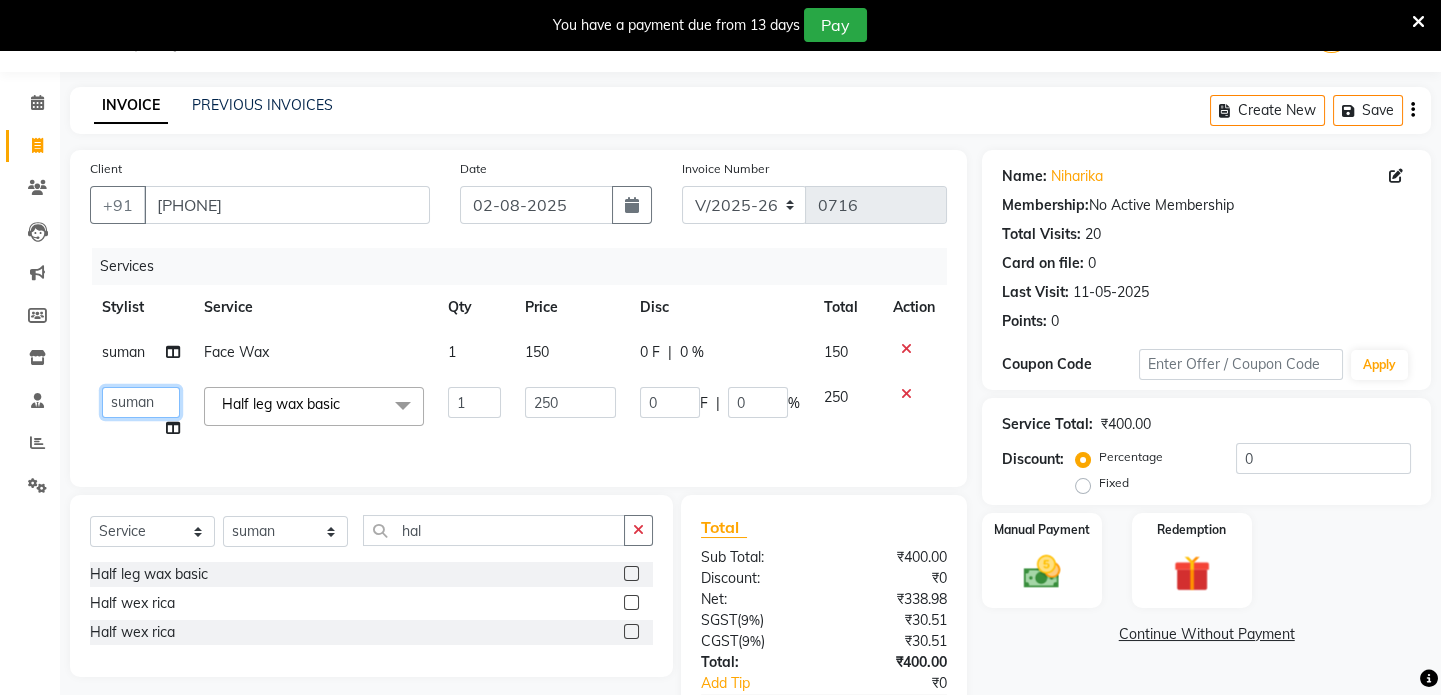 click on "[NAME]   [NAME]    [NAME]   [NAME]   [NAME]    [NAME]" 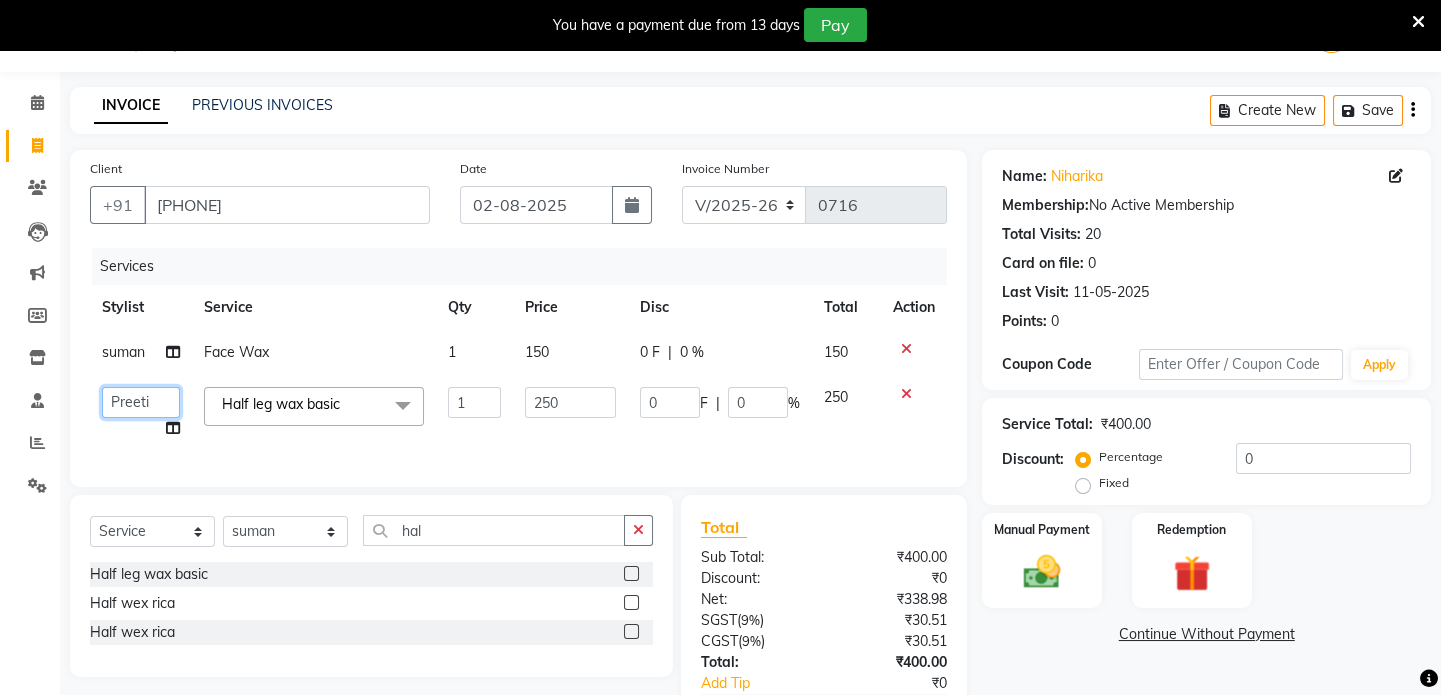 click on "[NAME]   [NAME]    [NAME]   [NAME]   [NAME]    [NAME]" 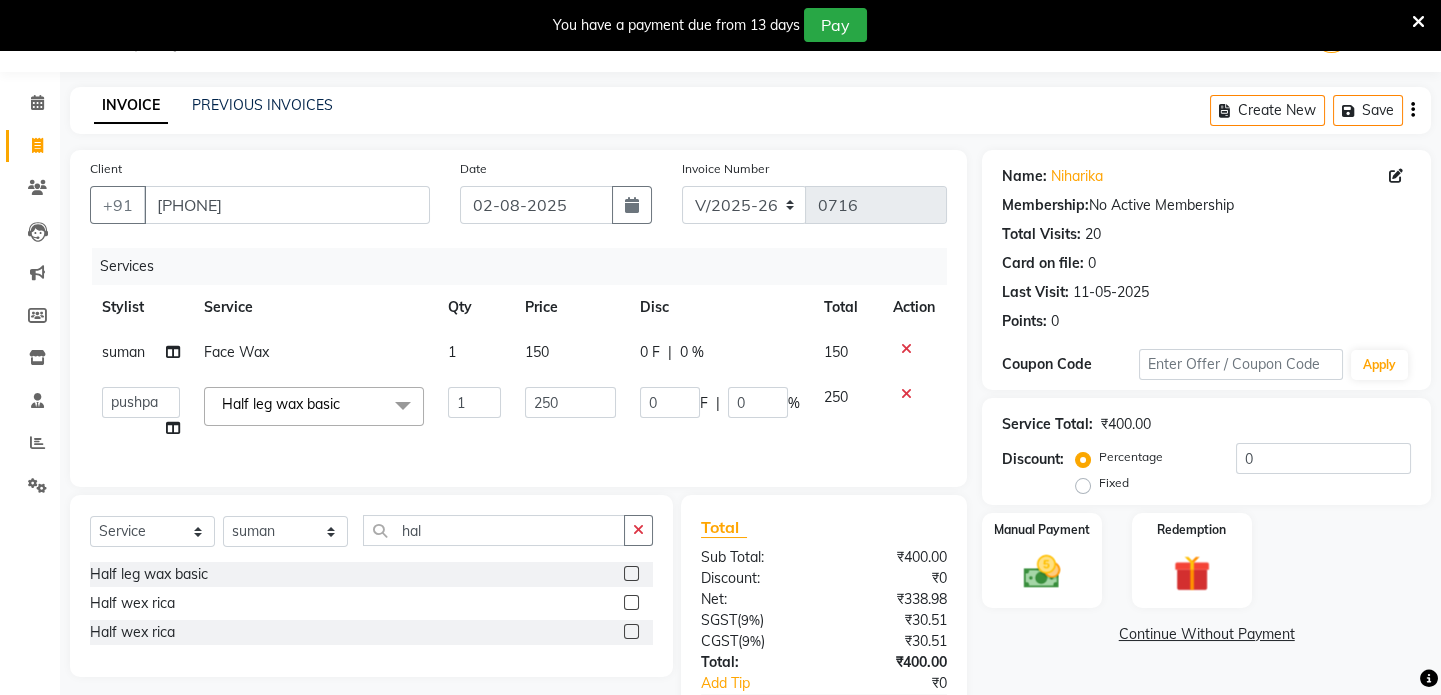 click on "Client [PHONE] Date [DATE] Invoice Number V/2025 V/2025-26 0716 Services Stylist Service Qty Price Disc Total Action suman  Face Wax 1 150 0 F | 0 % 150  Neha   nilima    Preeti   pushpa   sita    suman   Half leg wax basic   x Ladies Hair Cut Kid’s Hair ( Below 5 years) Shampoo Blow Dry L’Oréal Shampoo Blow Dry Botox L’Oréal Hair Spa Botox Hair Spa Dandruff Treatment Cream Oil Massage Global Hair Colour wonder colour Global Loreal Majirel Global Loreal Inoa Classic Highlights French Balayage Per Stics Highlights L’Oréal Xtenso Smoothening/ Rebonding Nanoplastia Treatment Hair CUT BY PRITI smoothning pakage@2999 Nail Cut File polish saree draping onwards  @2222 Herbal Basic Clean up Kanpeki Furutsu Quinoa + Hydra  Glow Facial Kankepi Furutsu Anti aging + Hydra Kanpeki hydrating glow + hydra  O3+ D-Tan O3+ Peel Off Mask O3+ Clean Up O3+ D- Tan Facial O3+ Skin Treatments Onwards ( According to skin concerns ) Kanpeki Papaya & Marshmallow + Hydra Eyes + Upper Lip Full Face Therding 1 250 0" 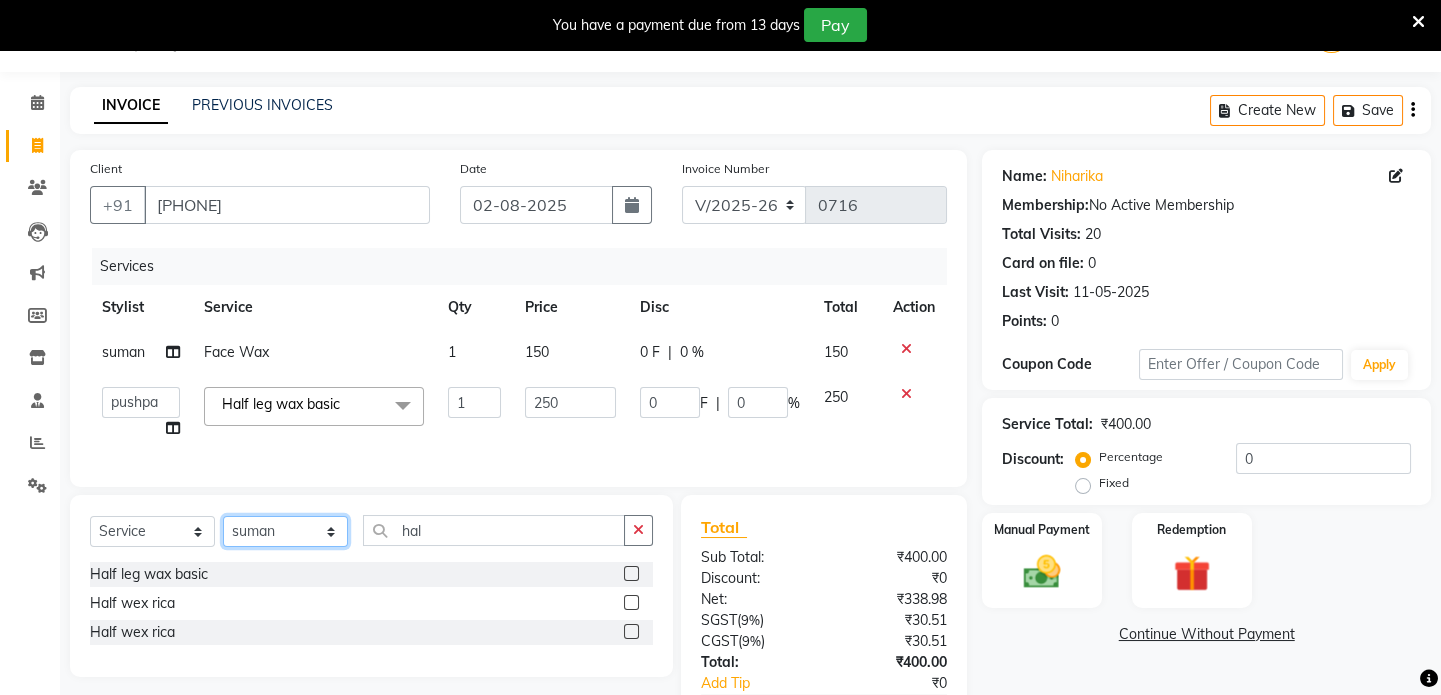 click on "Select Stylist [FIRST] [FIRST] [FIRST] [FIRST] [FIRST] [FIRST]" 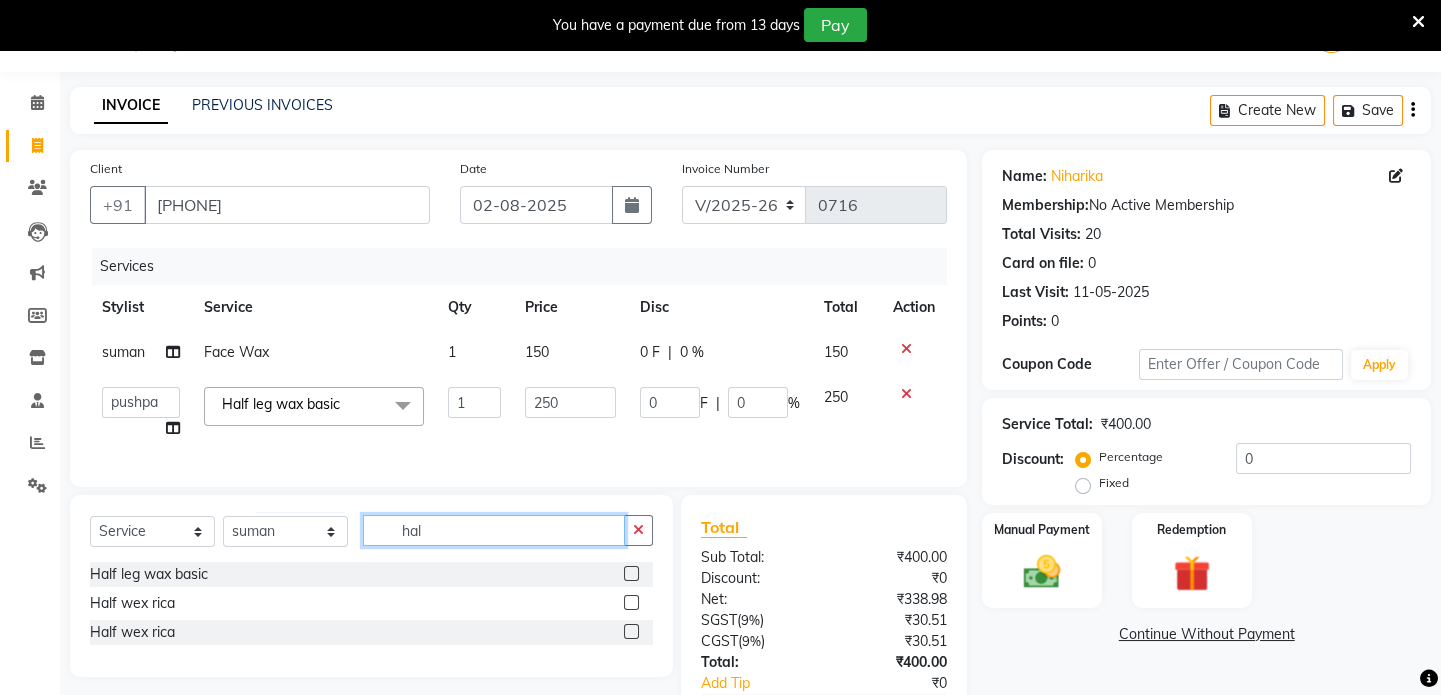 click on "hal" 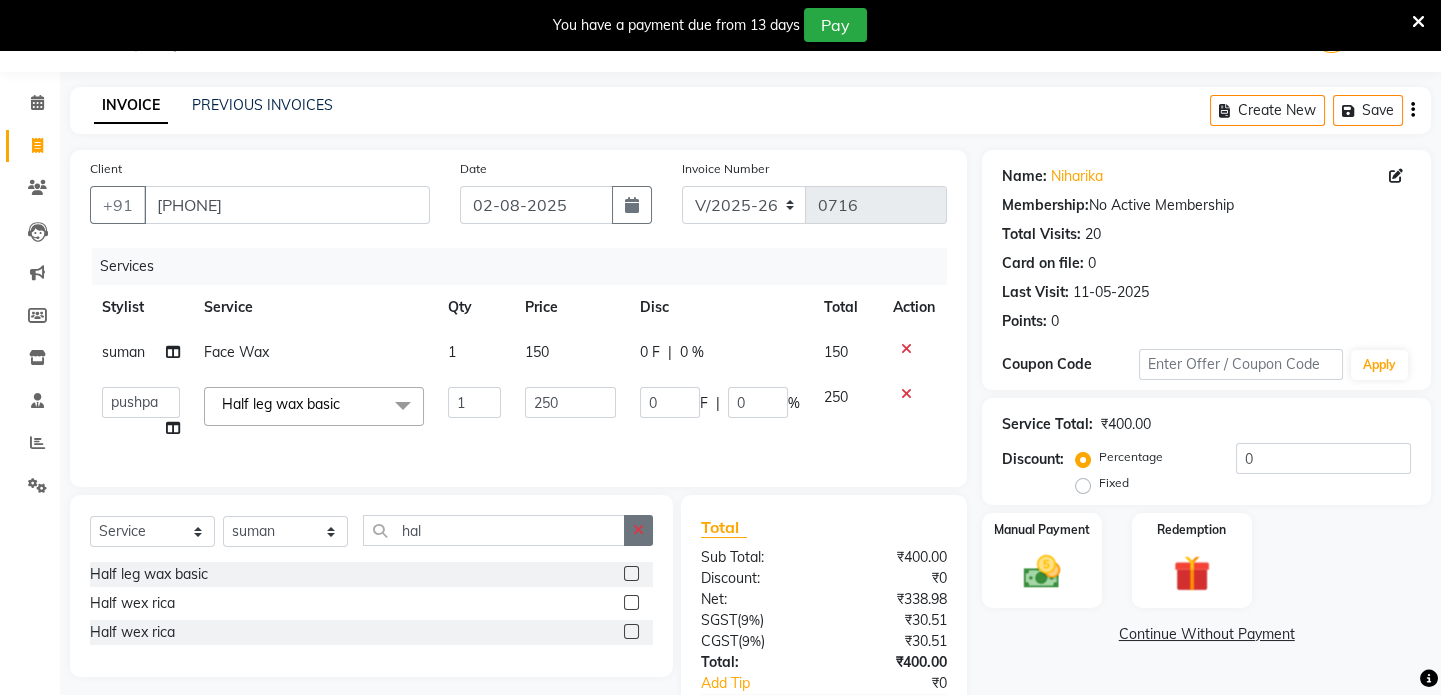 click 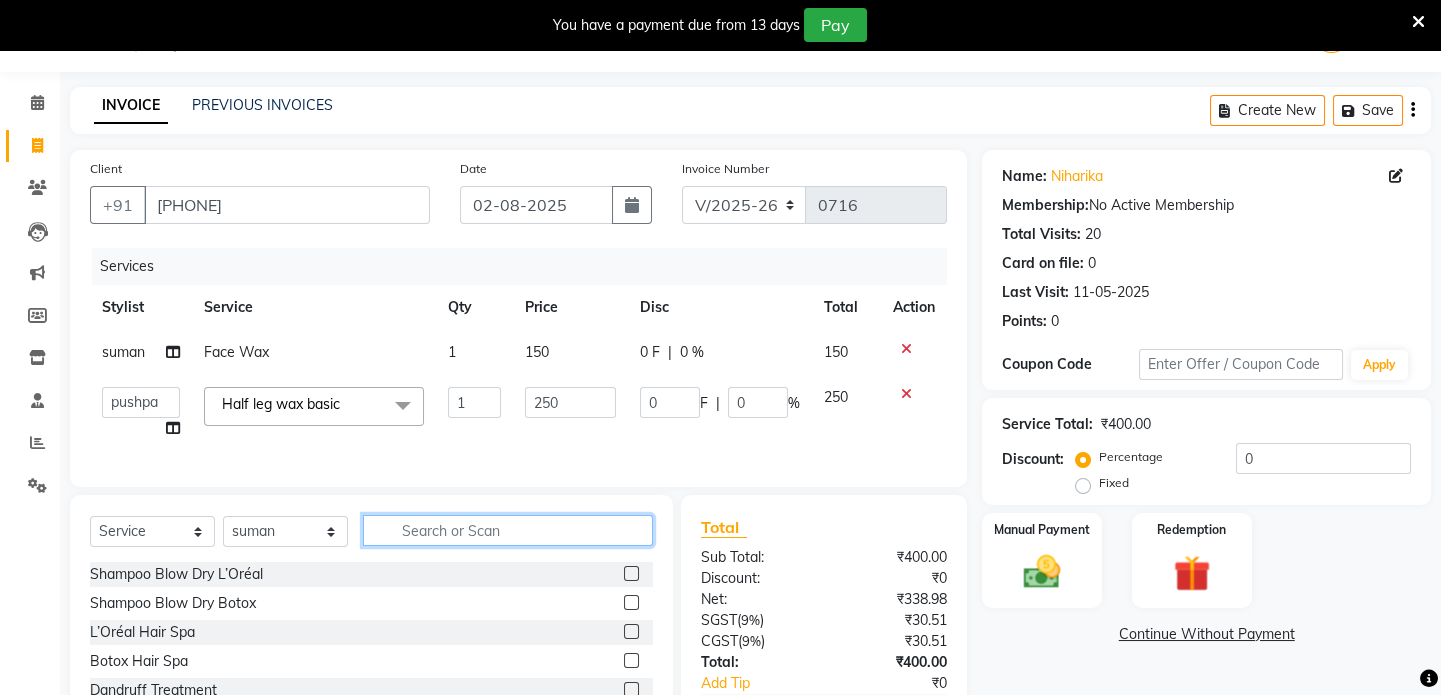click 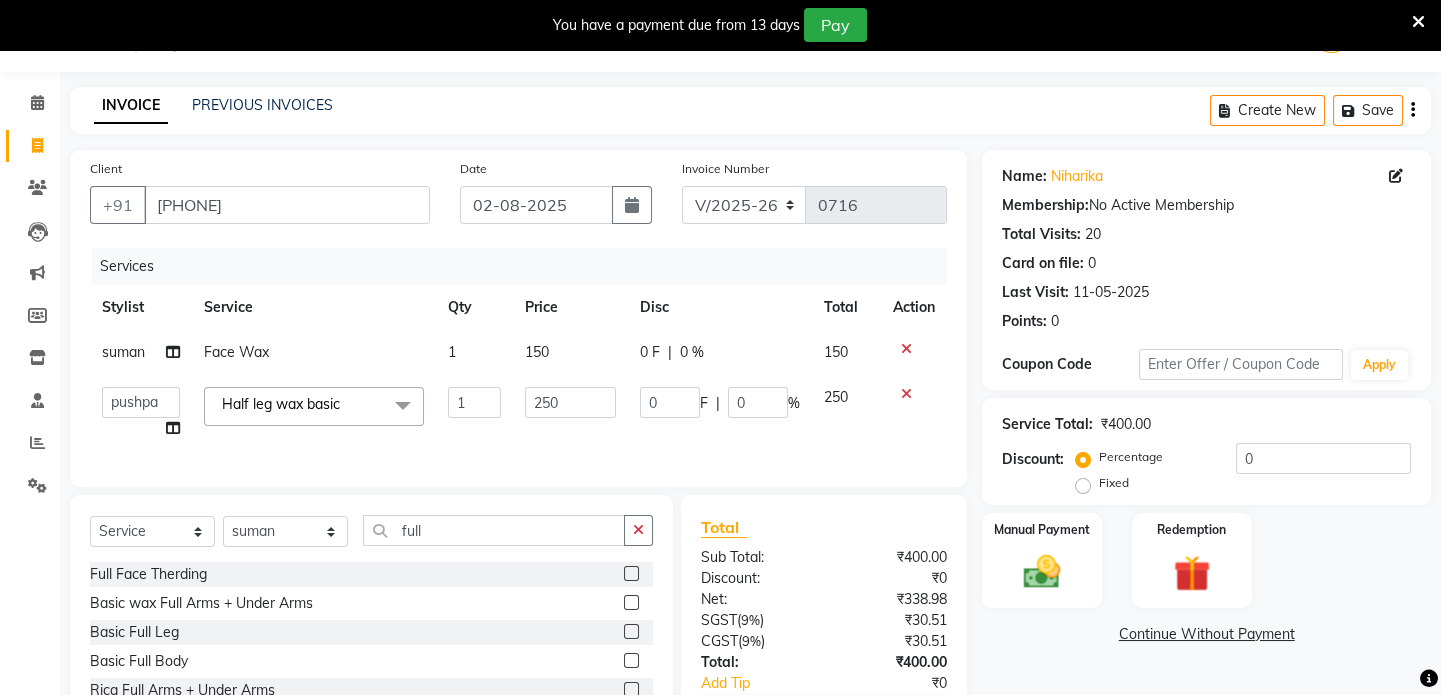click 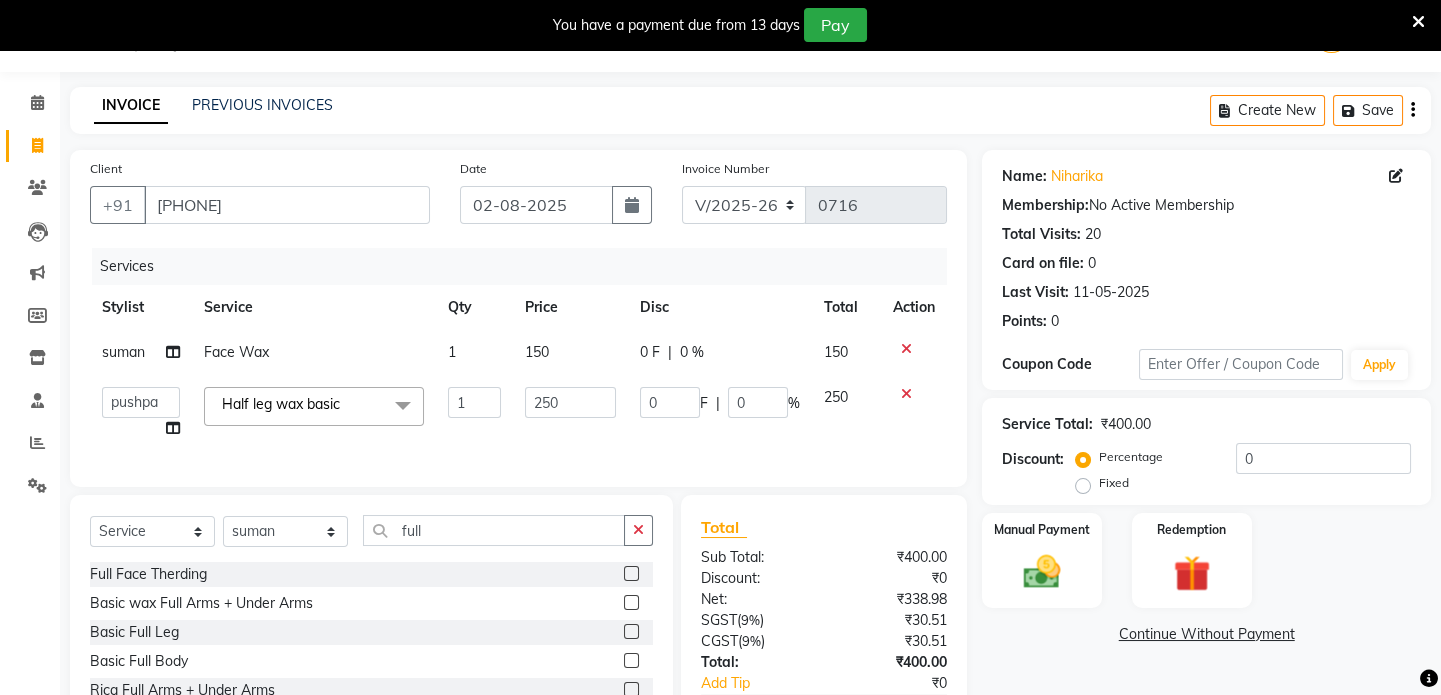 click at bounding box center (630, 603) 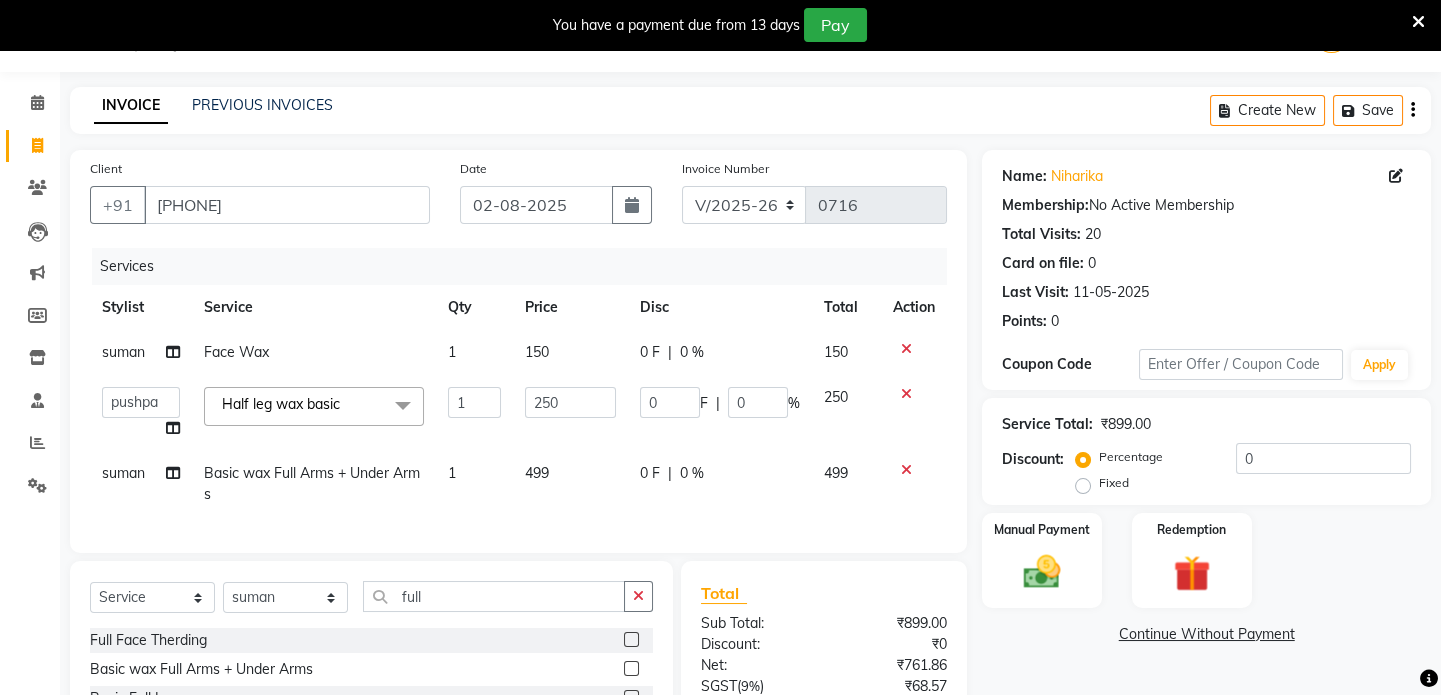 click on "499" 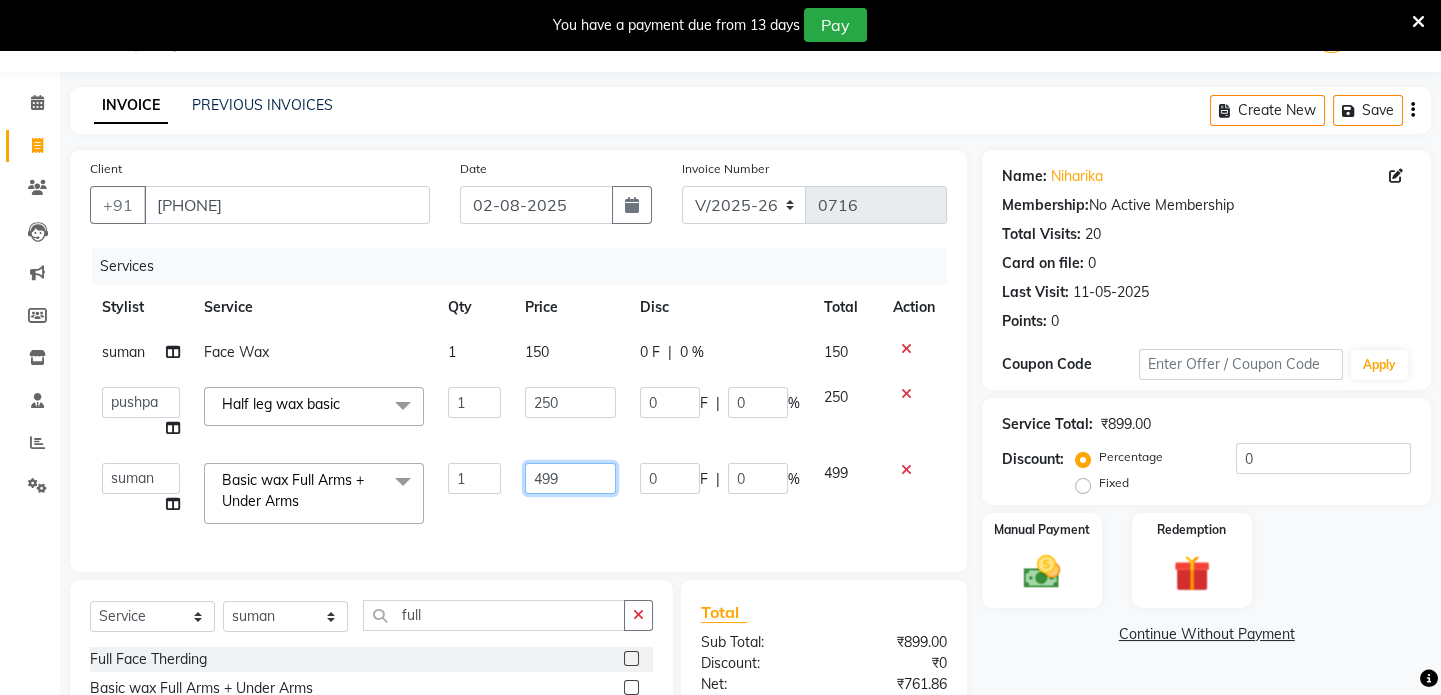 click on "499" 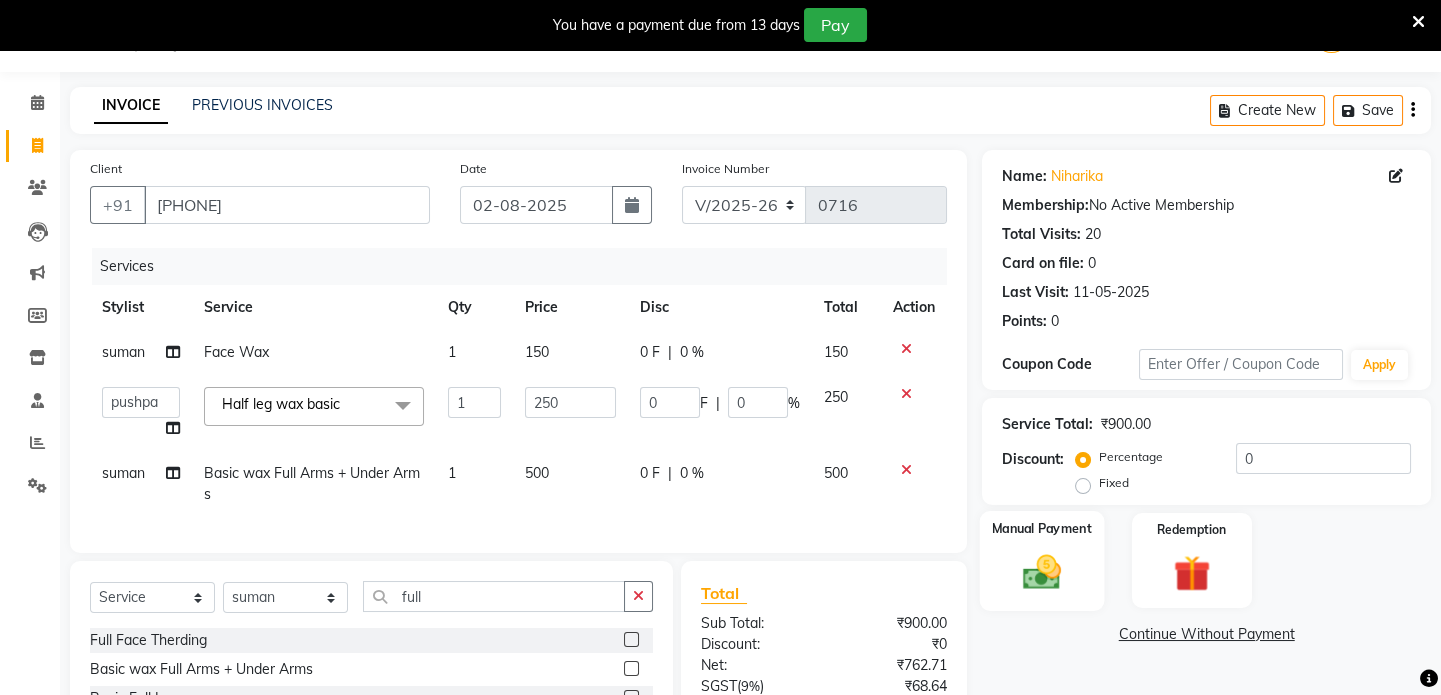 click on "Manual Payment" 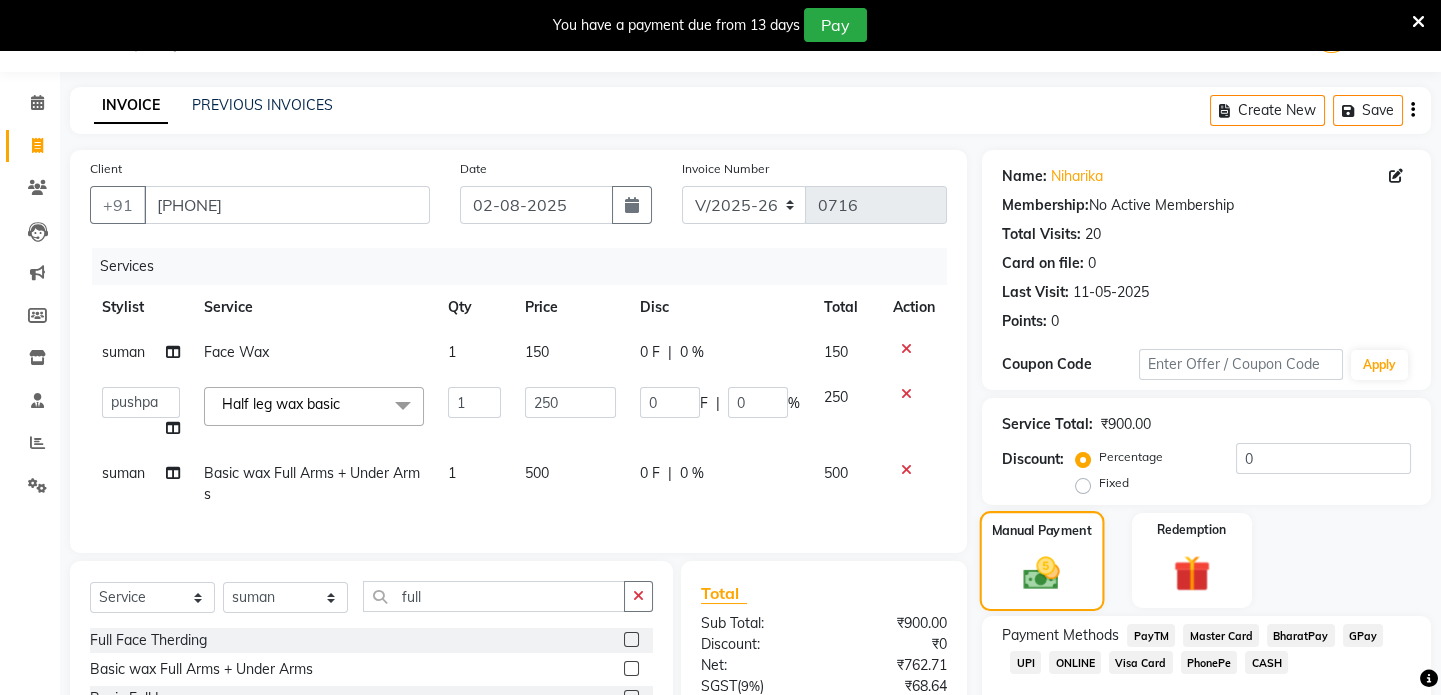 scroll, scrollTop: 254, scrollLeft: 0, axis: vertical 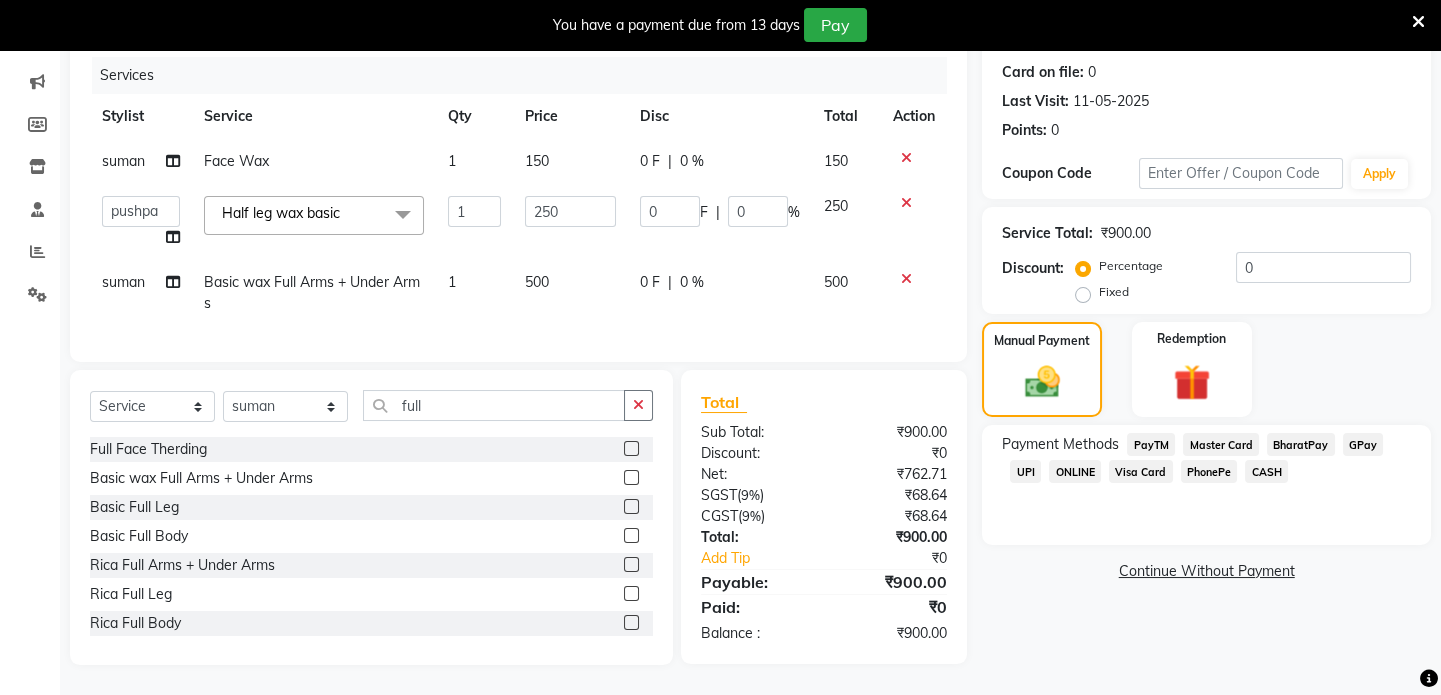 click on "CASH" 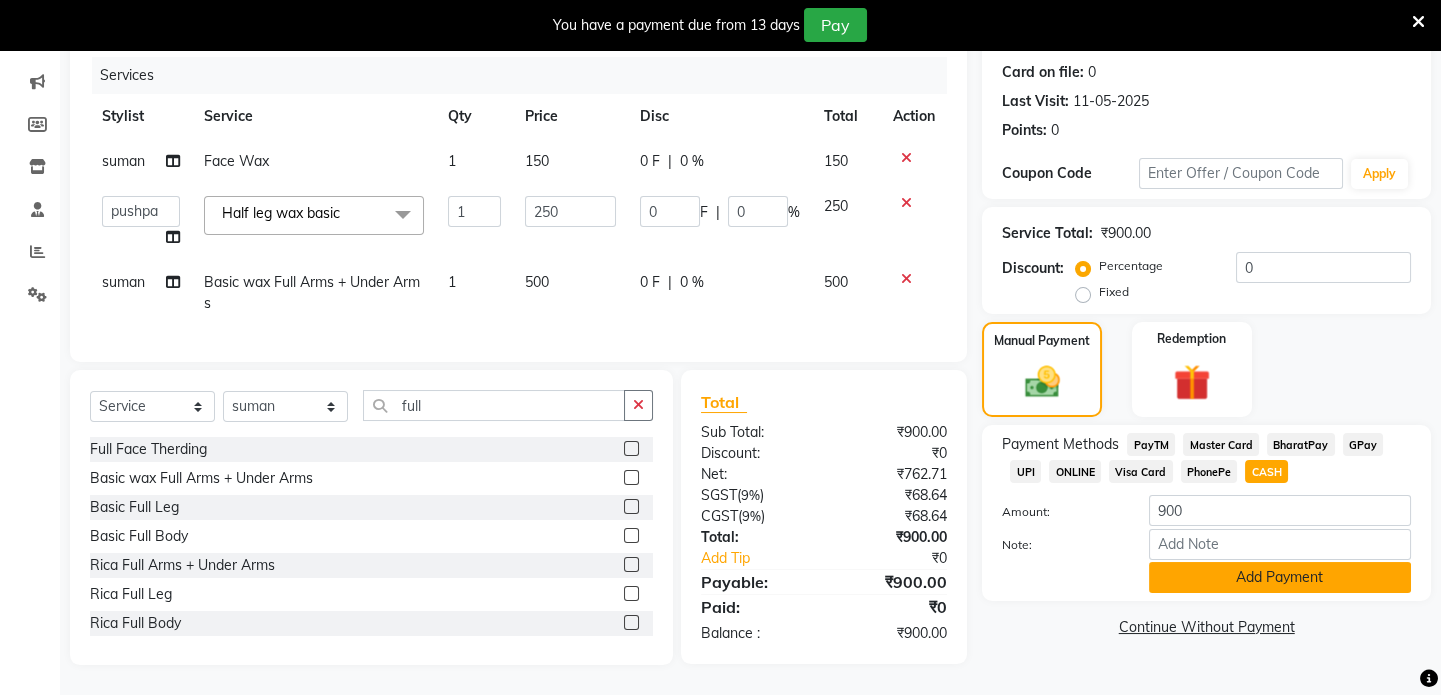 click on "Add Payment" 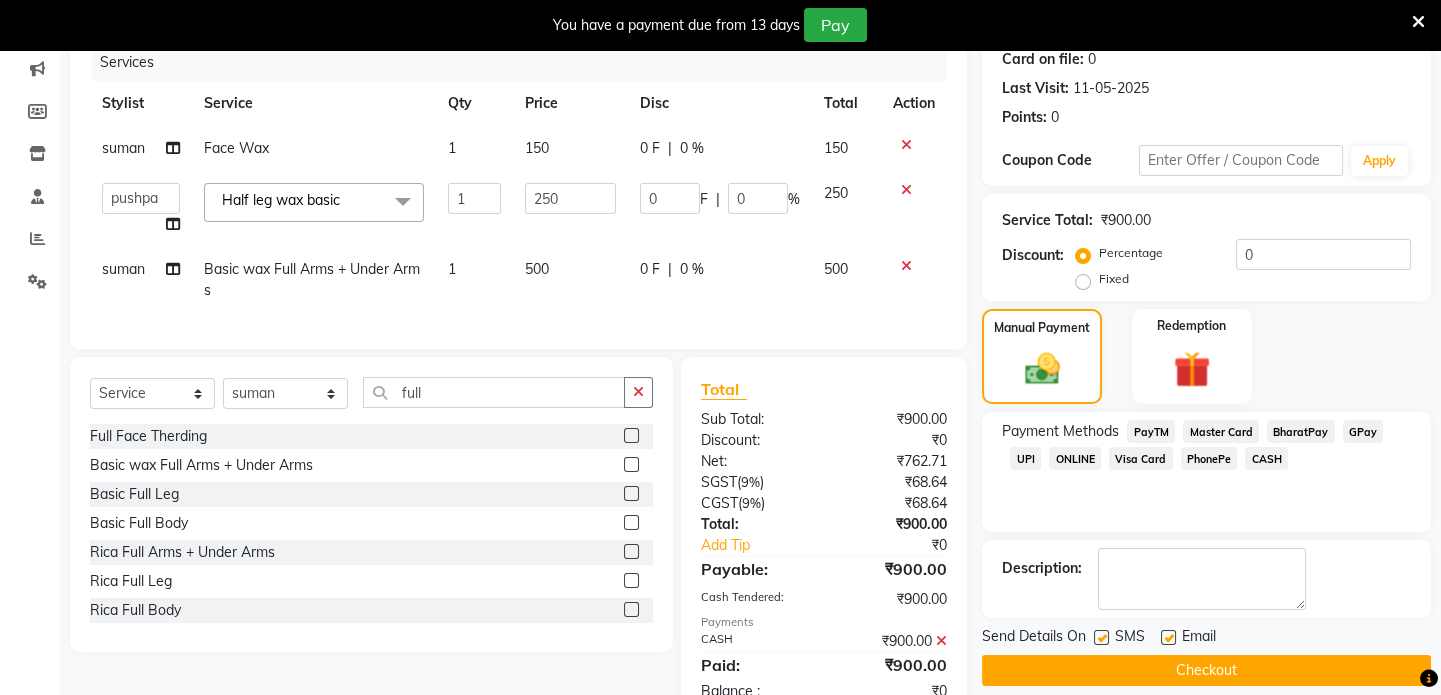 scroll, scrollTop: 324, scrollLeft: 0, axis: vertical 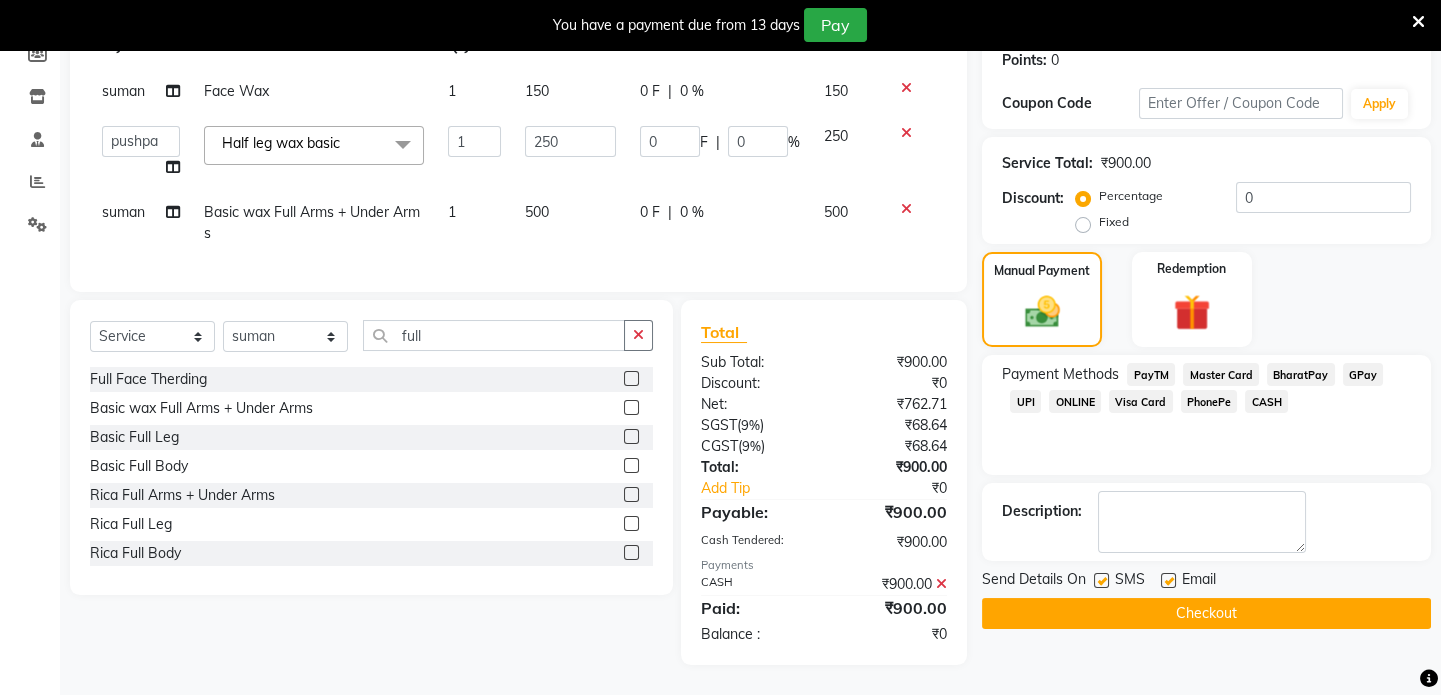 click on "Checkout" 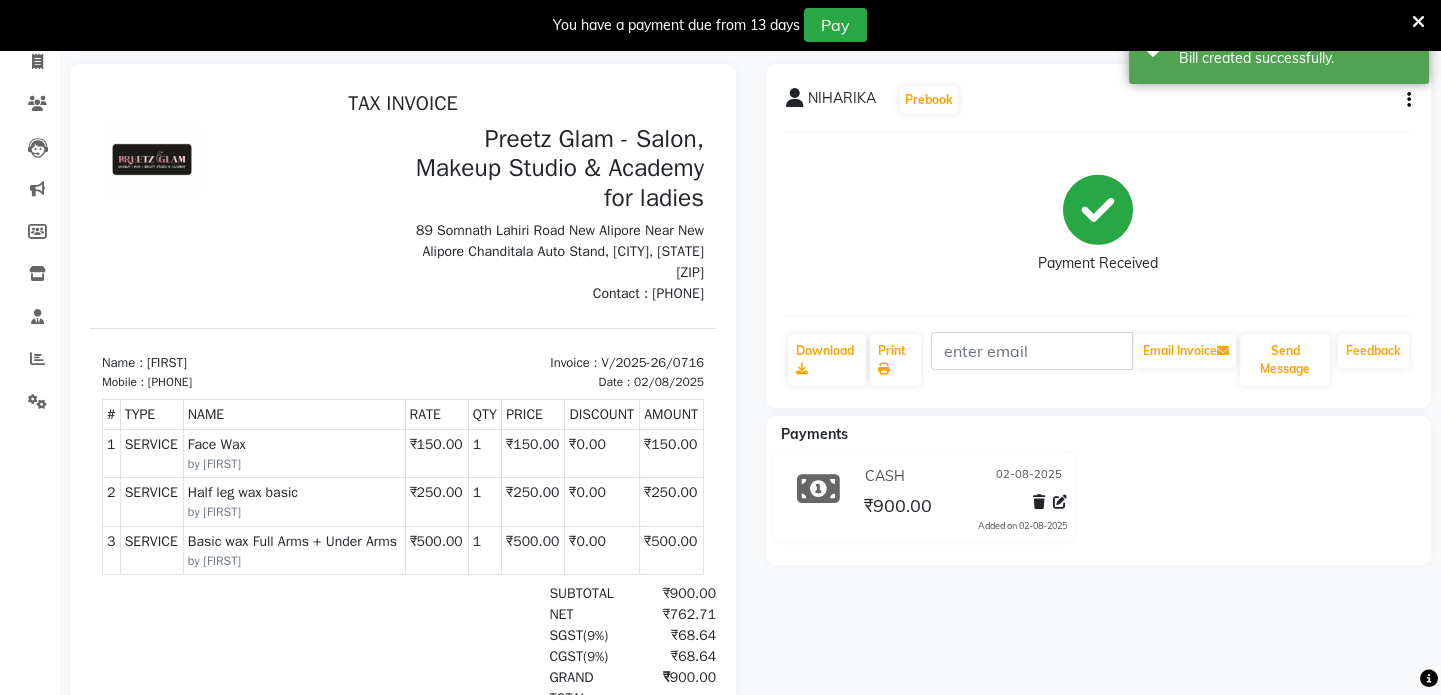 scroll, scrollTop: 133, scrollLeft: 0, axis: vertical 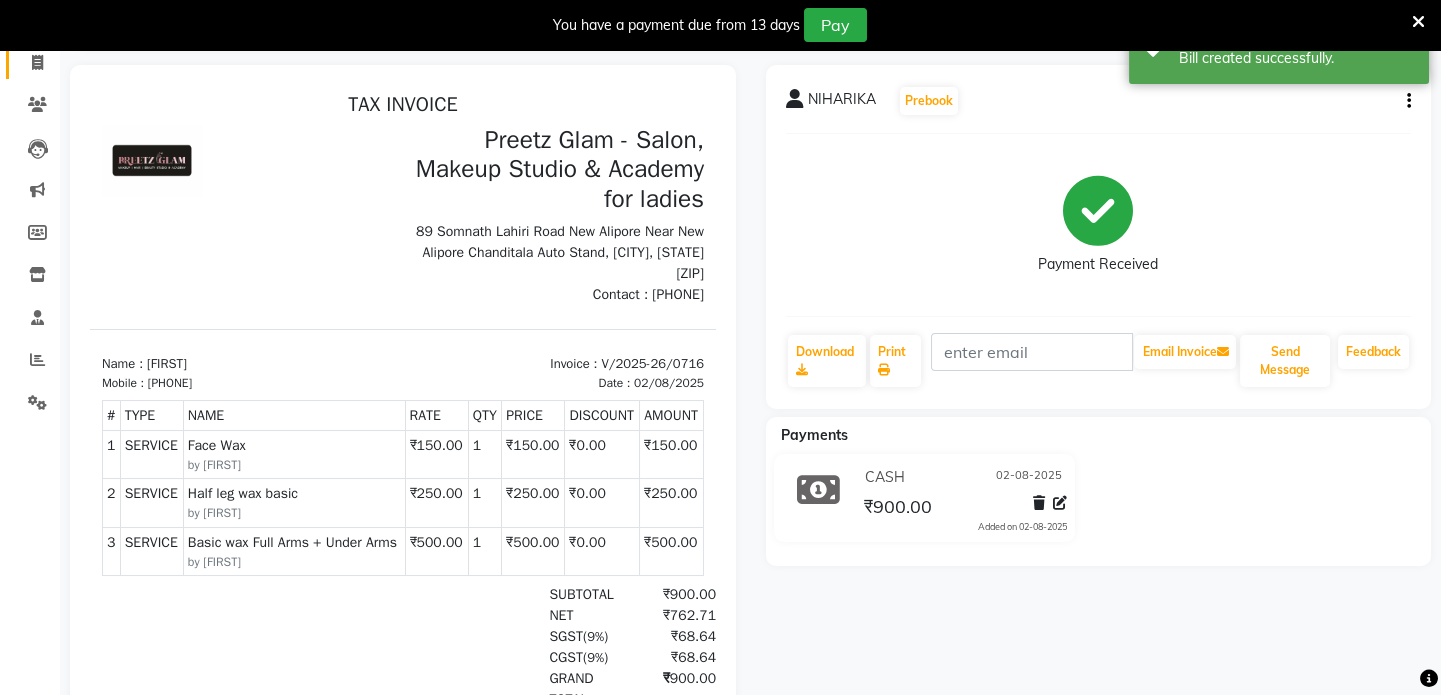 click on "Invoice" 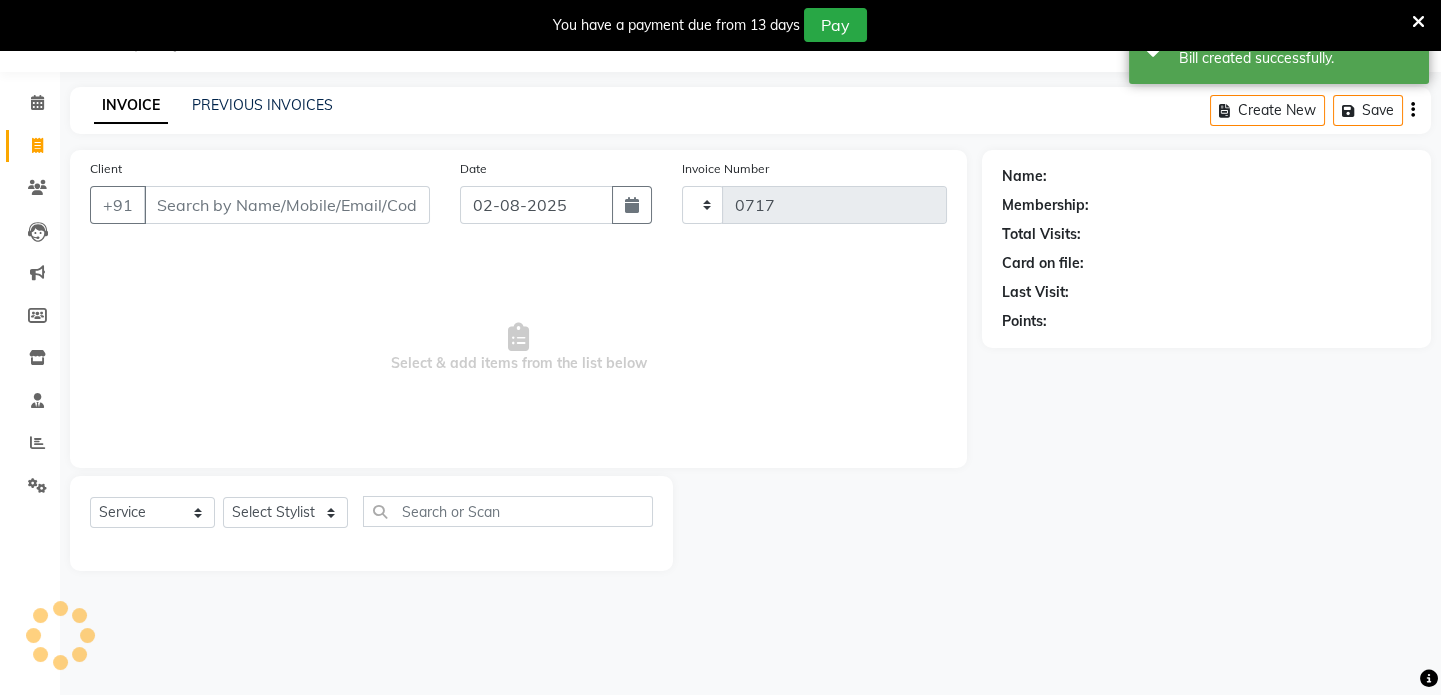 scroll, scrollTop: 50, scrollLeft: 0, axis: vertical 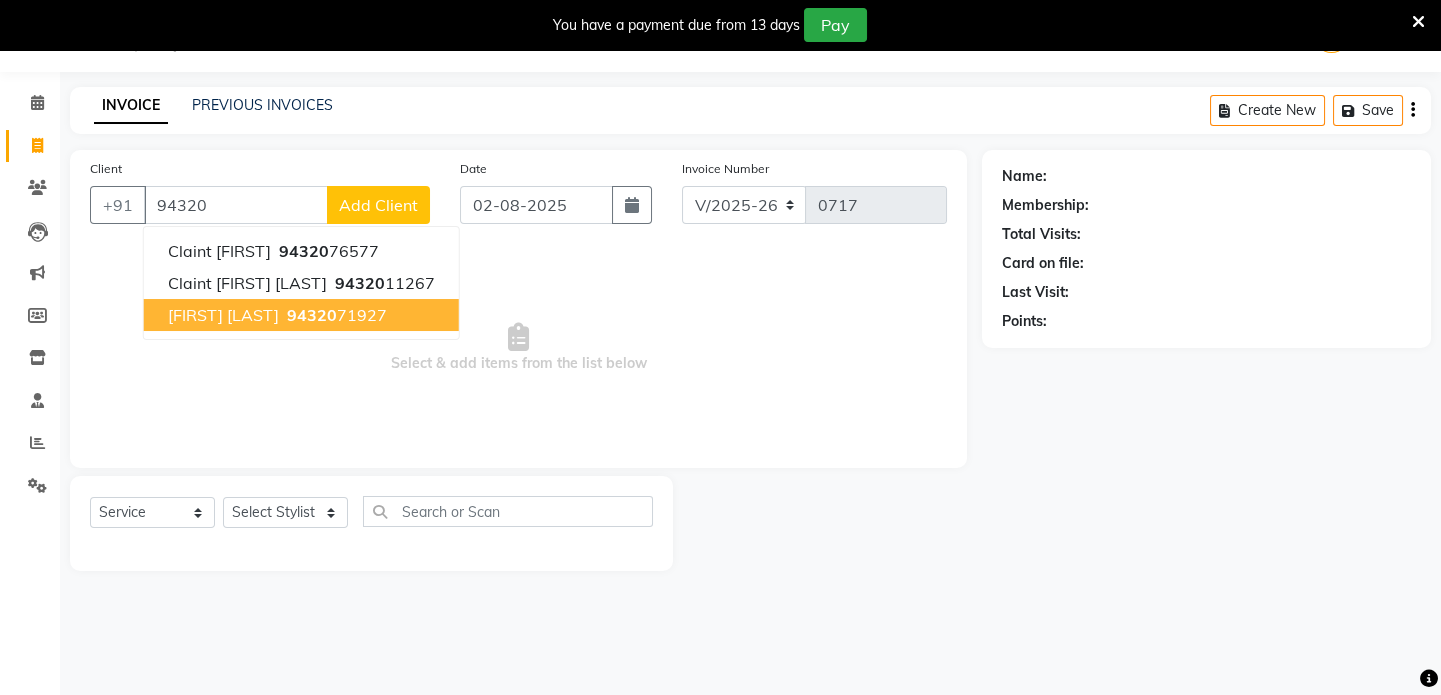 click on "[FIRST] [LAST]" at bounding box center (223, 315) 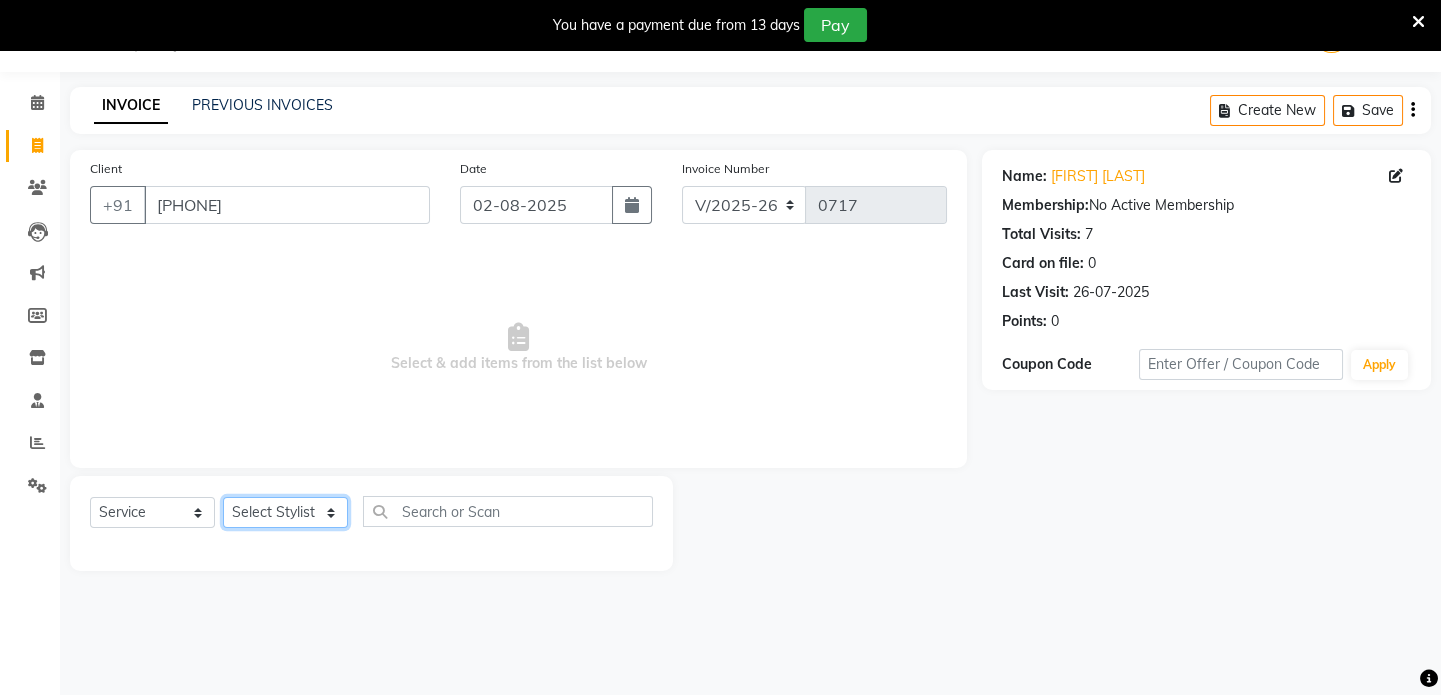 click on "Select Stylist [FIRST] [FIRST] [FIRST] [FIRST] [FIRST] [FIRST]" 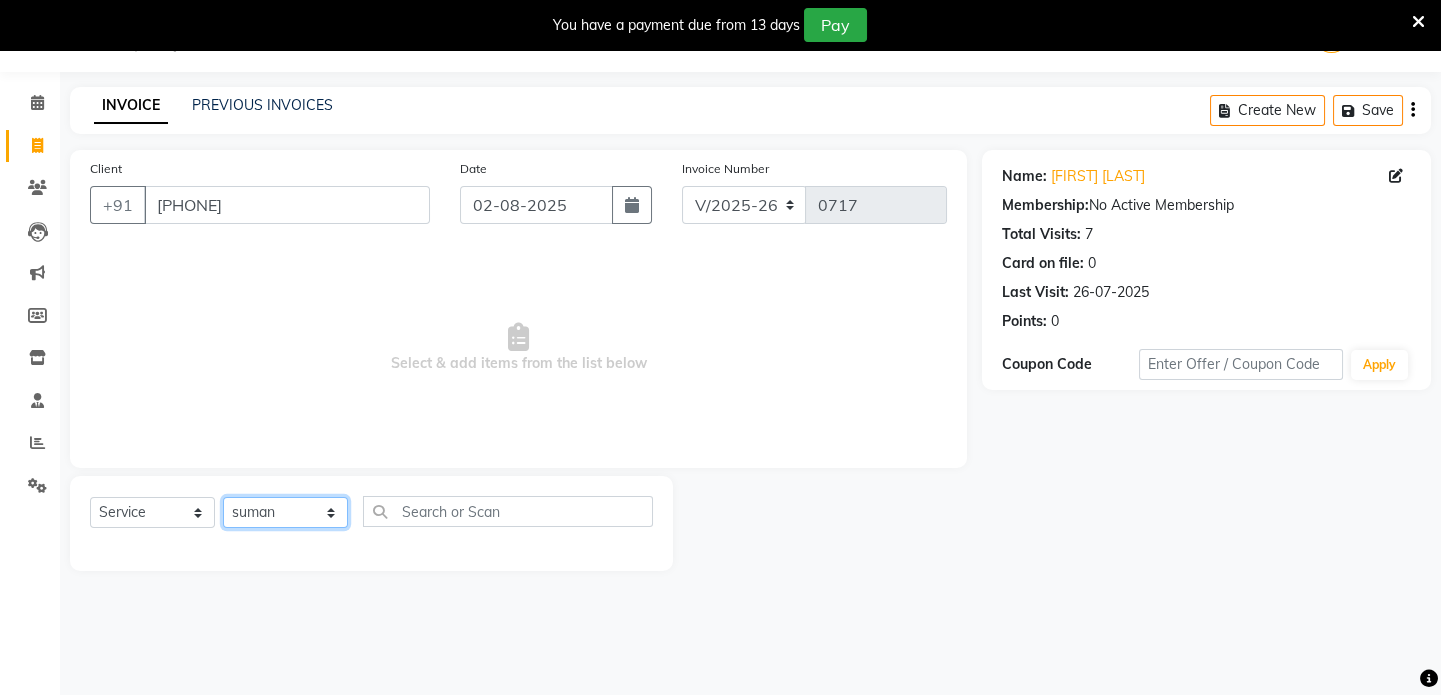 click on "Select Stylist [FIRST] [FIRST] [FIRST] [FIRST] [FIRST] [FIRST]" 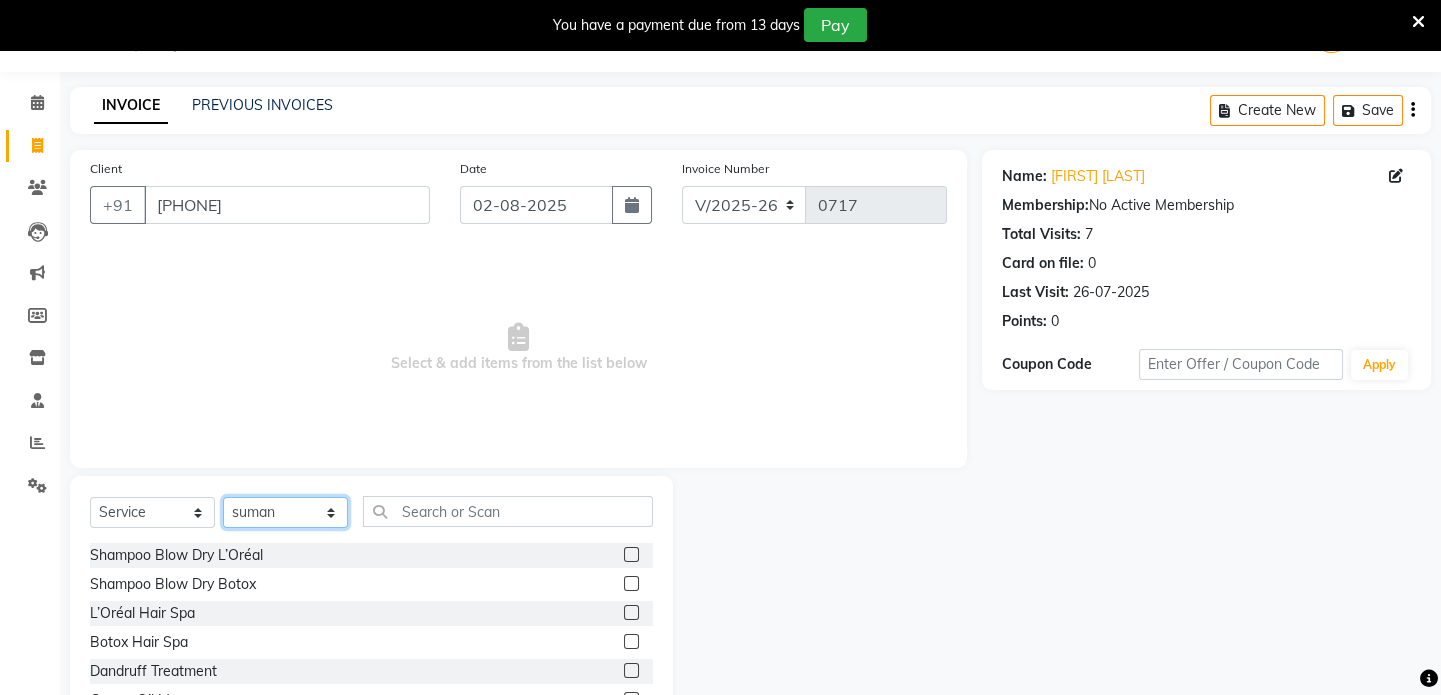click on "Select Stylist [FIRST] [FIRST] [FIRST] [FIRST] [FIRST] [FIRST]" 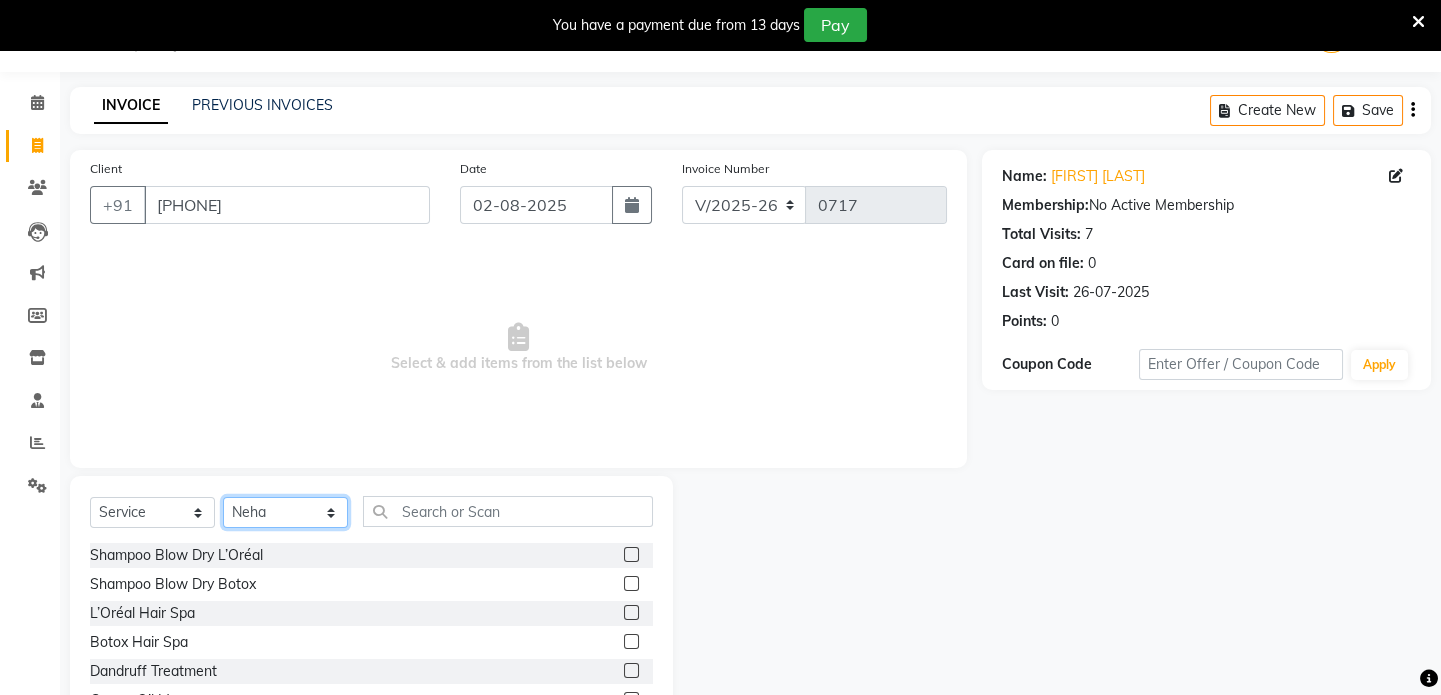 click on "Select Stylist [FIRST] [FIRST] [FIRST] [FIRST] [FIRST] [FIRST]" 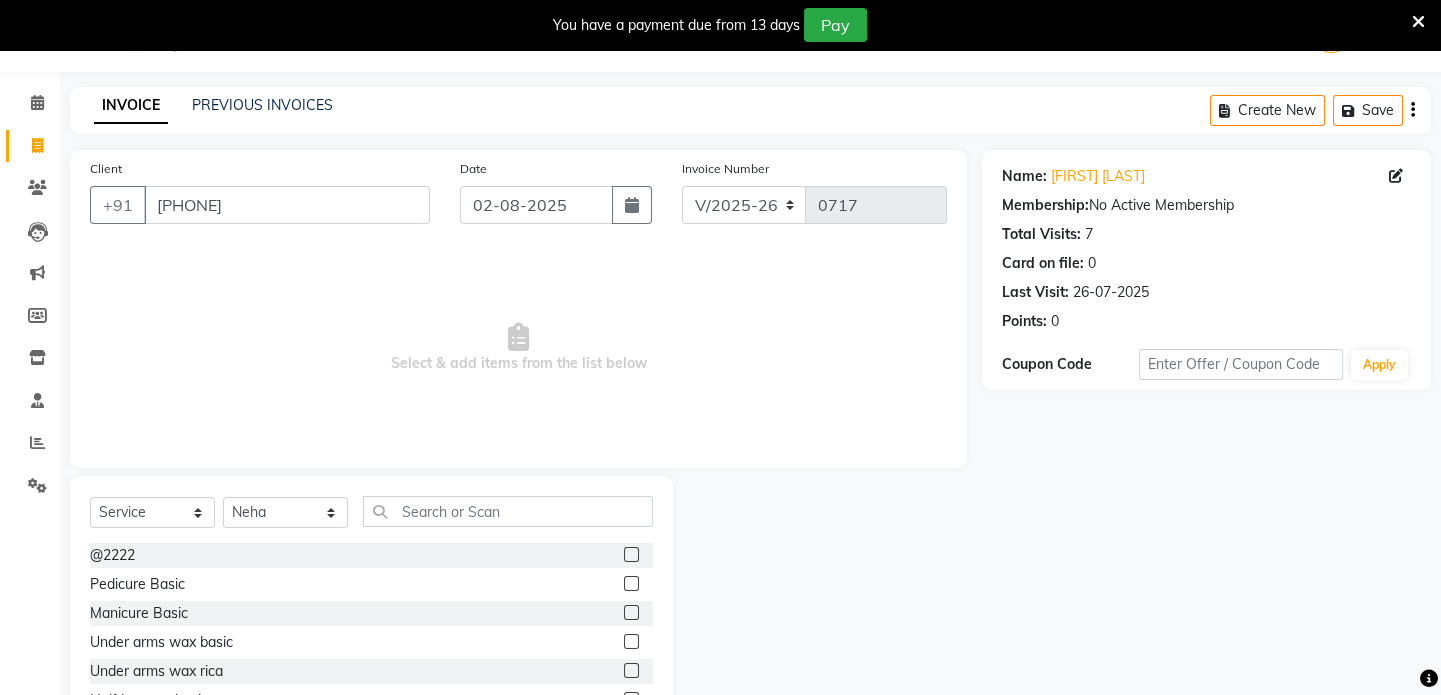 click on "Select & add items from the list below" at bounding box center [518, 348] 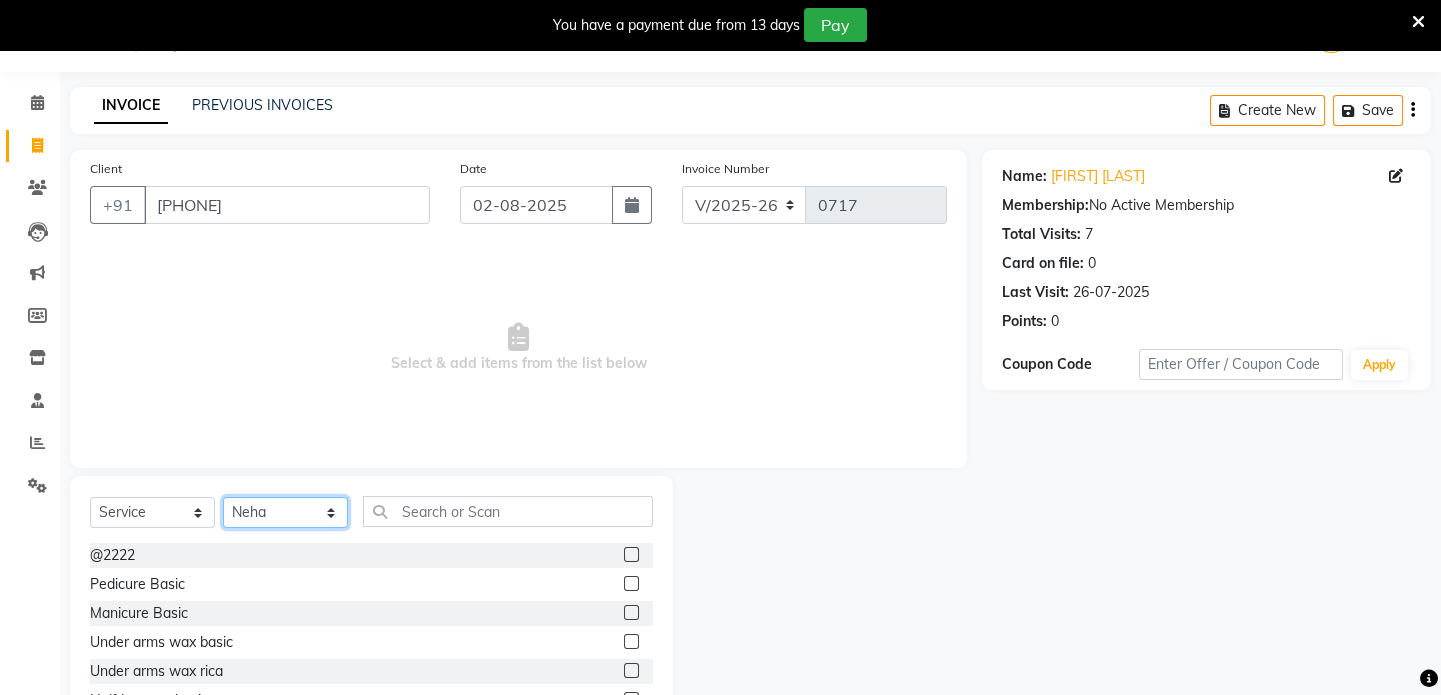 click on "Select Stylist [FIRST] [FIRST] [FIRST] [FIRST] [FIRST] [FIRST]" 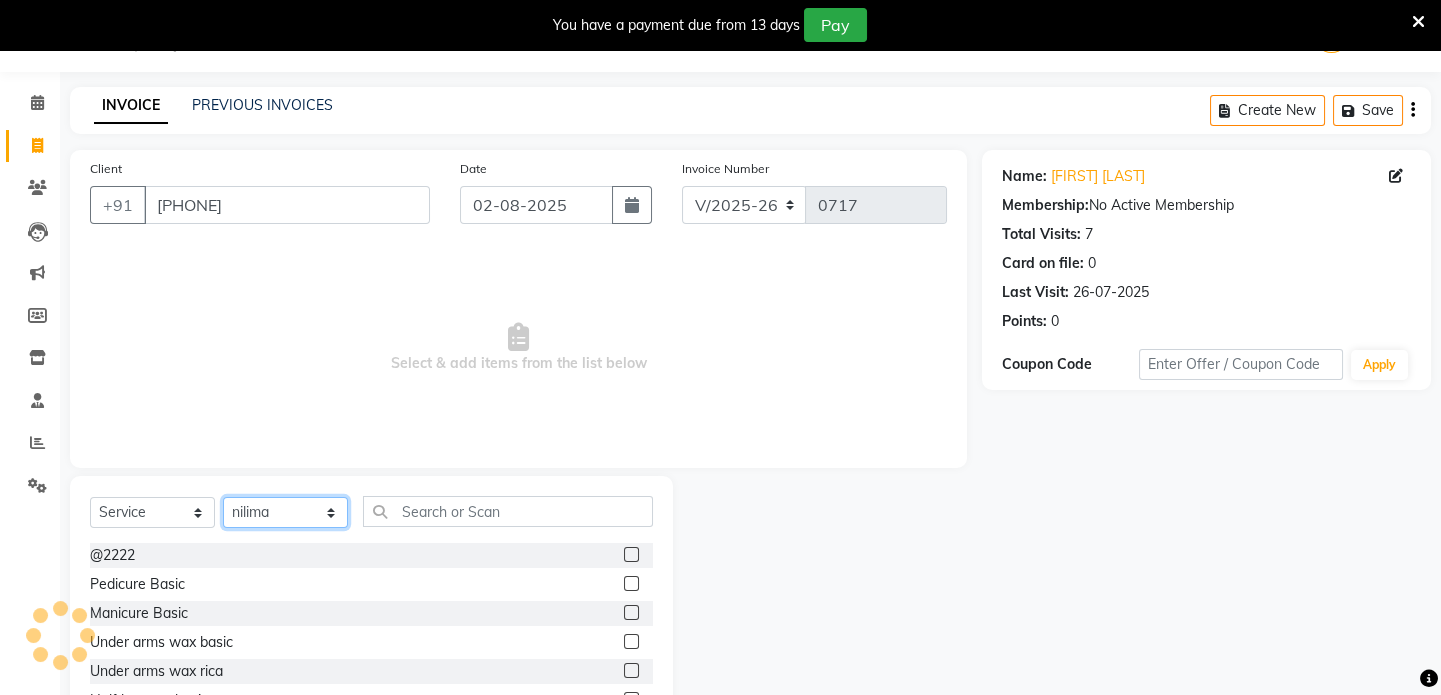 click on "Select Stylist [FIRST] [FIRST] [FIRST] [FIRST] [FIRST] [FIRST]" 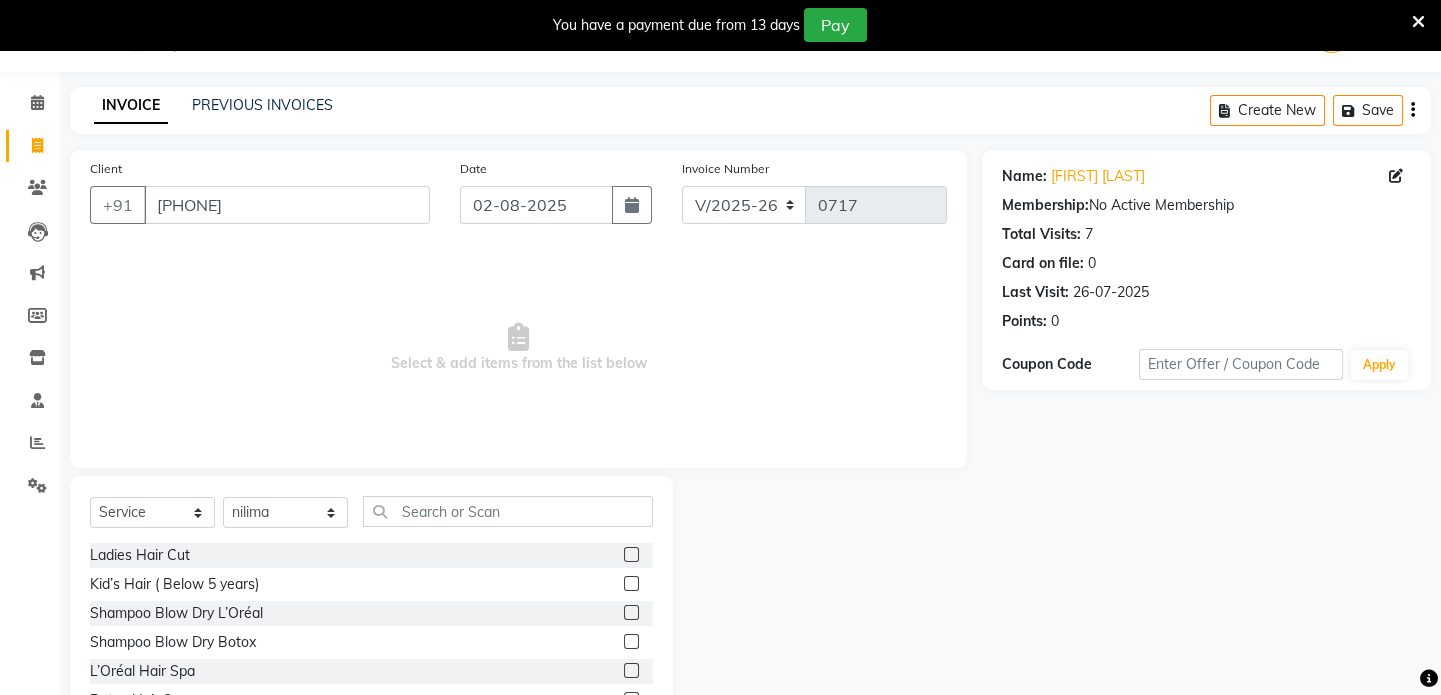 click 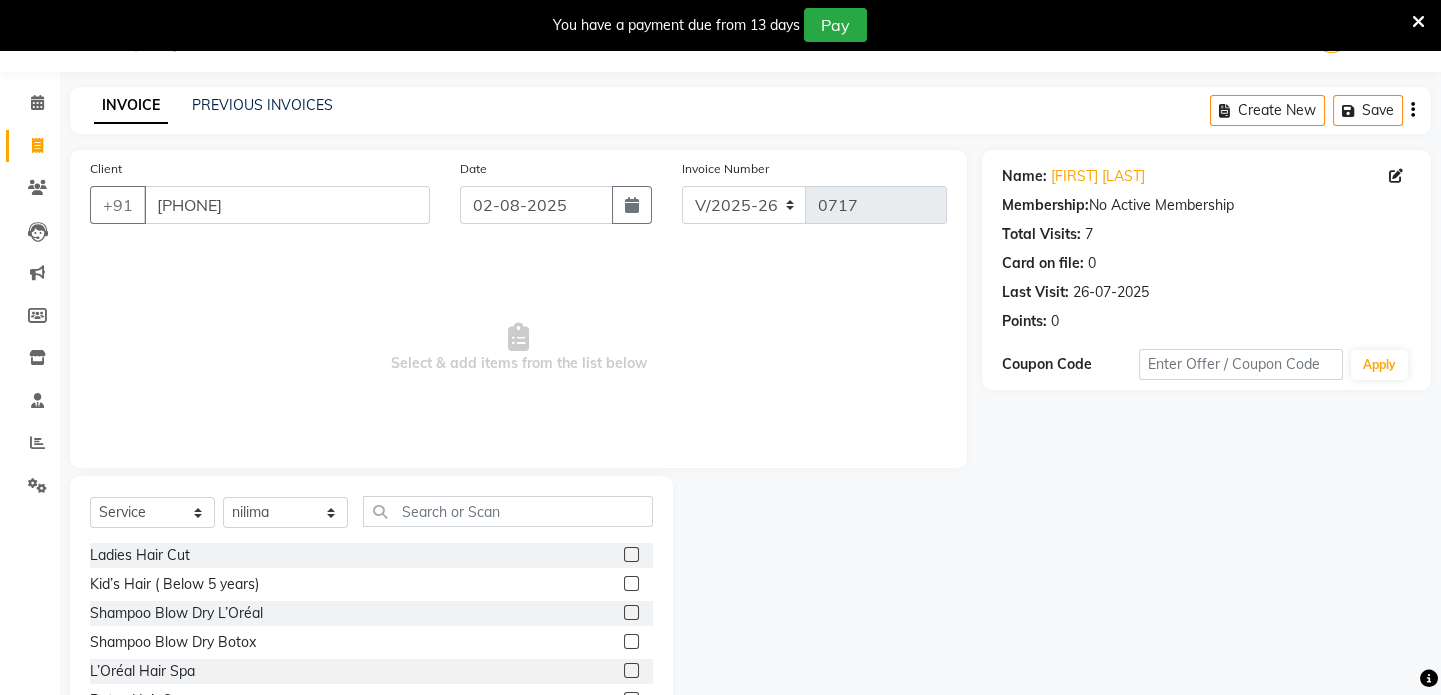 click at bounding box center (630, 613) 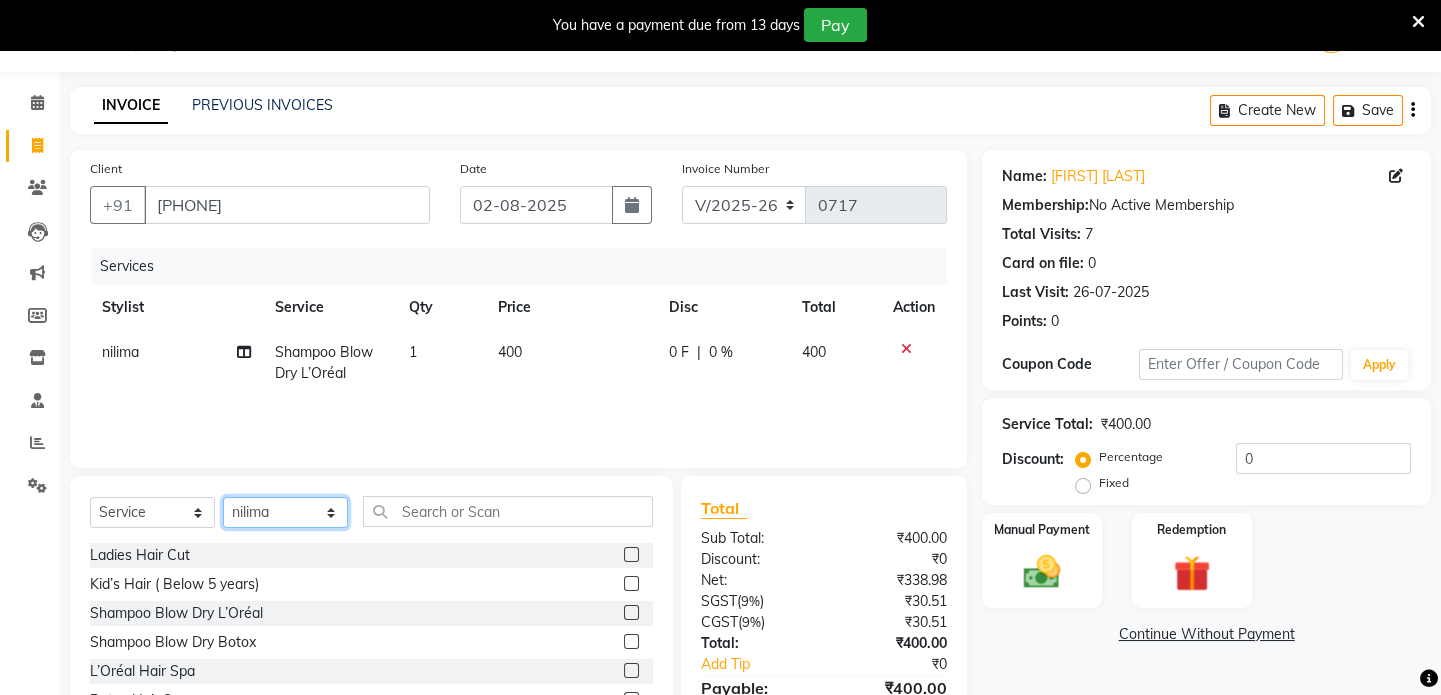 click on "Select Stylist [FIRST] [FIRST] [FIRST] [FIRST] [FIRST] [FIRST]" 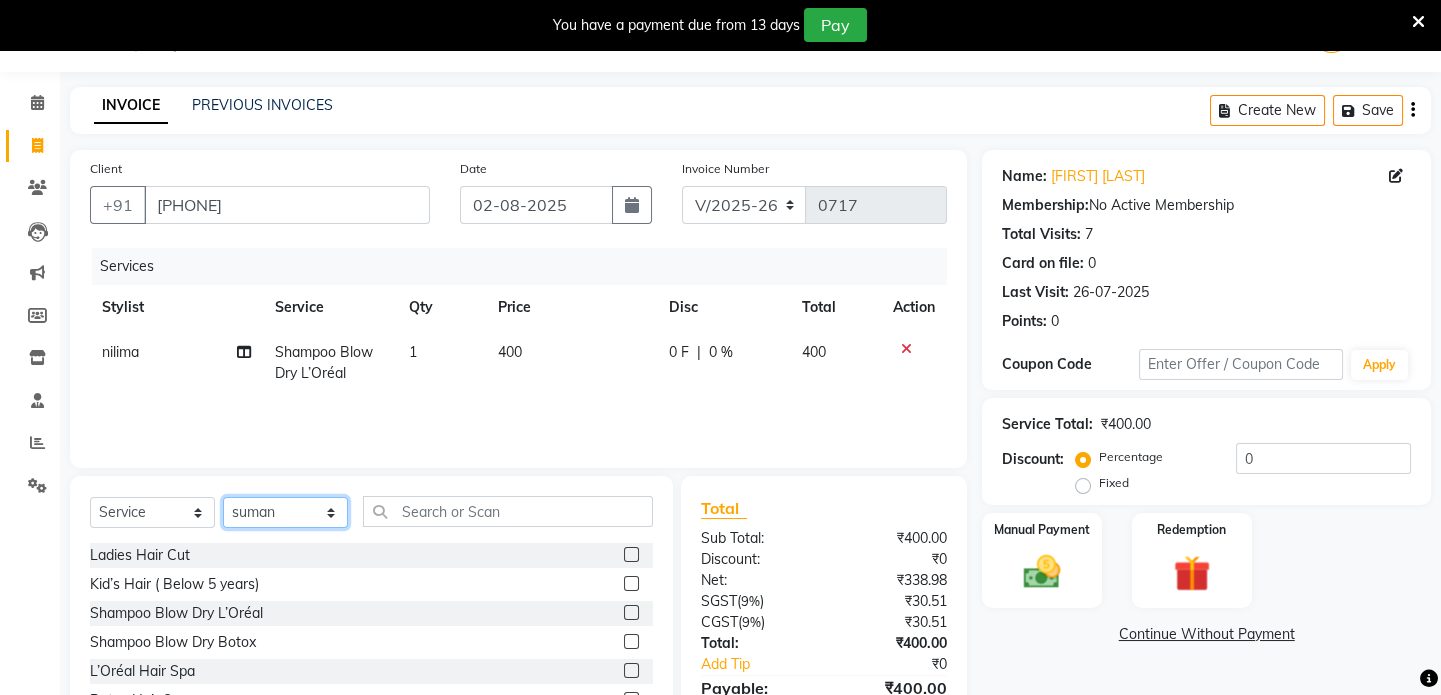 click on "Select Stylist [FIRST] [FIRST] [FIRST] [FIRST] [FIRST] [FIRST]" 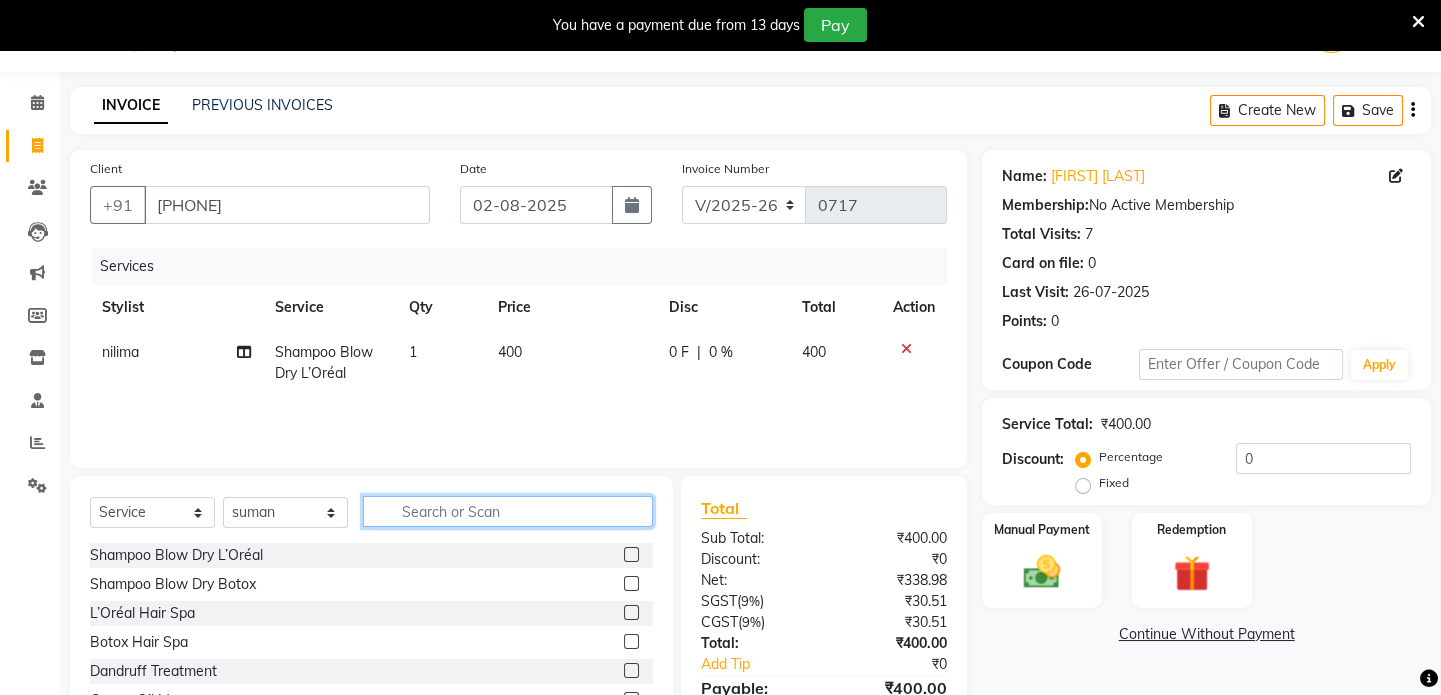 click 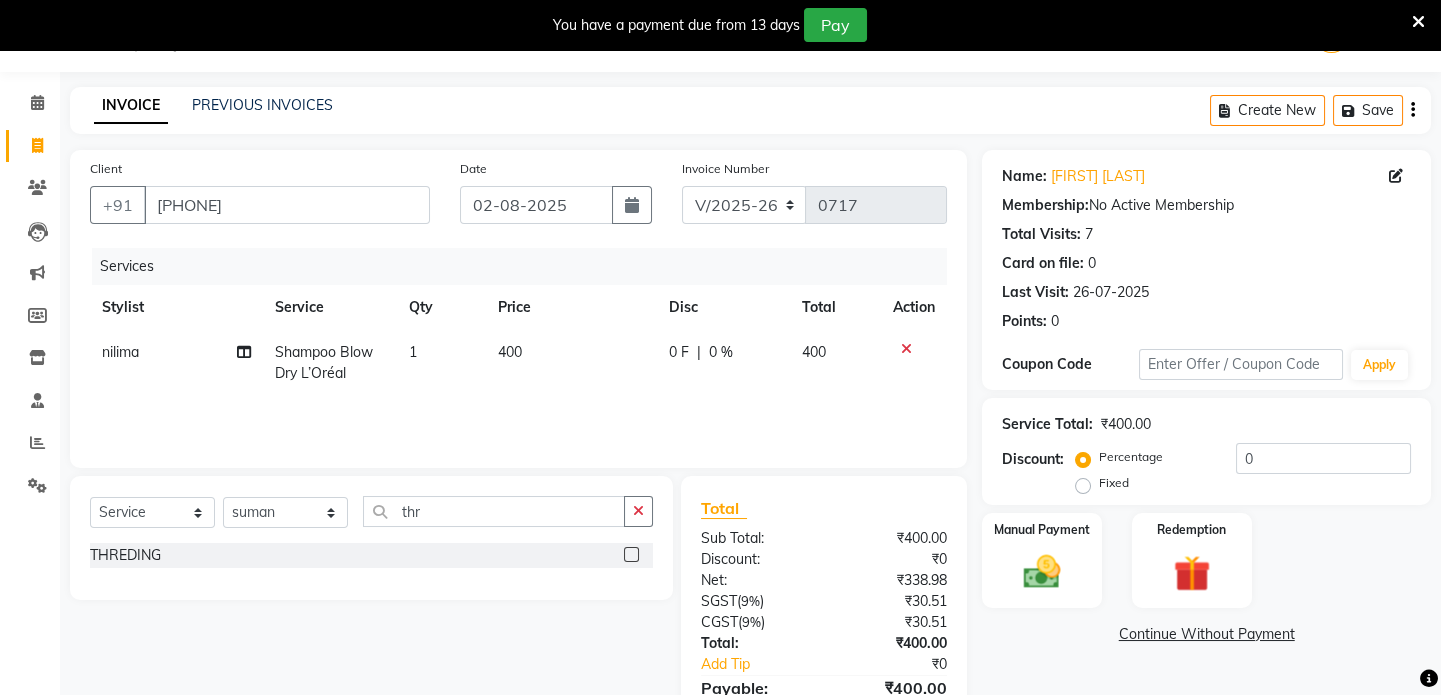 click 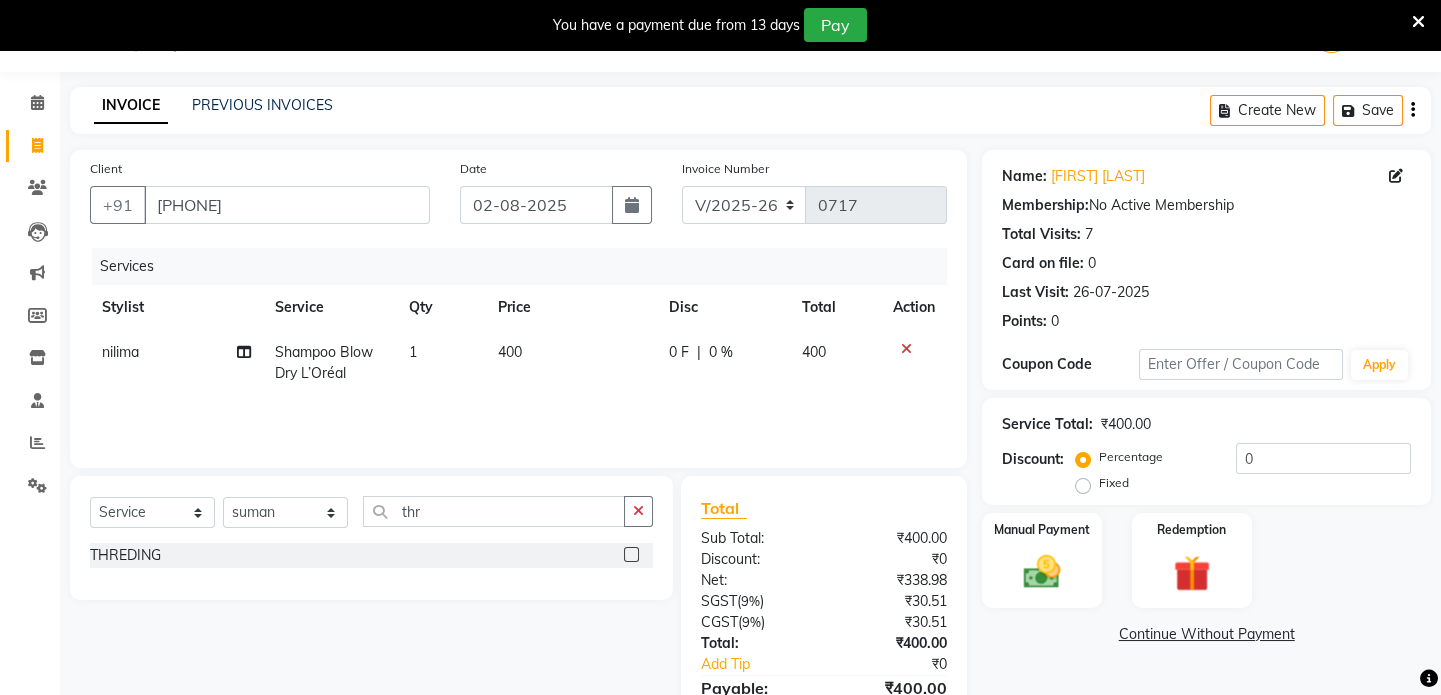 click at bounding box center (630, 555) 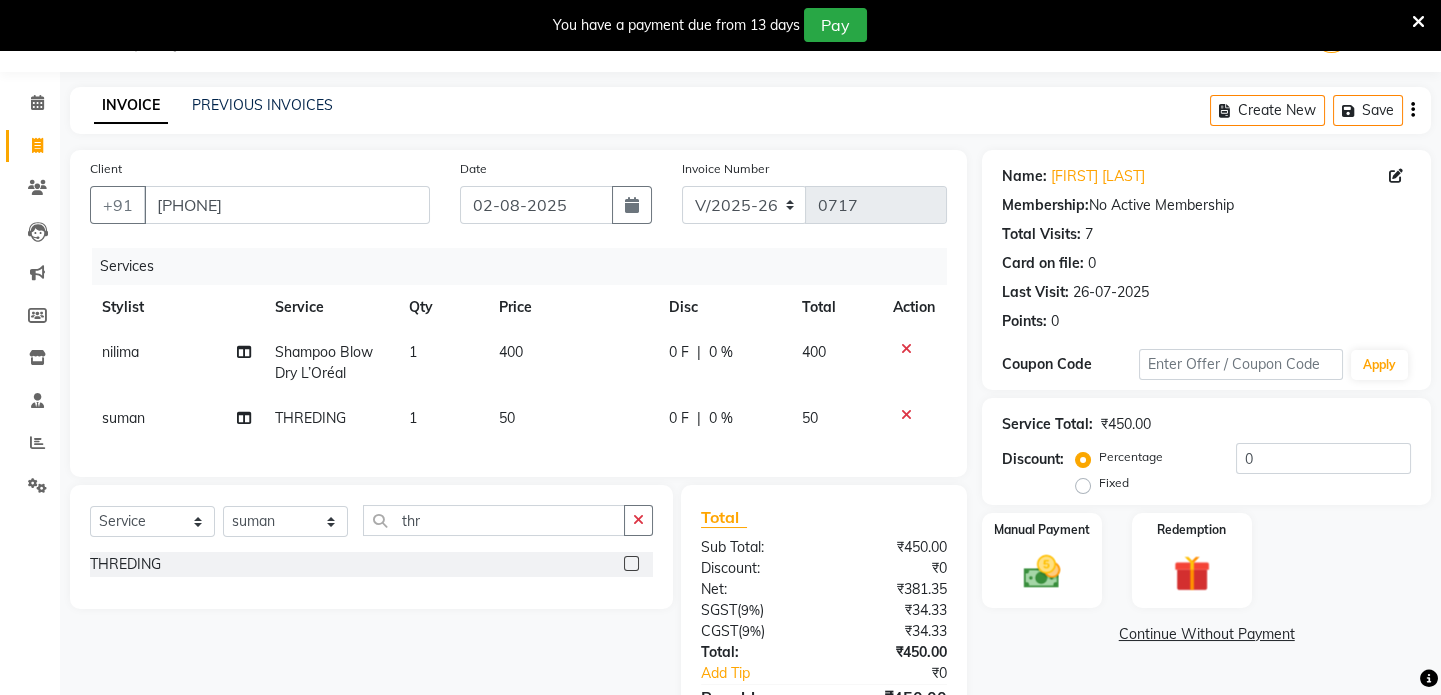 click on "50" 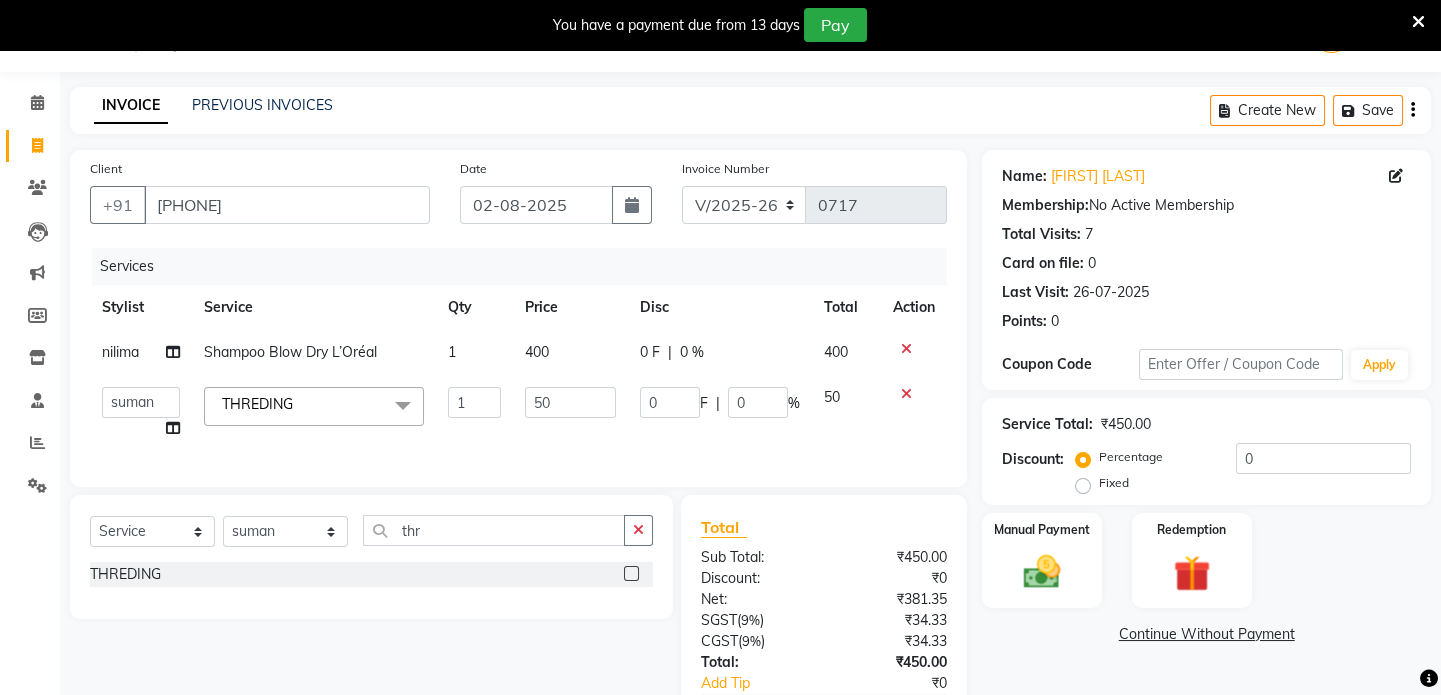 click on "50" 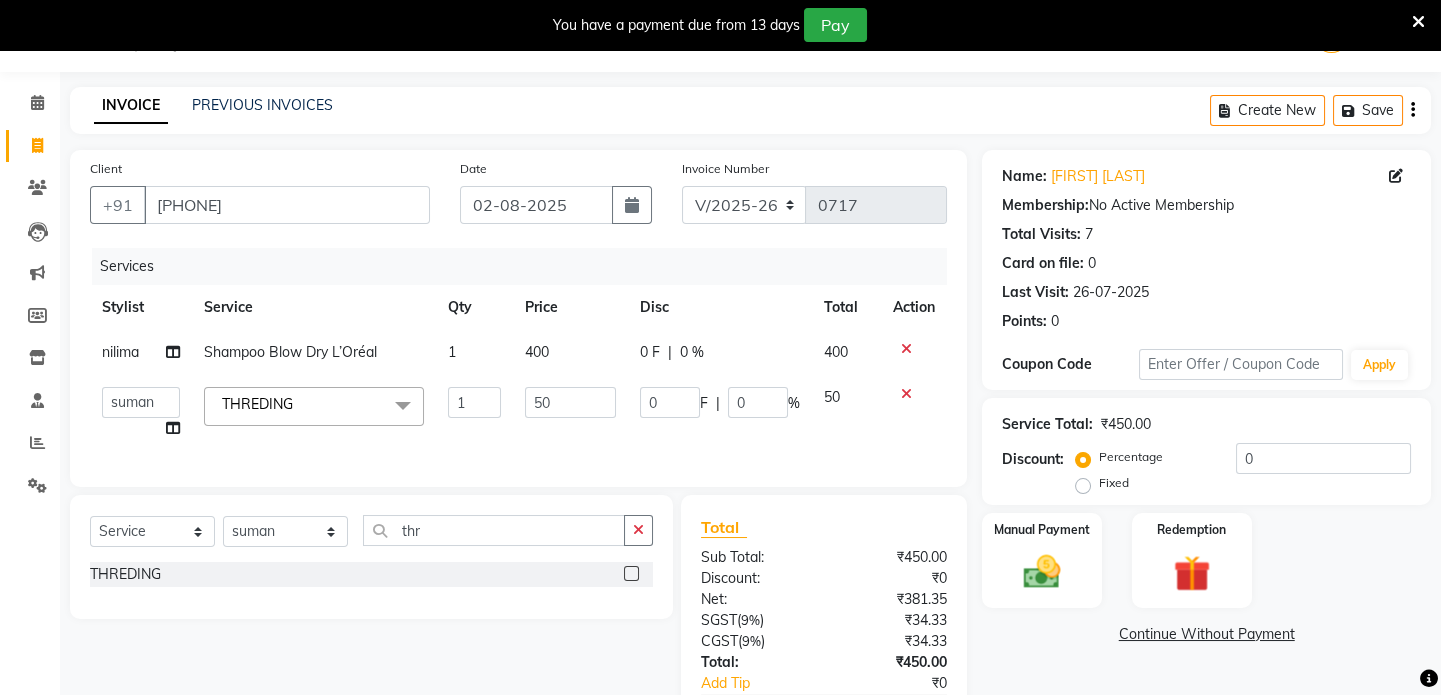 click on "50" 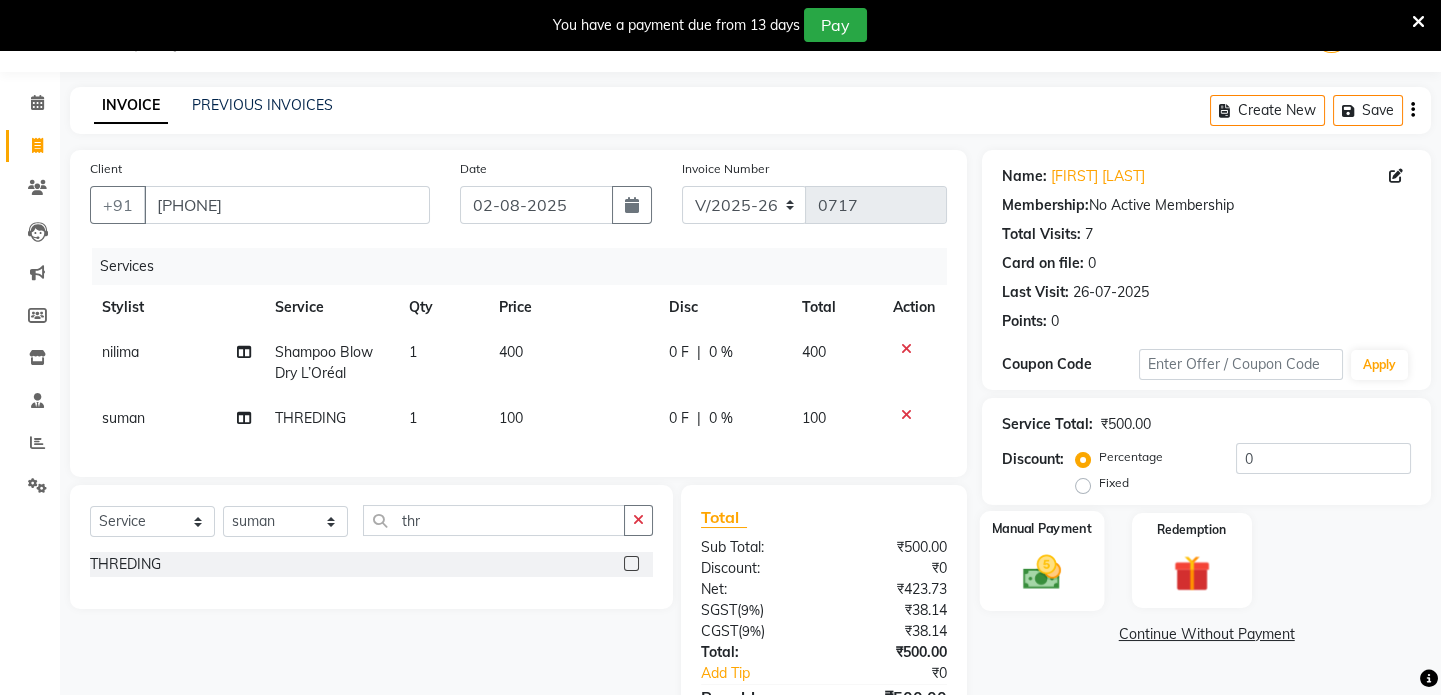 click on "Manual Payment" 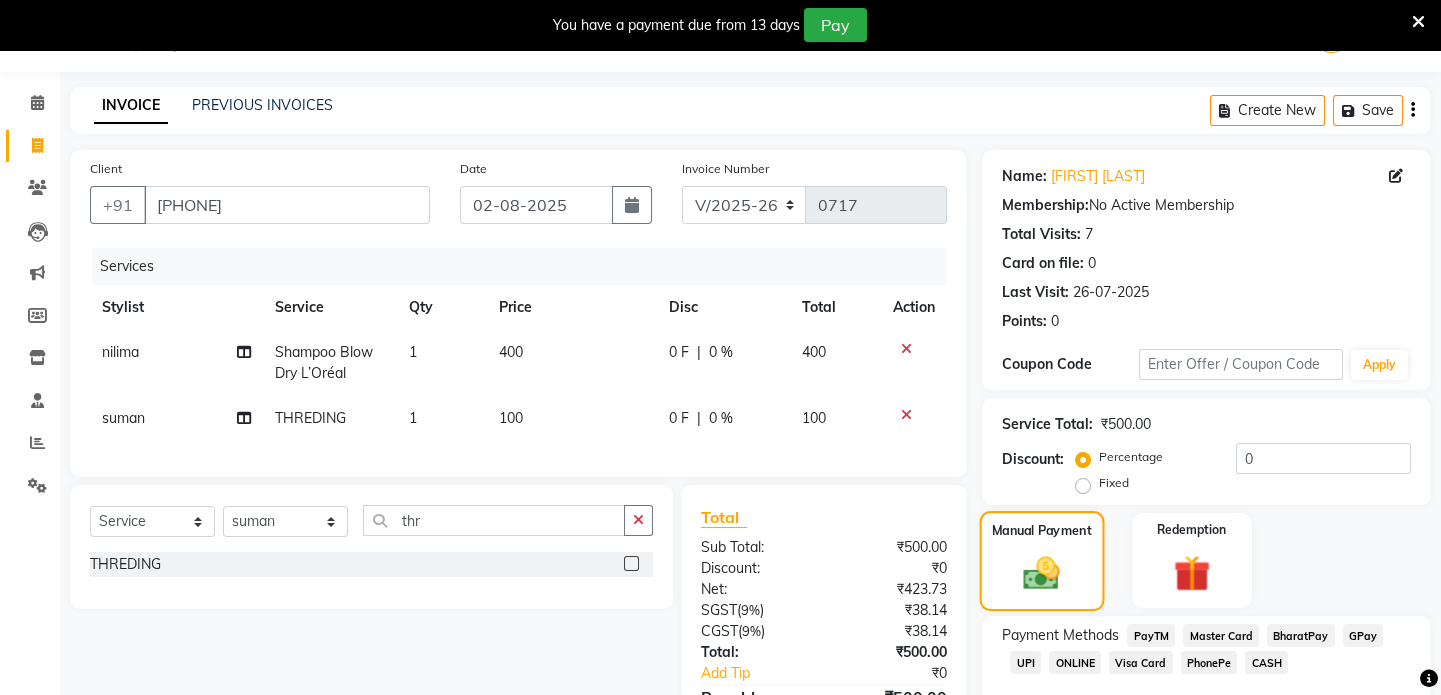 scroll, scrollTop: 178, scrollLeft: 0, axis: vertical 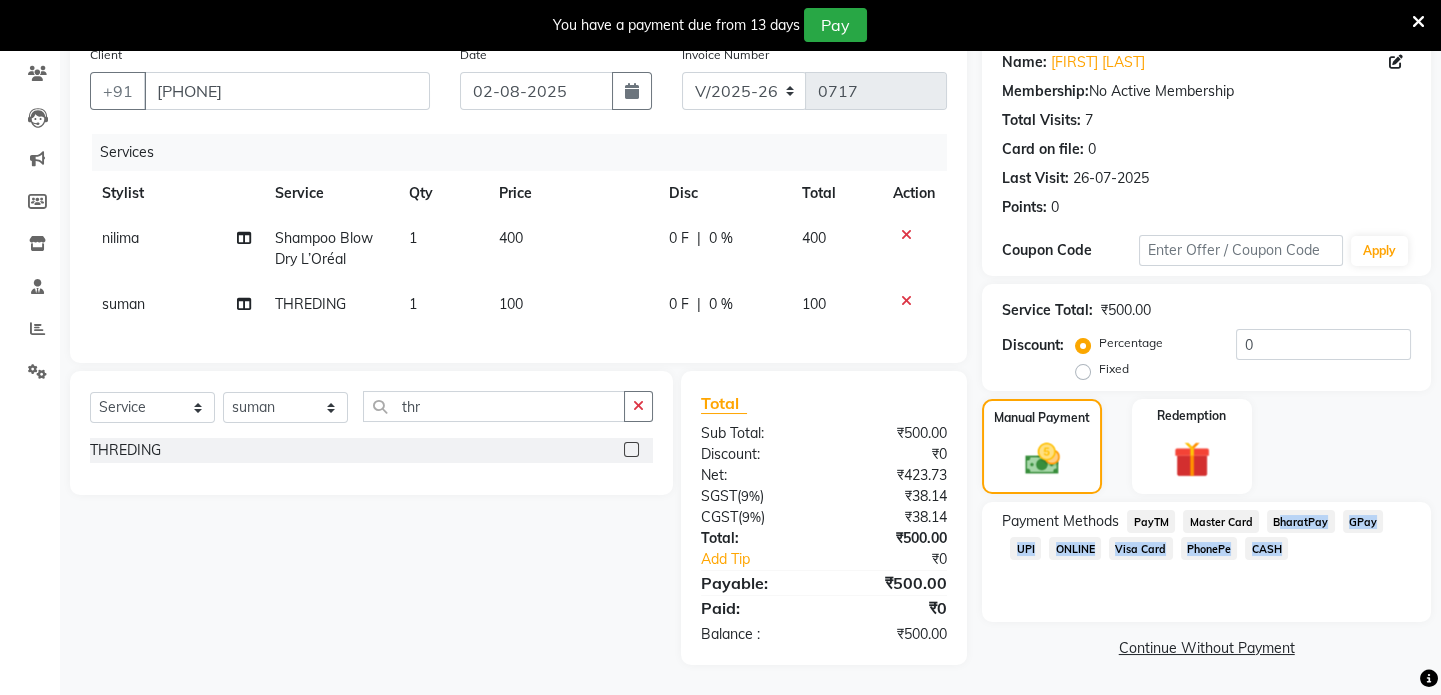 drag, startPoint x: 1268, startPoint y: 530, endPoint x: 1273, endPoint y: 514, distance: 16.763054 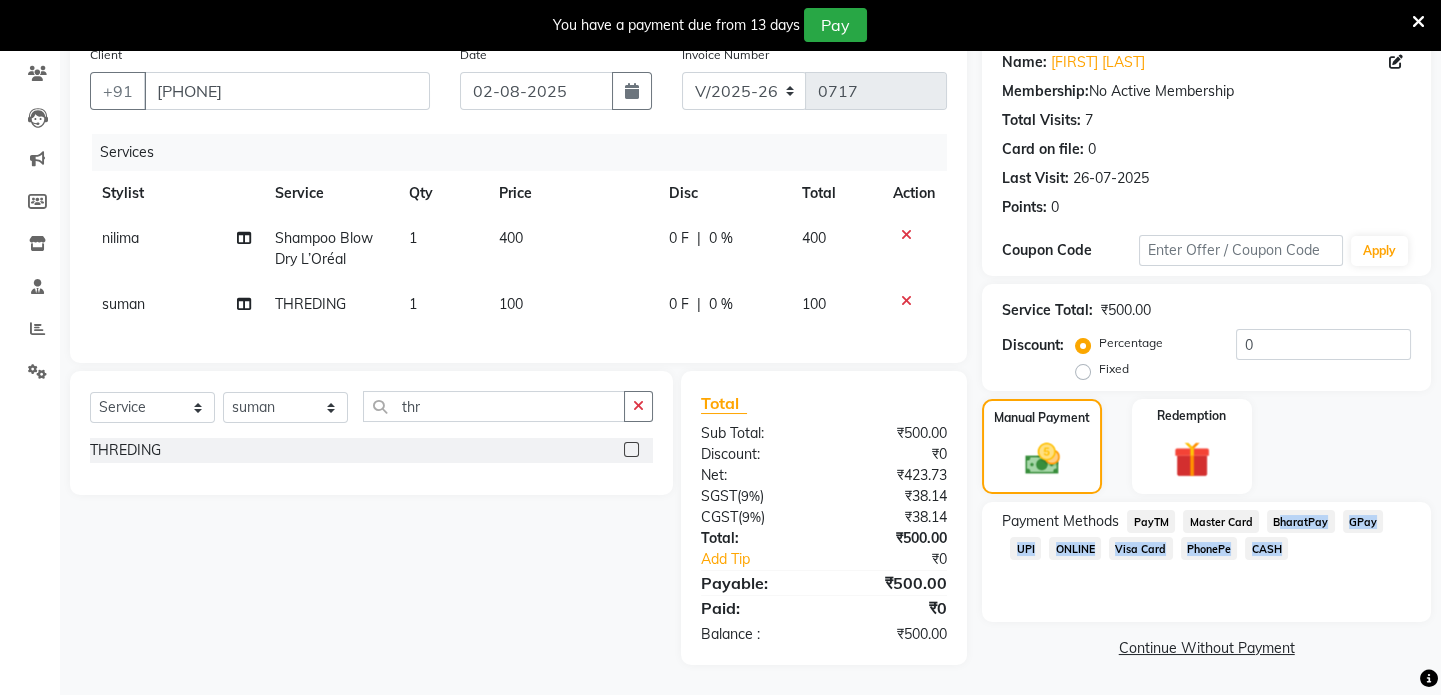 click on "Payment Methods  PayTM   Master Card   BharatPay   GPay   UPI   ONLINE   Visa Card   PhonePe   CASH" 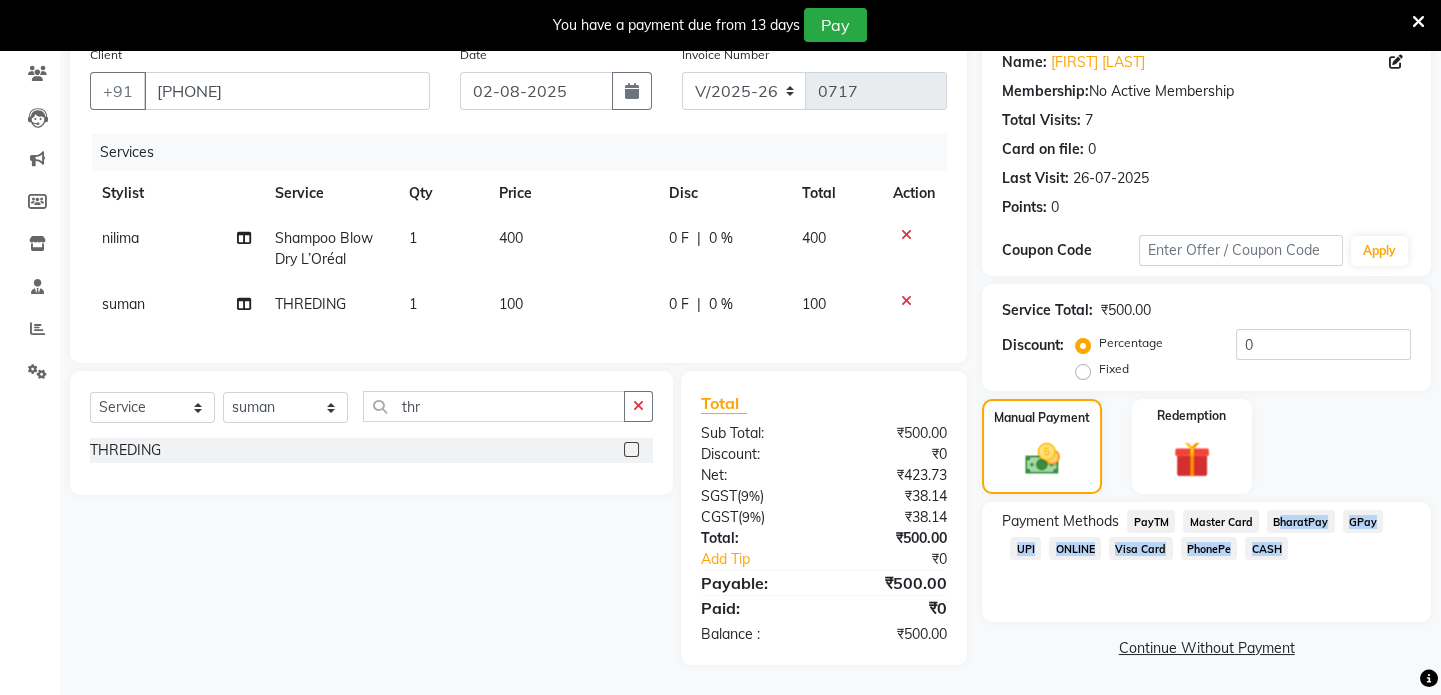 click on "CASH" 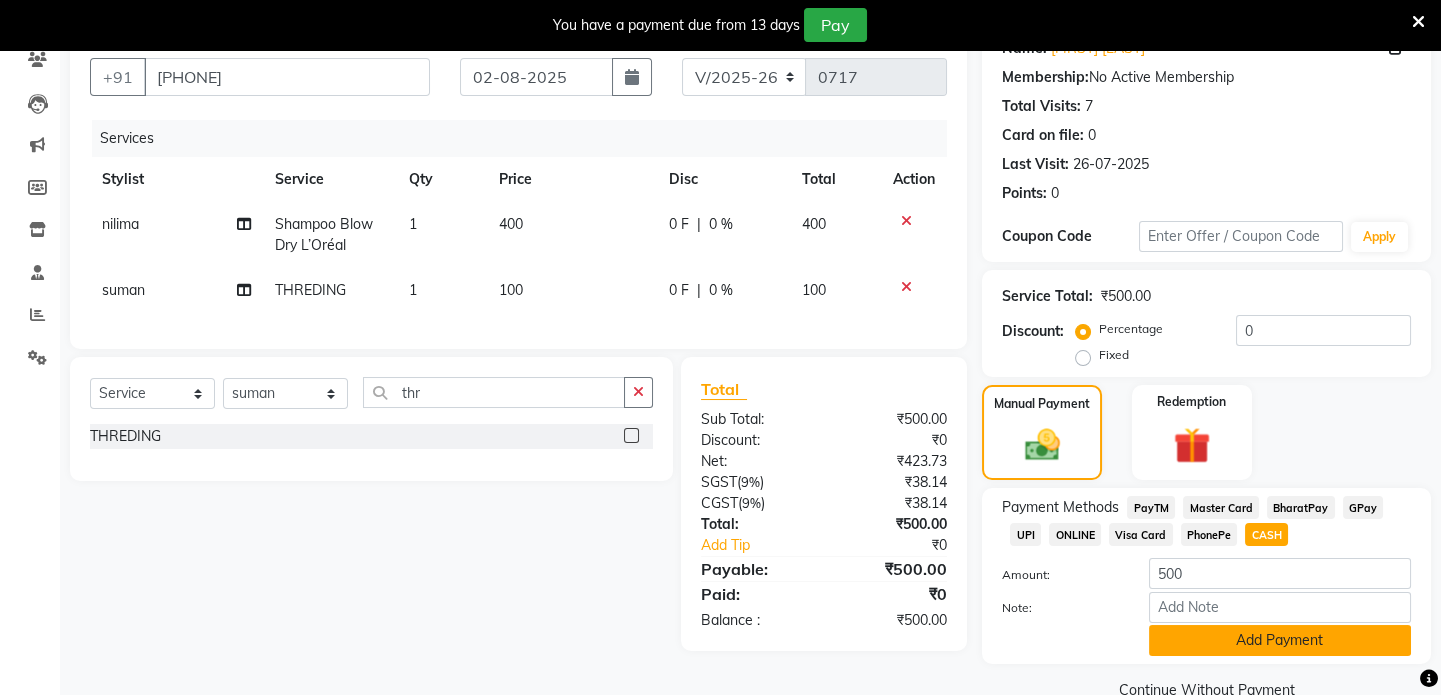 click on "Add Payment" 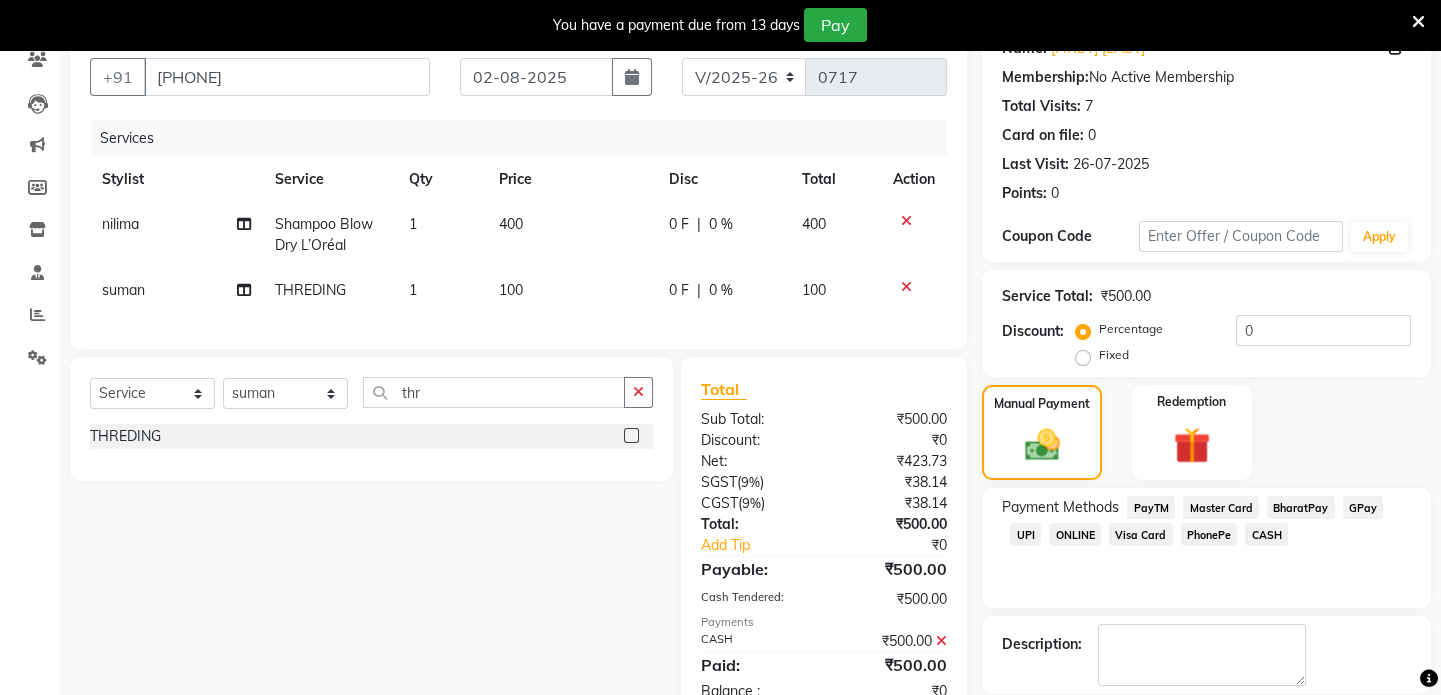 scroll, scrollTop: 273, scrollLeft: 0, axis: vertical 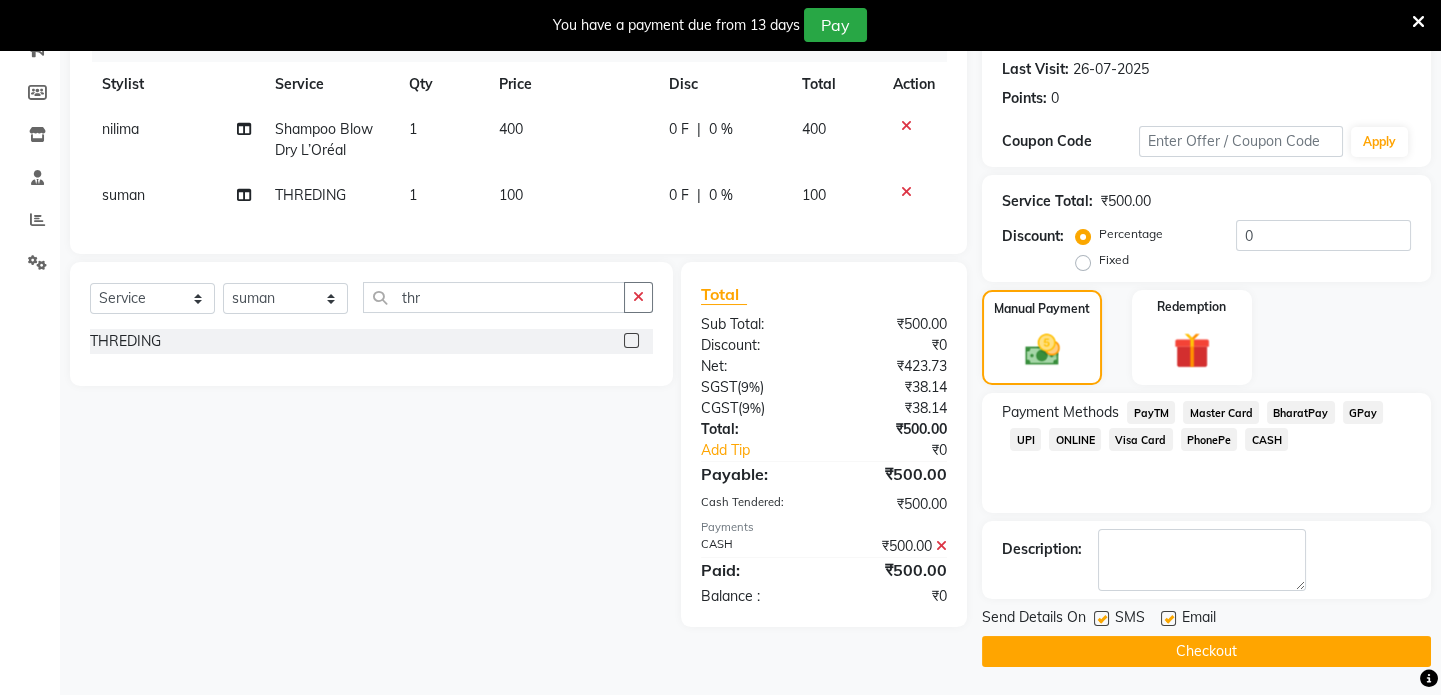 click on "Checkout" 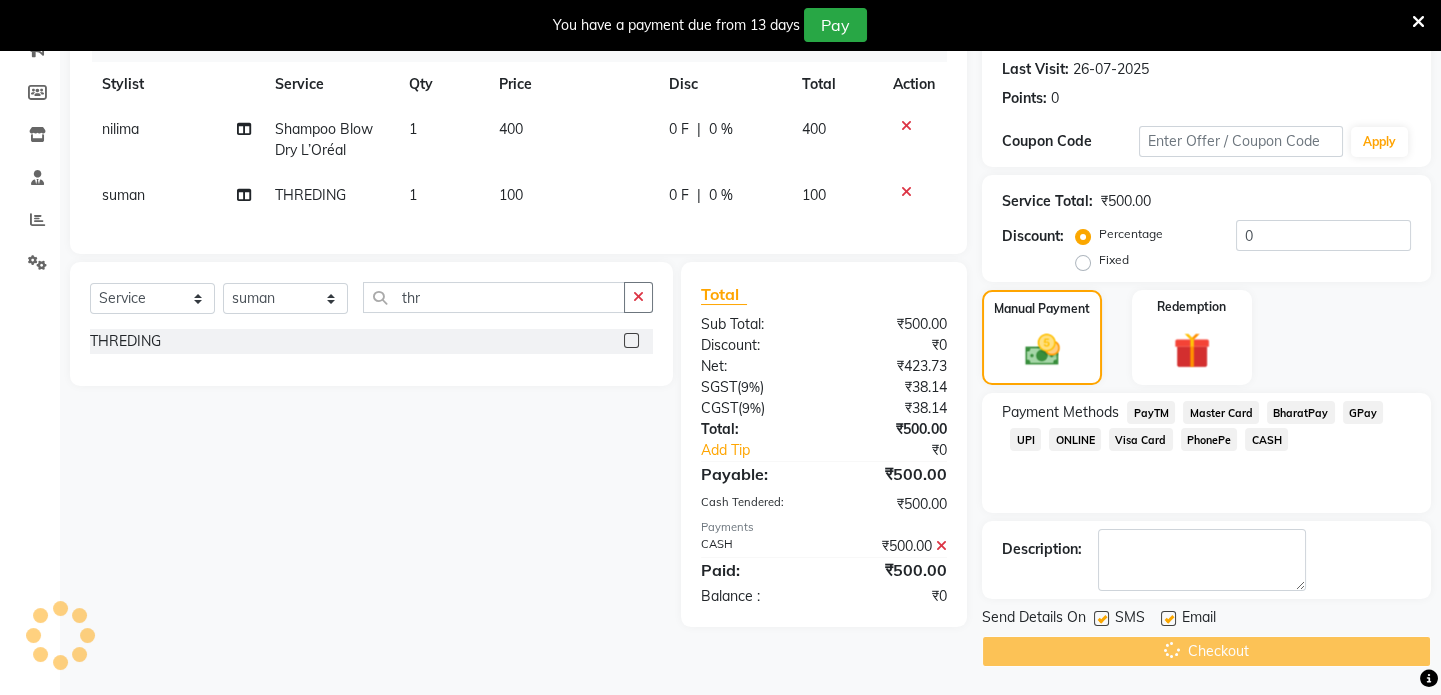 scroll, scrollTop: 0, scrollLeft: 0, axis: both 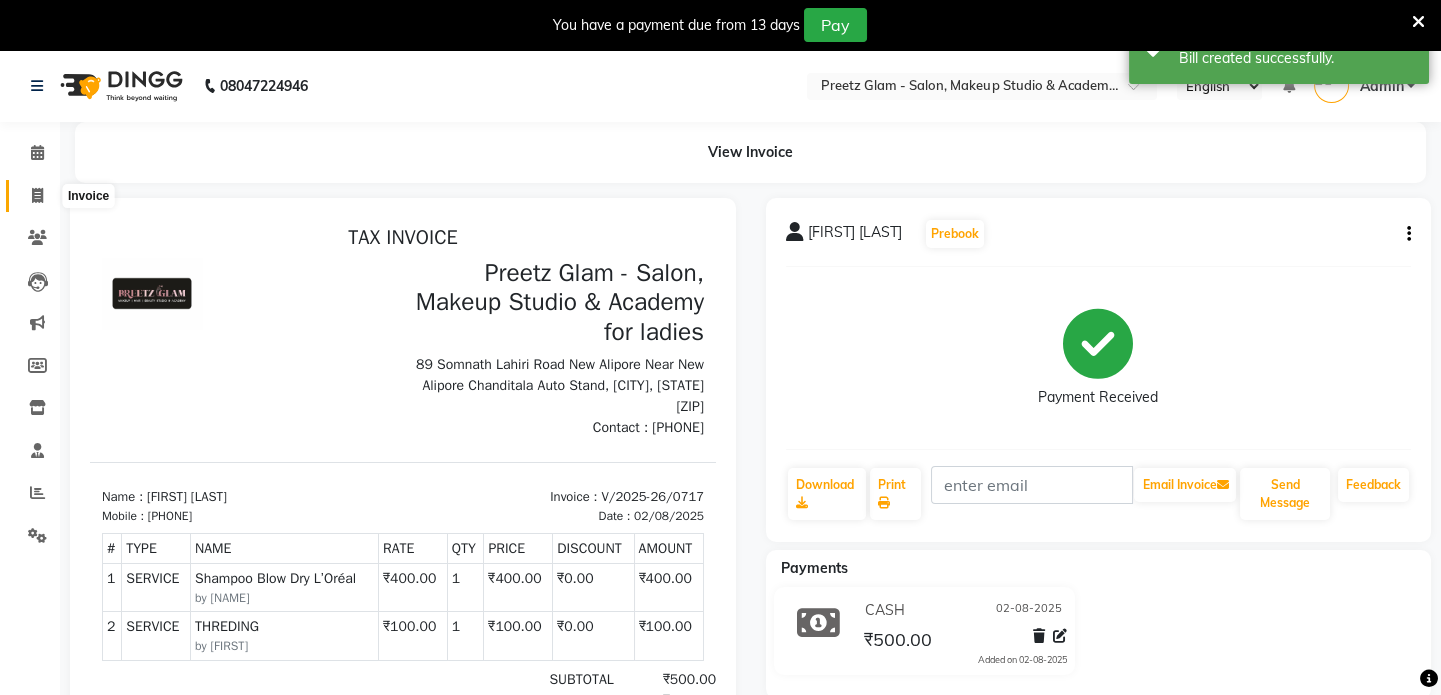 click 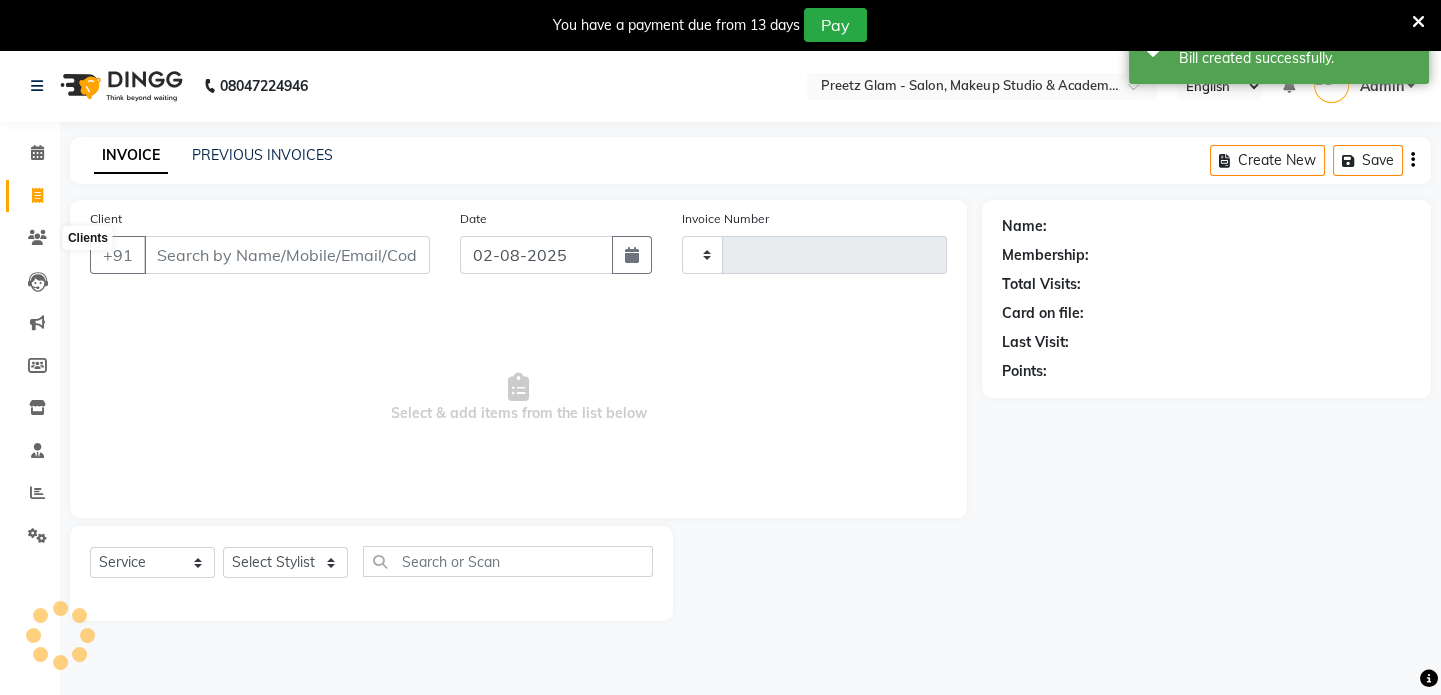 scroll, scrollTop: 50, scrollLeft: 0, axis: vertical 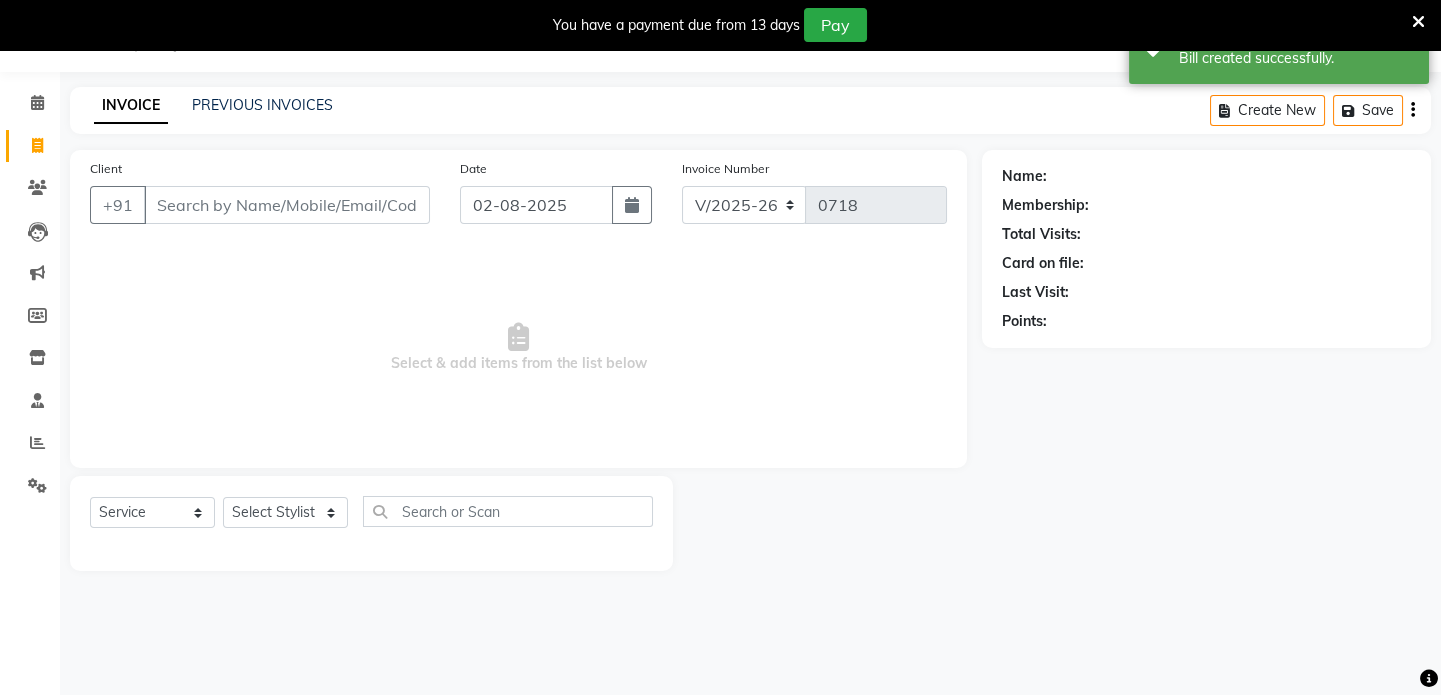 click on "Client" at bounding box center (287, 205) 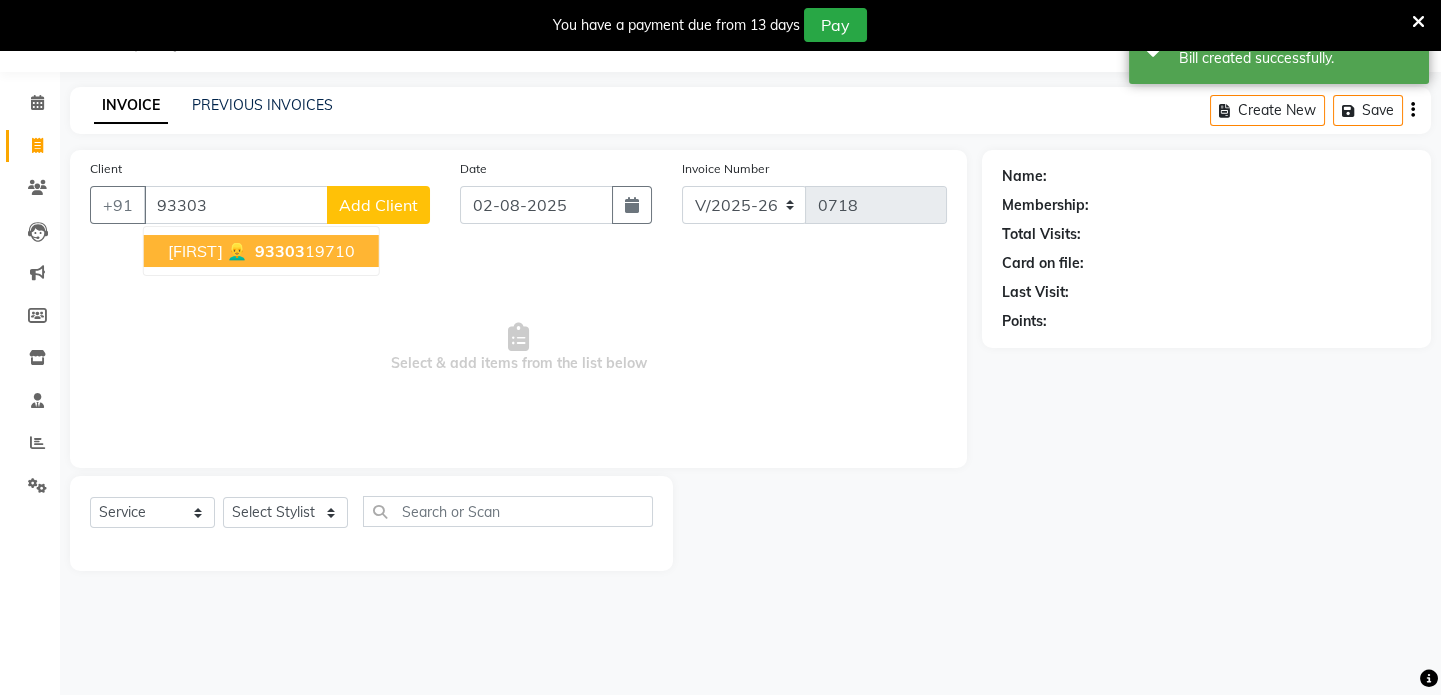 click on "[FIRST] 👱‍♂️   [PHONE]" at bounding box center (261, 251) 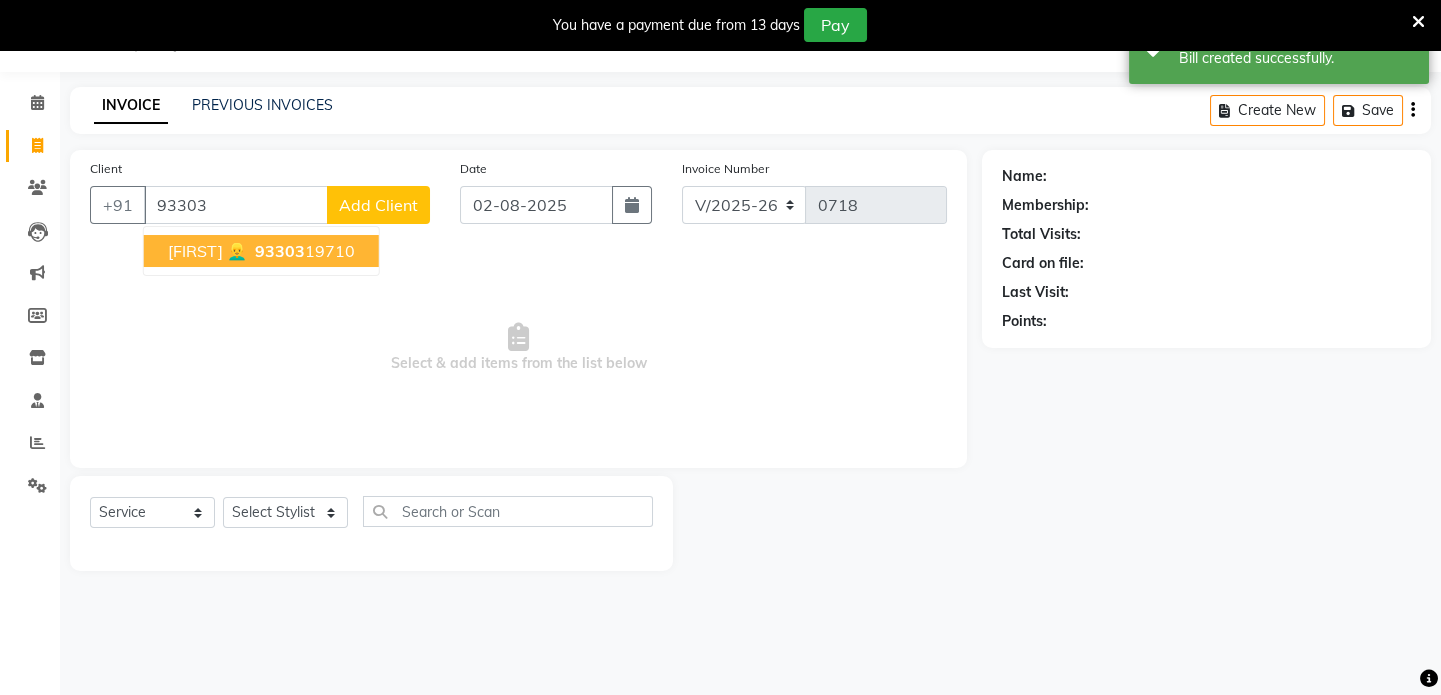 click on "[PHONE]" at bounding box center (303, 251) 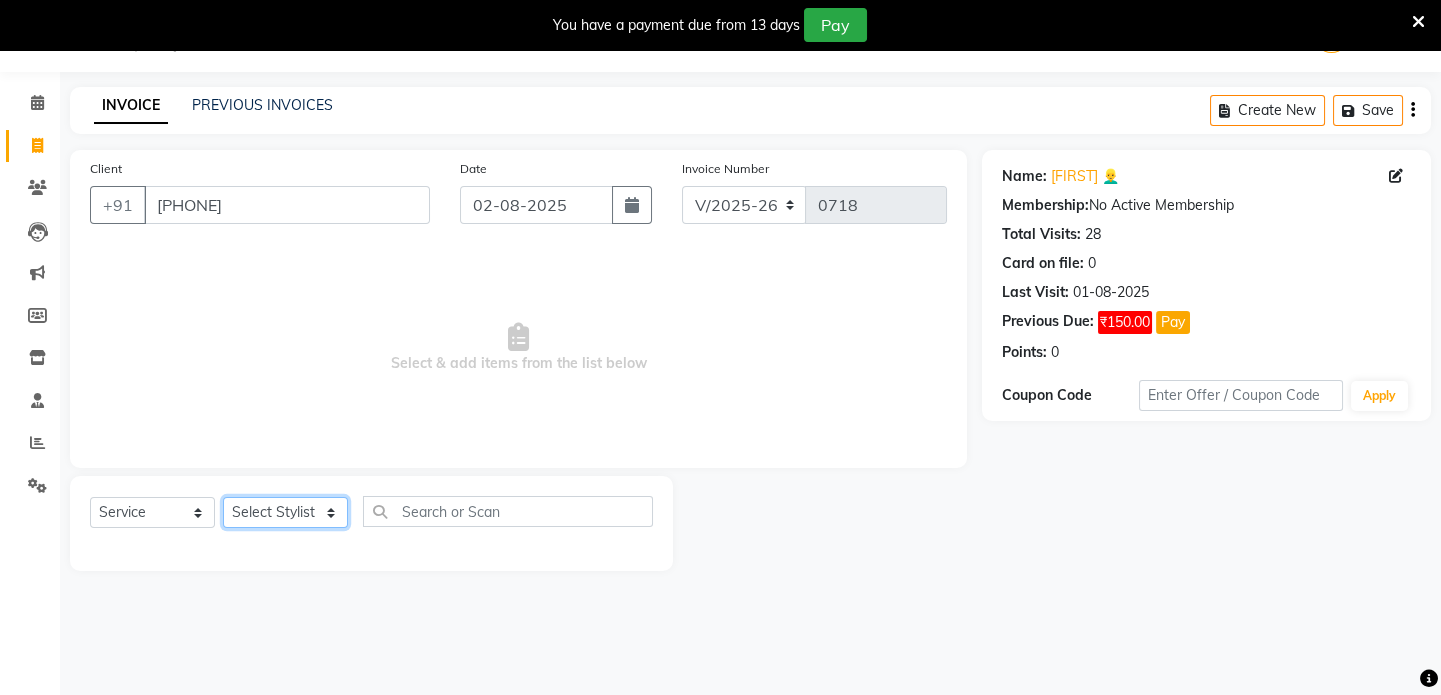 click on "Select Stylist [FIRST] [FIRST] [FIRST] [FIRST] [FIRST] [FIRST]" 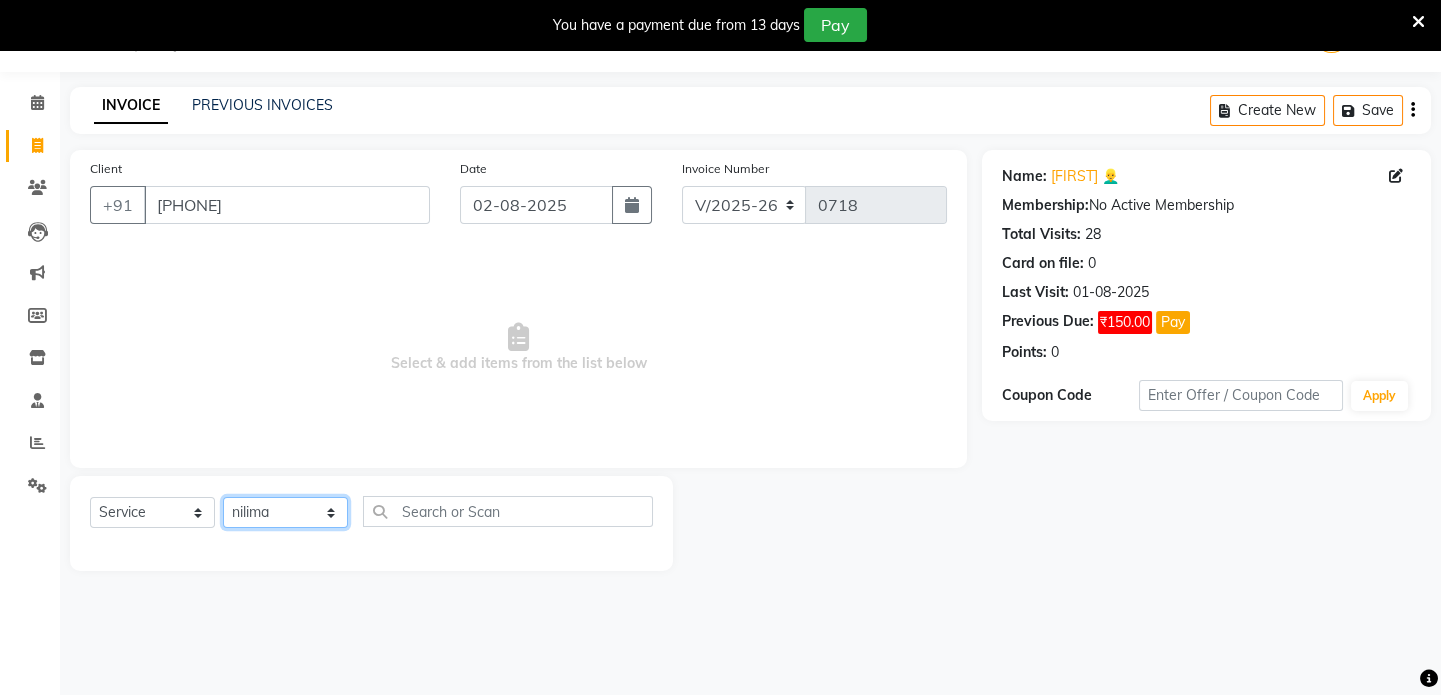 click on "Select Stylist [FIRST] [FIRST] [FIRST] [FIRST] [FIRST] [FIRST]" 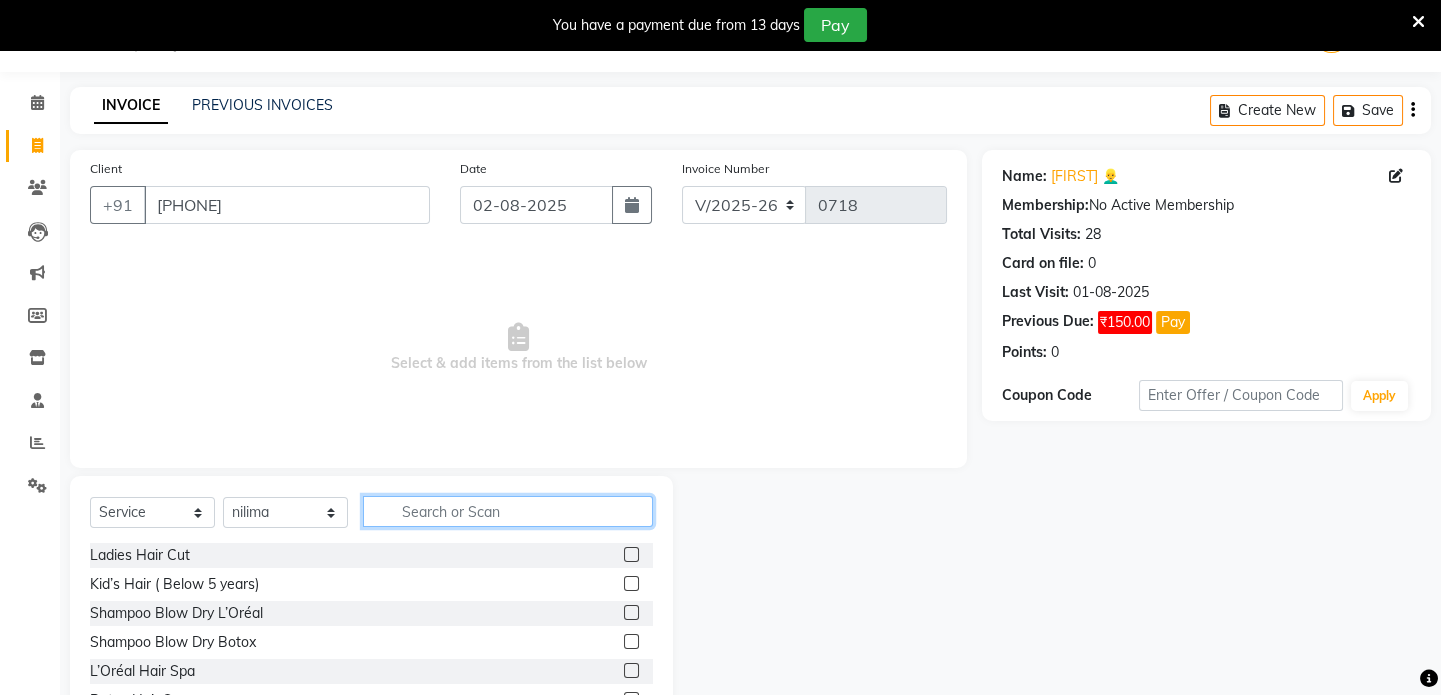 click 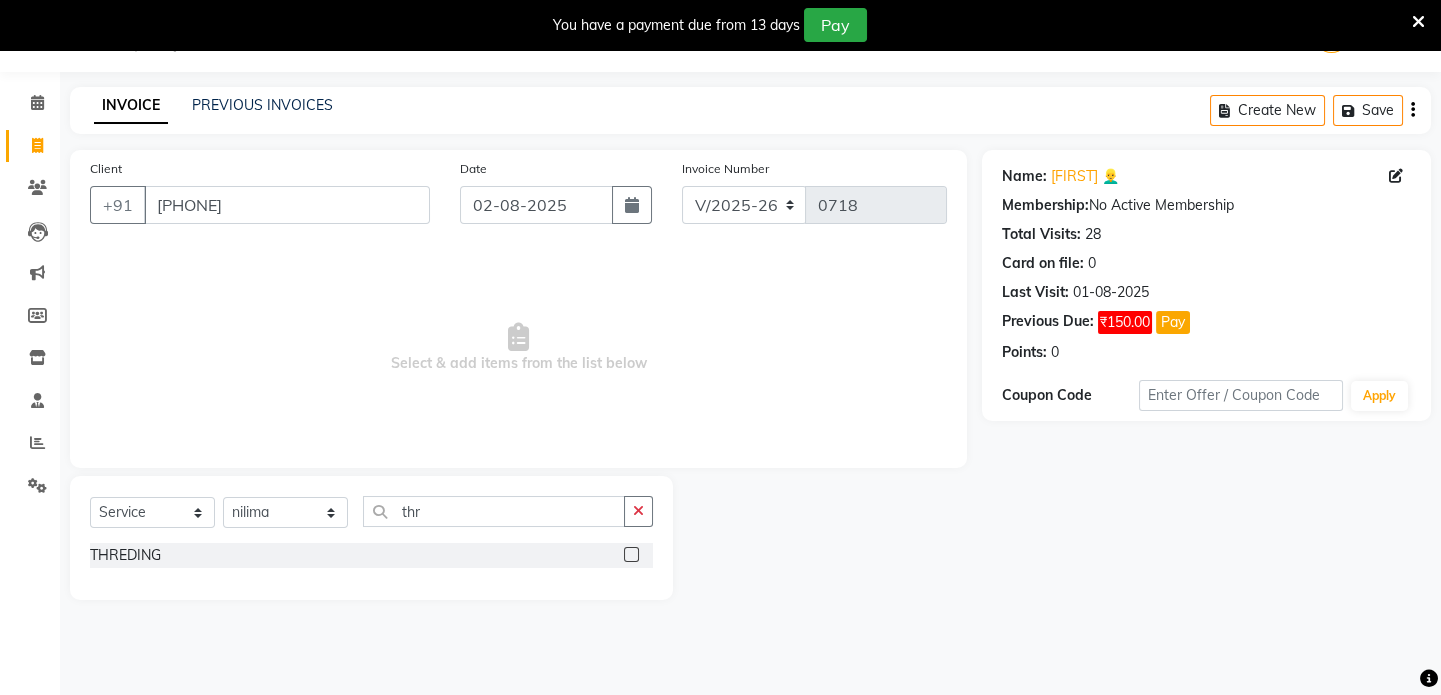 click 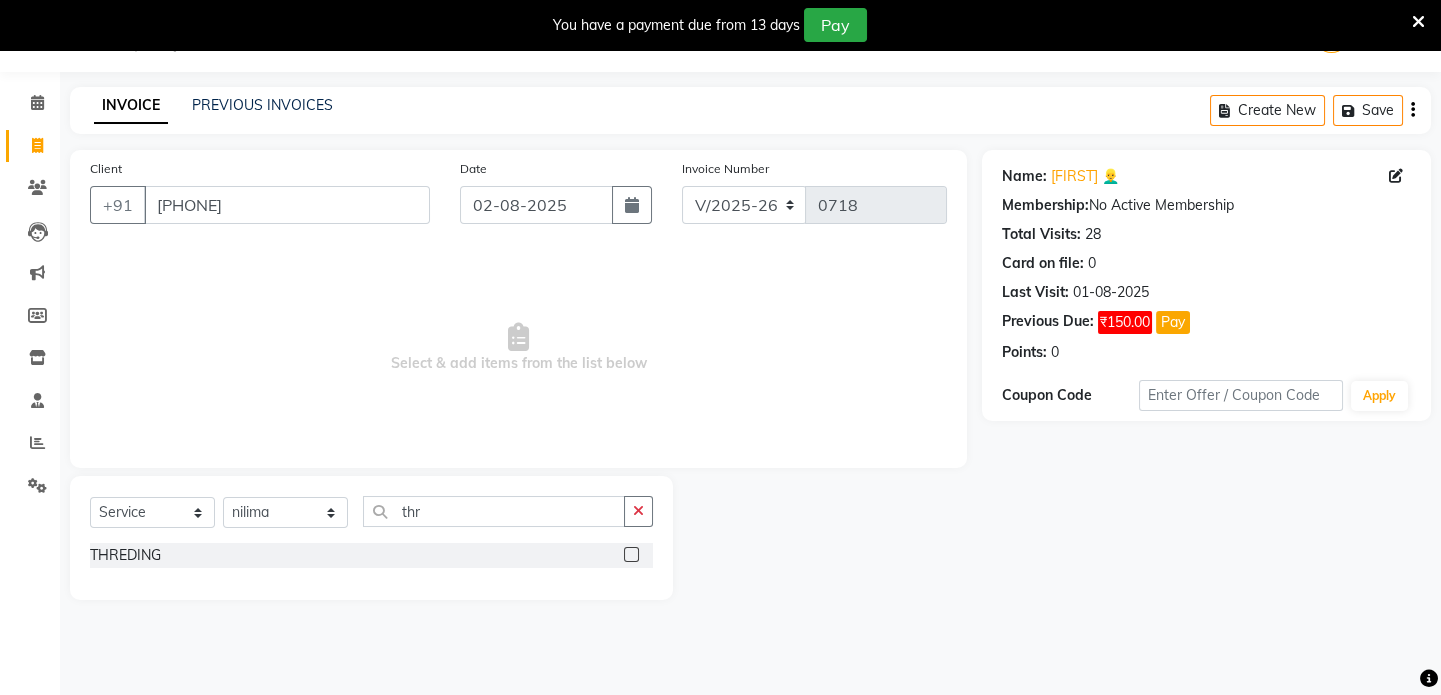click 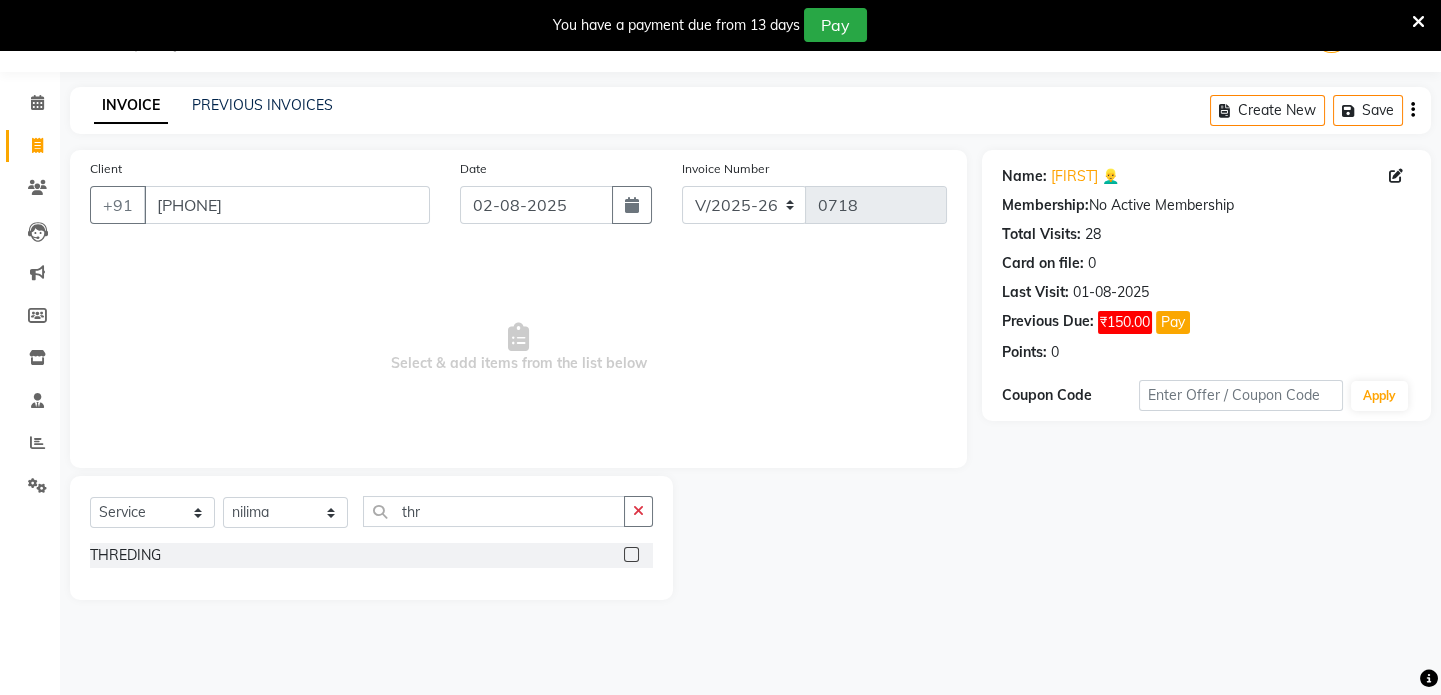 click at bounding box center [630, 555] 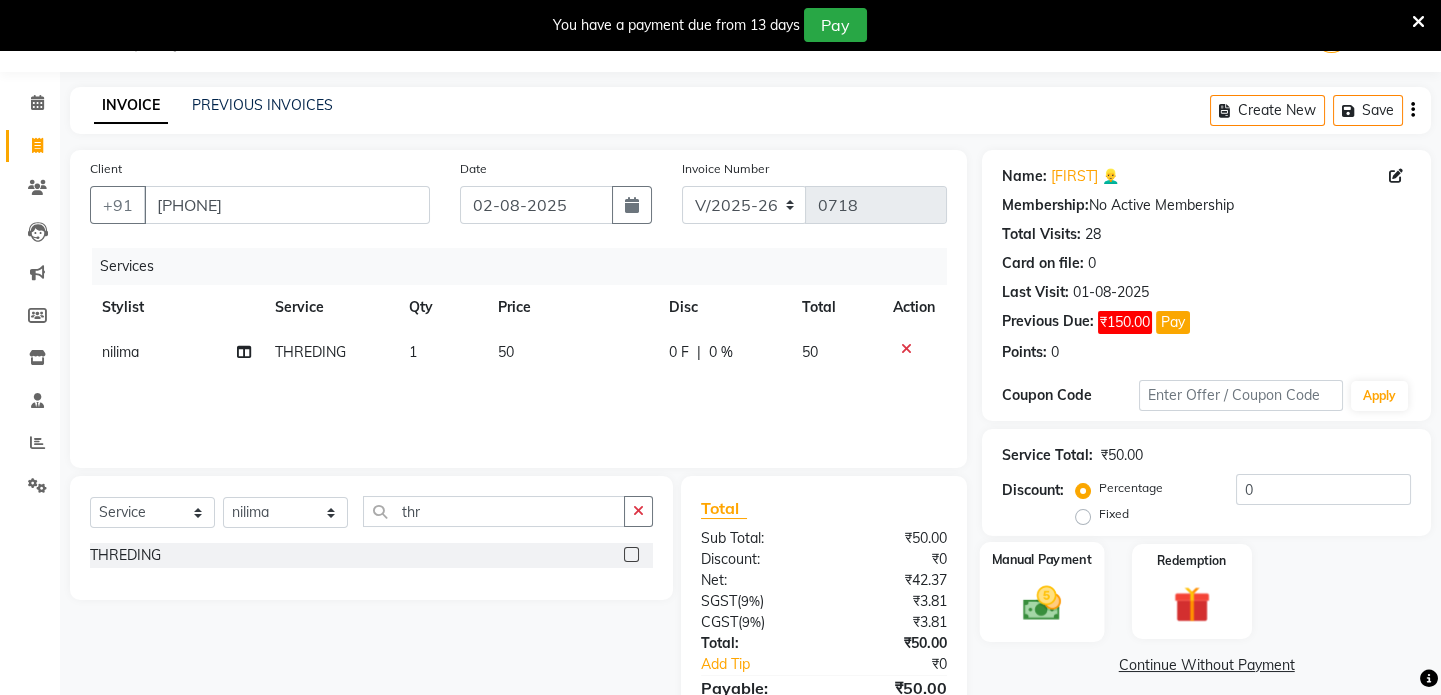 click on "Manual Payment" 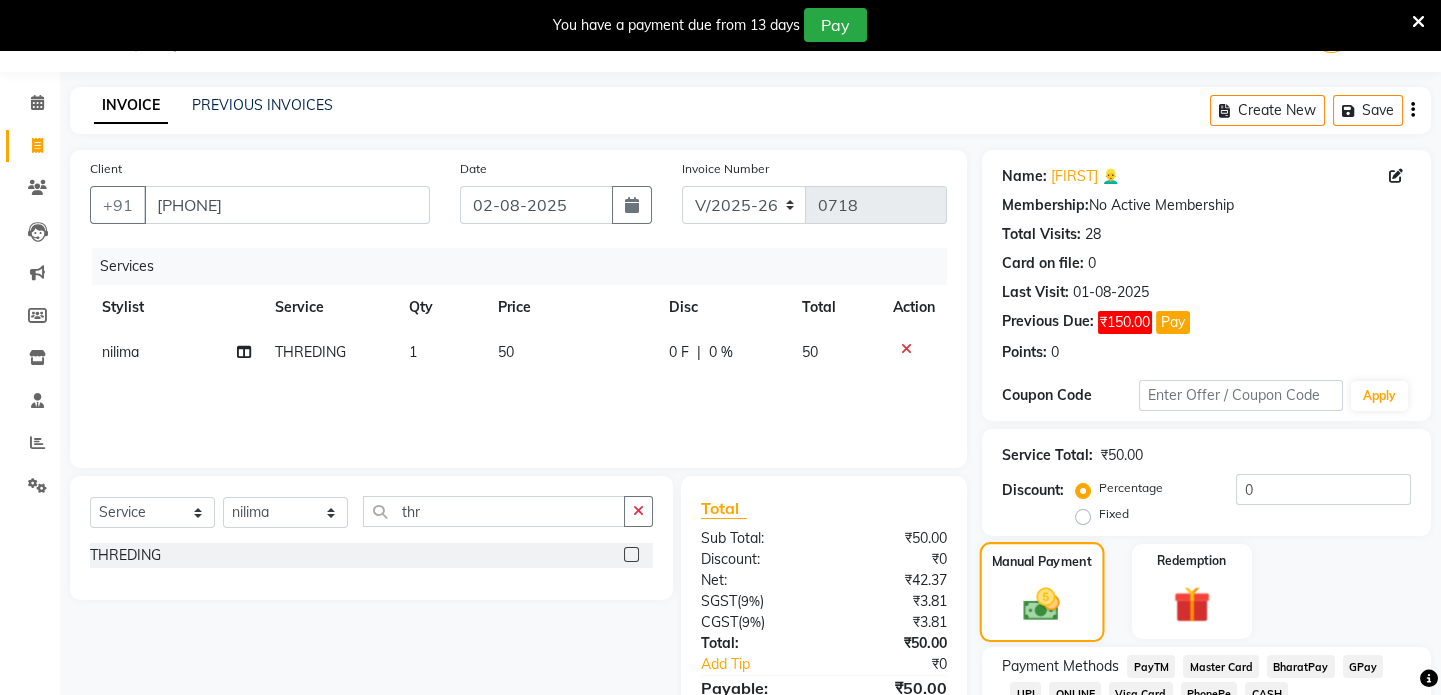 scroll, scrollTop: 192, scrollLeft: 0, axis: vertical 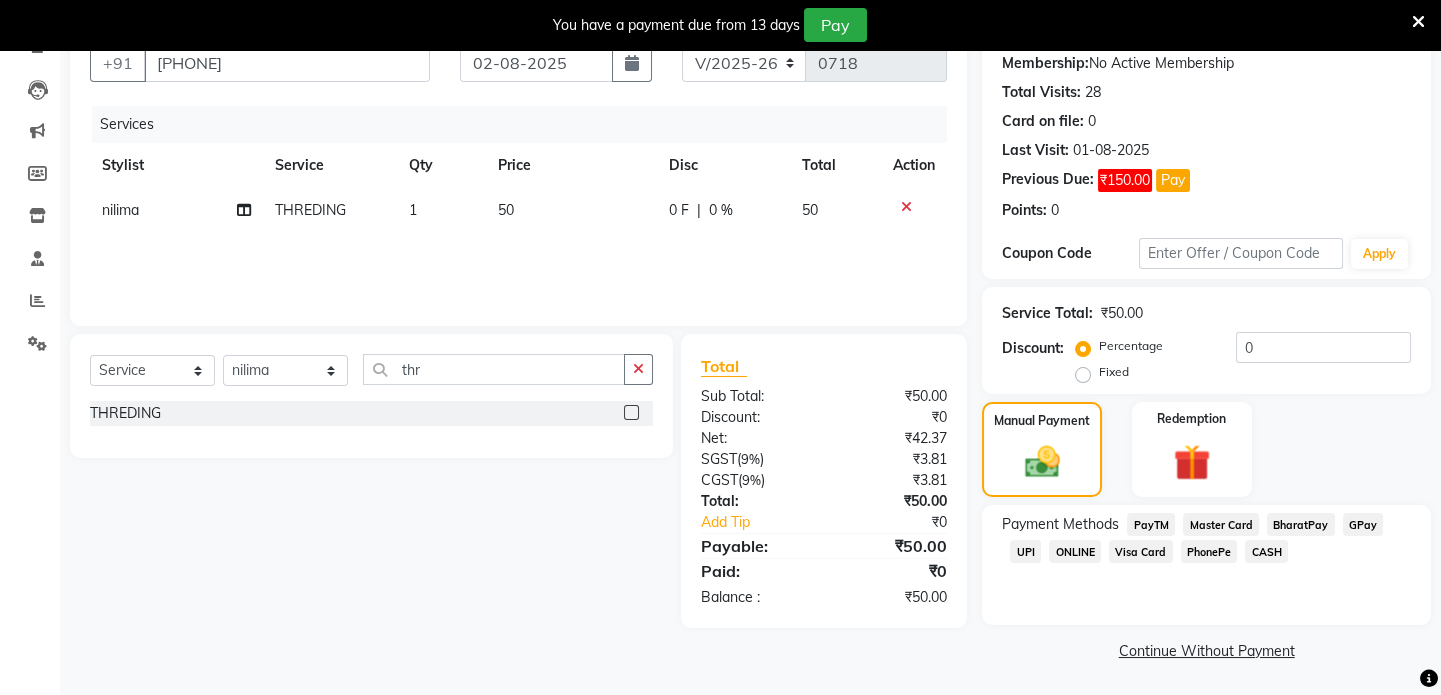 click on "CASH" 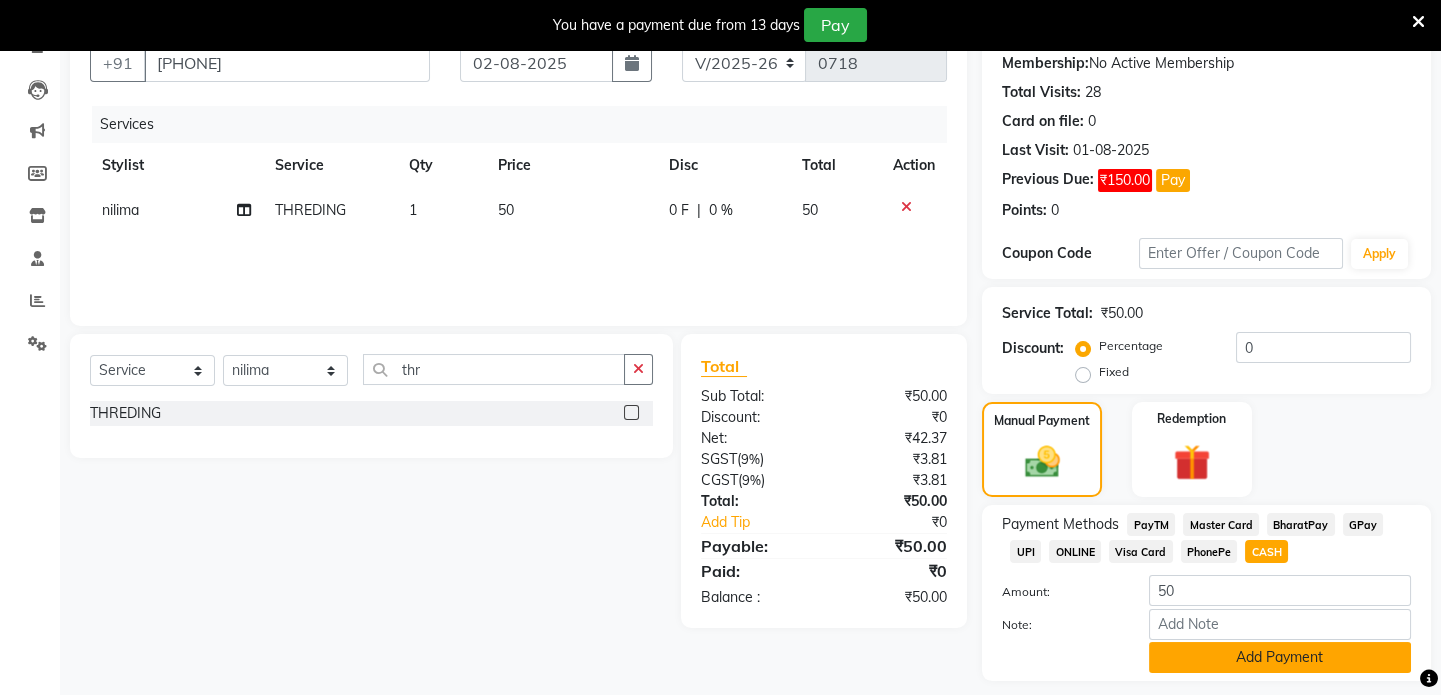 click on "Add Payment" 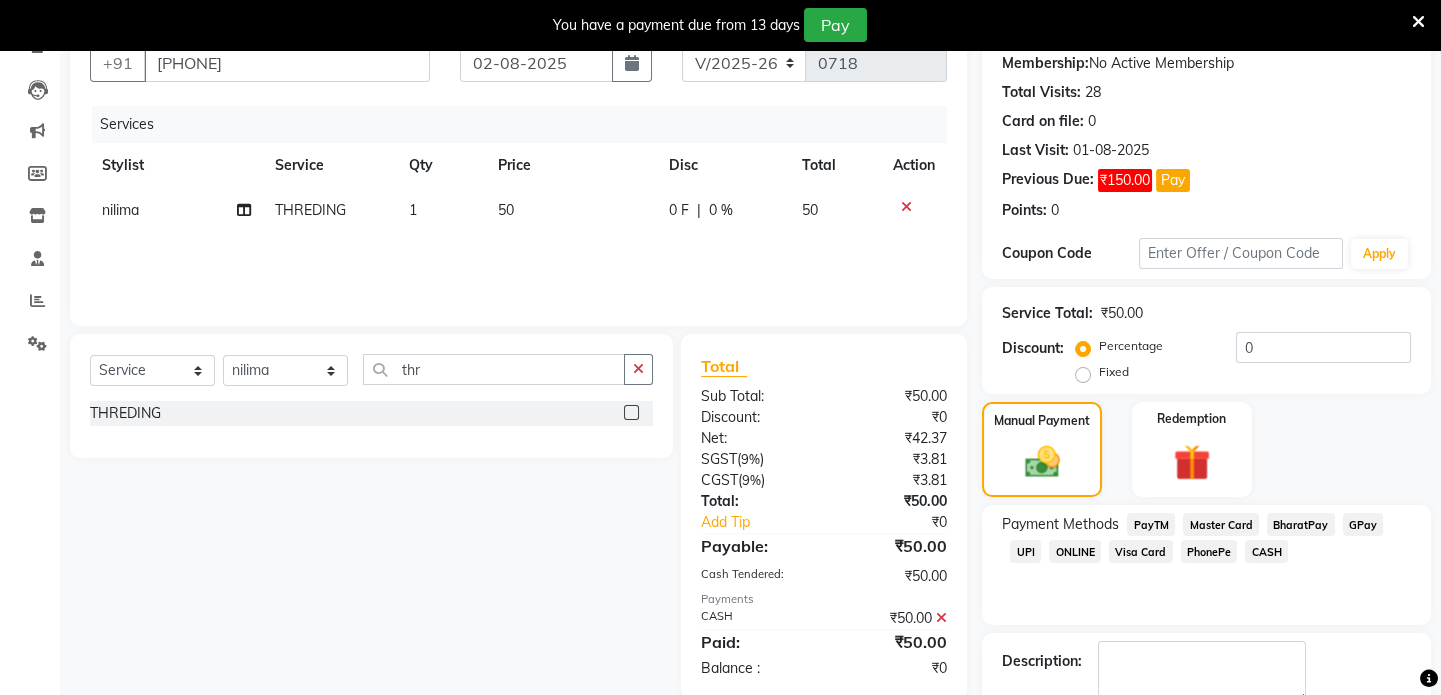 scroll, scrollTop: 305, scrollLeft: 0, axis: vertical 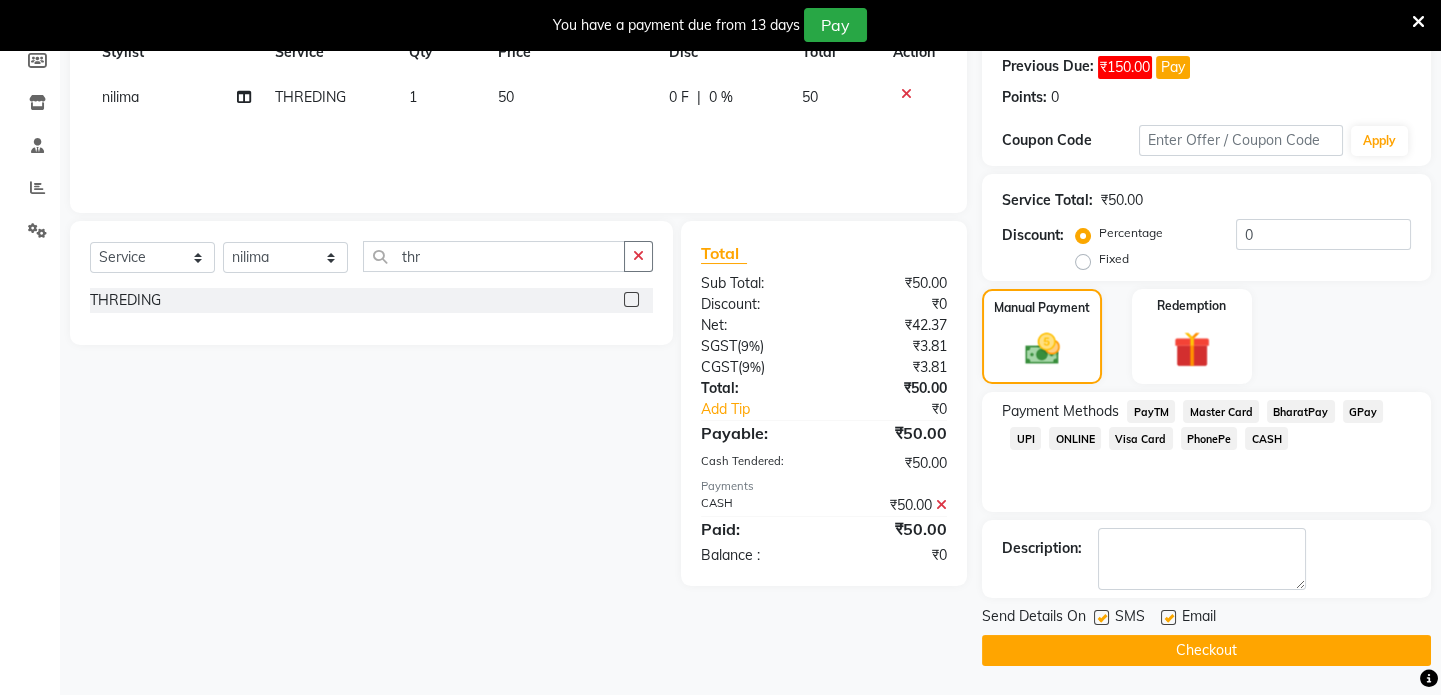 click on "Checkout" 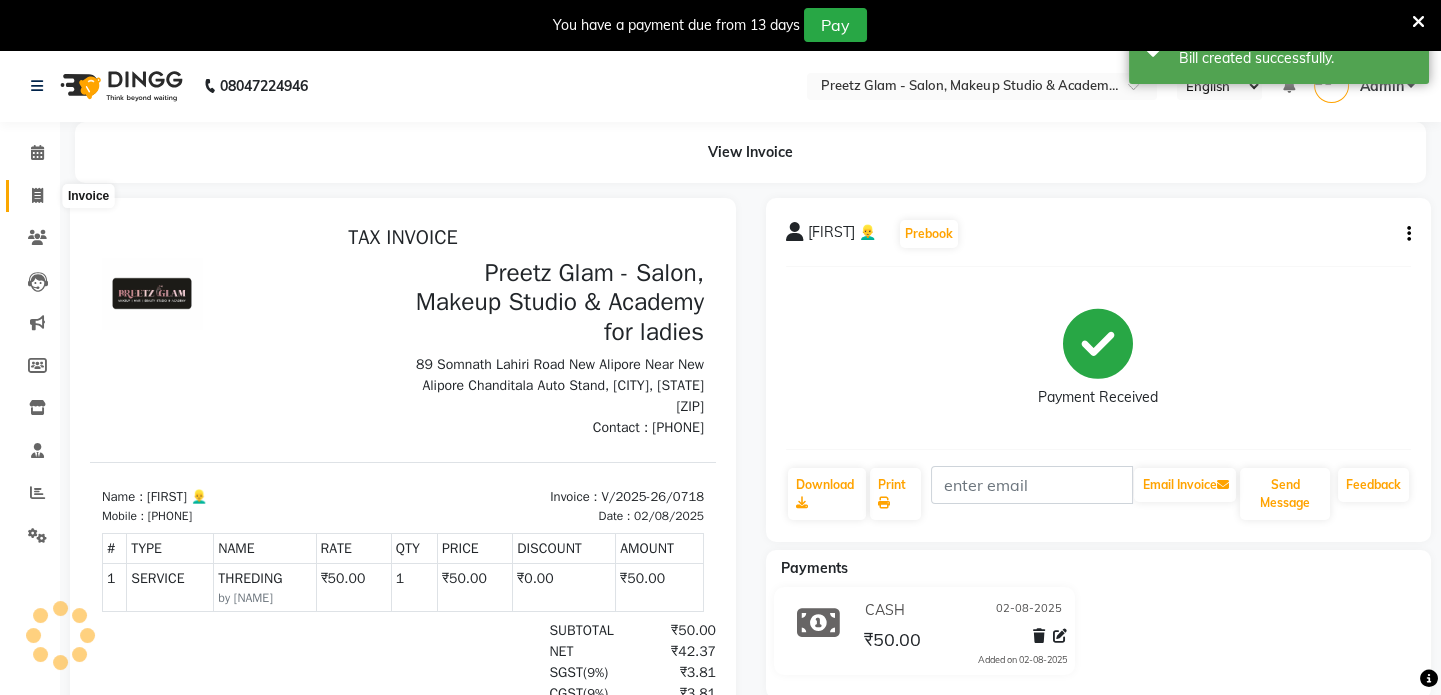 scroll, scrollTop: 0, scrollLeft: 0, axis: both 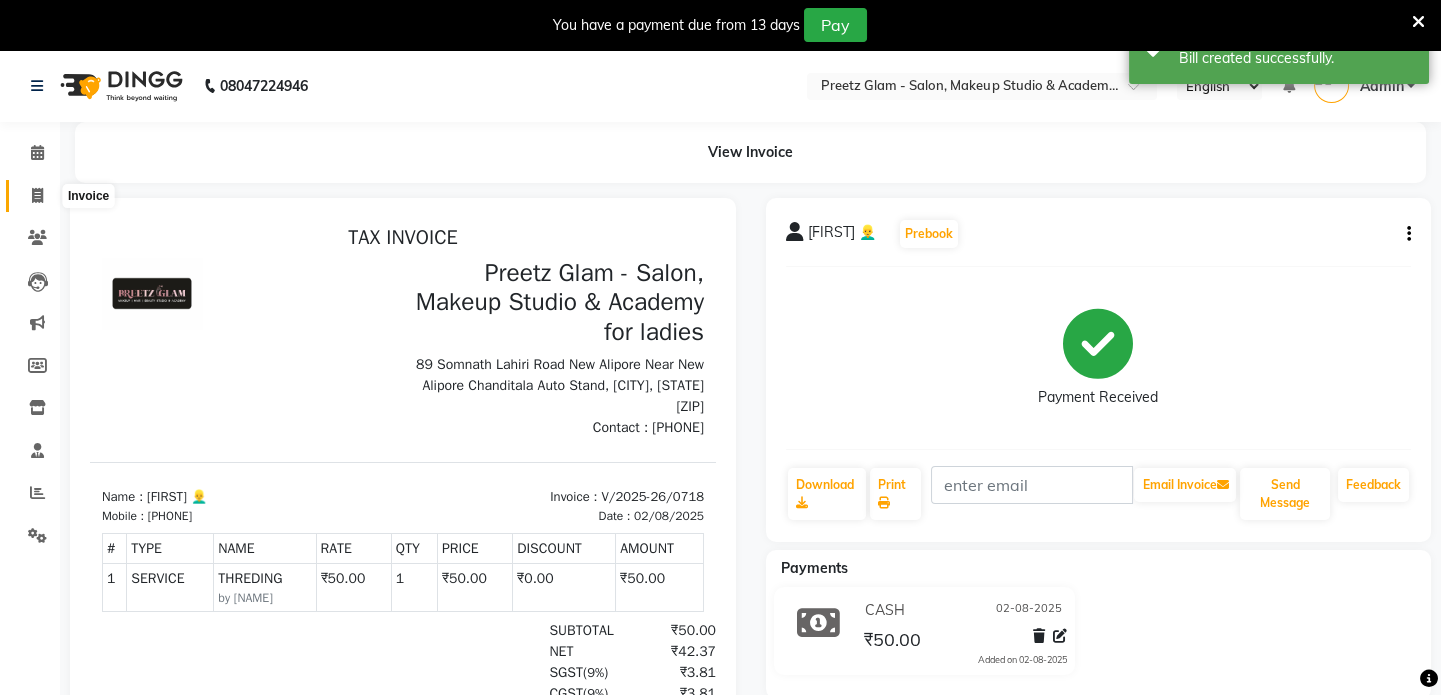 click 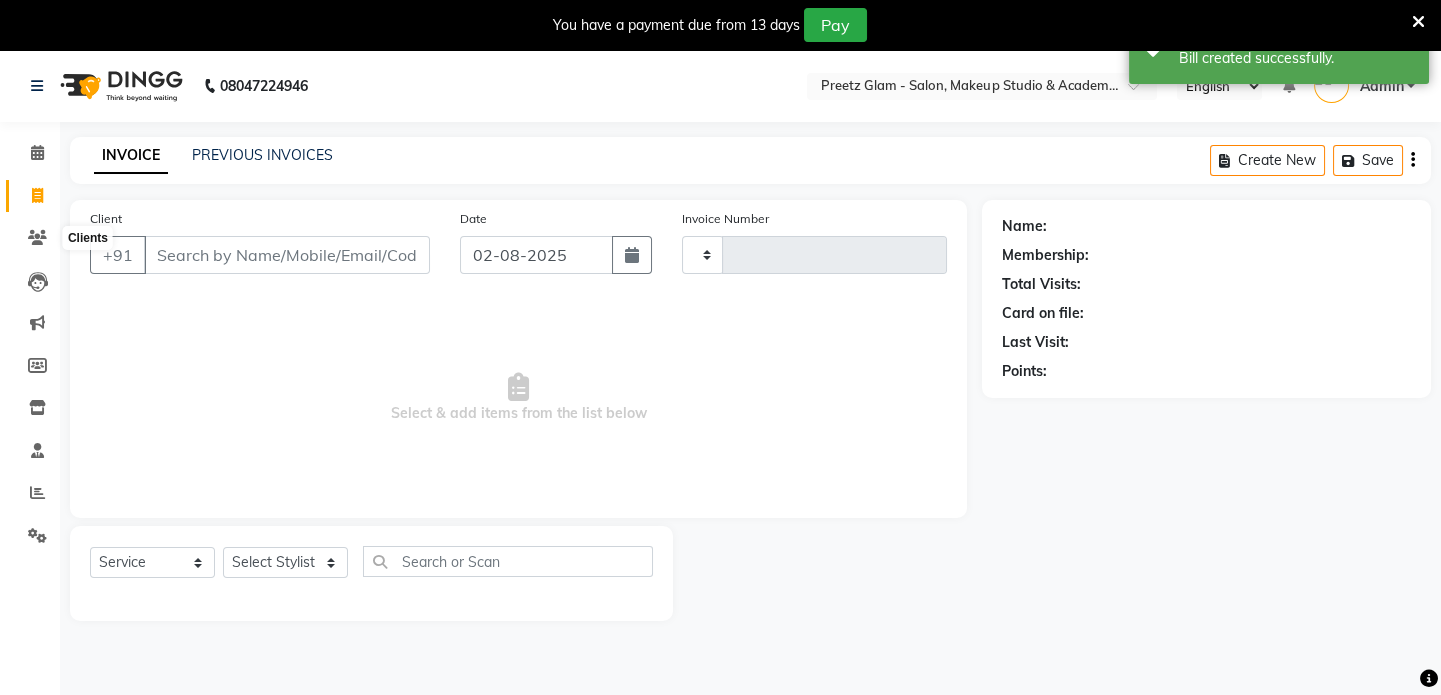 scroll, scrollTop: 50, scrollLeft: 0, axis: vertical 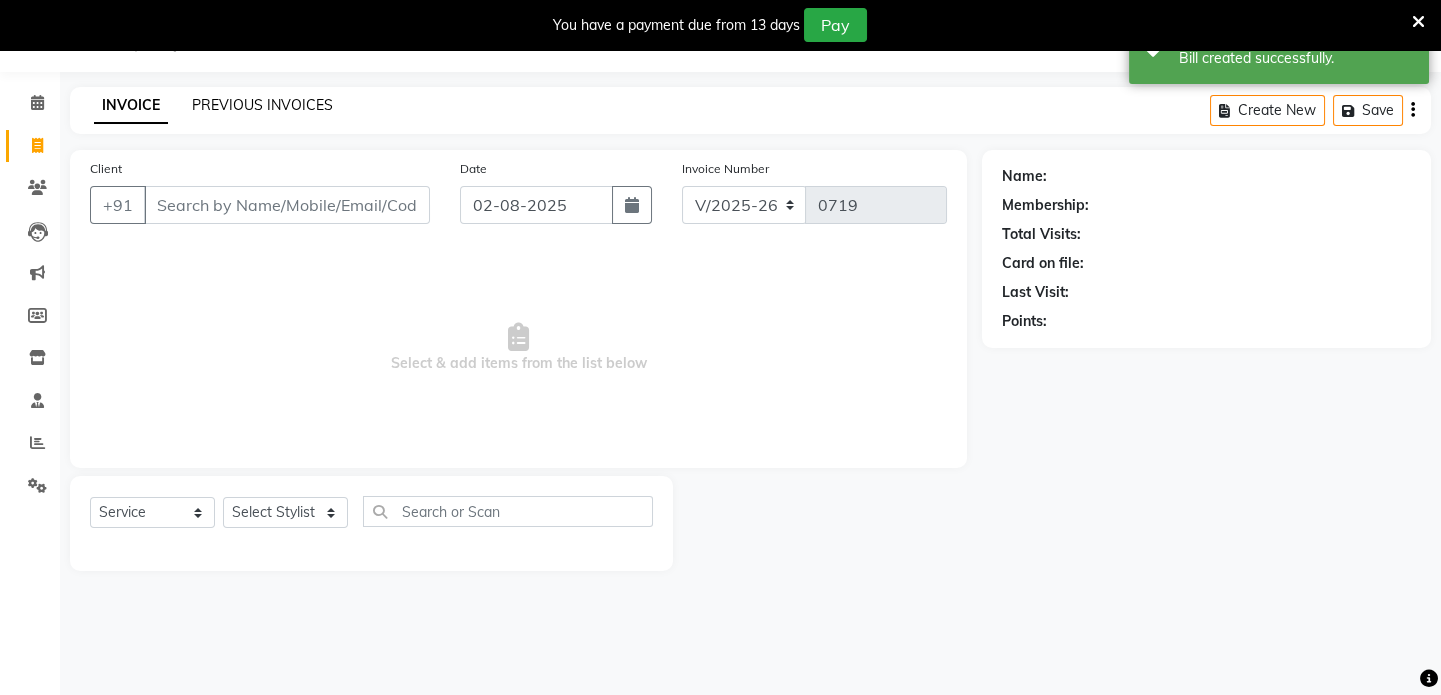 click on "PREVIOUS INVOICES" 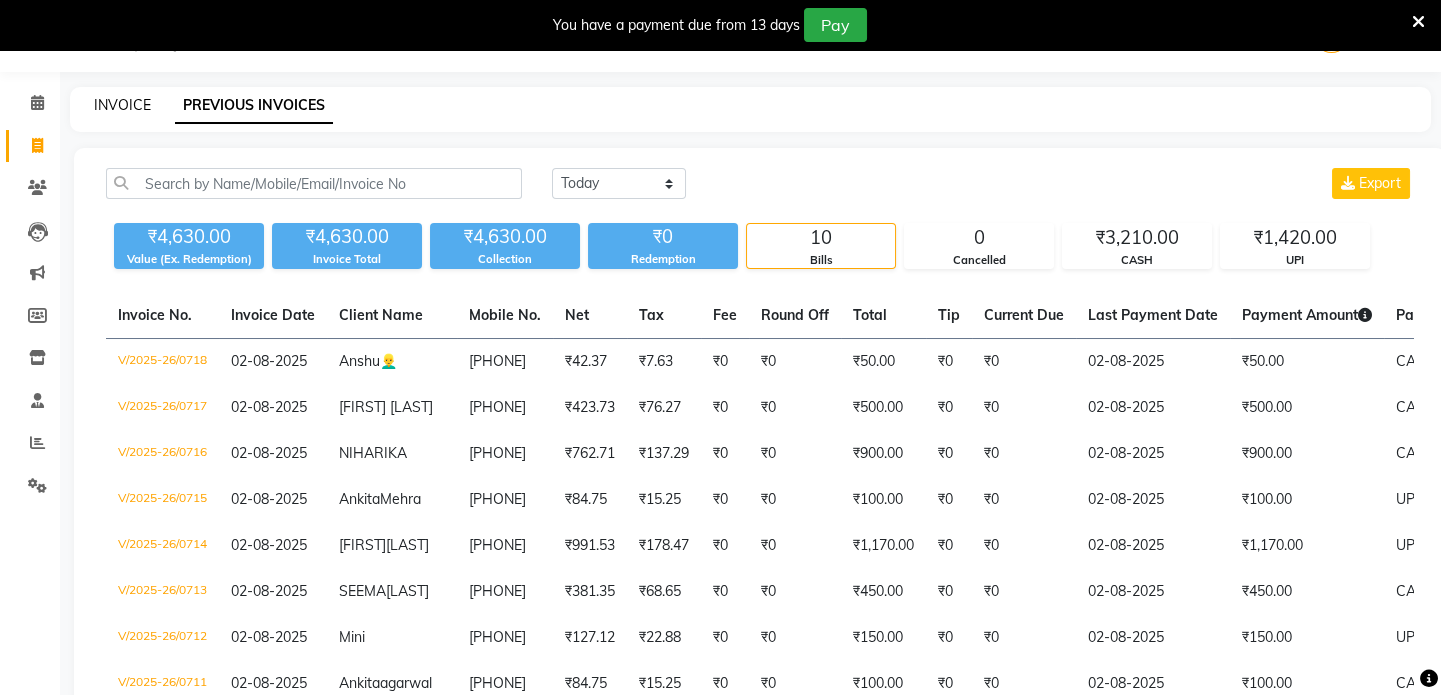 click on "INVOICE" 